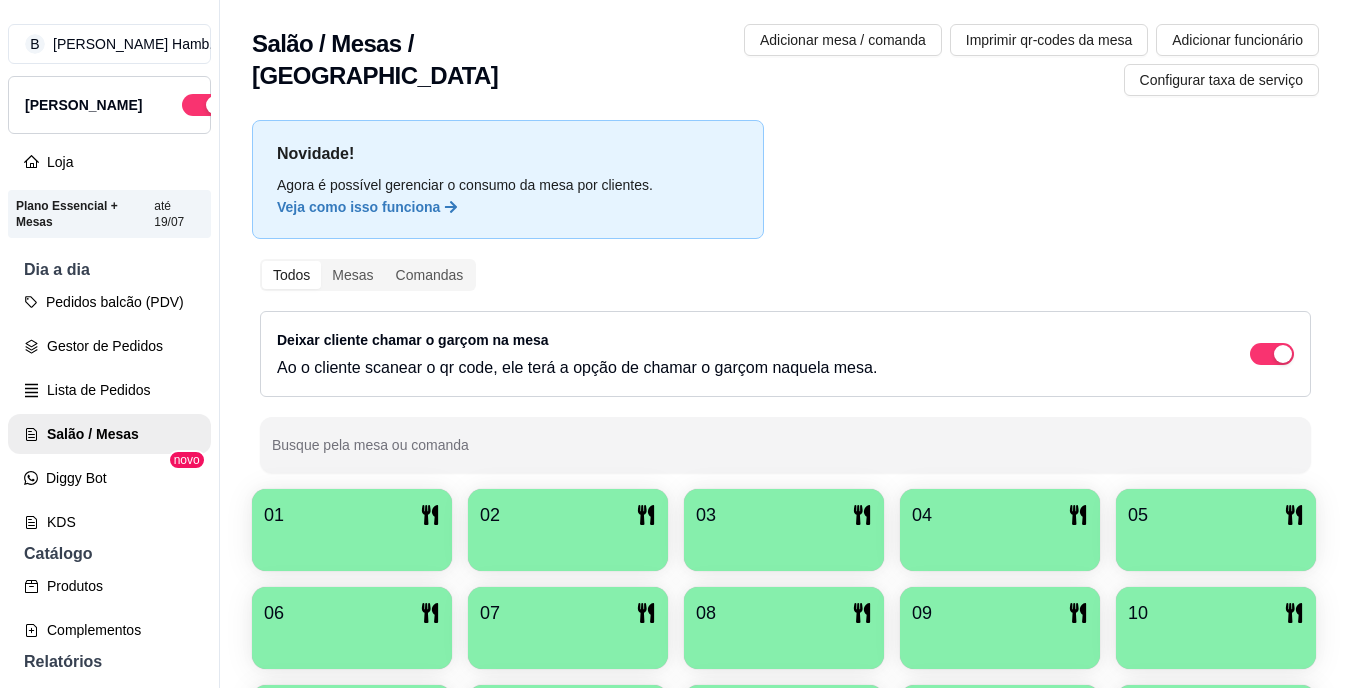 scroll, scrollTop: 32, scrollLeft: 0, axis: vertical 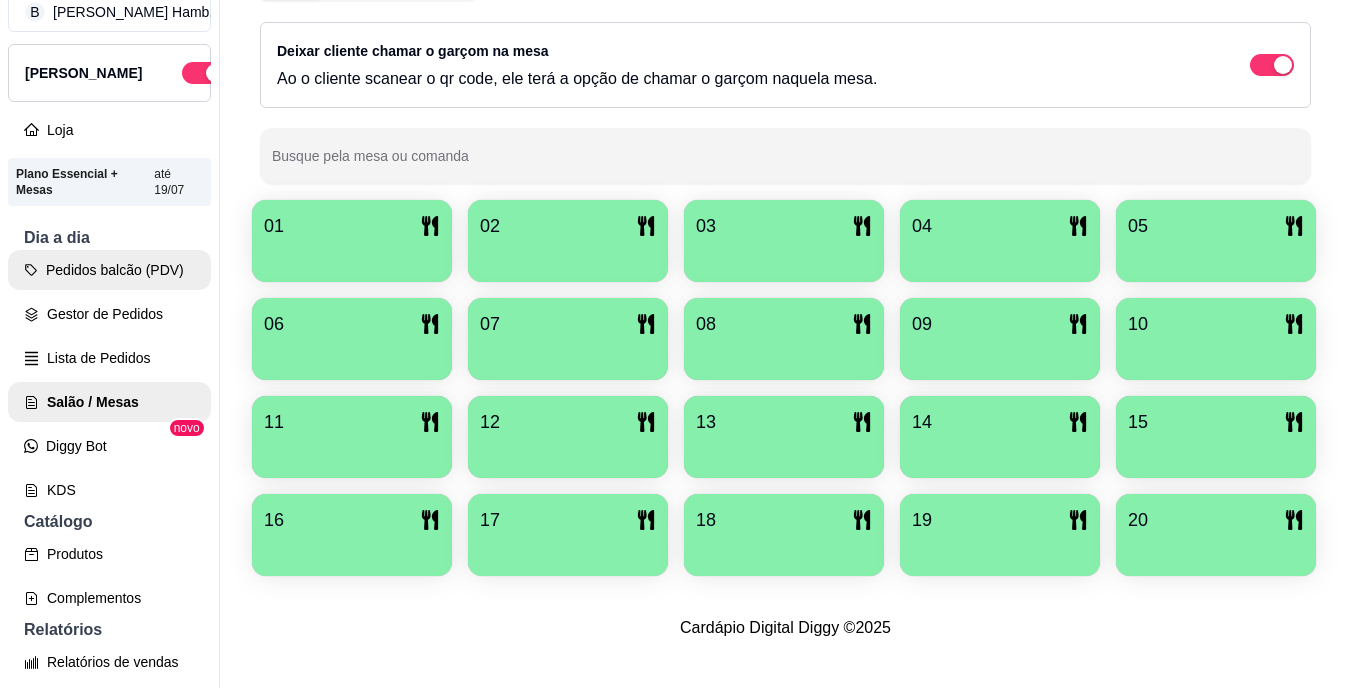 click on "Pedidos balcão (PDV)" at bounding box center [109, 270] 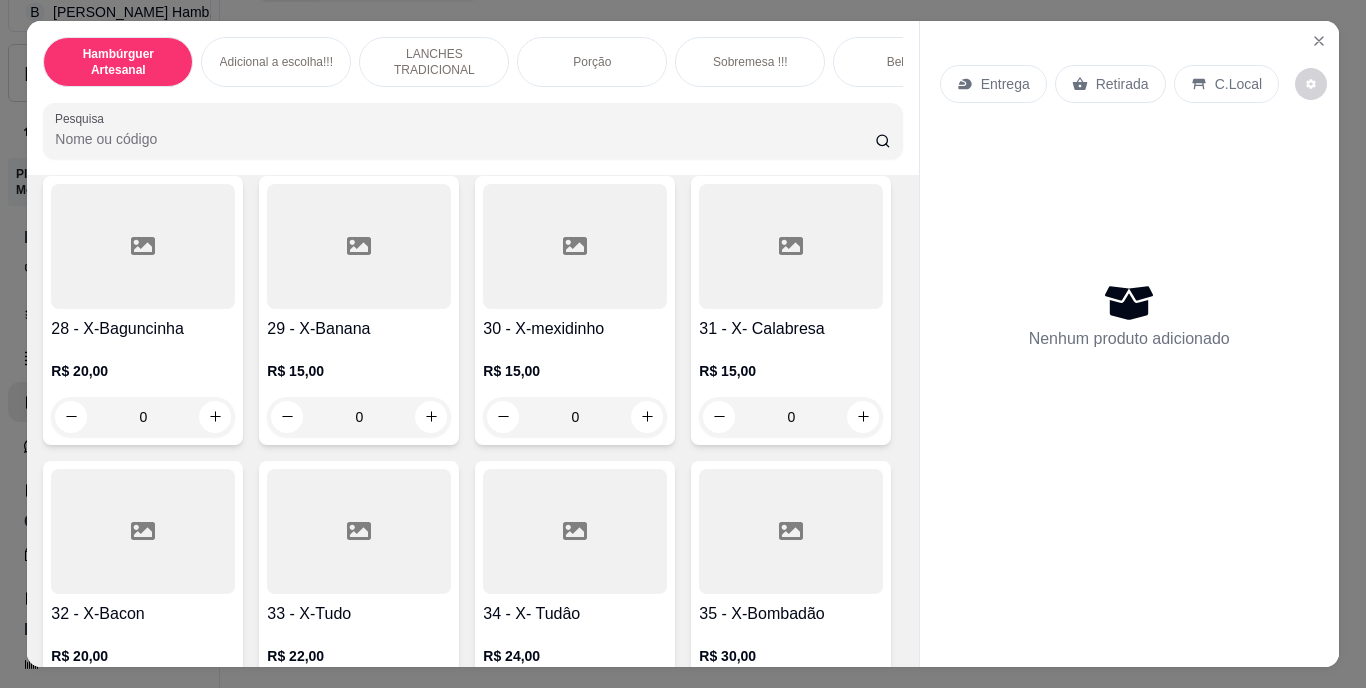 scroll, scrollTop: 3137, scrollLeft: 0, axis: vertical 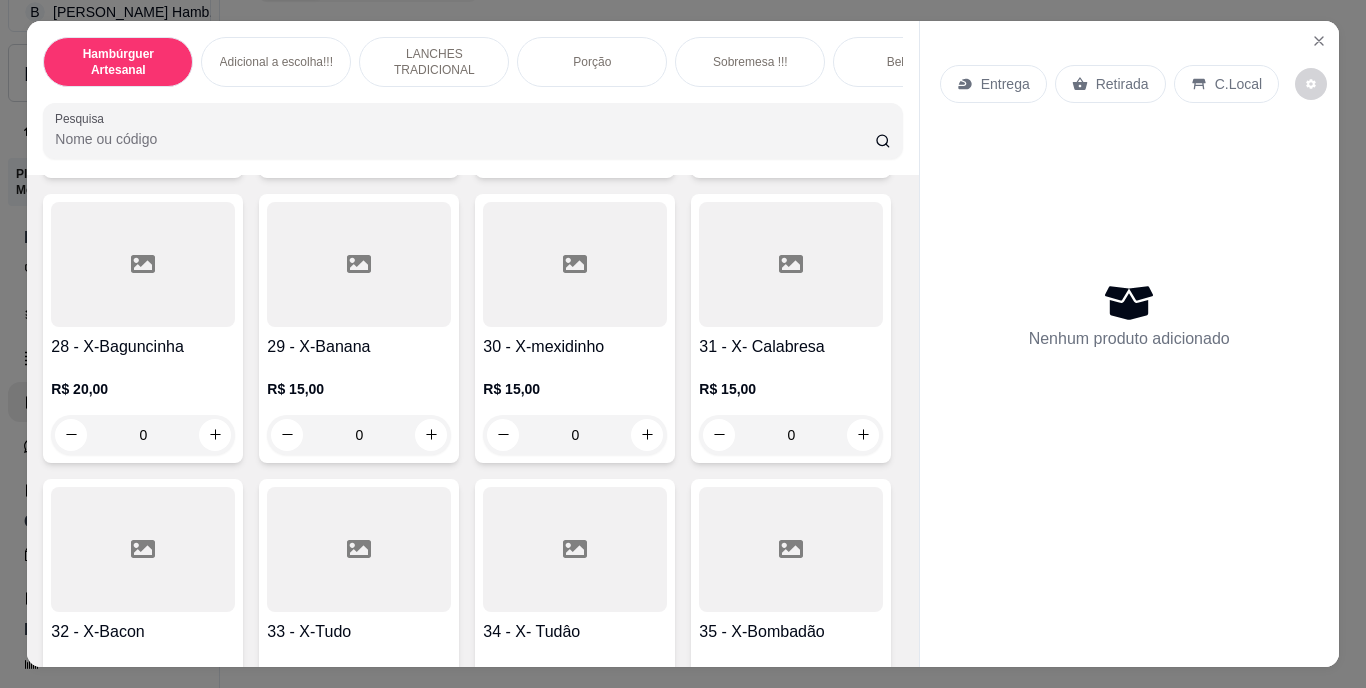 click 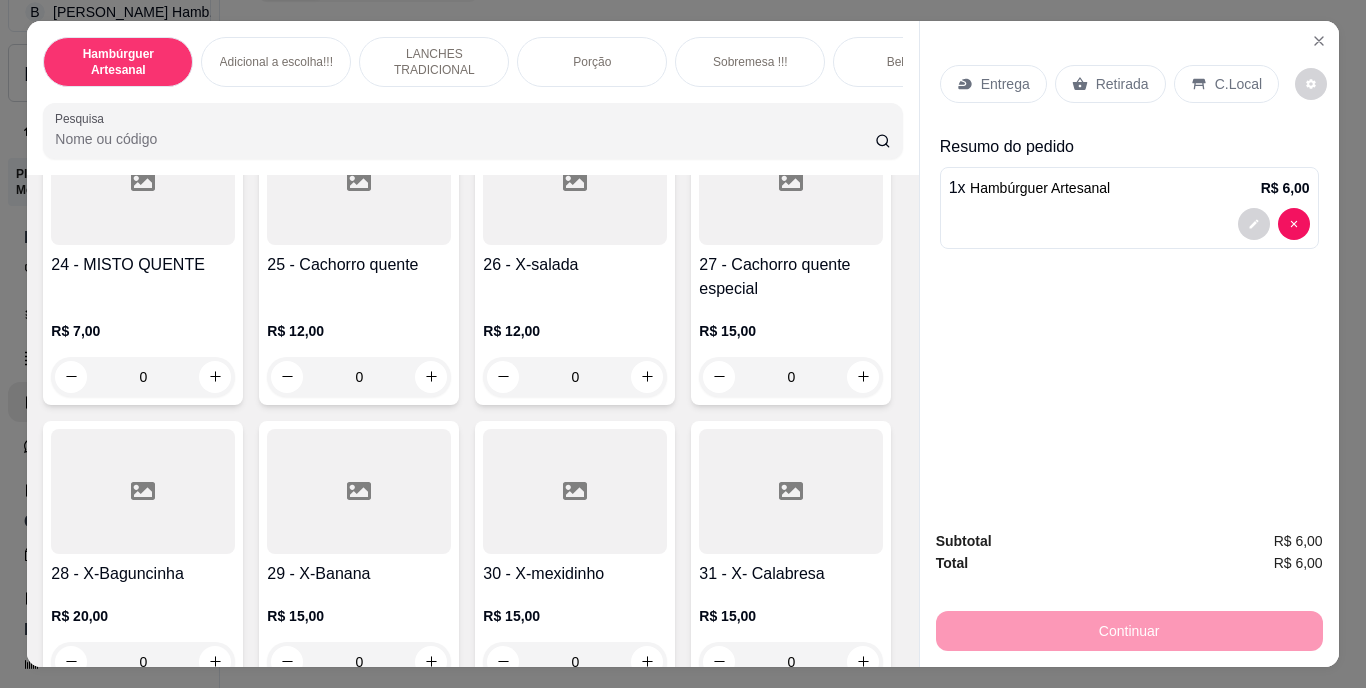 scroll, scrollTop: 2863, scrollLeft: 0, axis: vertical 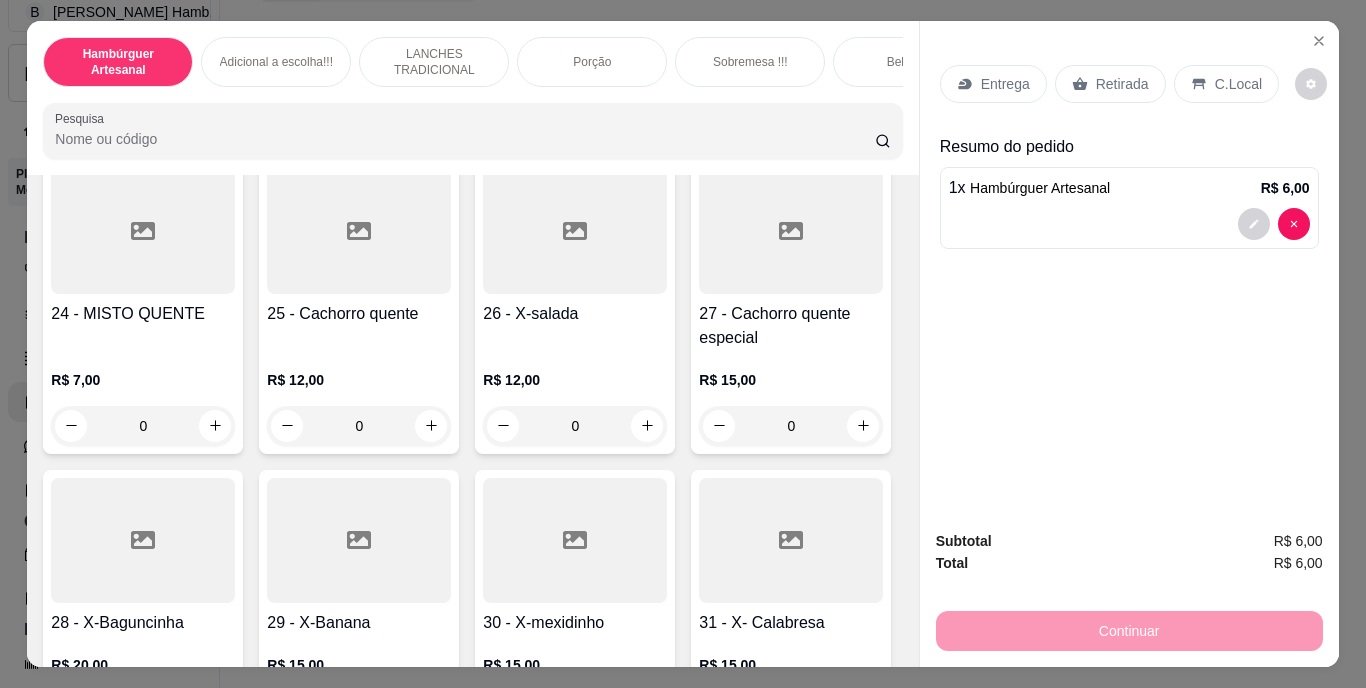 click on "0" at bounding box center (143, -208) 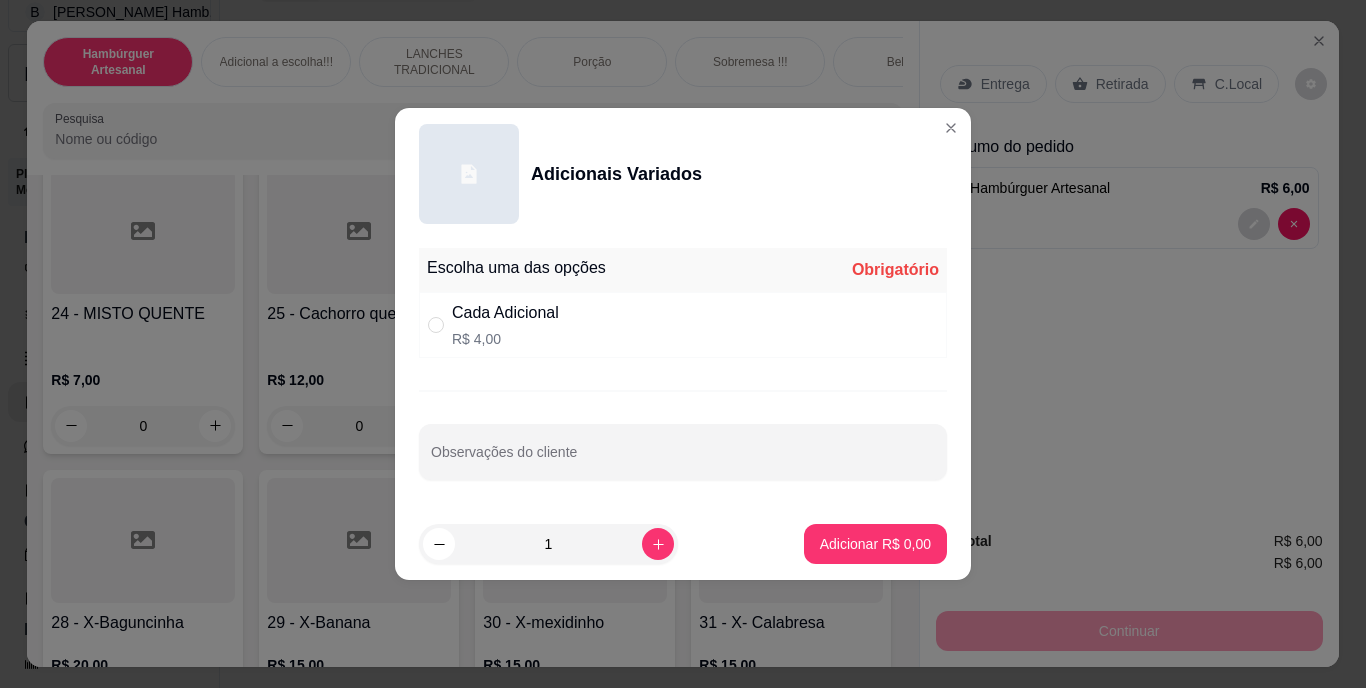 click at bounding box center (440, 325) 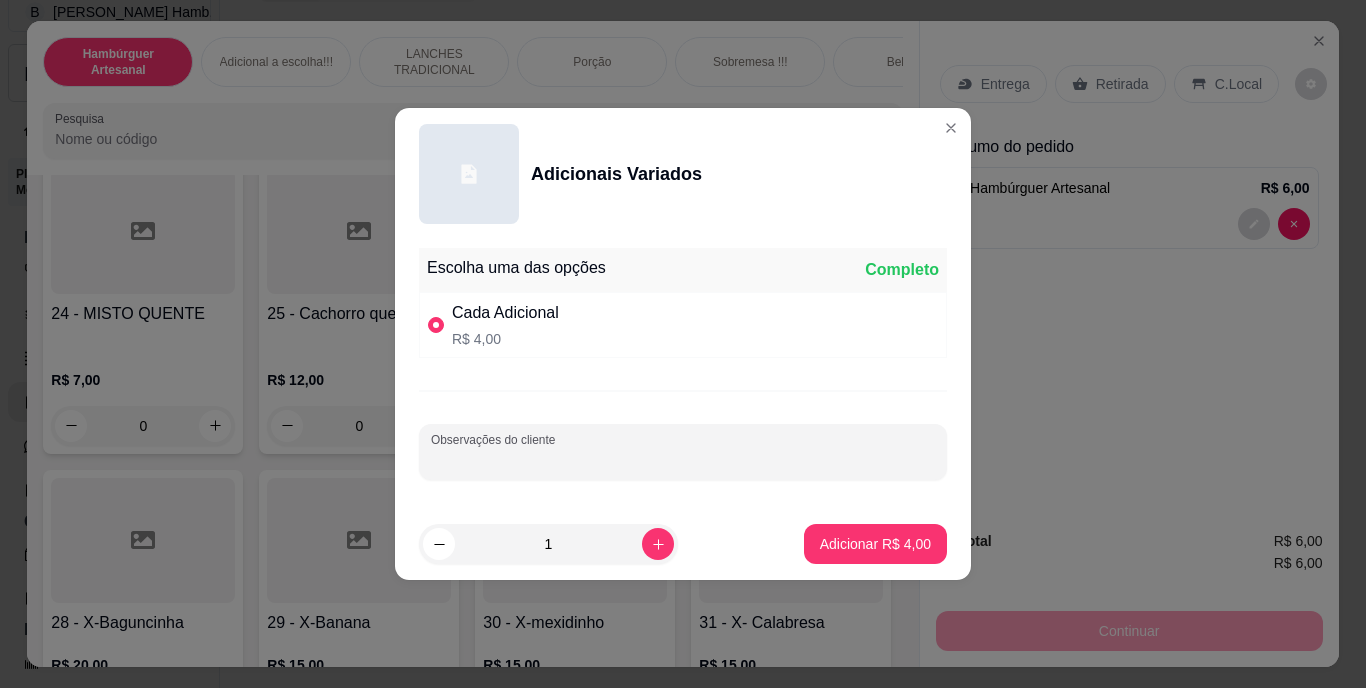 click on "Observações do cliente" at bounding box center [683, 460] 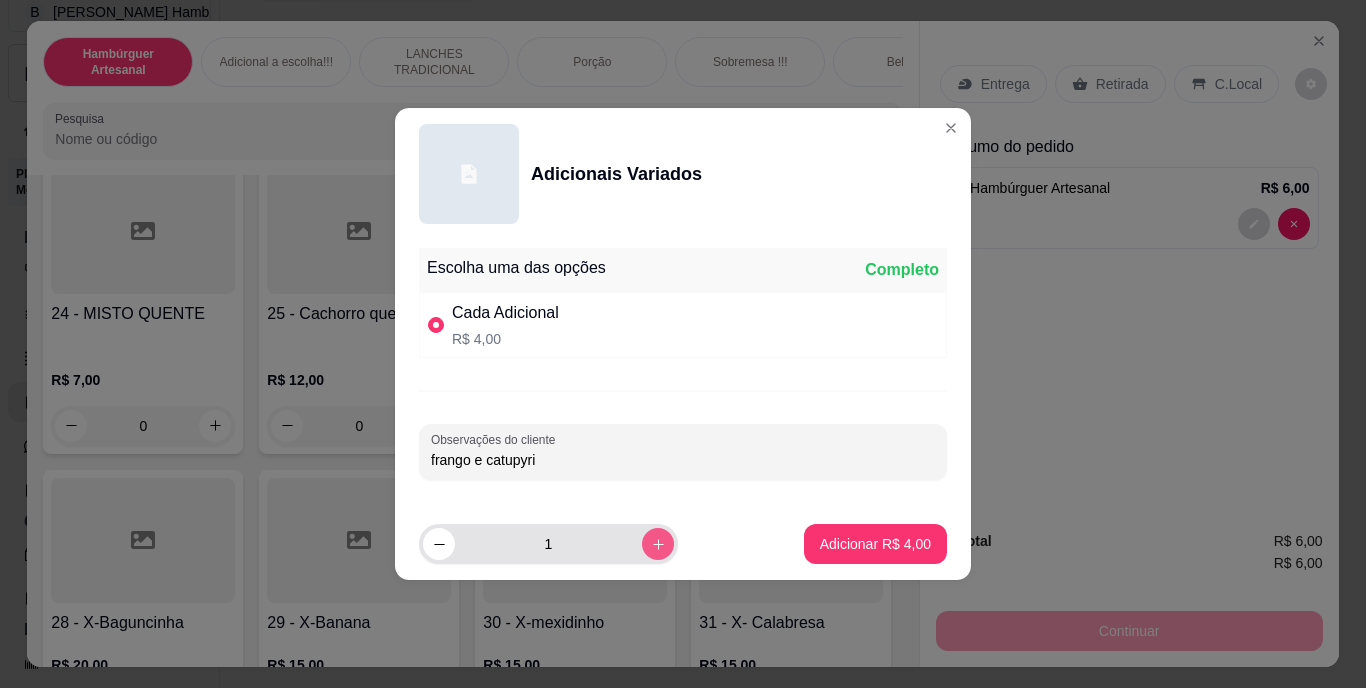 type on "frango e catupyri" 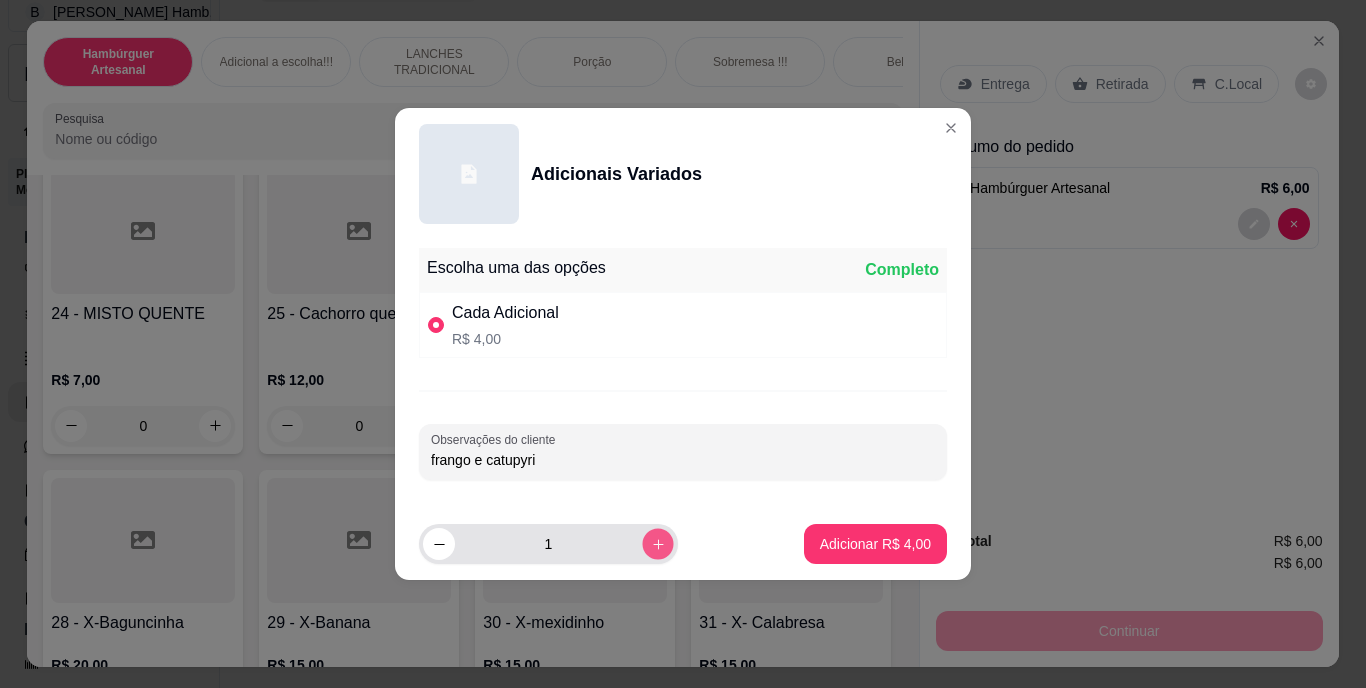 click 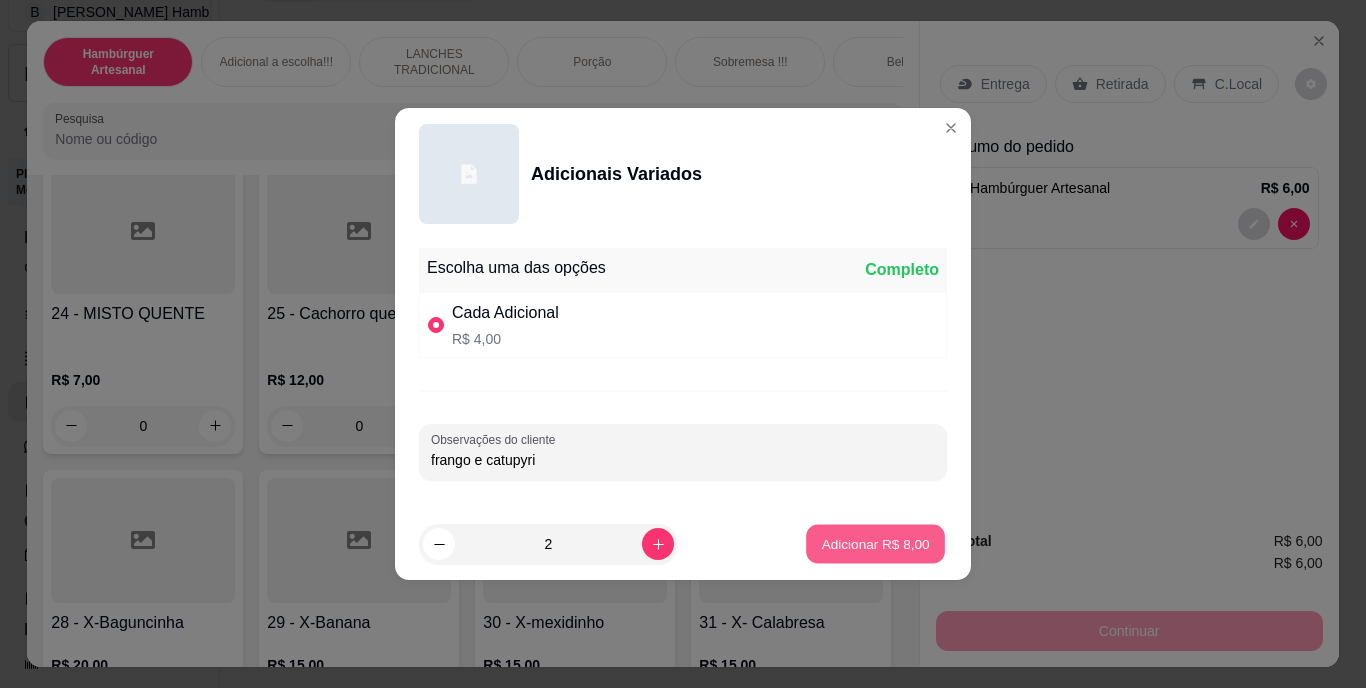 click on "Adicionar   R$ 8,00" at bounding box center (875, 543) 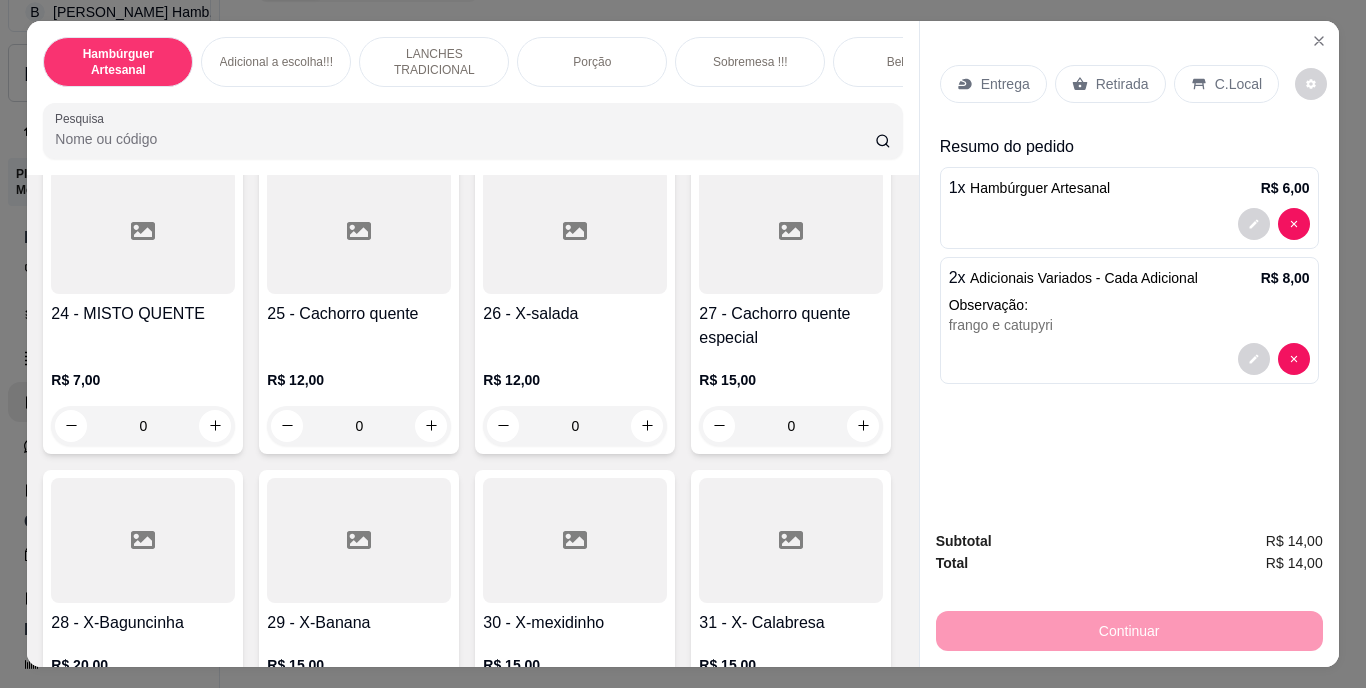 click on "Retirada" at bounding box center [1122, 84] 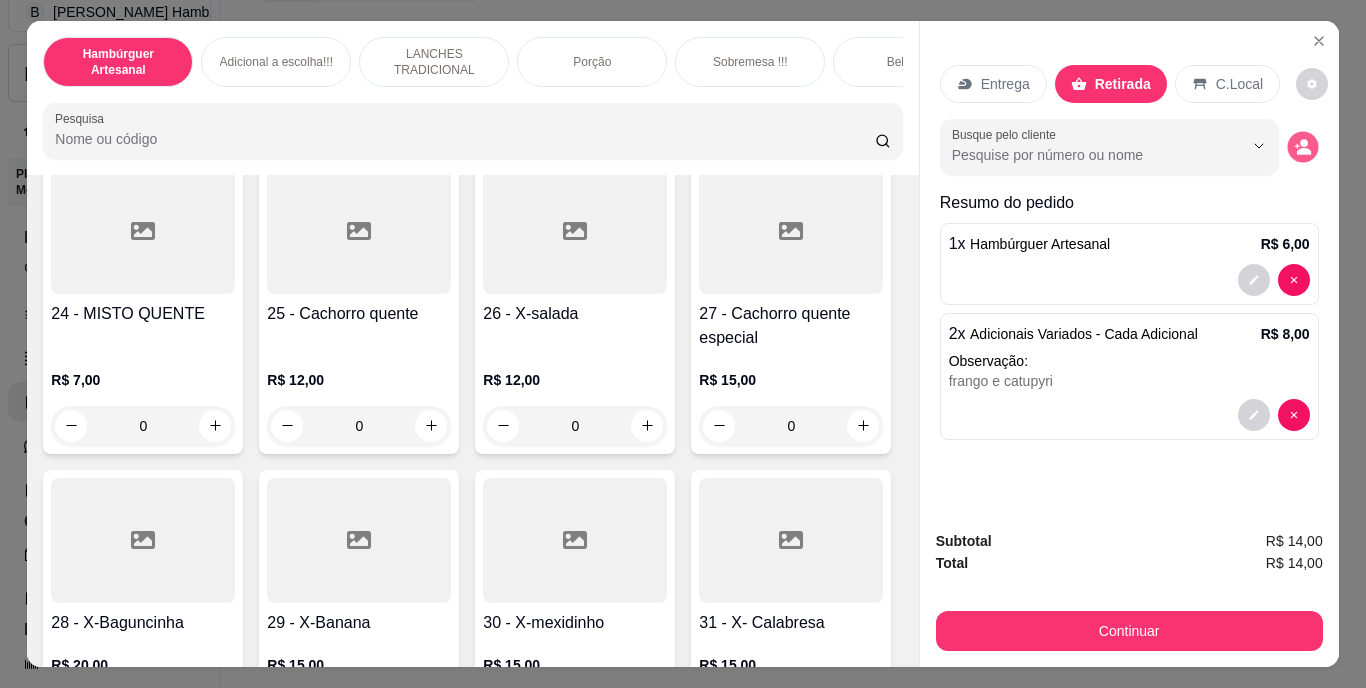 click 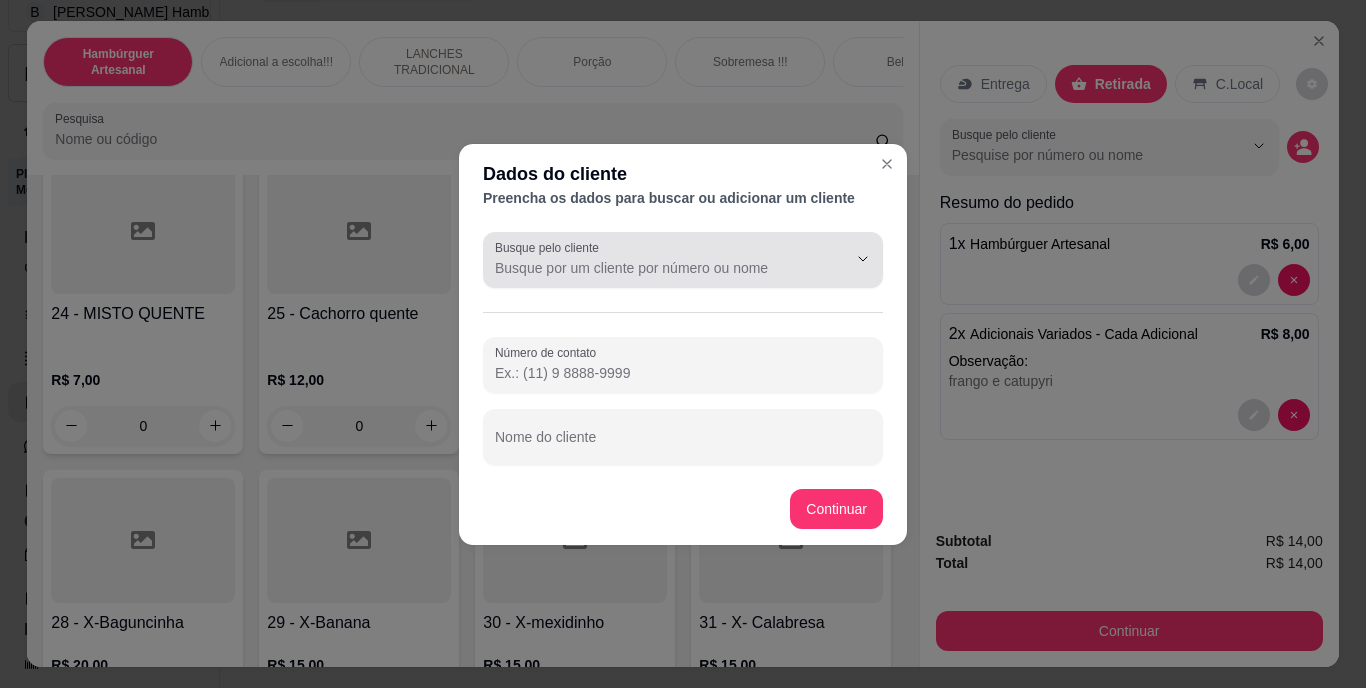 click 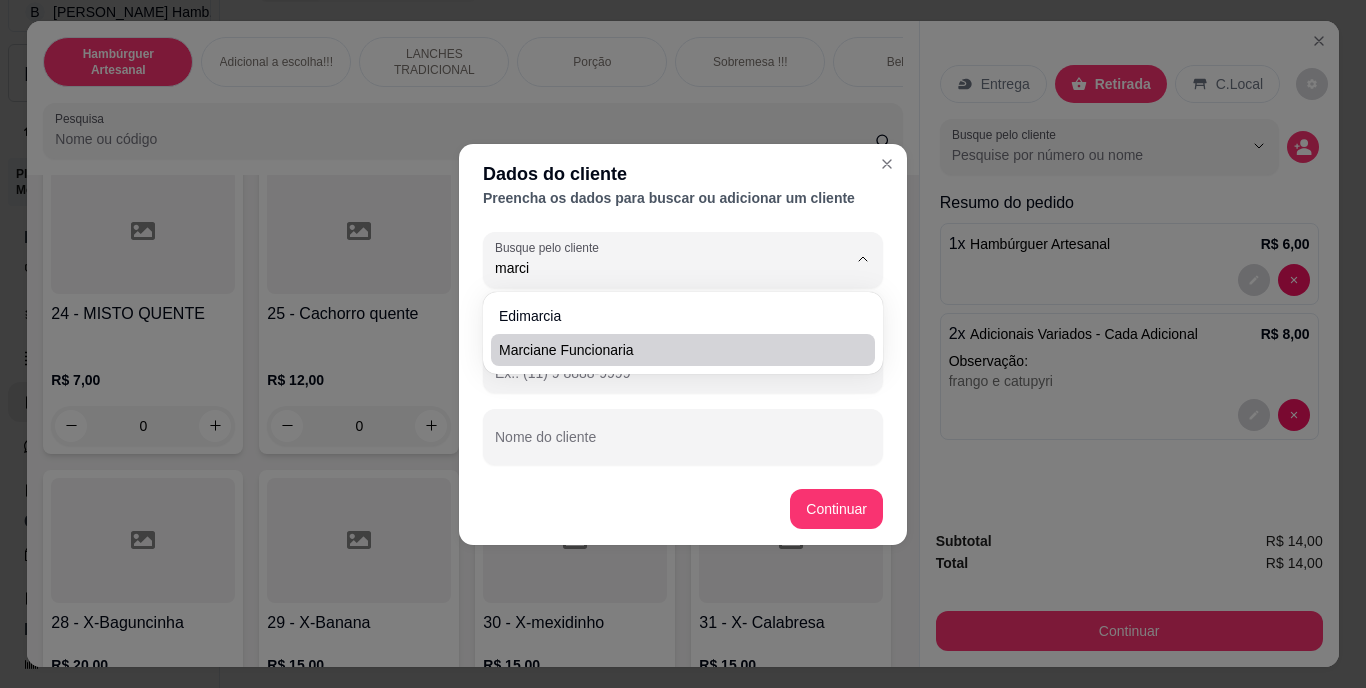 click on "marciane funcionaria" at bounding box center (673, 350) 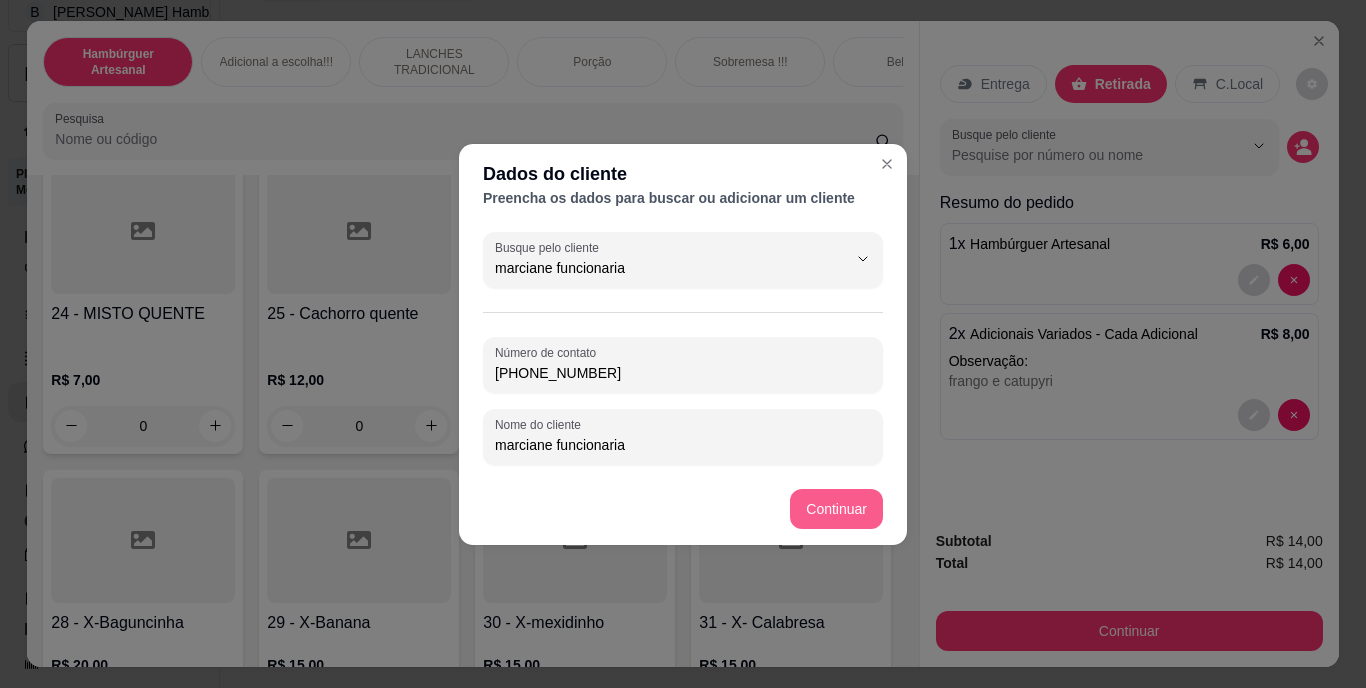 type on "marciane funcionaria" 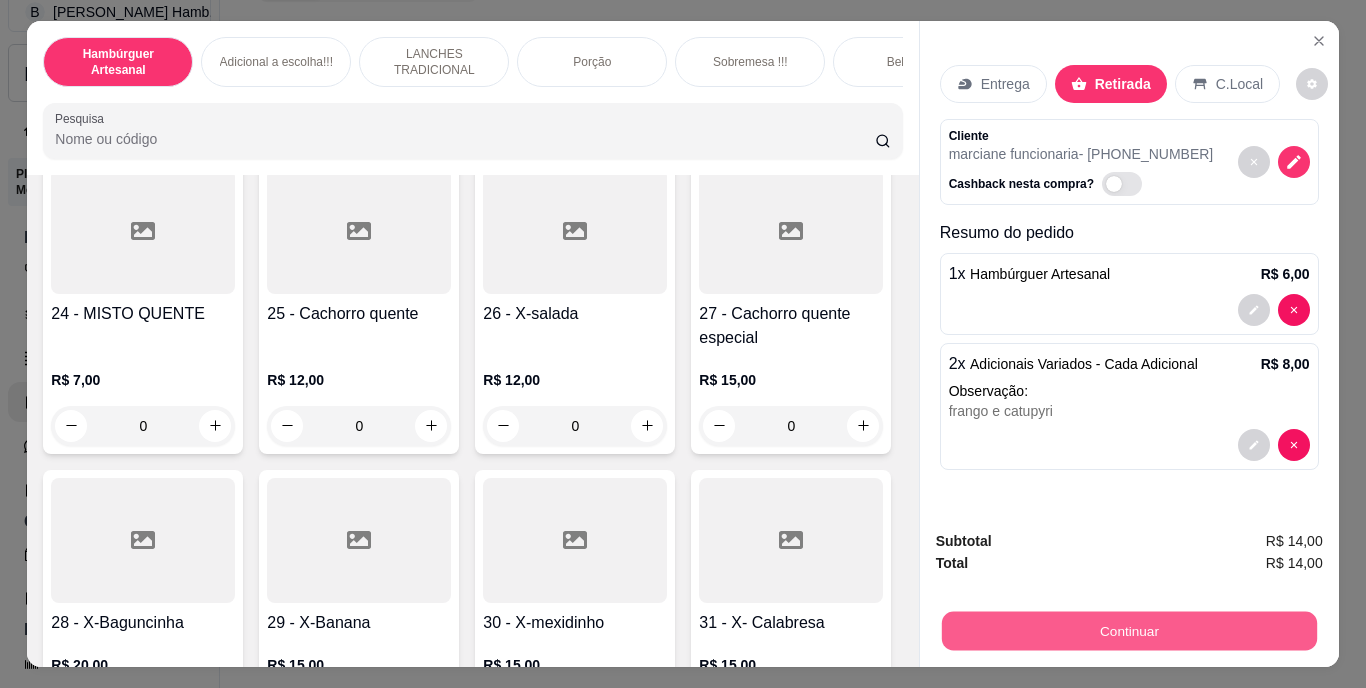 click on "Continuar" at bounding box center [1128, 631] 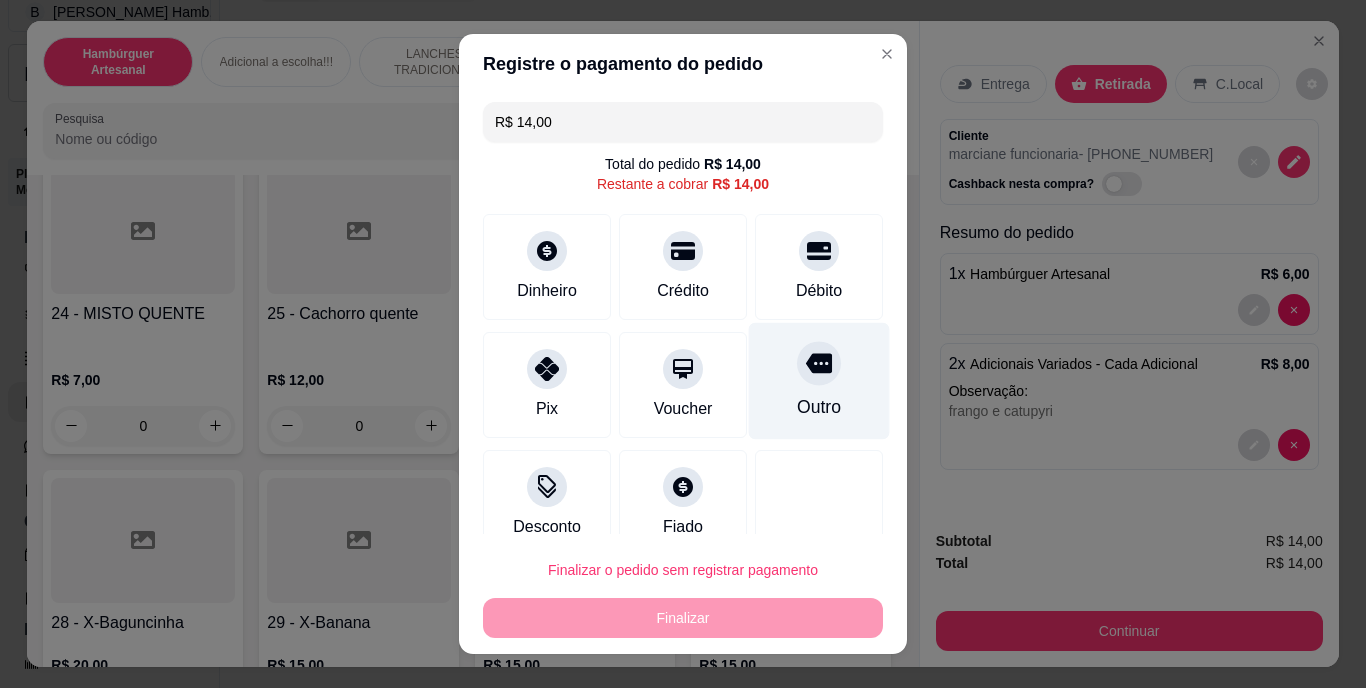 click 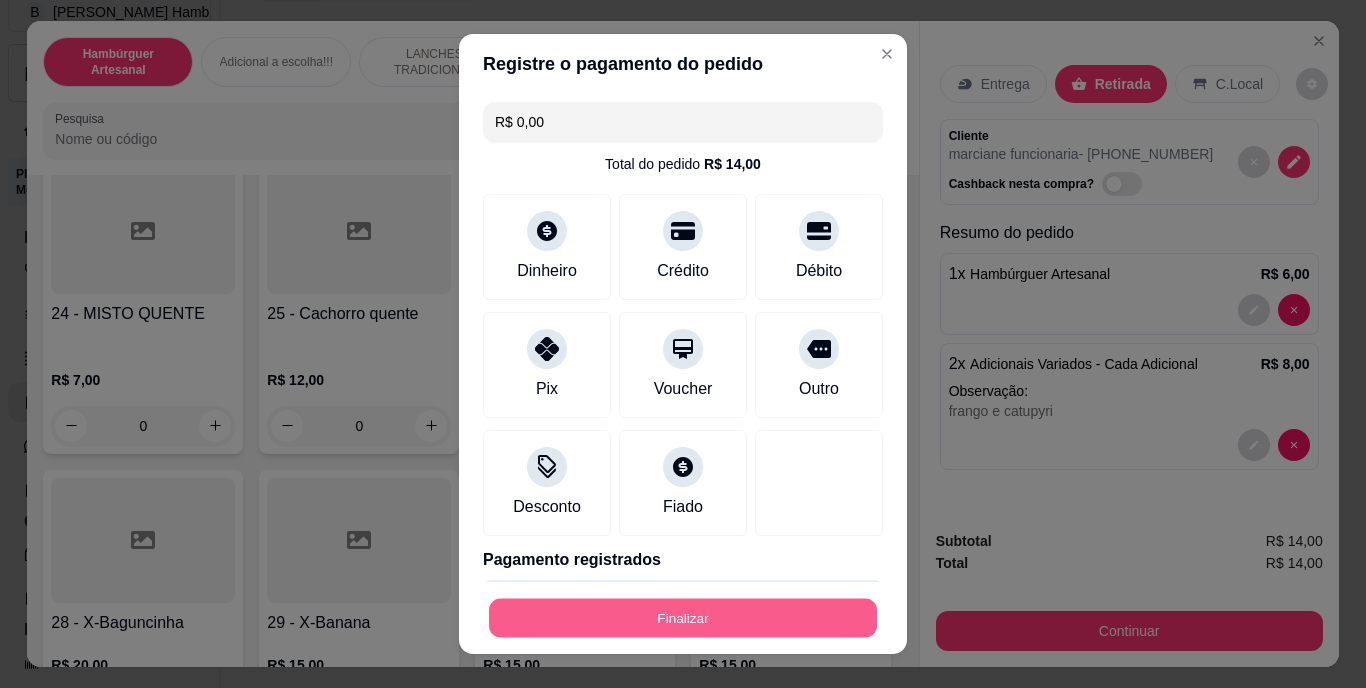 click on "Finalizar" at bounding box center [683, 617] 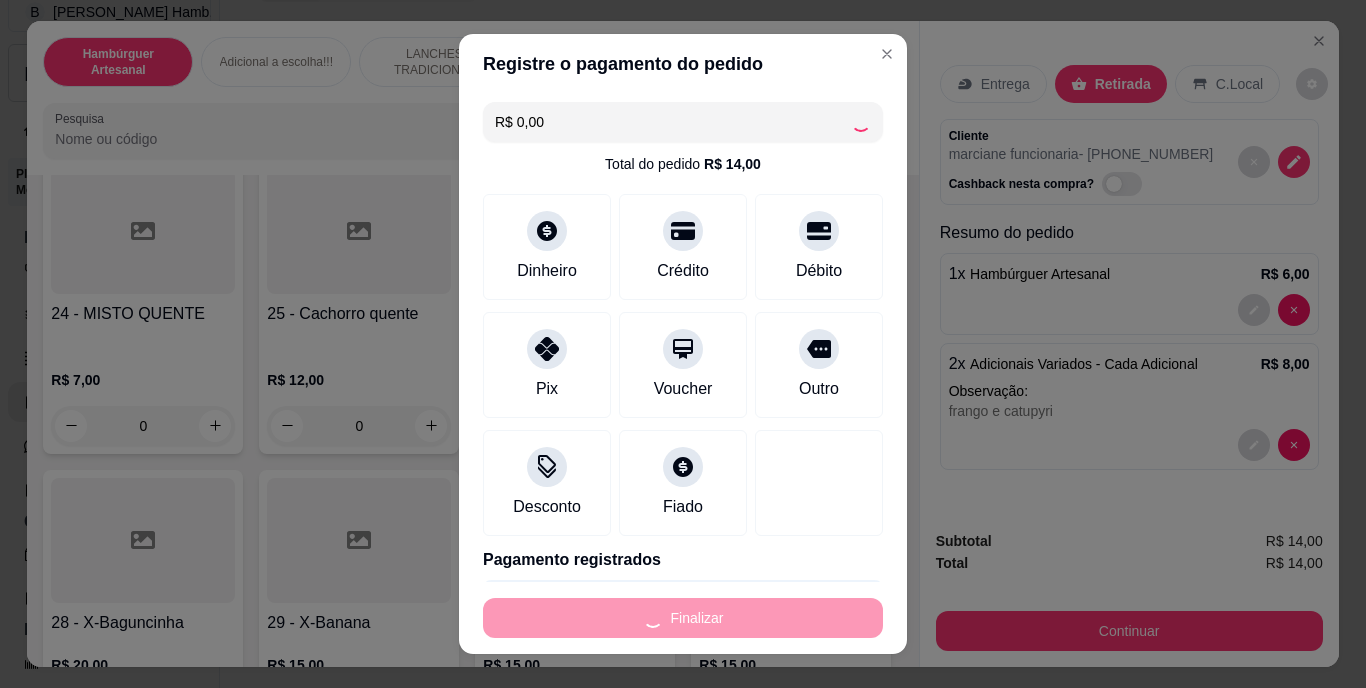 type on "0" 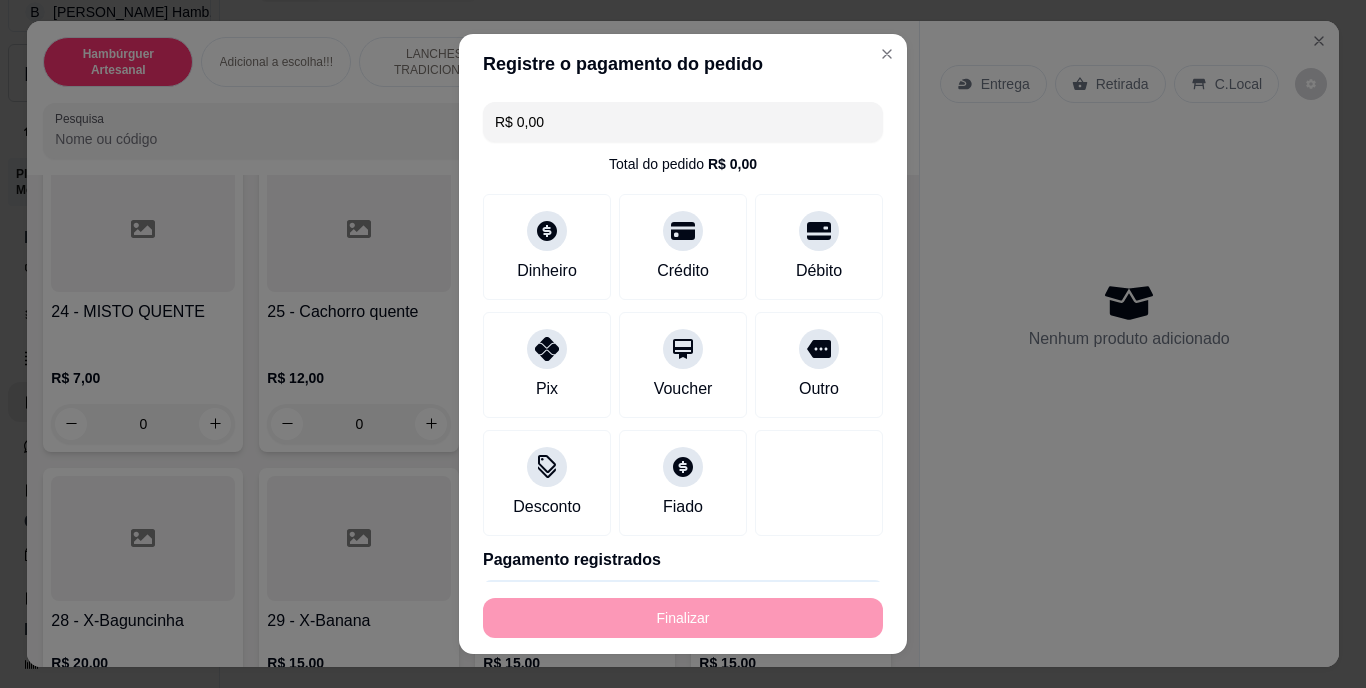 type on "-R$ 14,00" 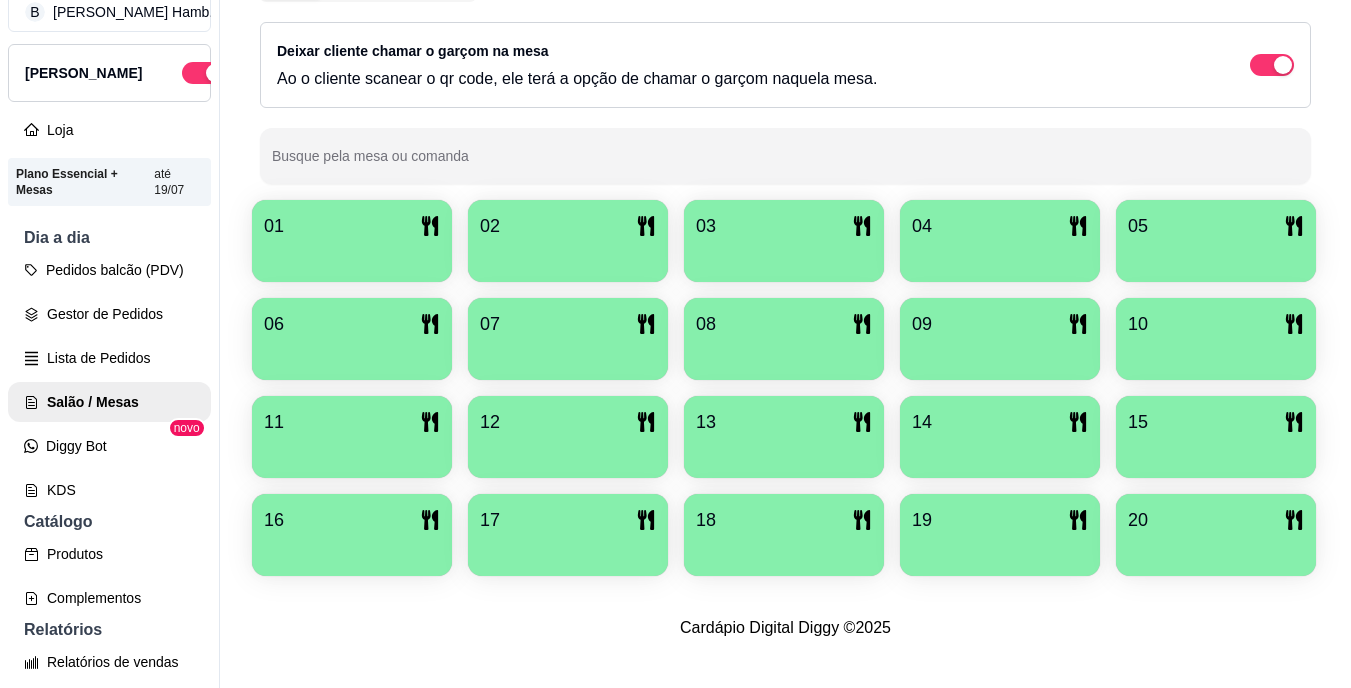 click on "B Bakana's Hamb ... Loja Aberta Loja Plano Essencial + Mesas até 19/07   Dia a dia Pedidos balcão (PDV) Gestor de Pedidos Lista de Pedidos Salão / Mesas Diggy Bot novo KDS Catálogo Produtos Complementos Relatórios Relatórios de vendas Relatório de clientes Relatório de fidelidade novo Gerenciar Entregadores novo Nota Fiscal (NFC-e) Controle de caixa Controle de fiado Cupons Clientes Estoque Configurações Diggy Planos Precisa de ajuda? Sair Salão / Mesas / Comandas Adicionar mesa / comanda Imprimir qr-codes da mesa Adicionar funcionário Configurar taxa de serviço Novidade! Agora é possível gerenciar o consumo da mesa por clientes.   Veja como isso funciona Todos Mesas Comandas Deixar cliente chamar o garçom na mesa Ao o cliente scanear o qr code, ele terá a opção de chamar o garçom naquela mesa. Busque pela mesa ou comanda
01 02 03 04 05 06 07 08 09 10 11 12 13 14 15 16 17 18 19 20 Cardápio Digital Diggy © 2025" at bounding box center [675, 328] 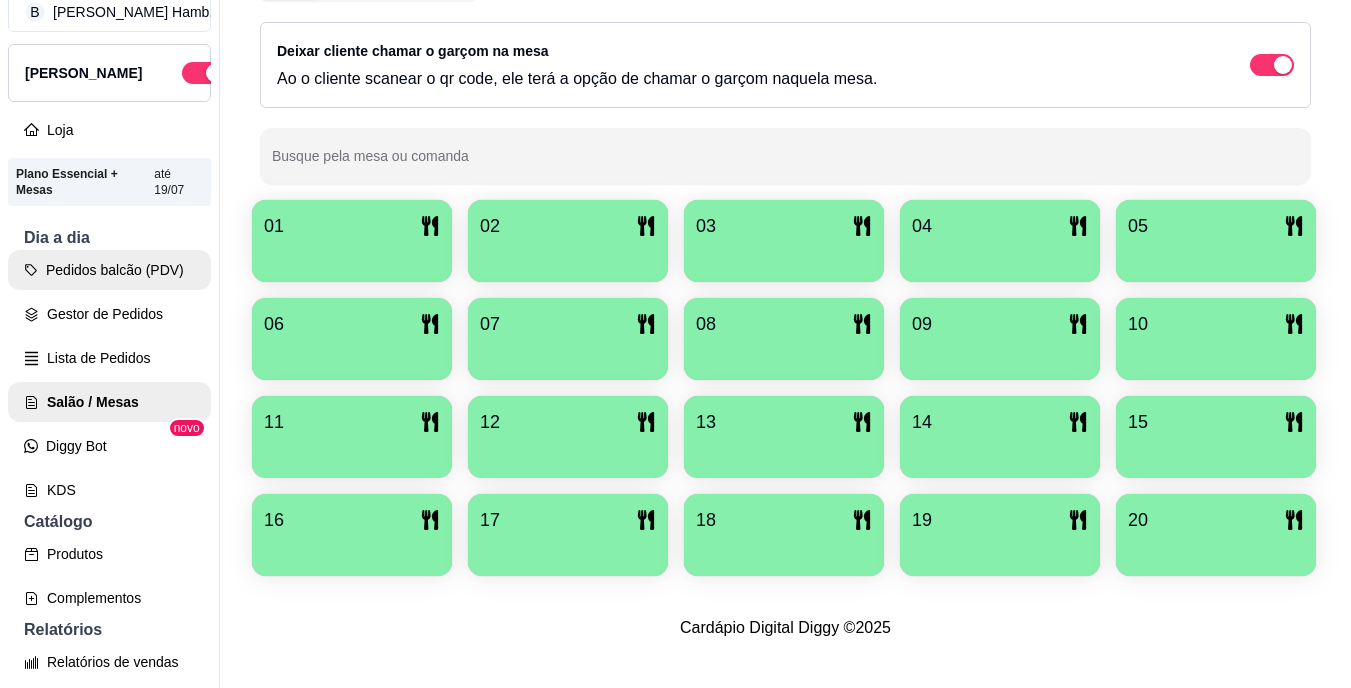 click on "Pedidos balcão (PDV)" at bounding box center [109, 270] 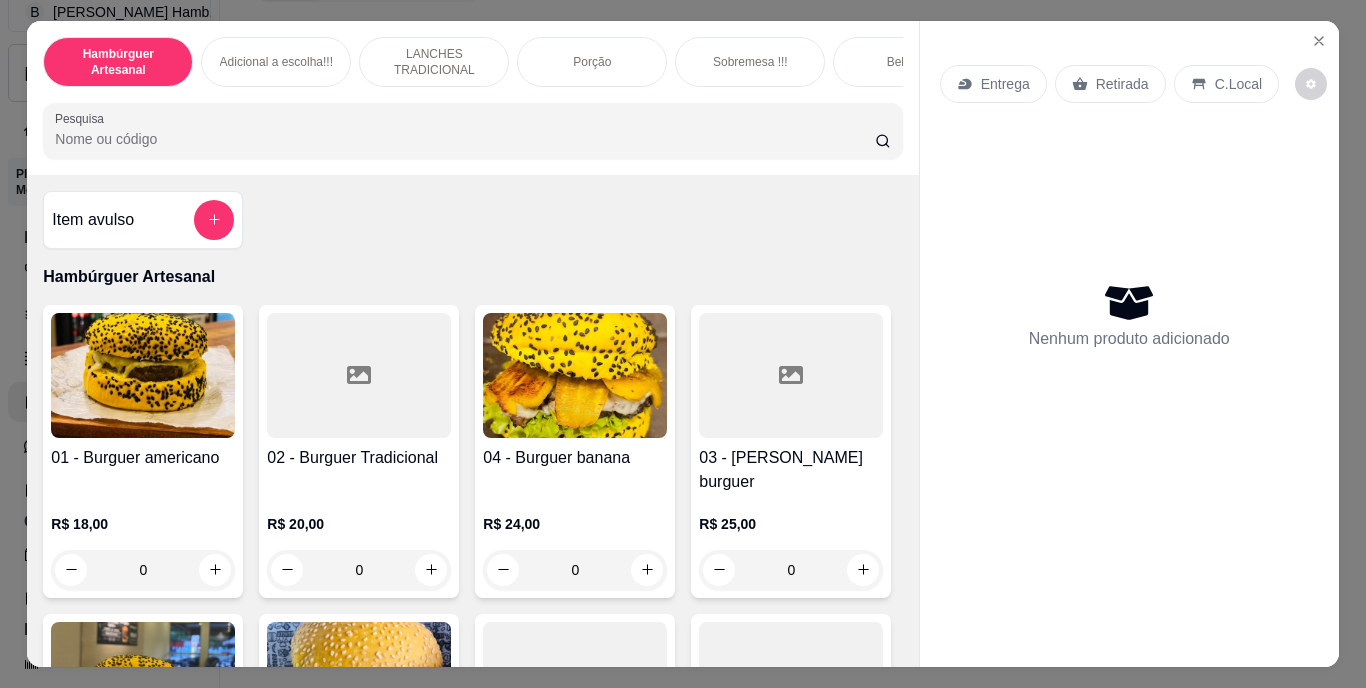 click on "Retirada" at bounding box center (1122, 84) 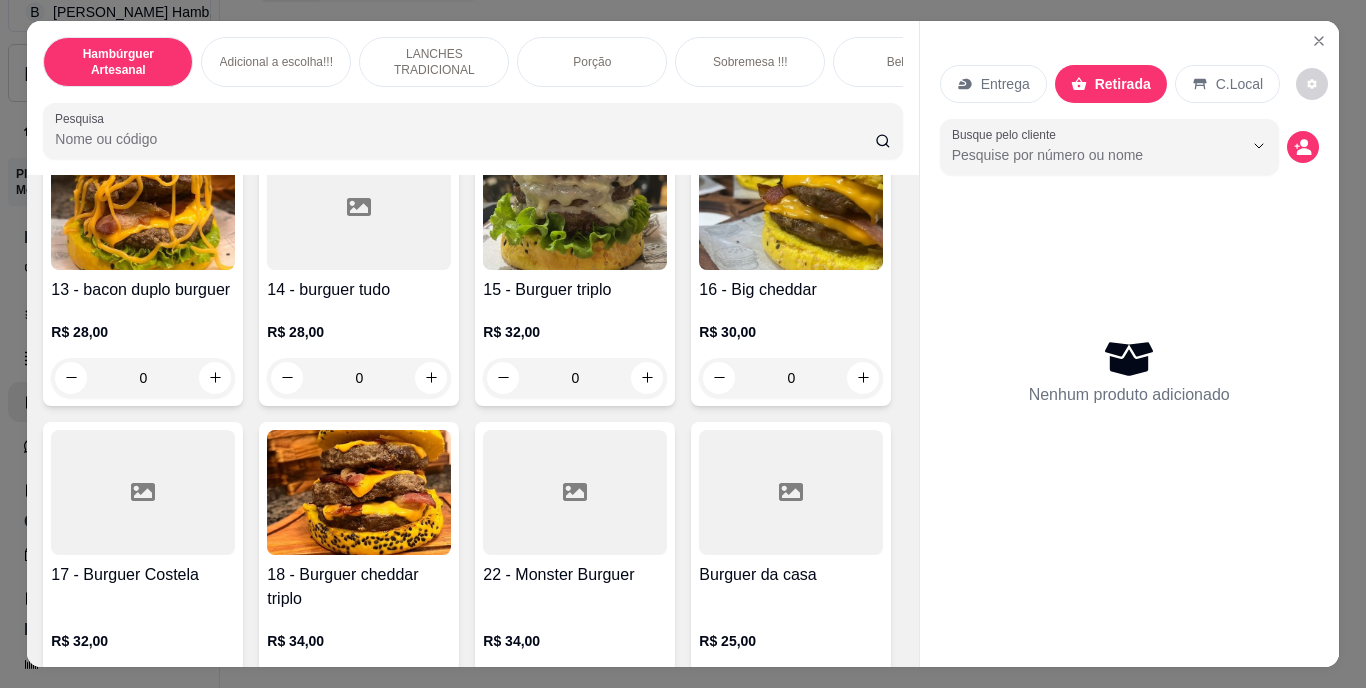 scroll, scrollTop: 1070, scrollLeft: 0, axis: vertical 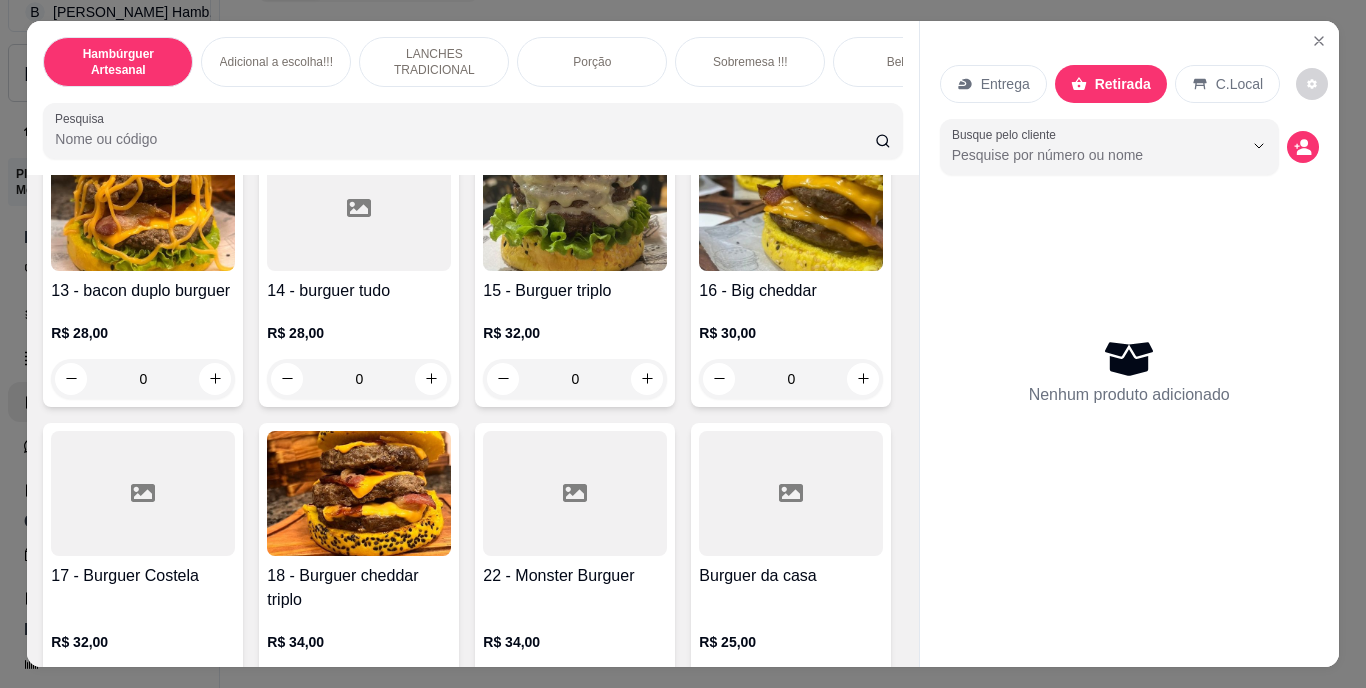 click 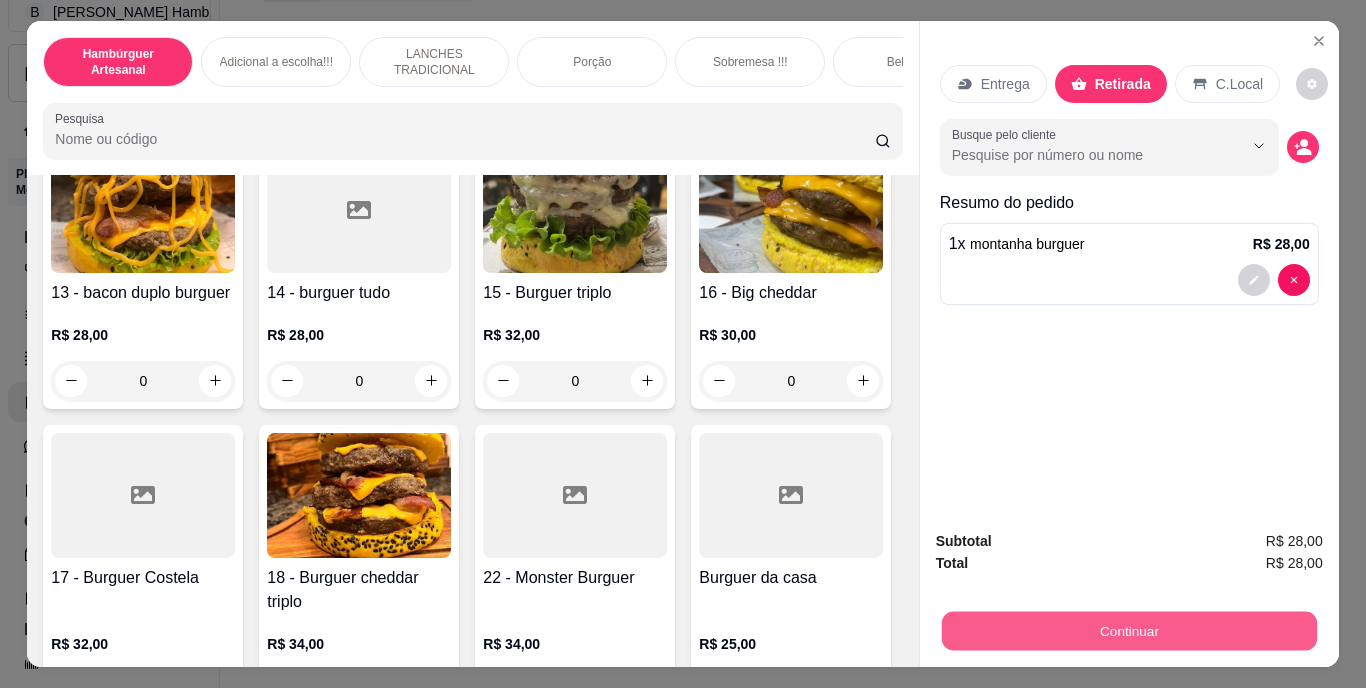 click on "Continuar" at bounding box center (1128, 631) 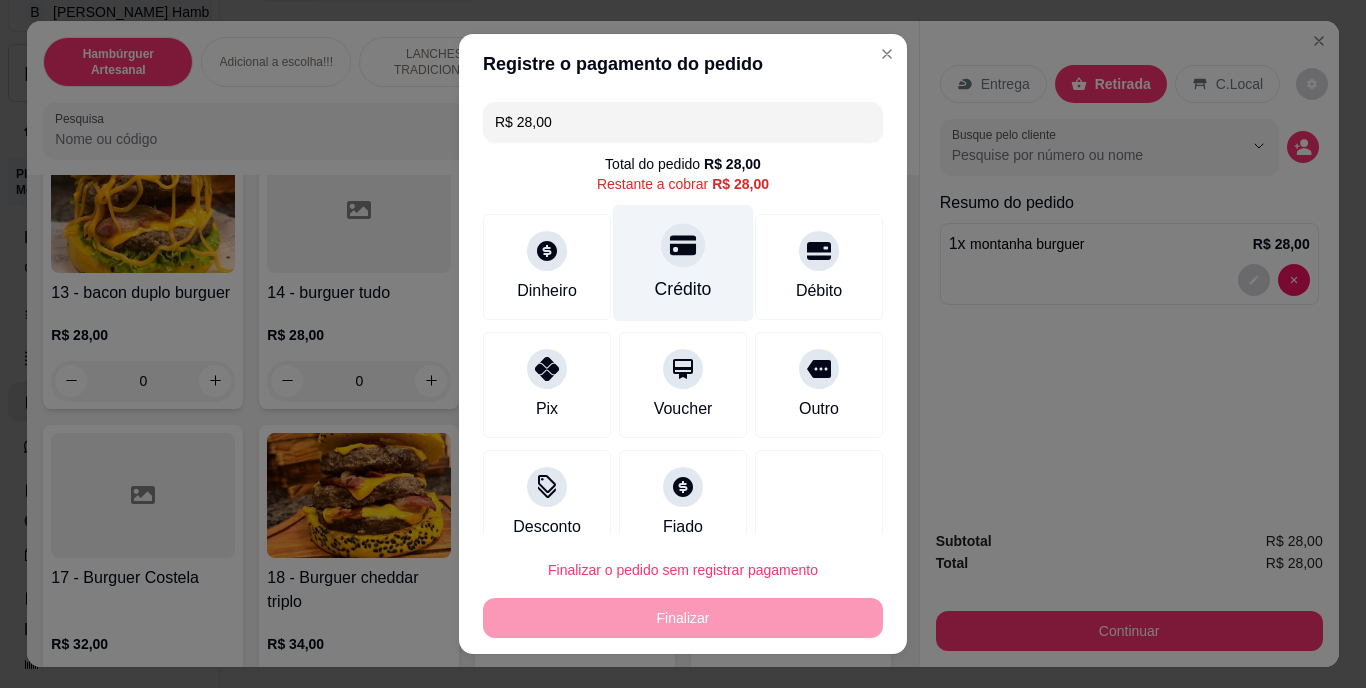 click on "Crédito" at bounding box center (683, 290) 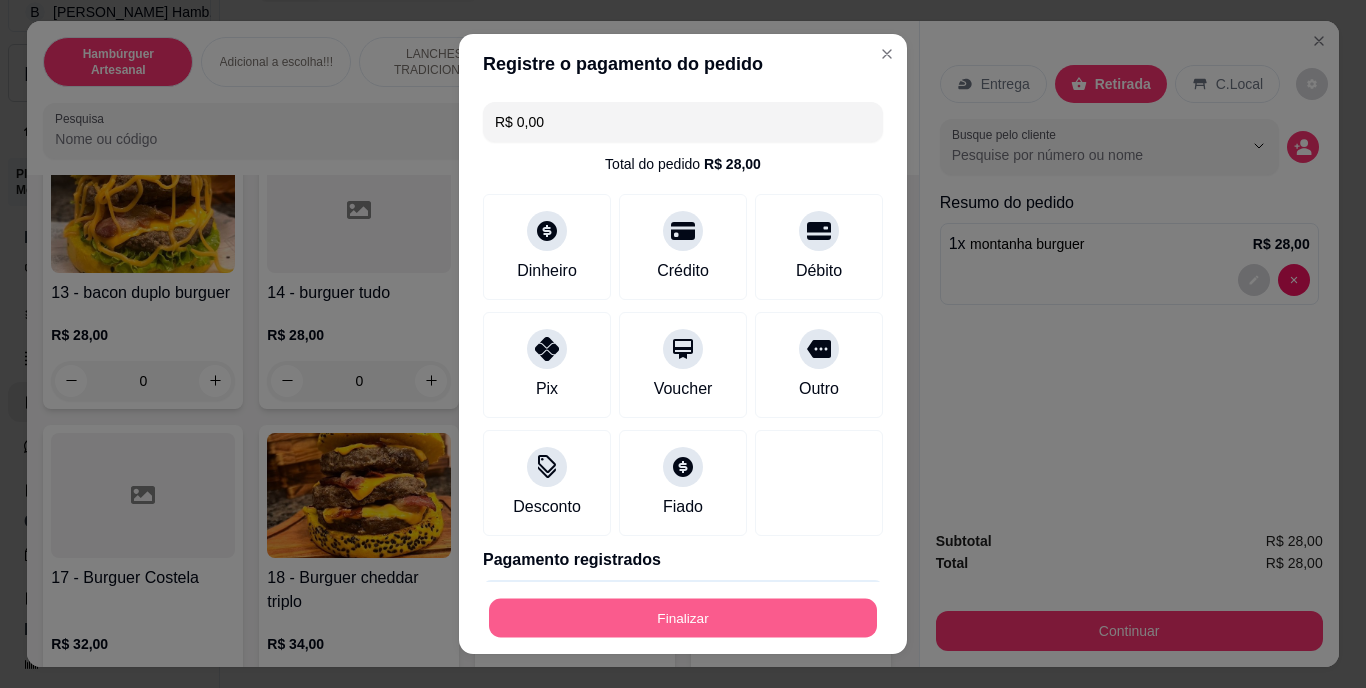 click on "Finalizar" at bounding box center [683, 617] 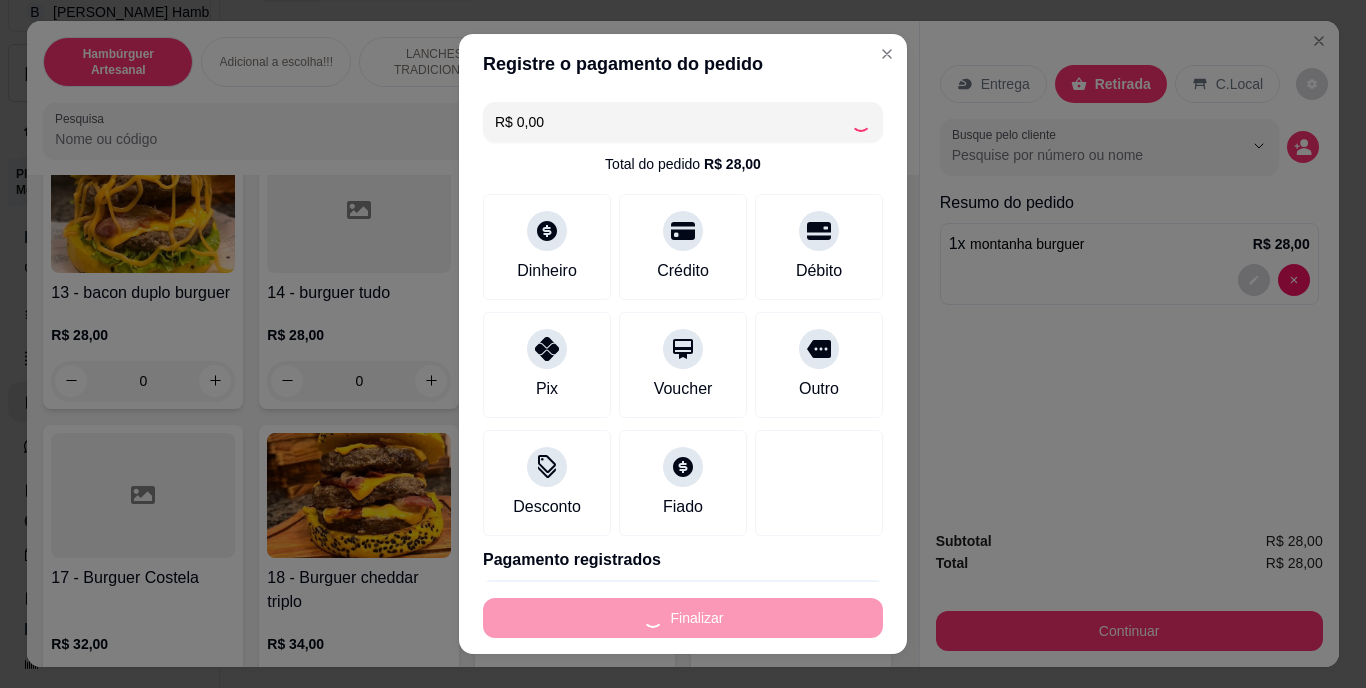 type on "0" 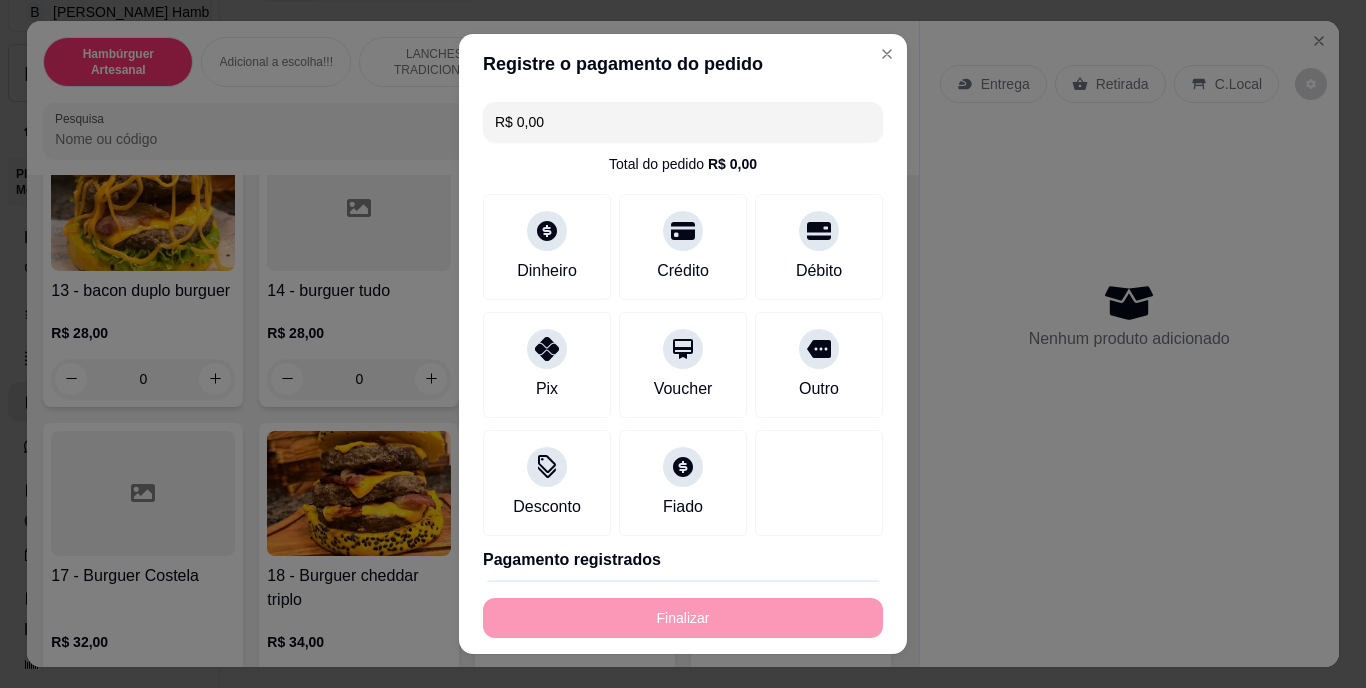 type on "-R$ 28,00" 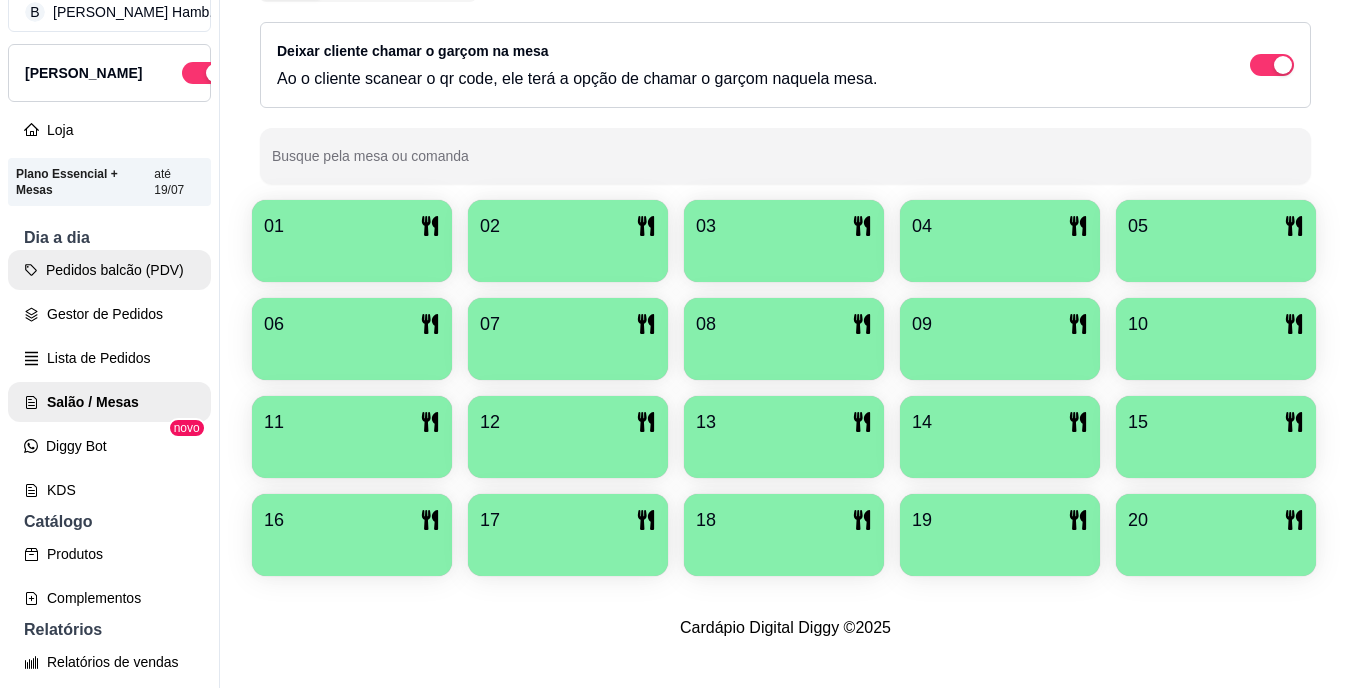 click on "Pedidos balcão (PDV)" at bounding box center (109, 270) 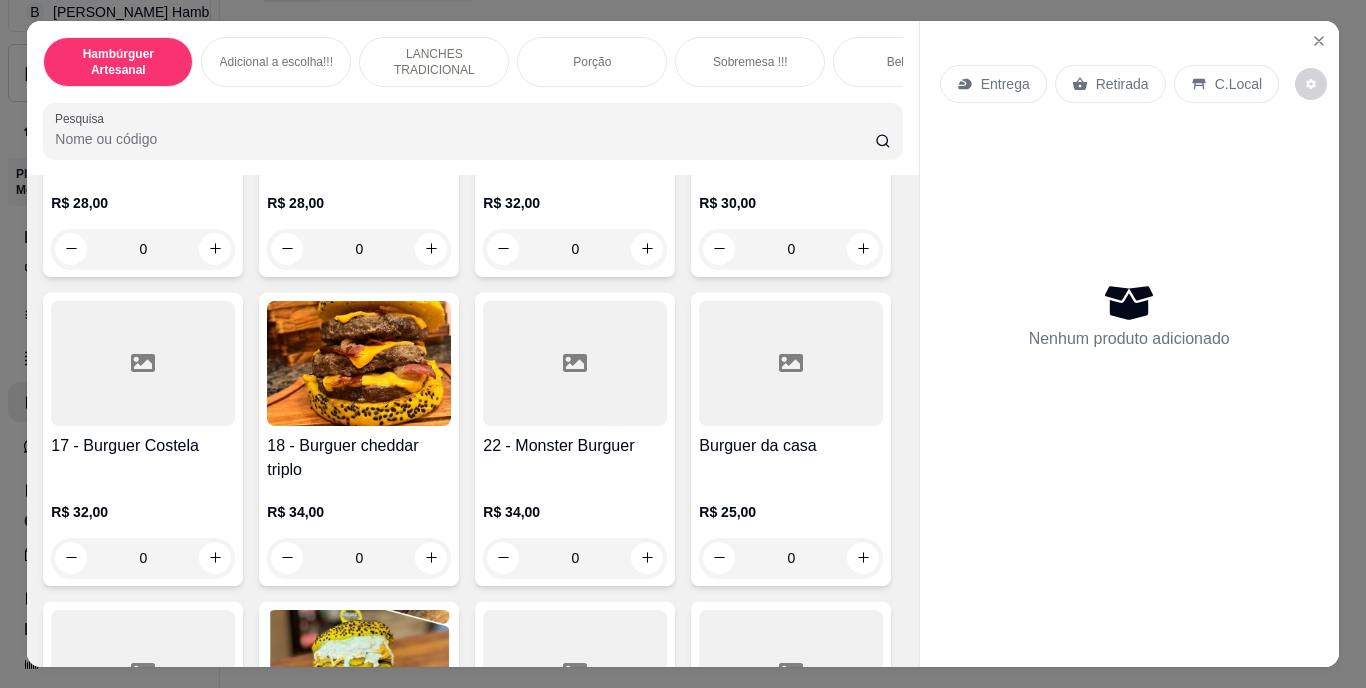 scroll, scrollTop: 1100, scrollLeft: 0, axis: vertical 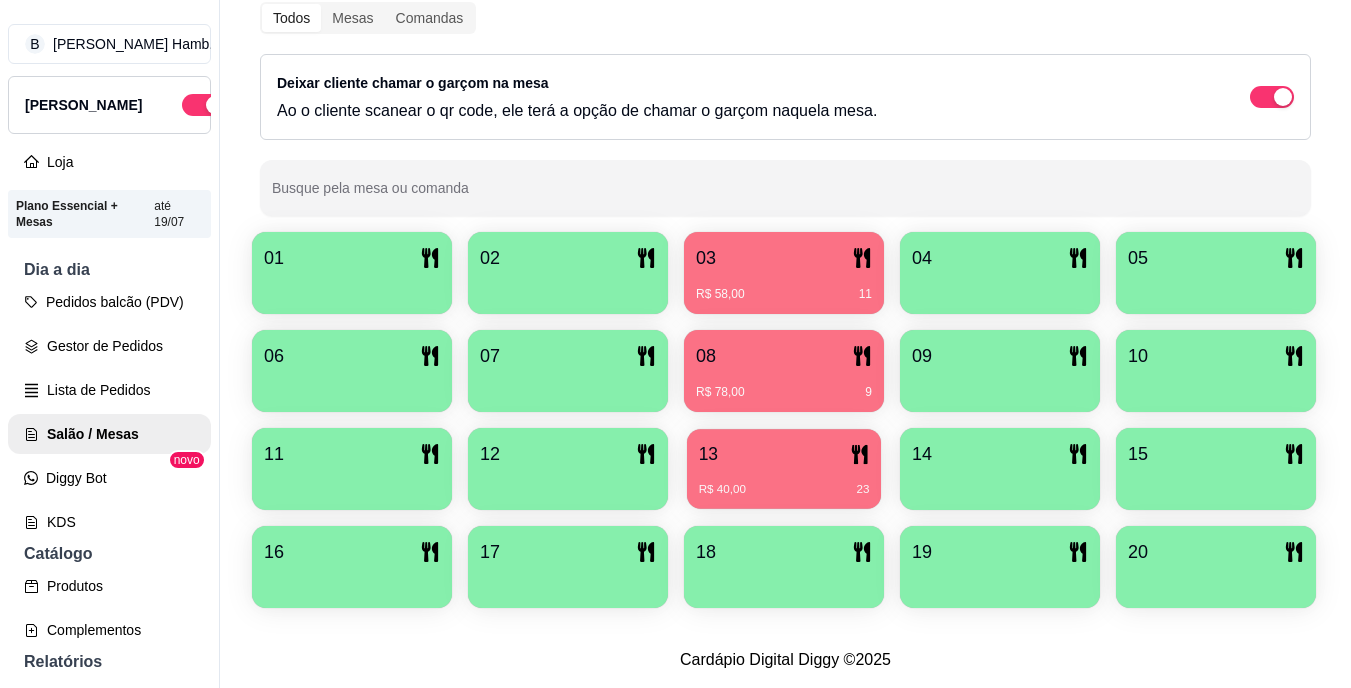 click on "R$ 40,00 23" at bounding box center [784, 482] 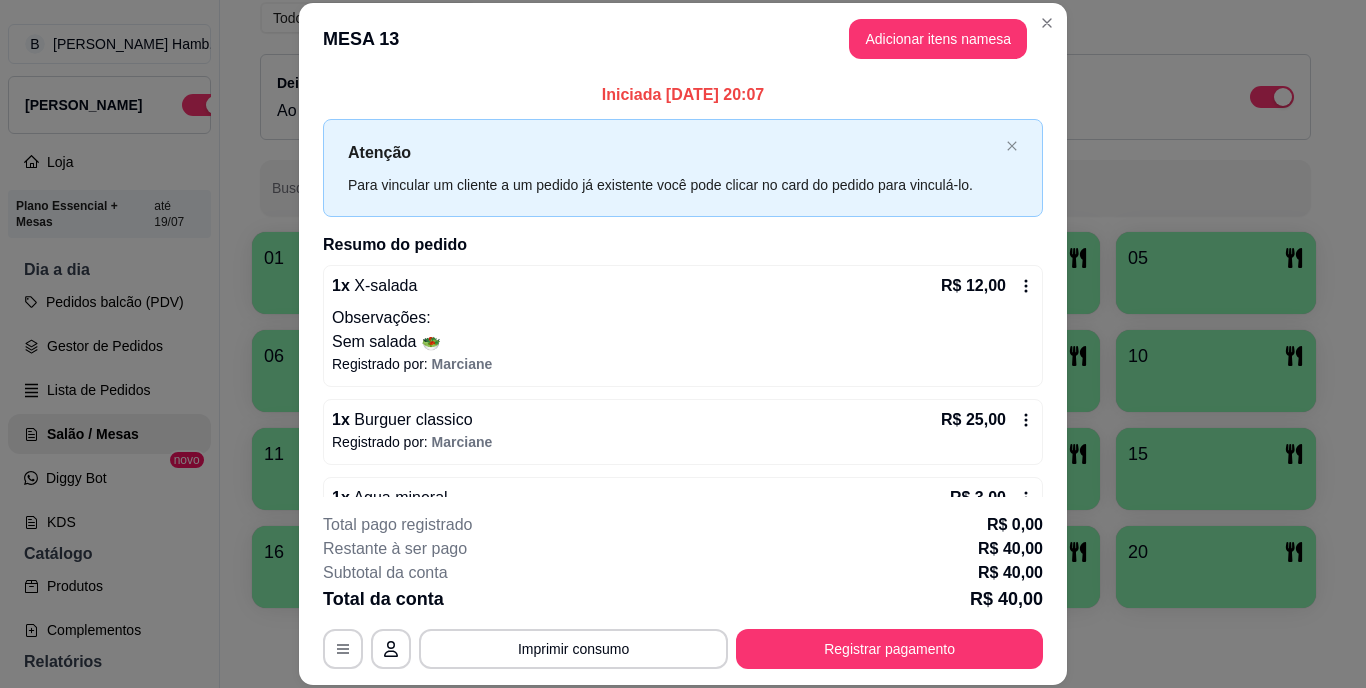 scroll, scrollTop: 54, scrollLeft: 0, axis: vertical 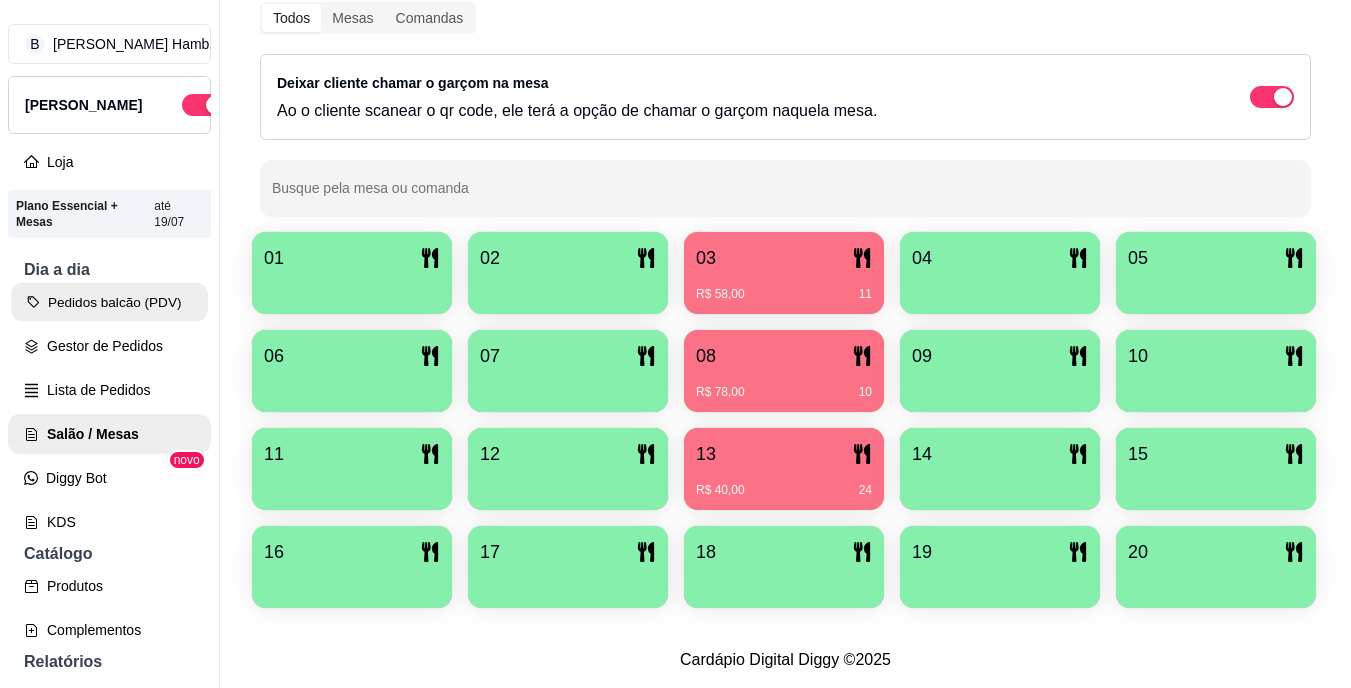 click on "Pedidos balcão (PDV)" at bounding box center [109, 302] 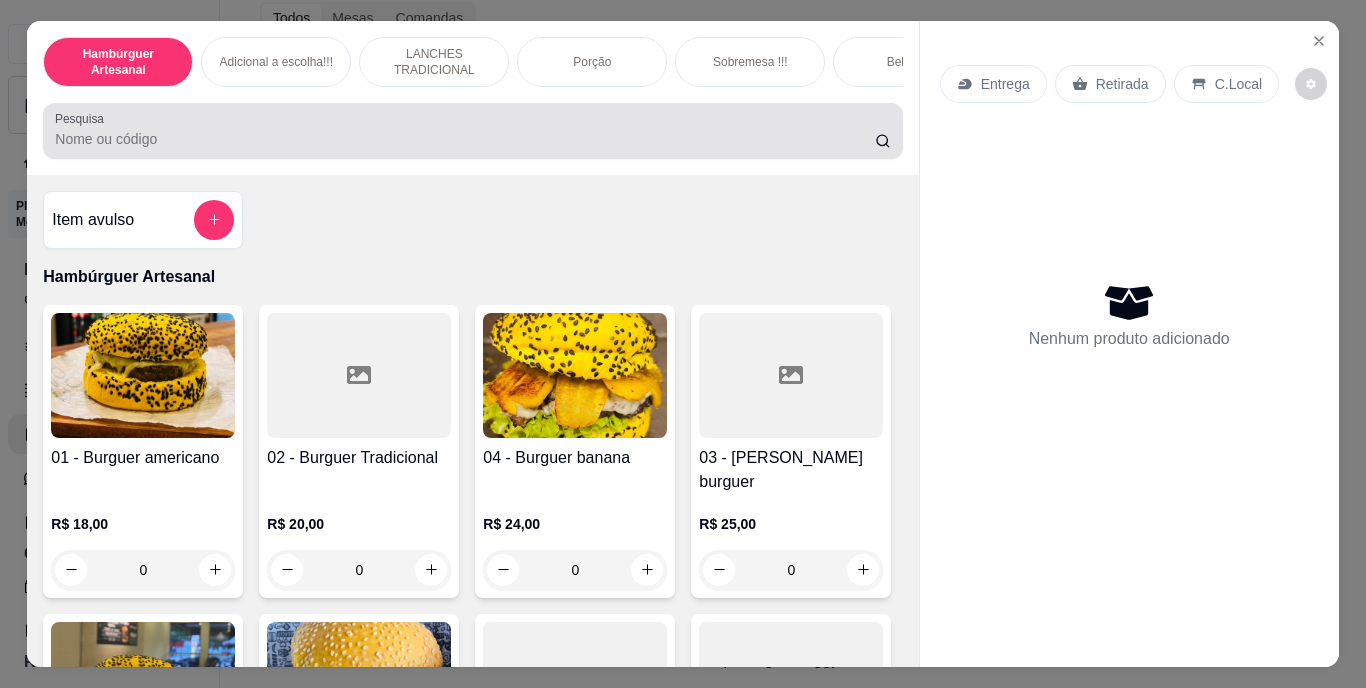 click on "Pesquisa" at bounding box center [465, 139] 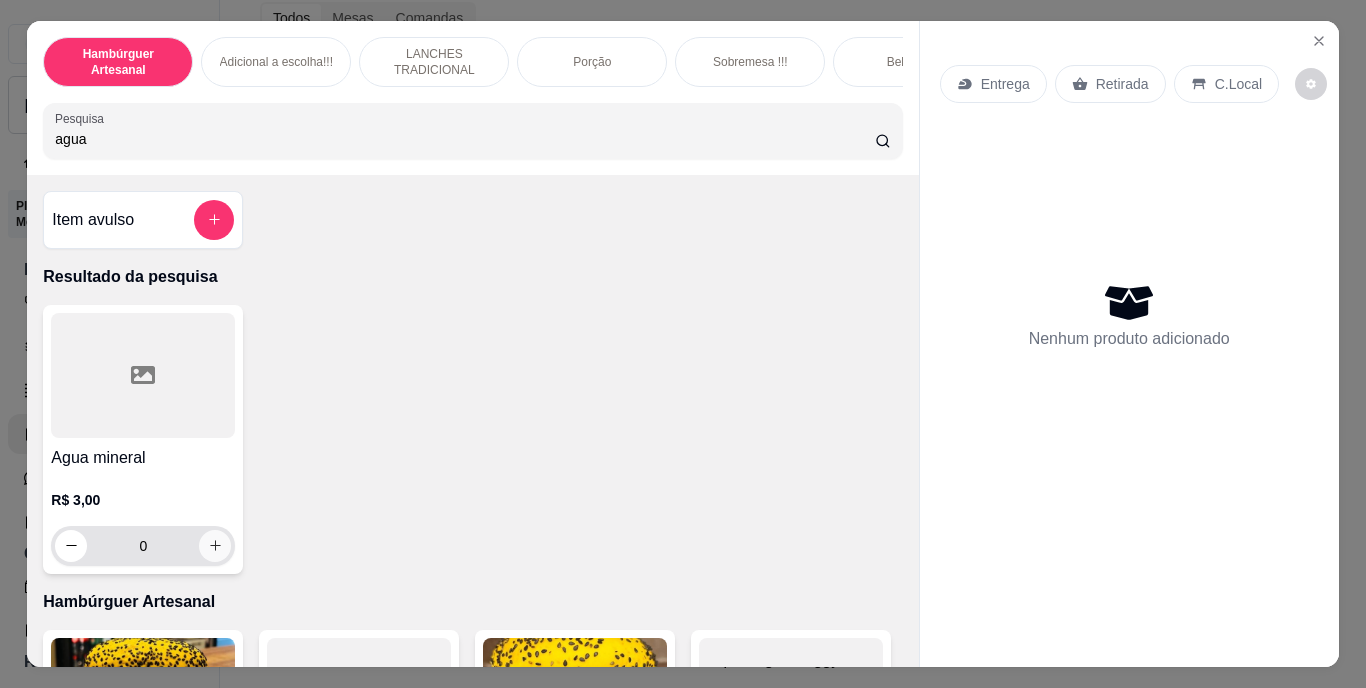 type on "agua" 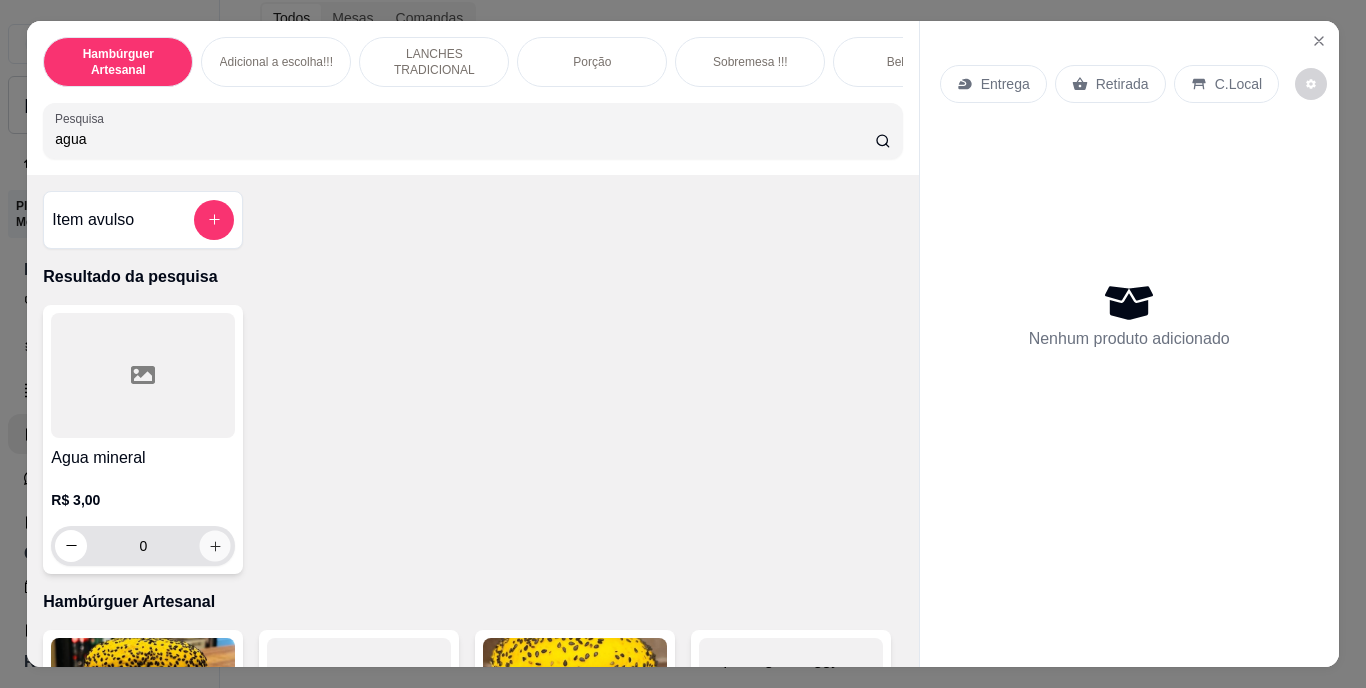 click 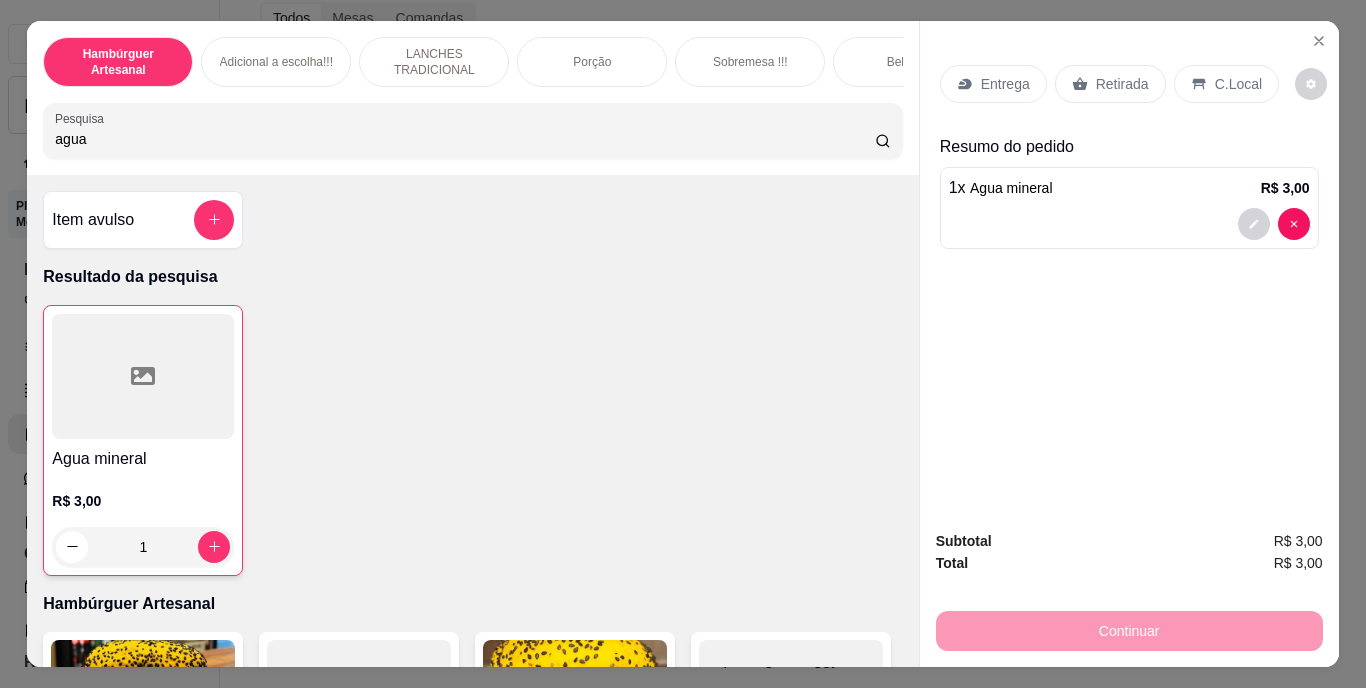 click on "Retirada" at bounding box center [1122, 84] 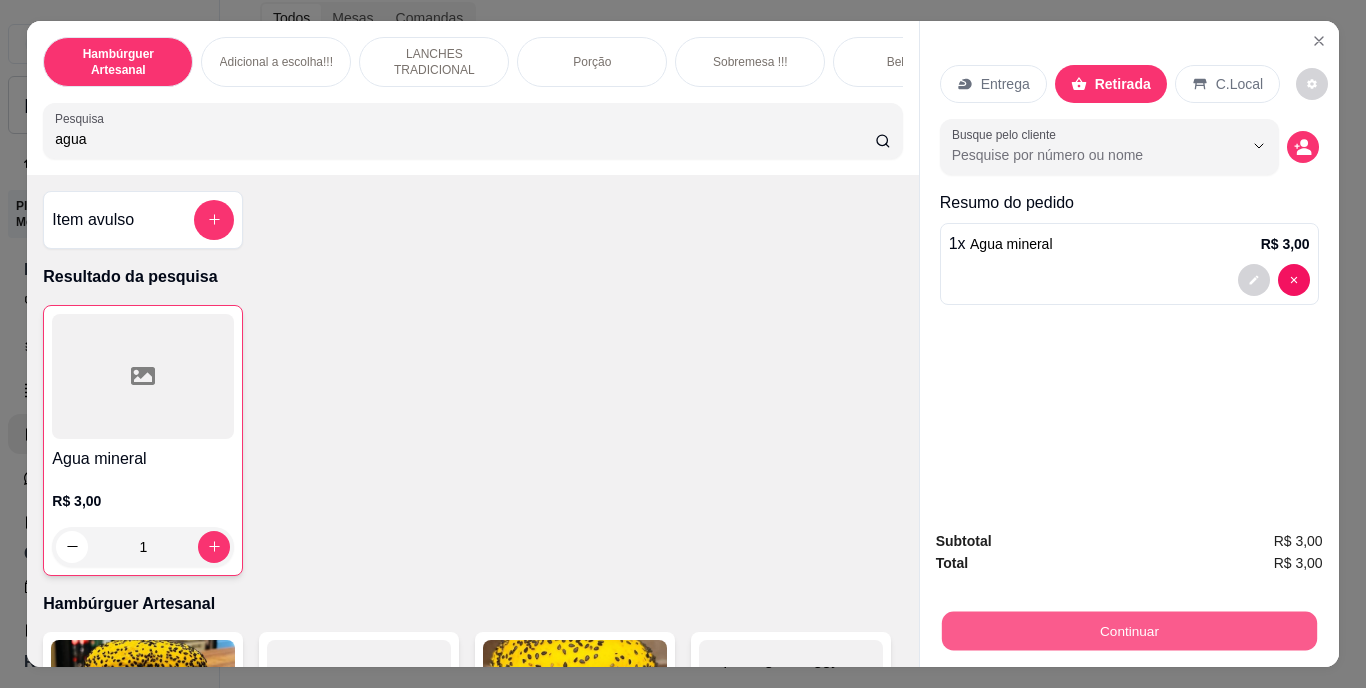 click on "Continuar" at bounding box center [1128, 631] 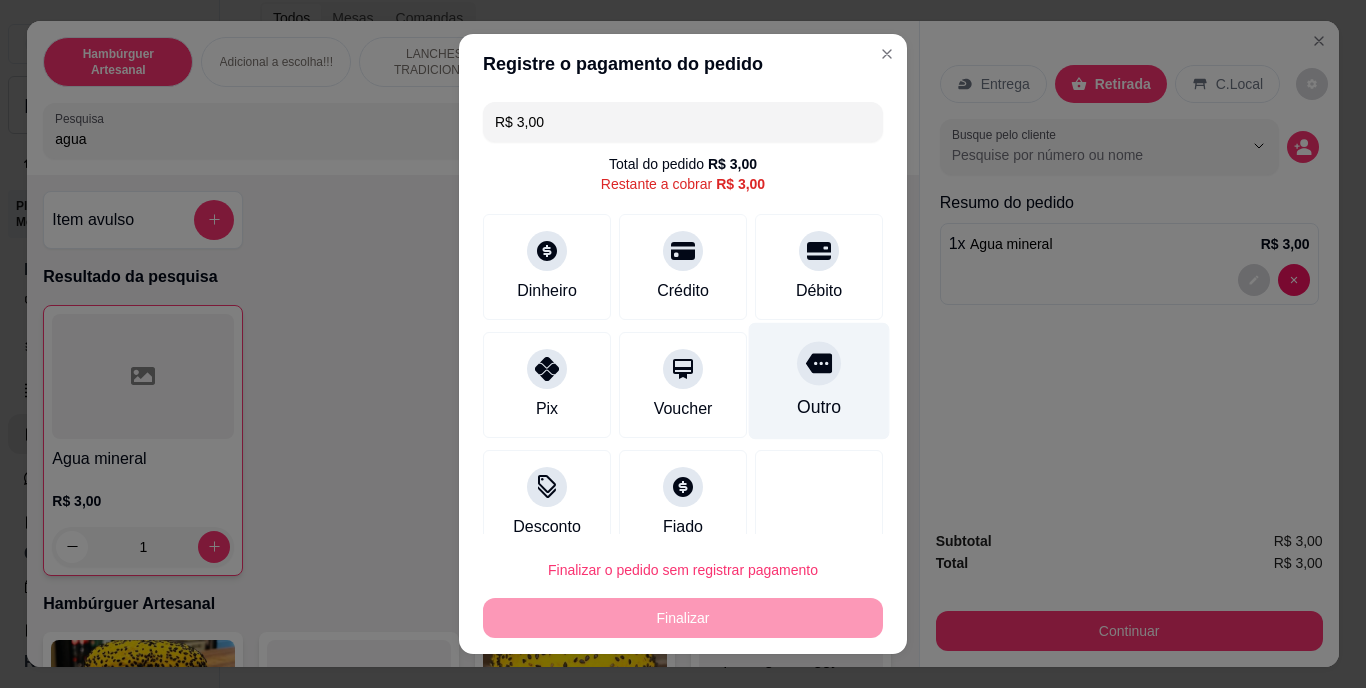 click on "Outro" at bounding box center (819, 408) 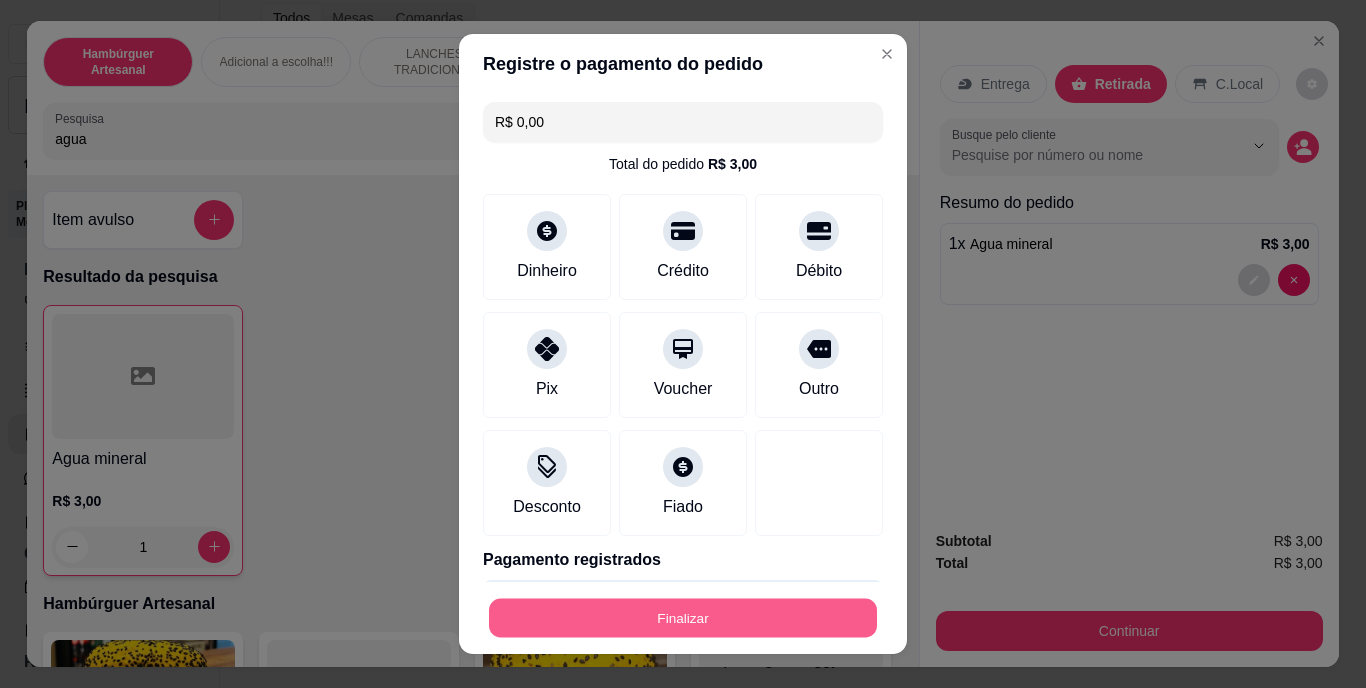 click on "Finalizar" at bounding box center (683, 617) 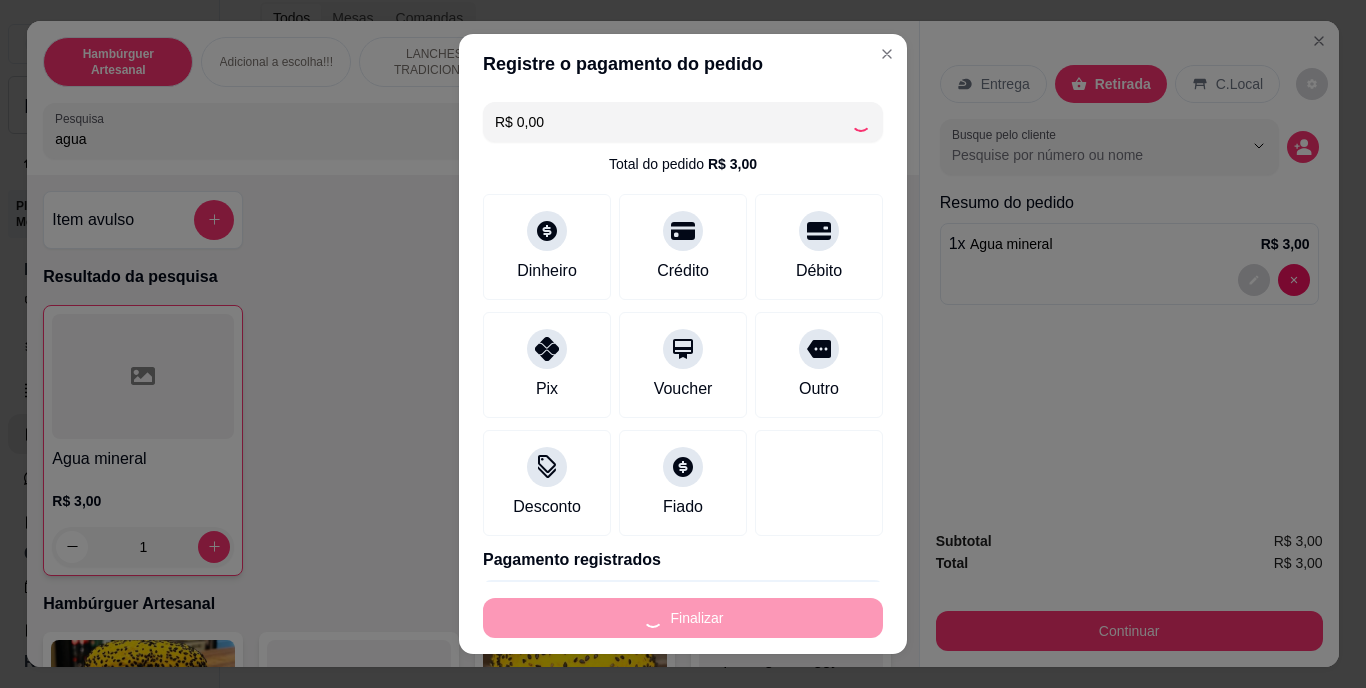 type on "0" 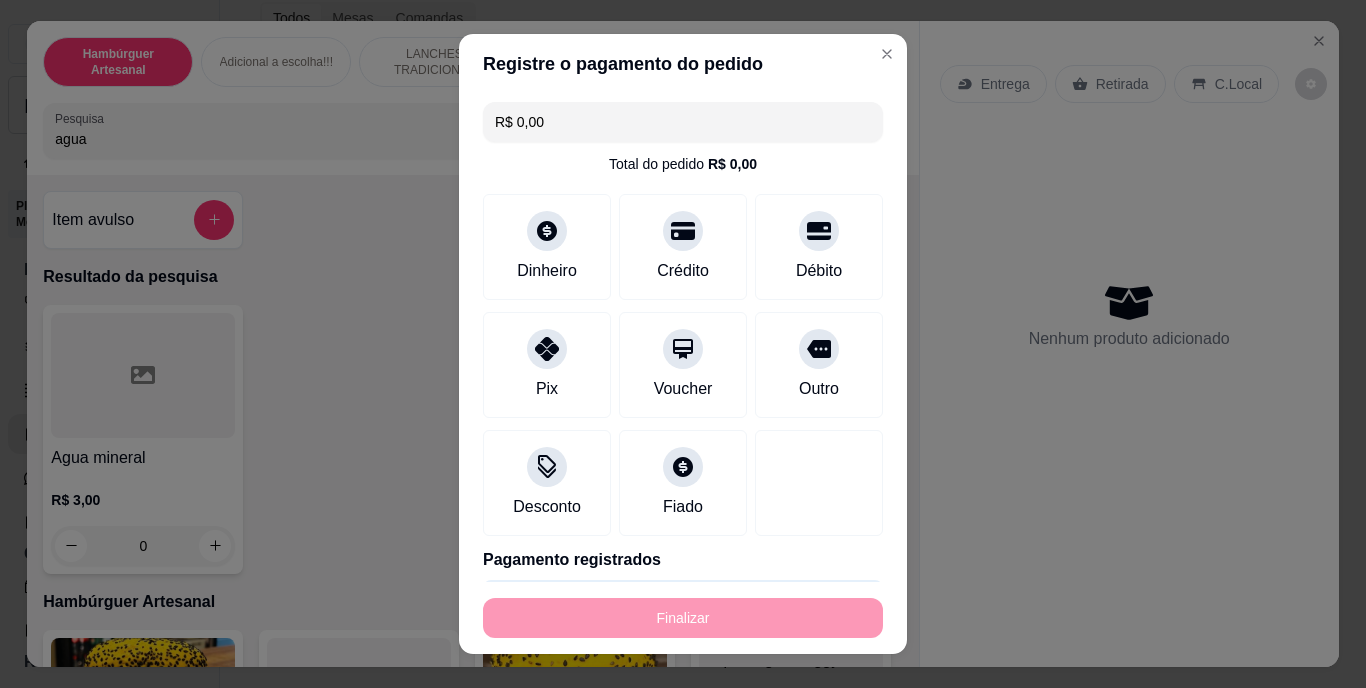 type on "-R$ 3,00" 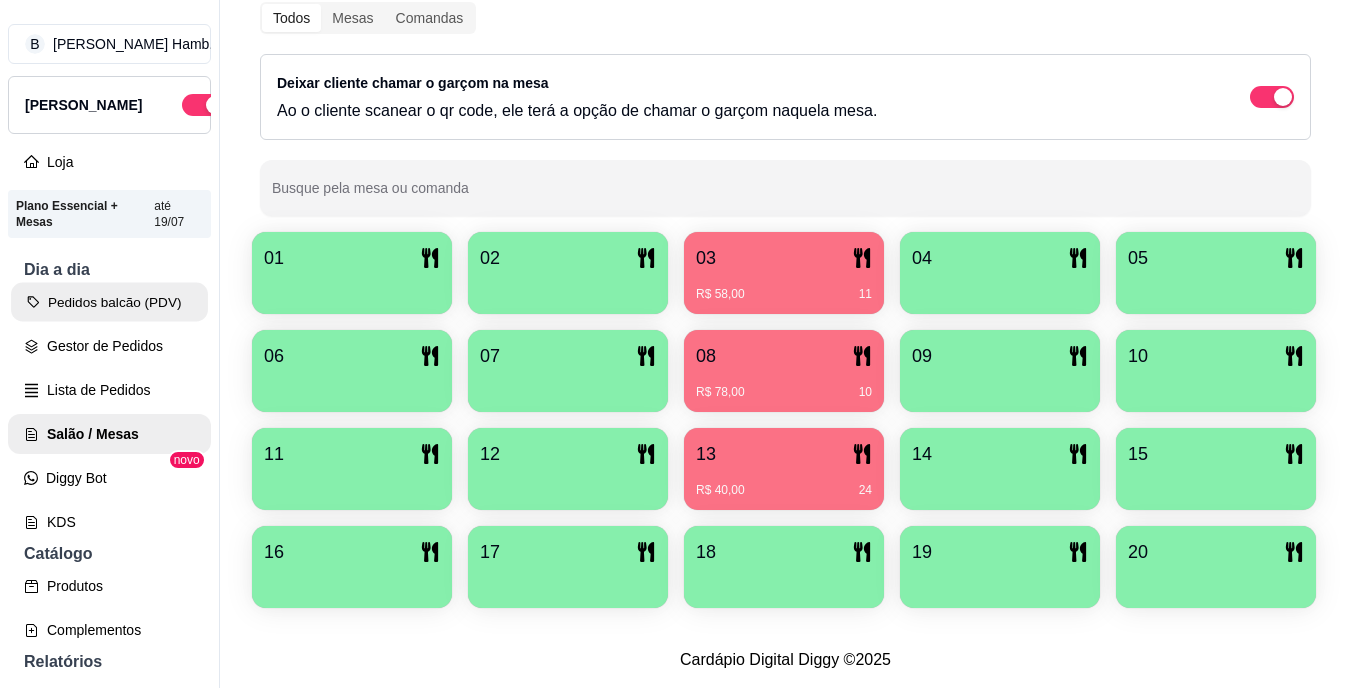 click on "Pedidos balcão (PDV)" at bounding box center [109, 302] 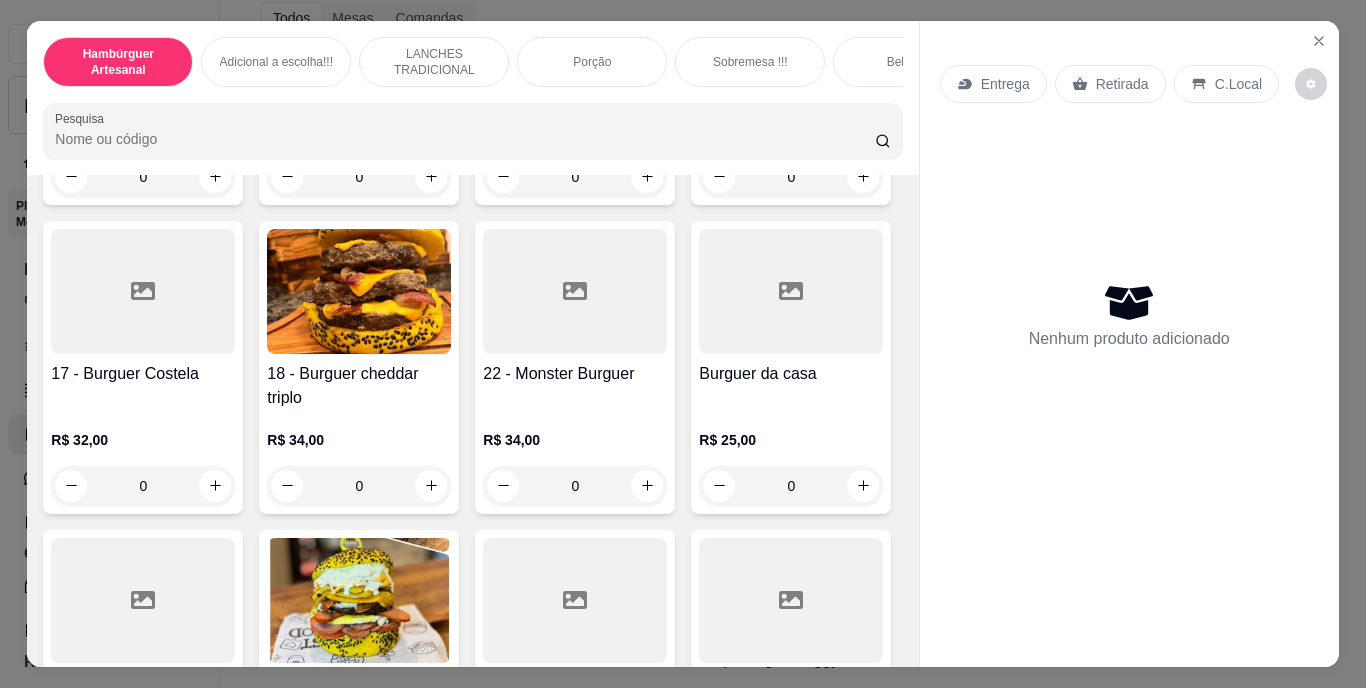 scroll, scrollTop: 1273, scrollLeft: 0, axis: vertical 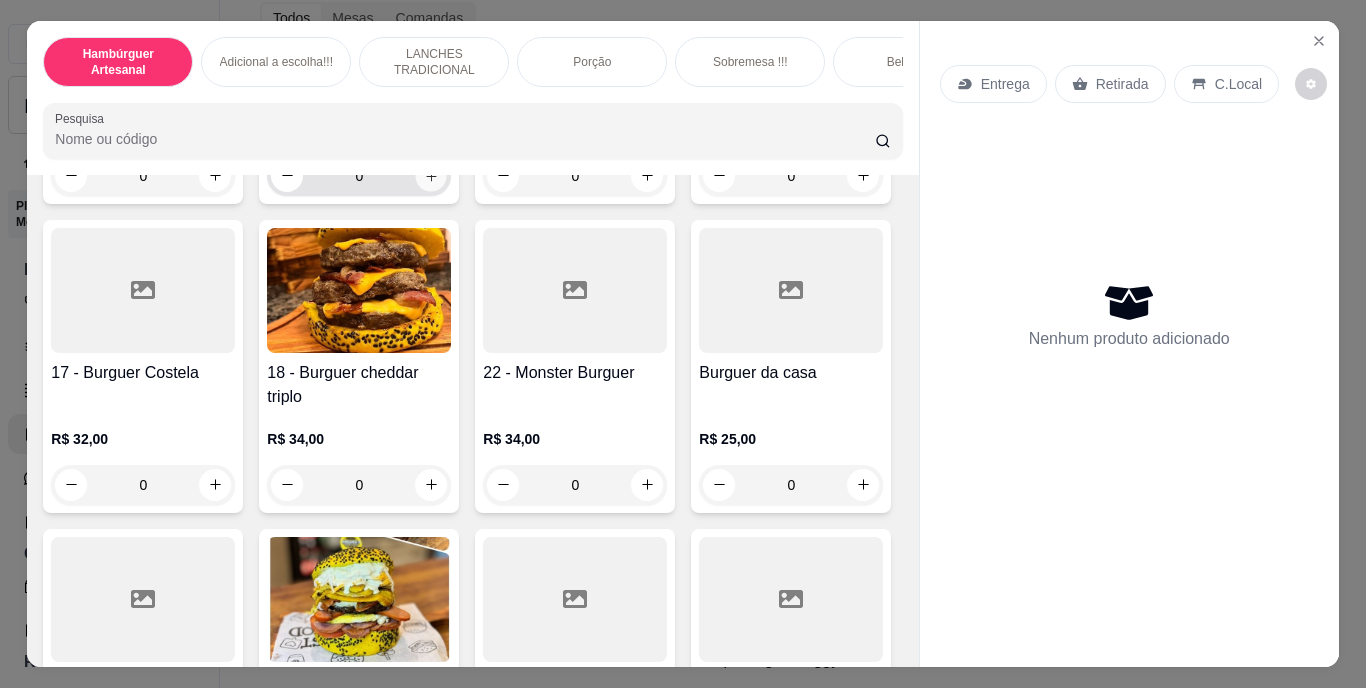 click 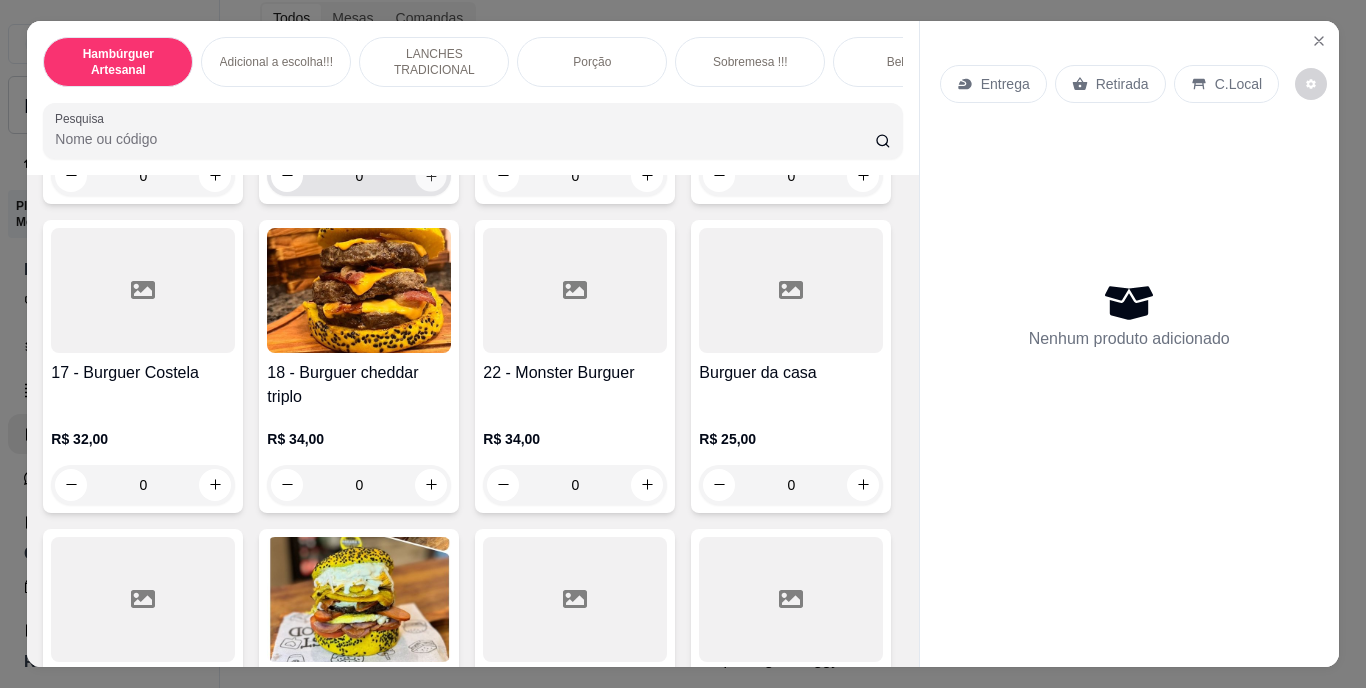 type on "1" 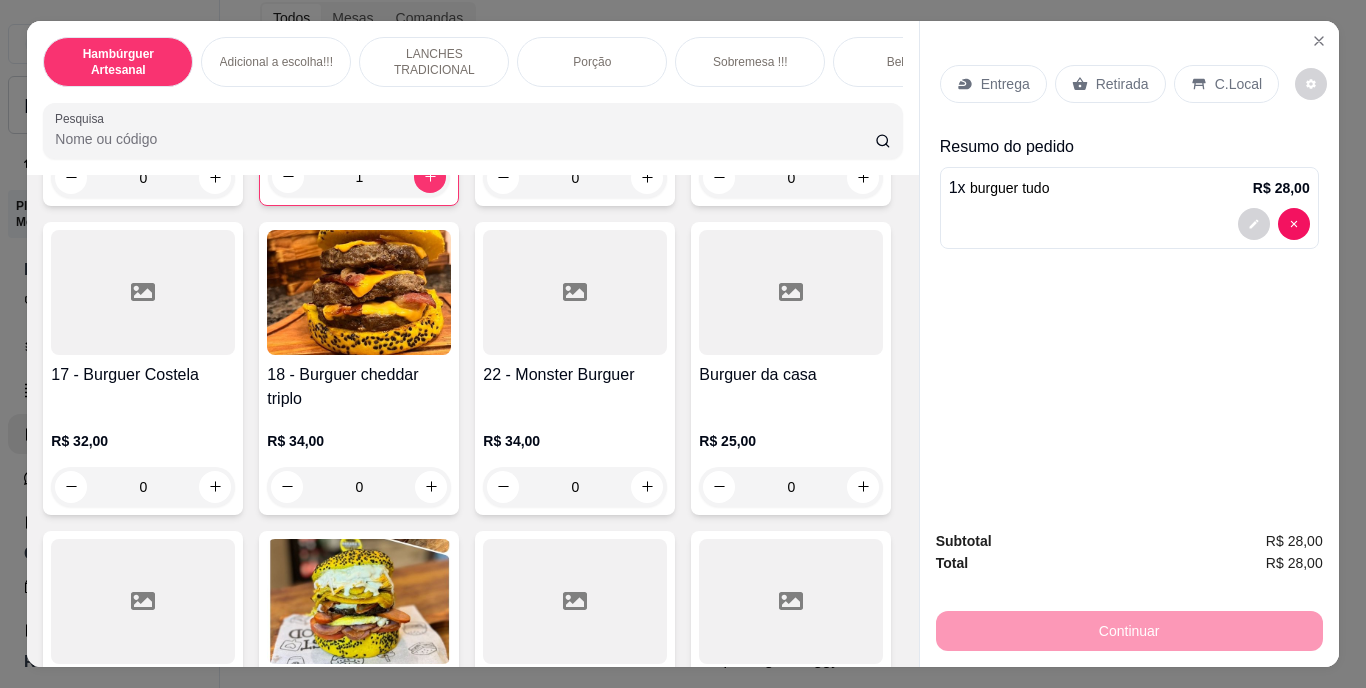 click on "Entrega" at bounding box center [1005, 84] 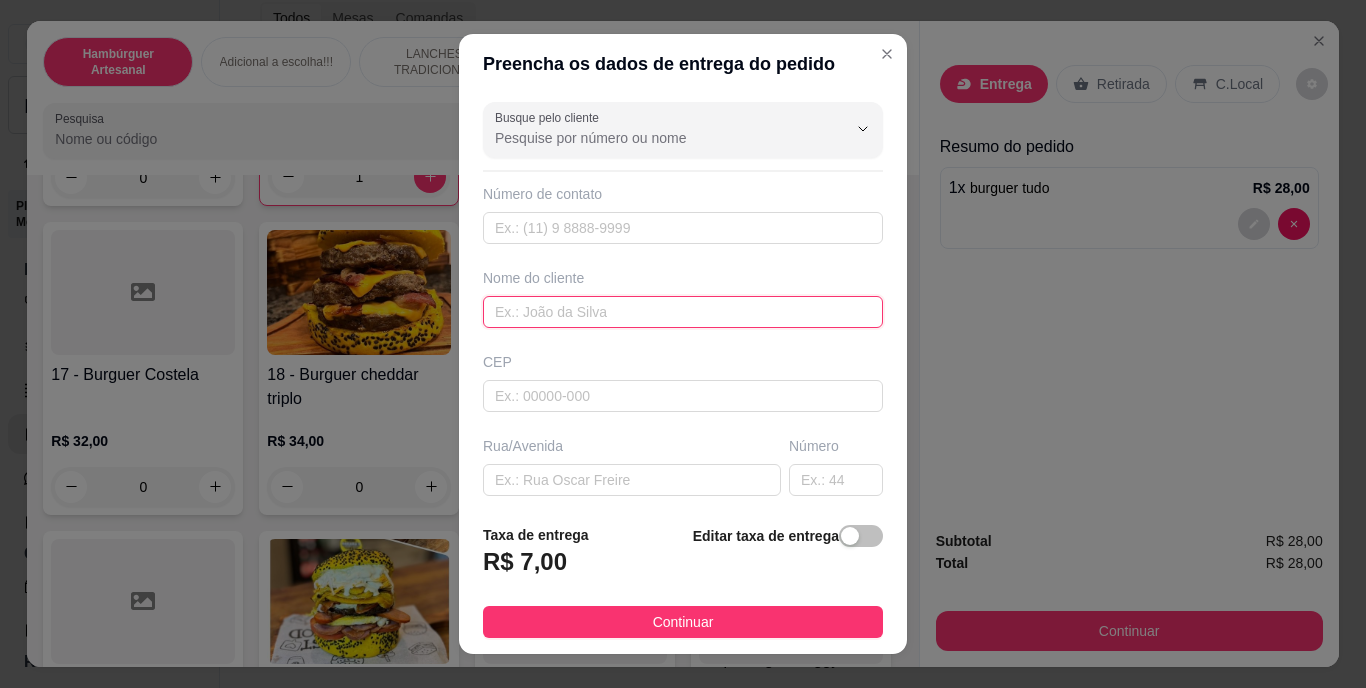click at bounding box center (683, 312) 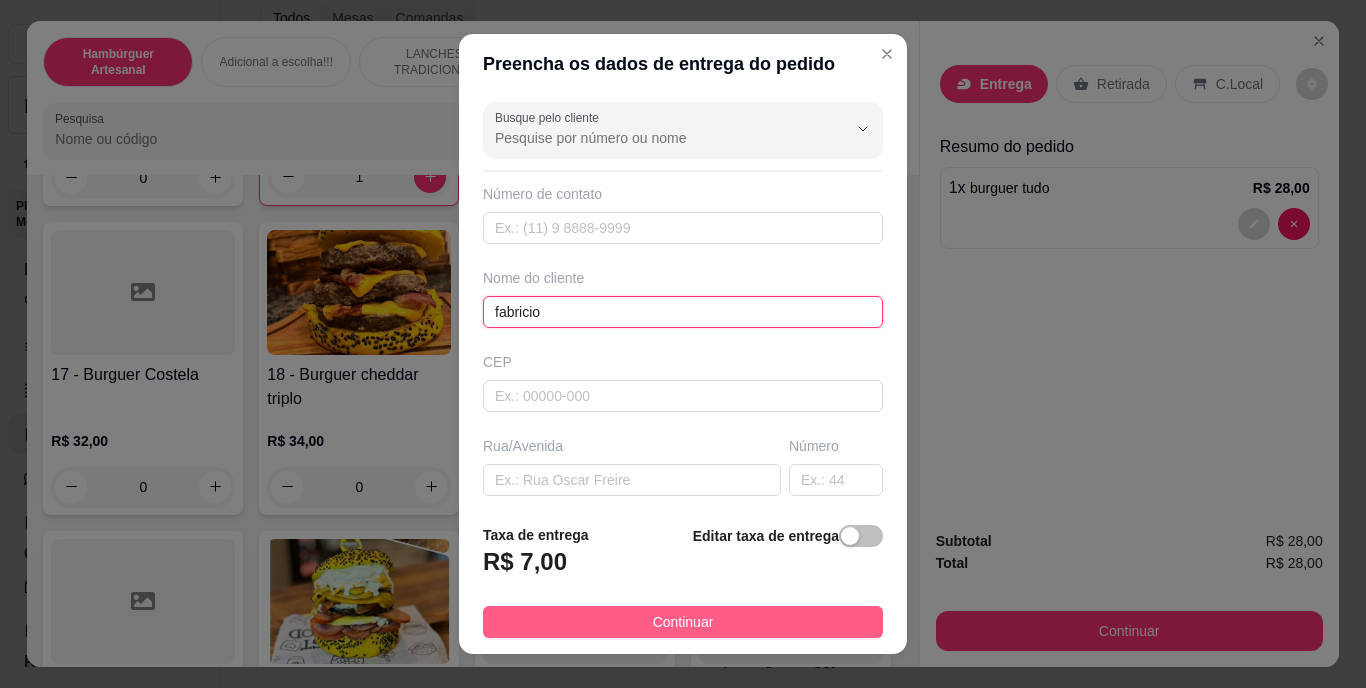 type on "fabricio" 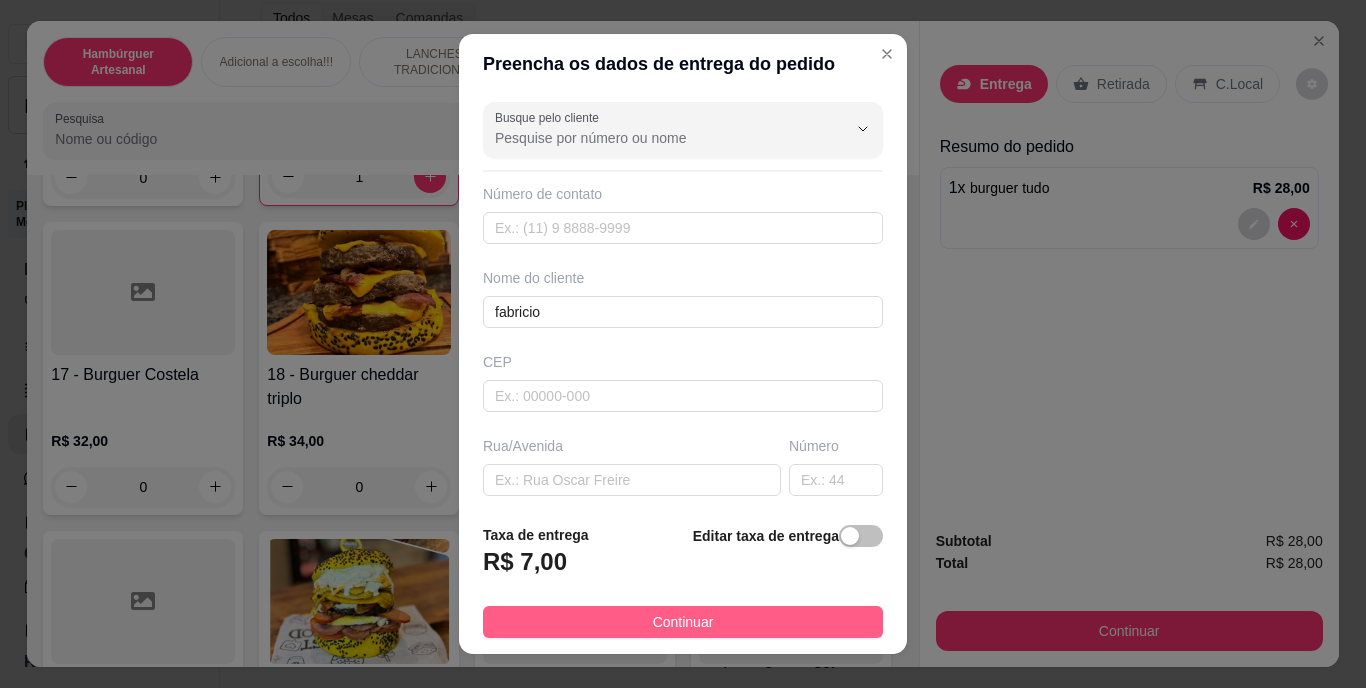 click on "Continuar" at bounding box center [683, 622] 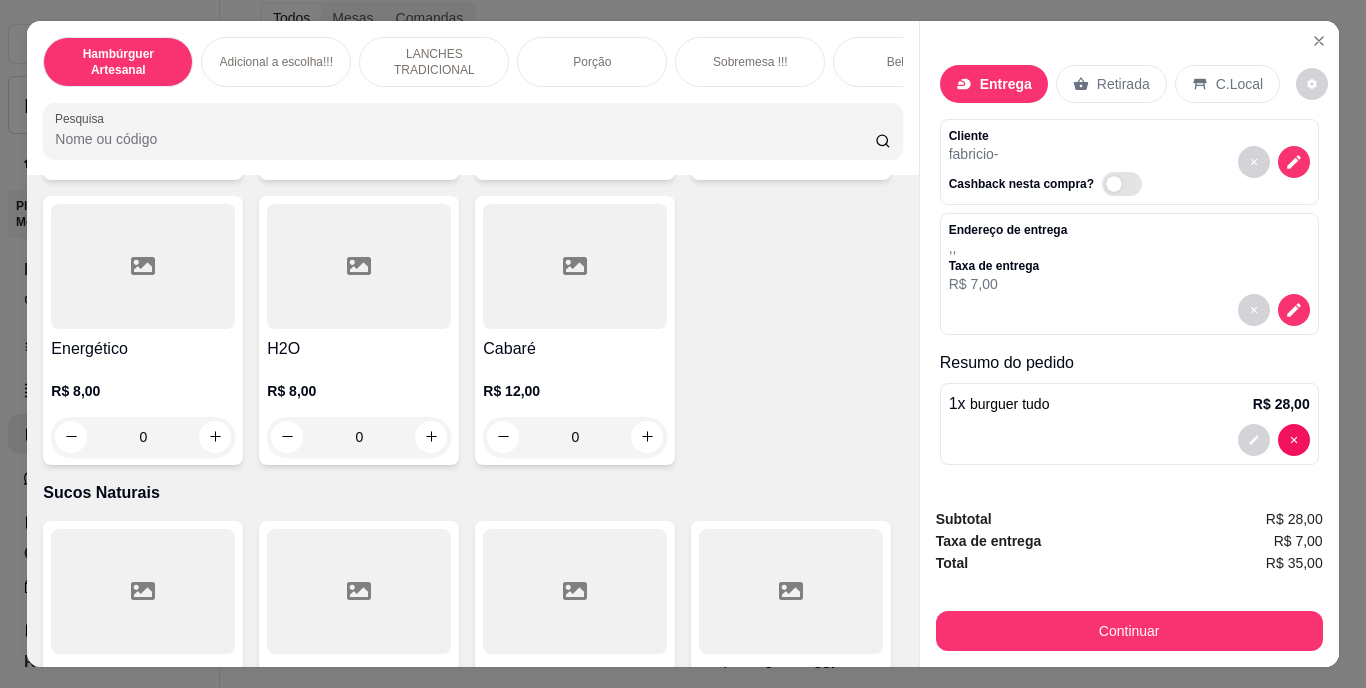 scroll, scrollTop: 5895, scrollLeft: 0, axis: vertical 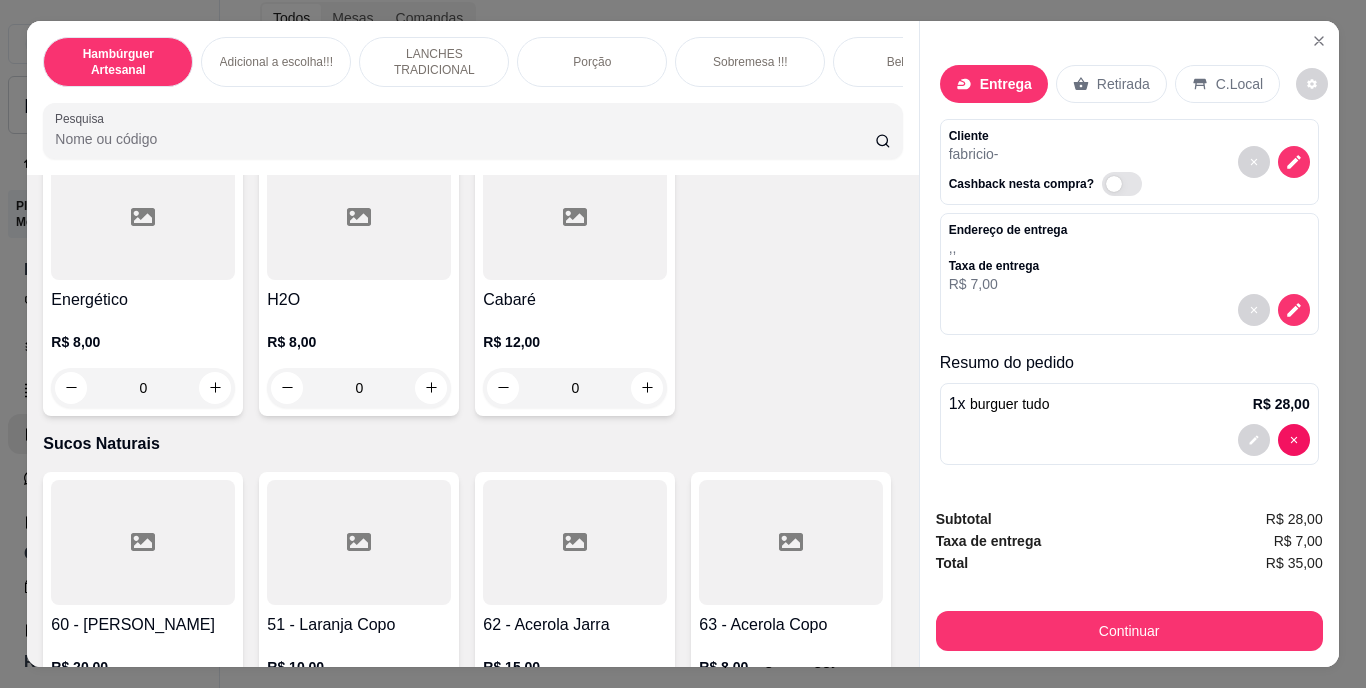 click 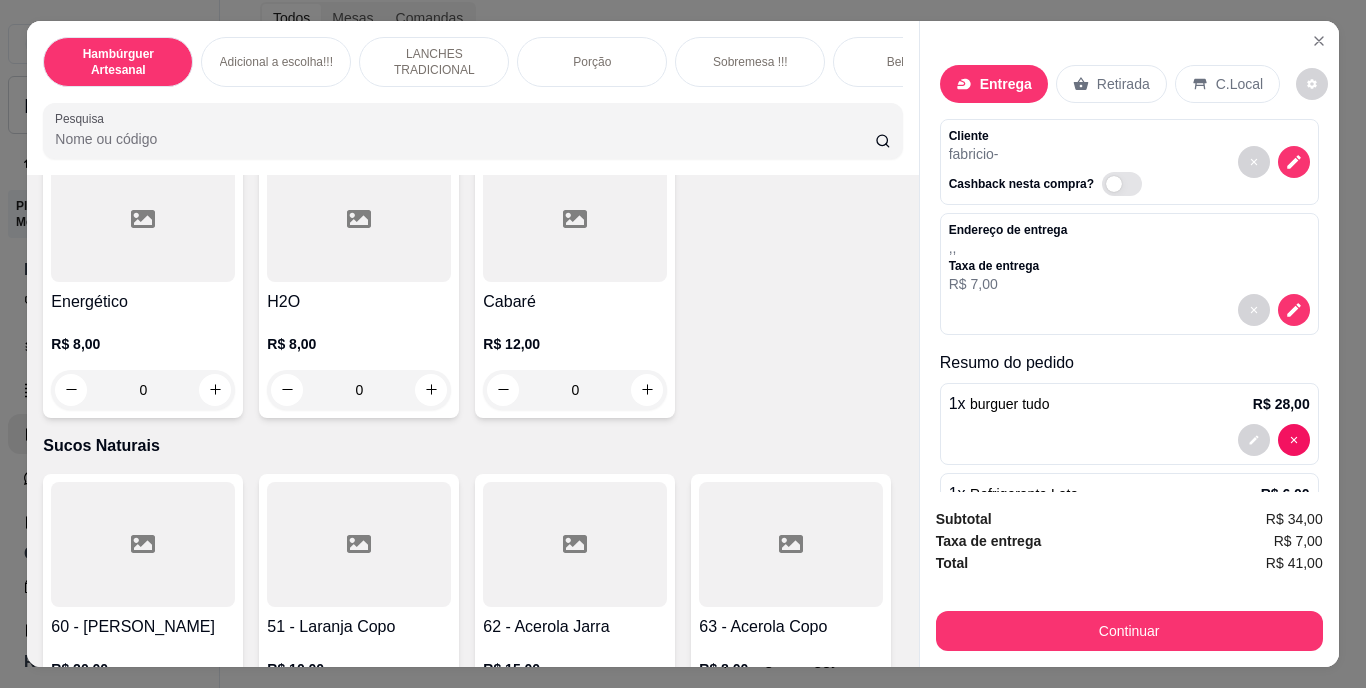scroll, scrollTop: 5896, scrollLeft: 0, axis: vertical 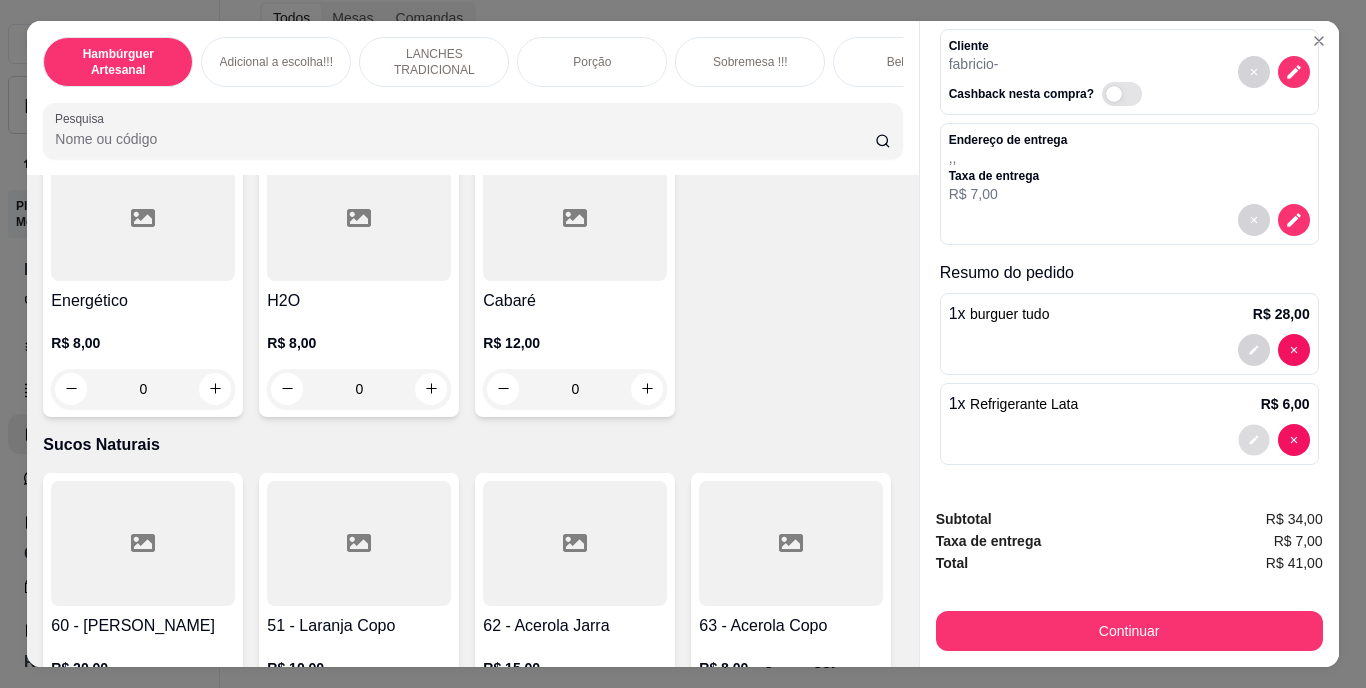 click at bounding box center [1253, 439] 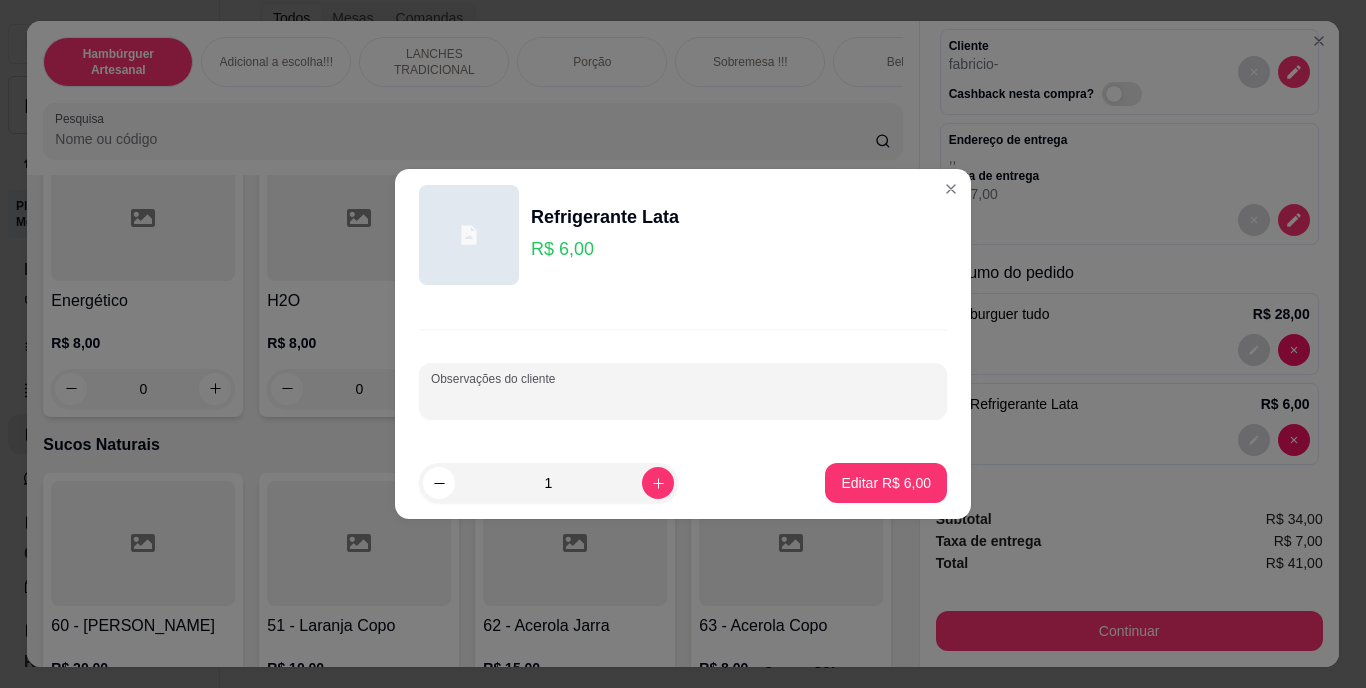 click on "Observações do cliente" at bounding box center [683, 399] 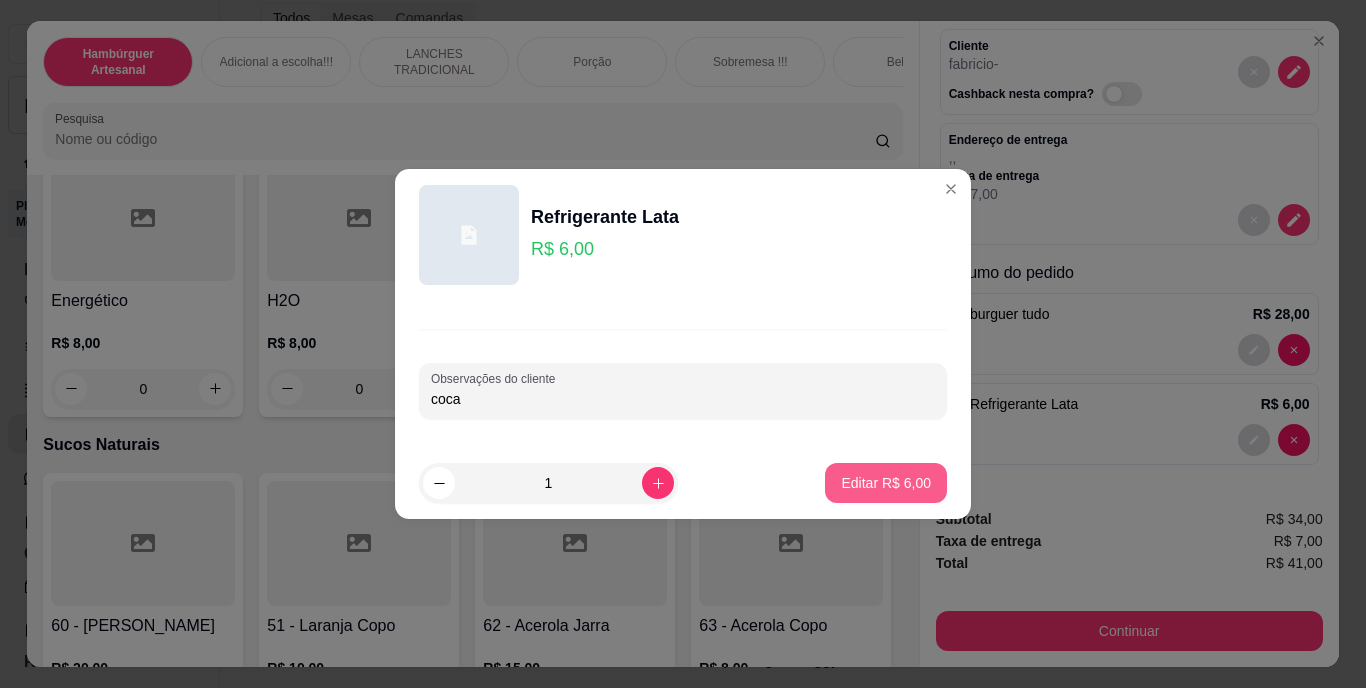 type on "coca" 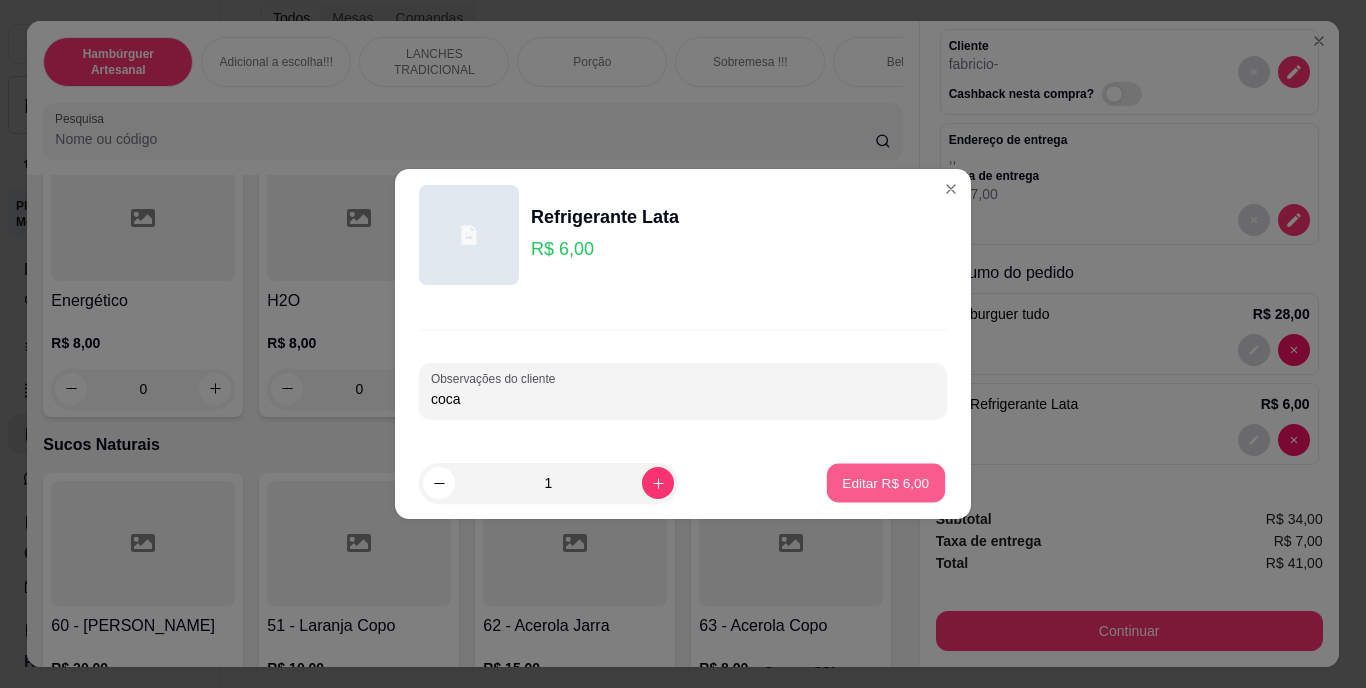 click on "Editar   R$ 6,00" at bounding box center [886, 482] 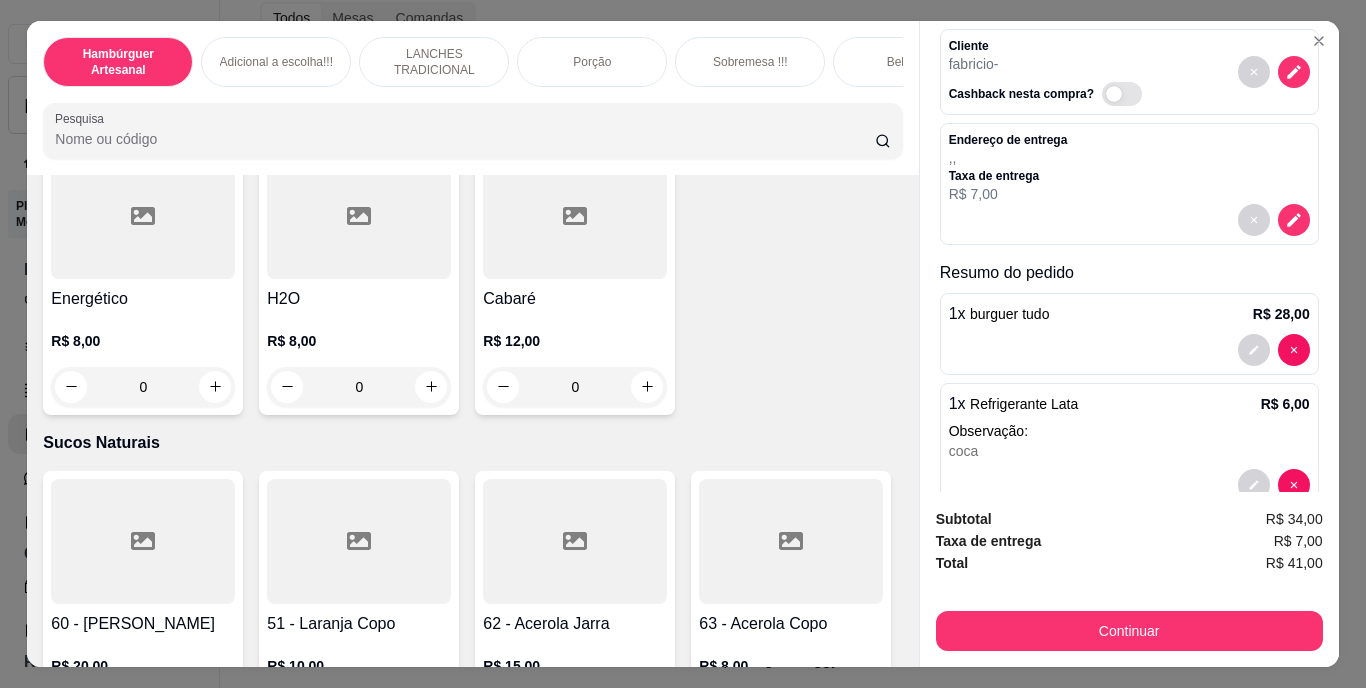 scroll, scrollTop: 5895, scrollLeft: 0, axis: vertical 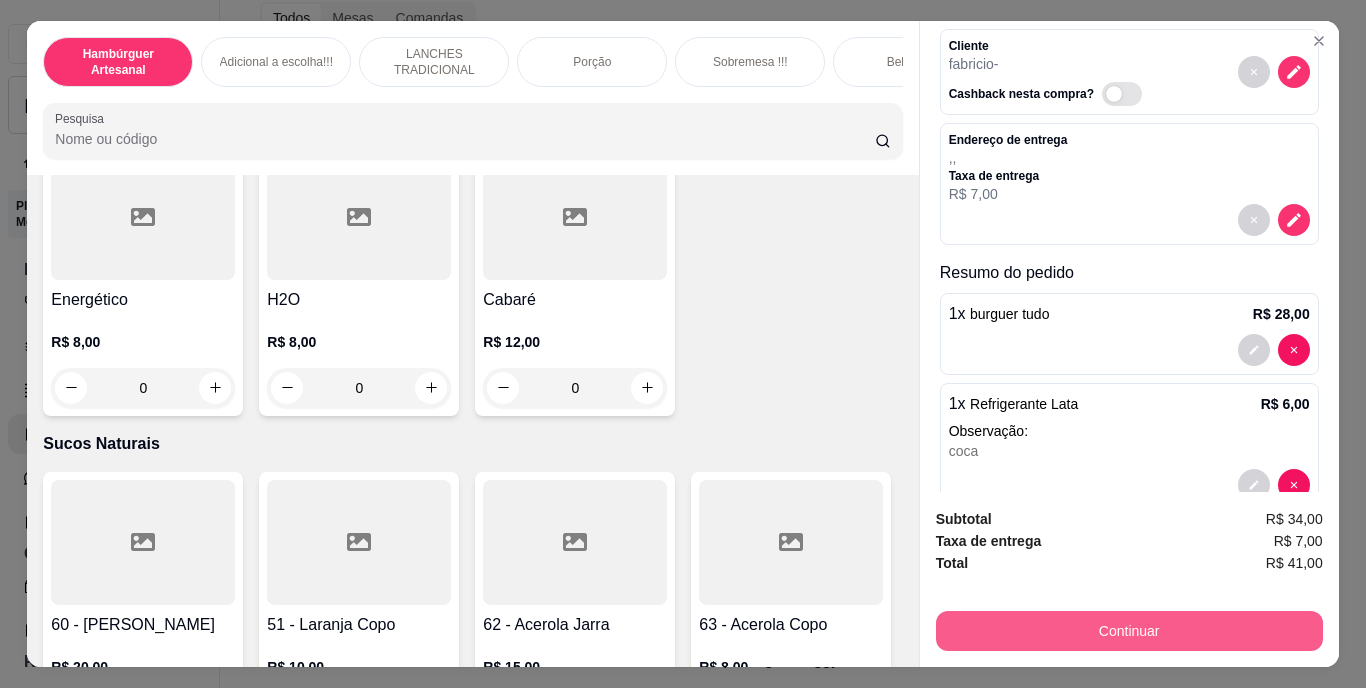 click on "Continuar" at bounding box center (1129, 631) 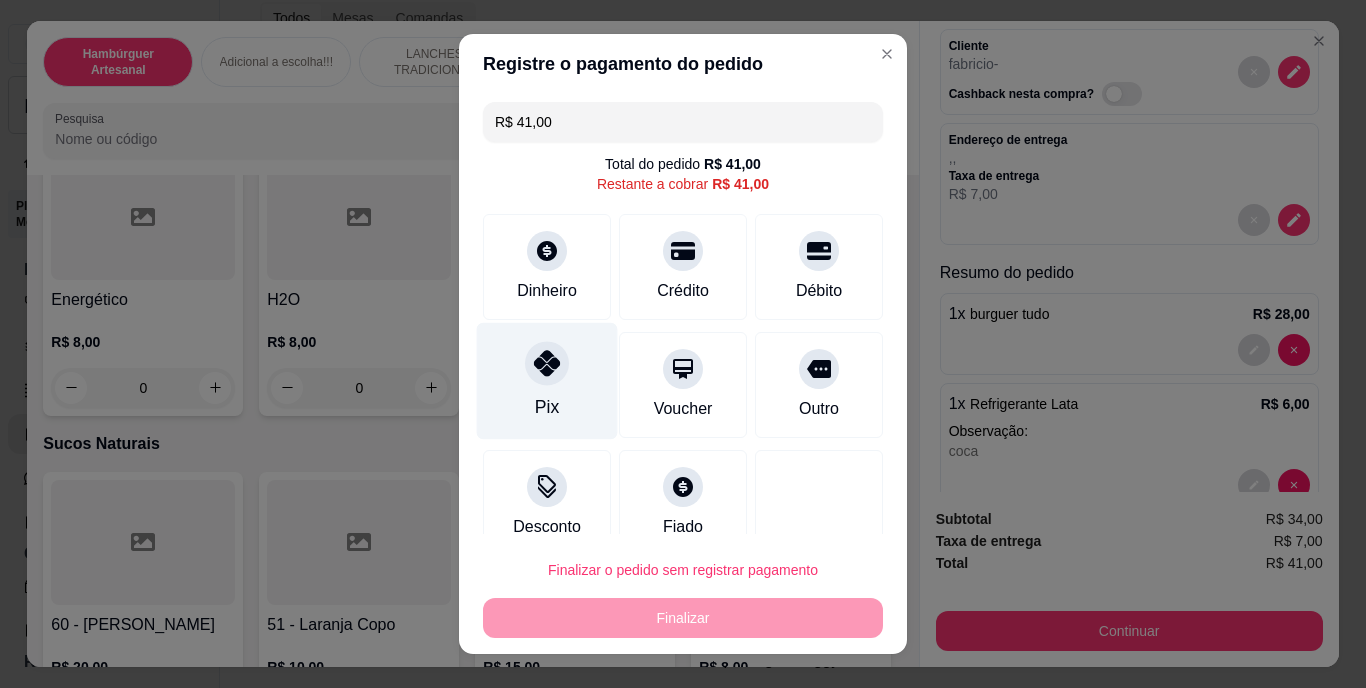 click on "Pix" at bounding box center [547, 381] 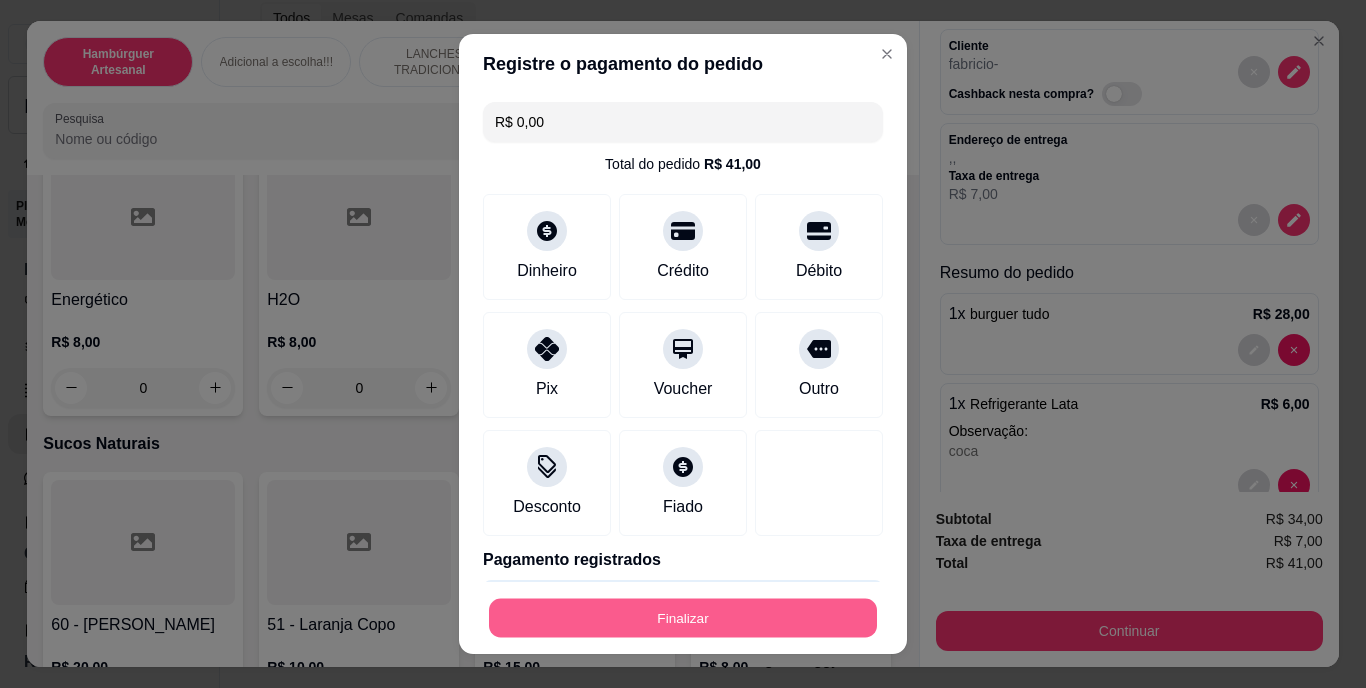 click on "Finalizar" at bounding box center [683, 617] 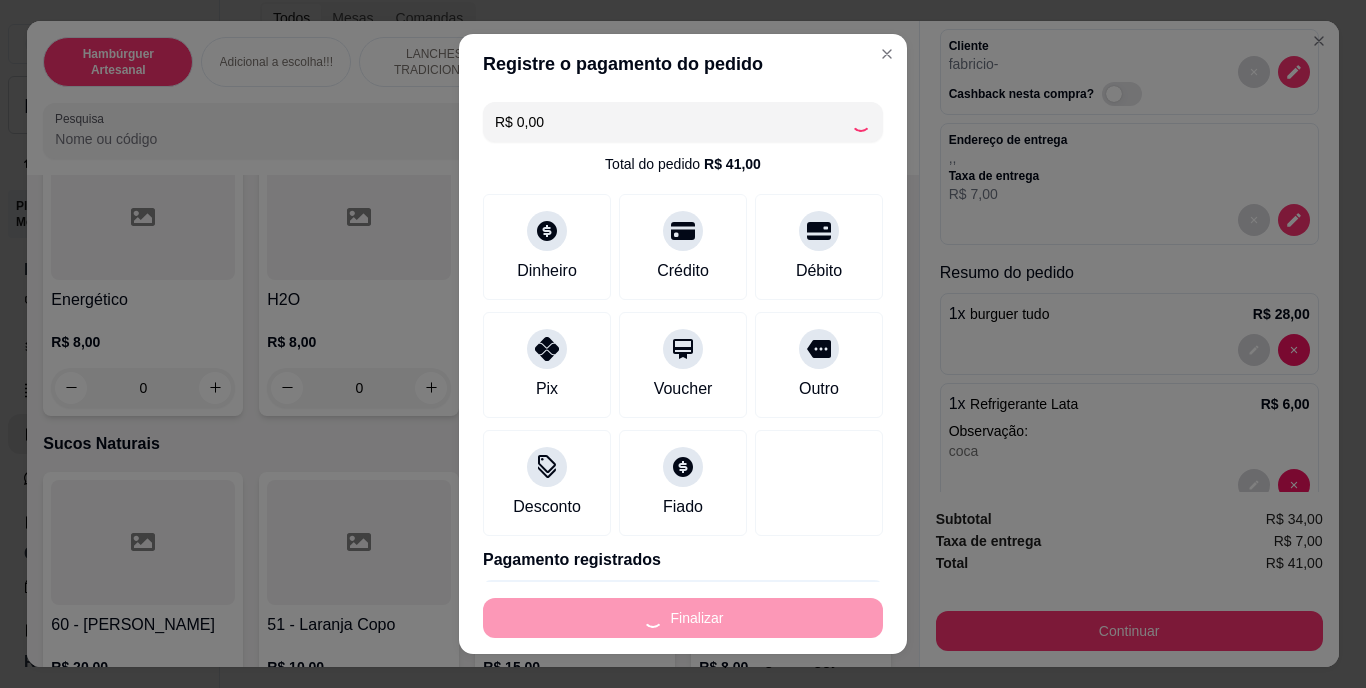 type on "0" 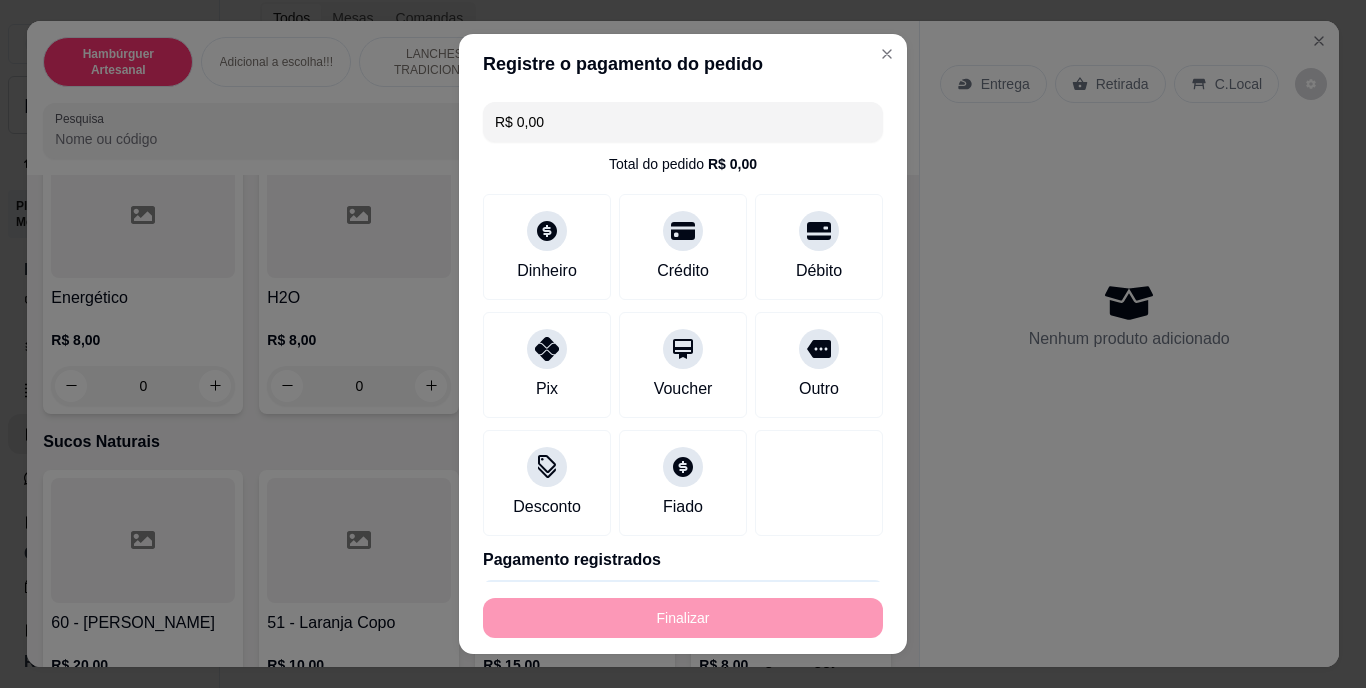 type on "-R$ 41,00" 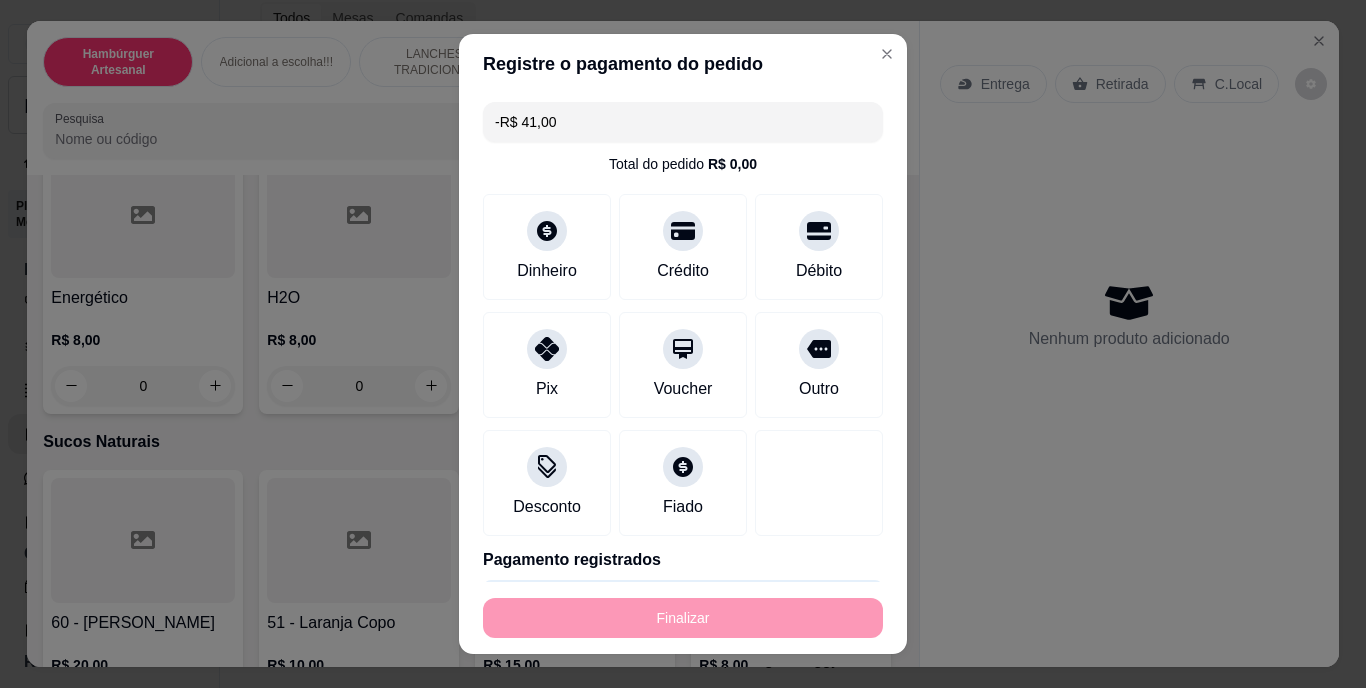 scroll, scrollTop: 0, scrollLeft: 0, axis: both 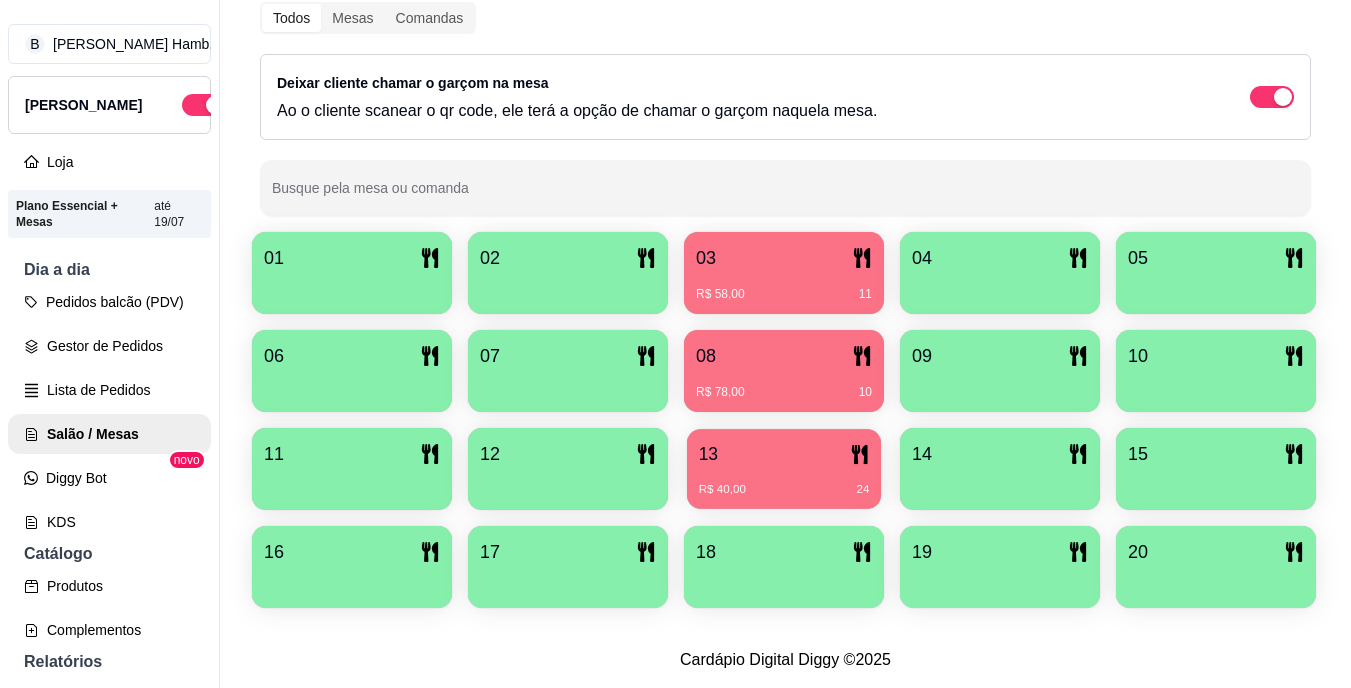 click on "13" at bounding box center (784, 454) 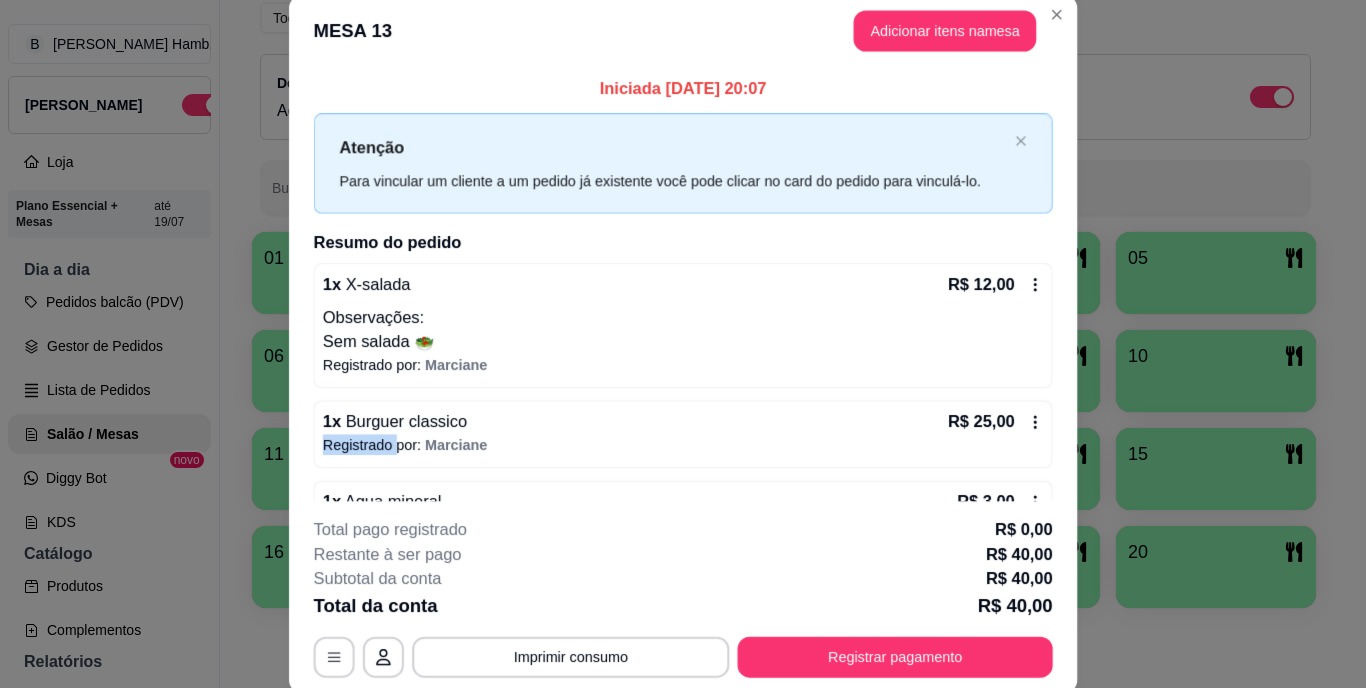 click on "Registrado por:   Marciane" at bounding box center (683, 444) 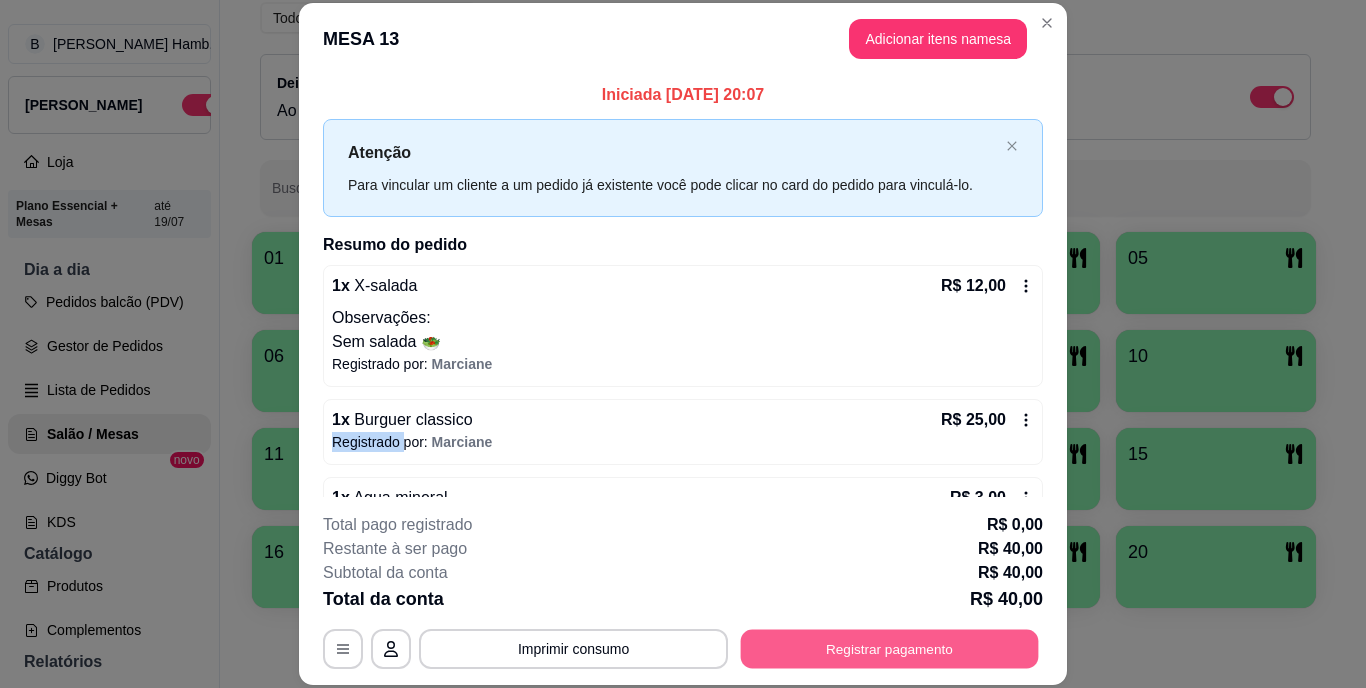 click on "Registrar pagamento" at bounding box center (890, 648) 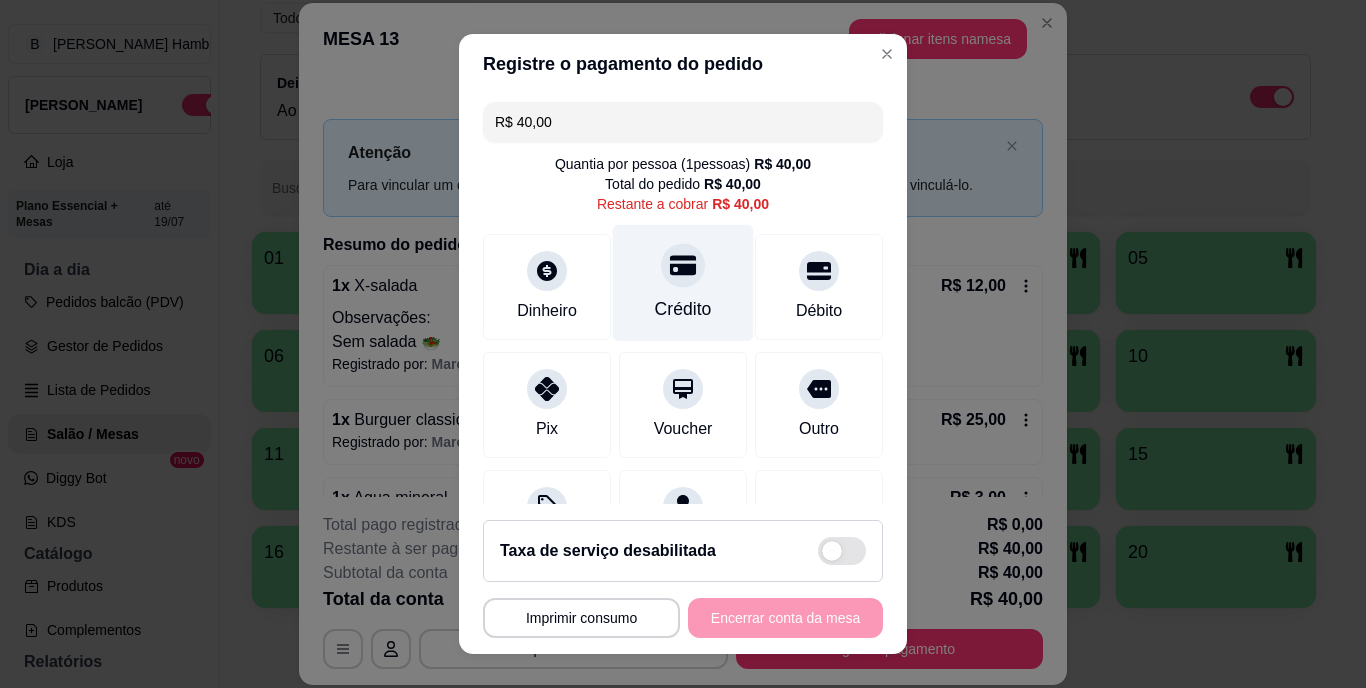 click 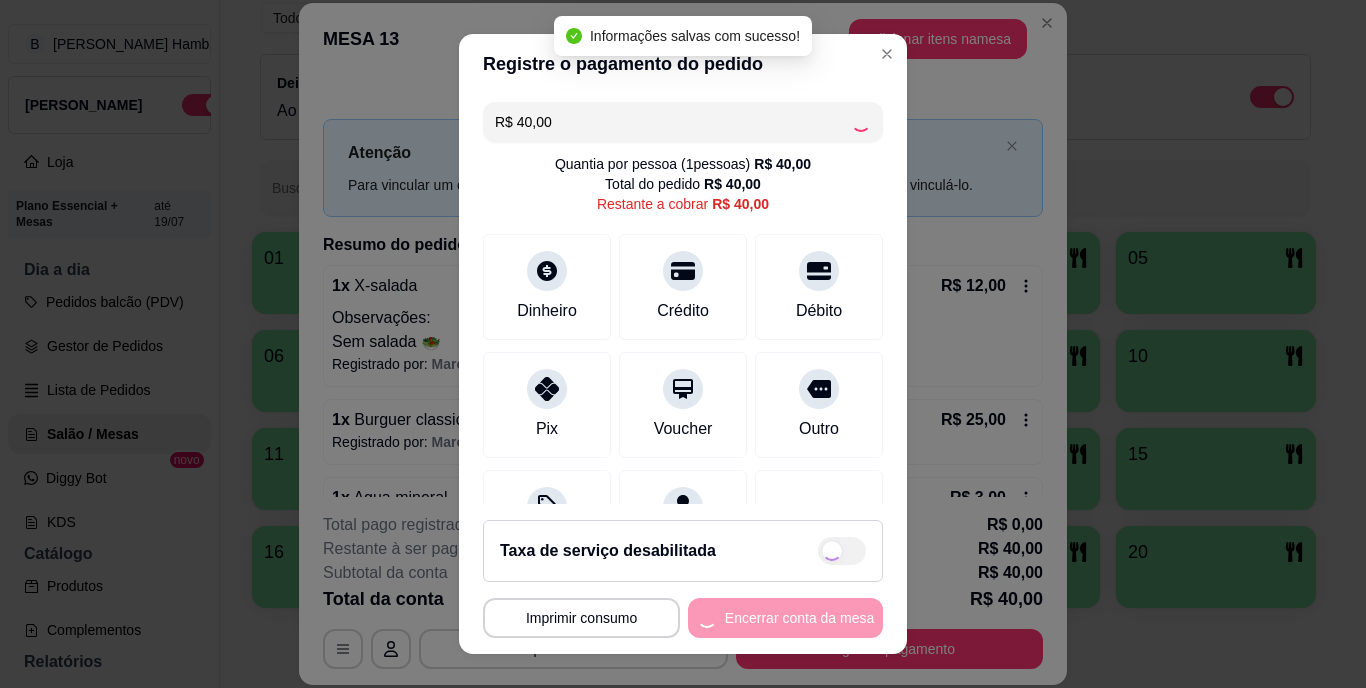 type on "R$ 0,00" 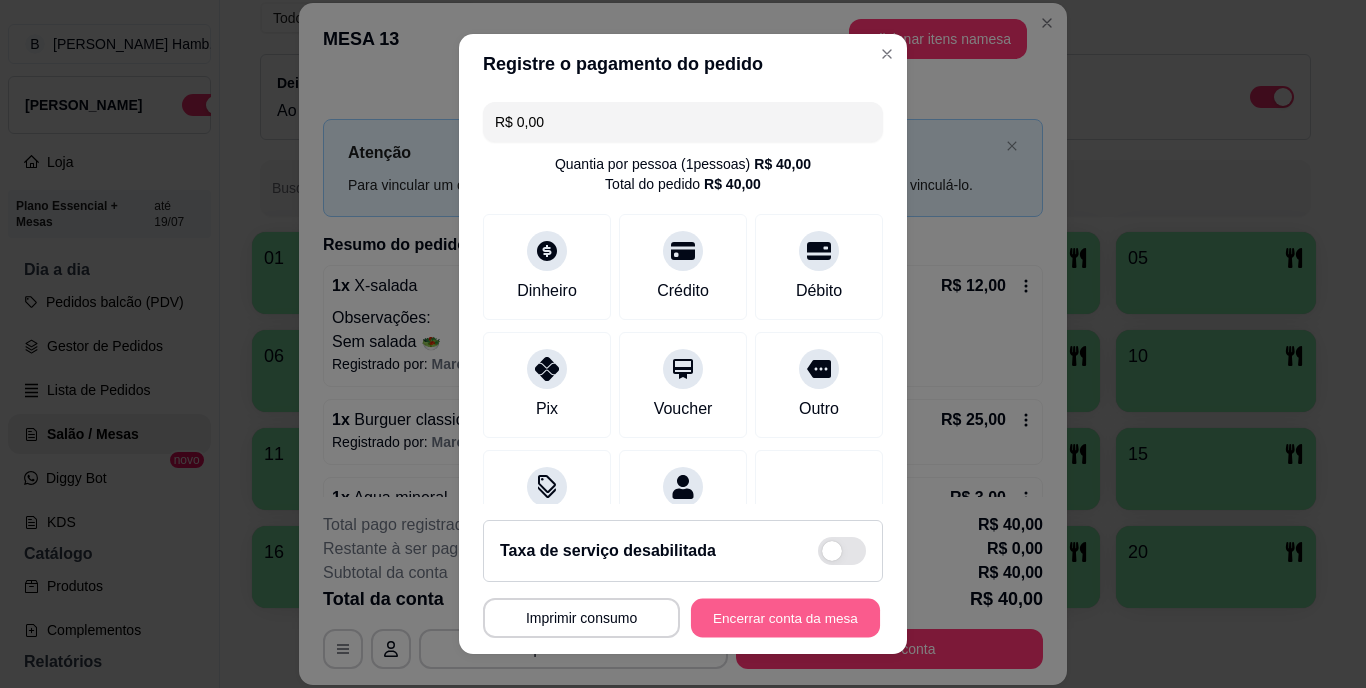 click on "Encerrar conta da mesa" at bounding box center (785, 617) 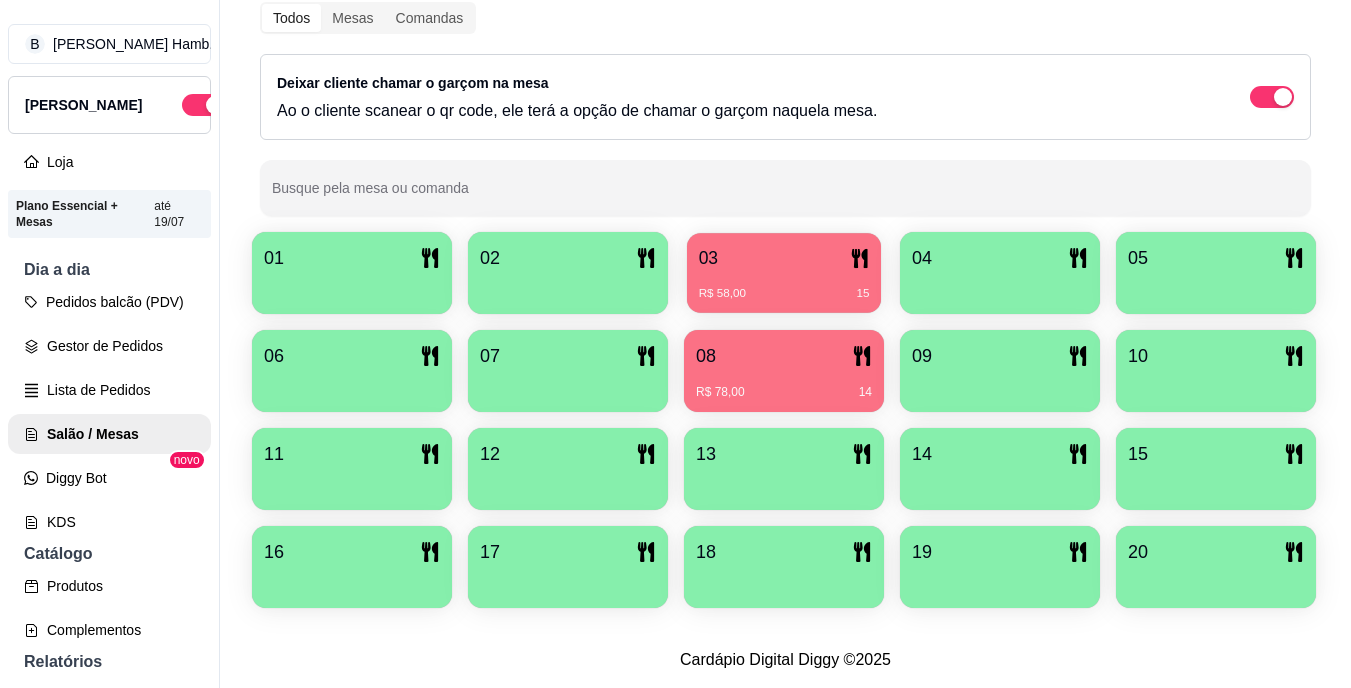 click on "03" at bounding box center [784, 258] 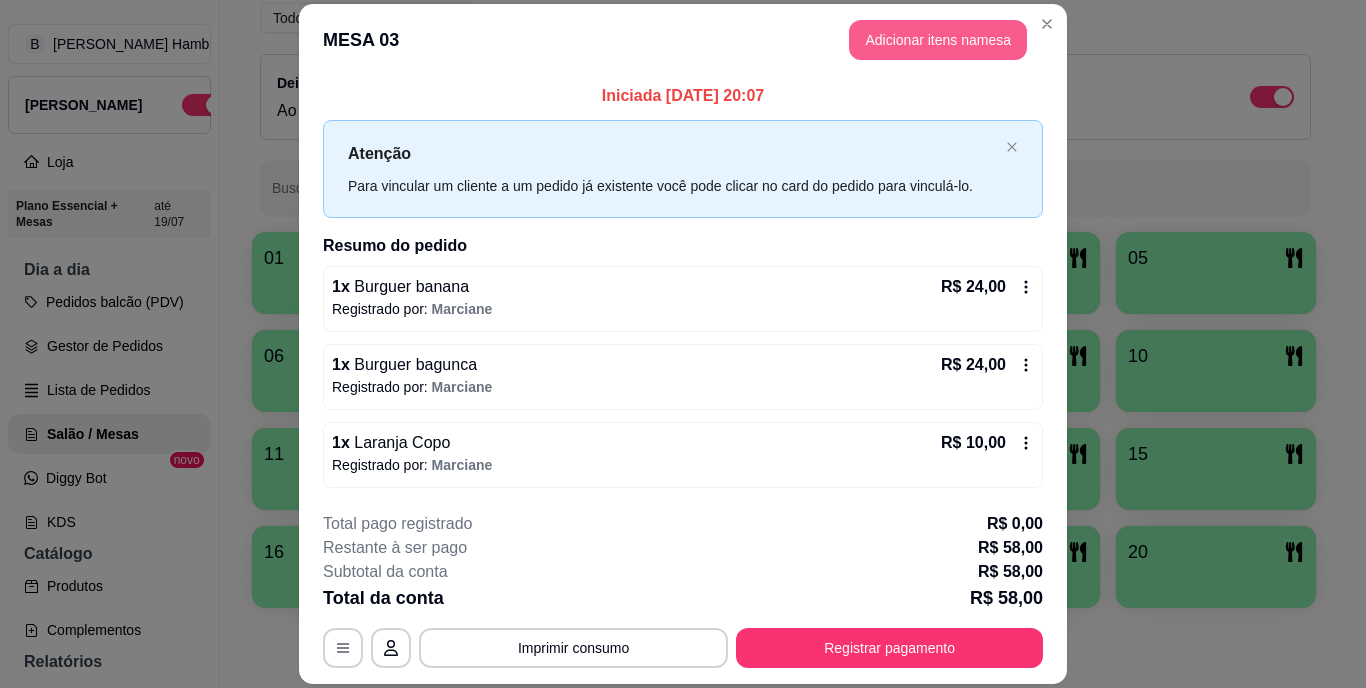 click on "Adicionar itens na  mesa" at bounding box center [938, 40] 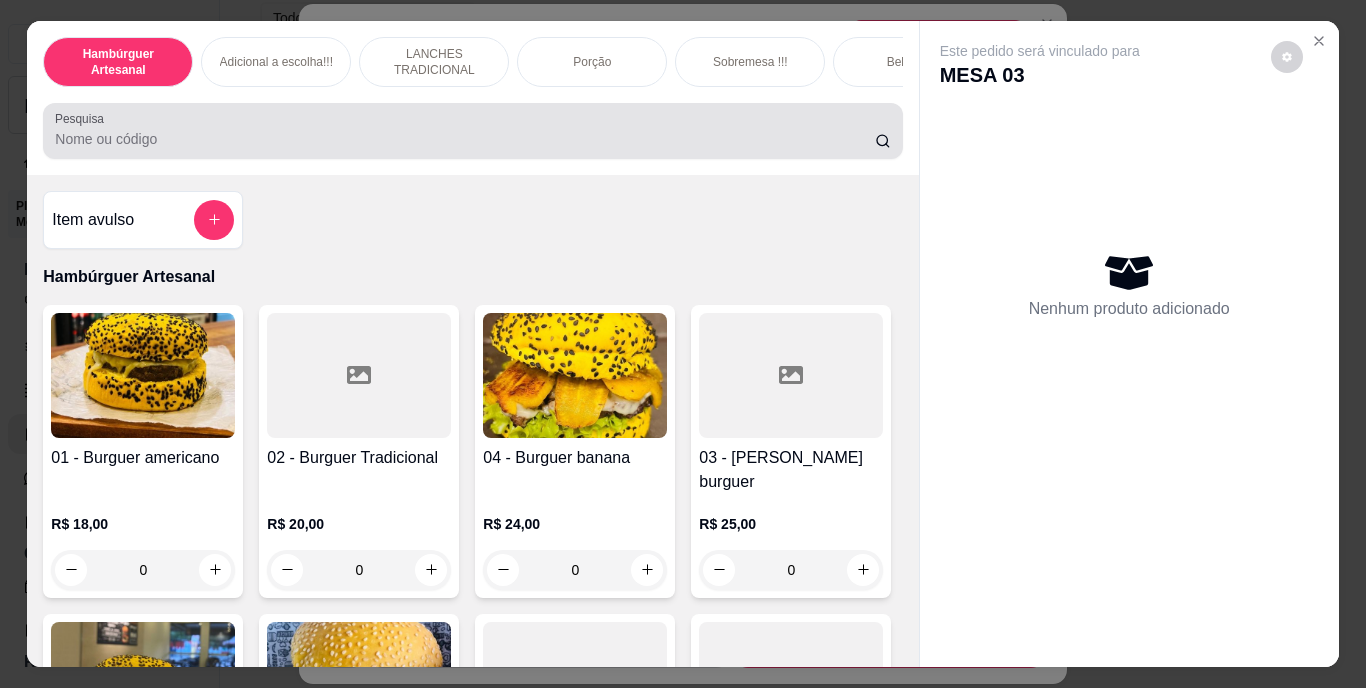 click at bounding box center [472, 131] 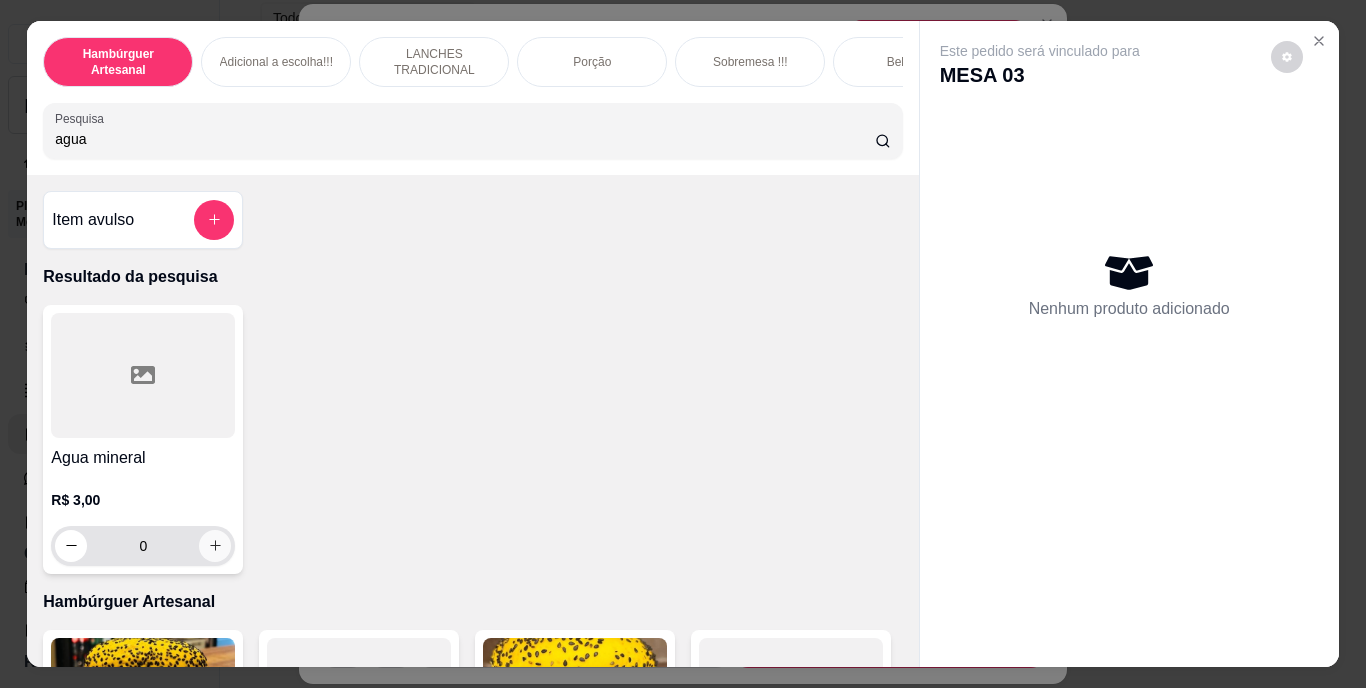 type on "agua" 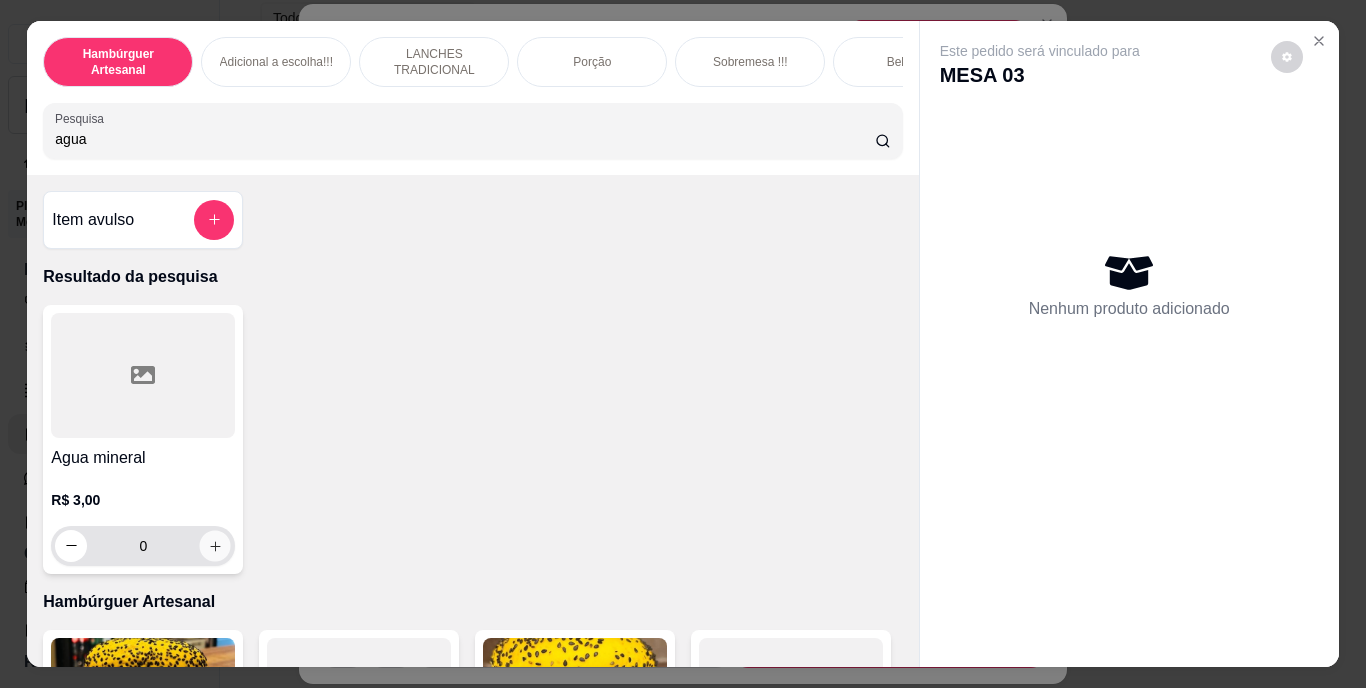 click 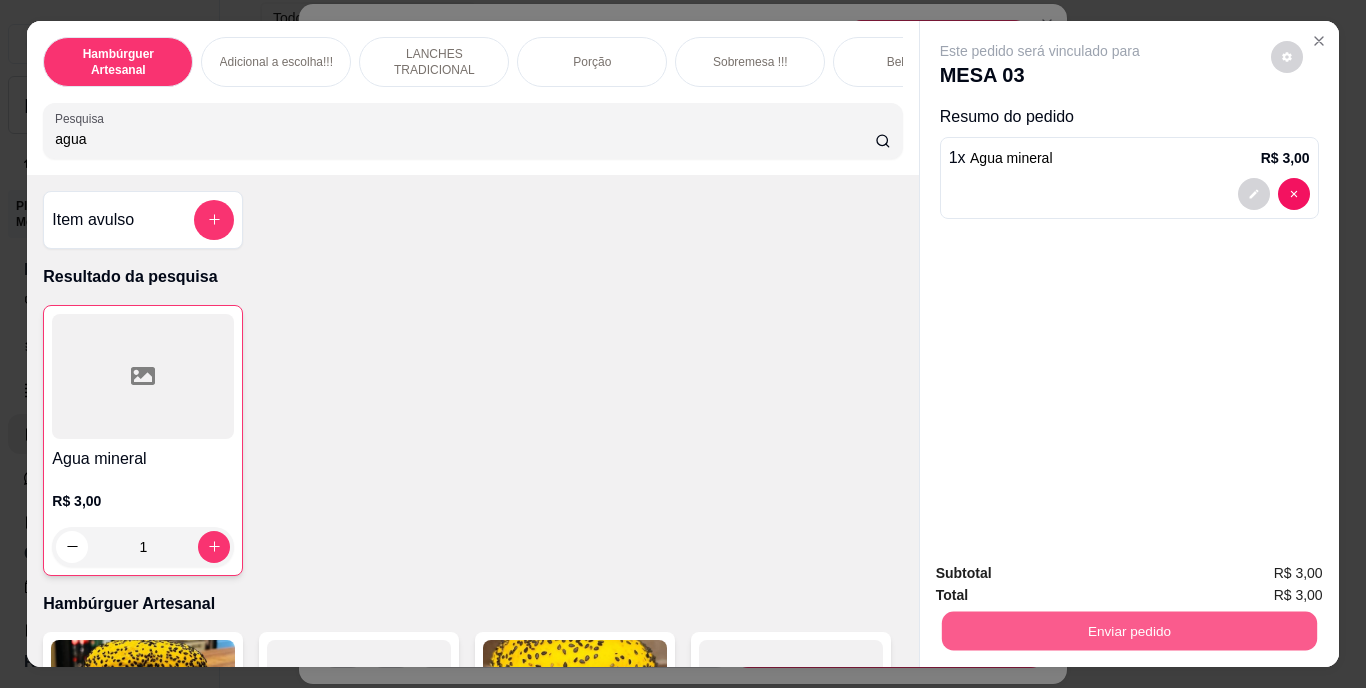 click on "Enviar pedido" at bounding box center (1128, 631) 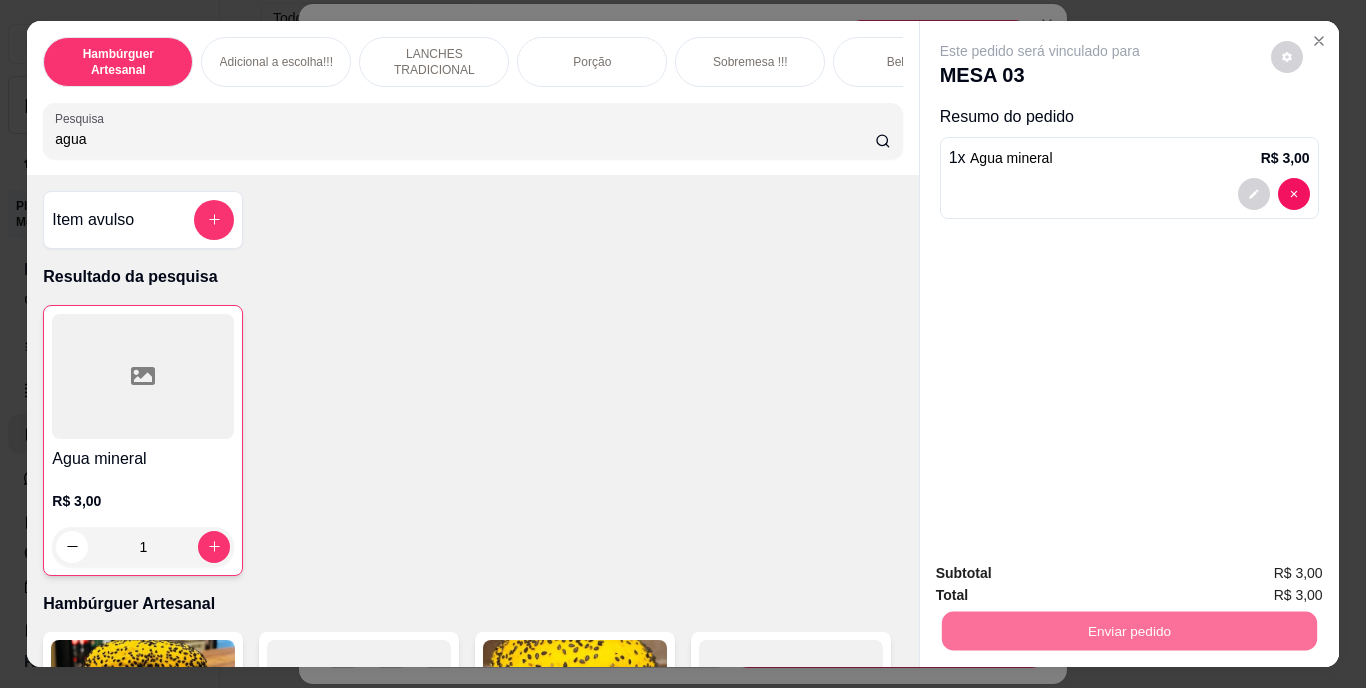 click on "Não registrar e enviar pedido" at bounding box center [1063, 574] 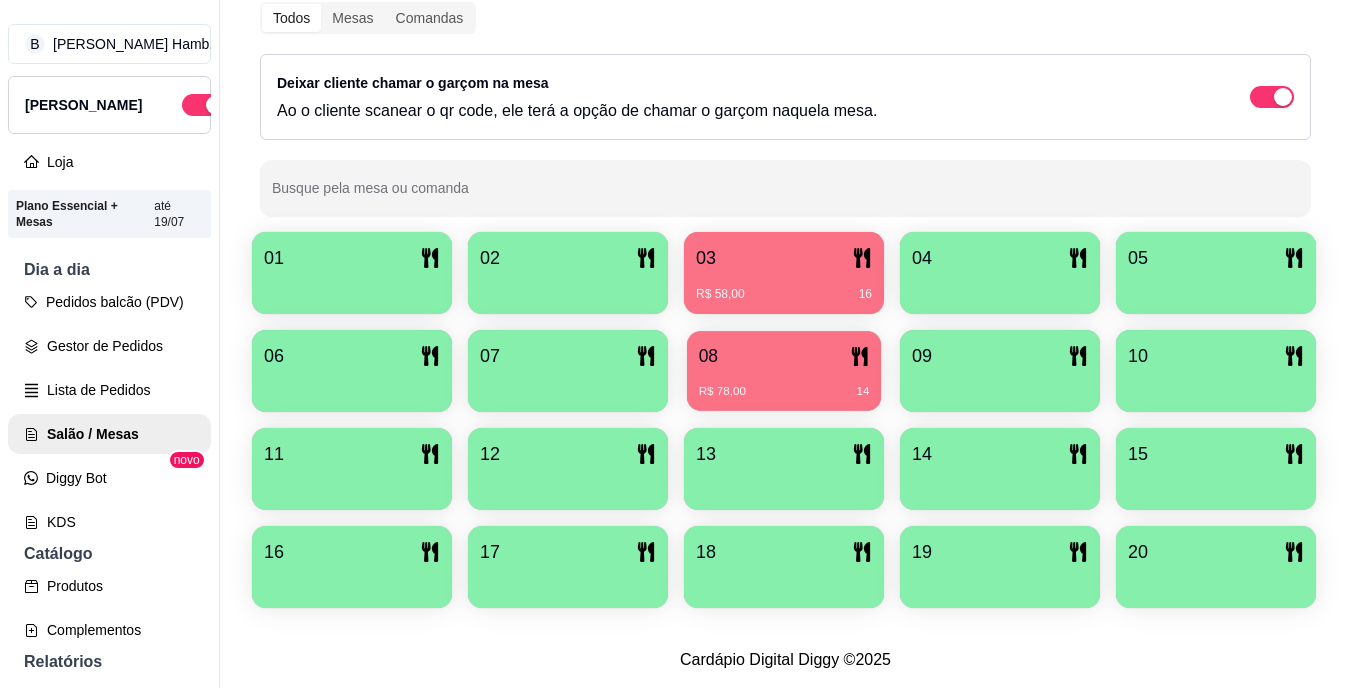 click on "08" at bounding box center [784, 356] 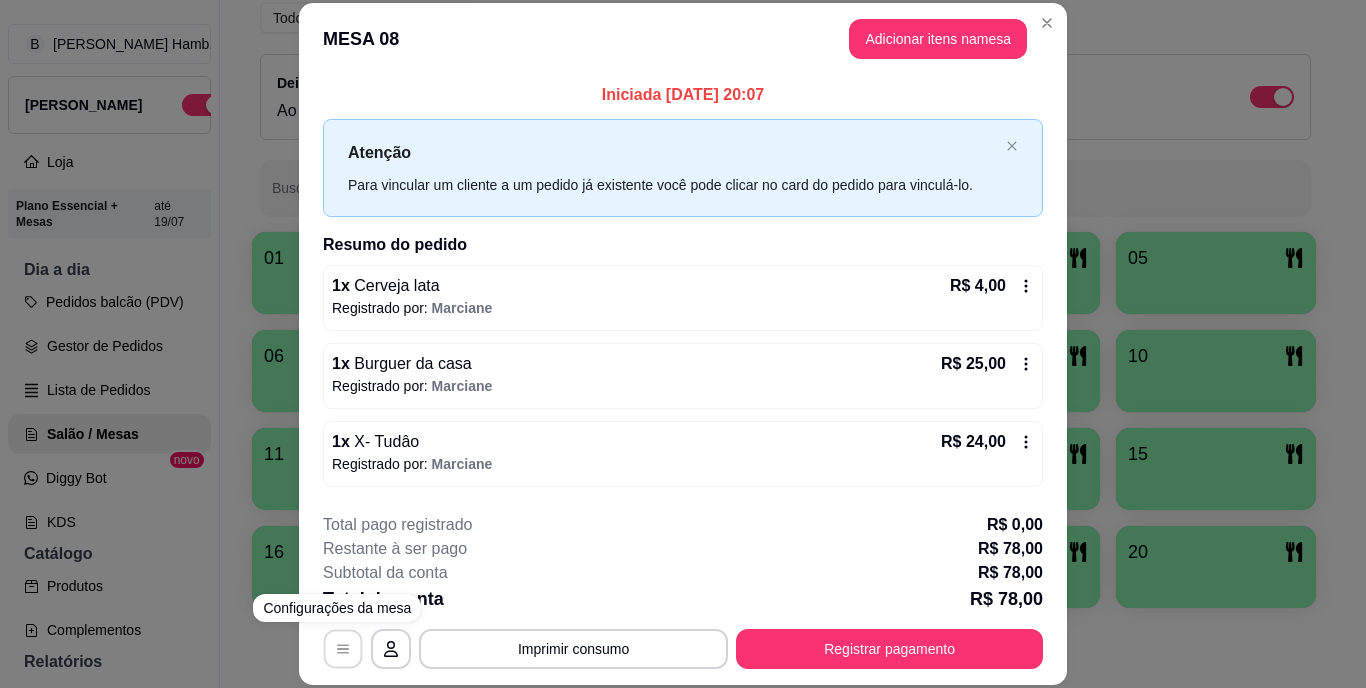 click at bounding box center (343, 648) 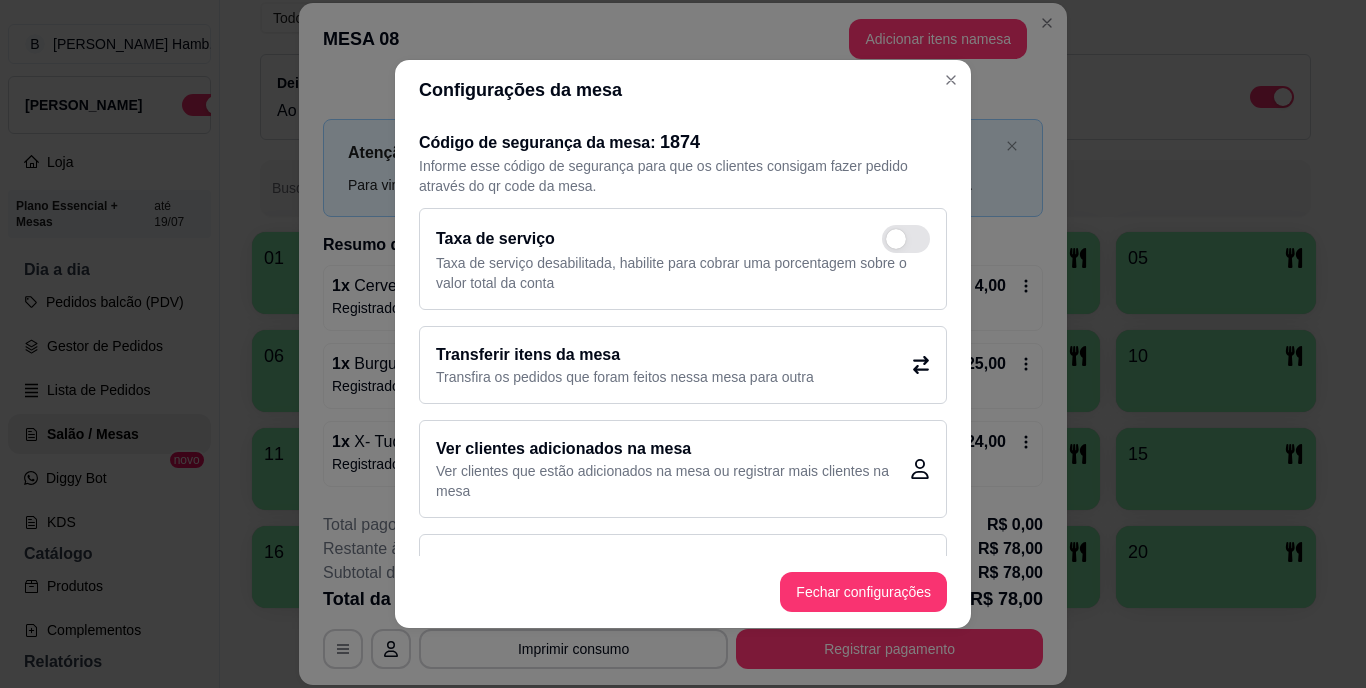 click on "Transferir itens da mesa Transfira os pedidos que foram feitos nessa mesa para outra" at bounding box center (683, 365) 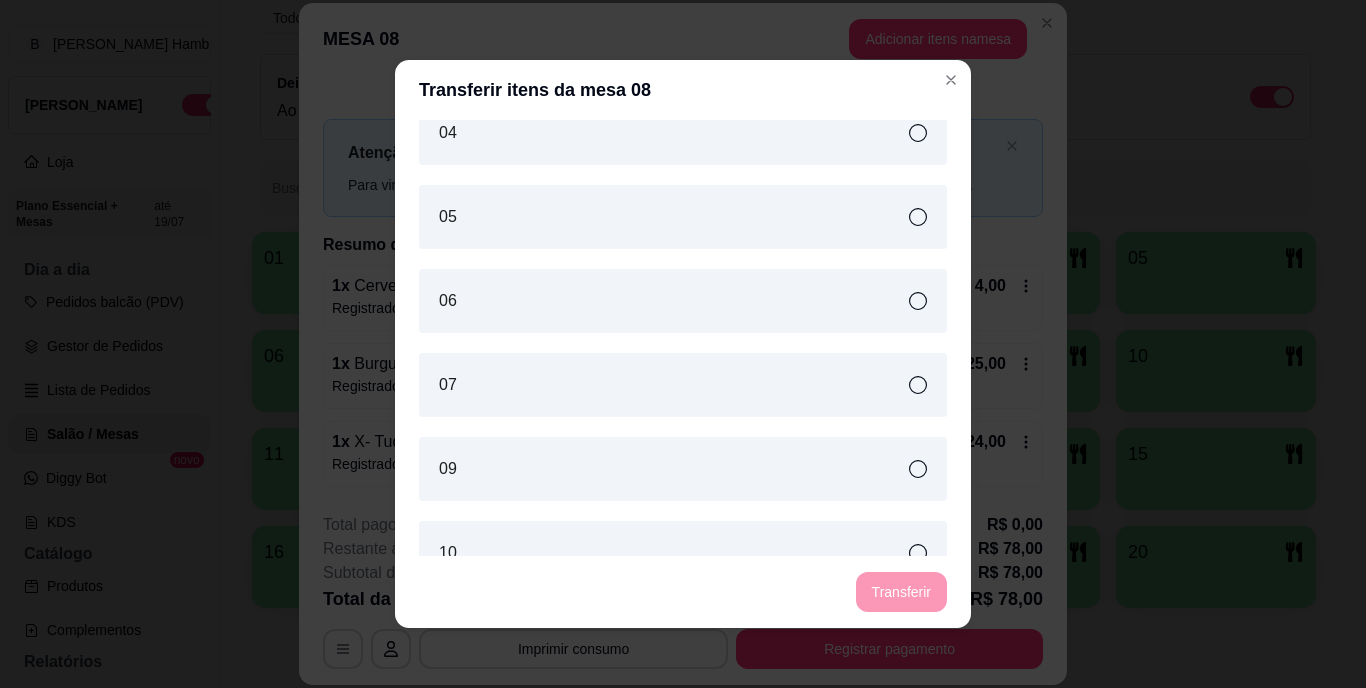 scroll, scrollTop: 198, scrollLeft: 0, axis: vertical 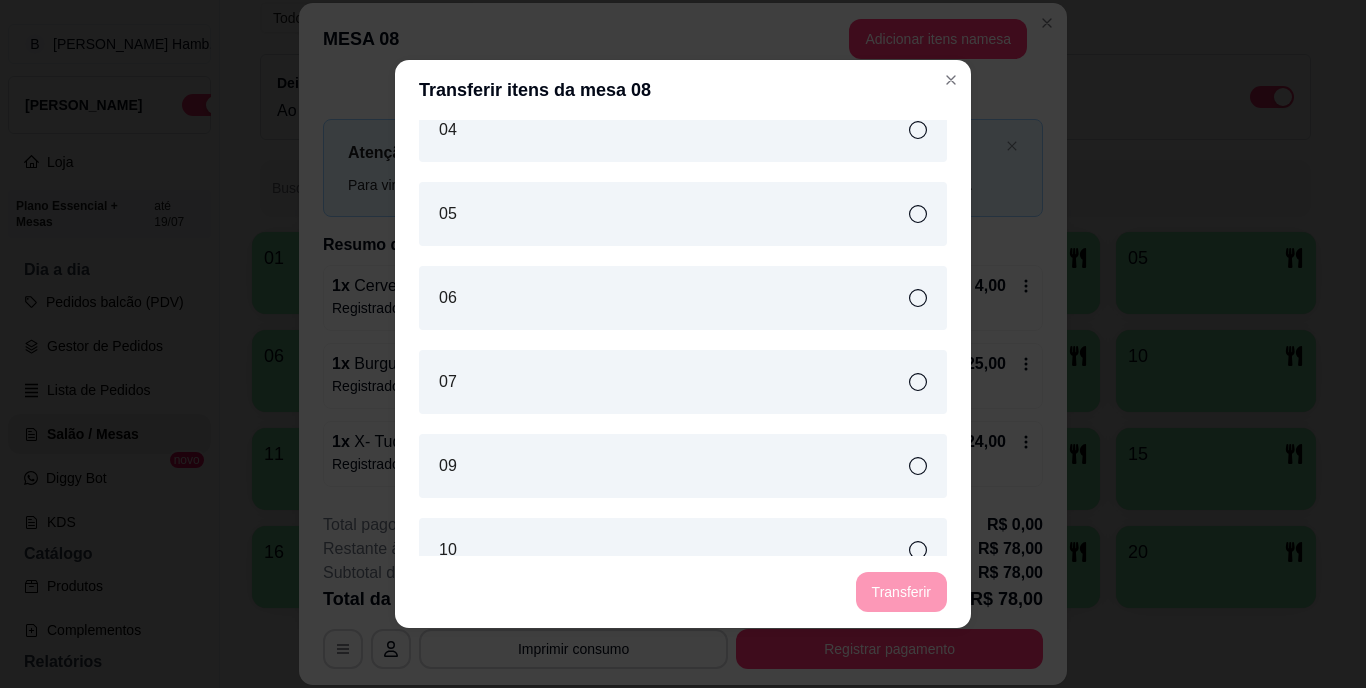 click on "09" at bounding box center (683, 466) 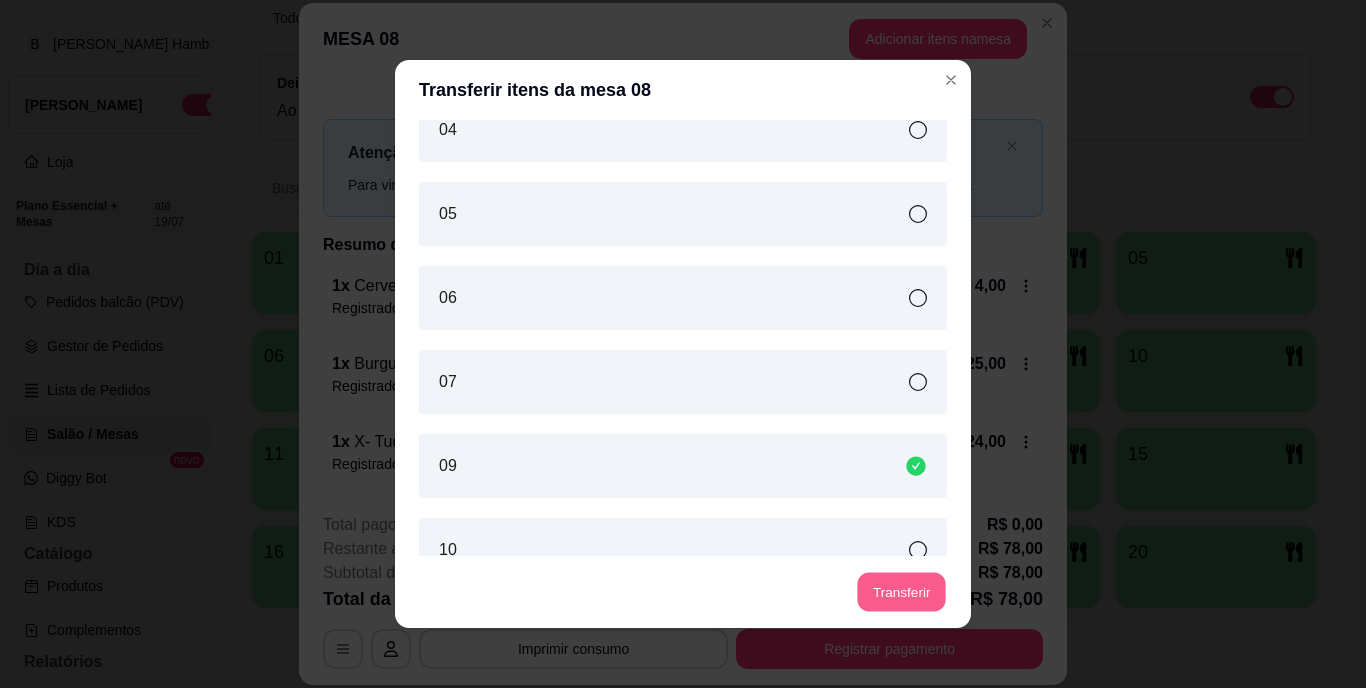 click on "Transferir" at bounding box center (901, 592) 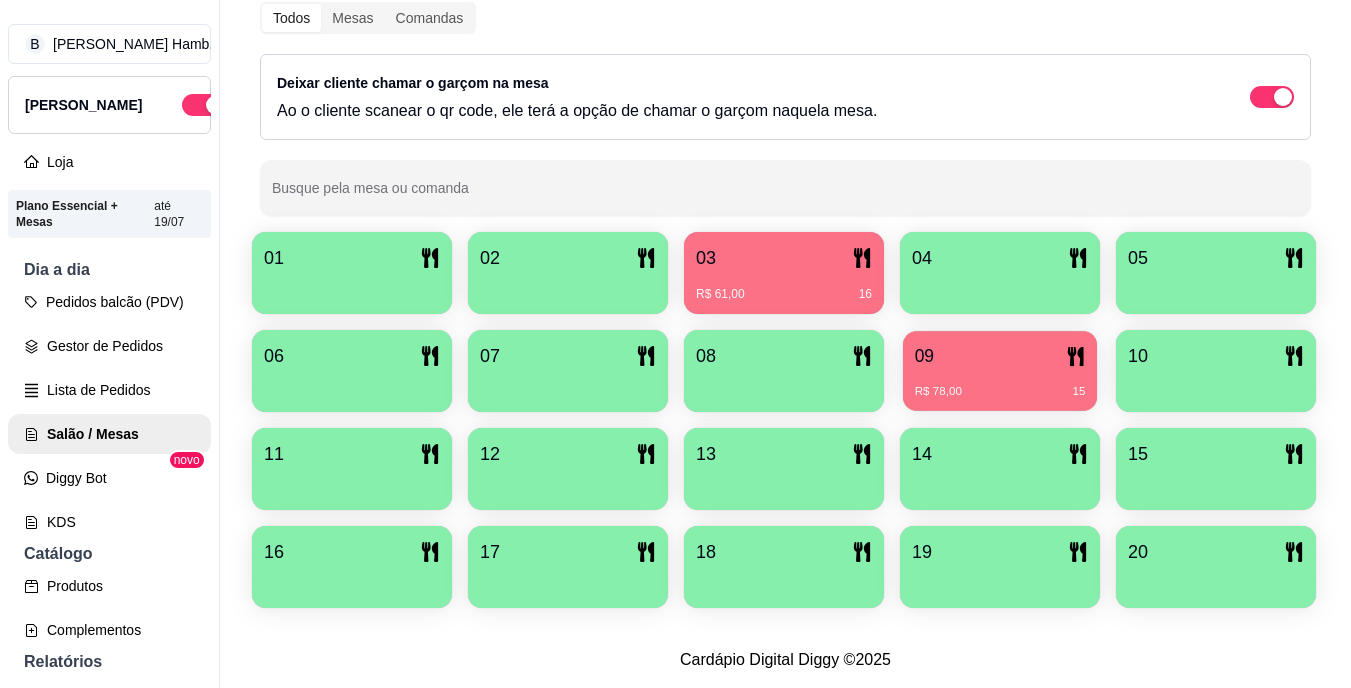 click on "09" at bounding box center (1000, 356) 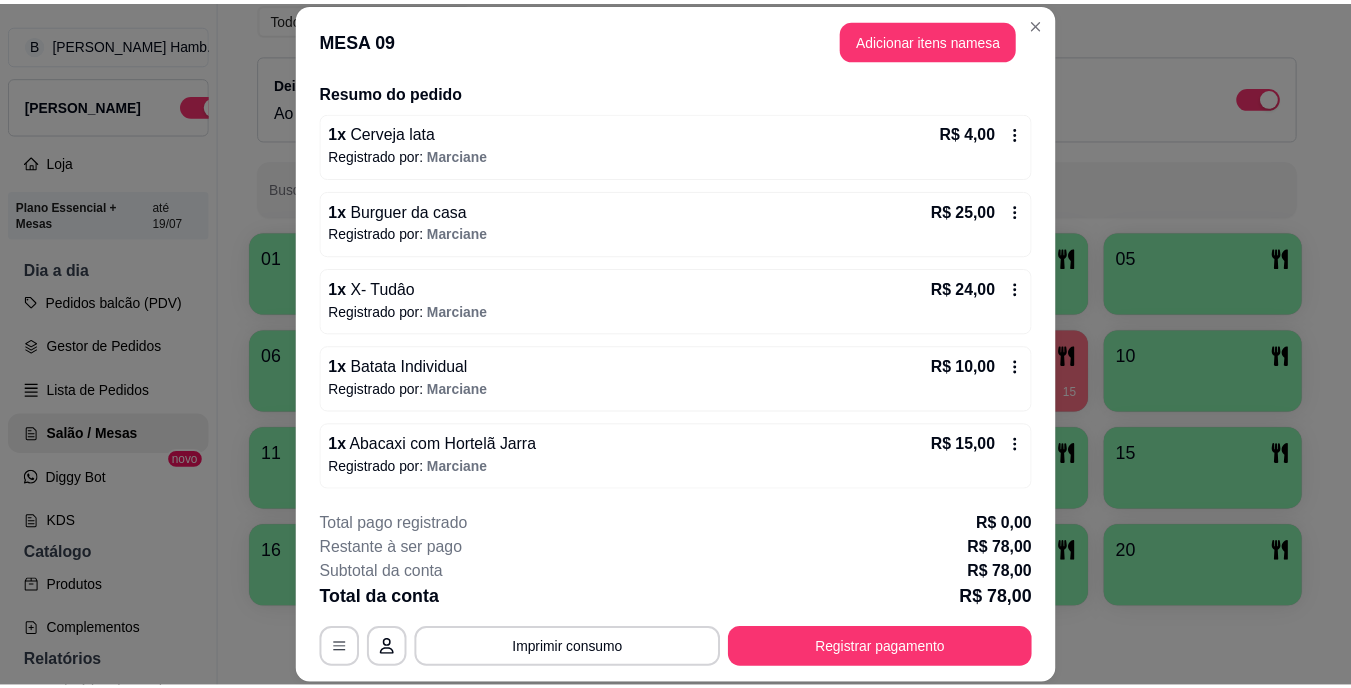 scroll, scrollTop: 154, scrollLeft: 0, axis: vertical 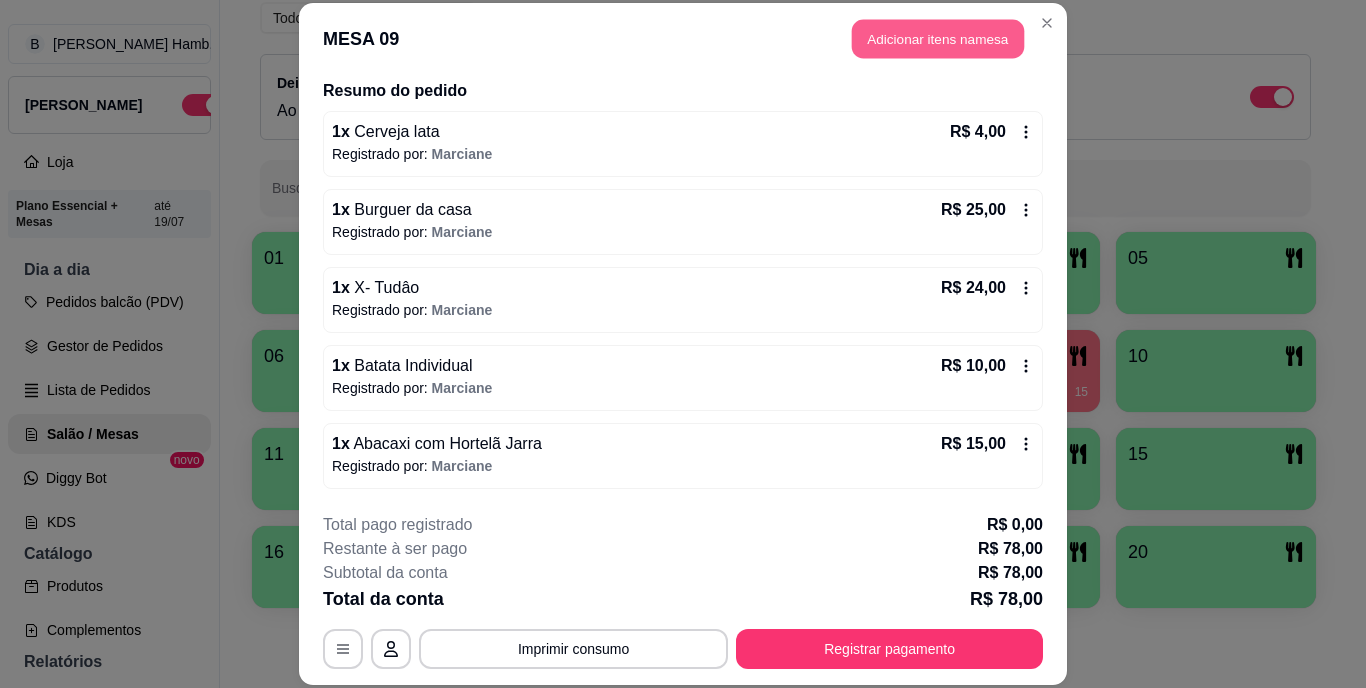 click on "Adicionar itens na  mesa" at bounding box center (938, 39) 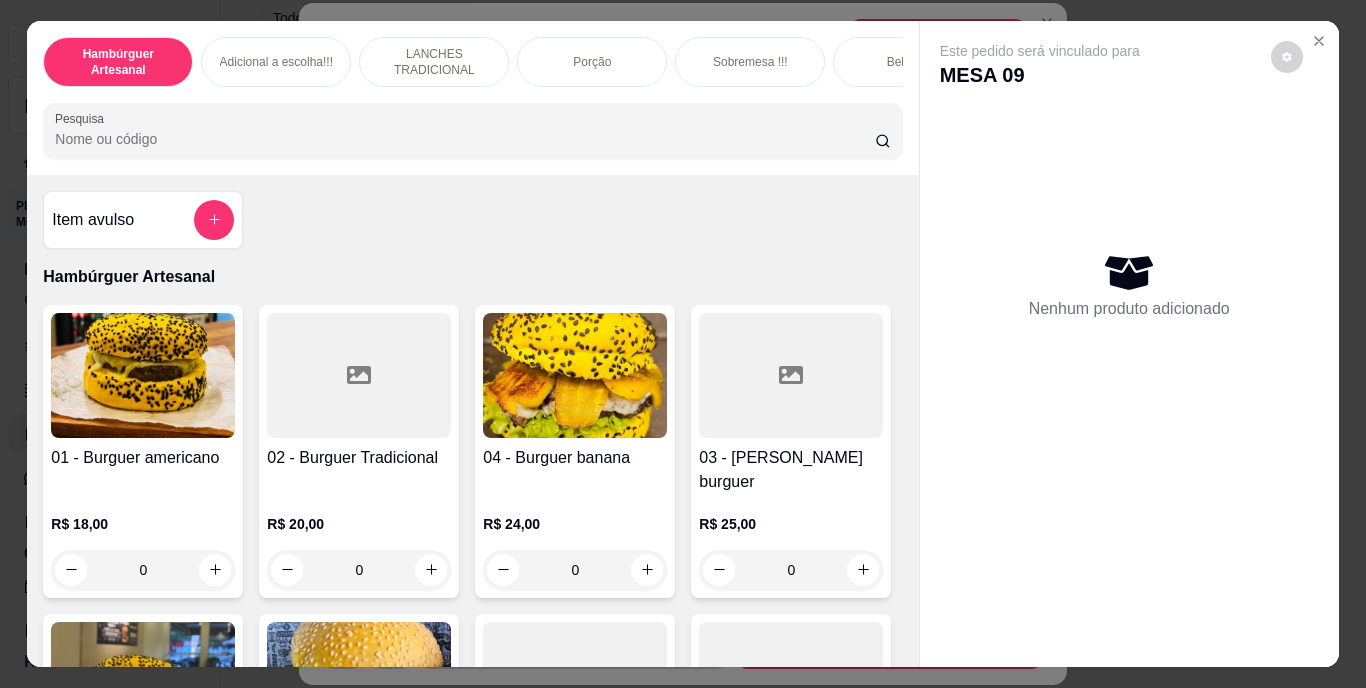 click on "Pesquisa" at bounding box center [465, 139] 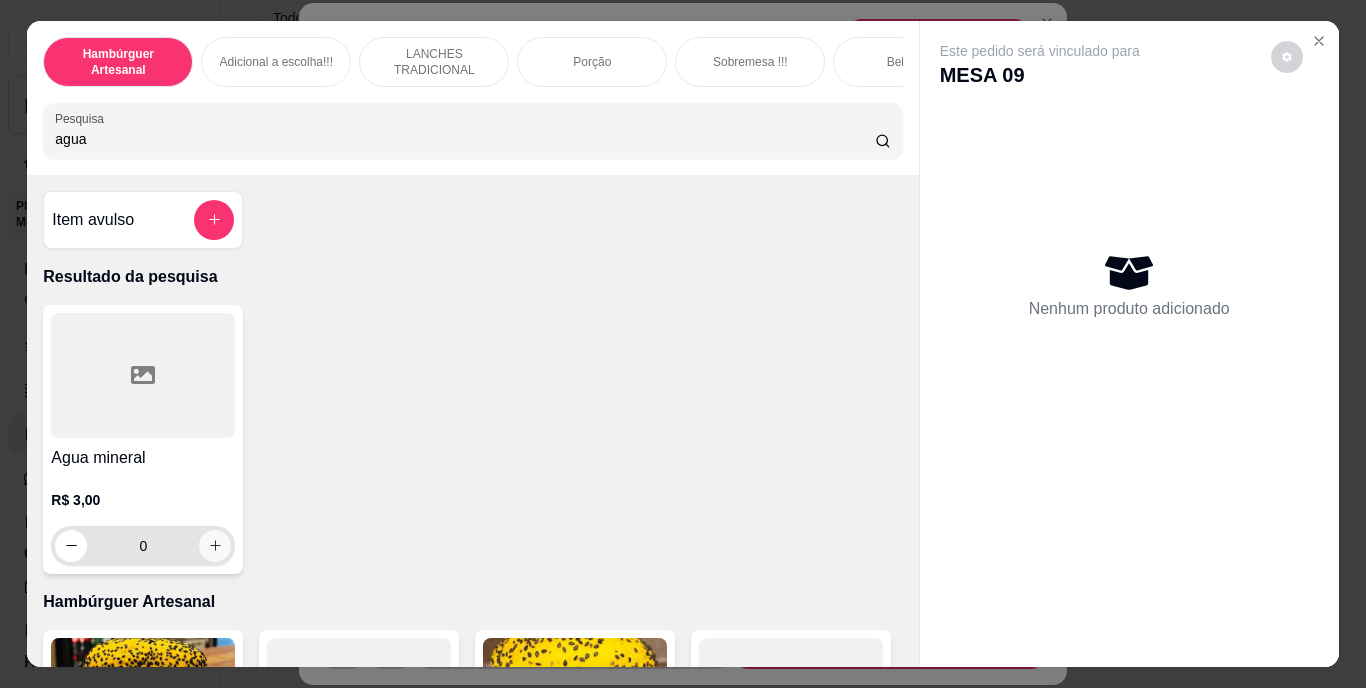 type on "agua" 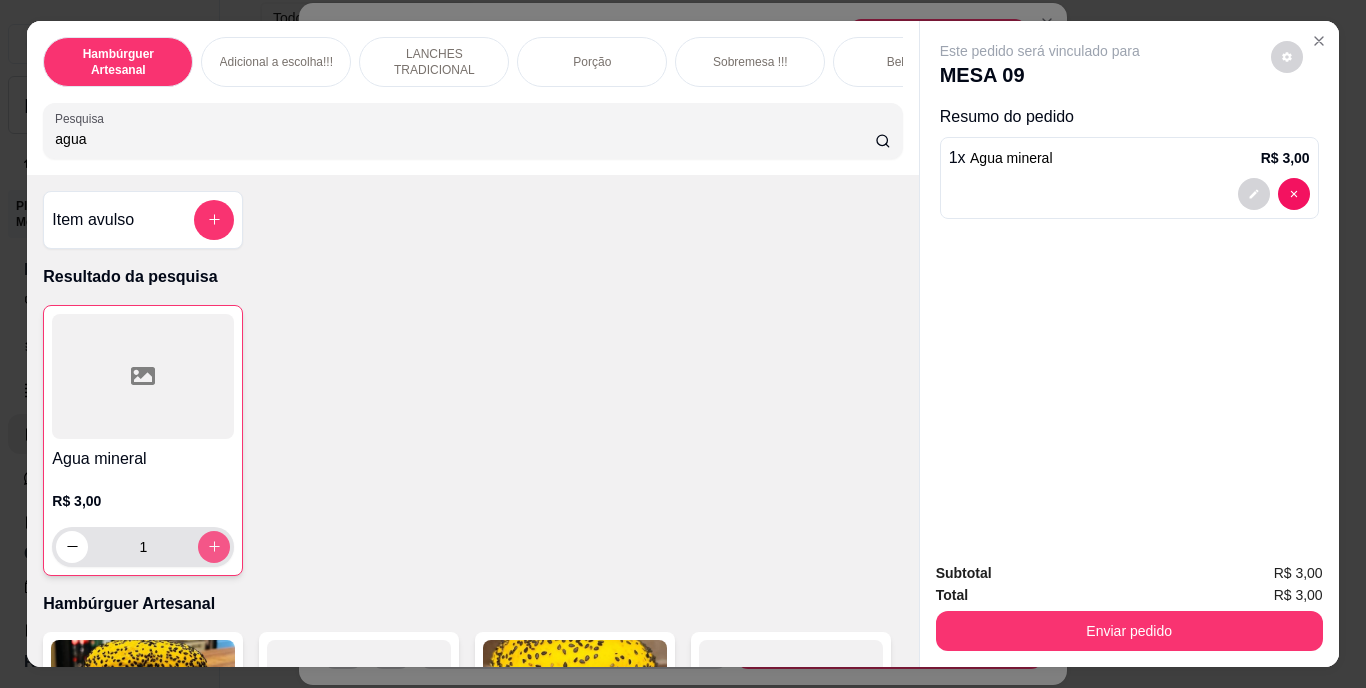 type on "1" 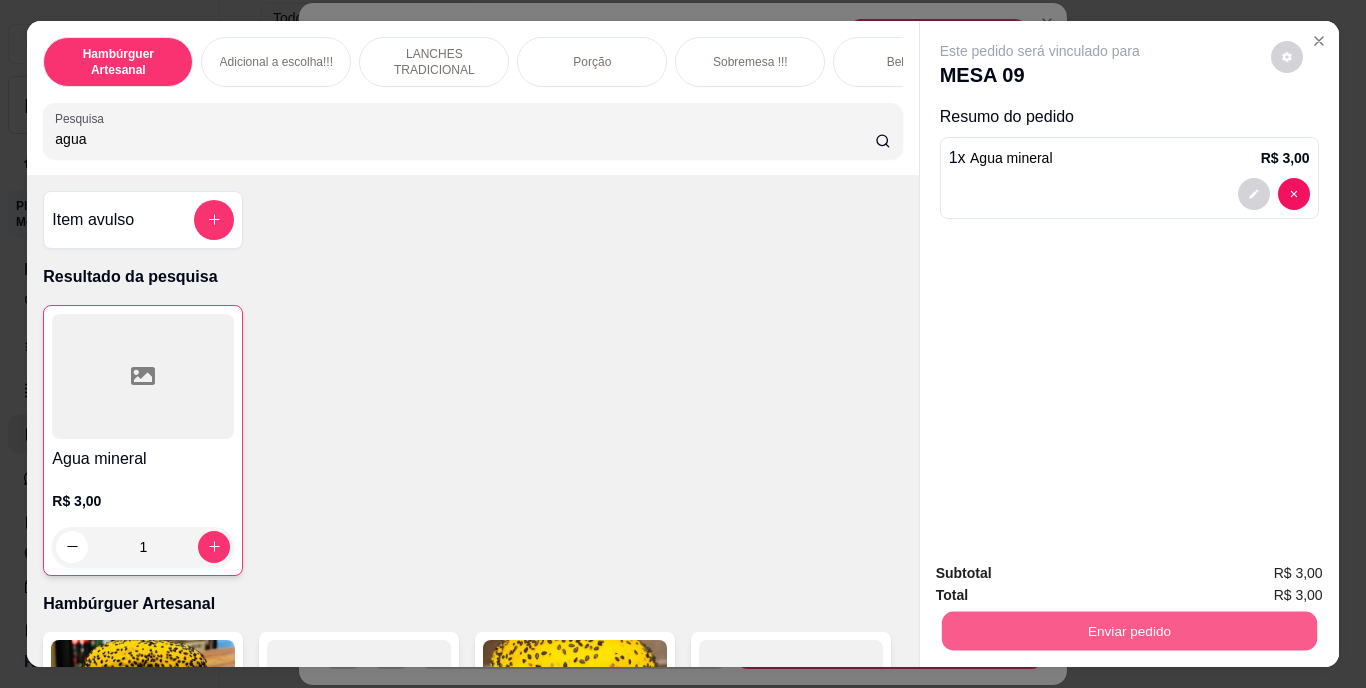 click on "Enviar pedido" at bounding box center (1128, 631) 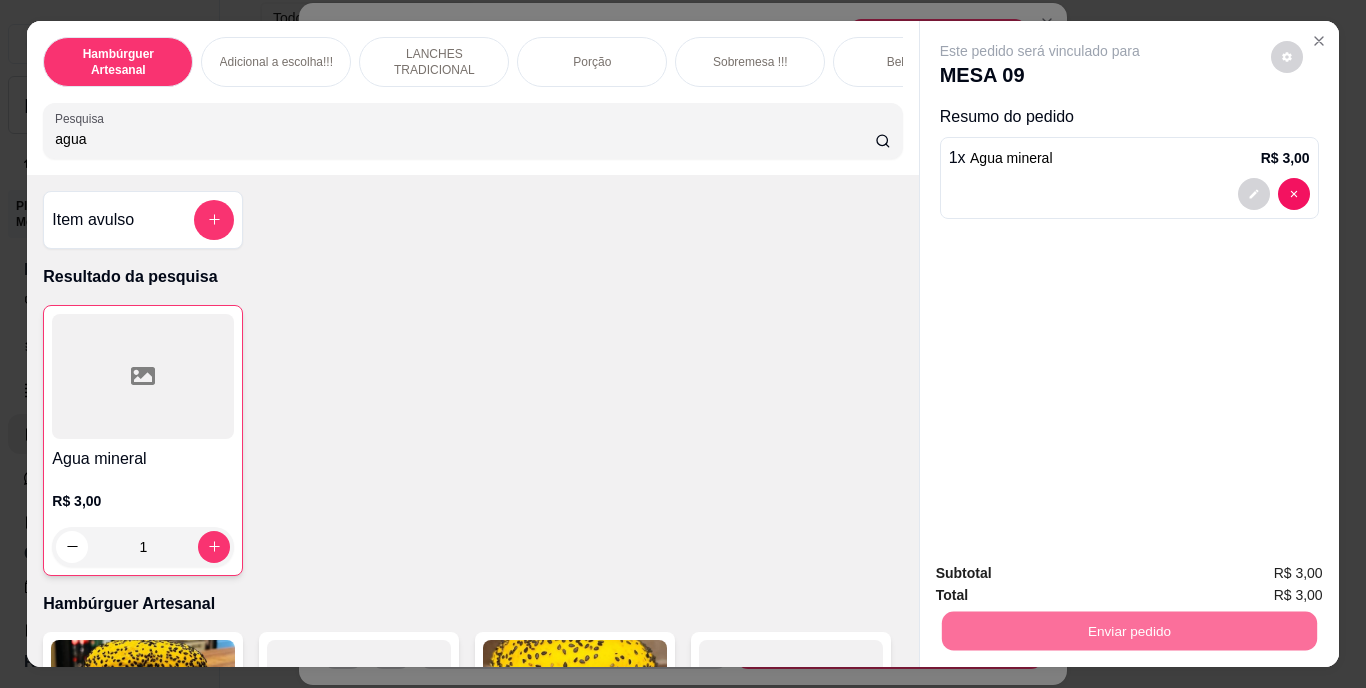 click on "Não registrar e enviar pedido" at bounding box center [1063, 574] 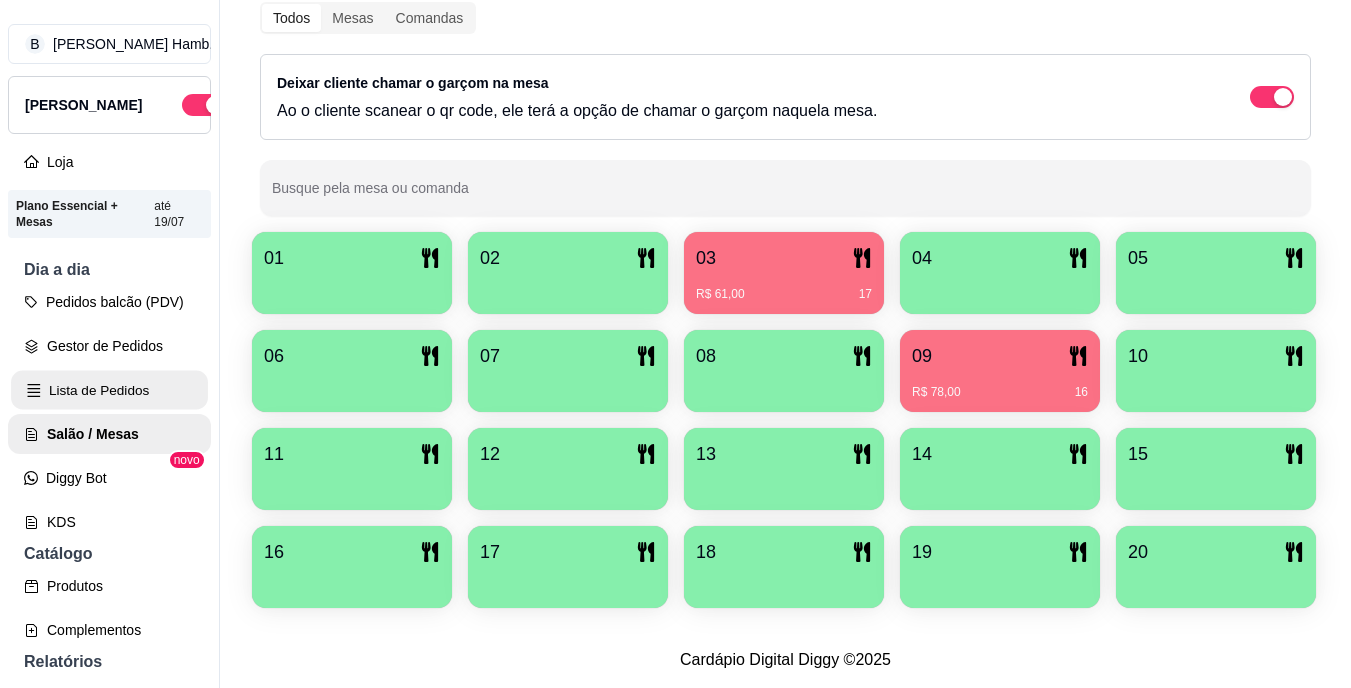 click on "Lista de Pedidos" at bounding box center [109, 390] 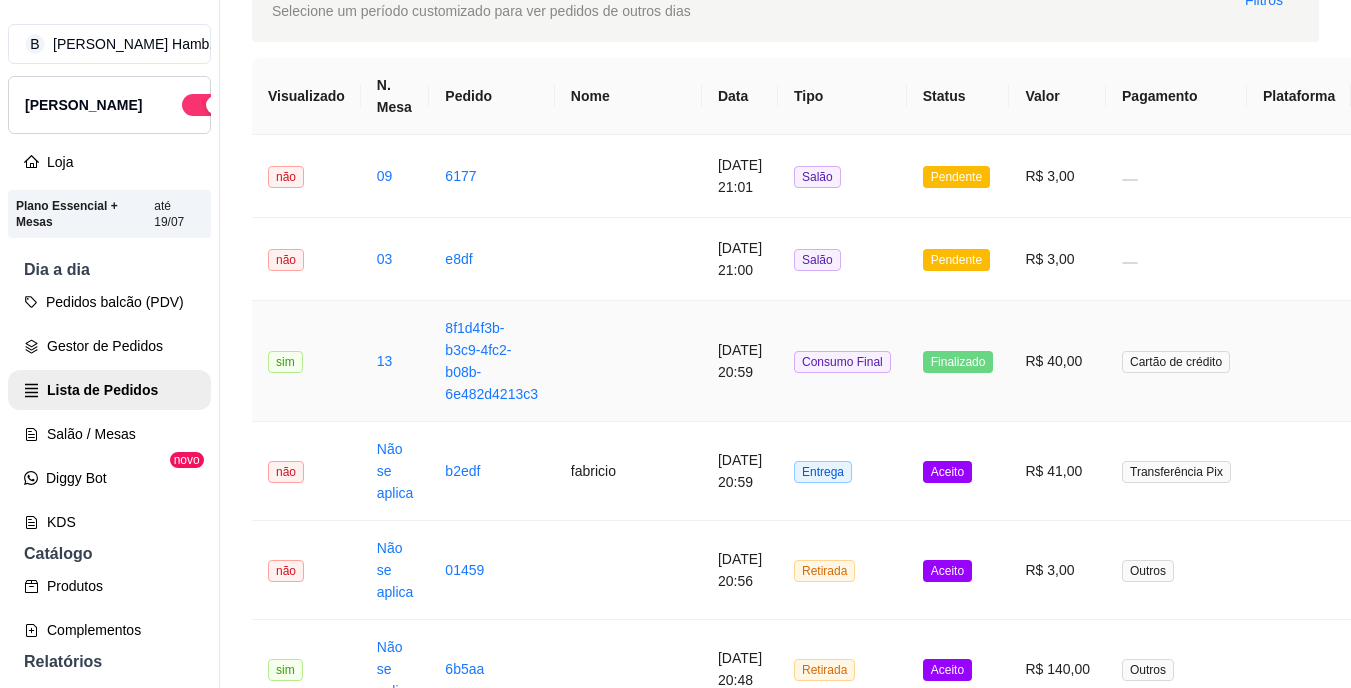 scroll, scrollTop: 124, scrollLeft: 0, axis: vertical 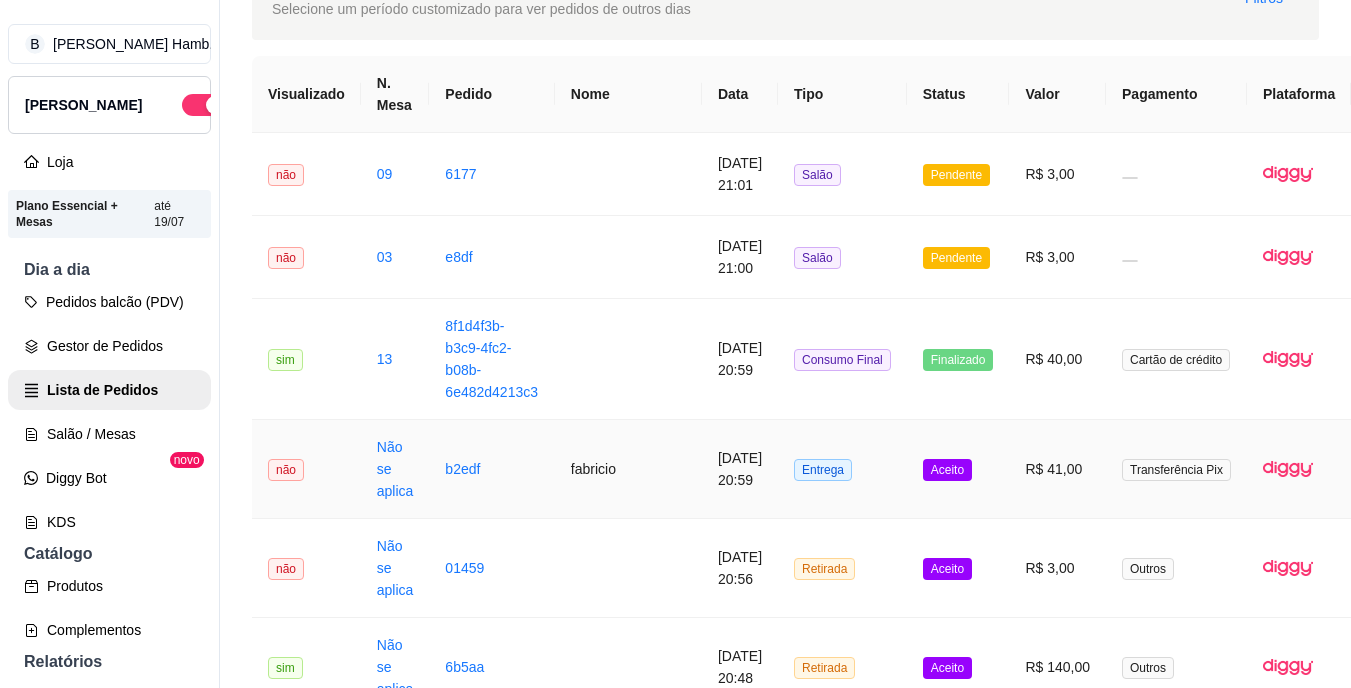 click on "17/07/2025 às 20:59" at bounding box center [740, 469] 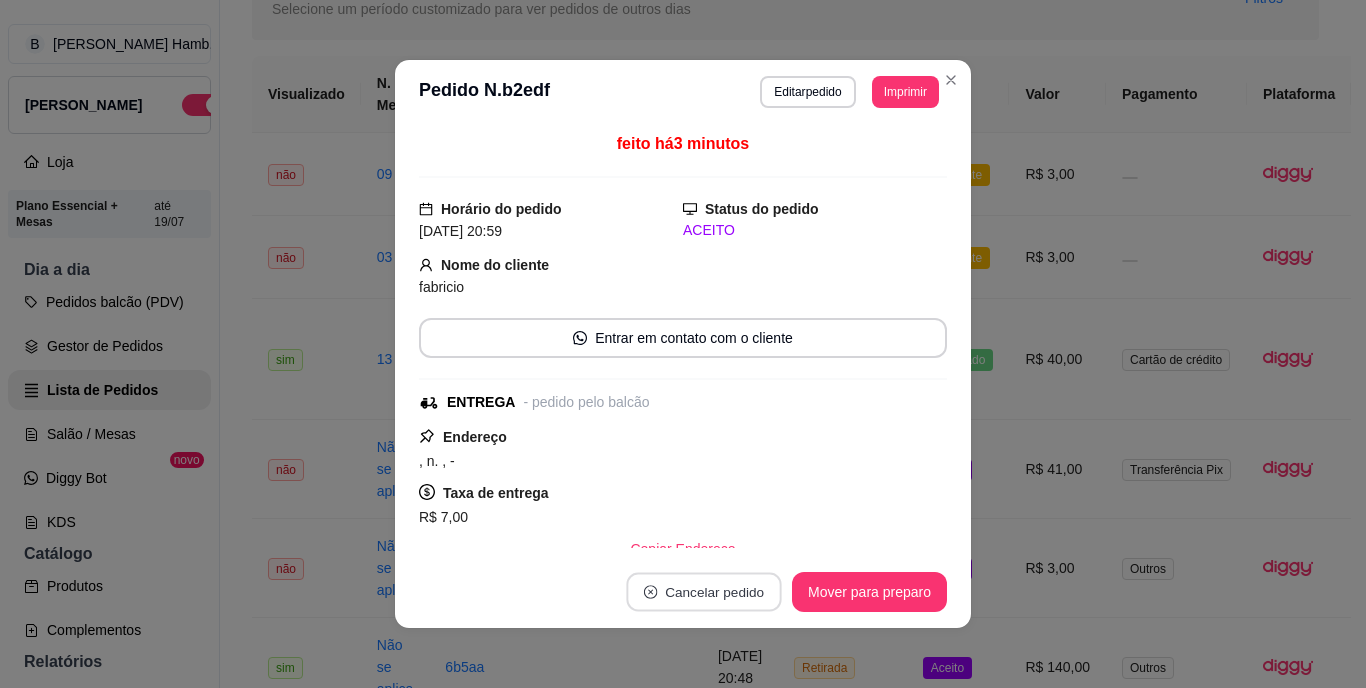 click on "Cancelar pedido" at bounding box center [703, 592] 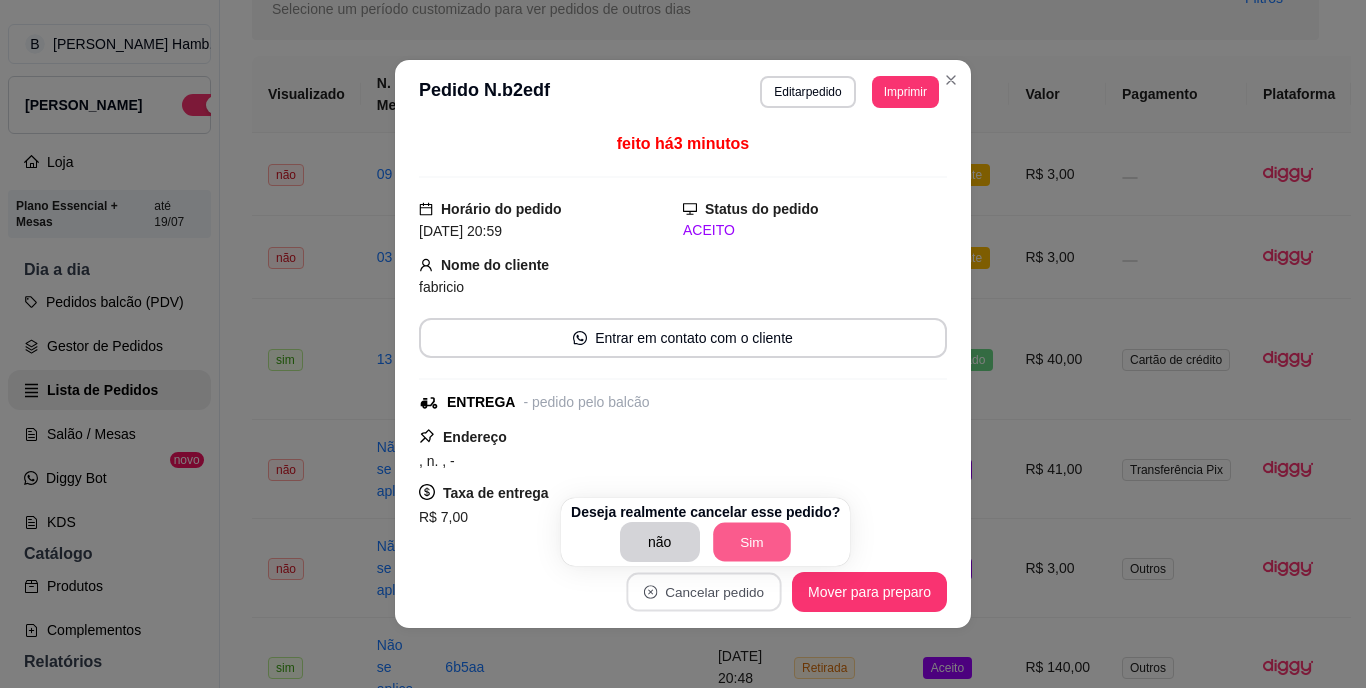 click on "Sim" at bounding box center [752, 542] 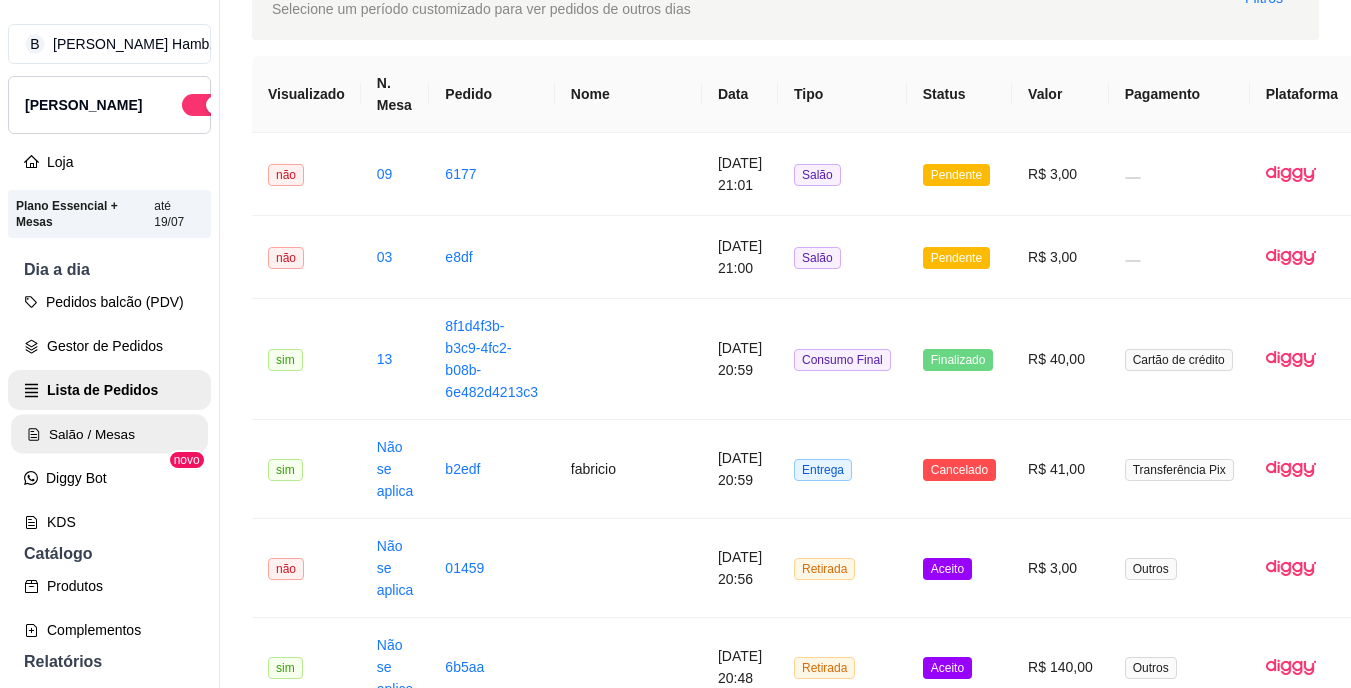 click on "Salão / Mesas" at bounding box center (109, 434) 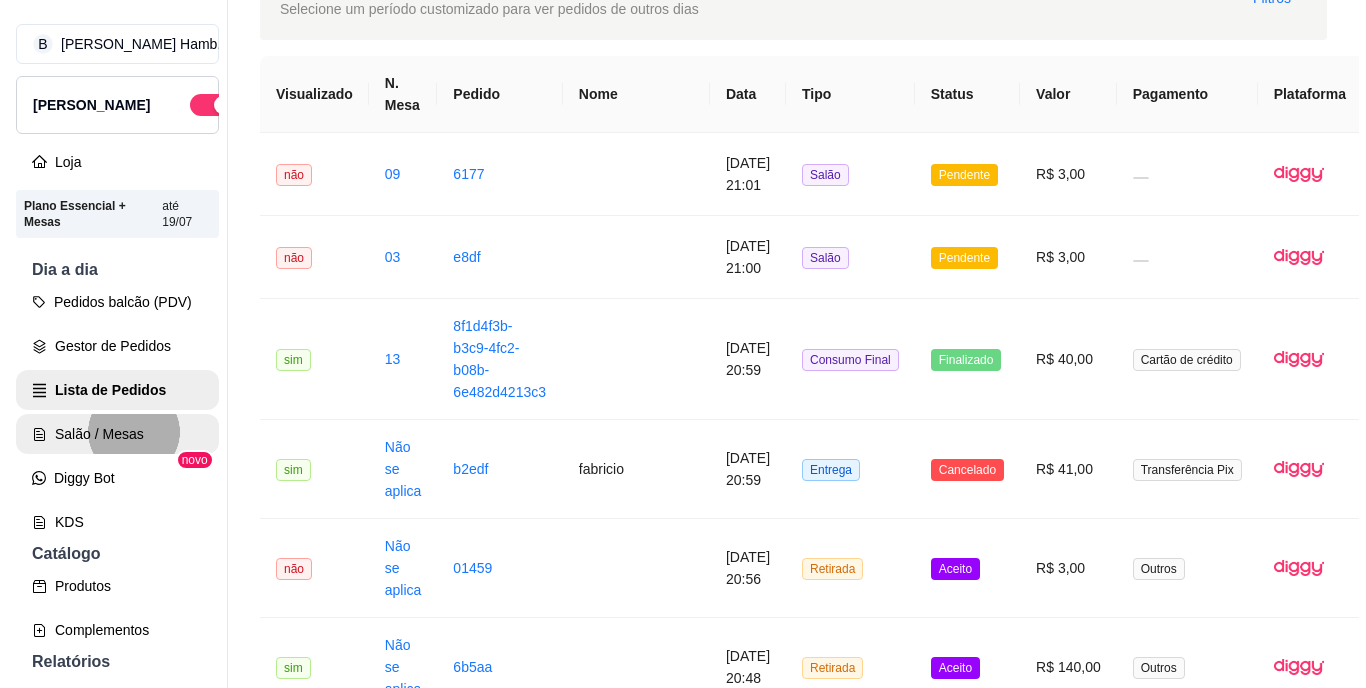 scroll, scrollTop: 0, scrollLeft: 0, axis: both 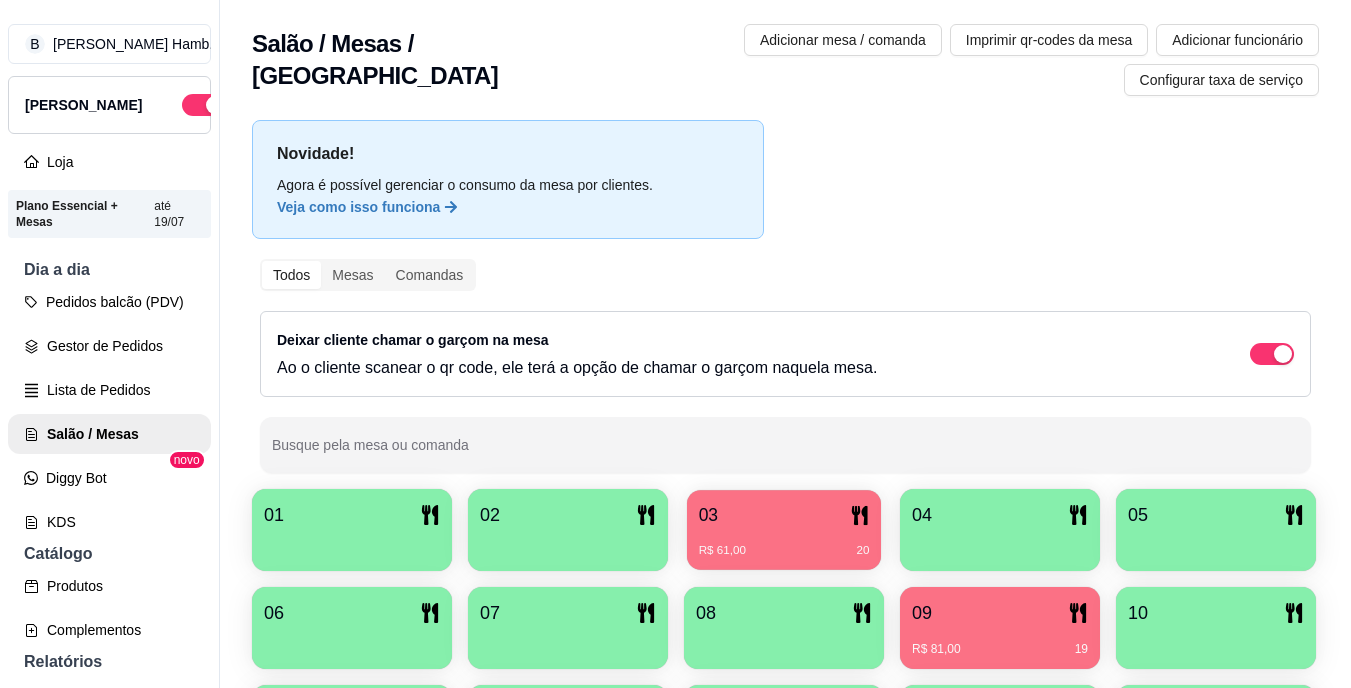 click on "R$ 61,00 20" at bounding box center [784, 543] 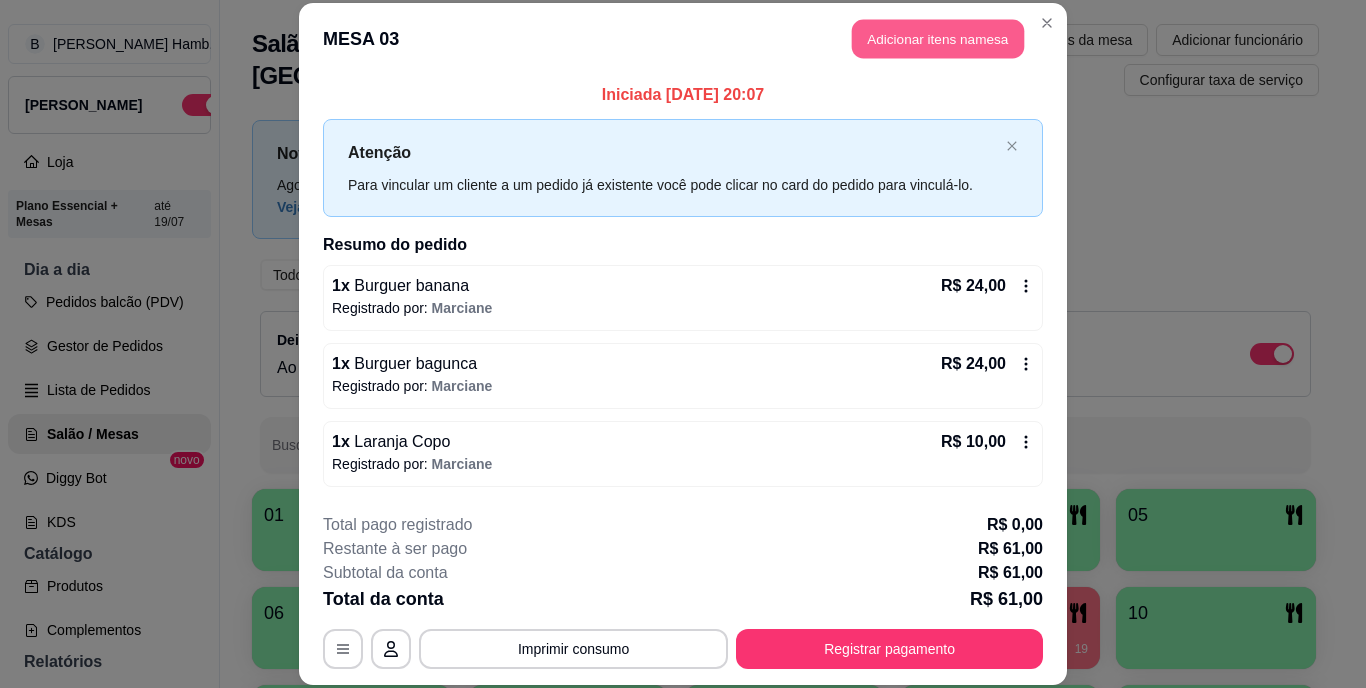 click on "Adicionar itens na  mesa" at bounding box center (938, 39) 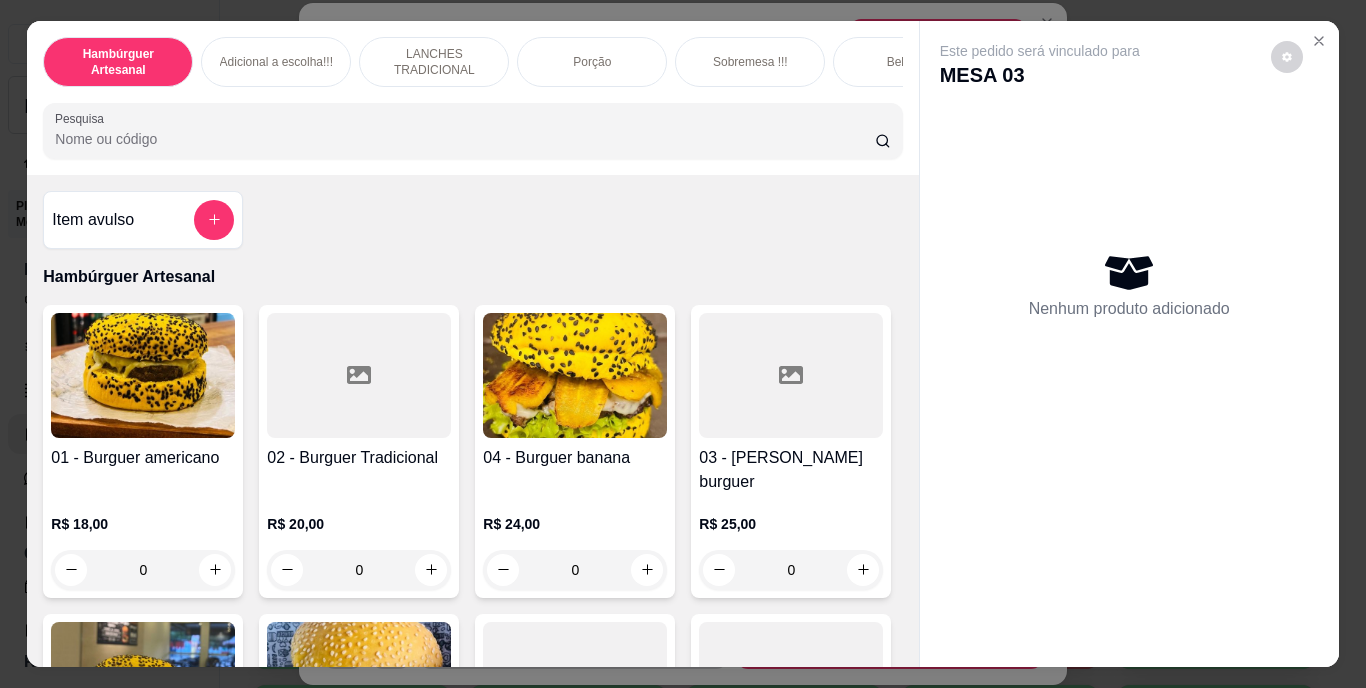 click on "Pesquisa" at bounding box center [465, 139] 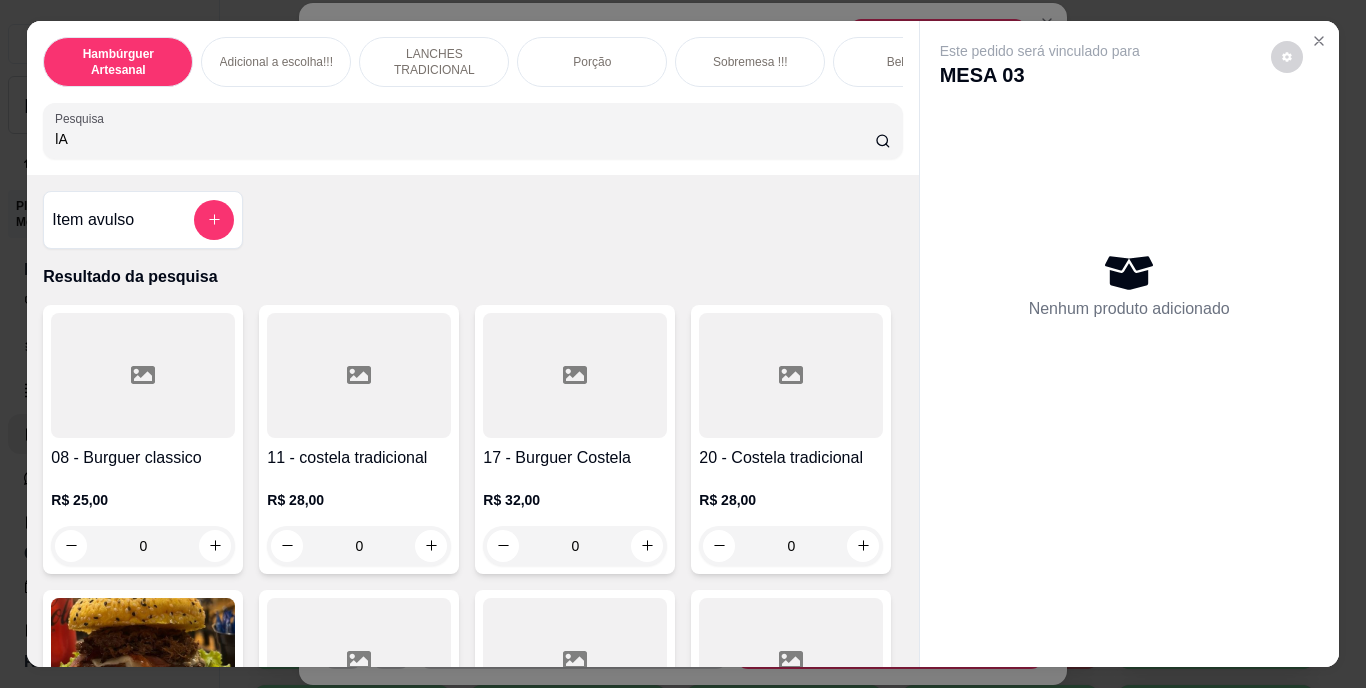type on "l" 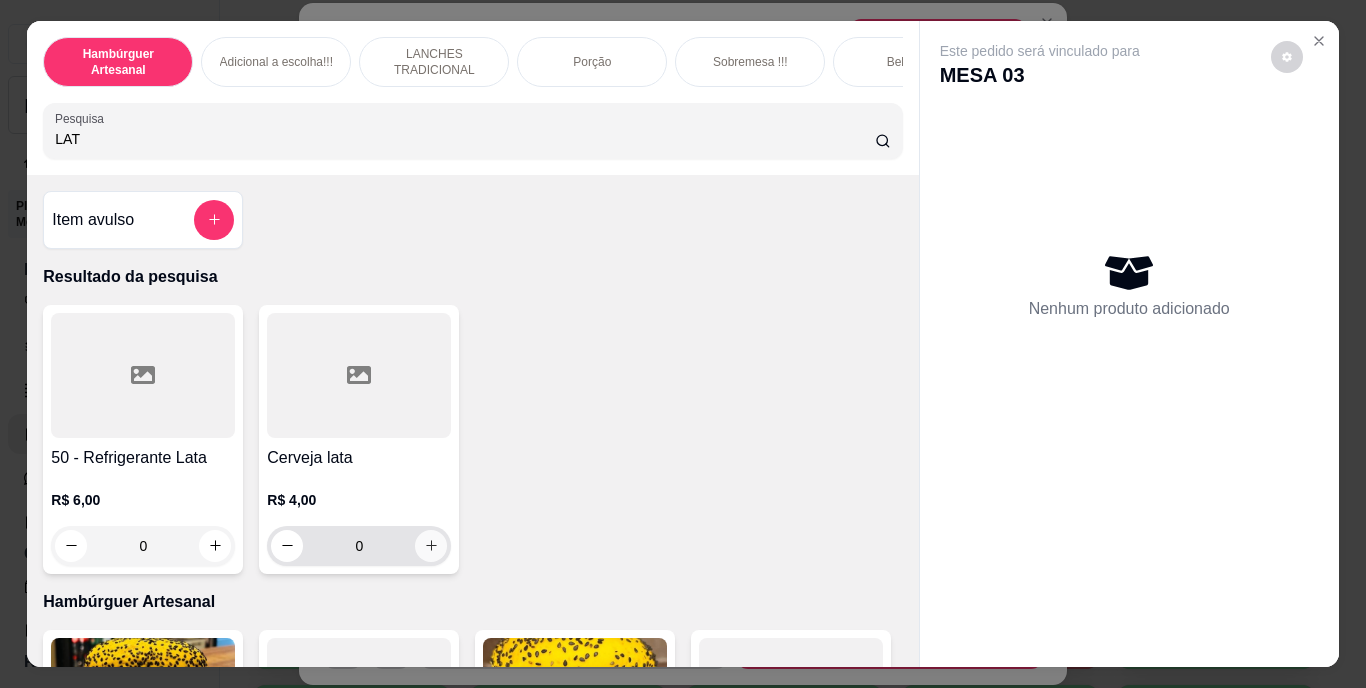 type on "LAT" 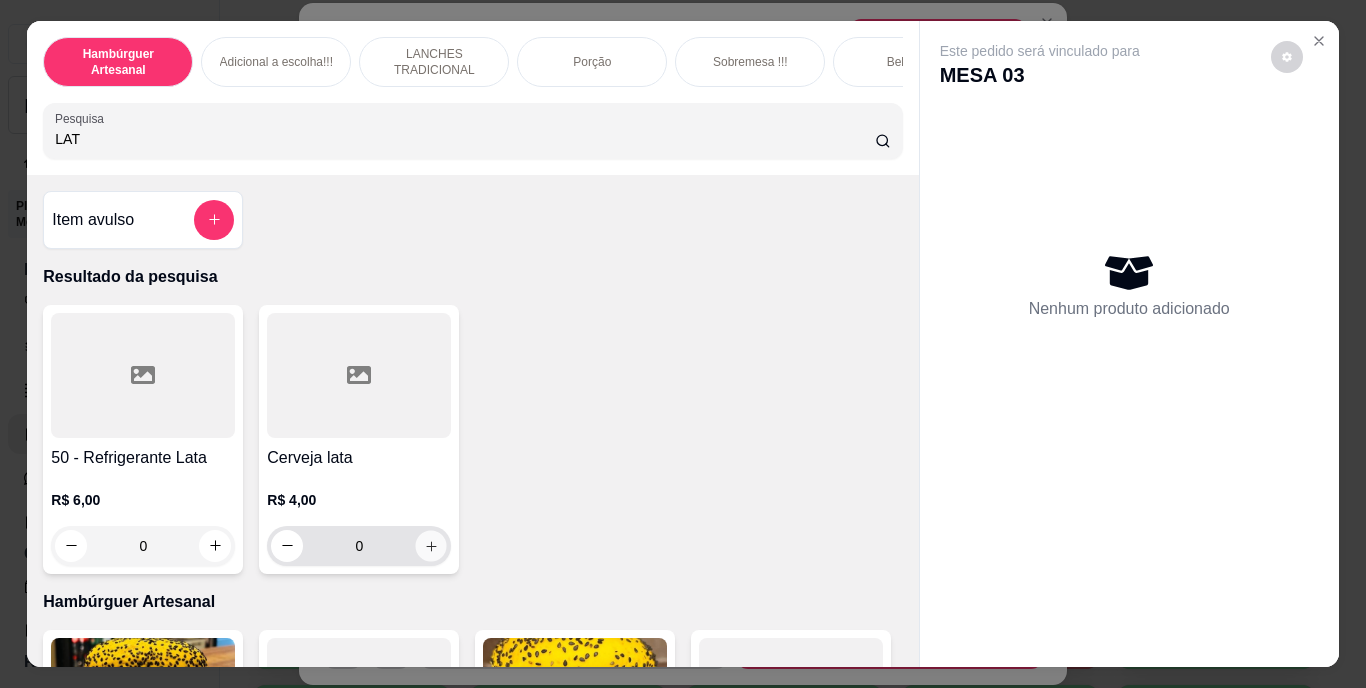 click 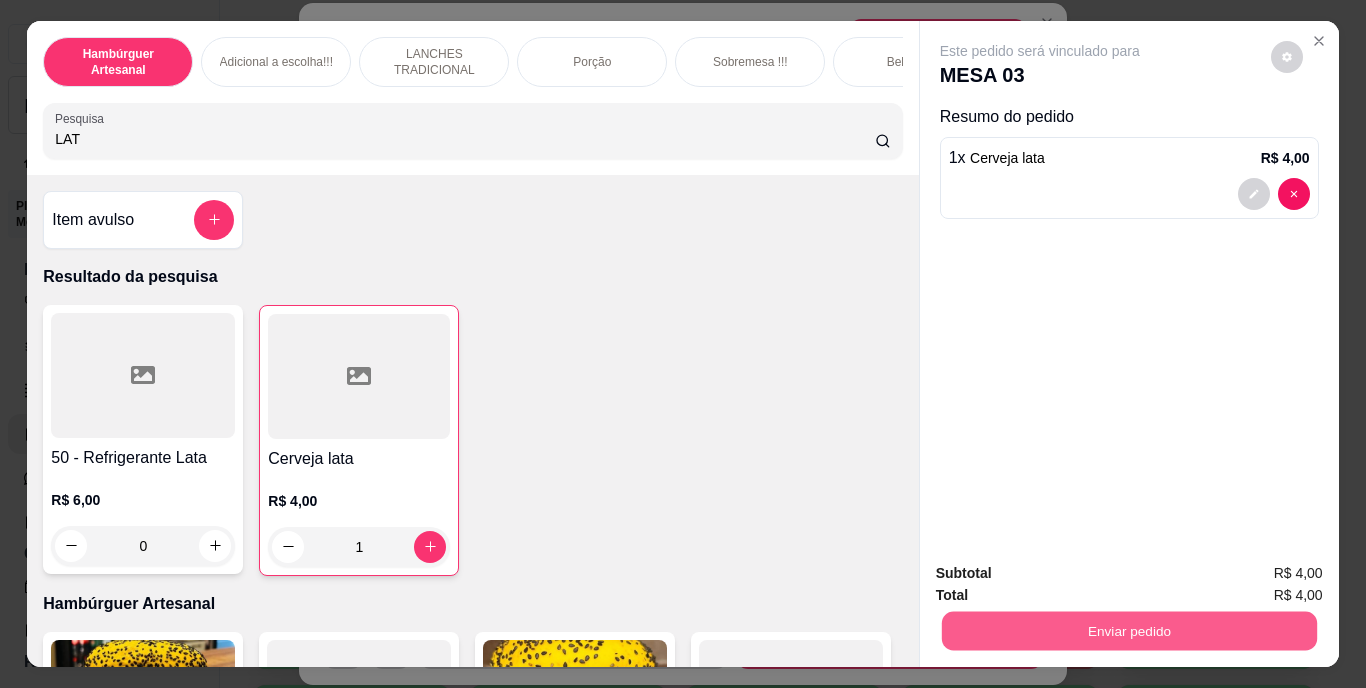 click on "Enviar pedido" at bounding box center (1128, 631) 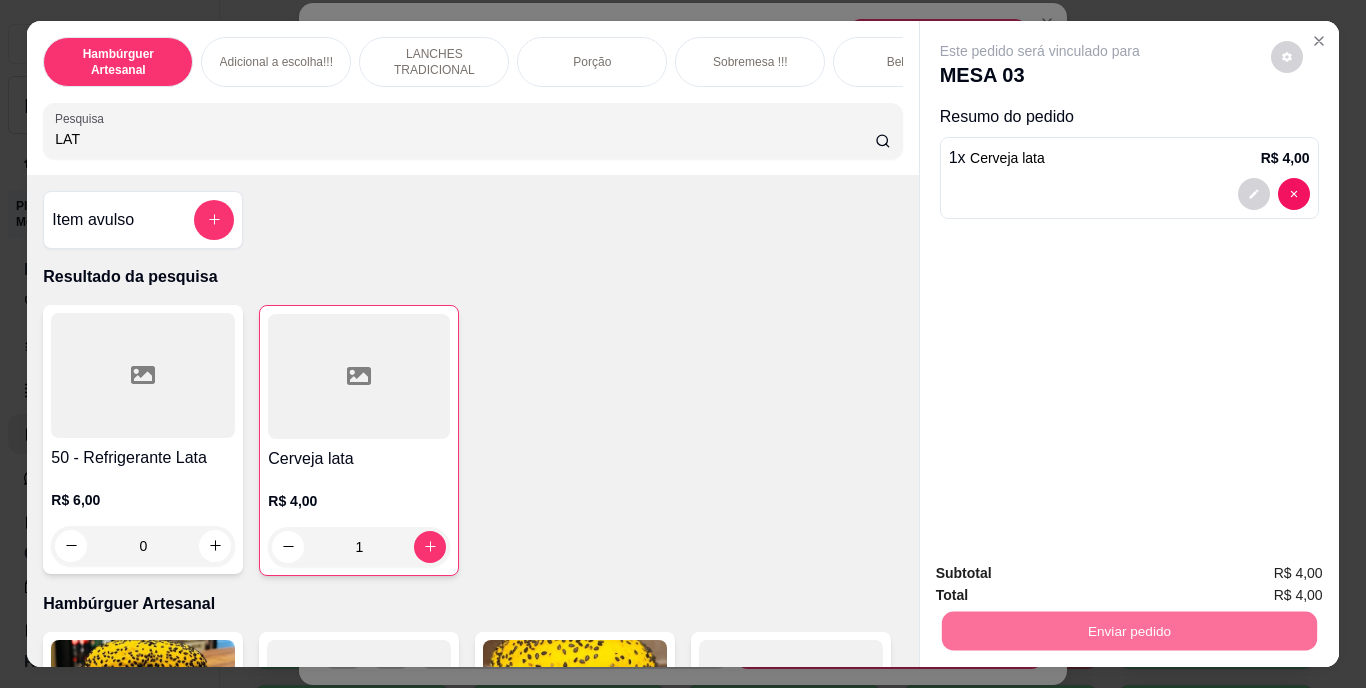 click on "Não registrar e enviar pedido" at bounding box center [1063, 575] 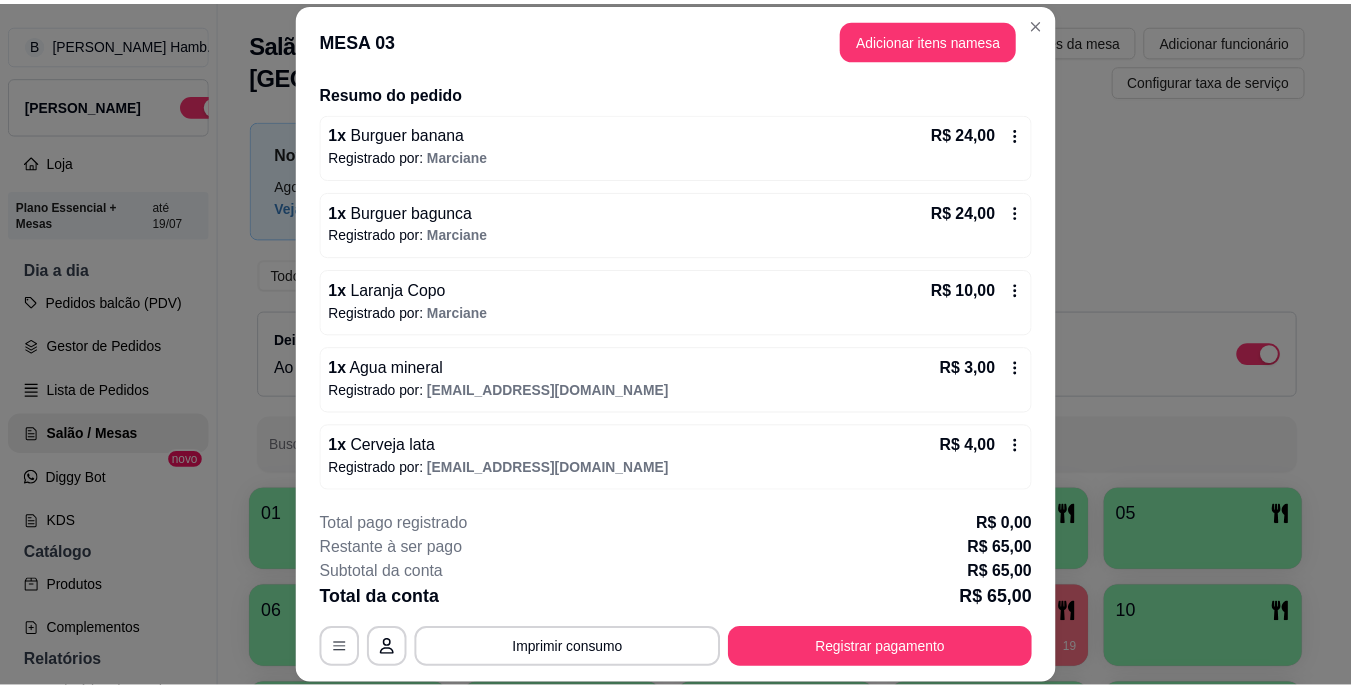 scroll, scrollTop: 154, scrollLeft: 0, axis: vertical 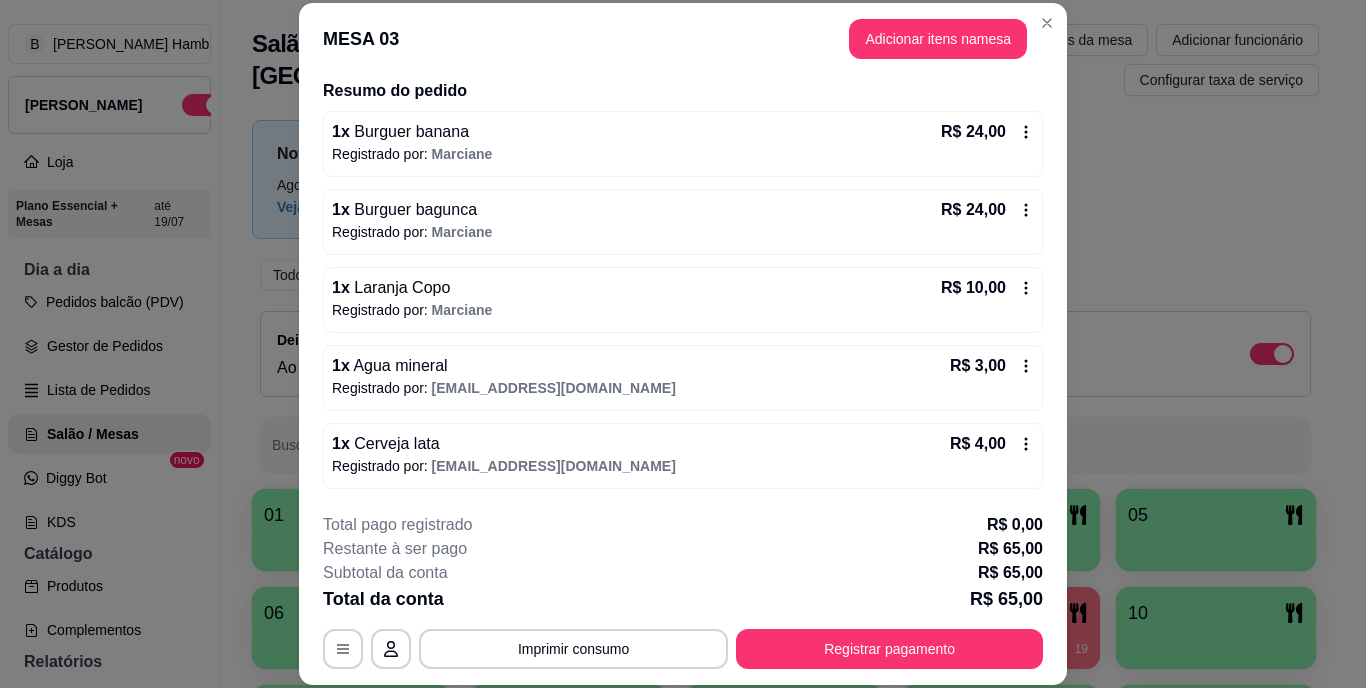 click 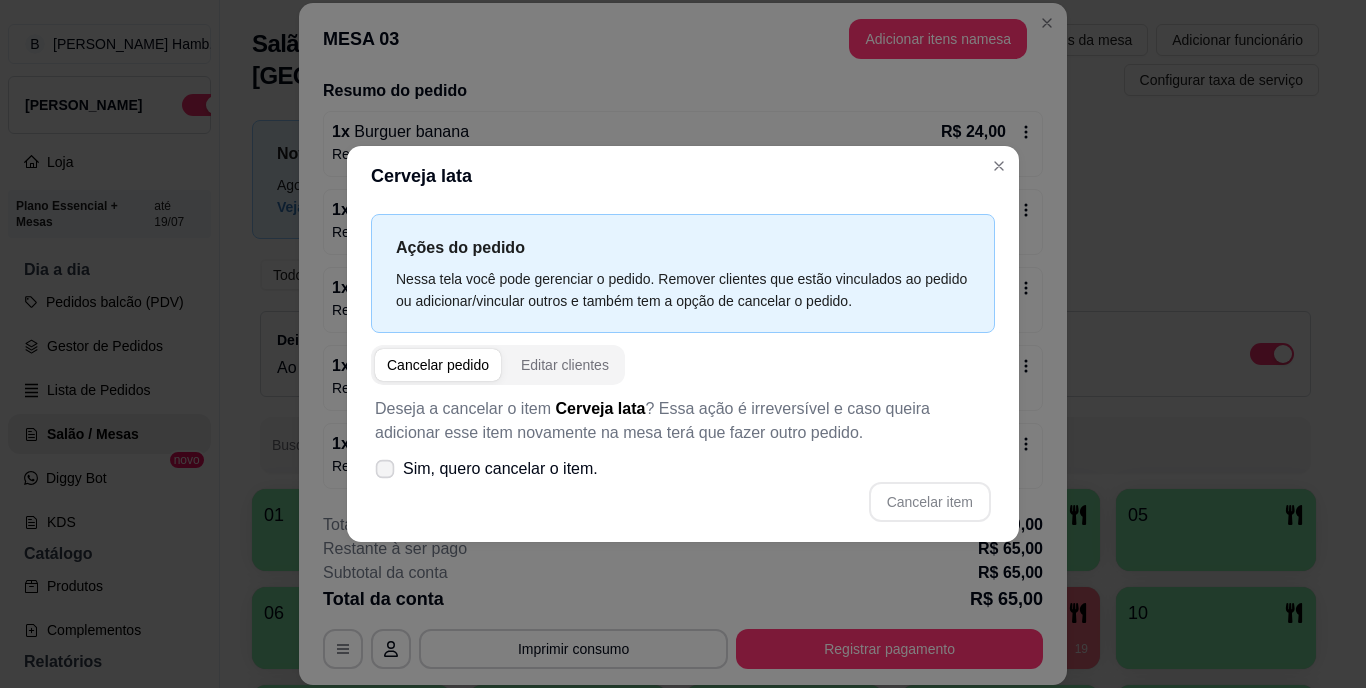 click at bounding box center (385, 469) 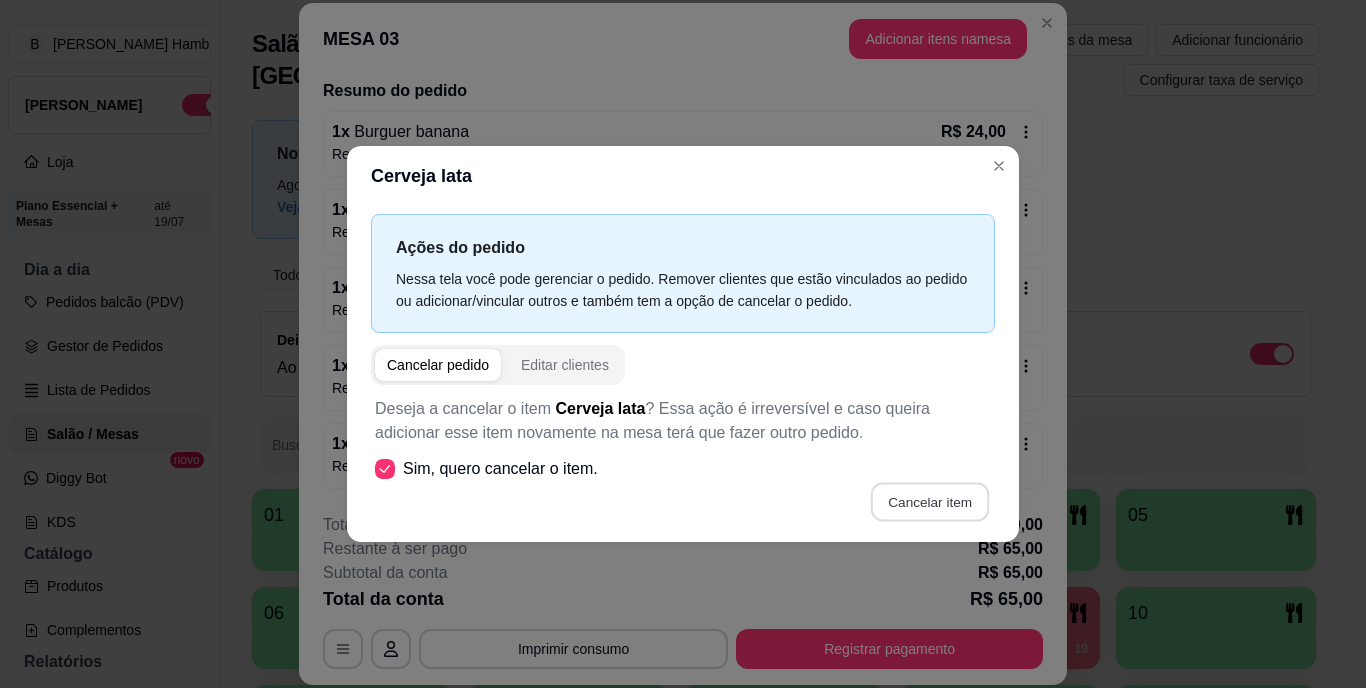 click on "Cancelar item" at bounding box center [929, 502] 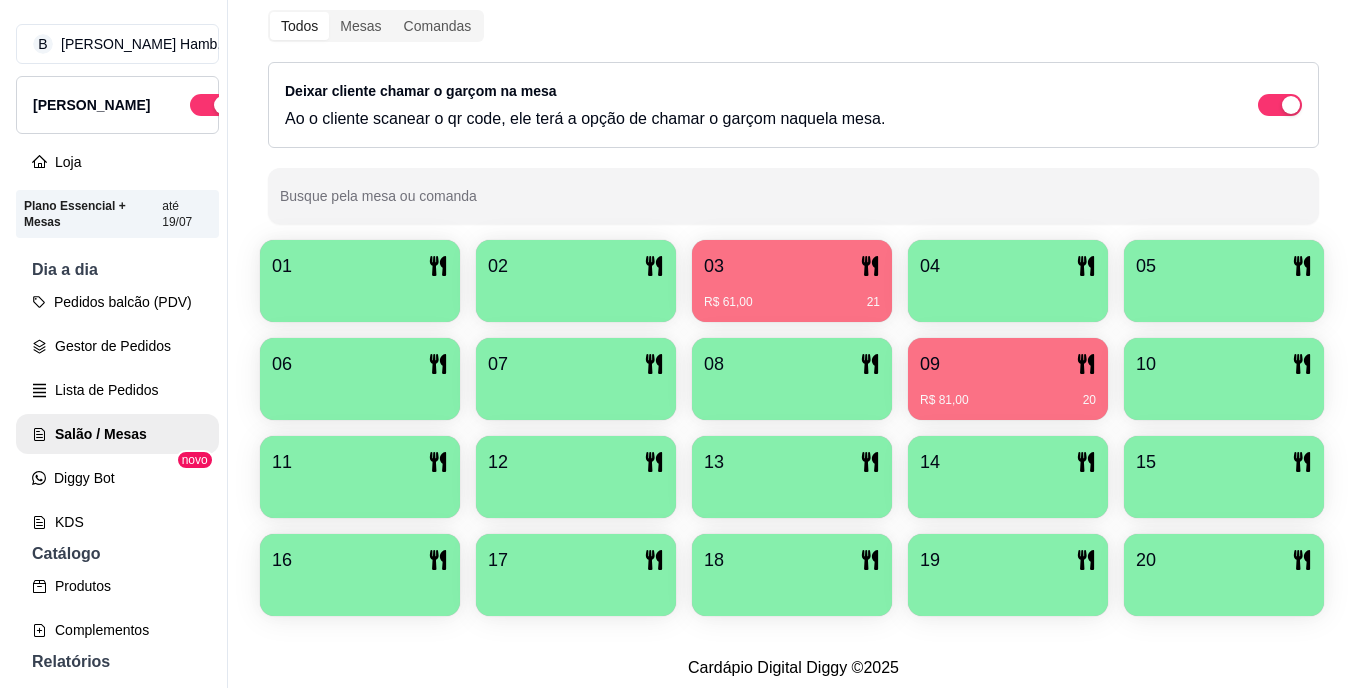 scroll, scrollTop: 283, scrollLeft: 0, axis: vertical 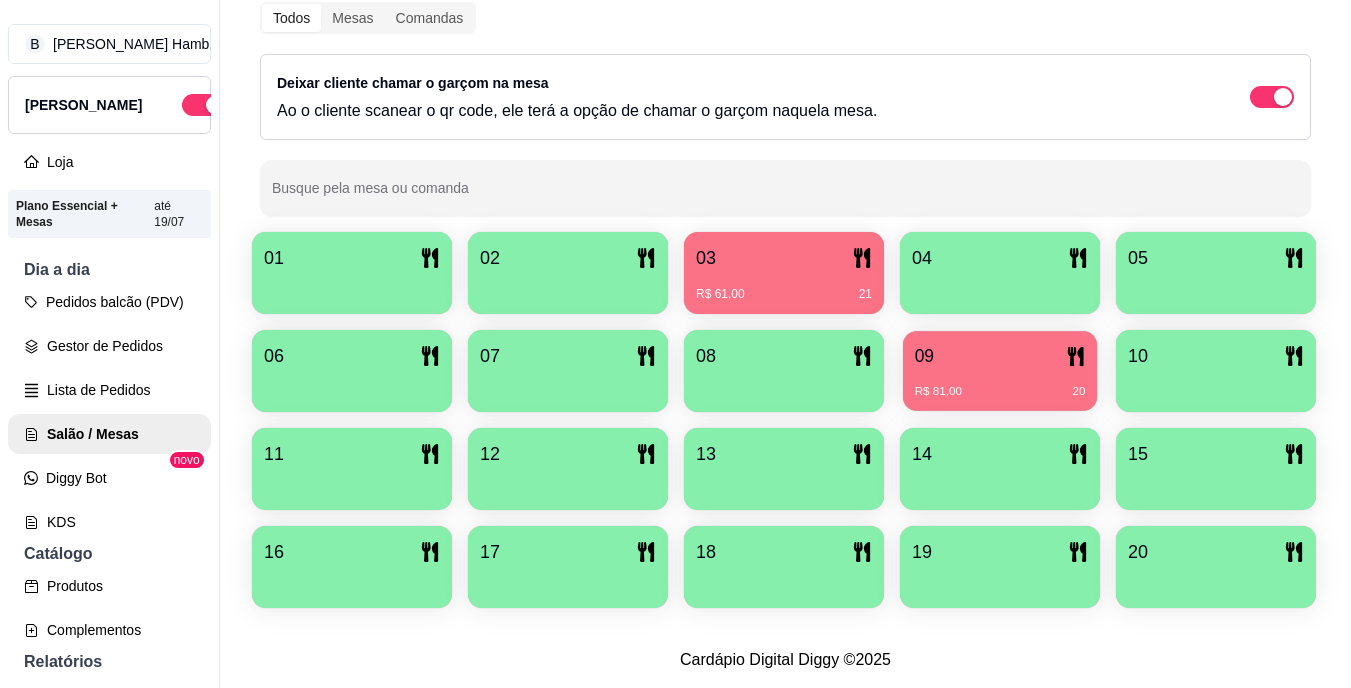 click on "09 R$ 81,00 20" at bounding box center (1000, 371) 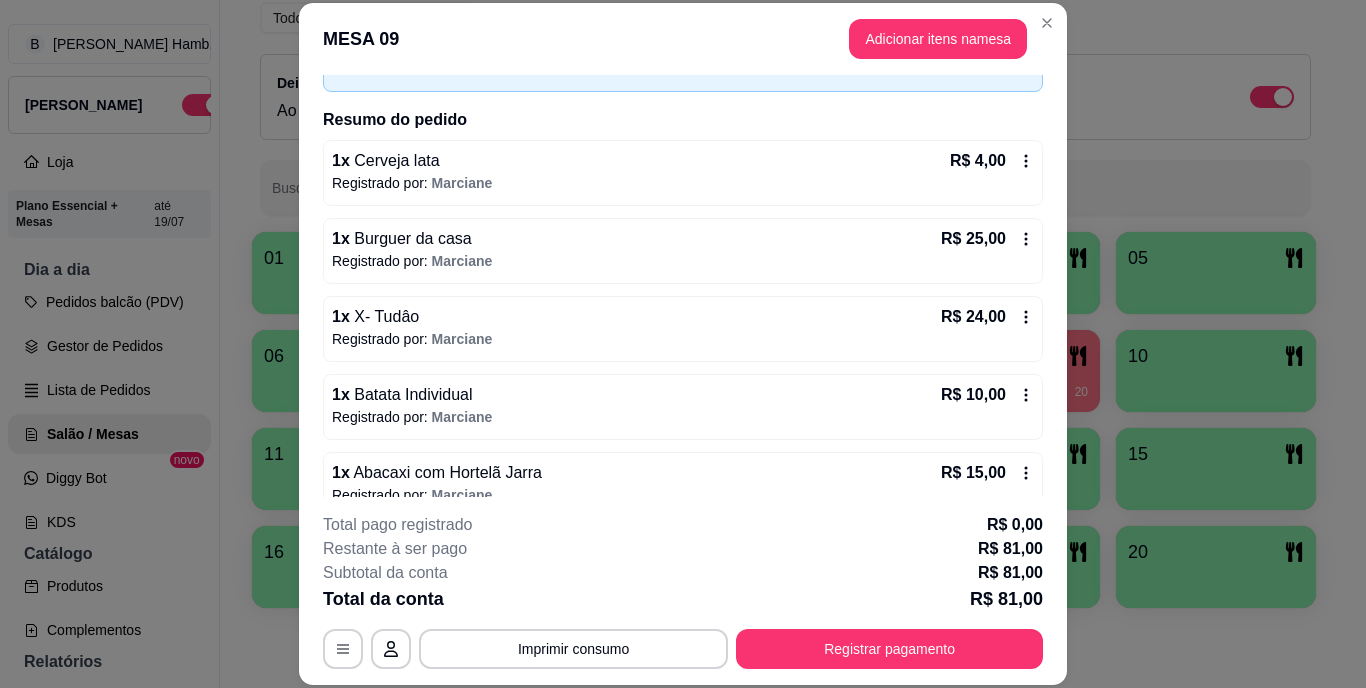 scroll, scrollTop: 232, scrollLeft: 0, axis: vertical 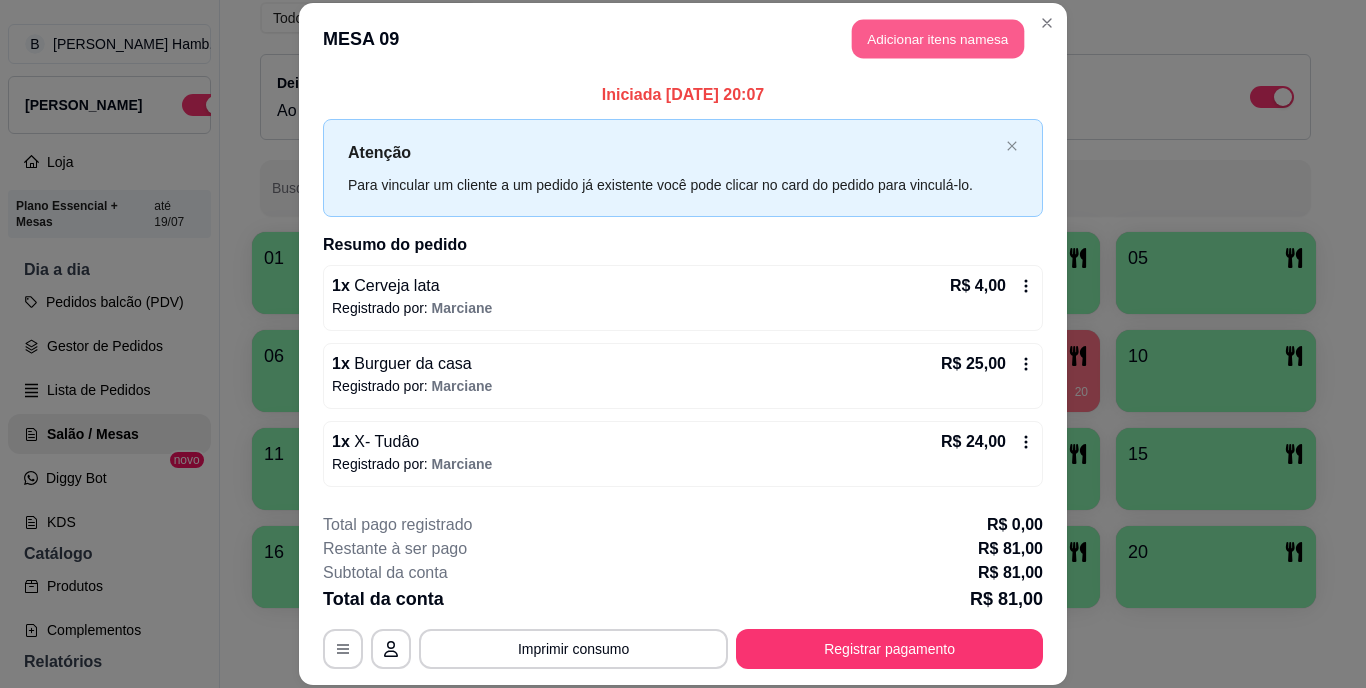 click on "Adicionar itens na  mesa" at bounding box center [938, 39] 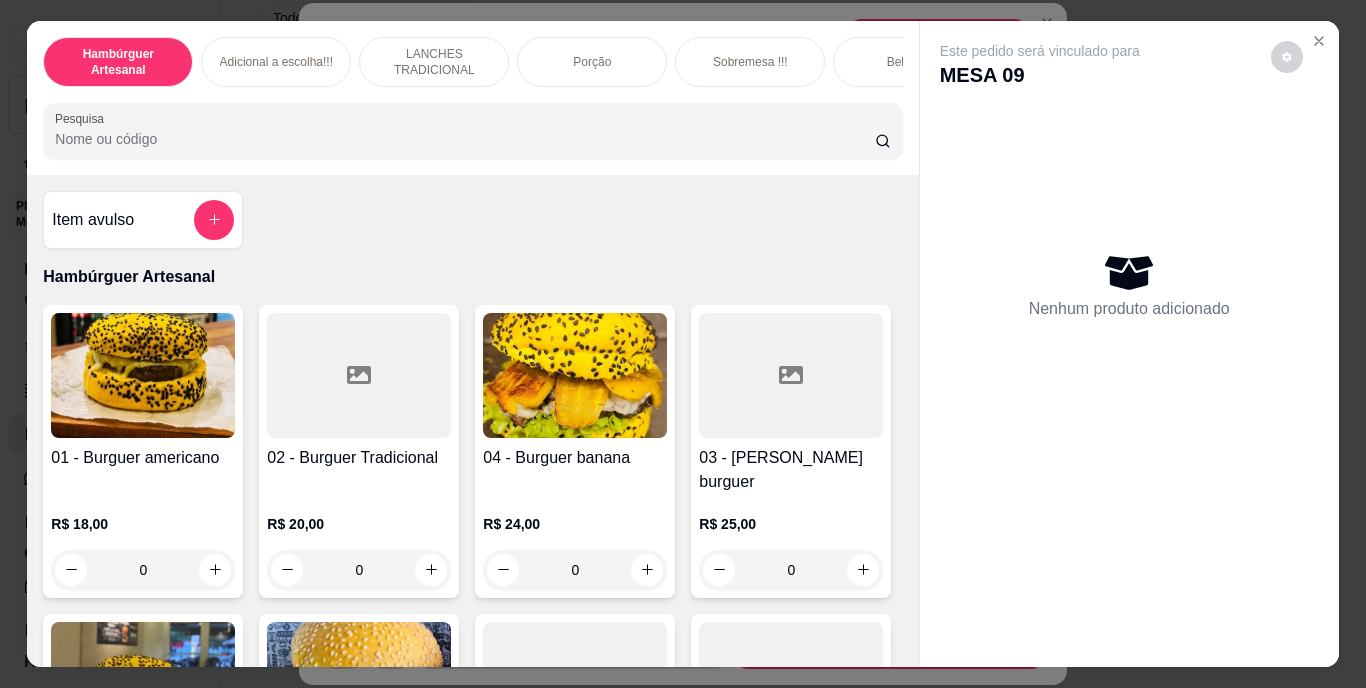 click on "Pesquisa" at bounding box center [465, 139] 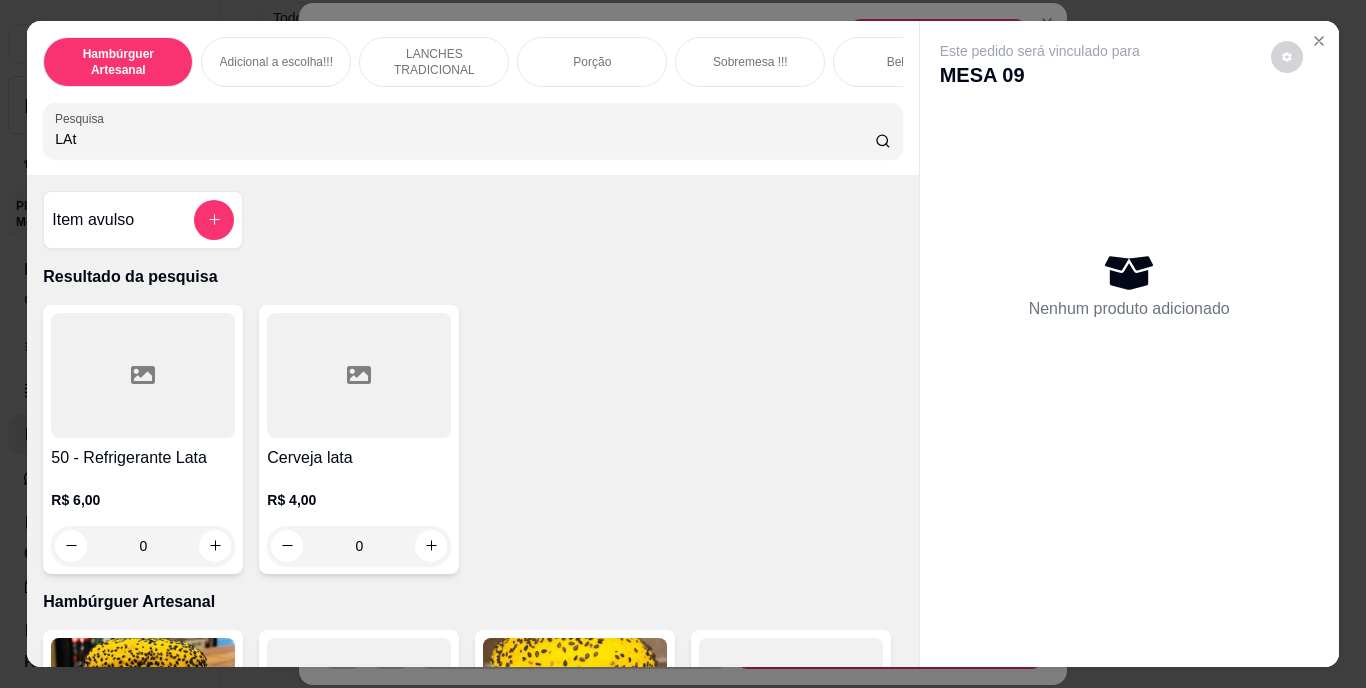 click on "LAt" at bounding box center (465, 139) 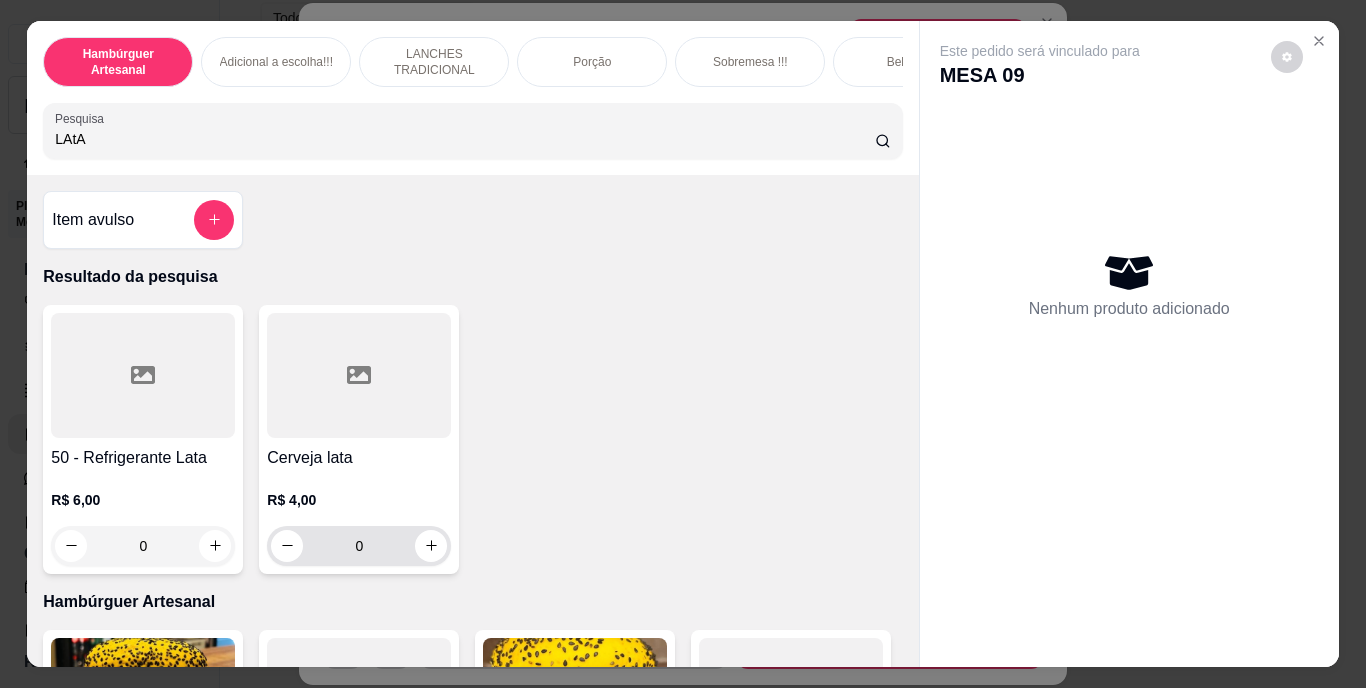 type on "LAtA" 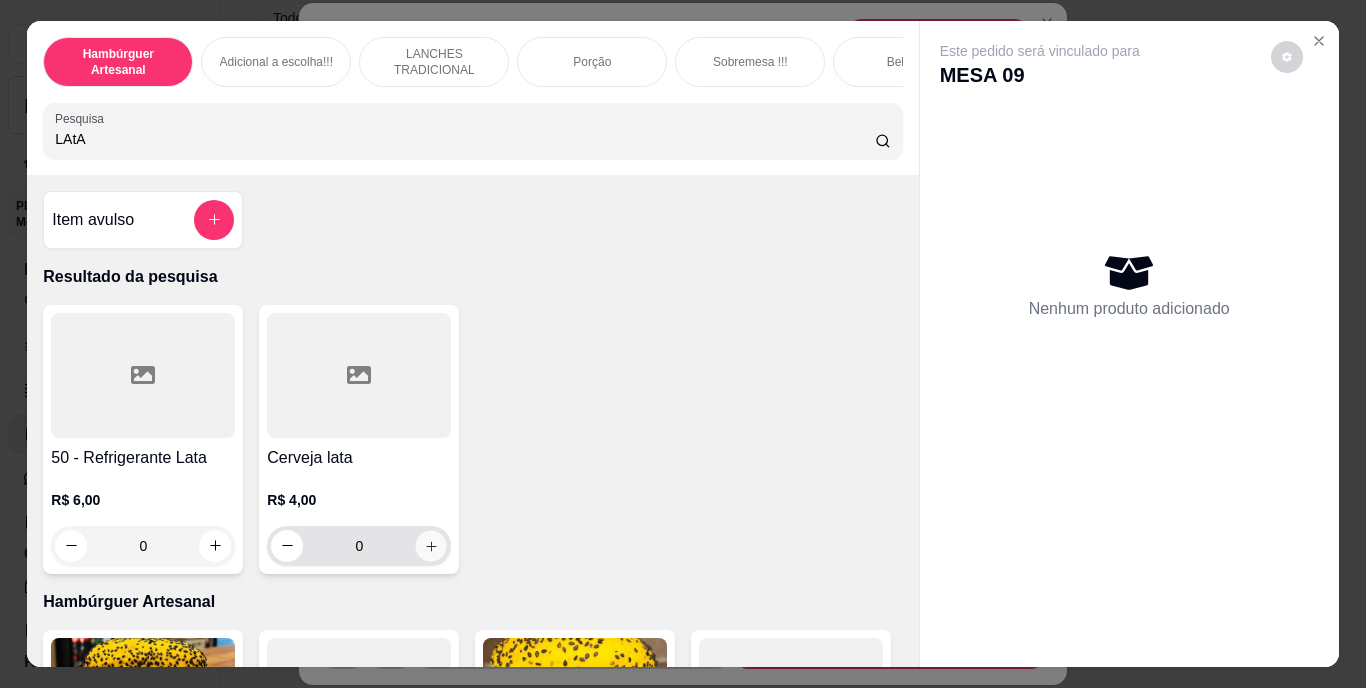 click 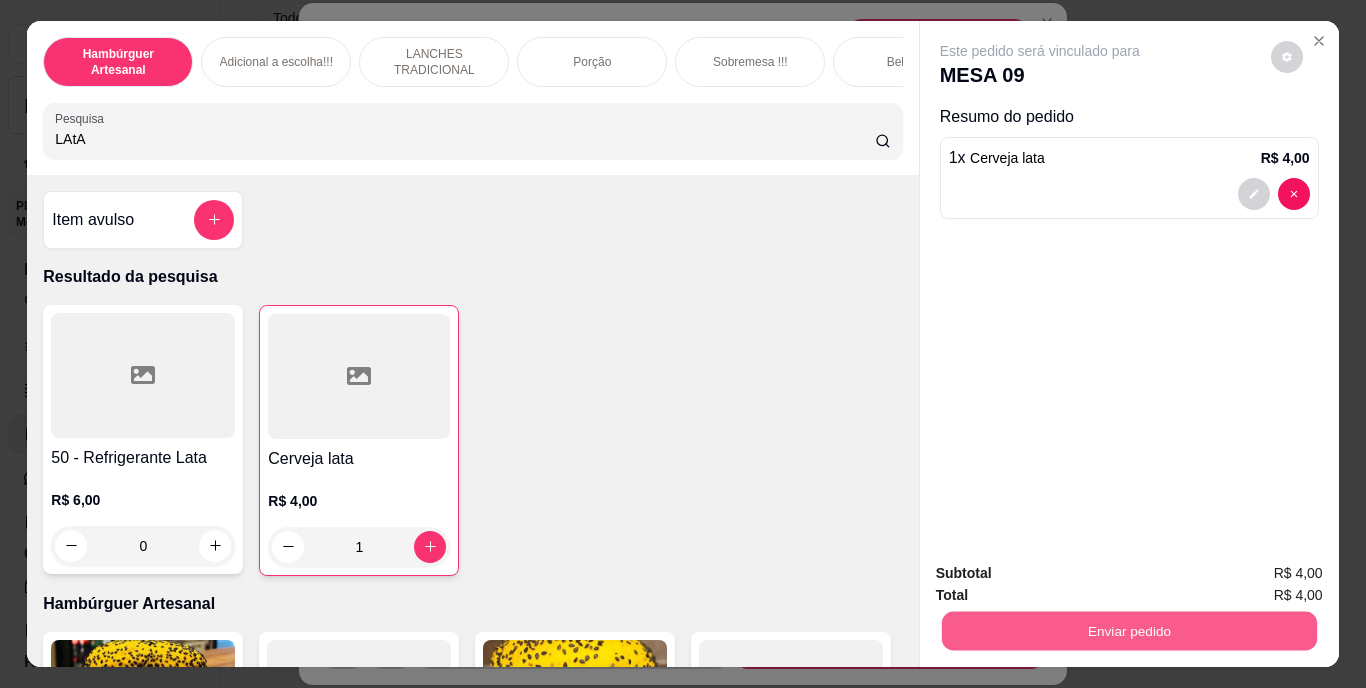 click on "Enviar pedido" at bounding box center [1128, 631] 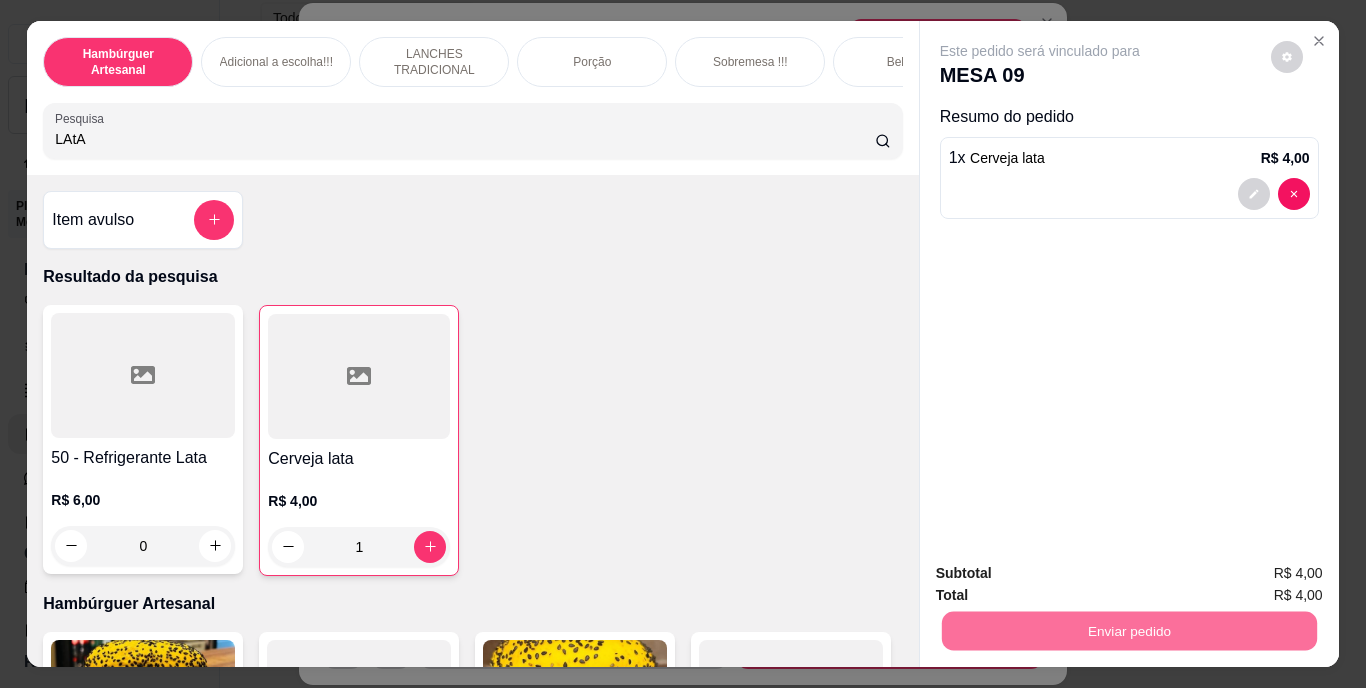 click on "Não registrar e enviar pedido" at bounding box center (1063, 574) 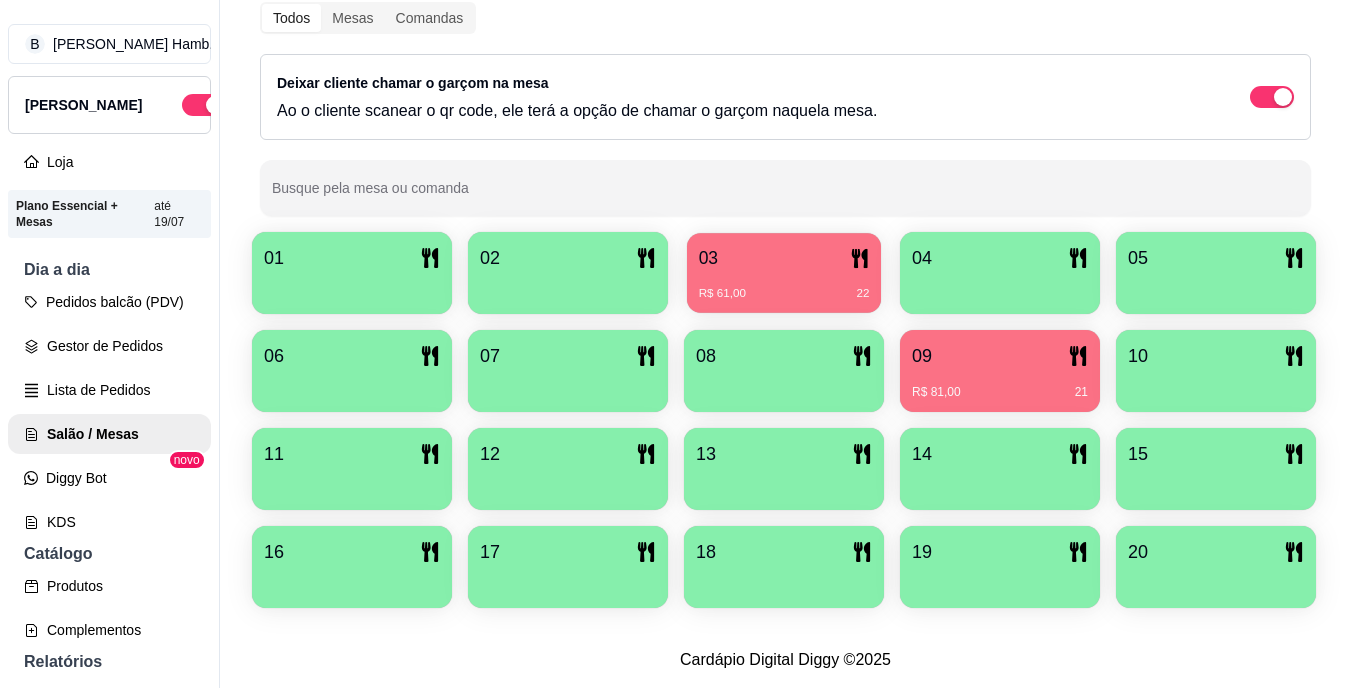 click on "R$ 61,00 22" at bounding box center (784, 286) 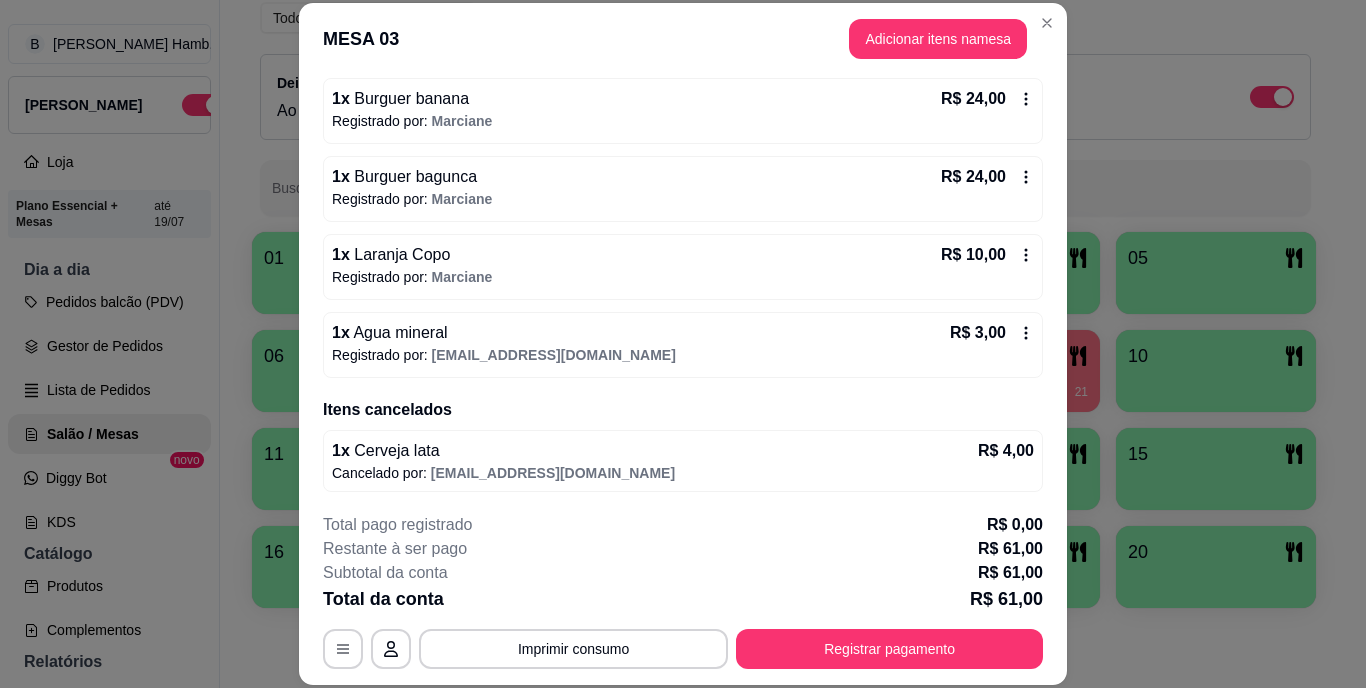 scroll, scrollTop: 190, scrollLeft: 0, axis: vertical 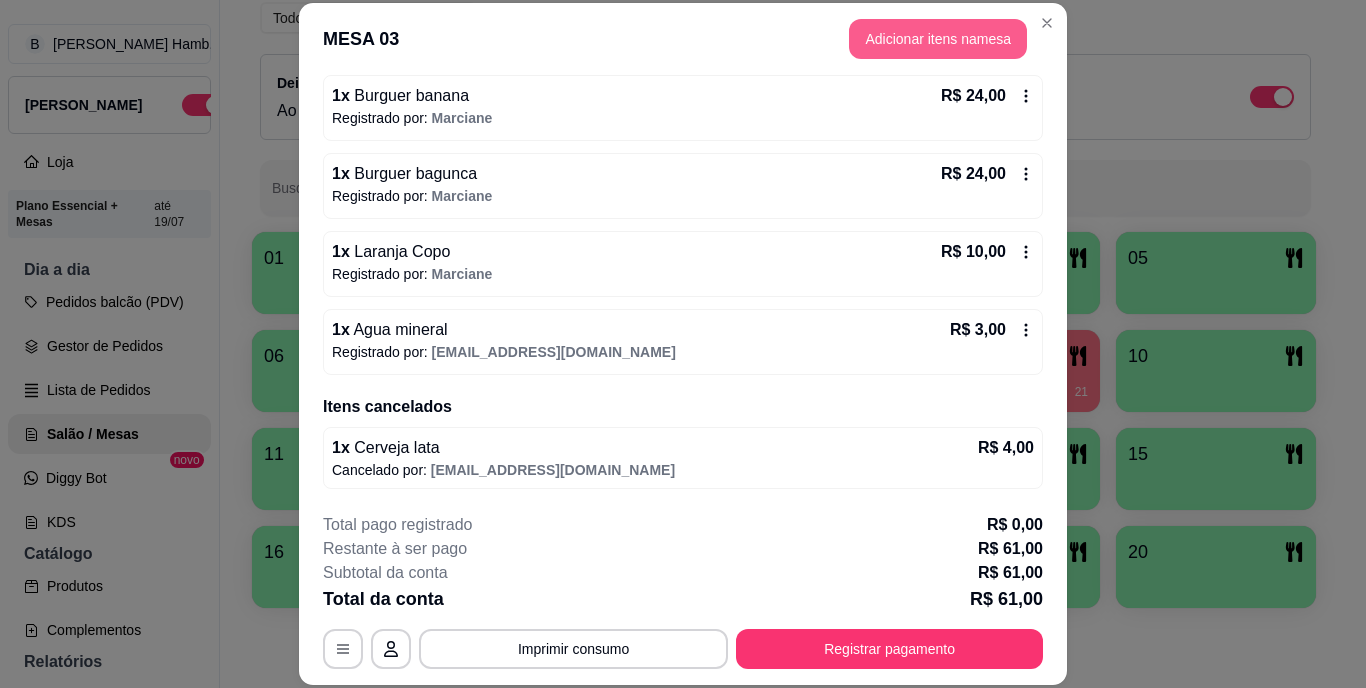 click on "Adicionar itens na  mesa" at bounding box center [938, 39] 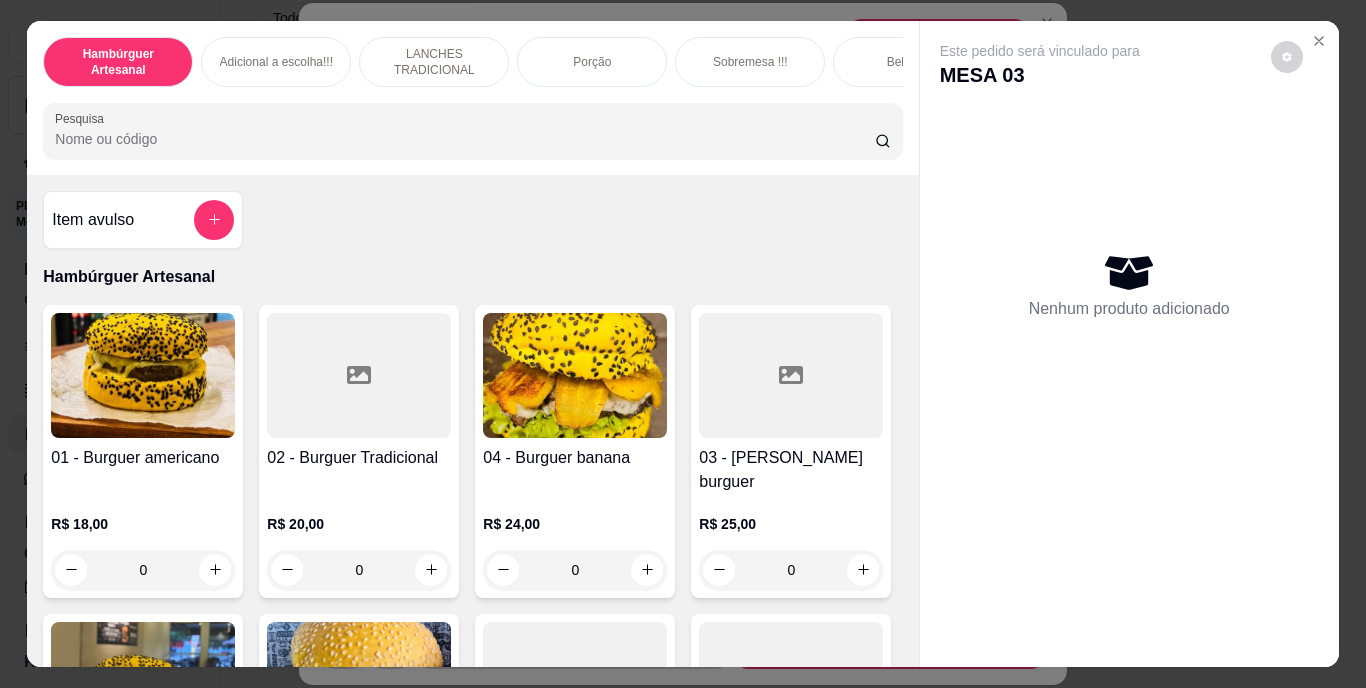 click on "Pesquisa" at bounding box center [465, 139] 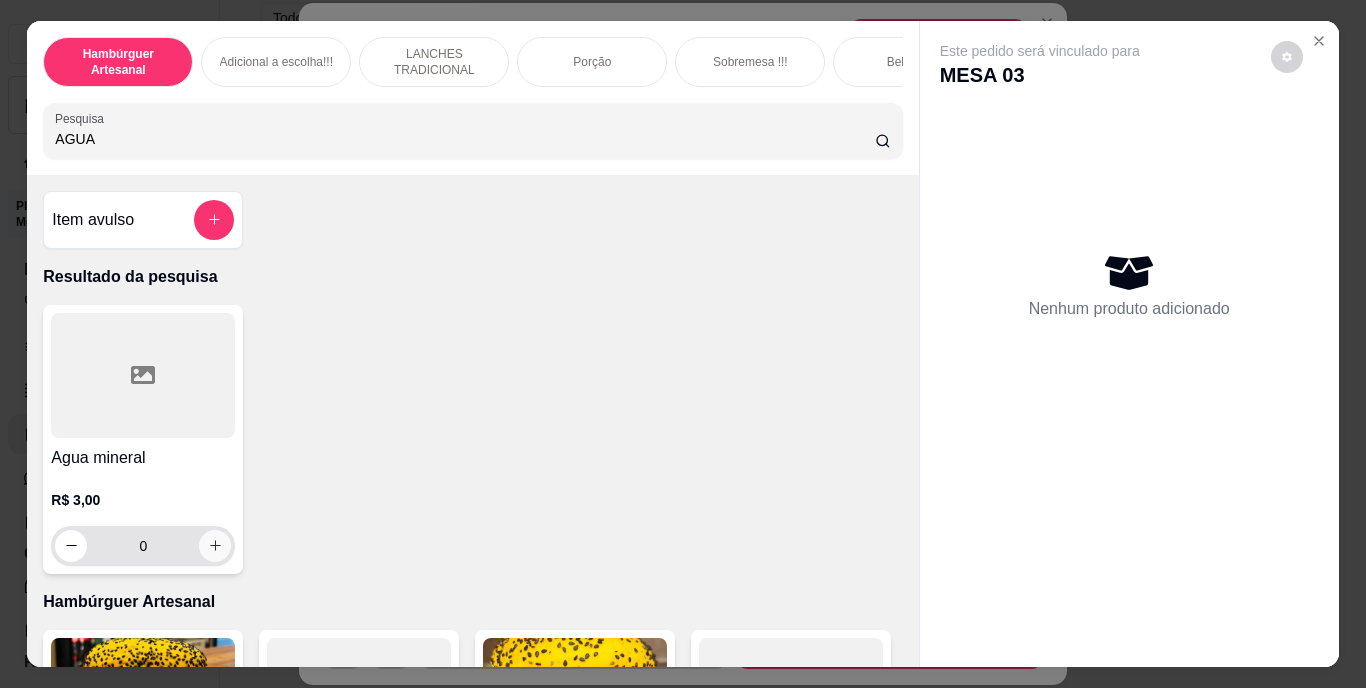 type on "AGUA" 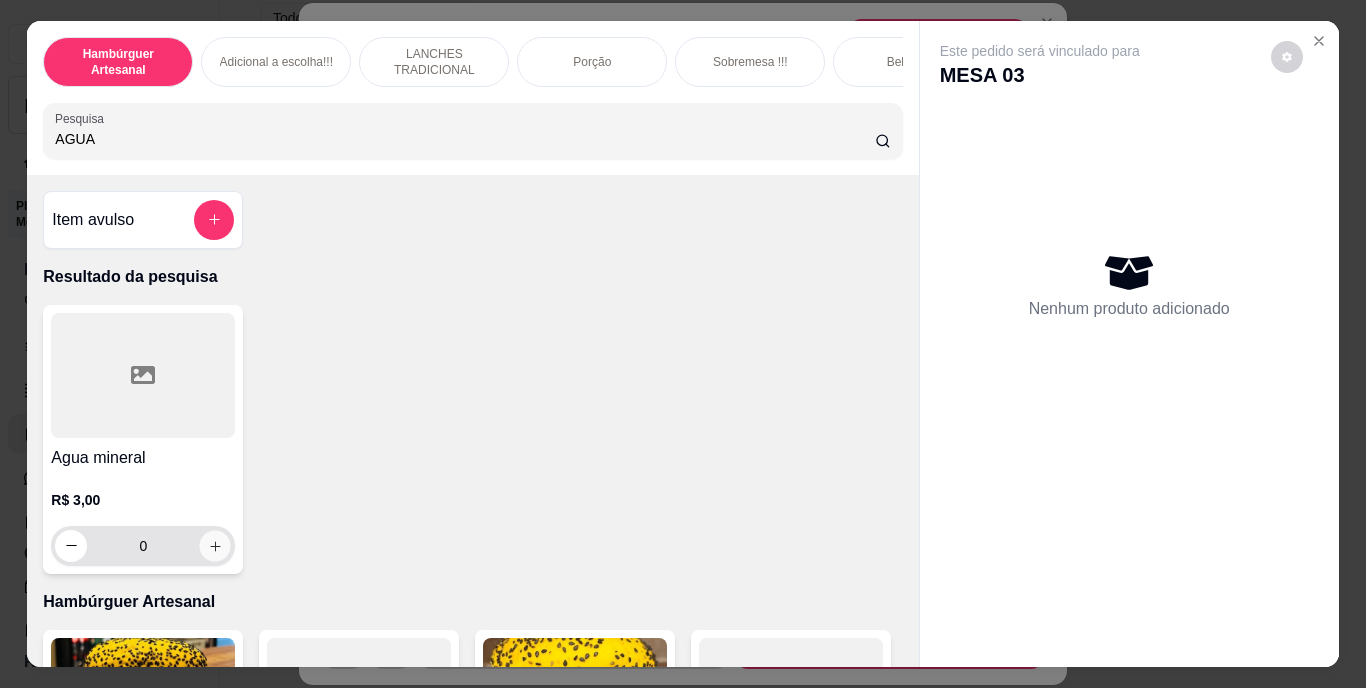 click 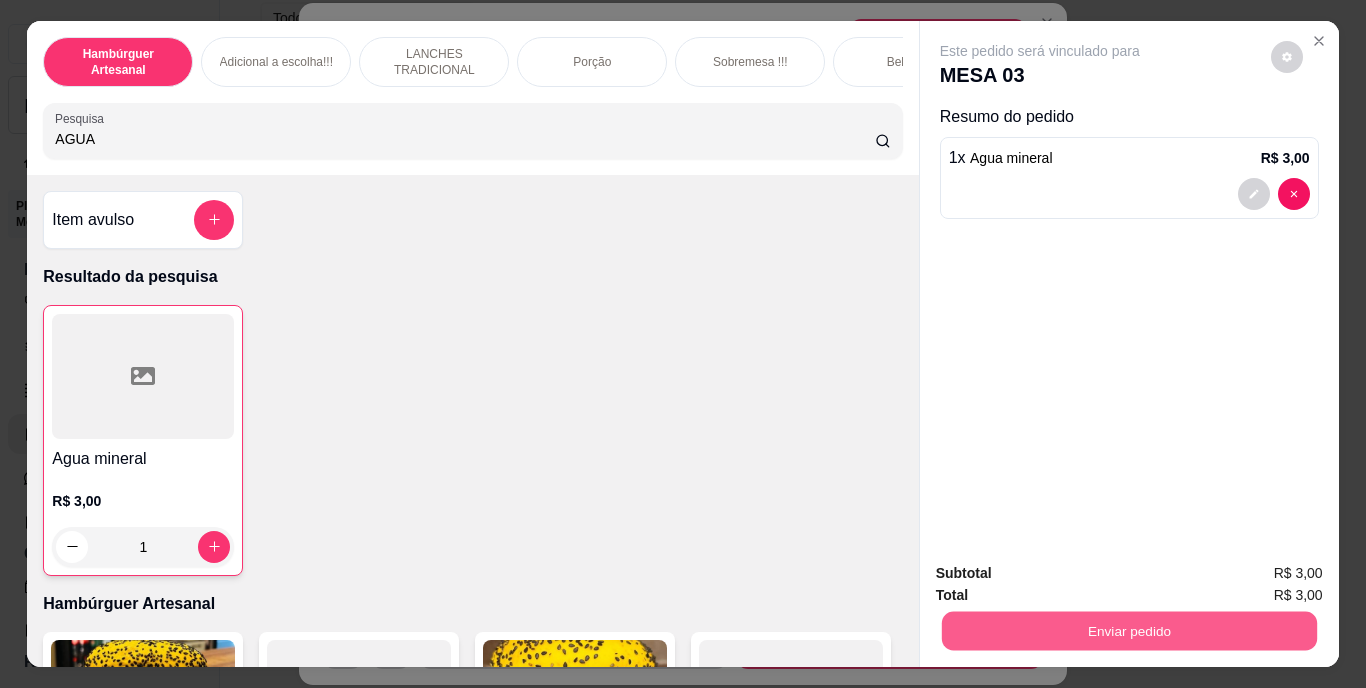 click on "Enviar pedido" at bounding box center [1128, 631] 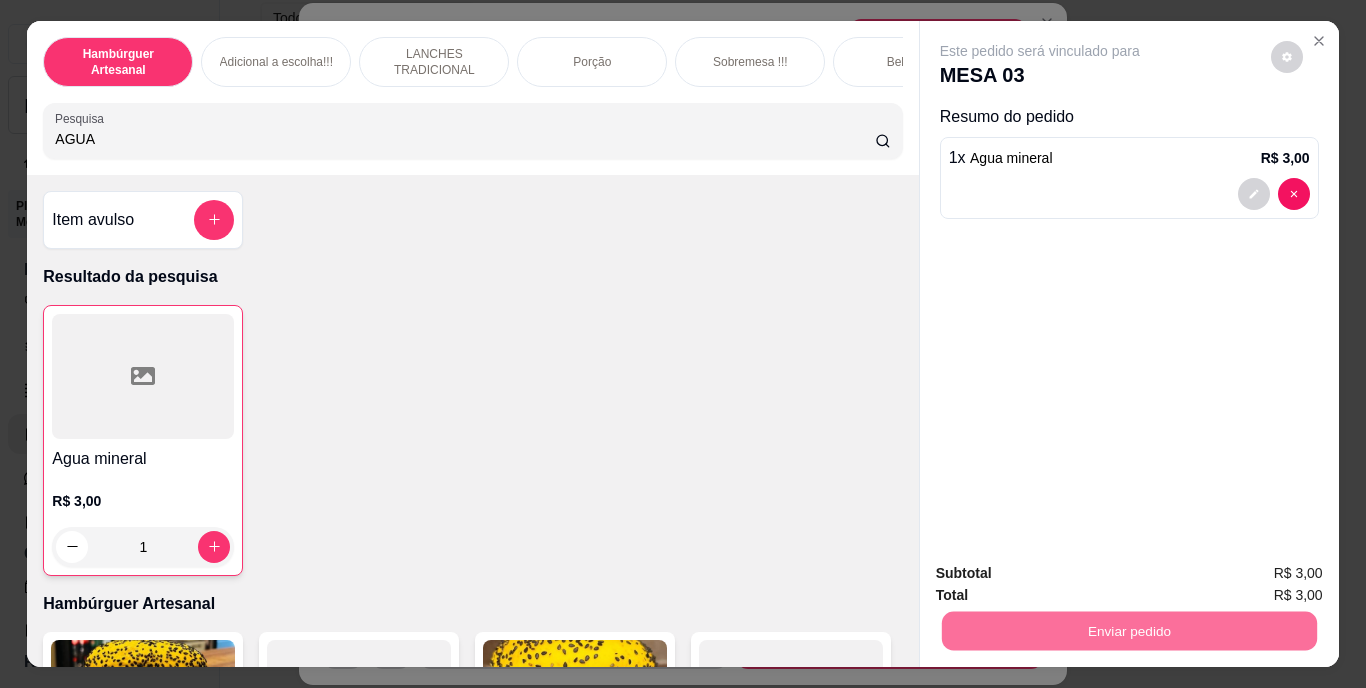 click on "Não registrar e enviar pedido" at bounding box center [1063, 574] 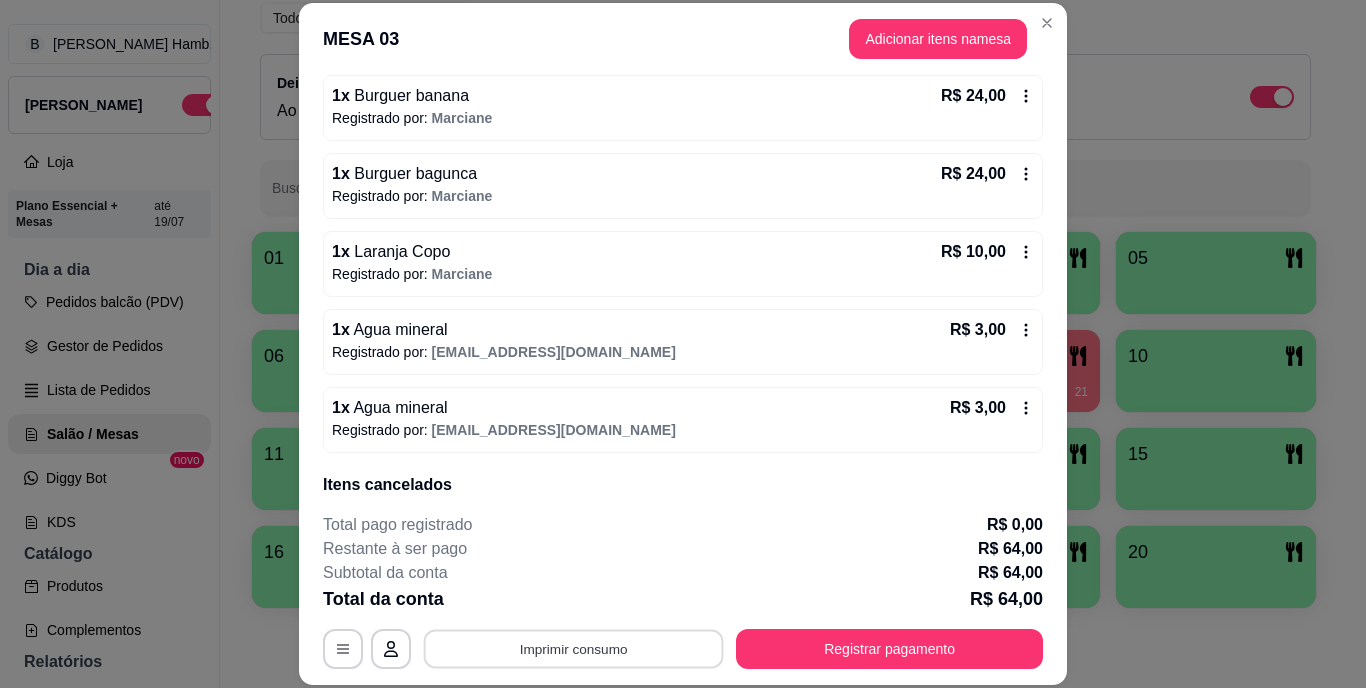 click on "Imprimir consumo" at bounding box center [574, 648] 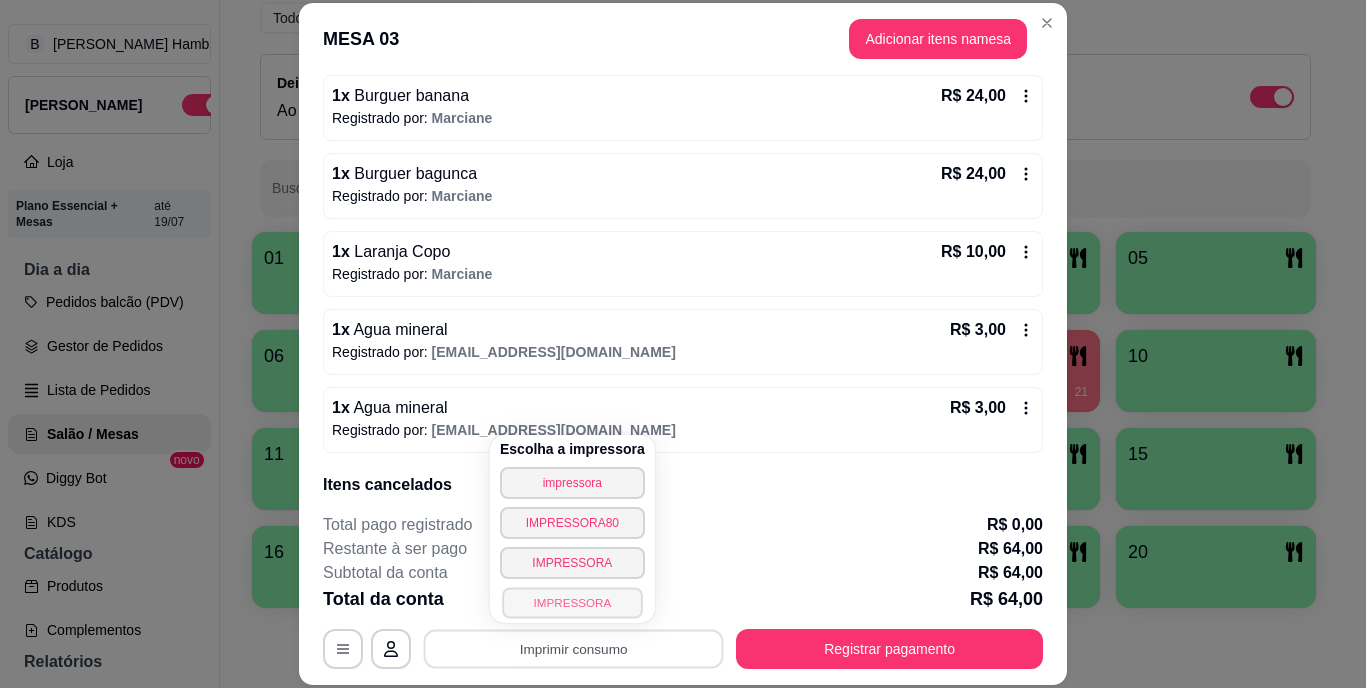 click on "IMPRESSORA" at bounding box center (572, 602) 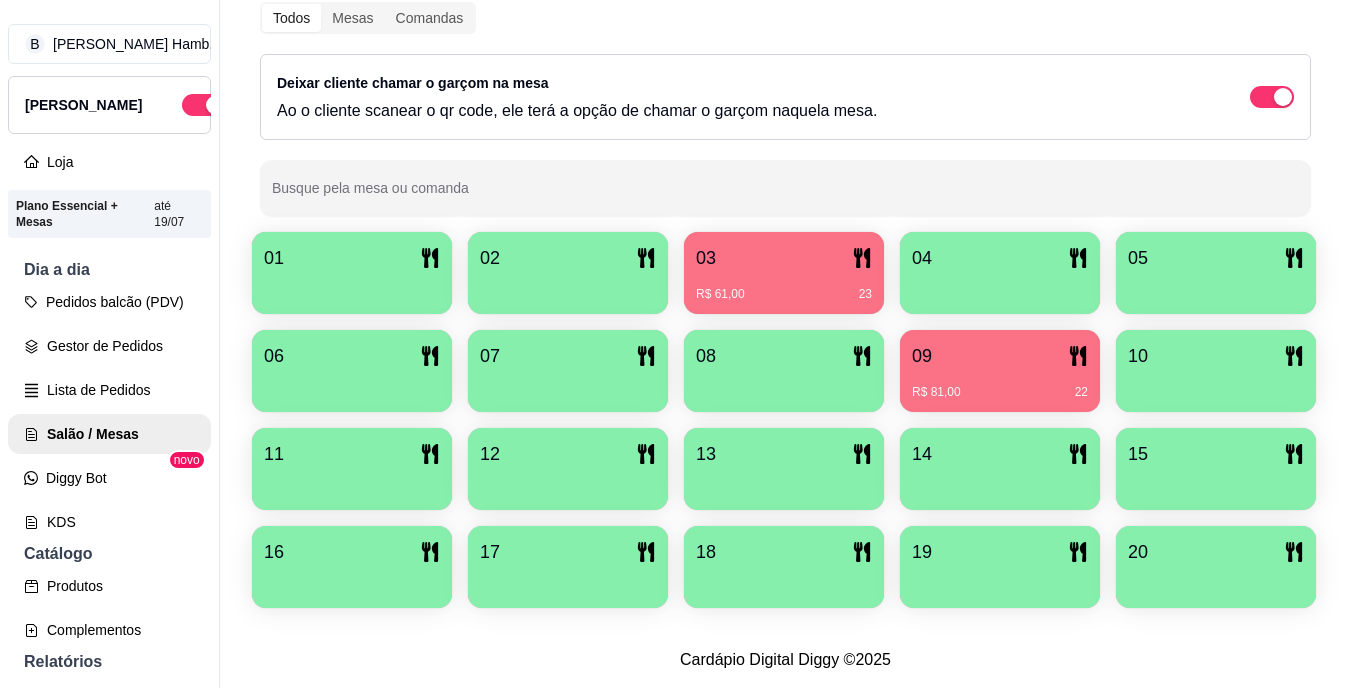 click on "09" at bounding box center (1000, 356) 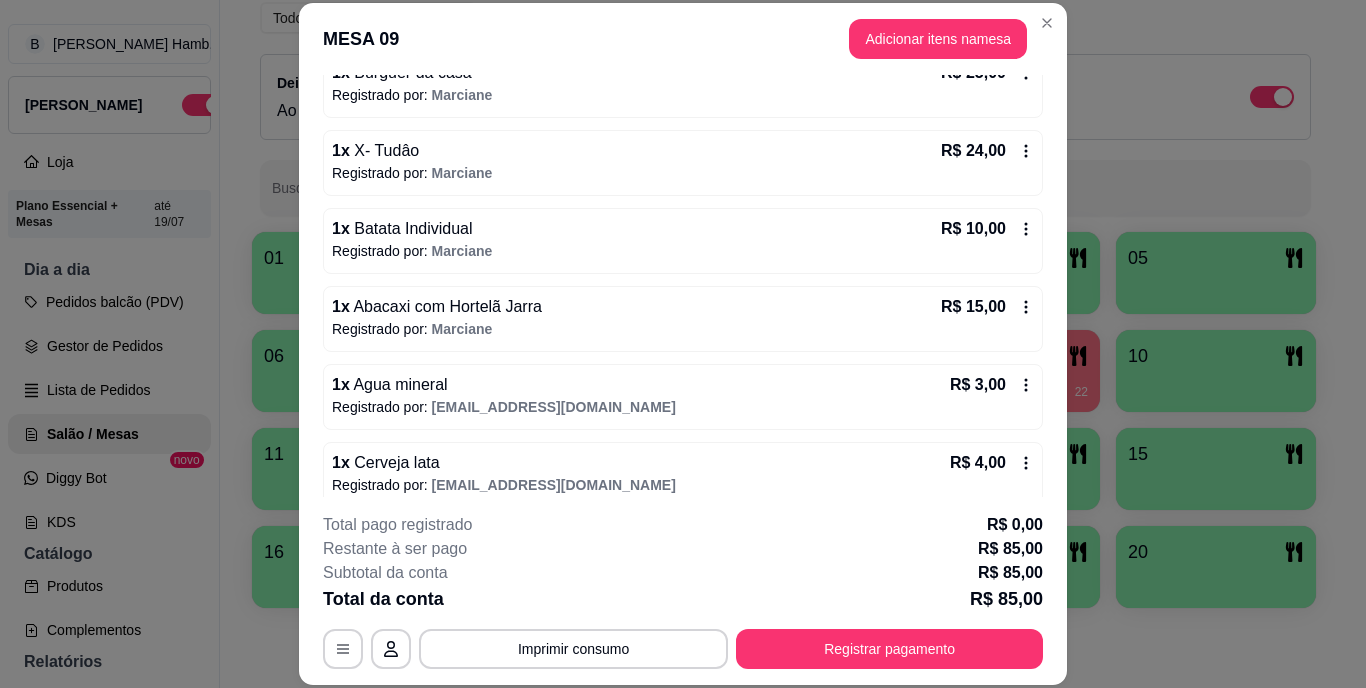 scroll, scrollTop: 310, scrollLeft: 0, axis: vertical 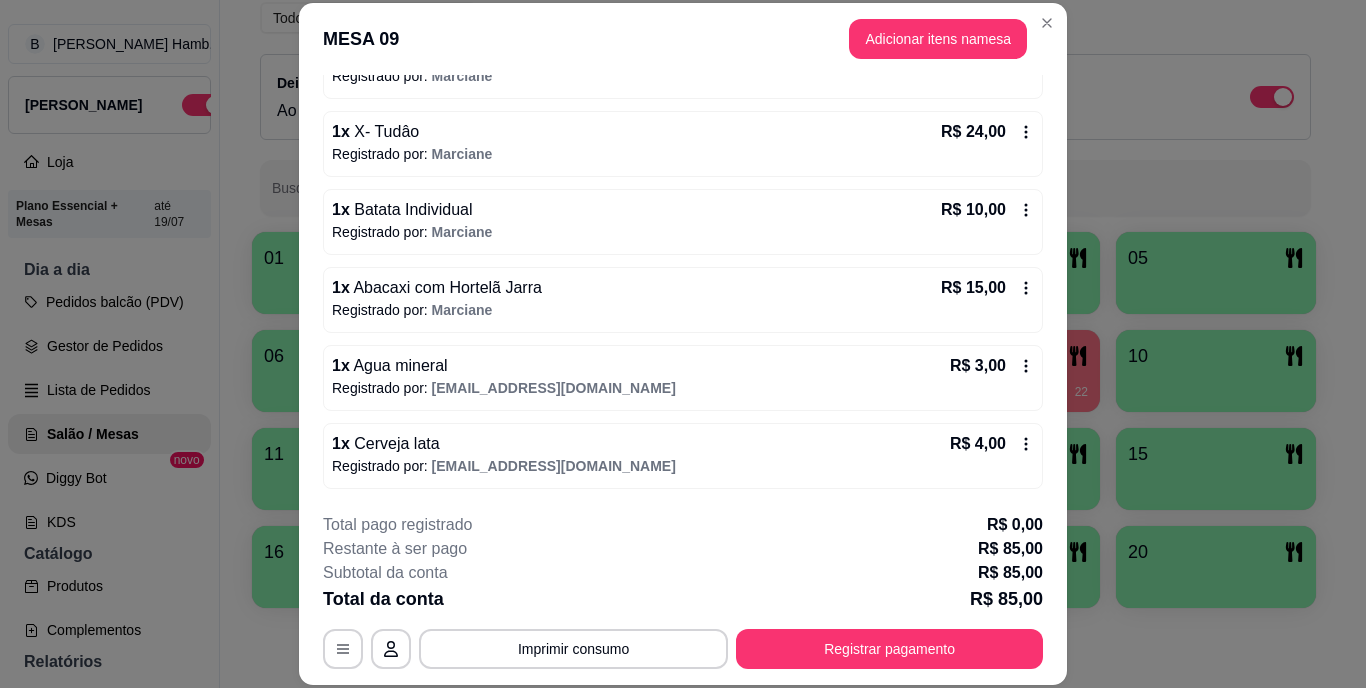 click 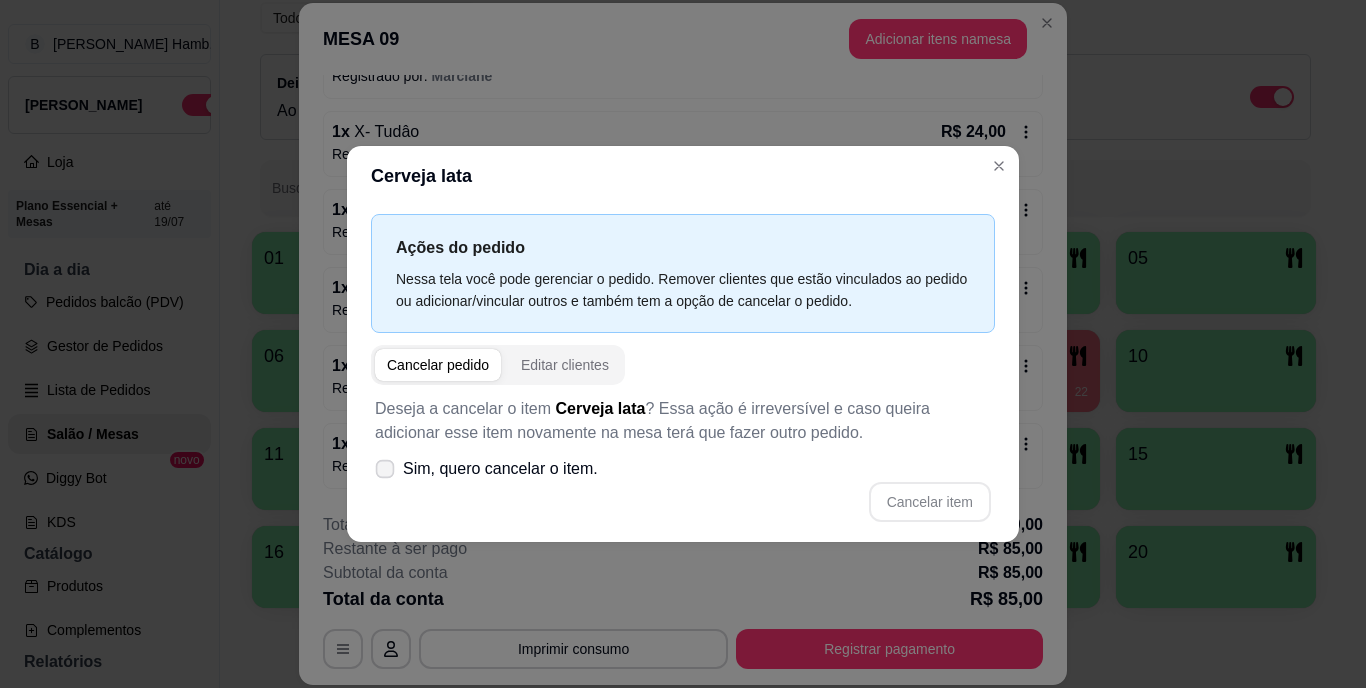 click on "Sim, quero cancelar o item." at bounding box center [486, 469] 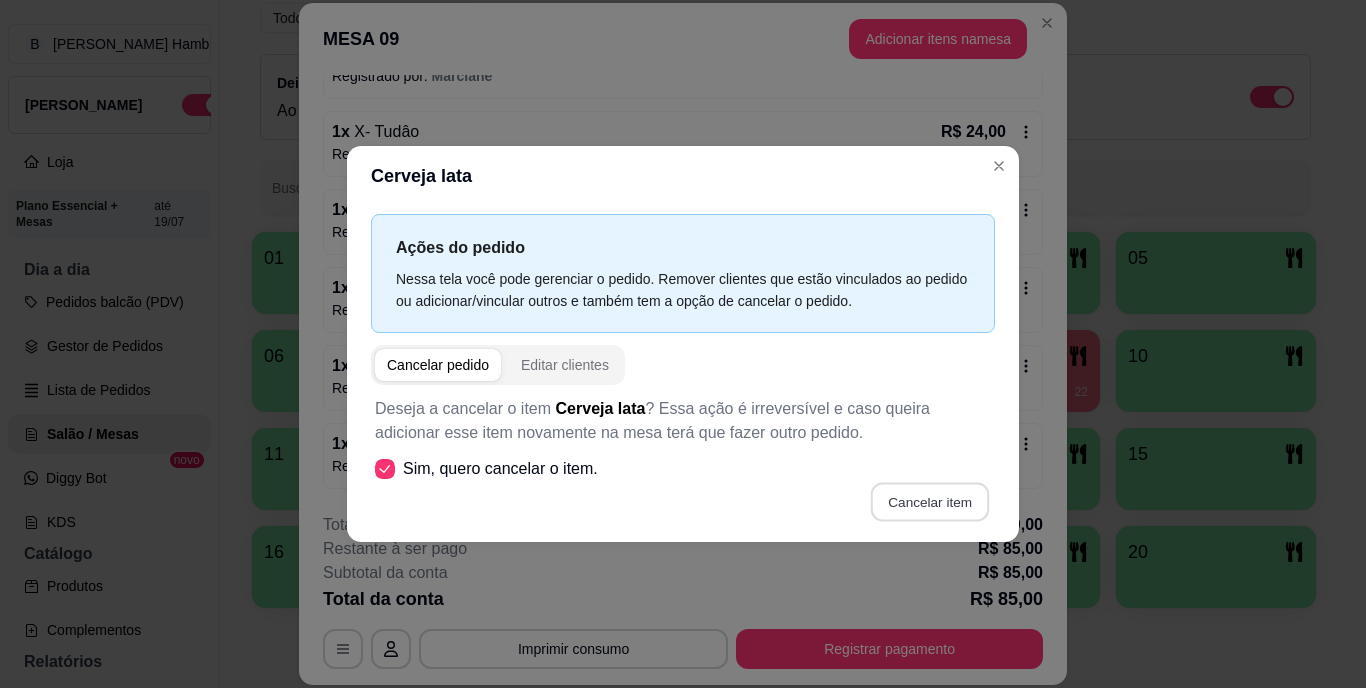 click on "Cancelar item" at bounding box center [929, 502] 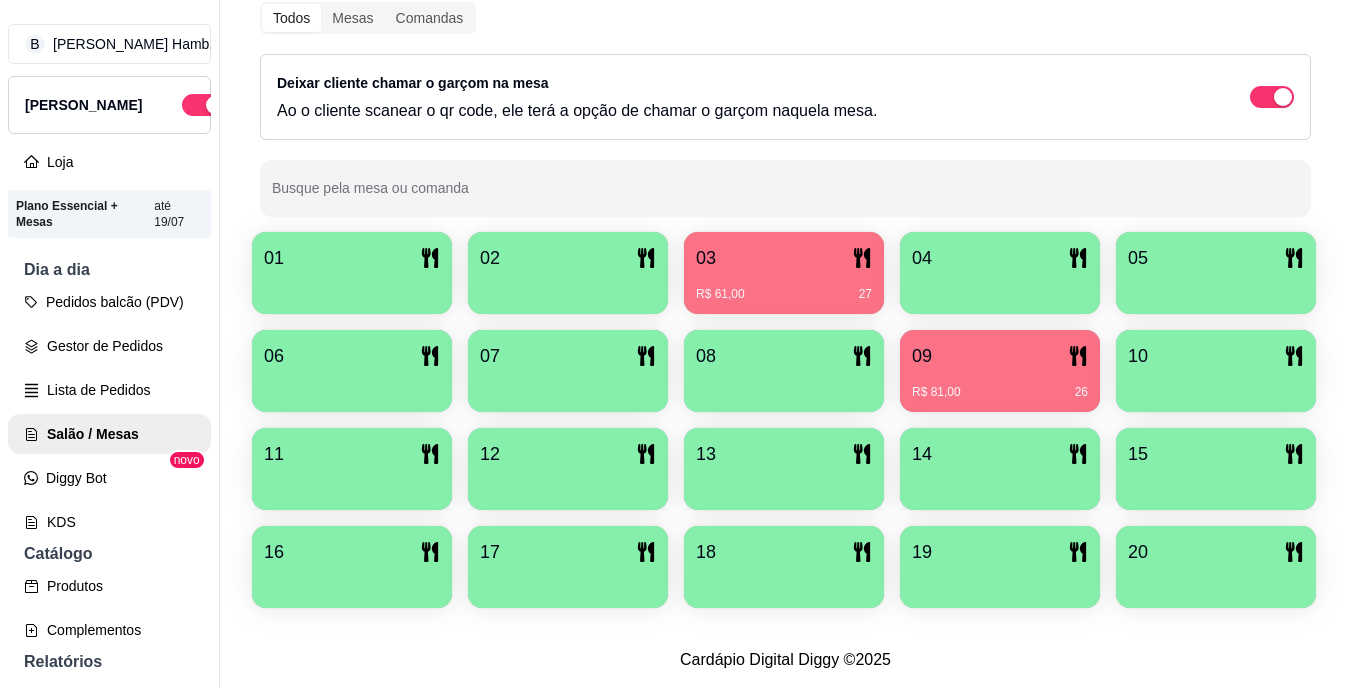 click on "R$ 61,00 27" at bounding box center (784, 287) 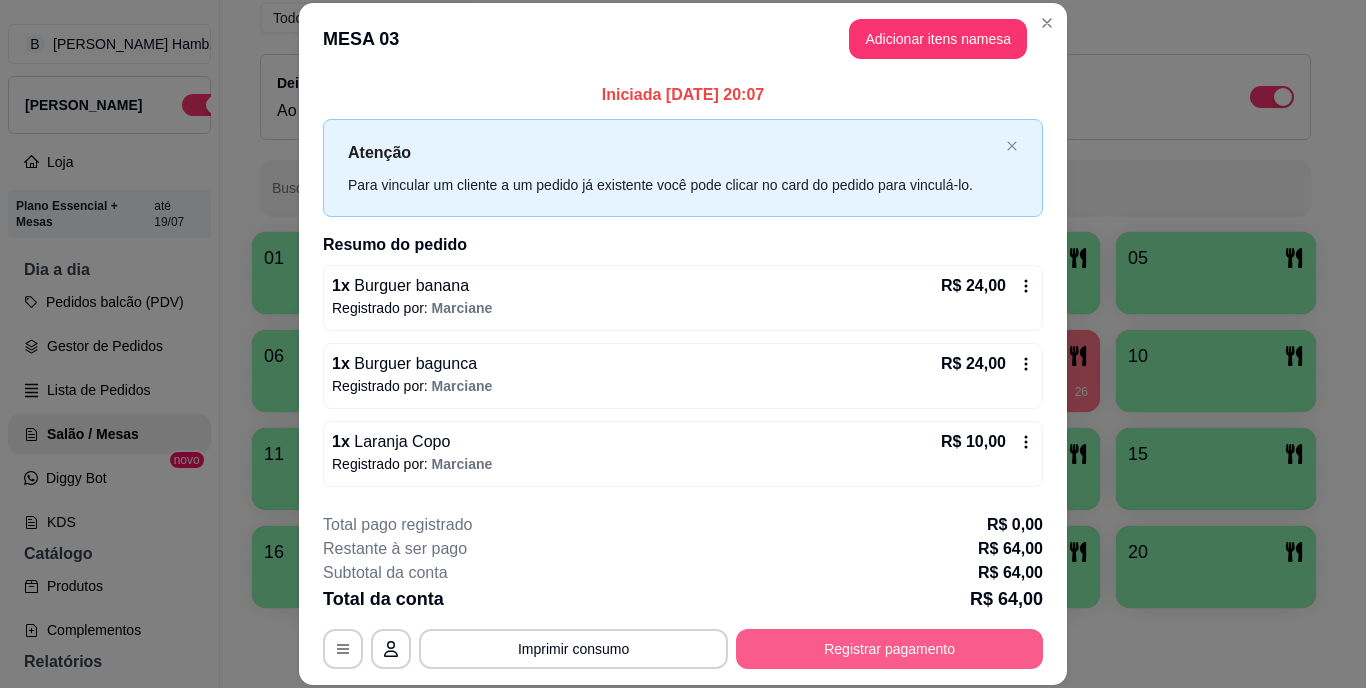 click on "Registrar pagamento" at bounding box center (889, 649) 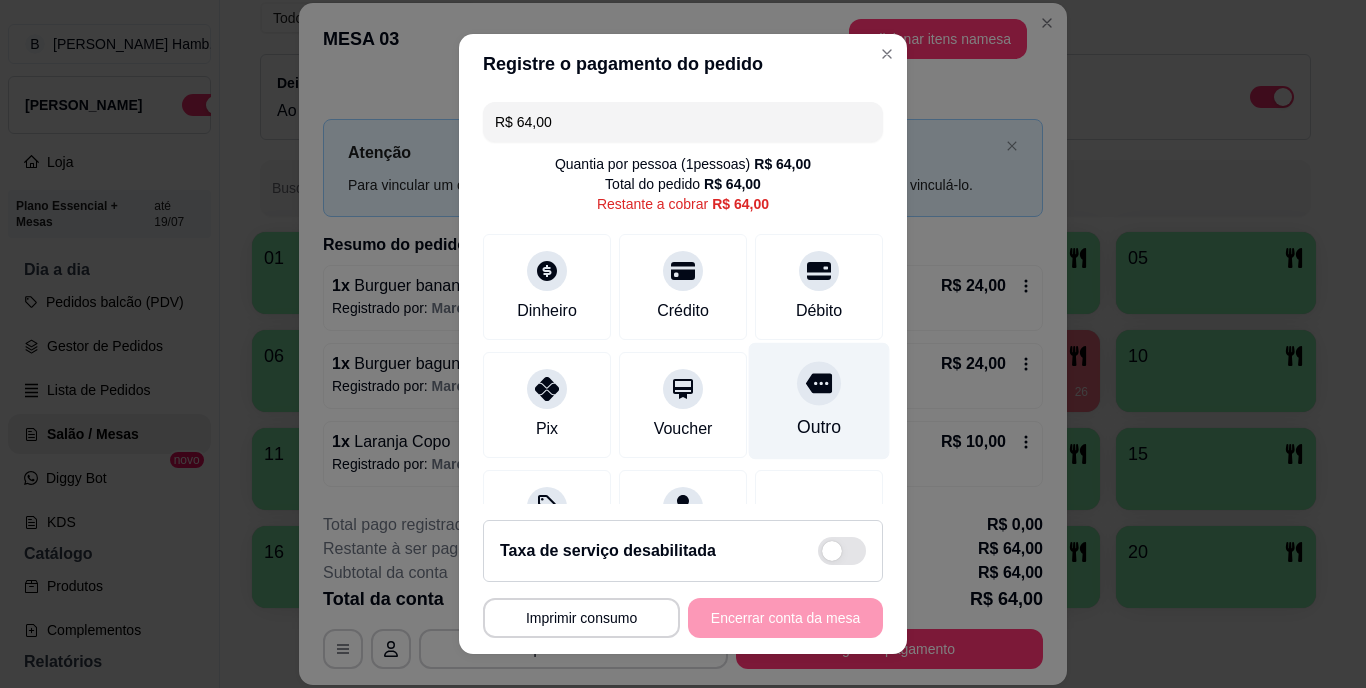 click on "Outro" at bounding box center (819, 401) 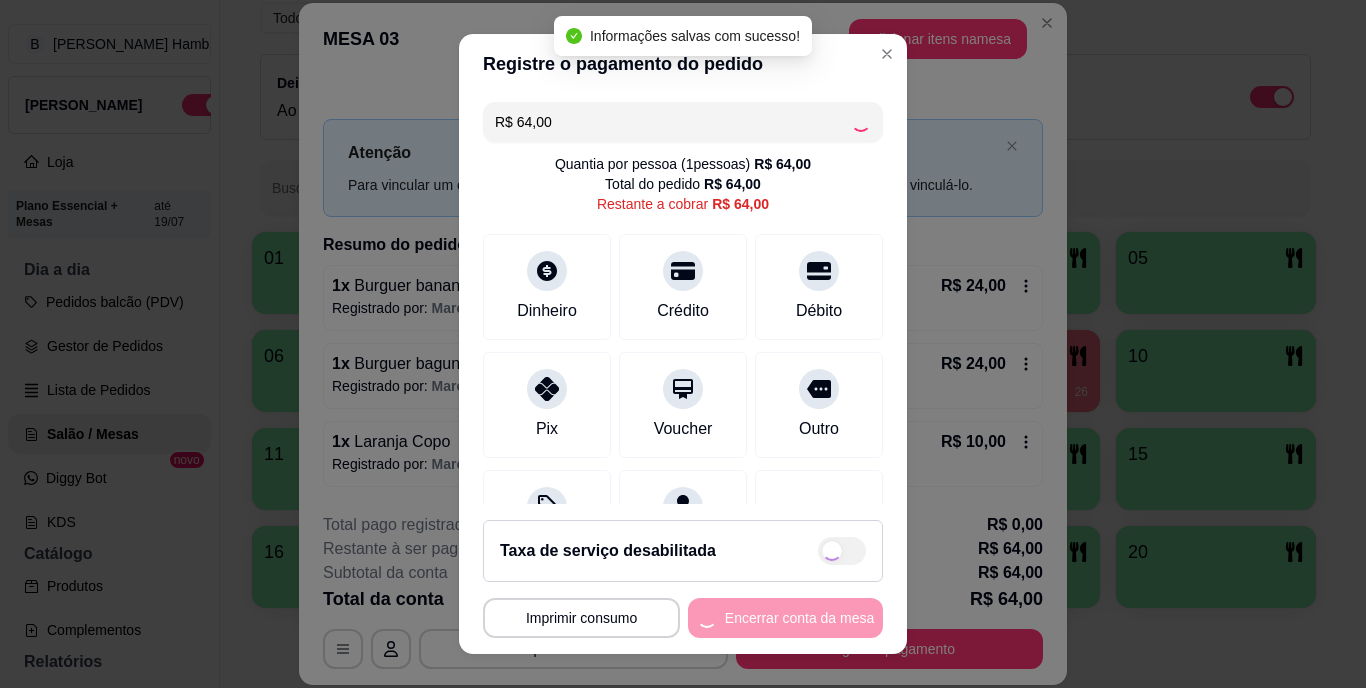 type on "R$ 0,00" 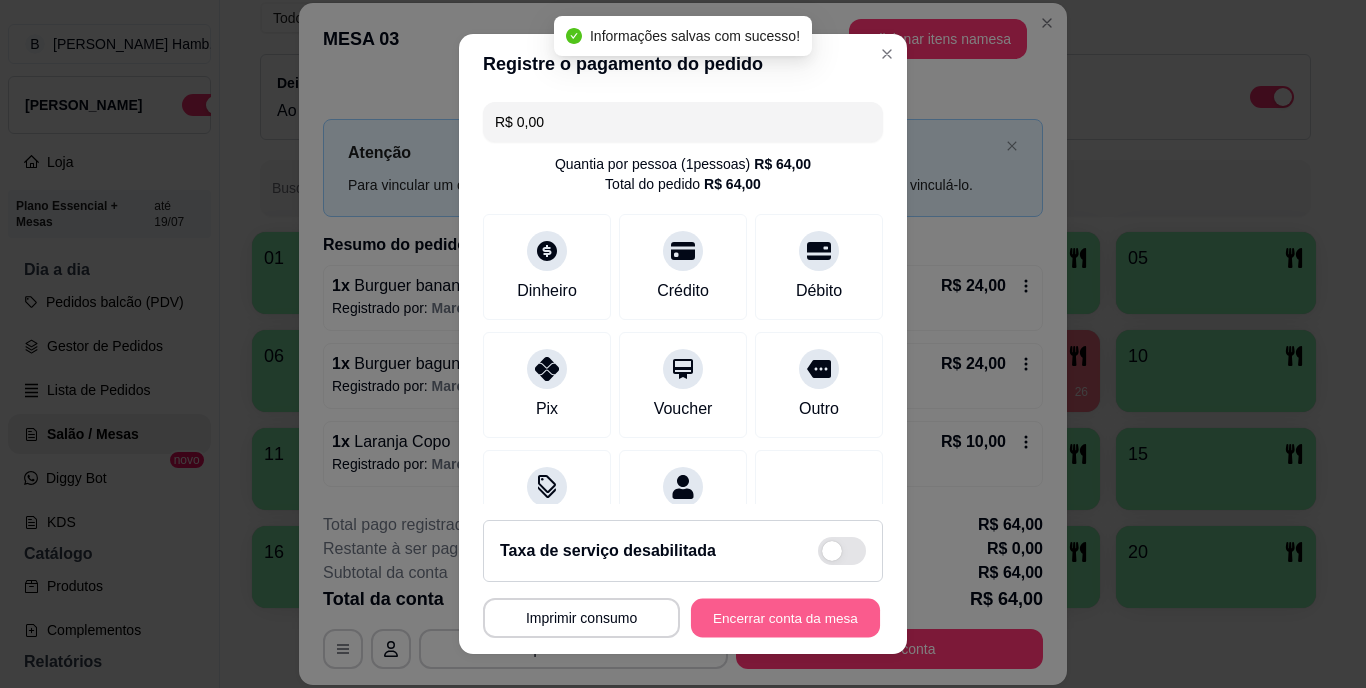 click on "Encerrar conta da mesa" at bounding box center [785, 617] 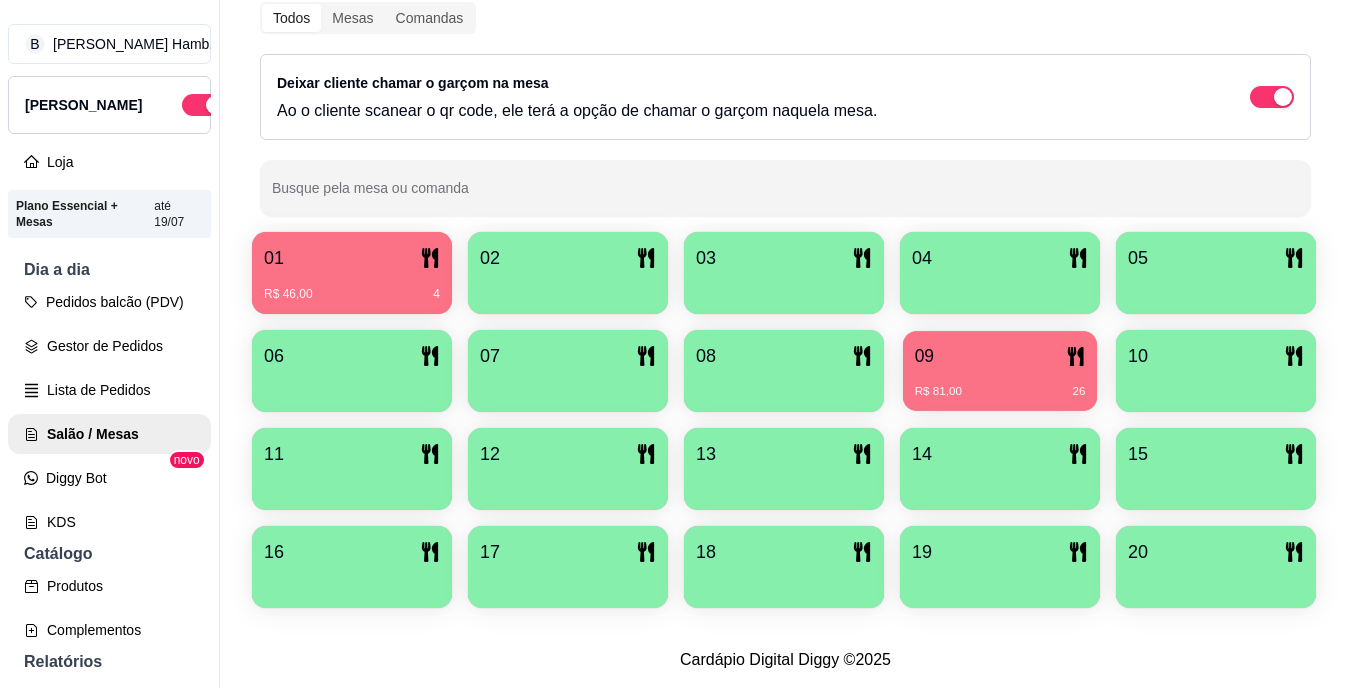 click on "09" at bounding box center (1000, 356) 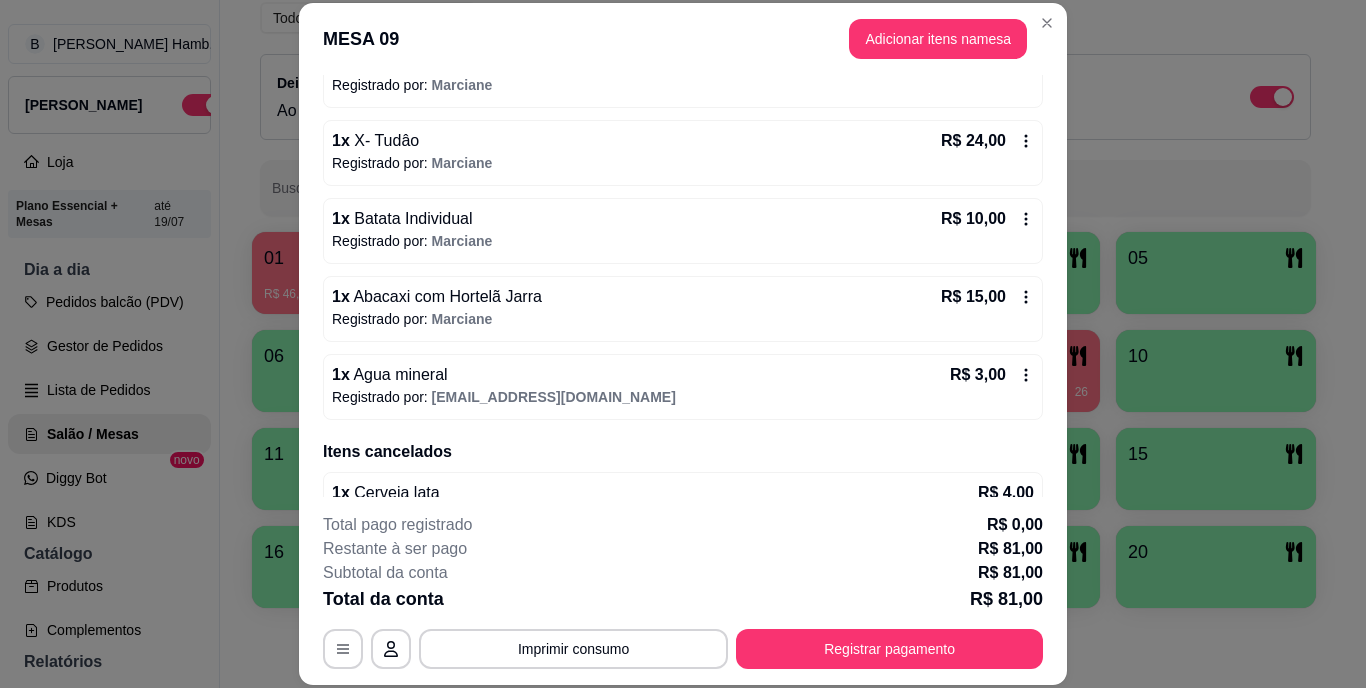 scroll, scrollTop: 346, scrollLeft: 0, axis: vertical 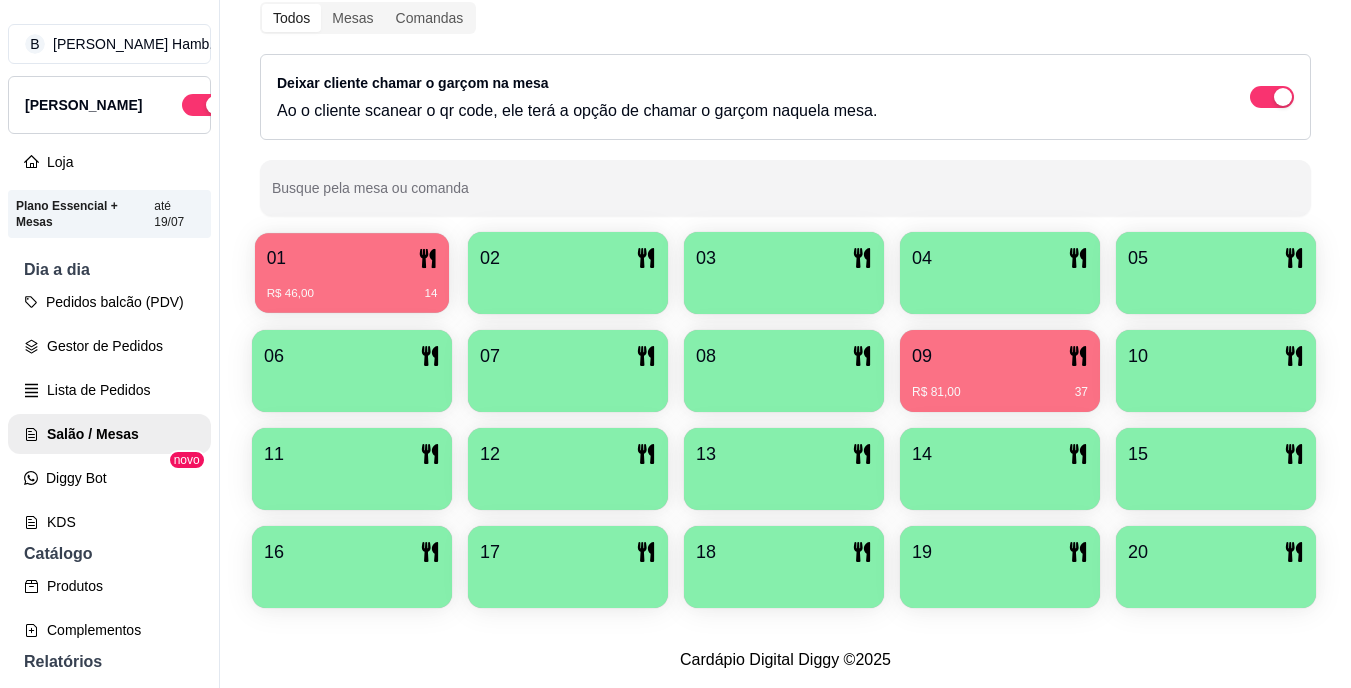 click on "01" at bounding box center [352, 258] 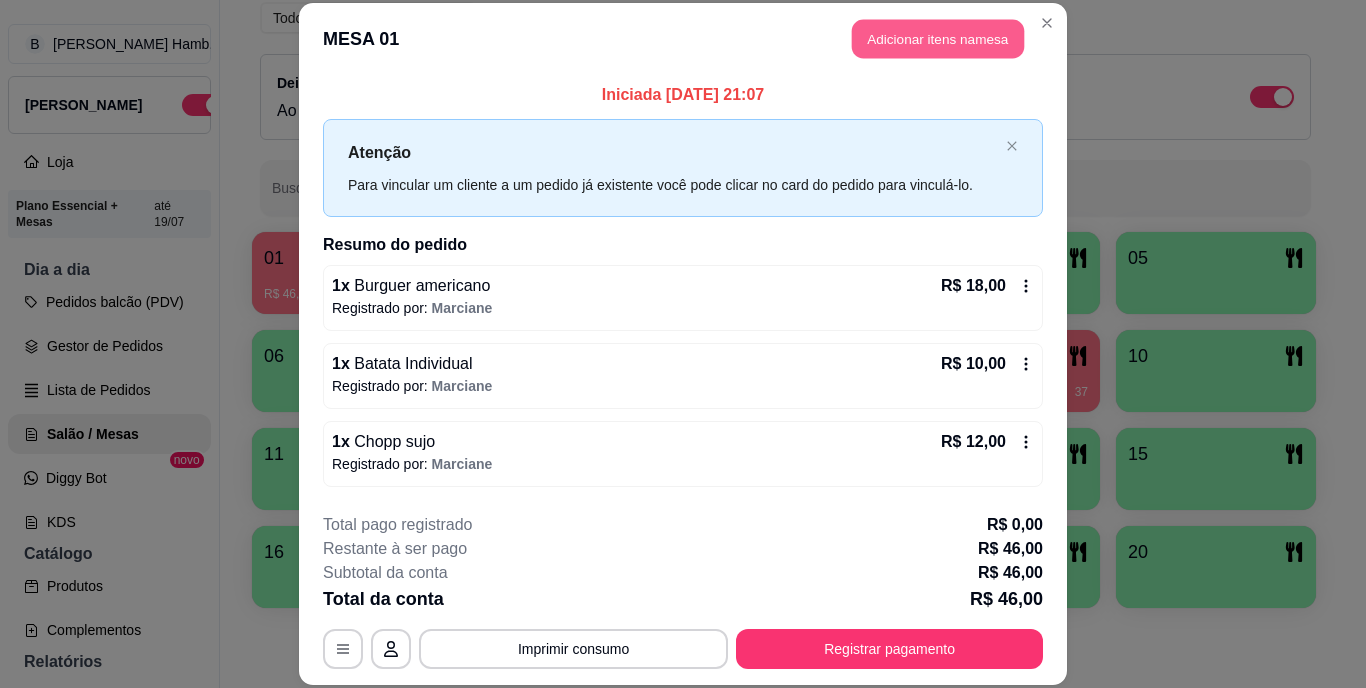 click on "Adicionar itens na  mesa" at bounding box center (938, 39) 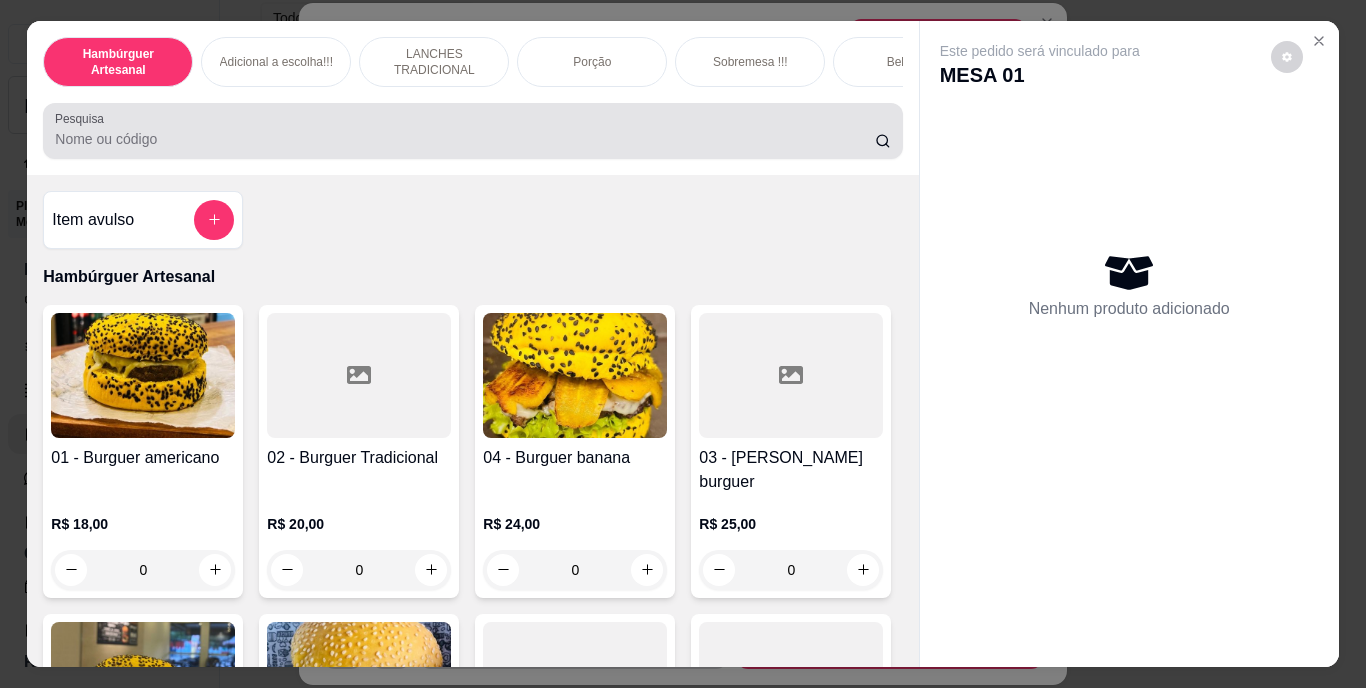 click at bounding box center (472, 131) 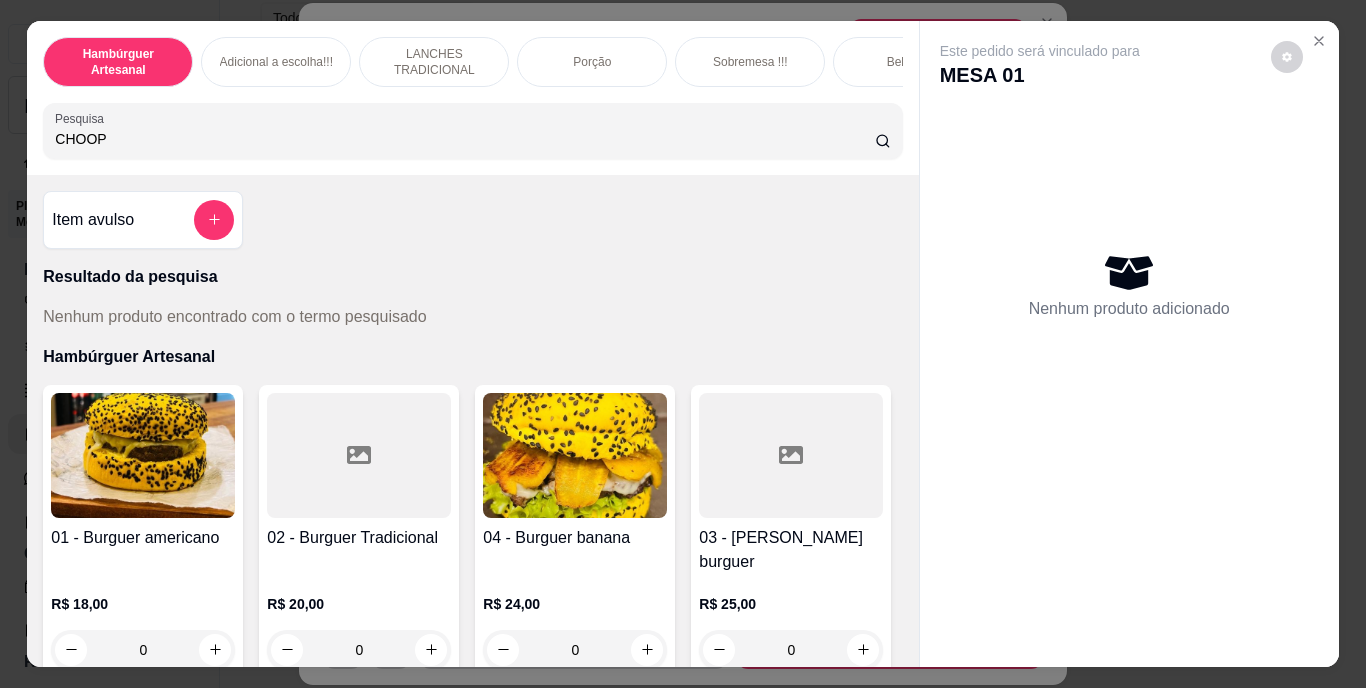 click on "CHOOP" at bounding box center (465, 139) 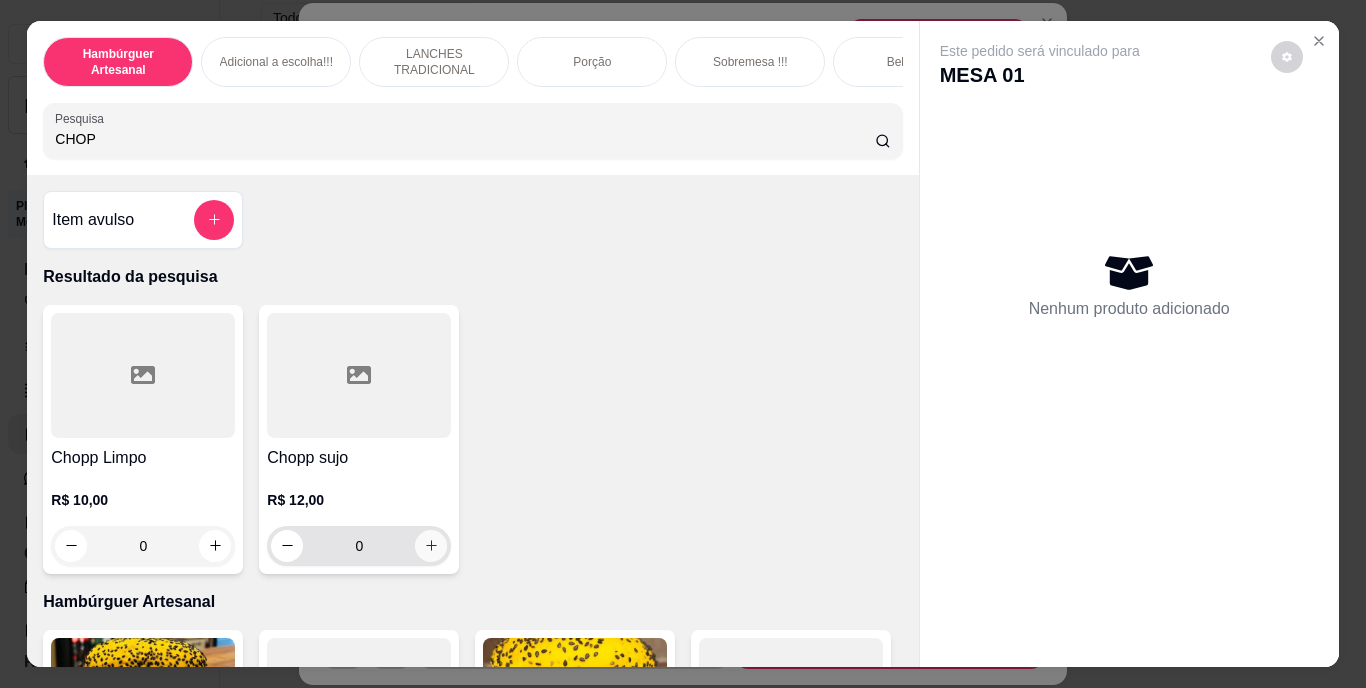 type on "CHOP" 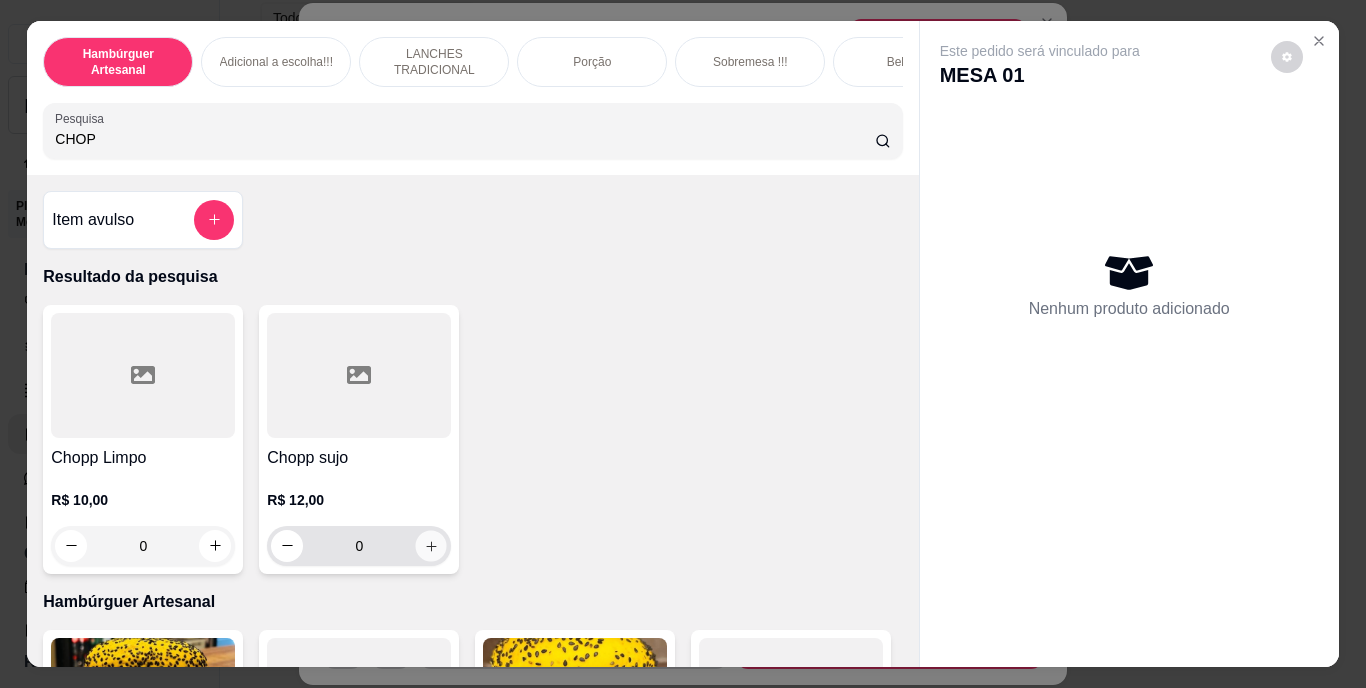 click 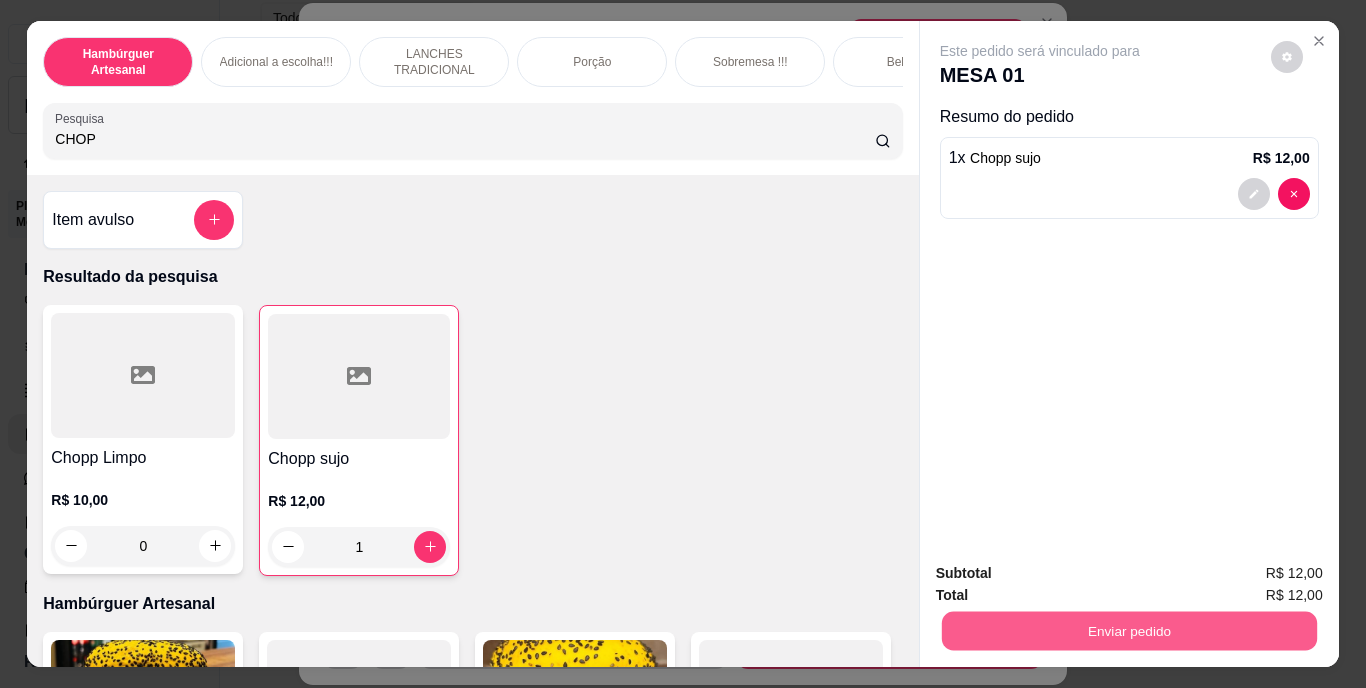 click on "Enviar pedido" at bounding box center (1128, 631) 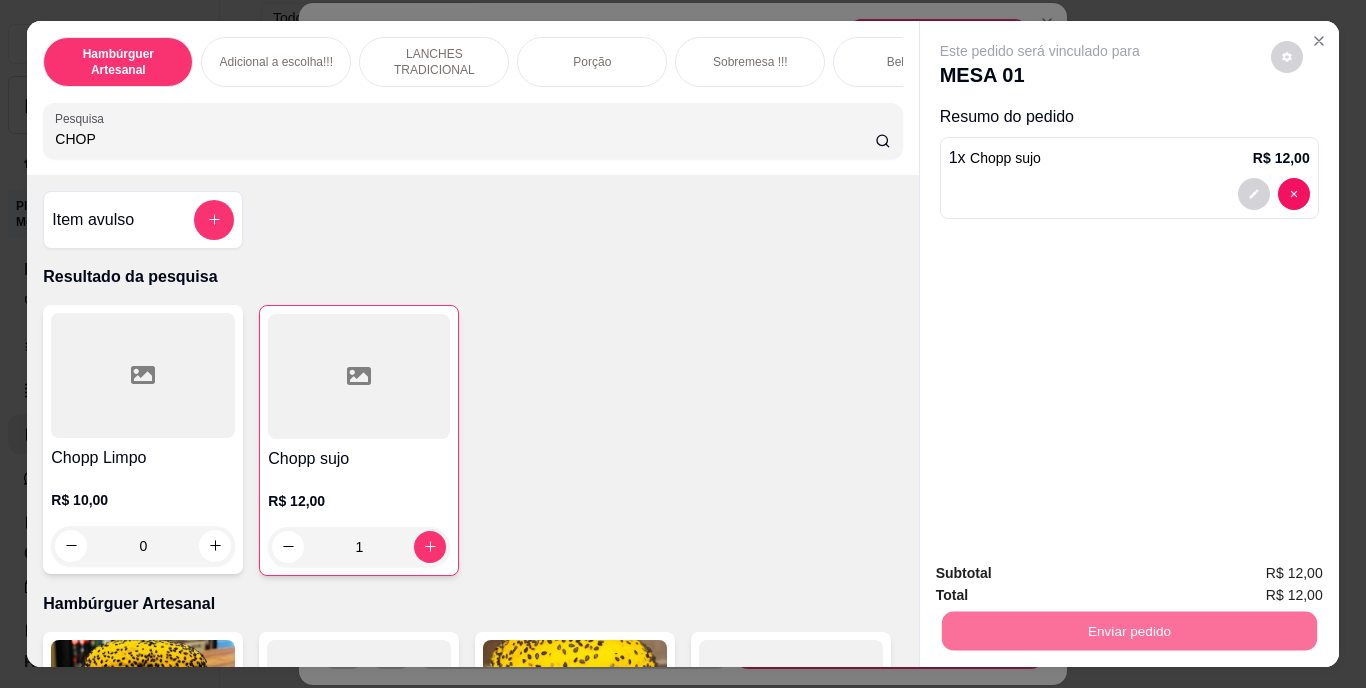 click on "Não registrar e enviar pedido" at bounding box center [1063, 574] 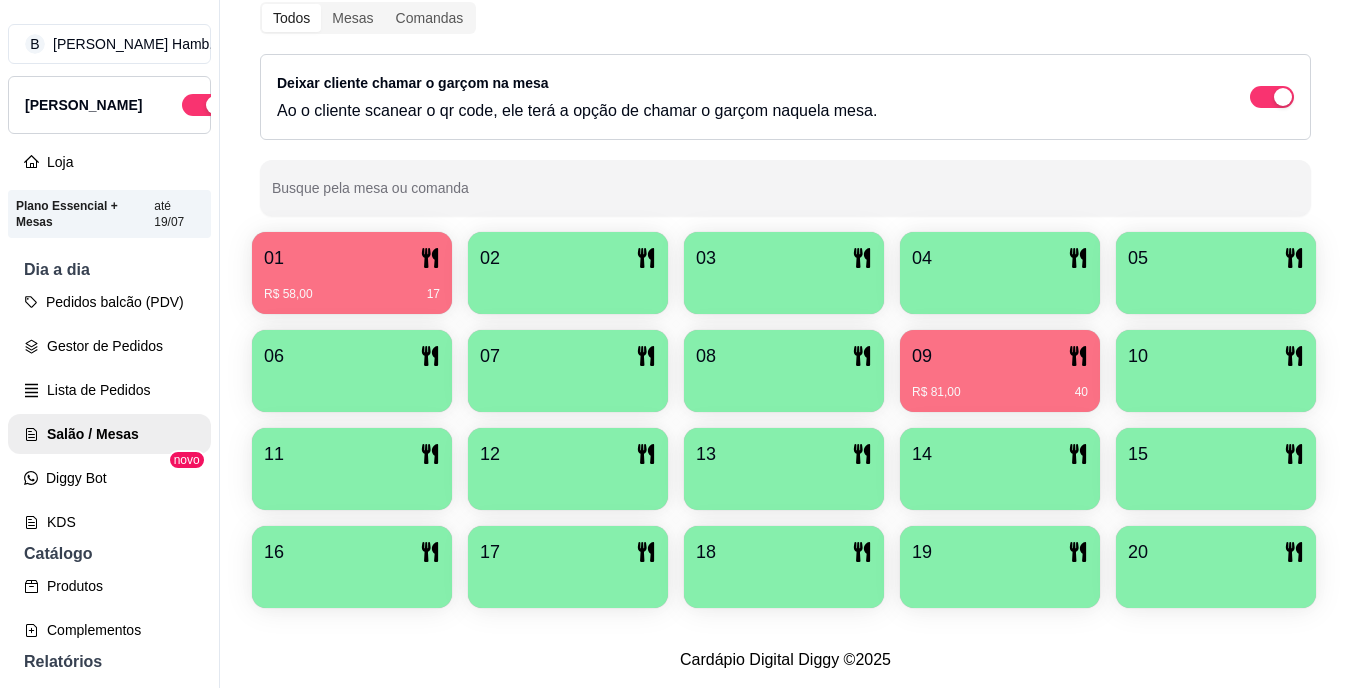 click on "R$ 81,00 40" at bounding box center [1000, 385] 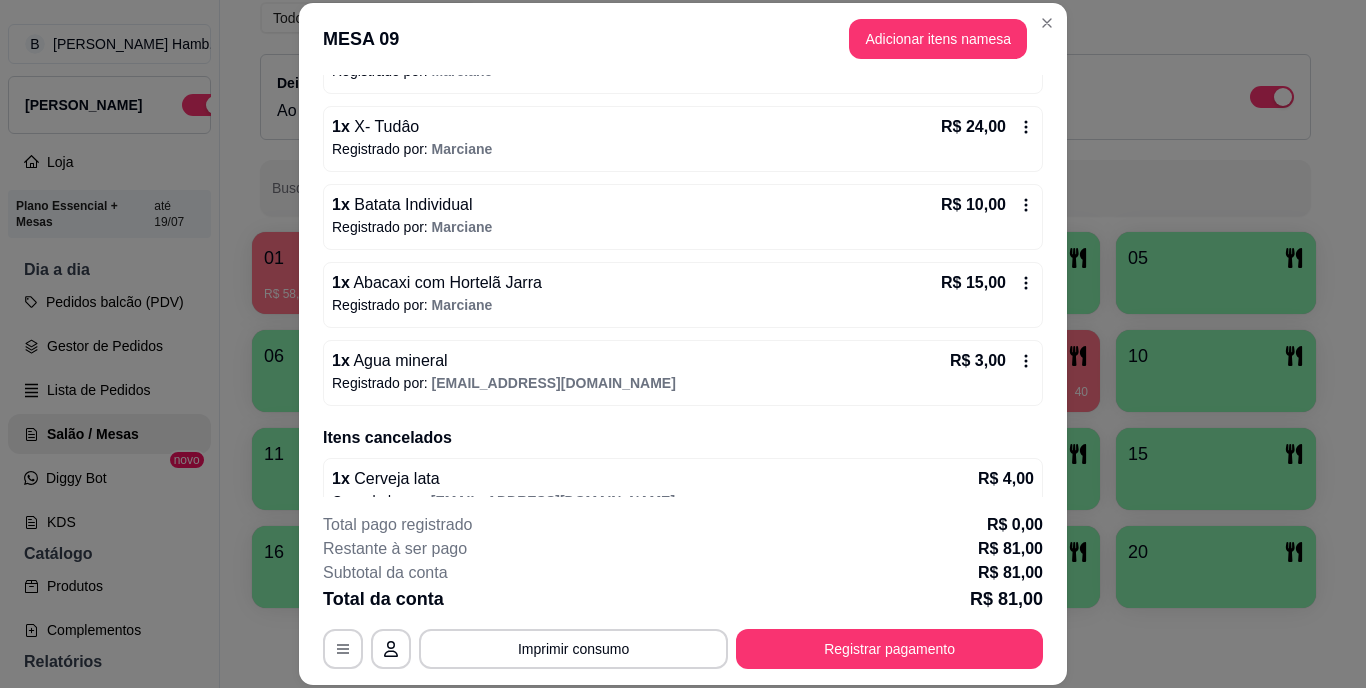scroll, scrollTop: 346, scrollLeft: 0, axis: vertical 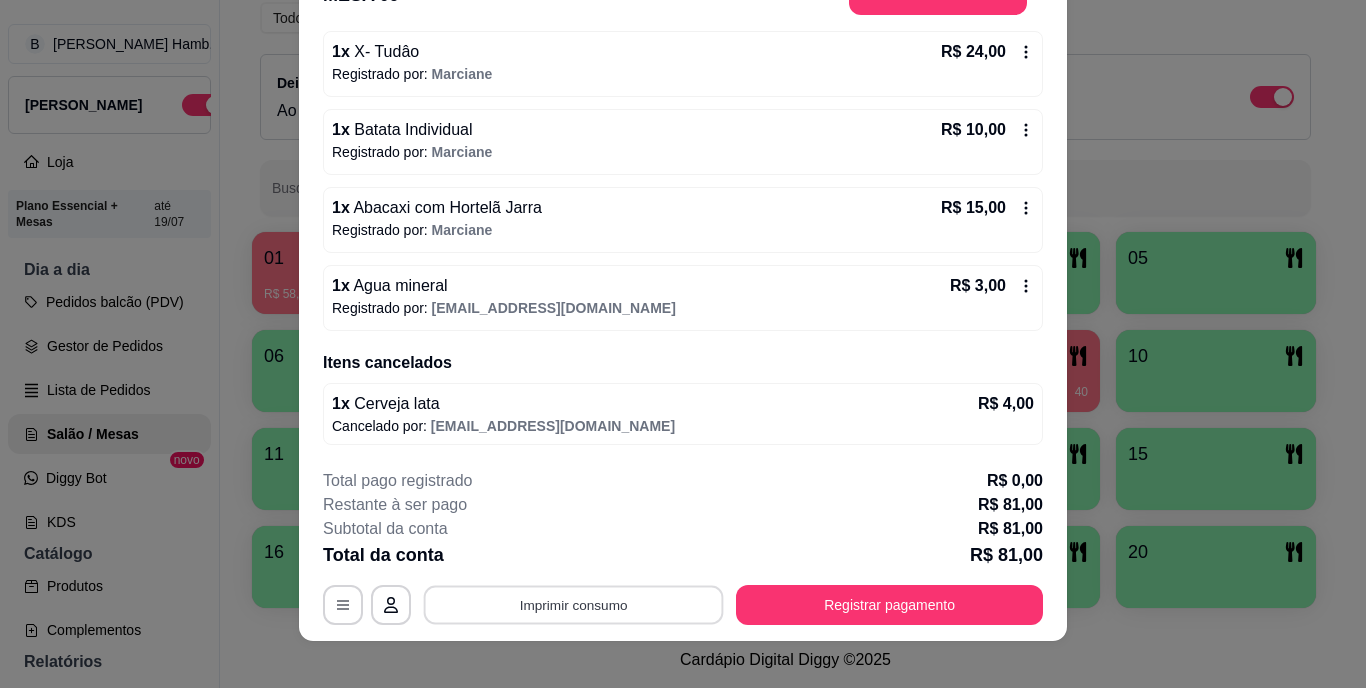 click on "Imprimir consumo" at bounding box center [574, 604] 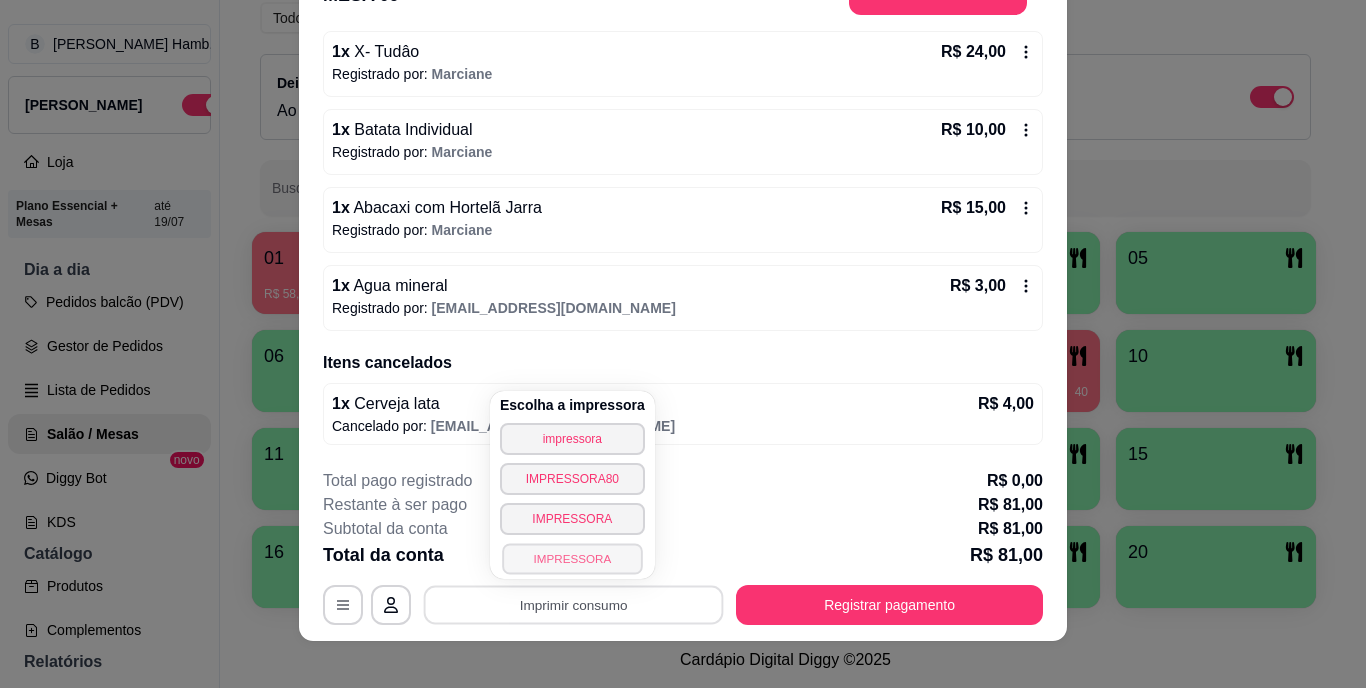 click on "IMPRESSORA" at bounding box center (572, 558) 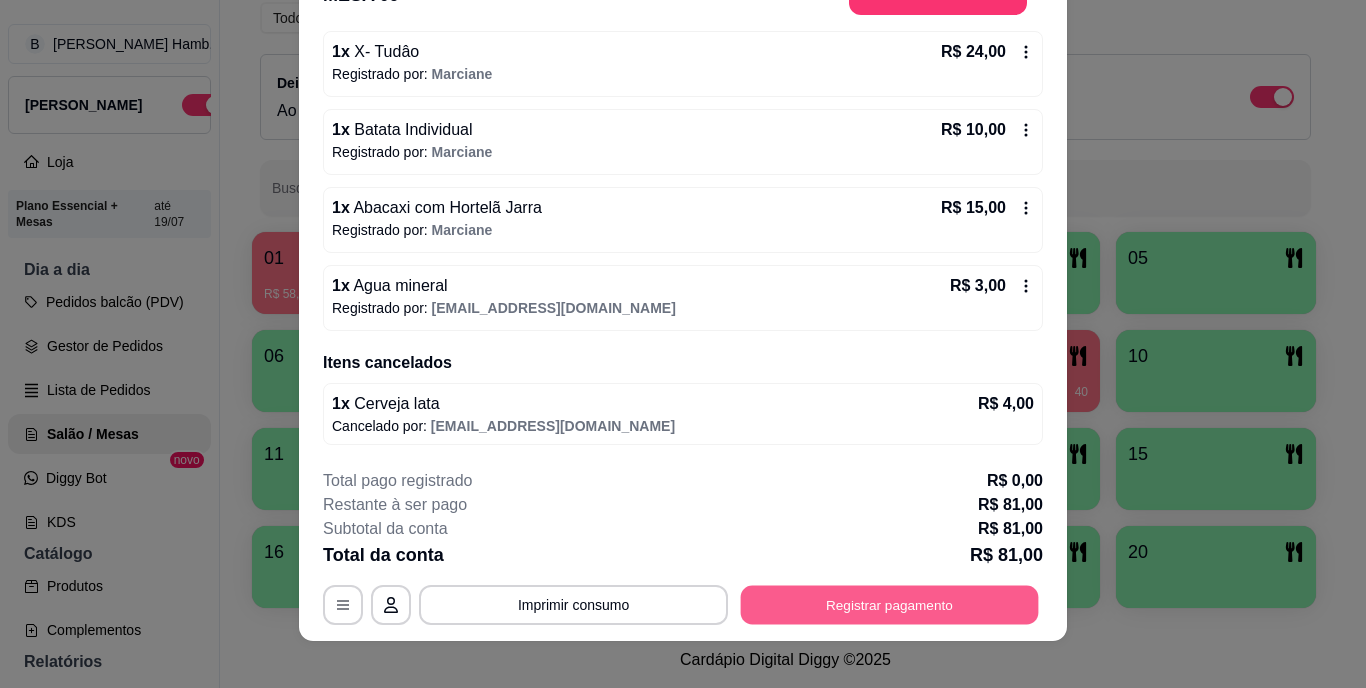 click on "Registrar pagamento" at bounding box center (890, 604) 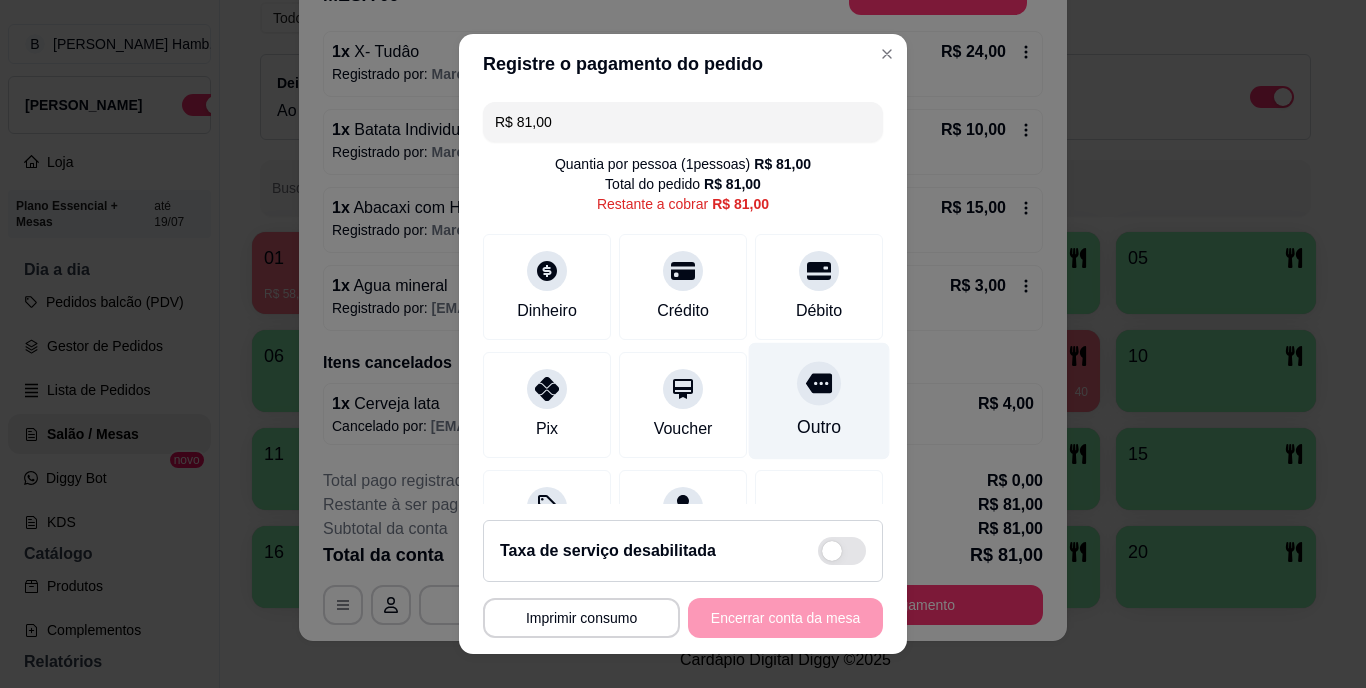 click 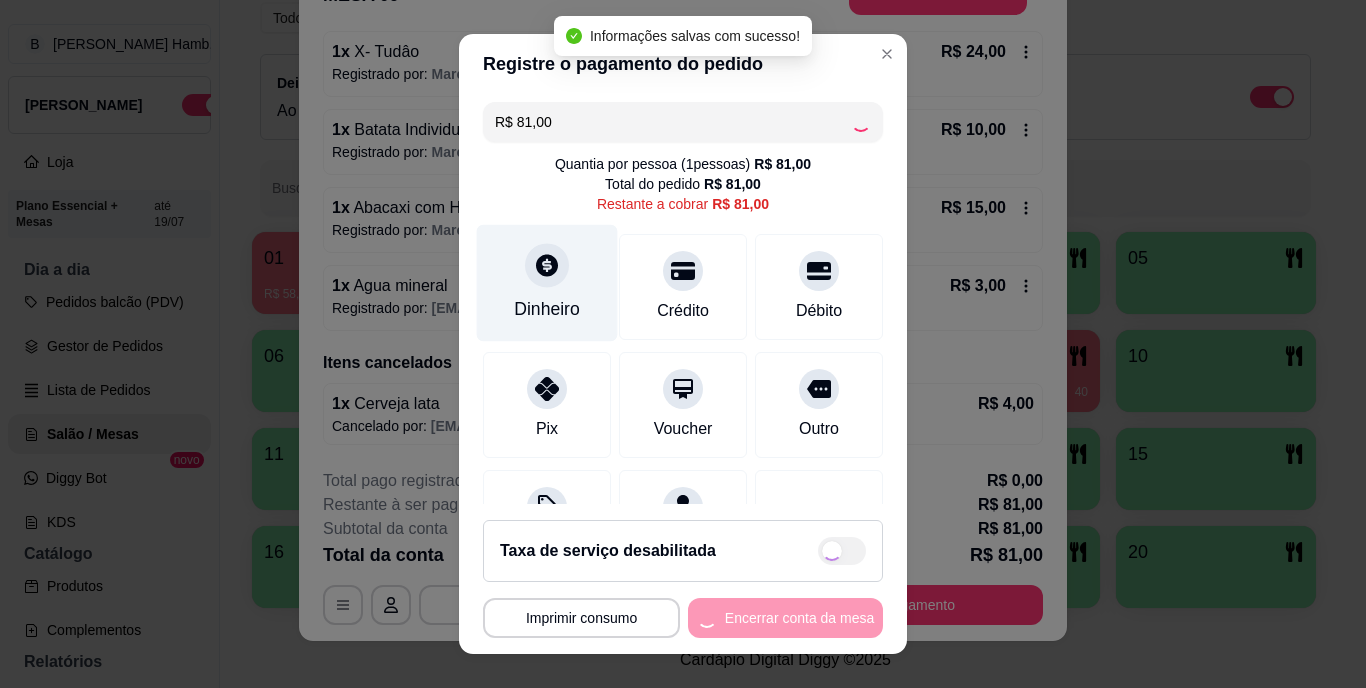 click at bounding box center [547, 266] 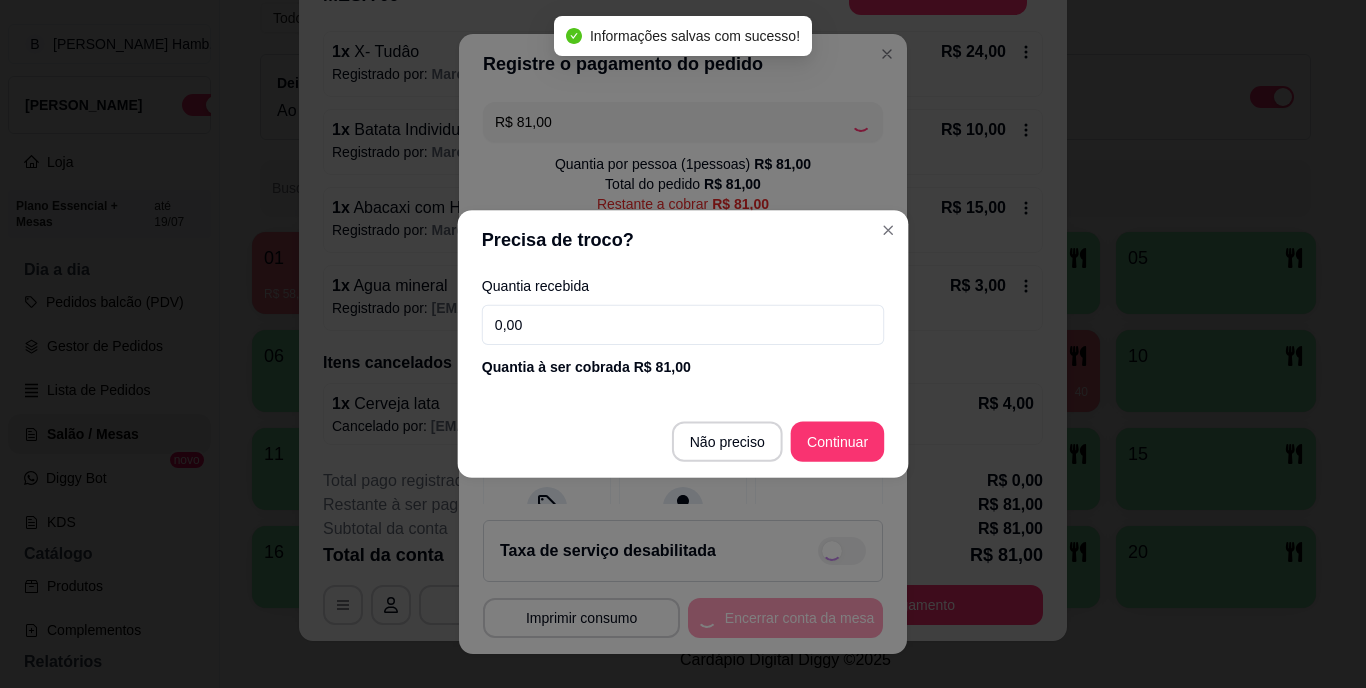 type on "R$ 0,00" 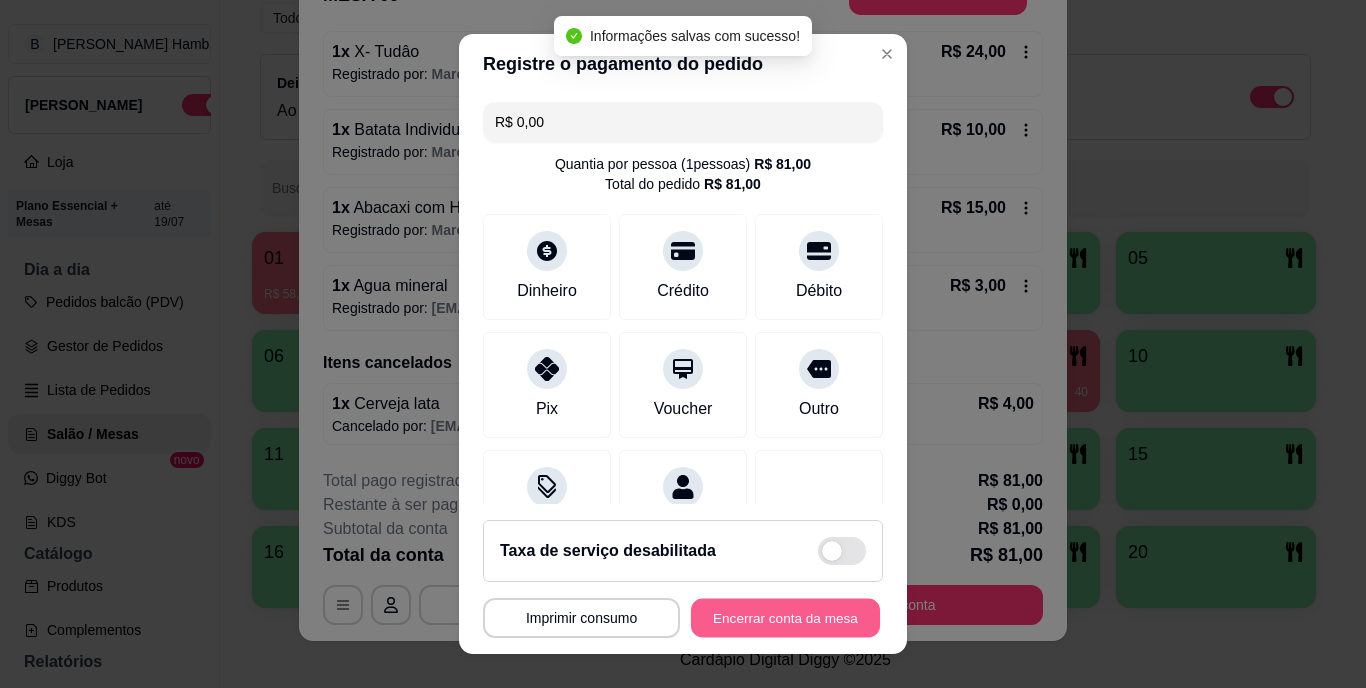 click on "Encerrar conta da mesa" at bounding box center (785, 617) 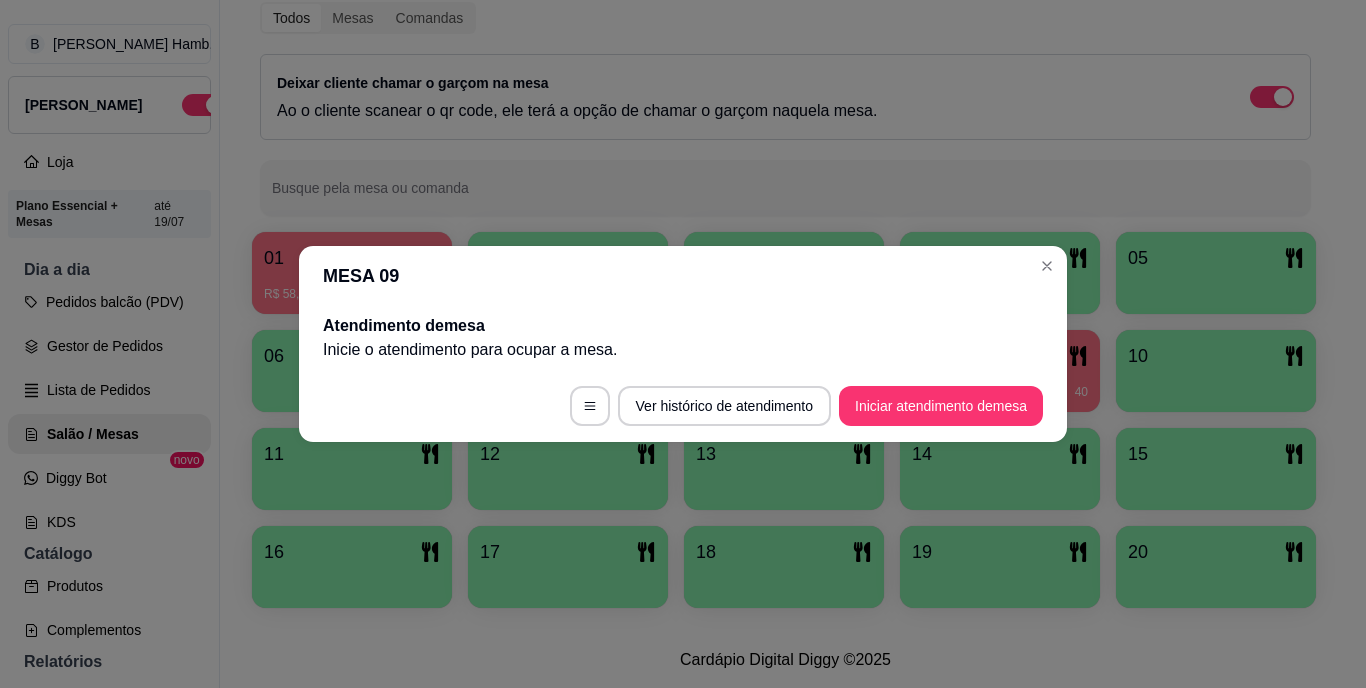 scroll, scrollTop: 0, scrollLeft: 0, axis: both 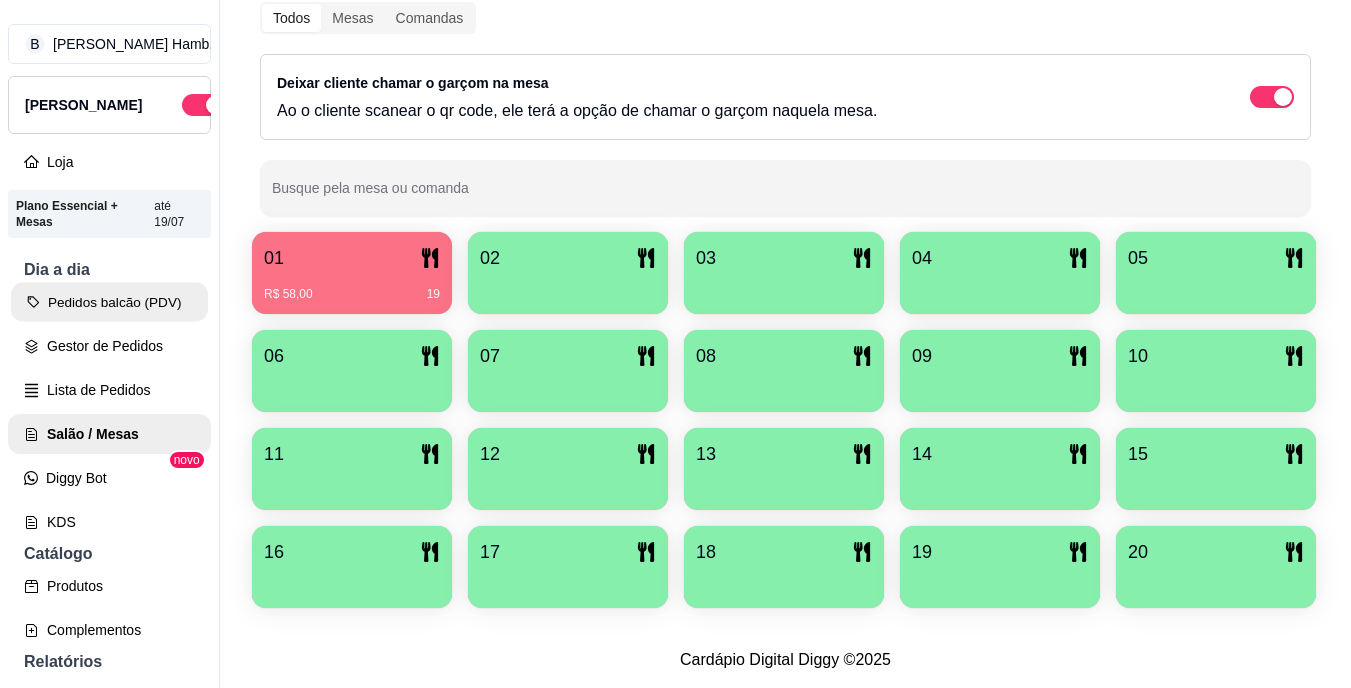 click on "Pedidos balcão (PDV)" at bounding box center (109, 302) 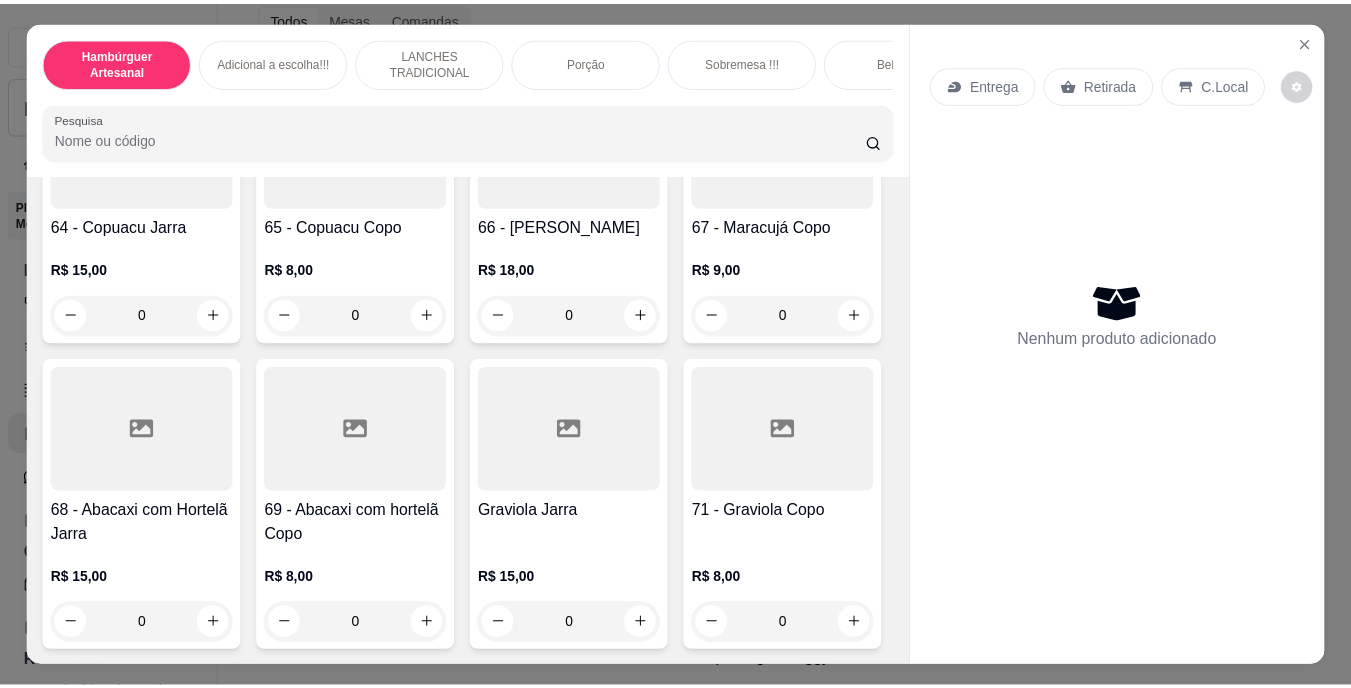 scroll, scrollTop: 7216, scrollLeft: 0, axis: vertical 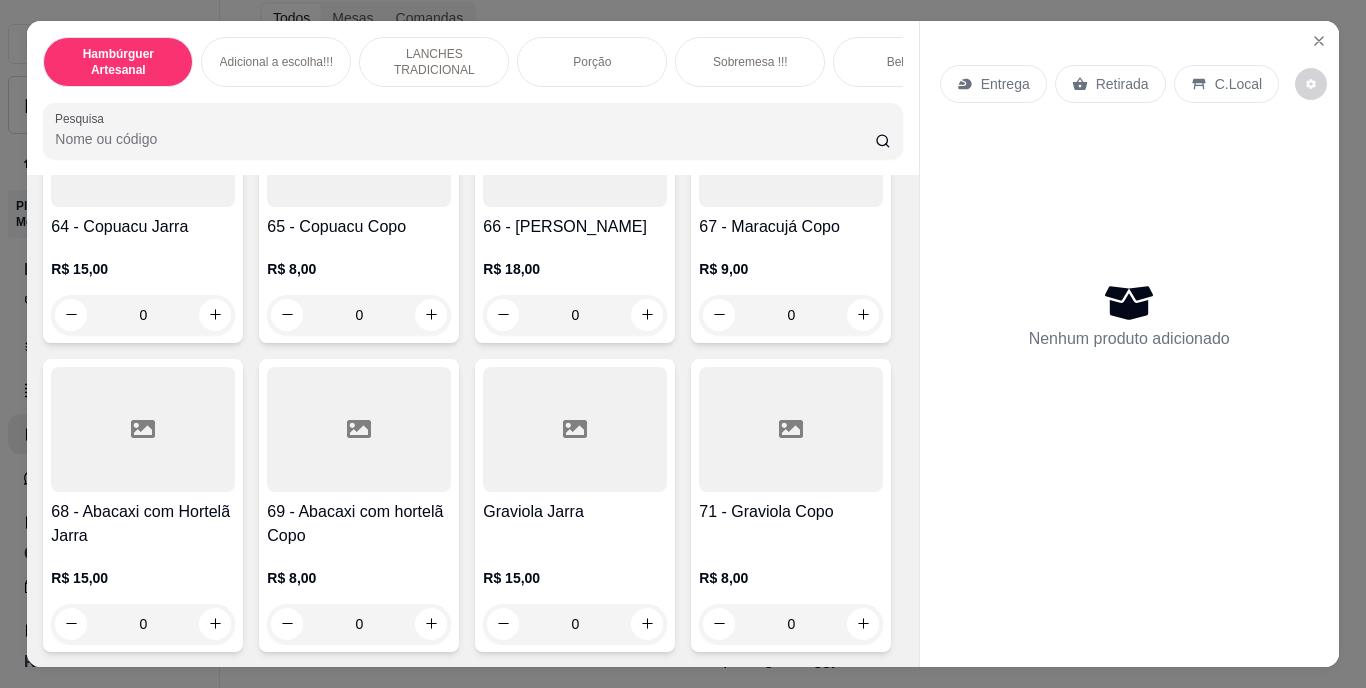 click 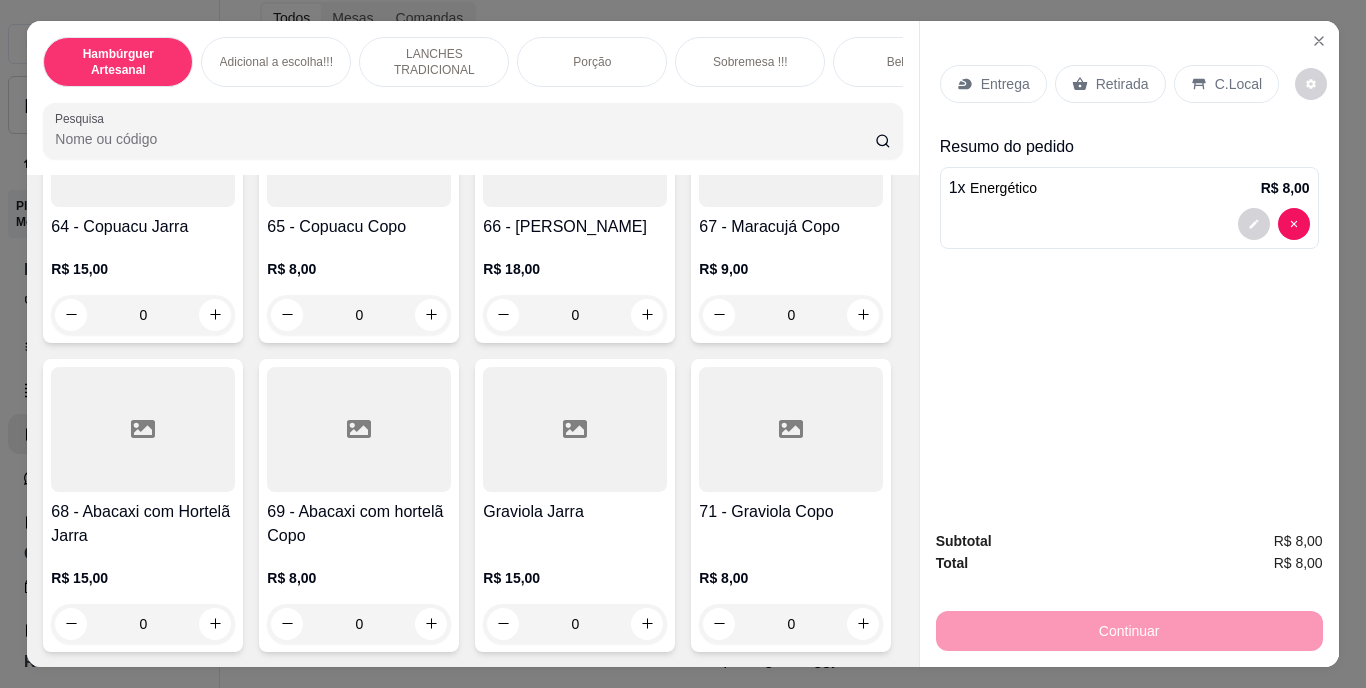 click on "Retirada" at bounding box center [1122, 84] 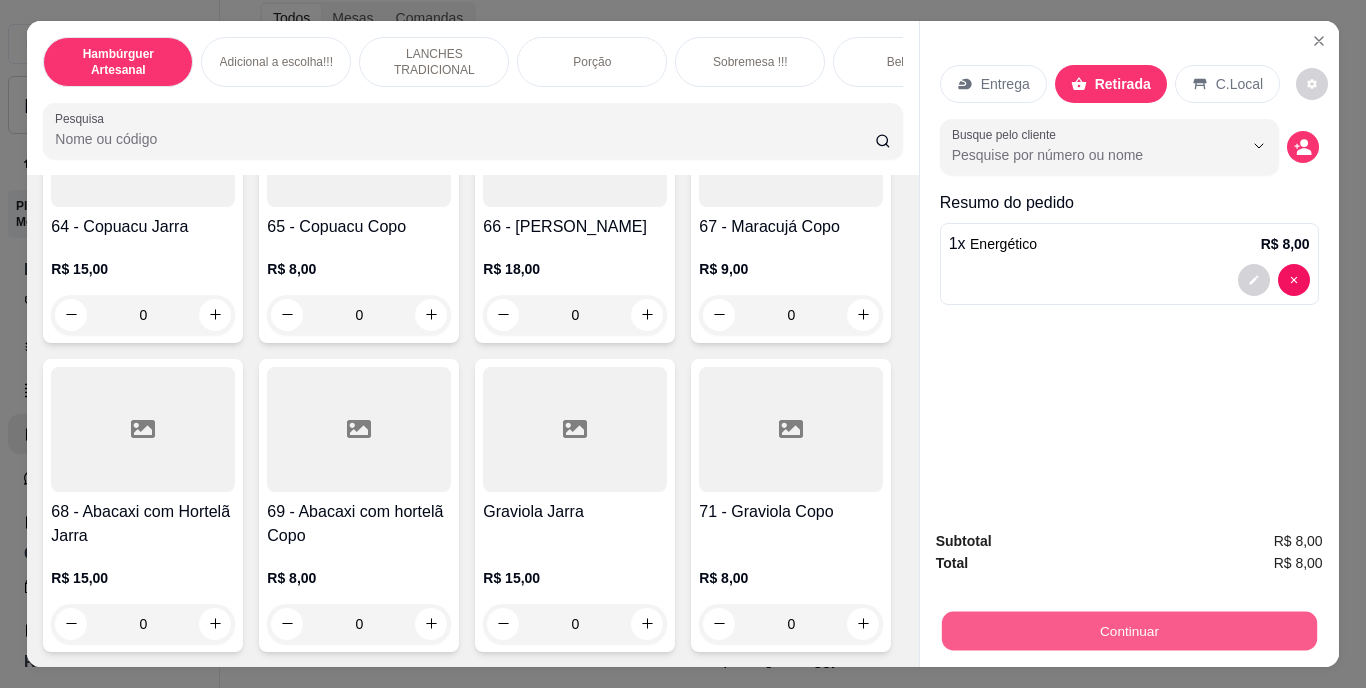 click on "Continuar" at bounding box center [1128, 631] 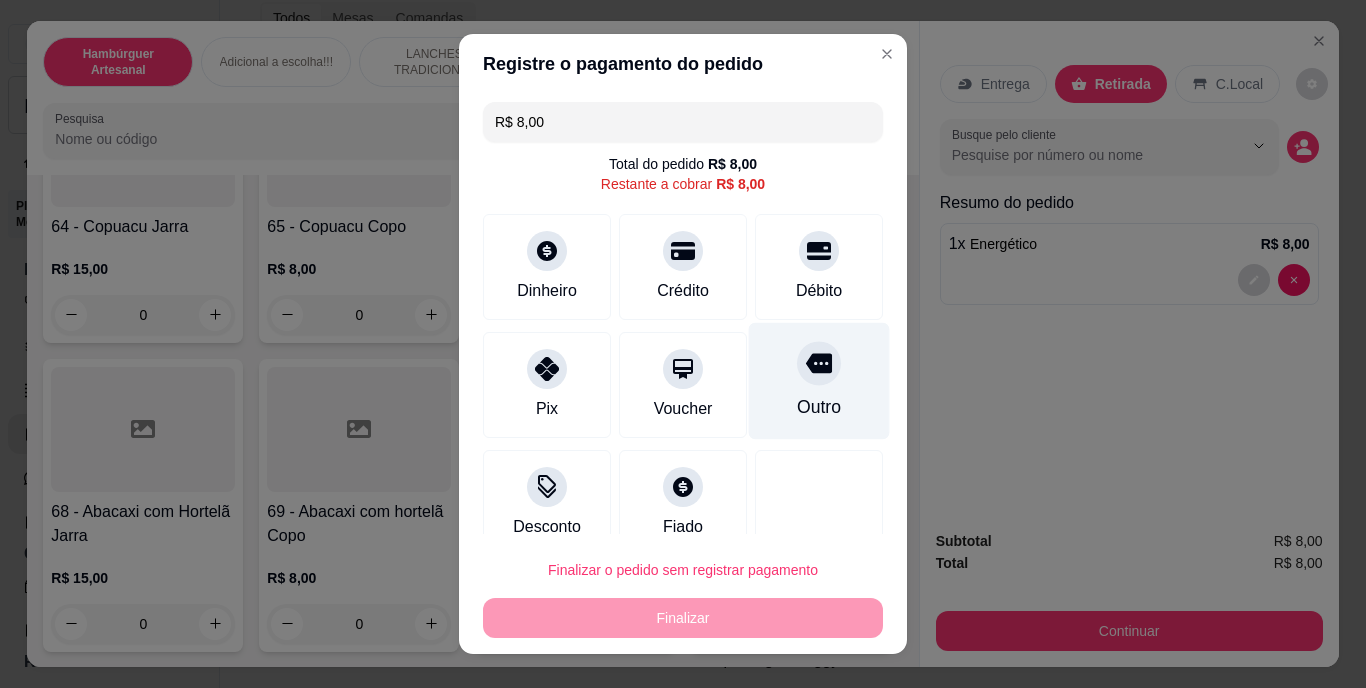 click at bounding box center [819, 364] 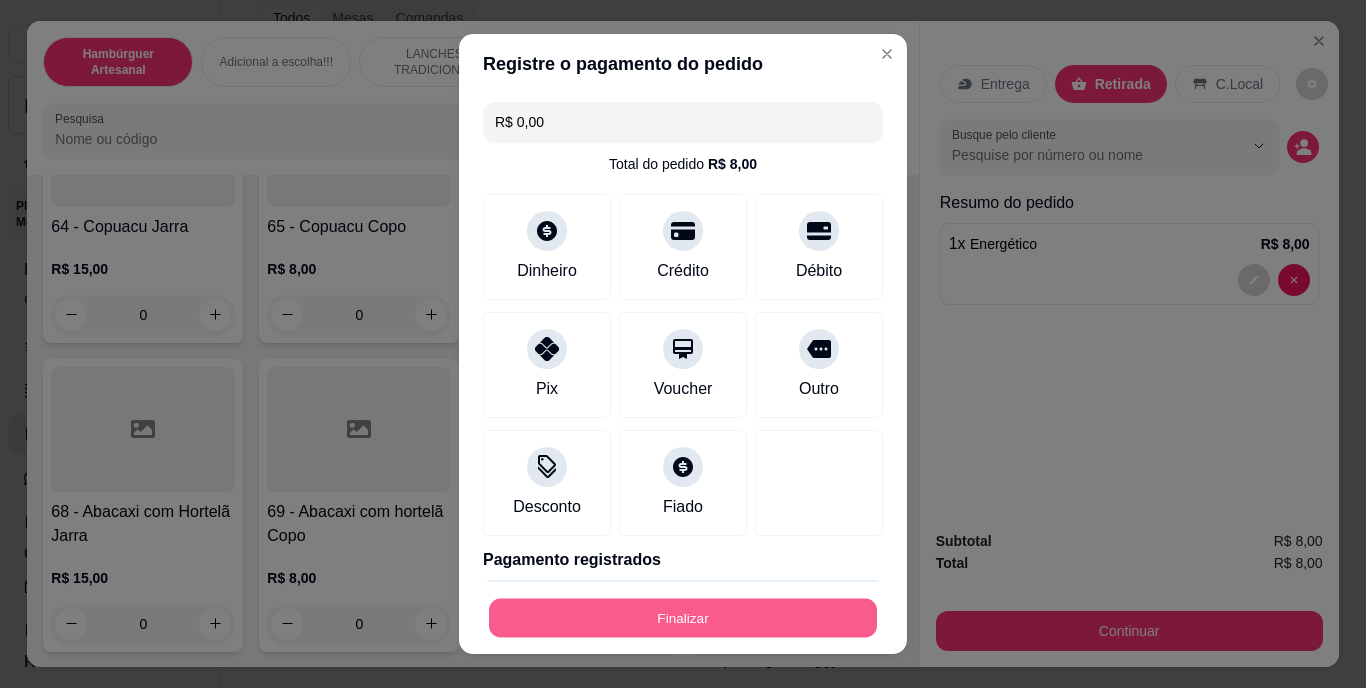 click on "Finalizar" at bounding box center (683, 617) 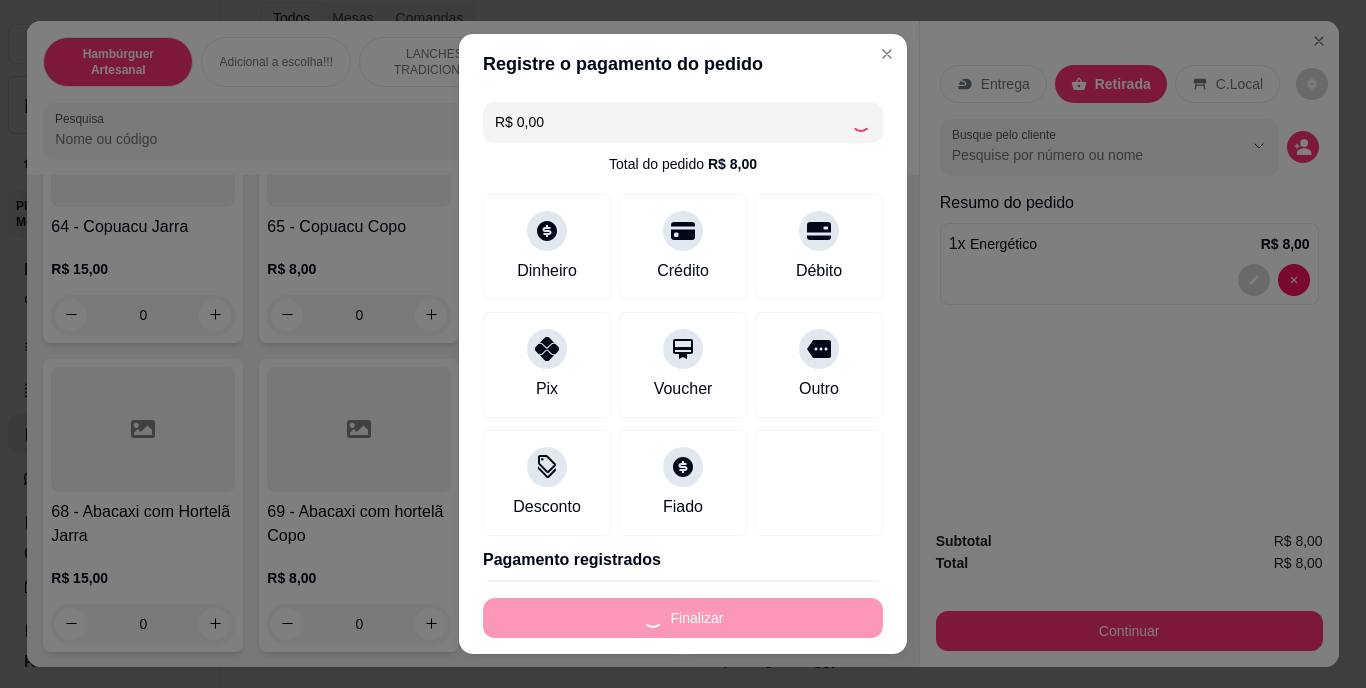 type on "0" 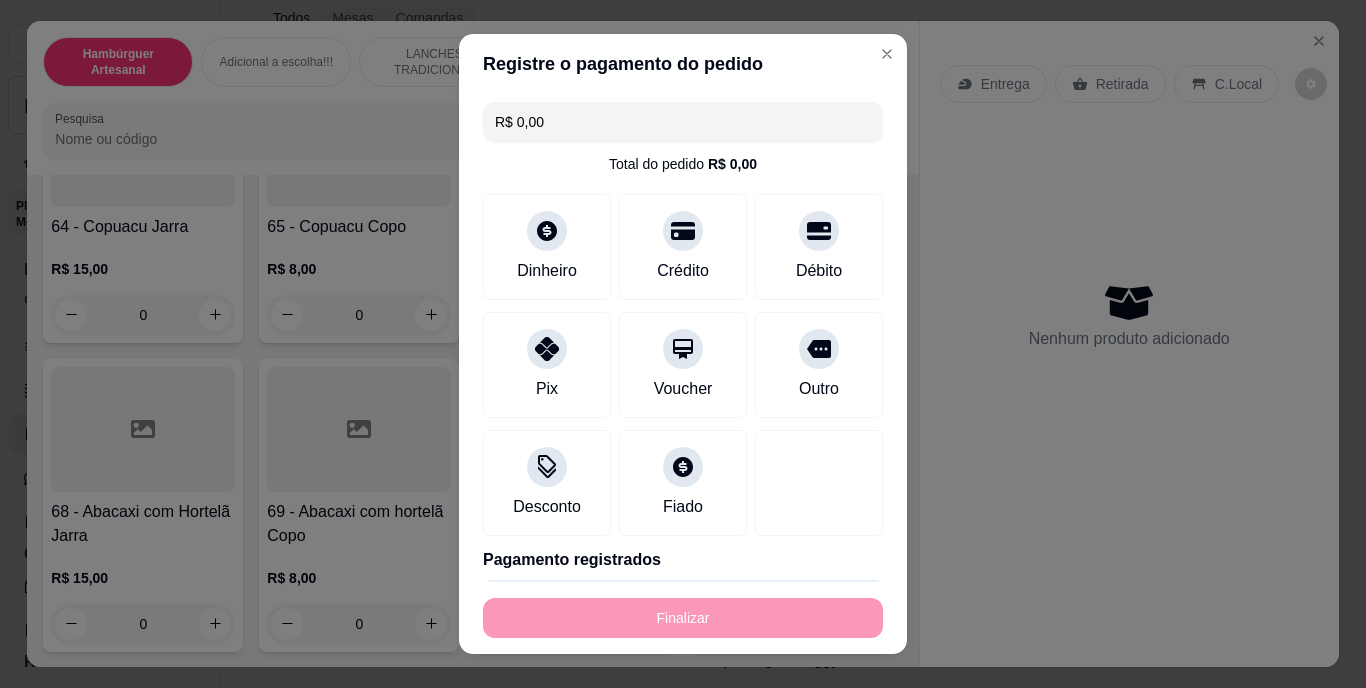 type on "-R$ 8,00" 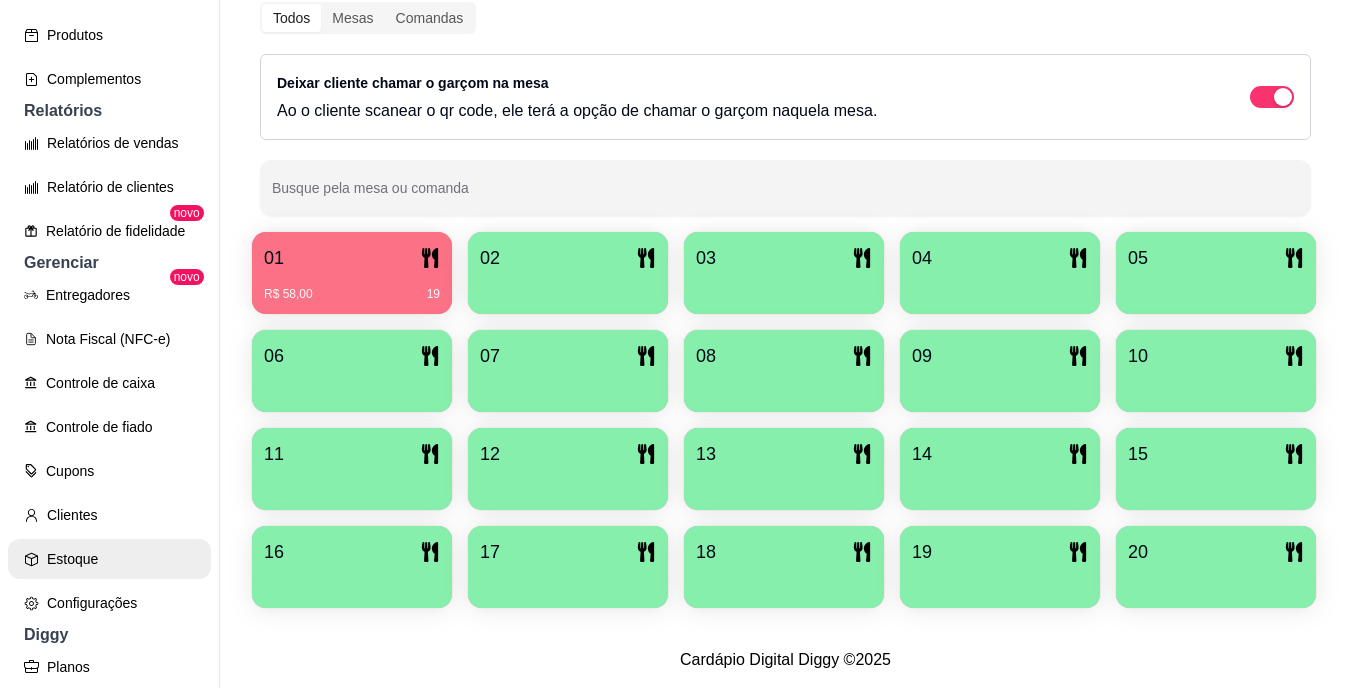 scroll, scrollTop: 698, scrollLeft: 0, axis: vertical 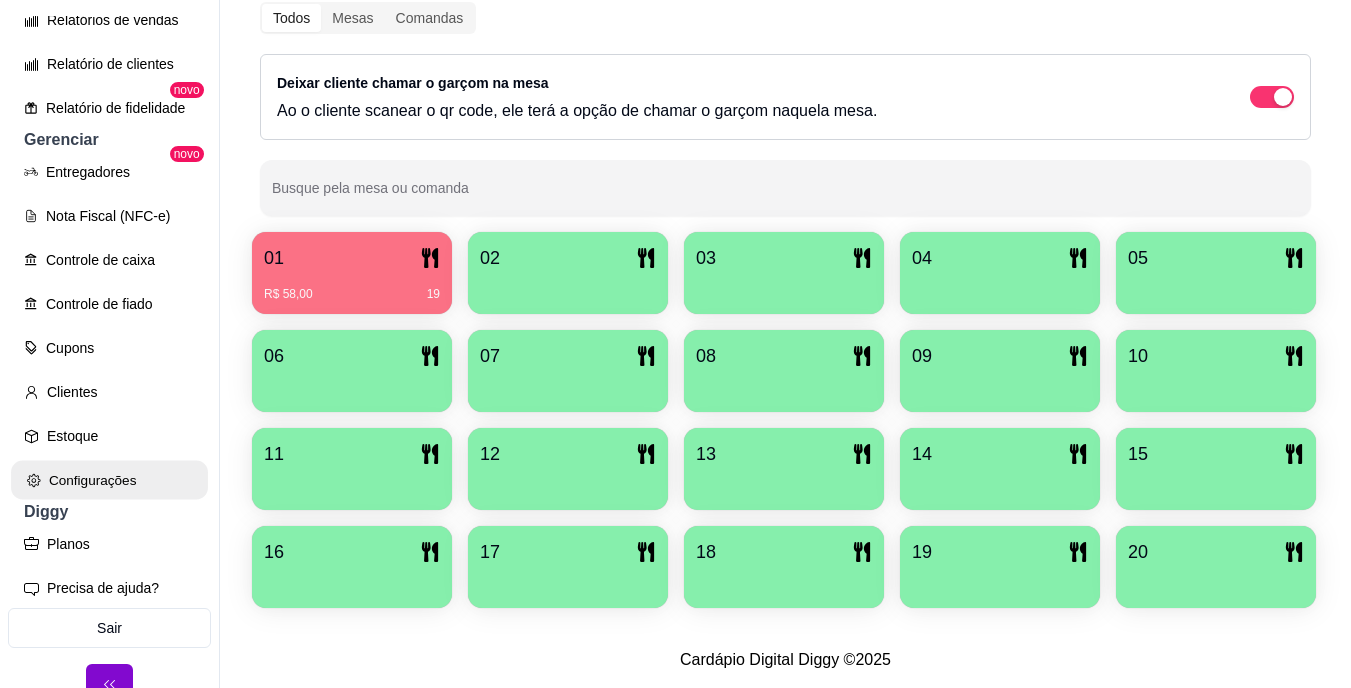 click on "Configurações" at bounding box center (109, 480) 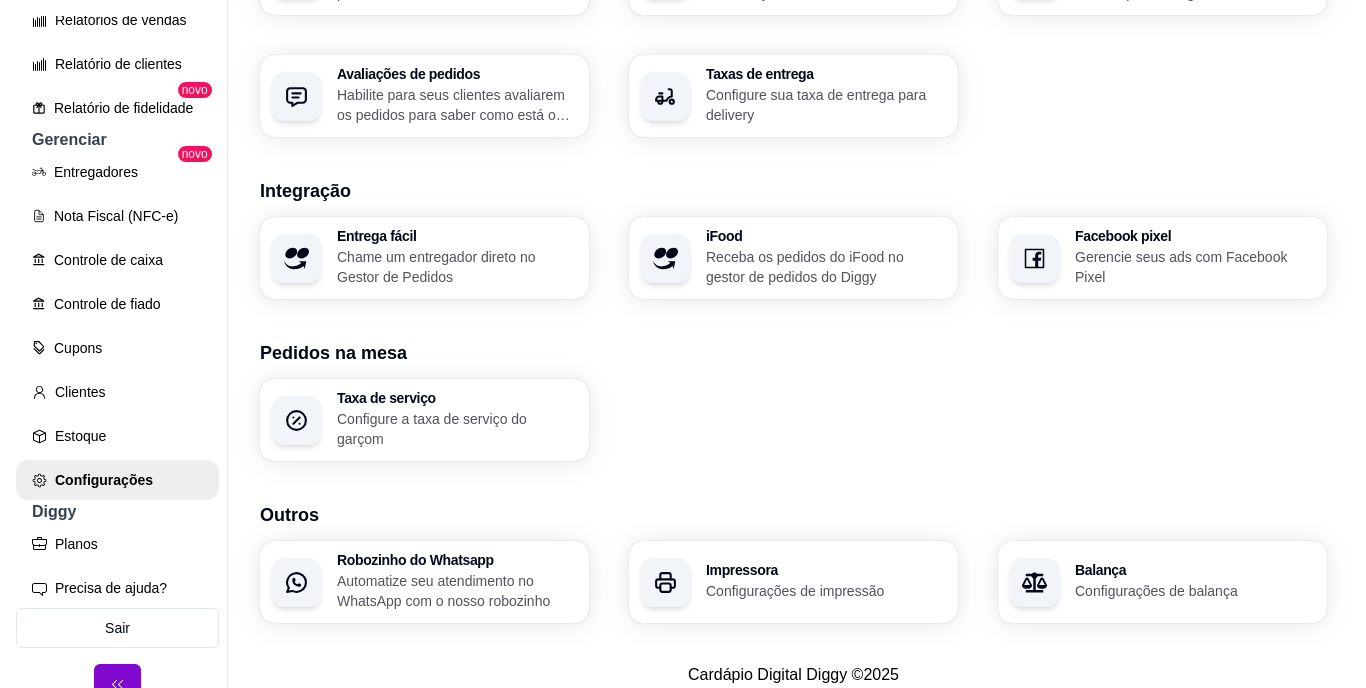 scroll, scrollTop: 745, scrollLeft: 0, axis: vertical 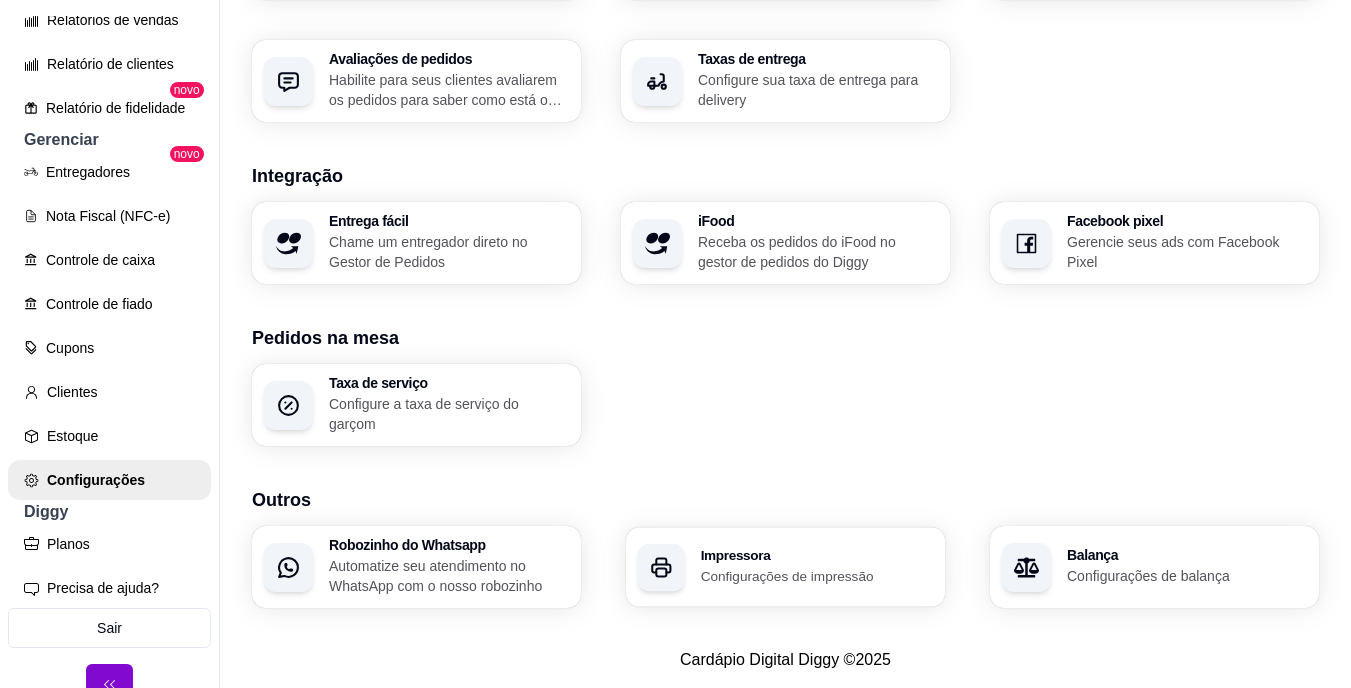 click on "Impressora Configurações de impressão" at bounding box center [785, 567] 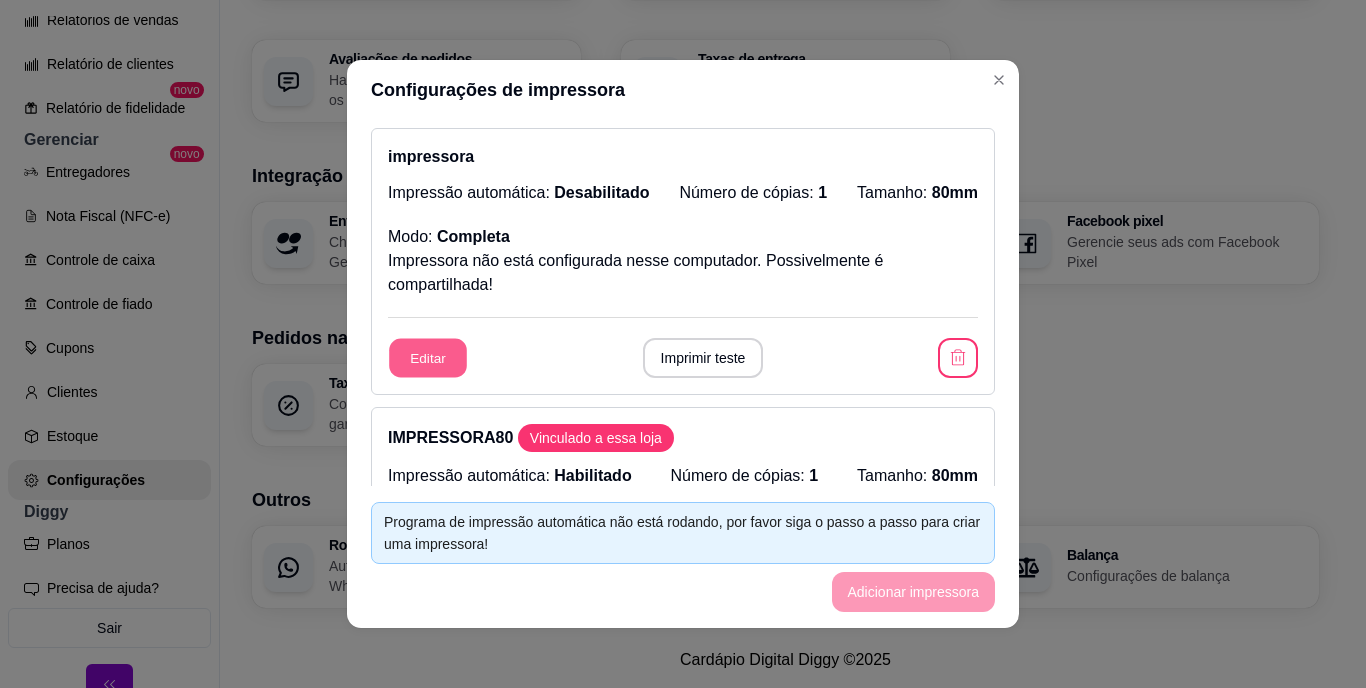 click on "Editar" at bounding box center [428, 358] 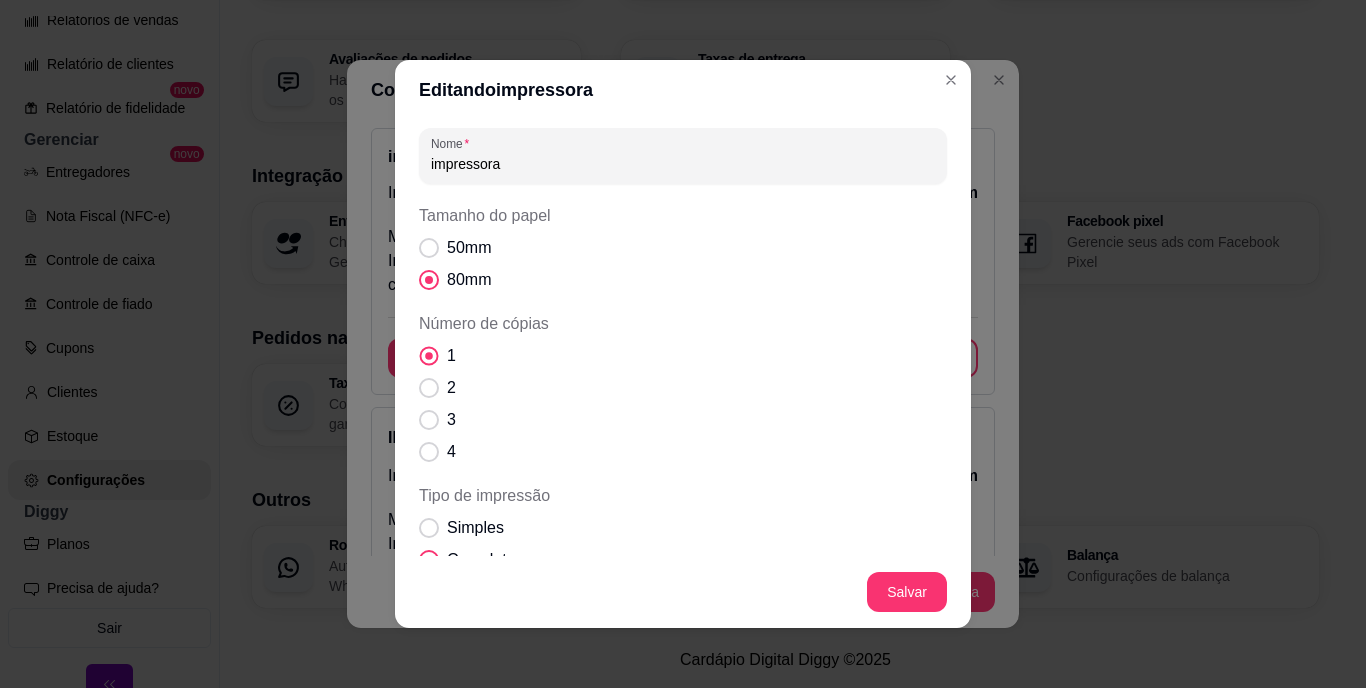 click at bounding box center (429, 356) 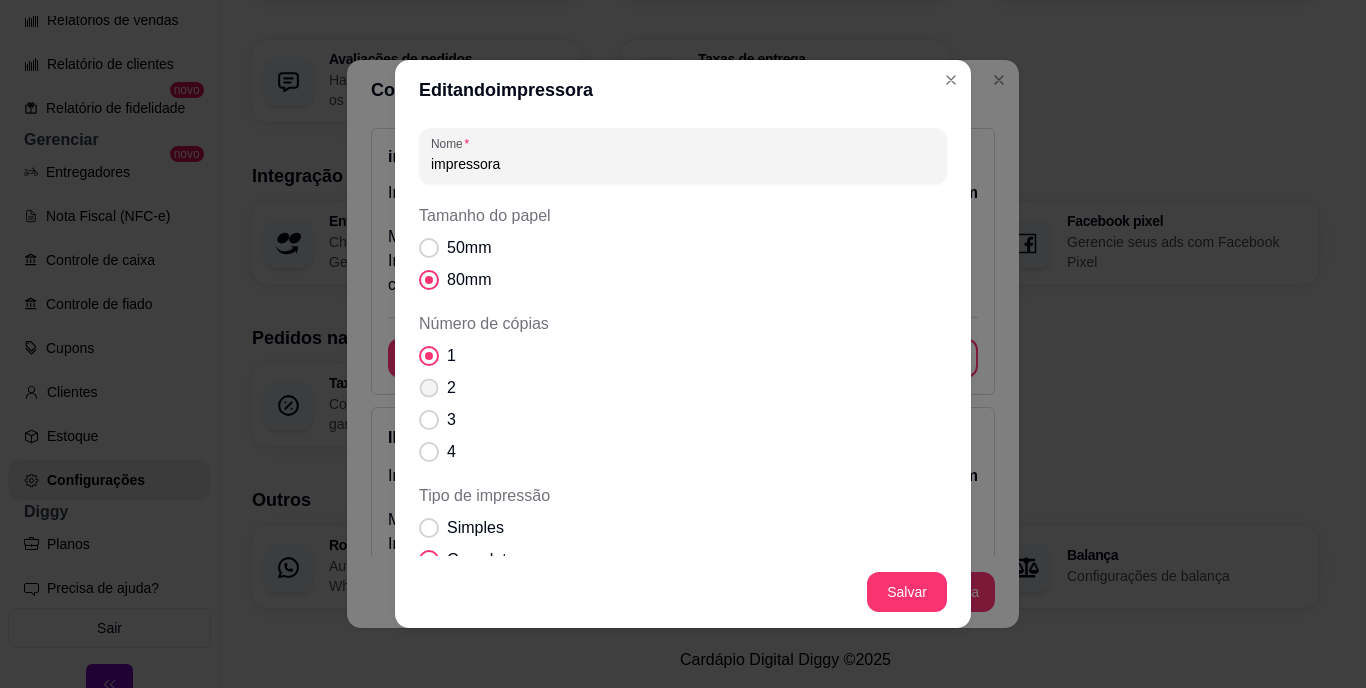 click at bounding box center (429, 388) 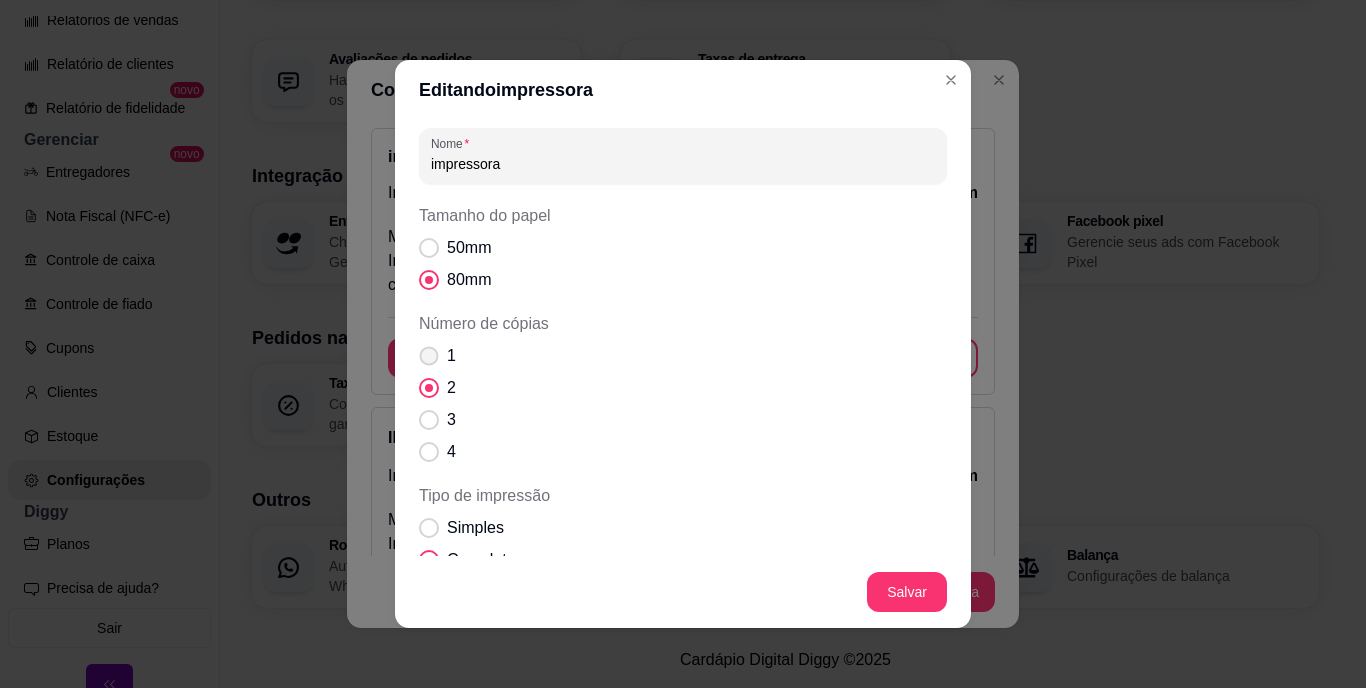 click at bounding box center (429, 356) 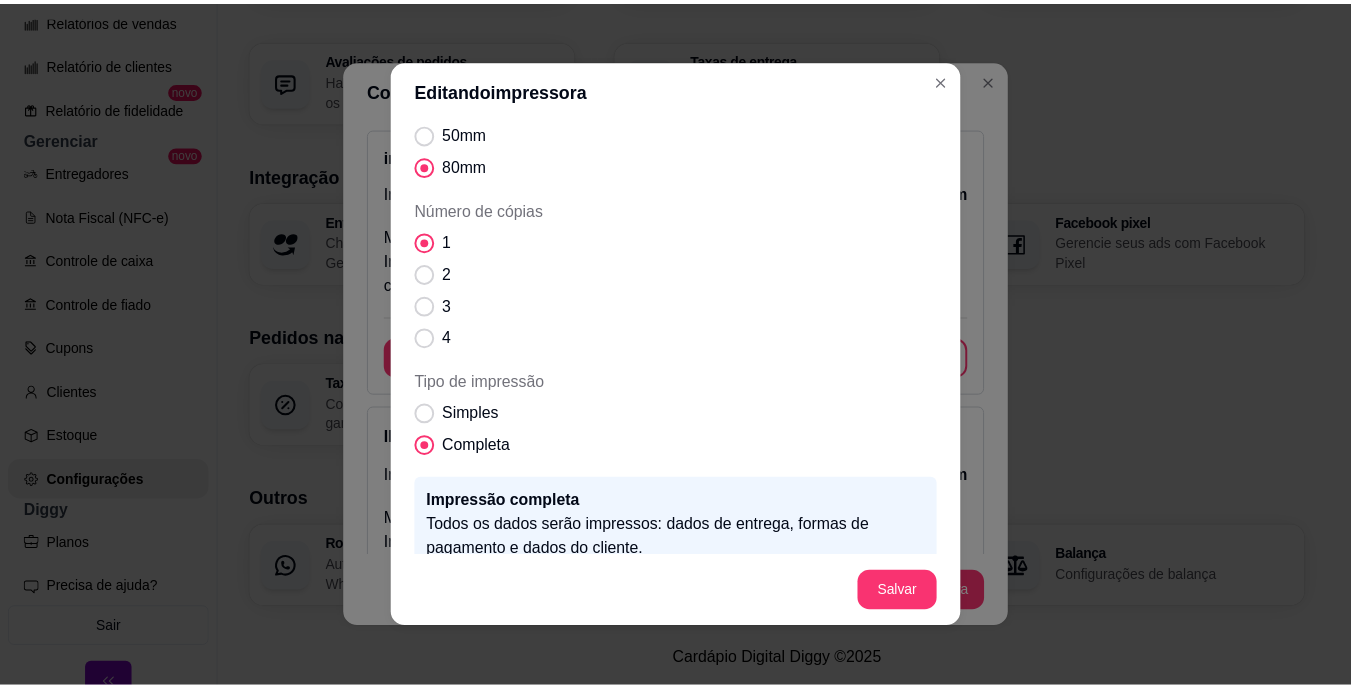 scroll, scrollTop: 135, scrollLeft: 0, axis: vertical 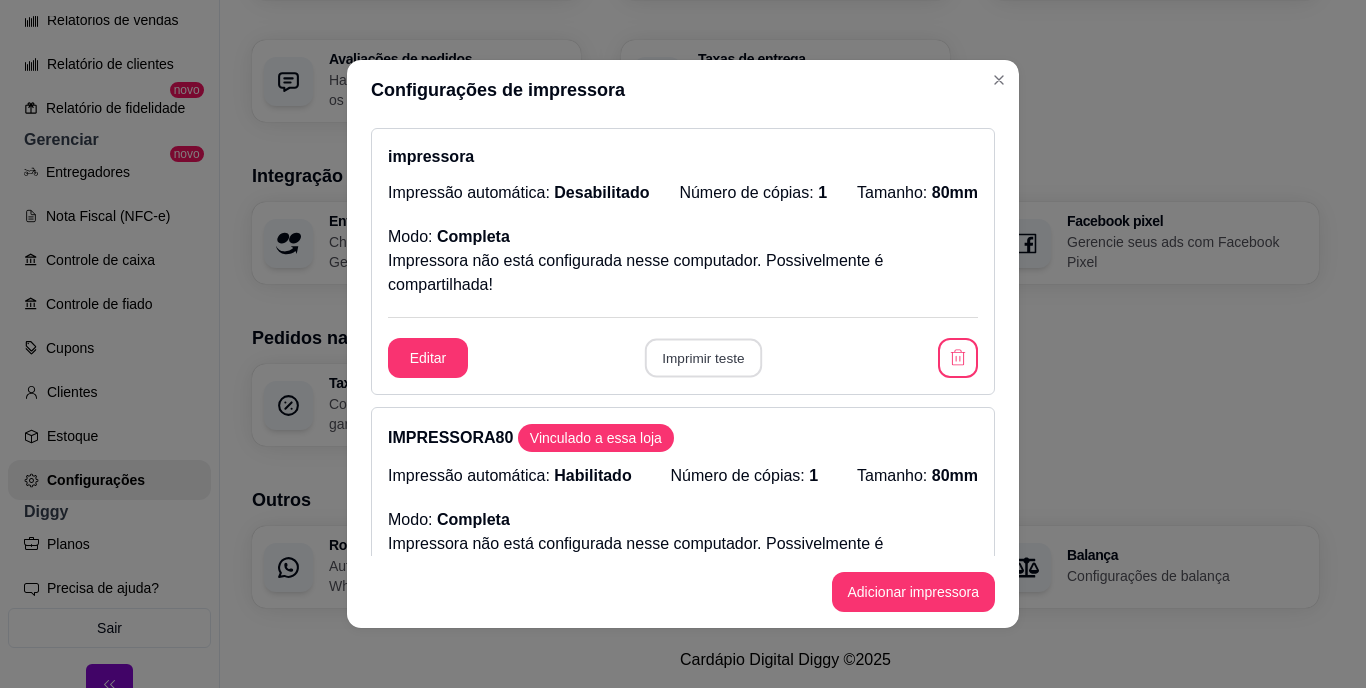 click on "Imprimir teste" at bounding box center [702, 358] 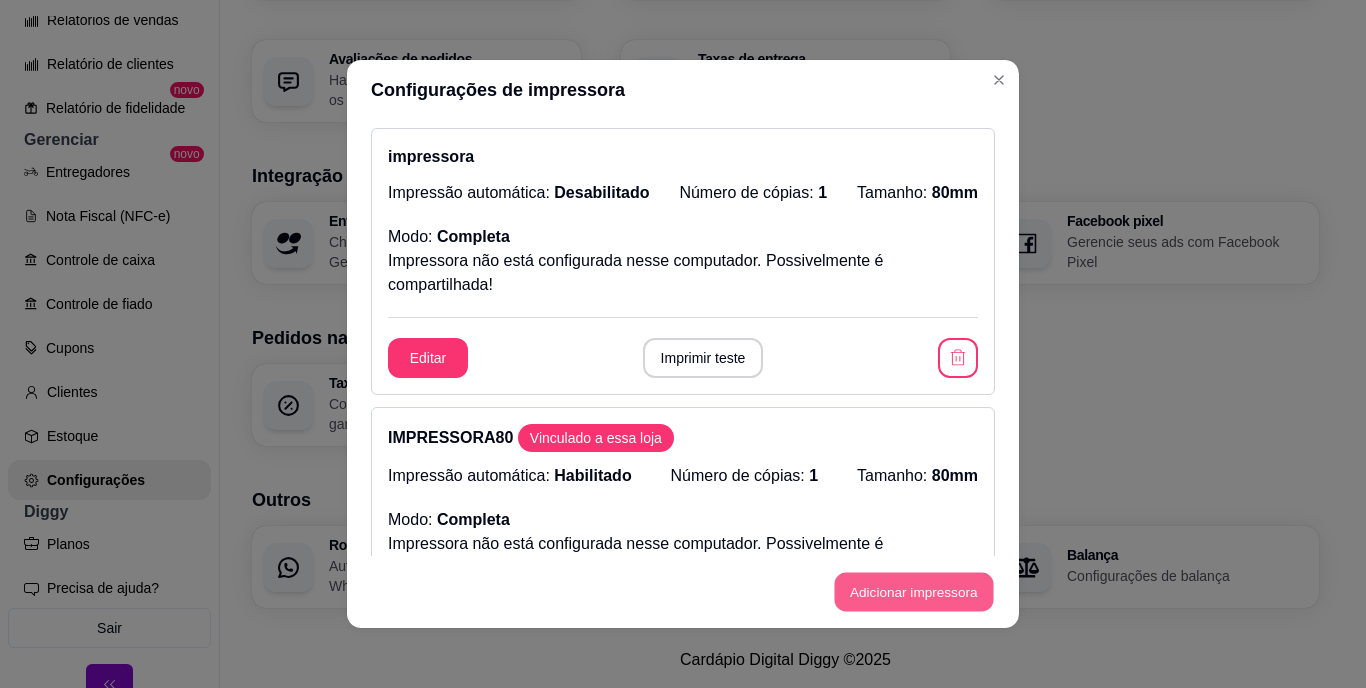 click on "Adicionar impressora" at bounding box center (913, 592) 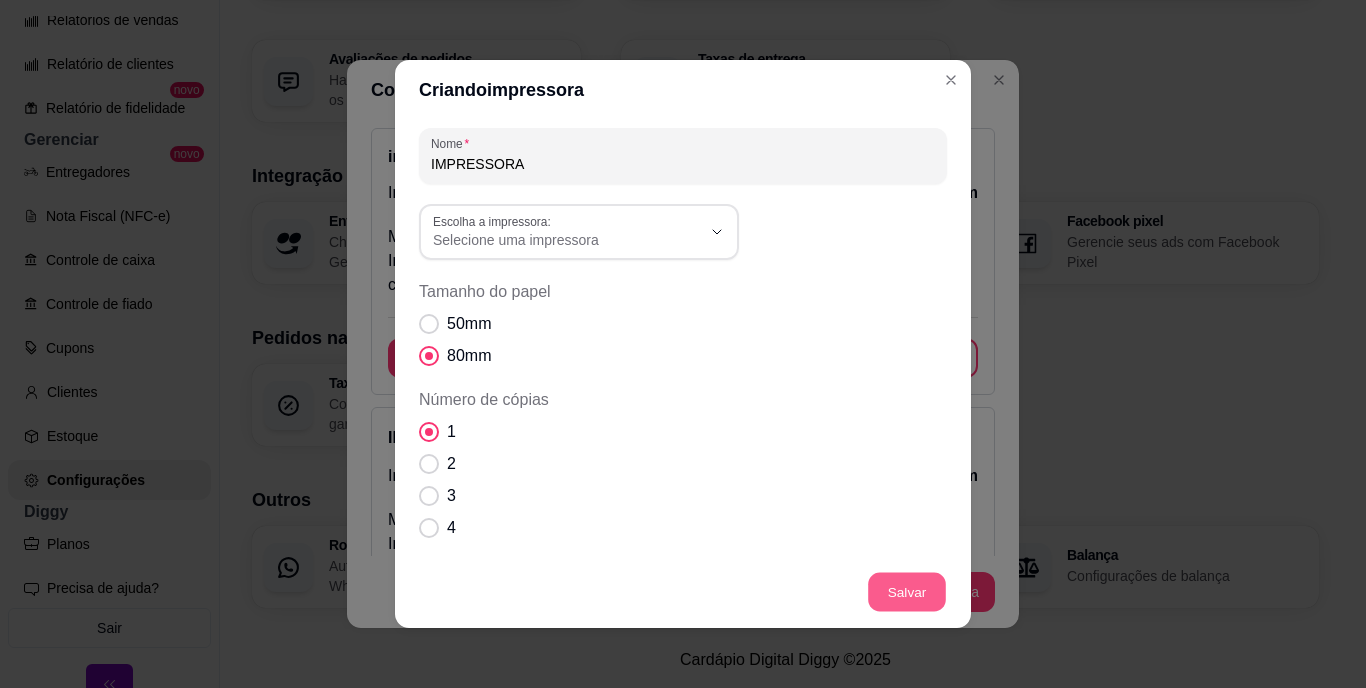 click on "Salvar" at bounding box center (907, 592) 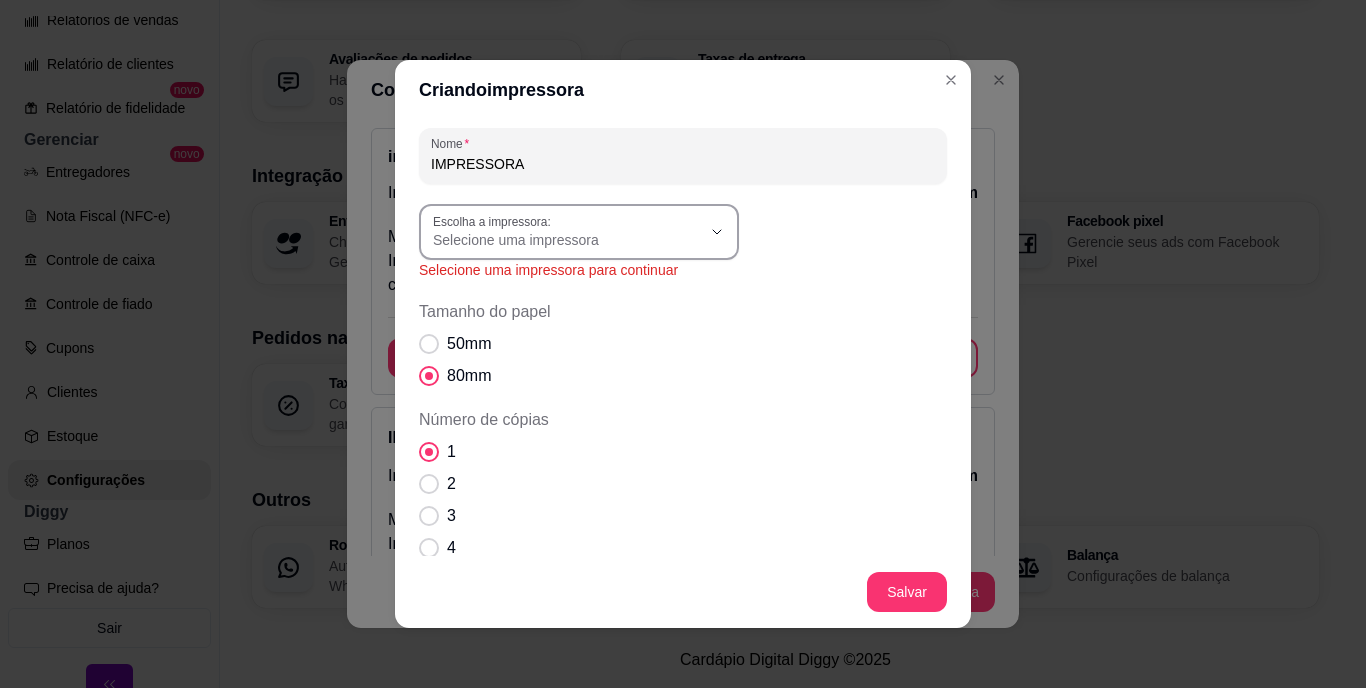 click on "Escolha a impressora: Selecione uma impressora" at bounding box center [579, 232] 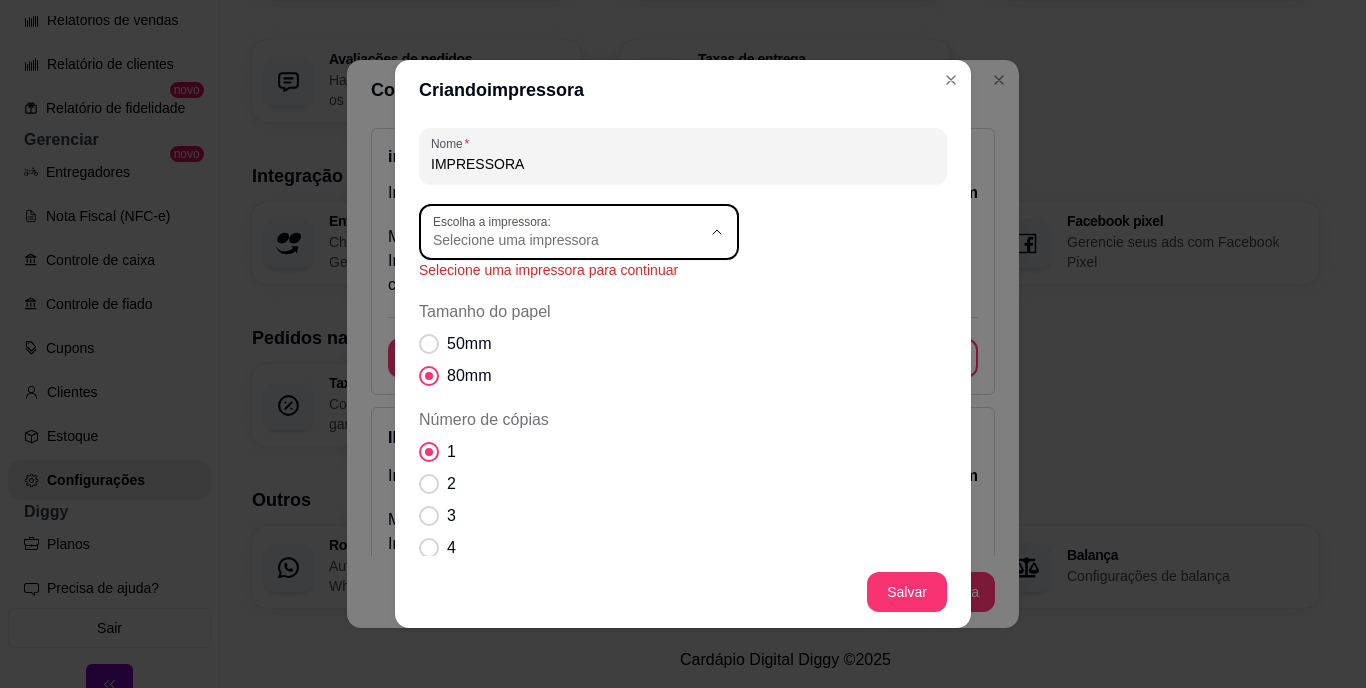 click on "POS-80" at bounding box center (561, 320) 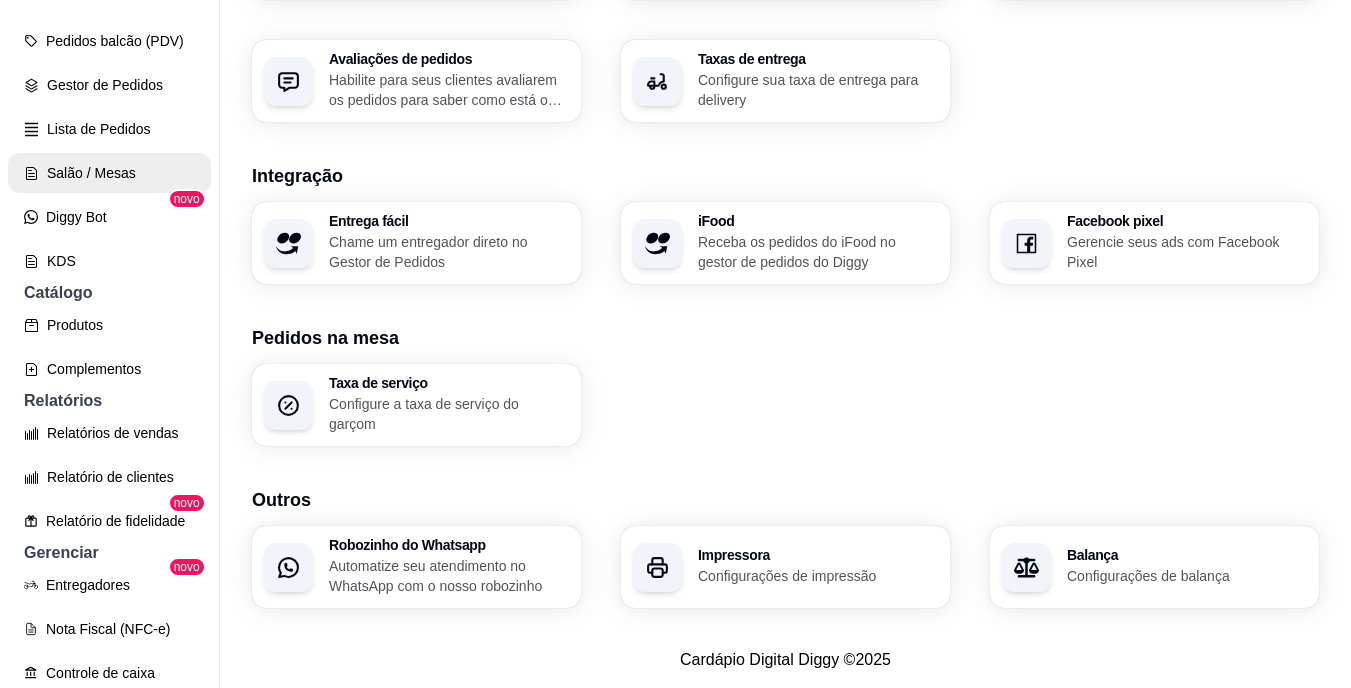 scroll, scrollTop: 260, scrollLeft: 0, axis: vertical 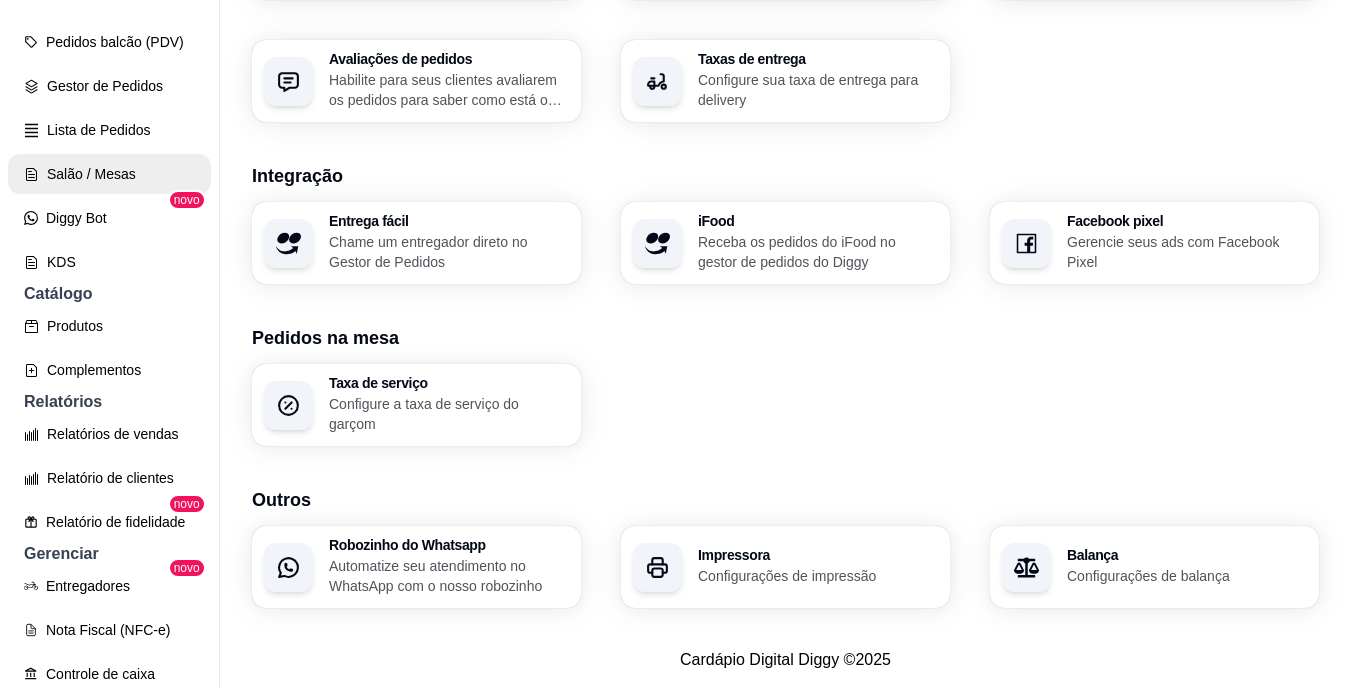 click on "Salão / Mesas" at bounding box center (109, 174) 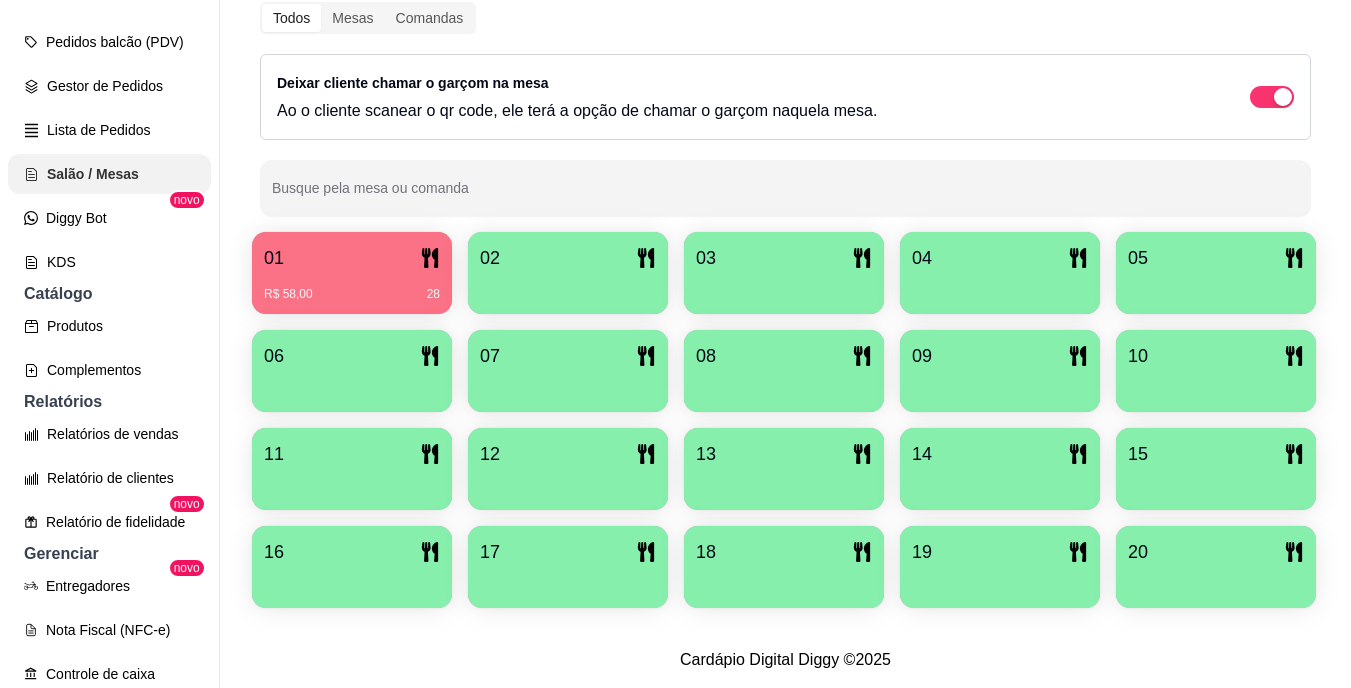 scroll, scrollTop: 0, scrollLeft: 0, axis: both 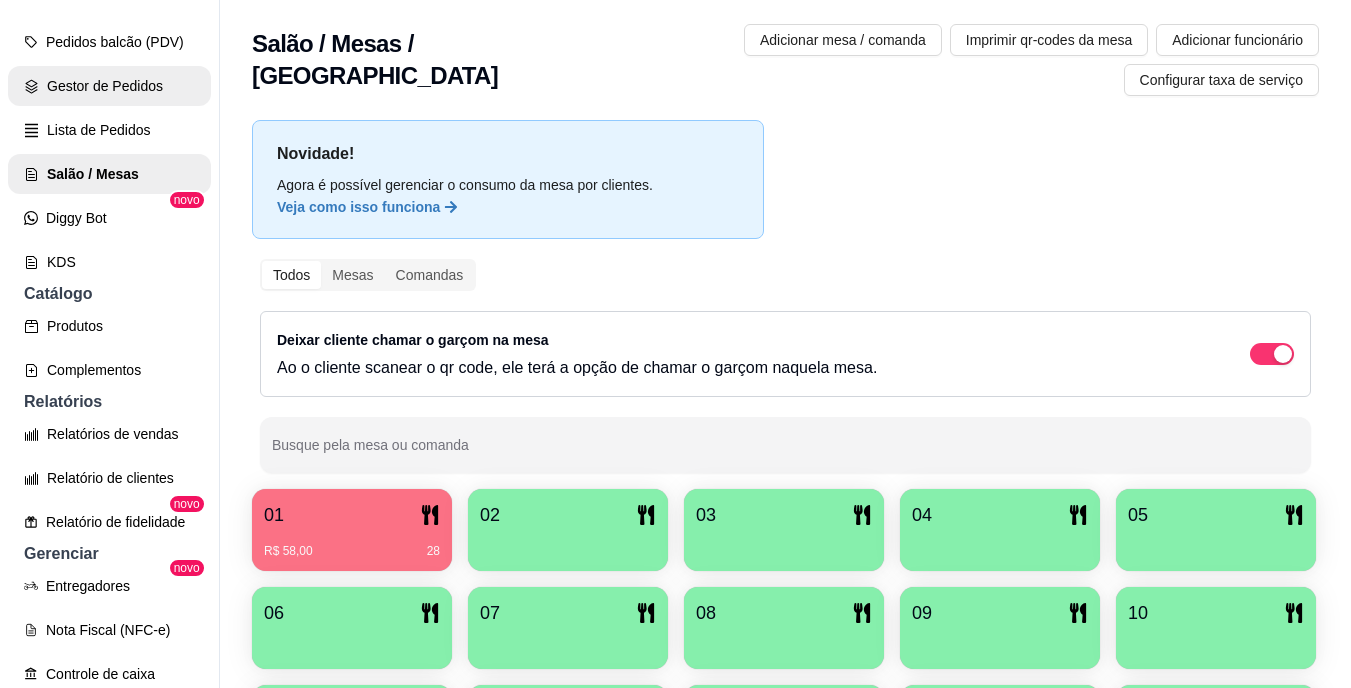 click on "Gestor de Pedidos" at bounding box center [109, 86] 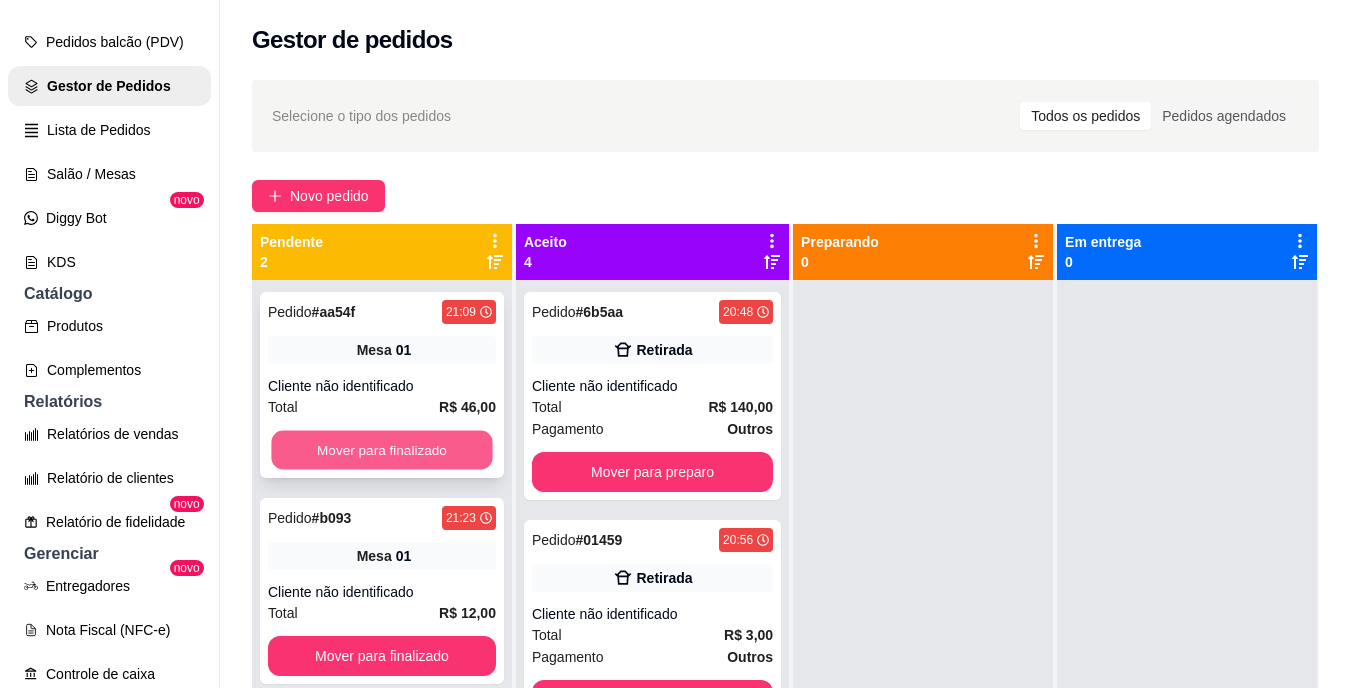 click on "Mover para finalizado" at bounding box center [381, 450] 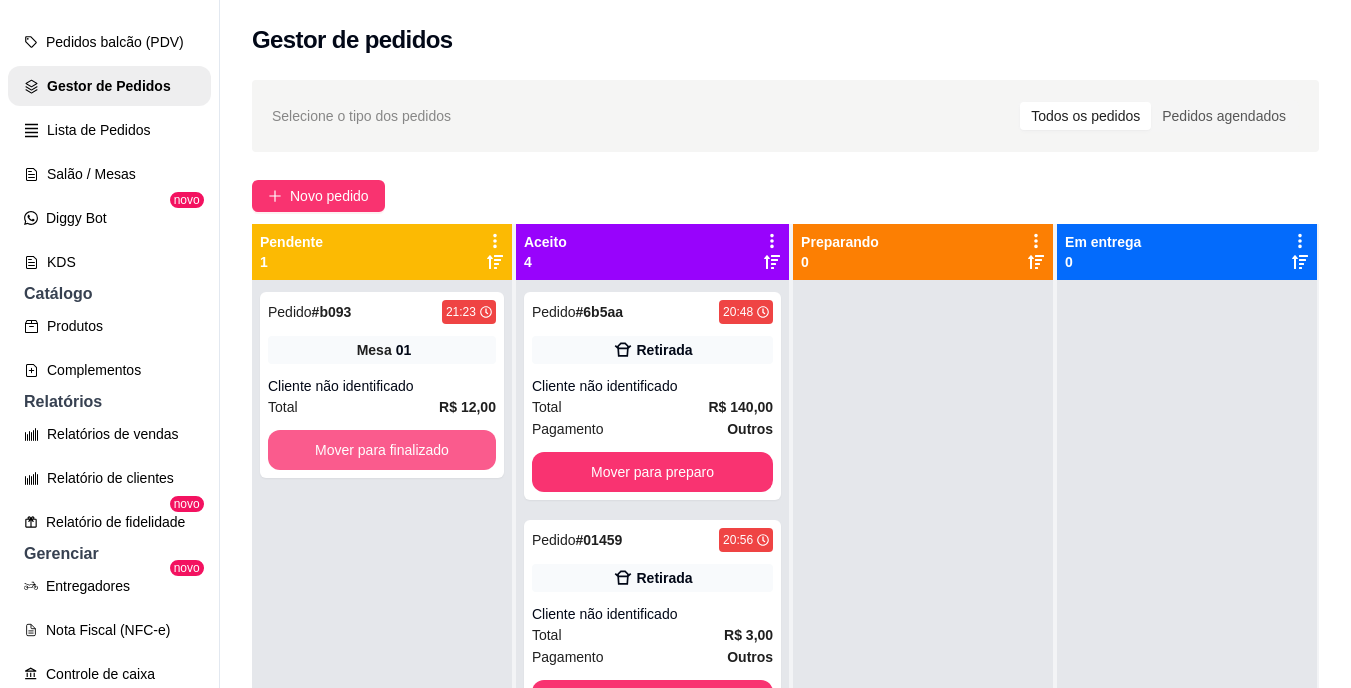 click on "Mover para finalizado" at bounding box center [382, 450] 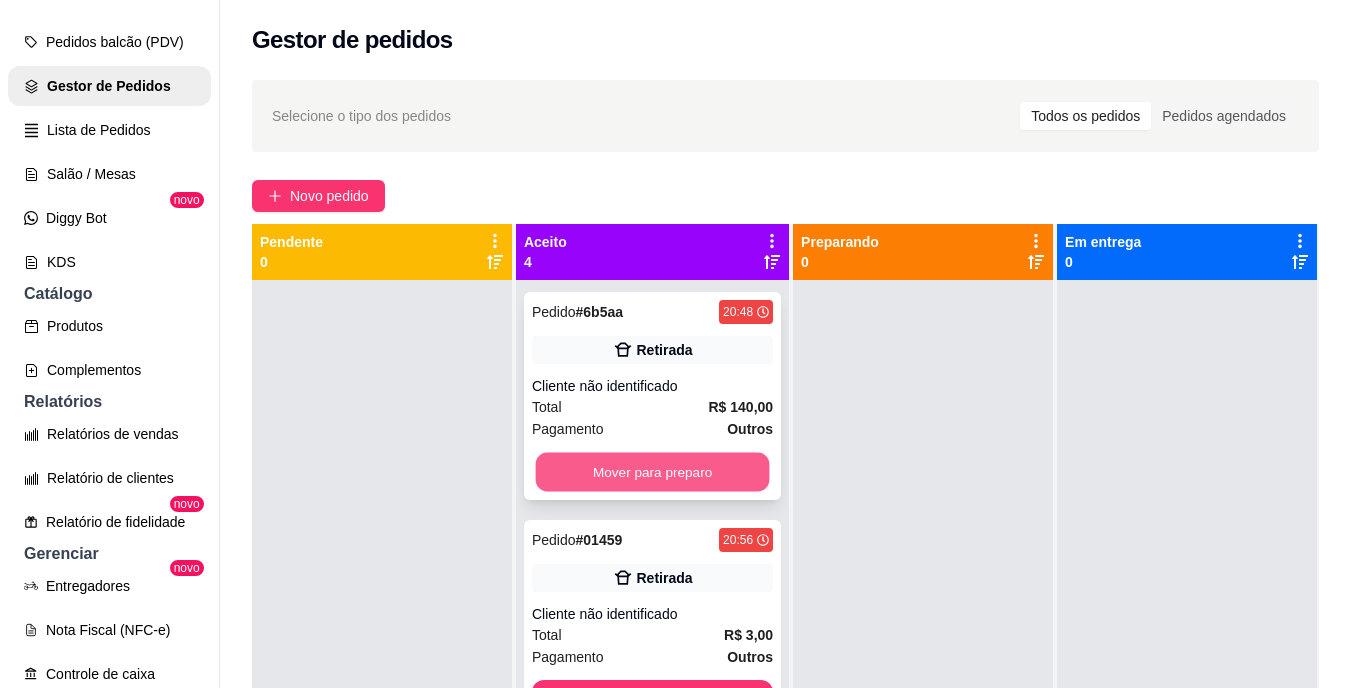 click on "Mover para preparo" at bounding box center [653, 472] 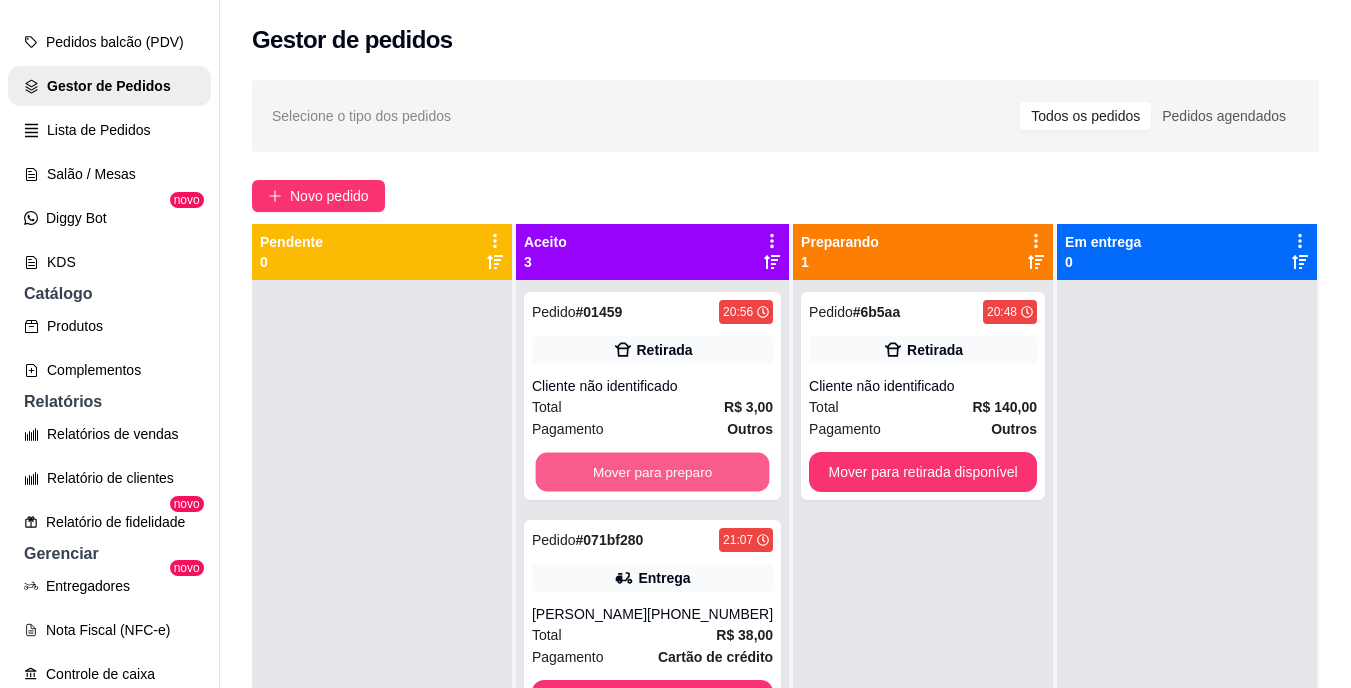 click on "Mover para preparo" at bounding box center [653, 472] 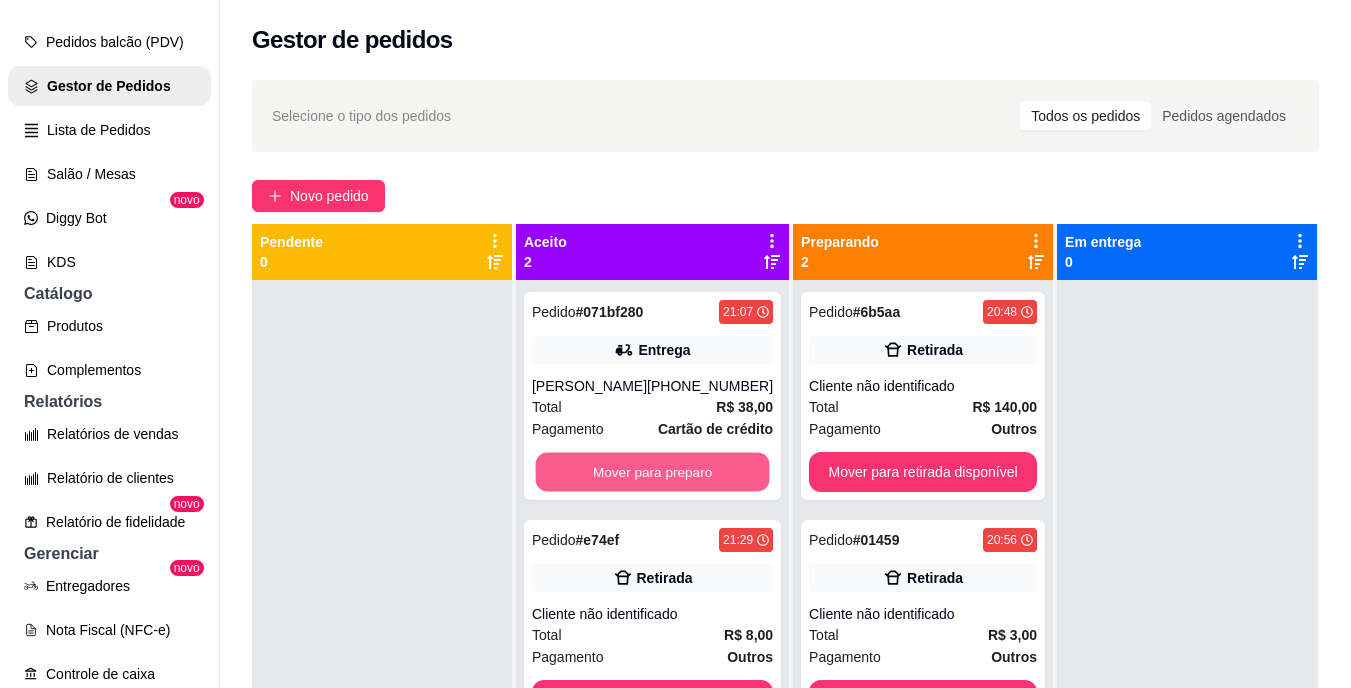 click on "Mover para preparo" at bounding box center (653, 472) 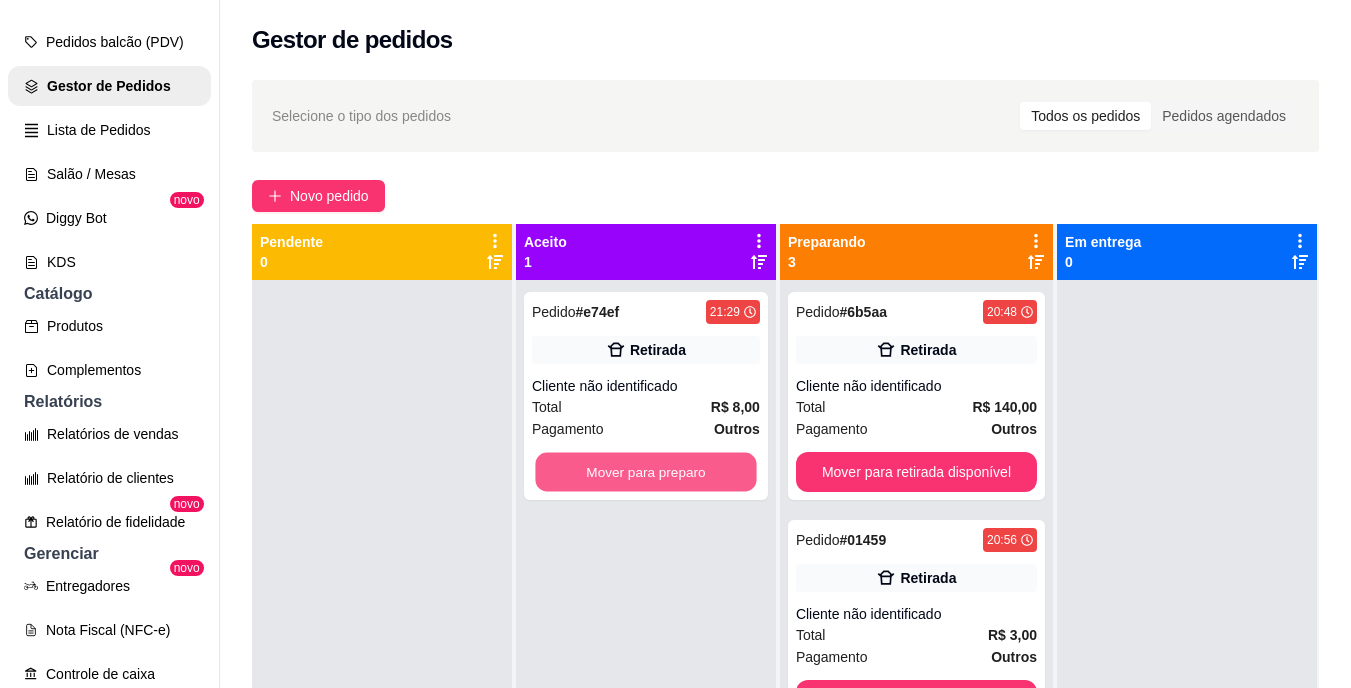 click on "Mover para preparo" at bounding box center (645, 472) 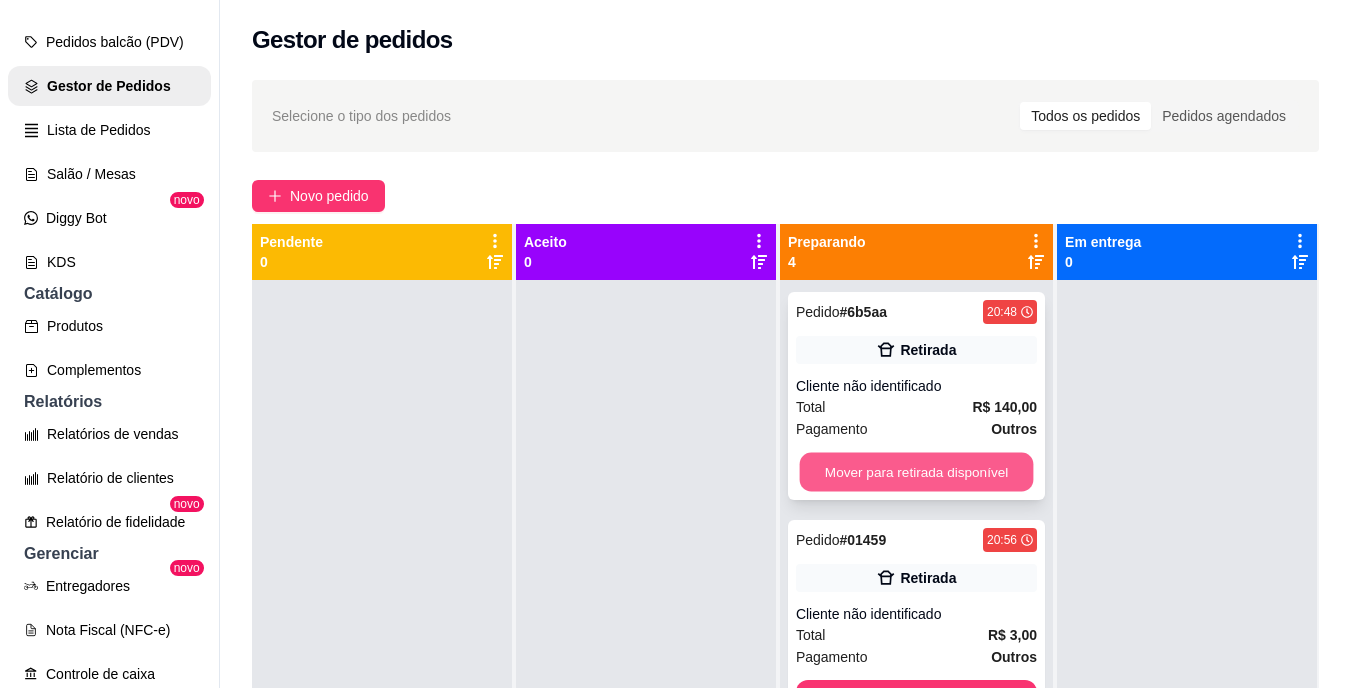 click on "Mover para retirada disponível" at bounding box center [916, 472] 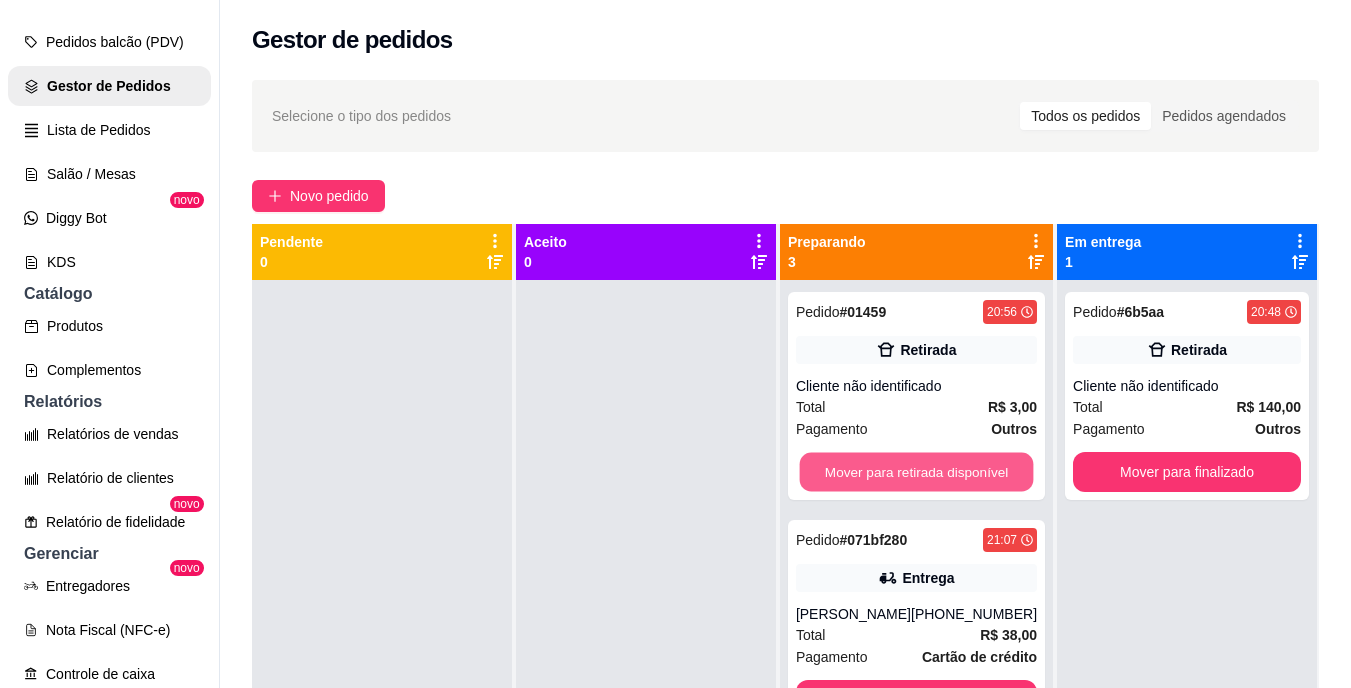 click on "Mover para retirada disponível" at bounding box center [916, 472] 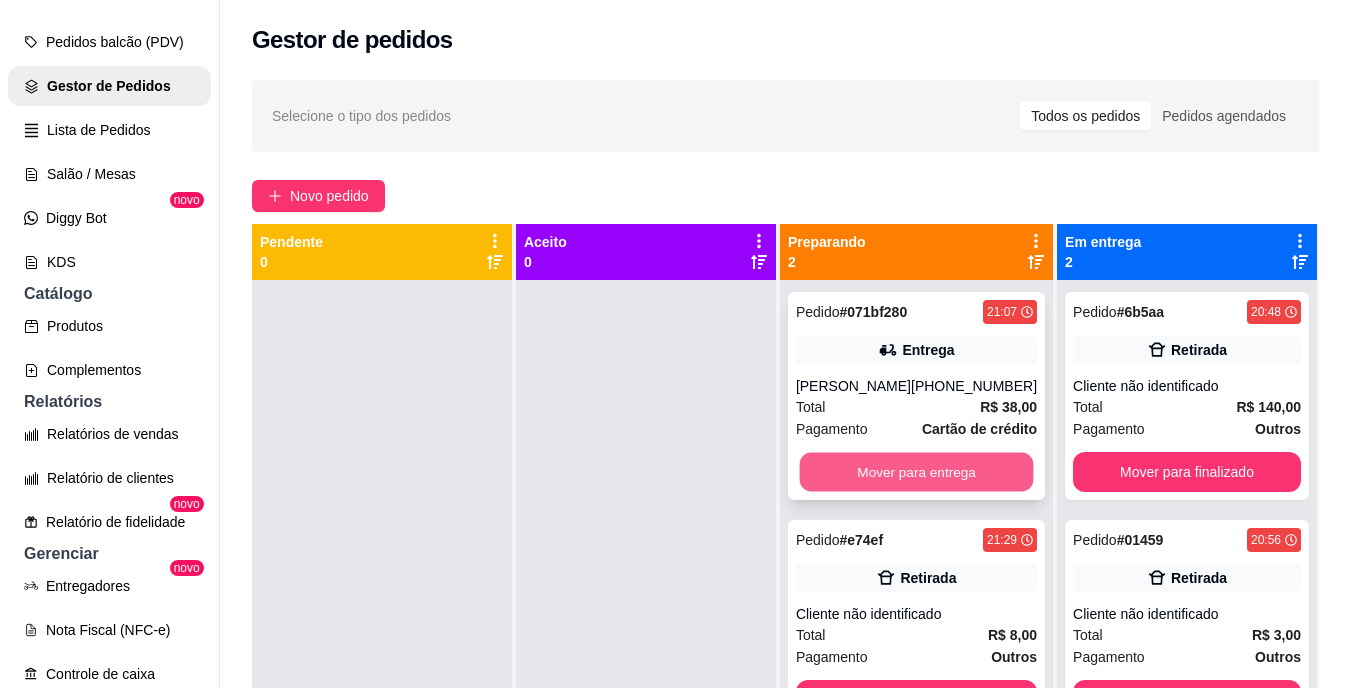 click on "Mover para entrega" at bounding box center [916, 472] 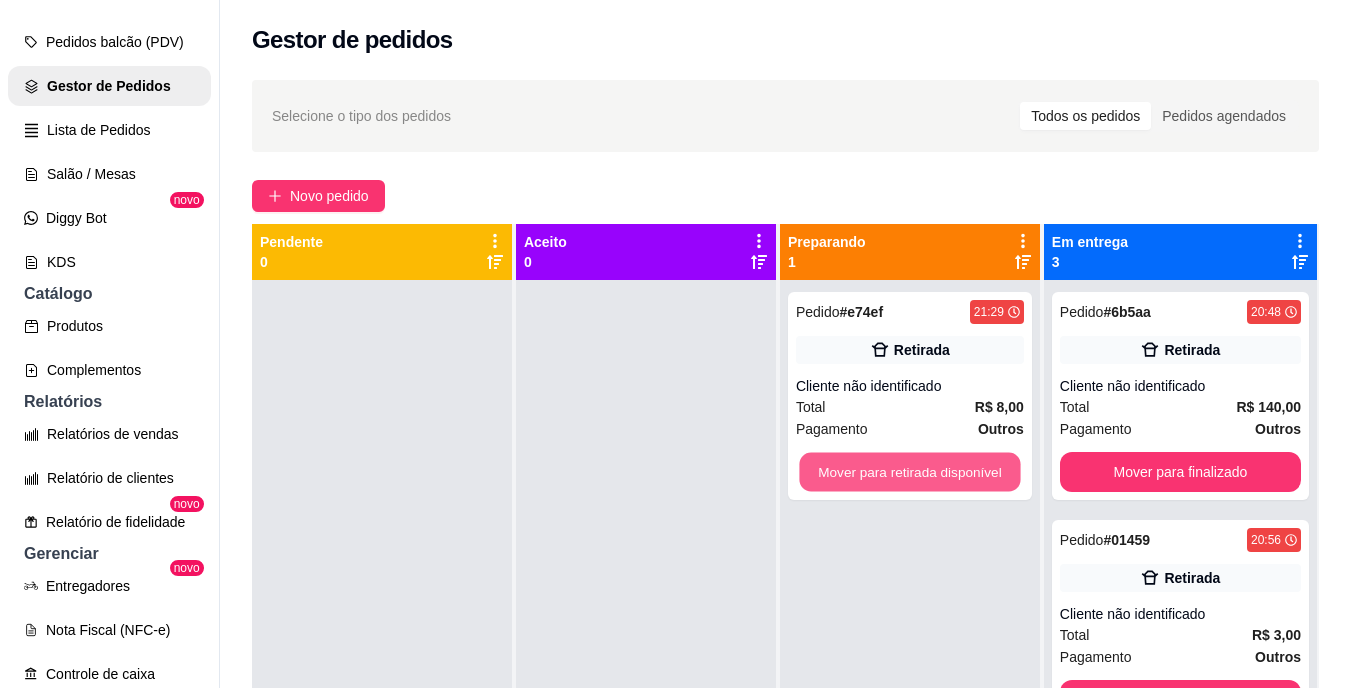 click on "Mover para retirada disponível" at bounding box center (909, 472) 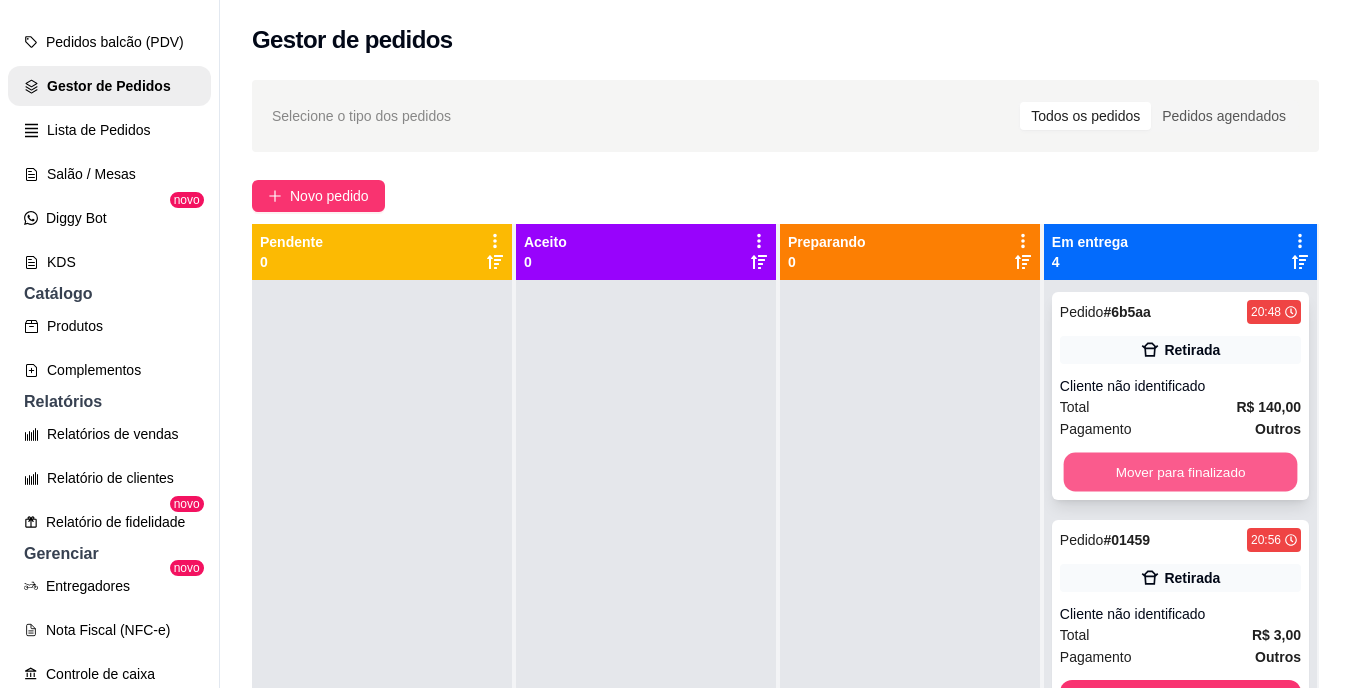 click on "Mover para finalizado" at bounding box center (1180, 472) 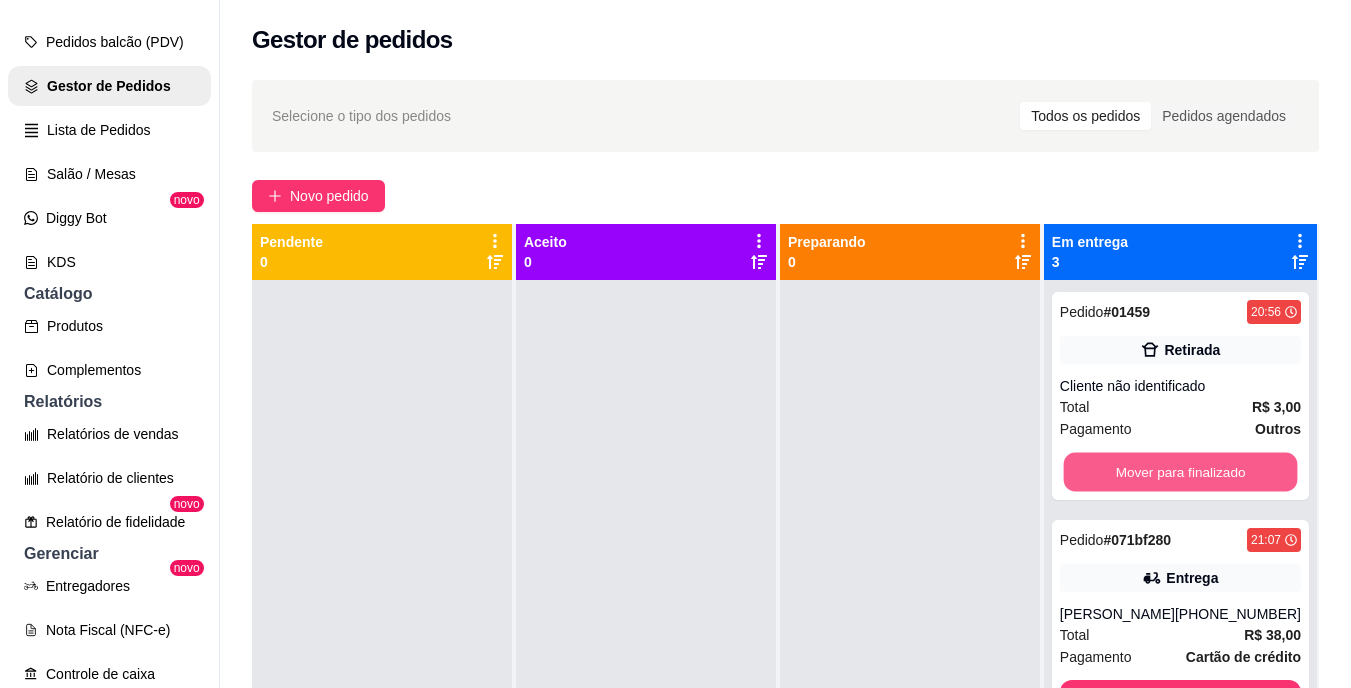 click on "Mover para finalizado" at bounding box center [1180, 472] 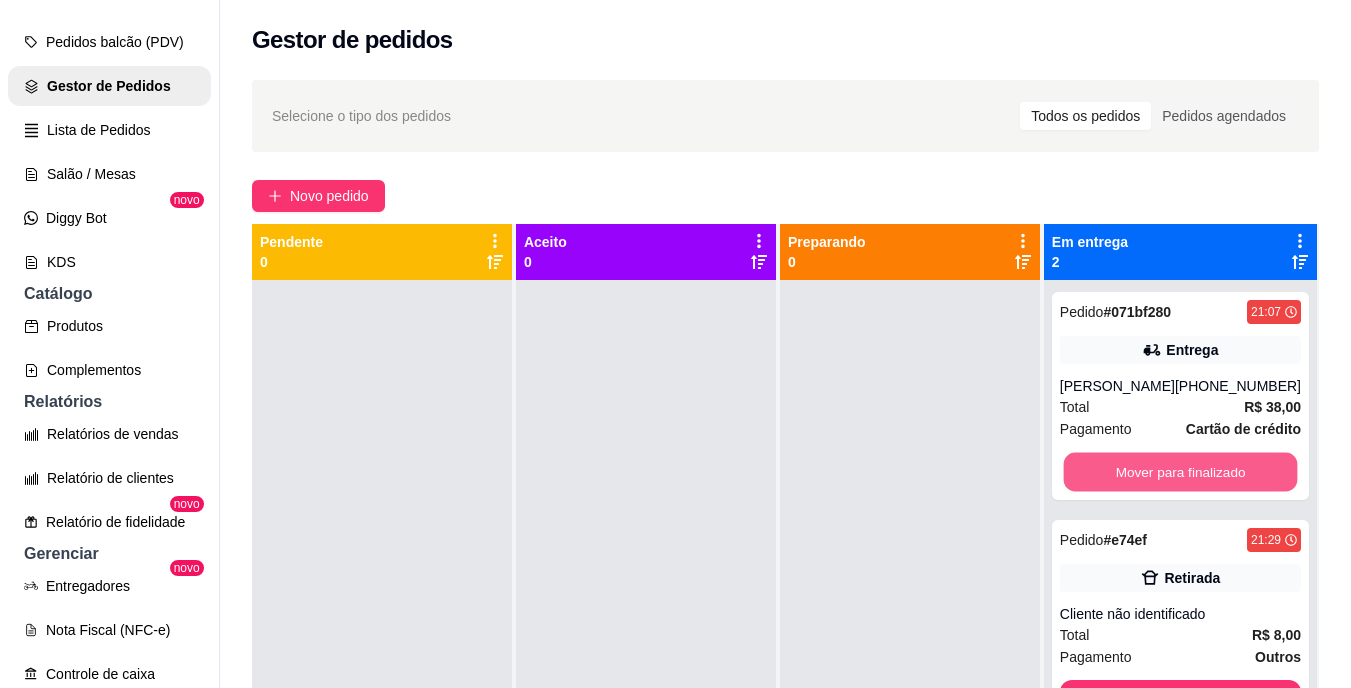 click on "Mover para finalizado" at bounding box center (1180, 472) 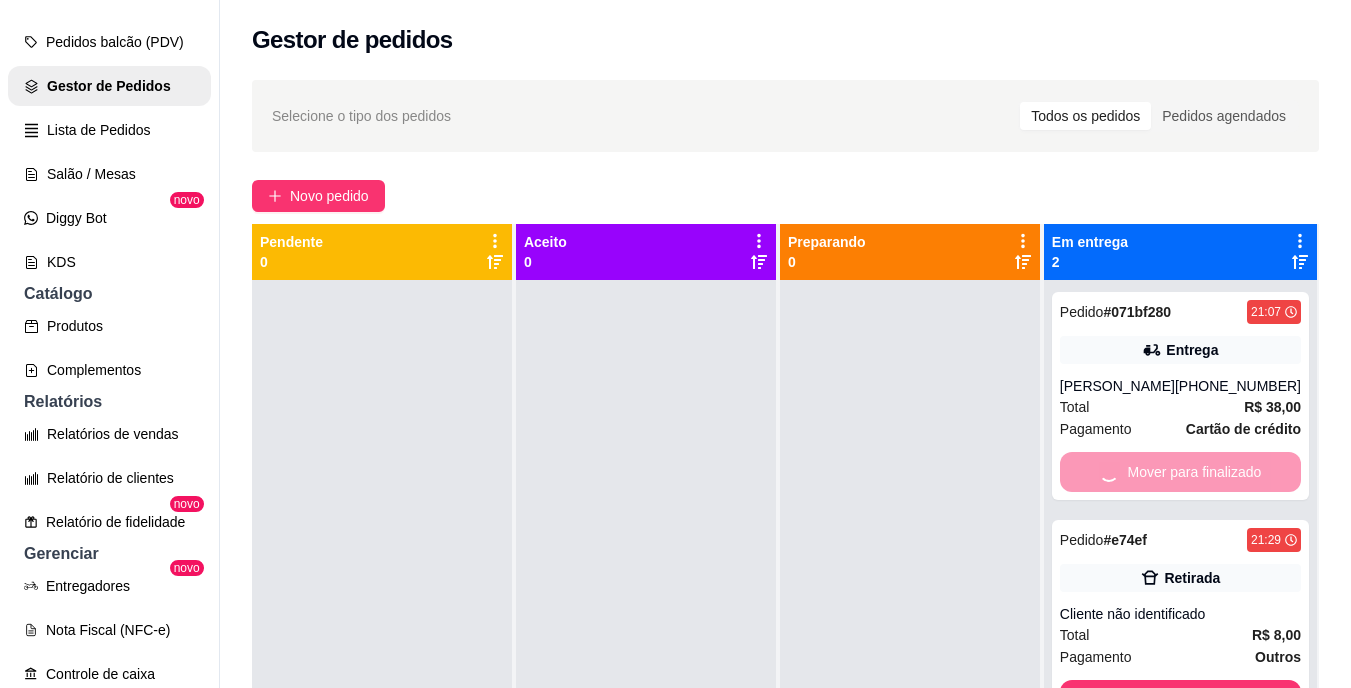 click on "Mover para finalizado" at bounding box center (1180, 472) 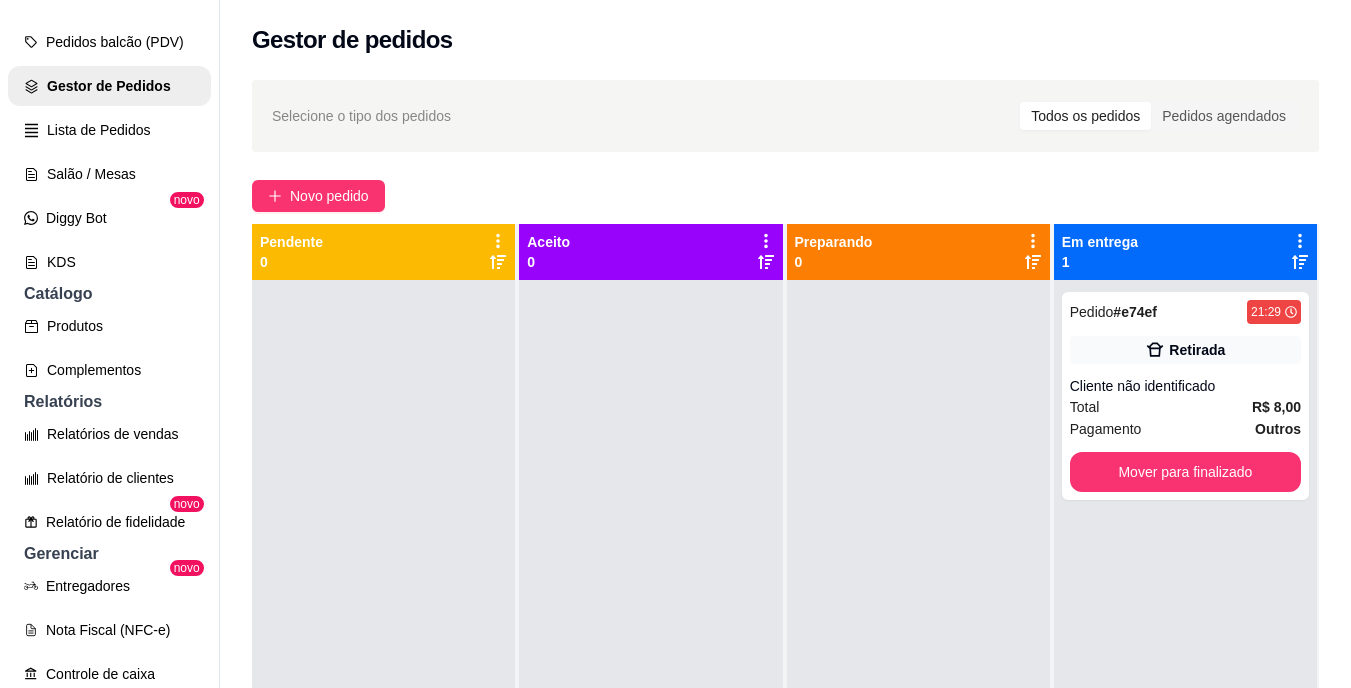 click on "Pedido  # e74ef 21:29 Retirada Cliente não identificado Total R$ 8,00 Pagamento Outros Mover para finalizado" at bounding box center [1185, 396] 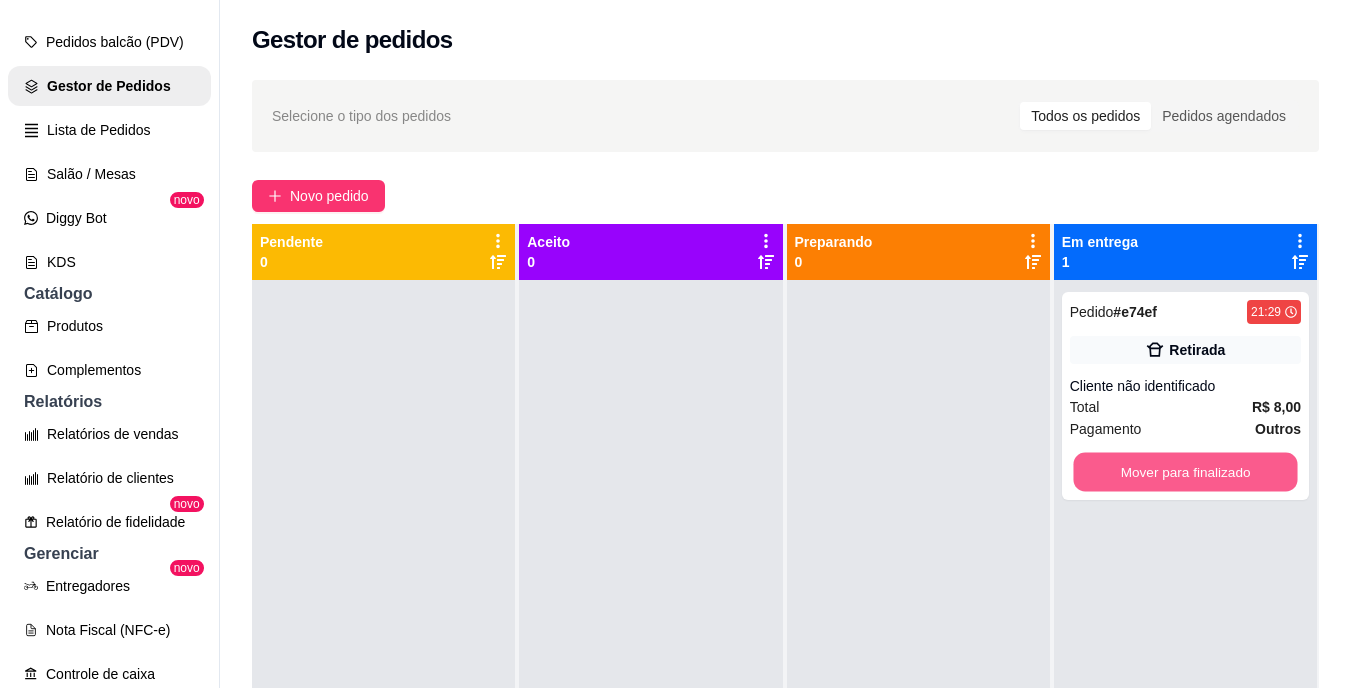 click on "Mover para finalizado" at bounding box center [1185, 472] 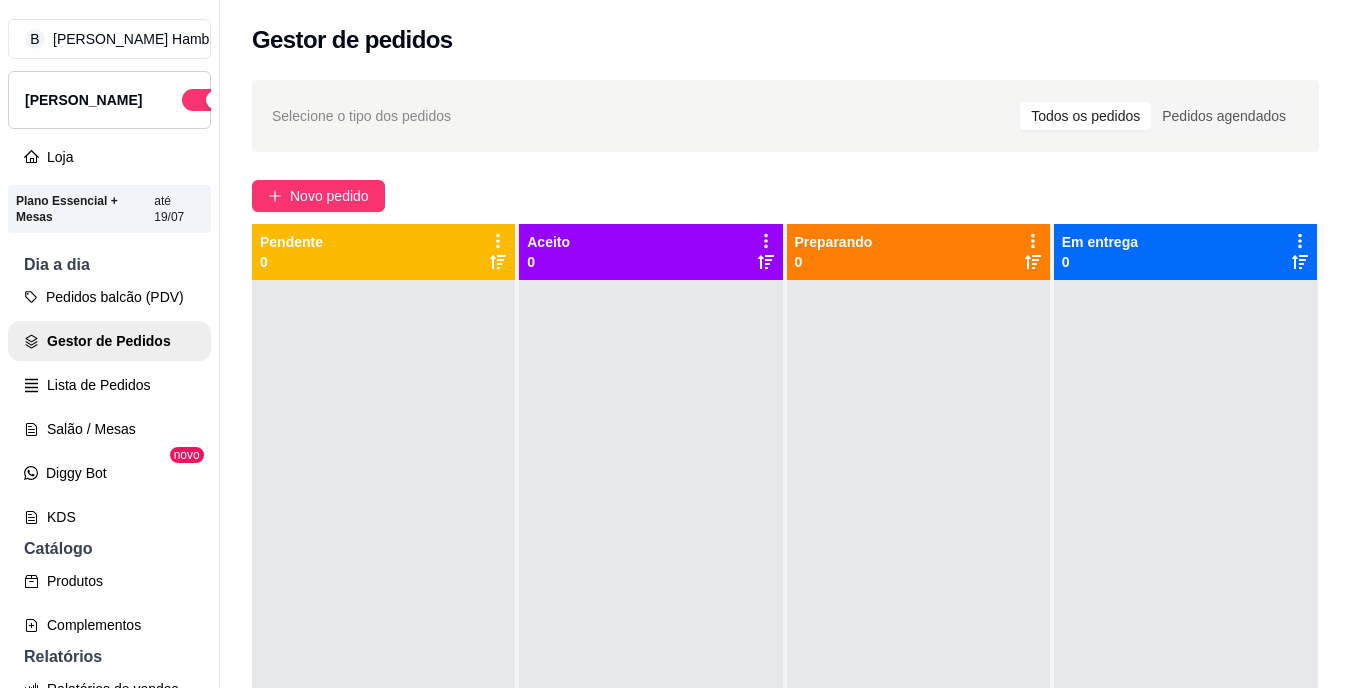 scroll, scrollTop: 0, scrollLeft: 0, axis: both 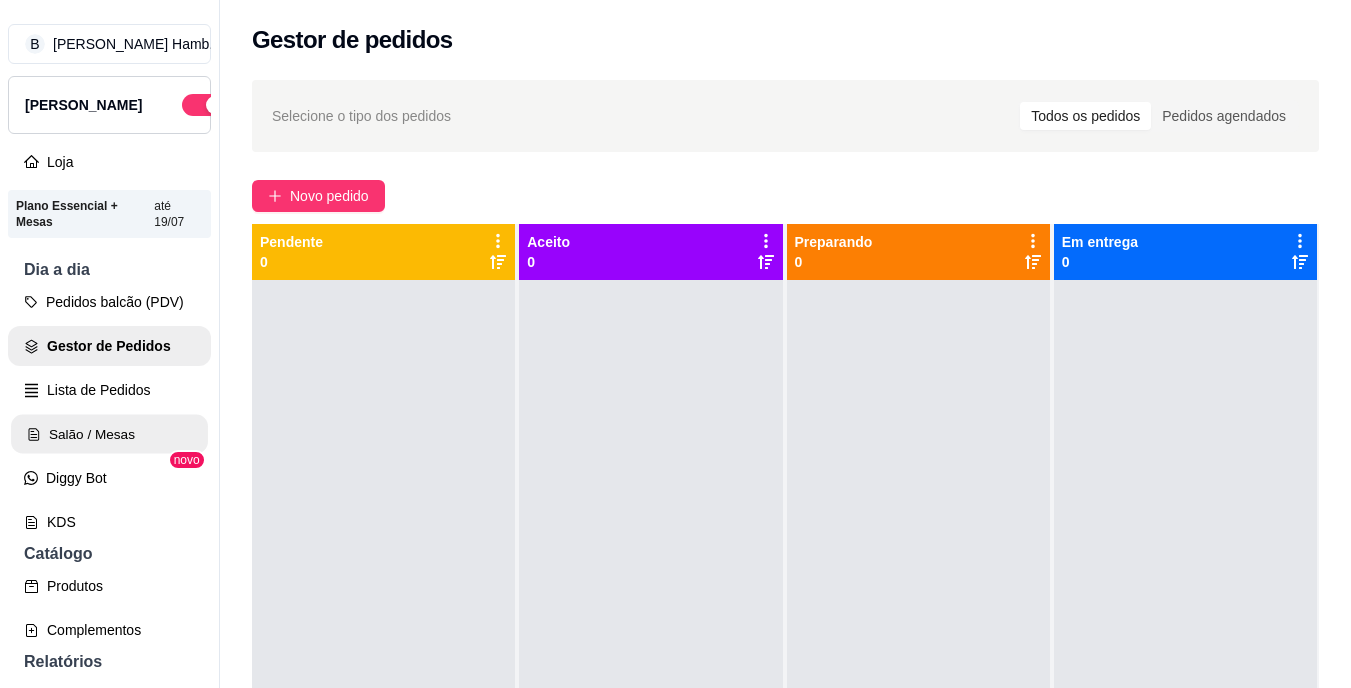 click on "Salão / Mesas" at bounding box center [109, 434] 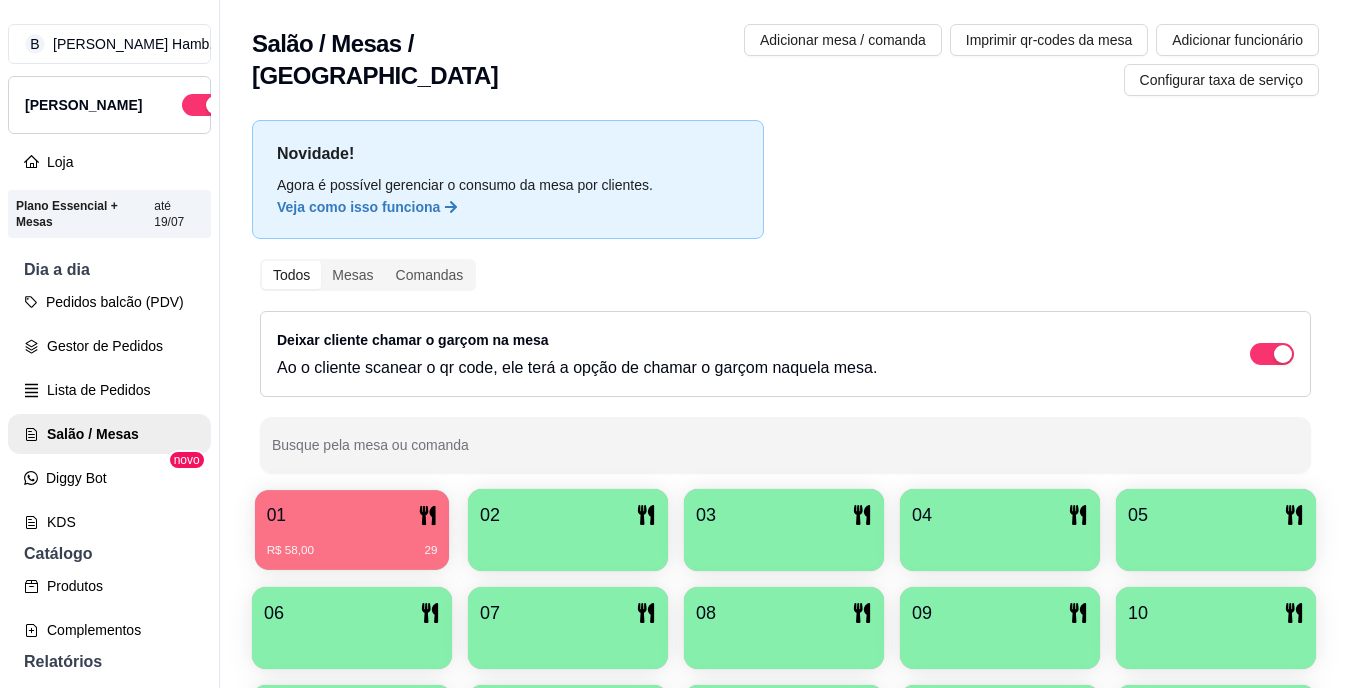 click on "R$ 58,00 29" at bounding box center [352, 543] 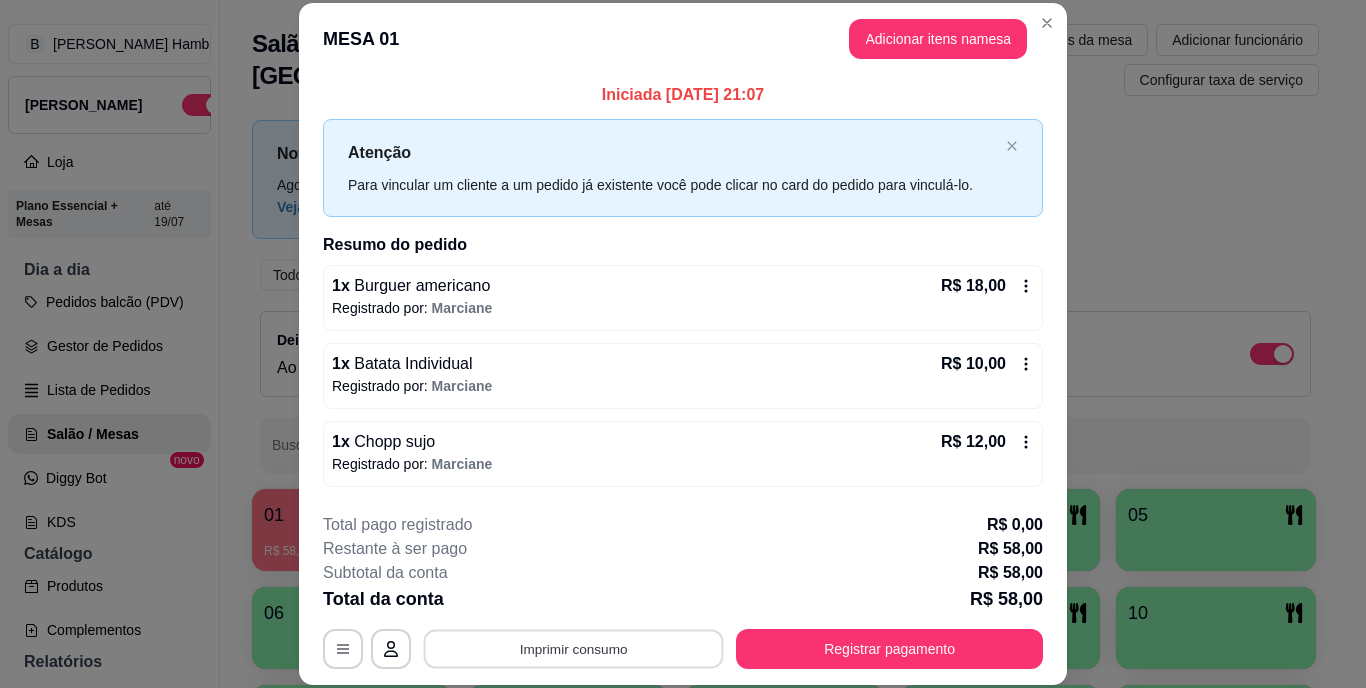 click on "Imprimir consumo" at bounding box center (574, 648) 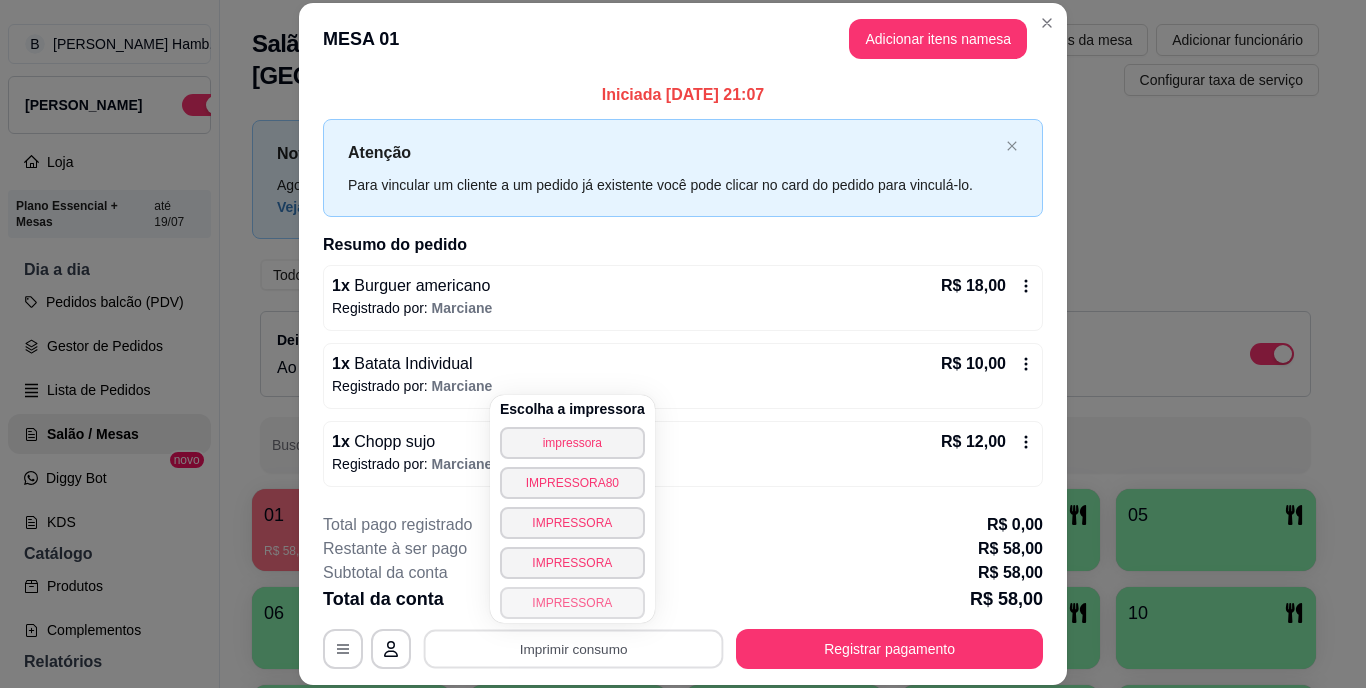 click on "IMPRESSORA" at bounding box center (572, 603) 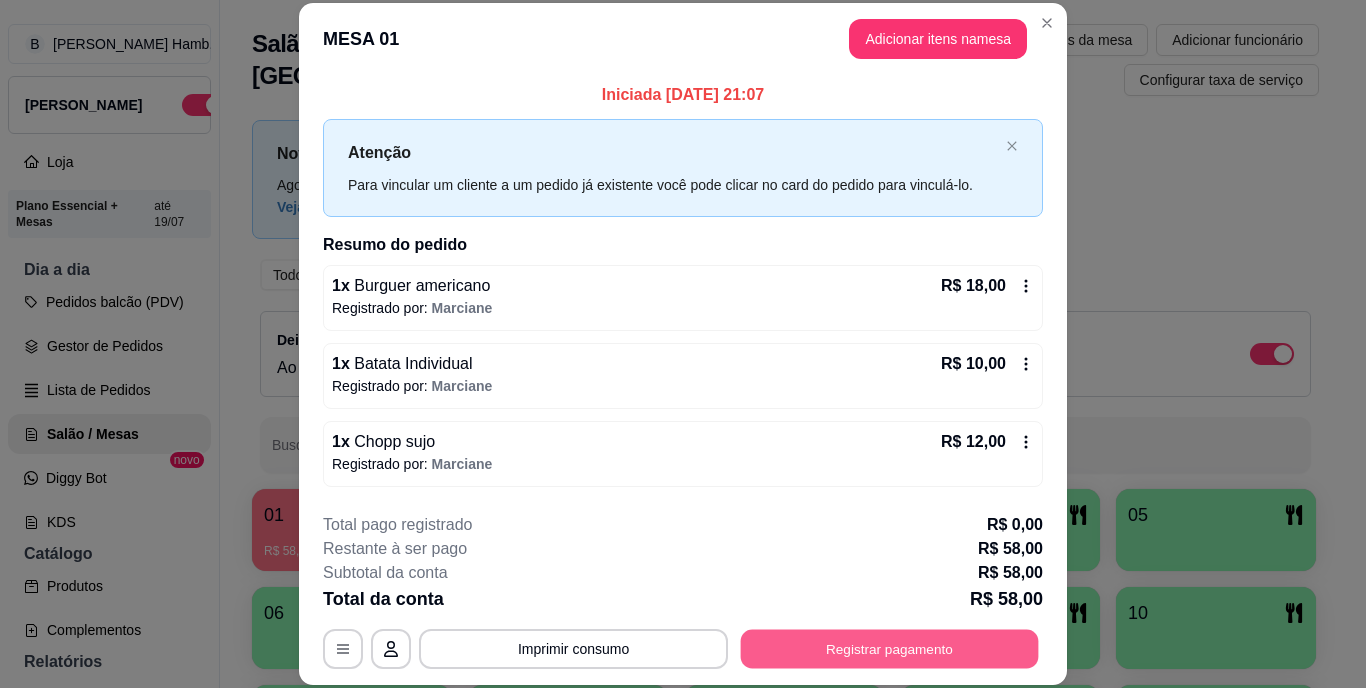 click on "Registrar pagamento" at bounding box center [890, 648] 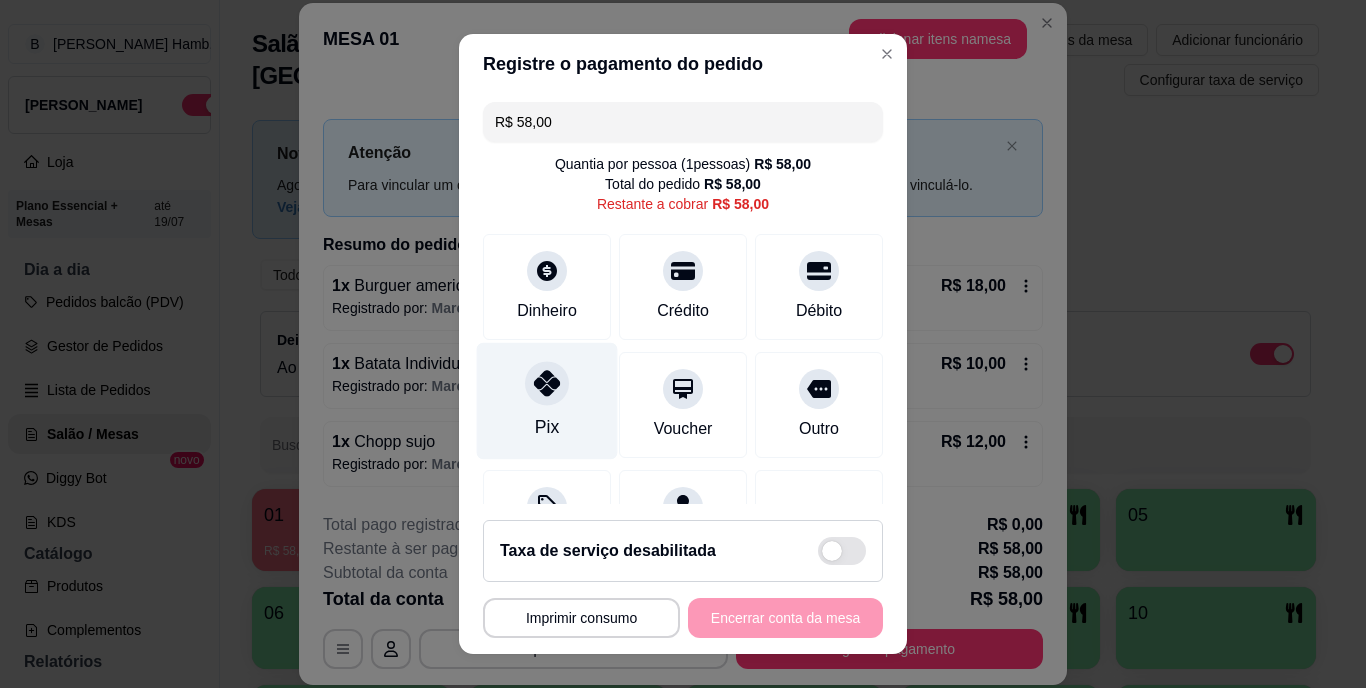click 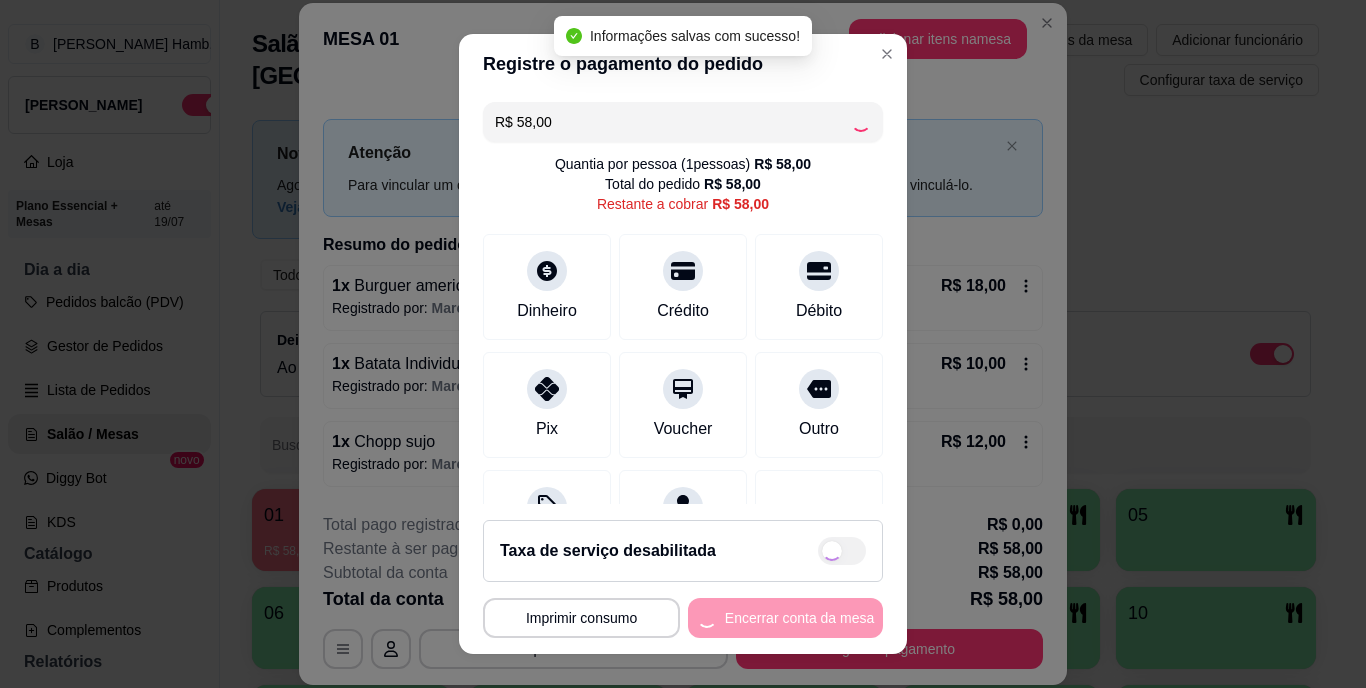 type on "R$ 0,00" 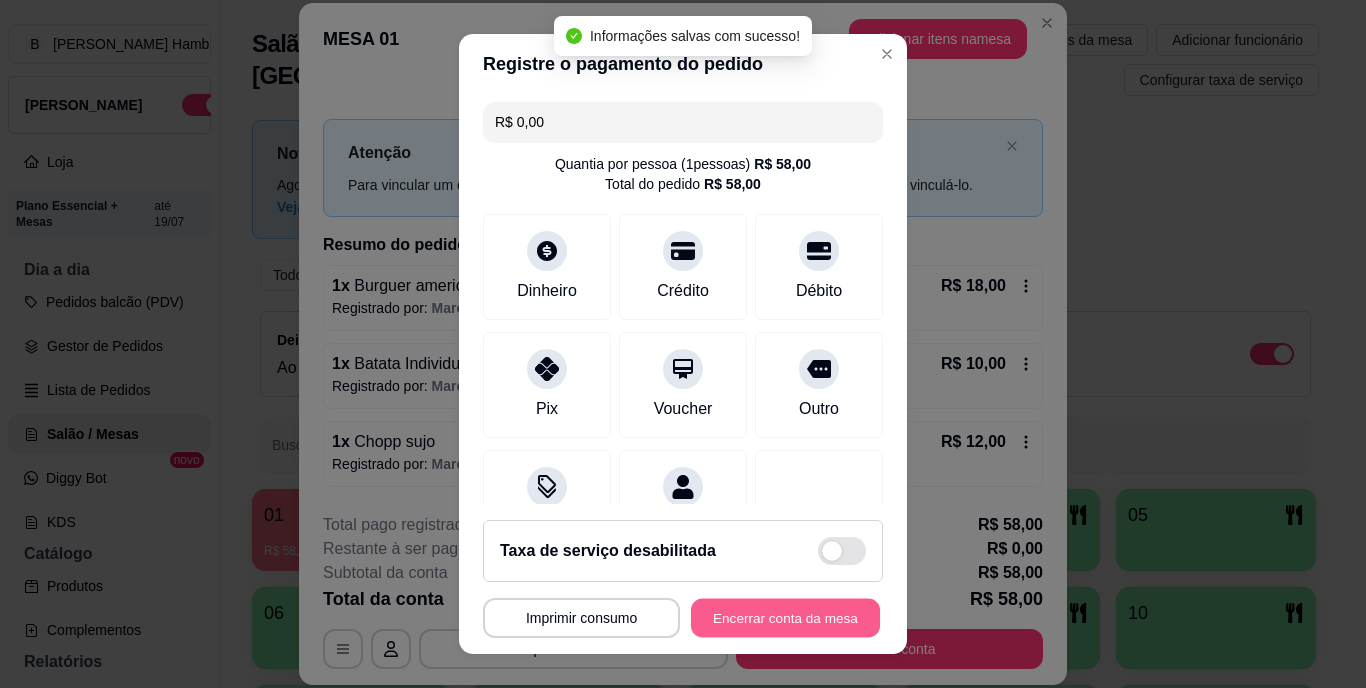 click on "Encerrar conta da mesa" at bounding box center [785, 617] 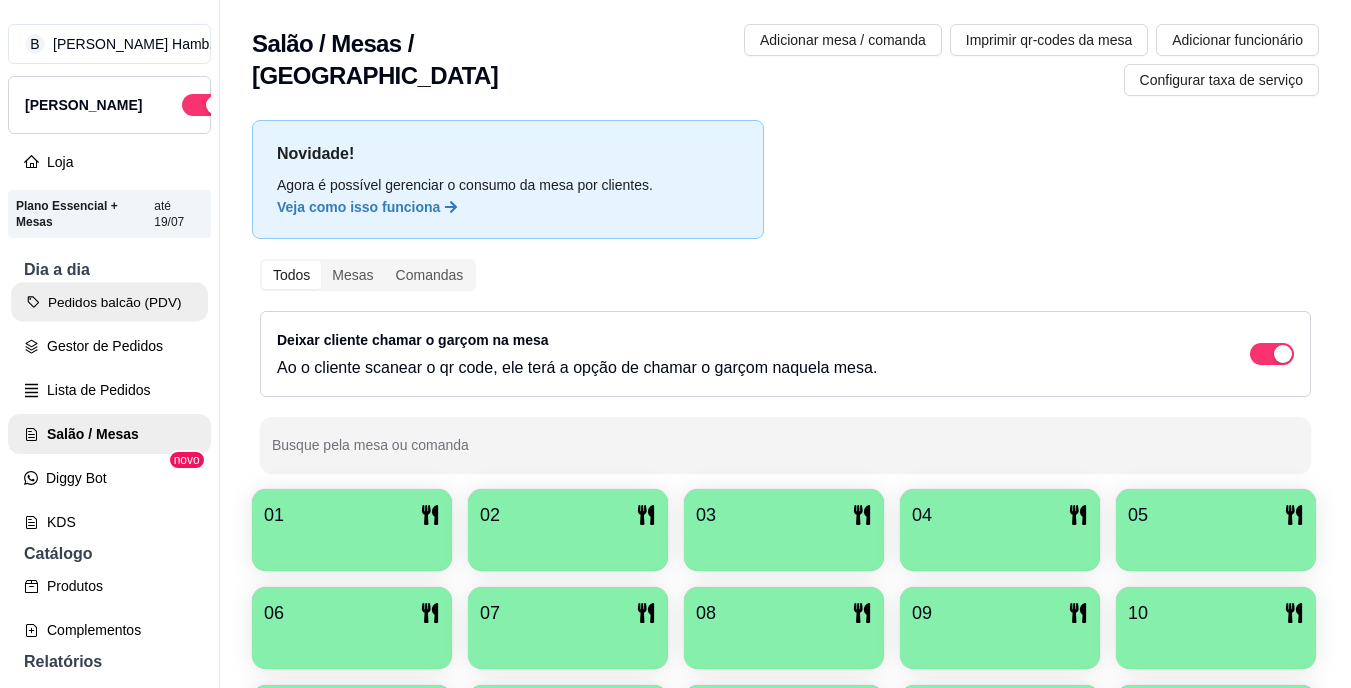 click on "Pedidos balcão (PDV)" at bounding box center [109, 302] 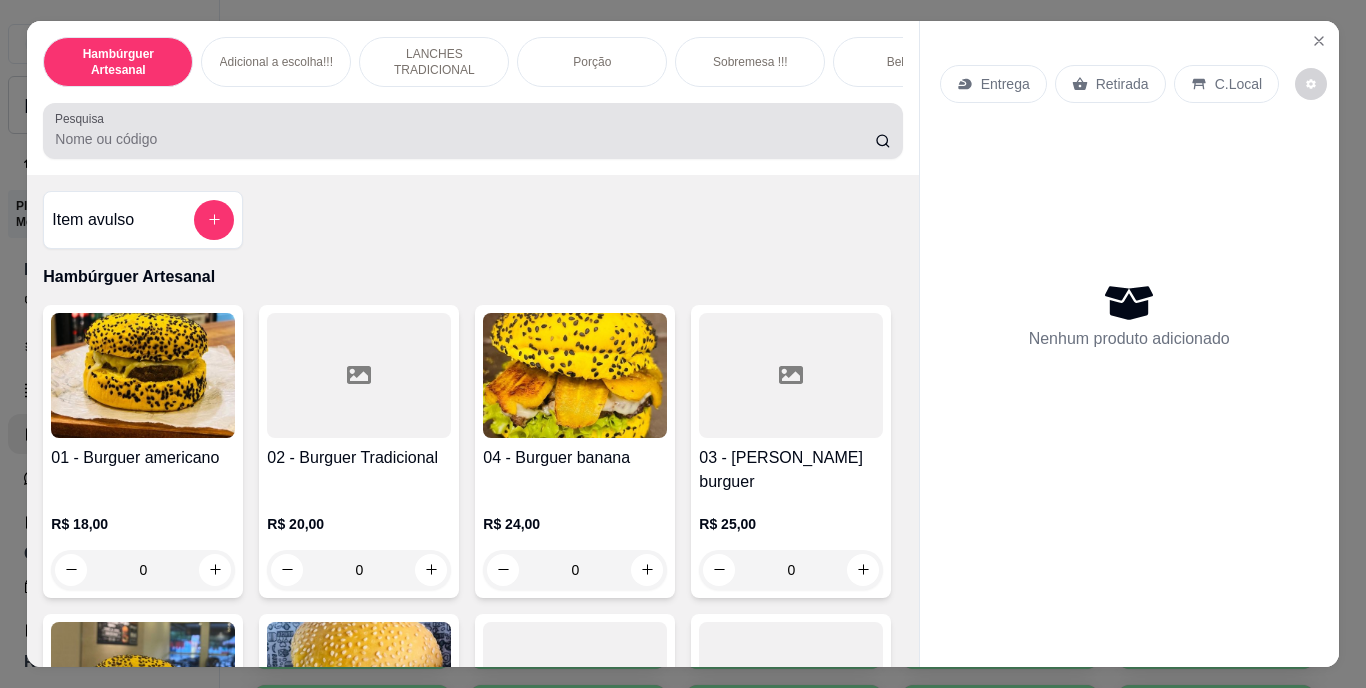click at bounding box center [472, 131] 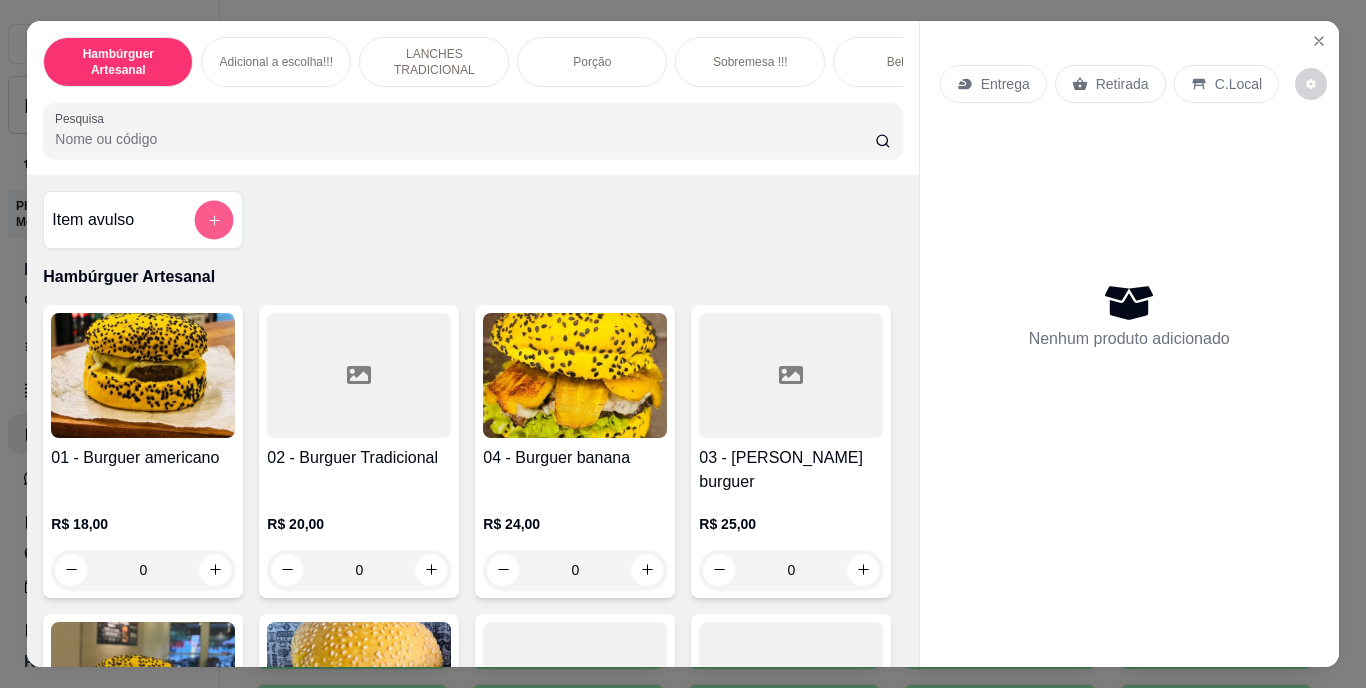 click 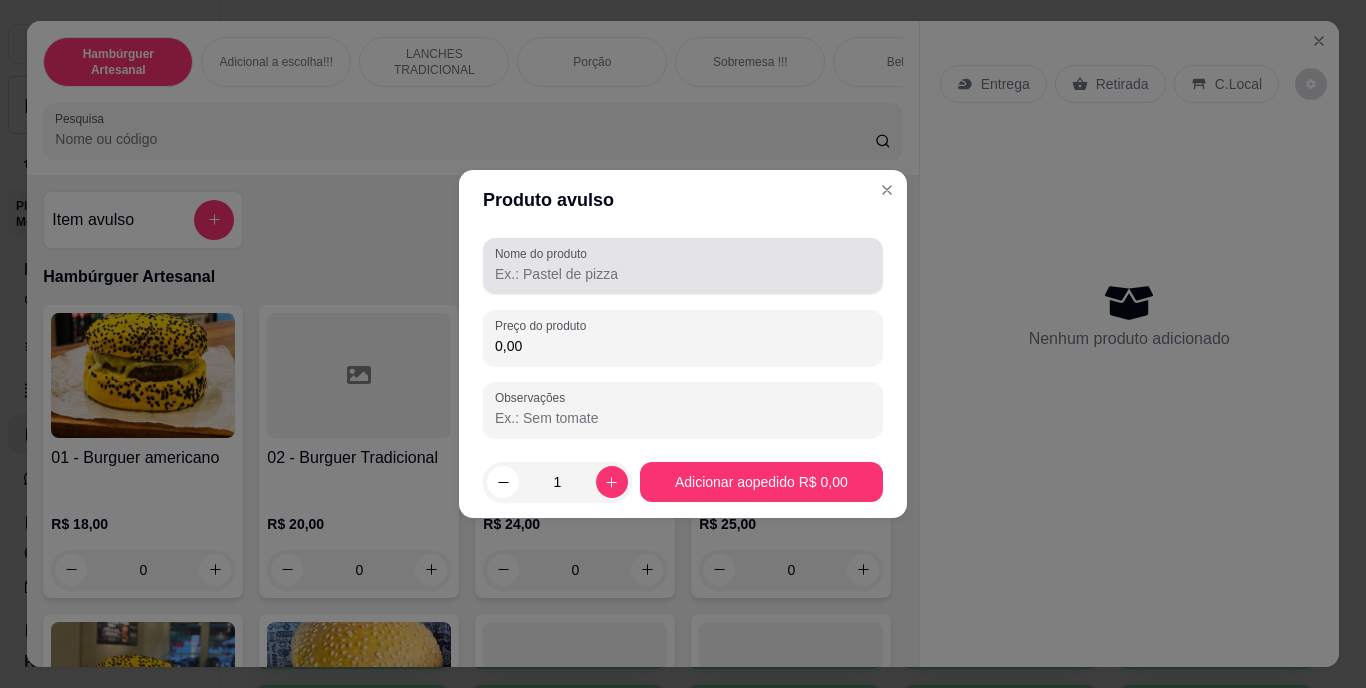 click on "Nome do produto" at bounding box center (544, 253) 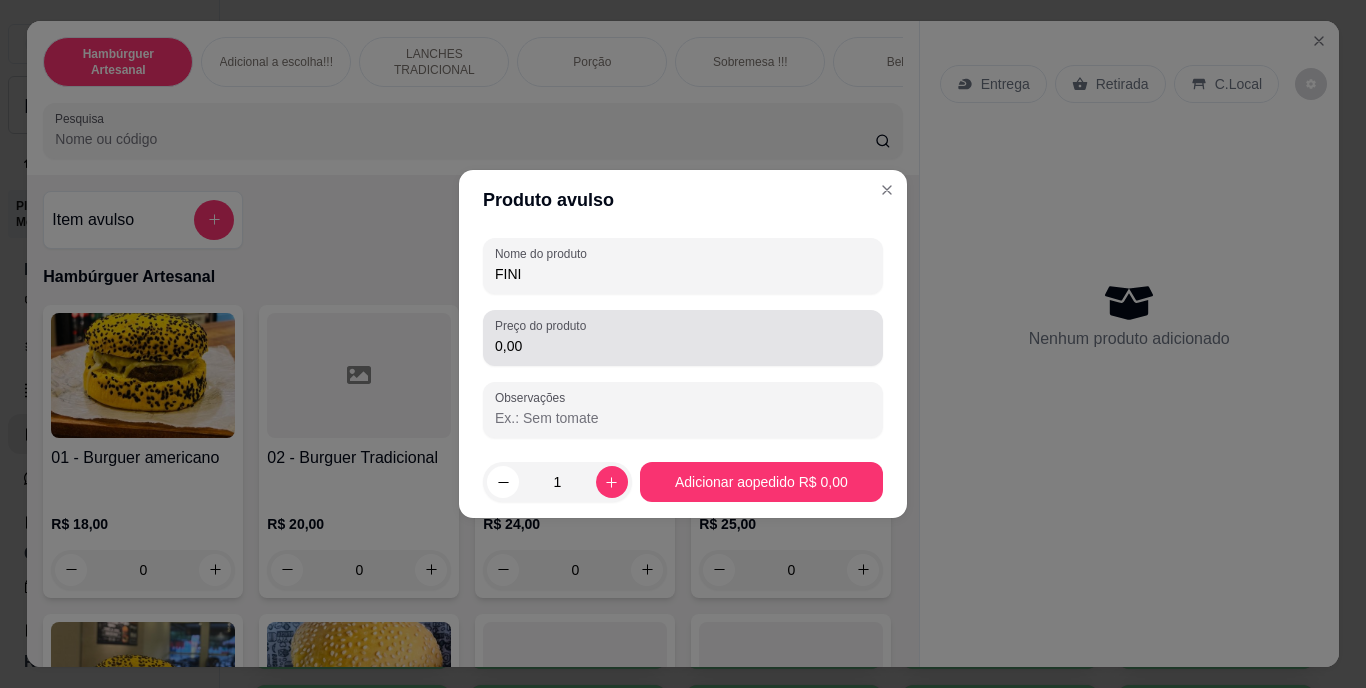 type on "FINI" 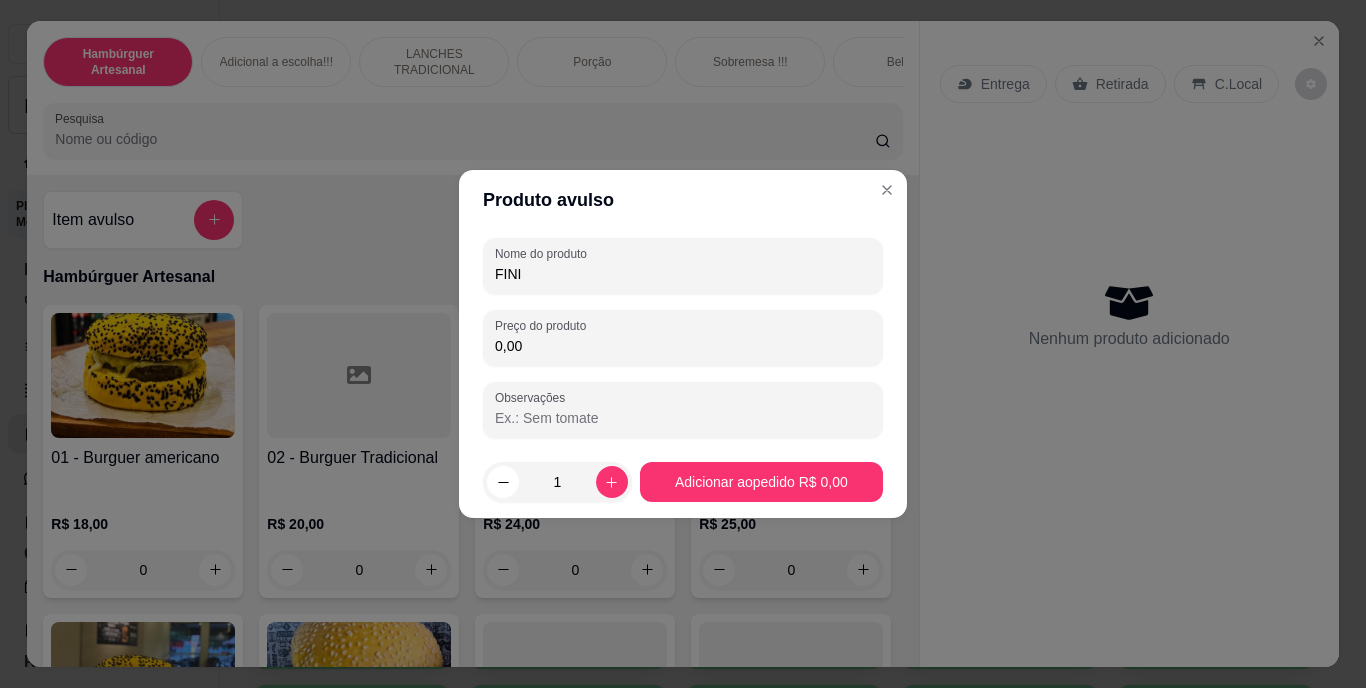 click on "0,00" at bounding box center (683, 346) 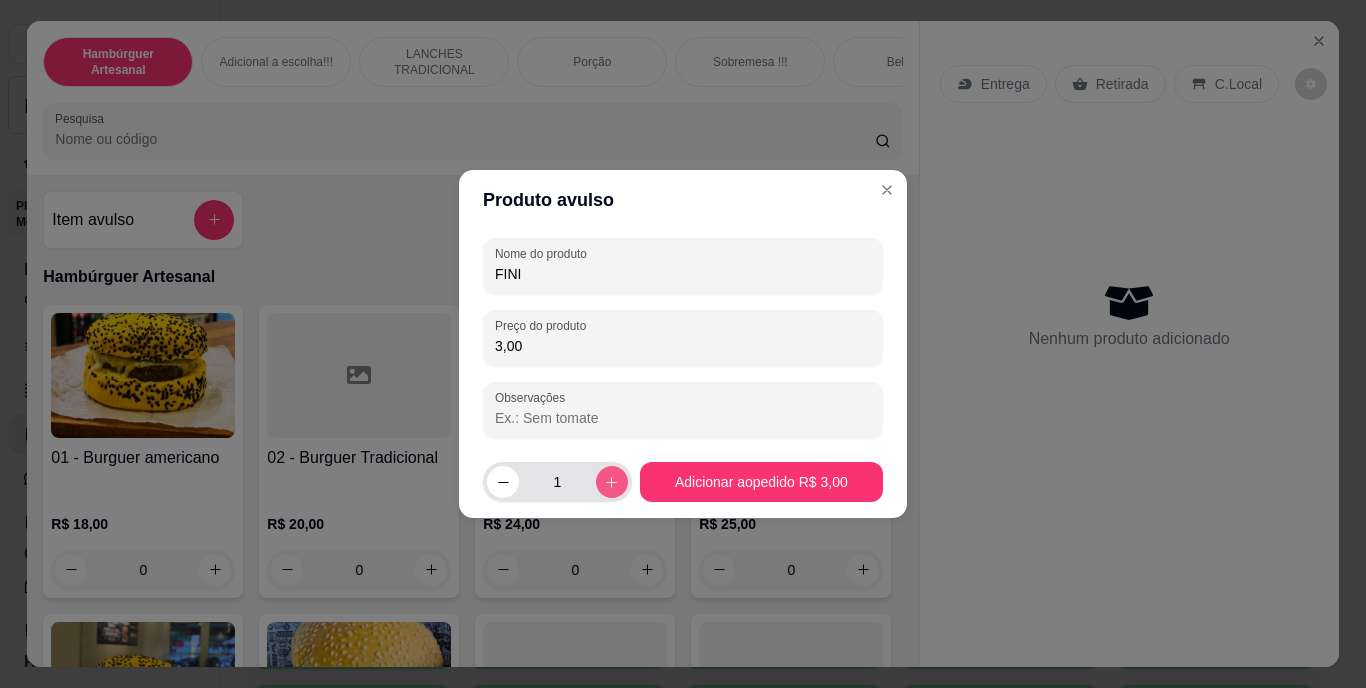 type on "3,00" 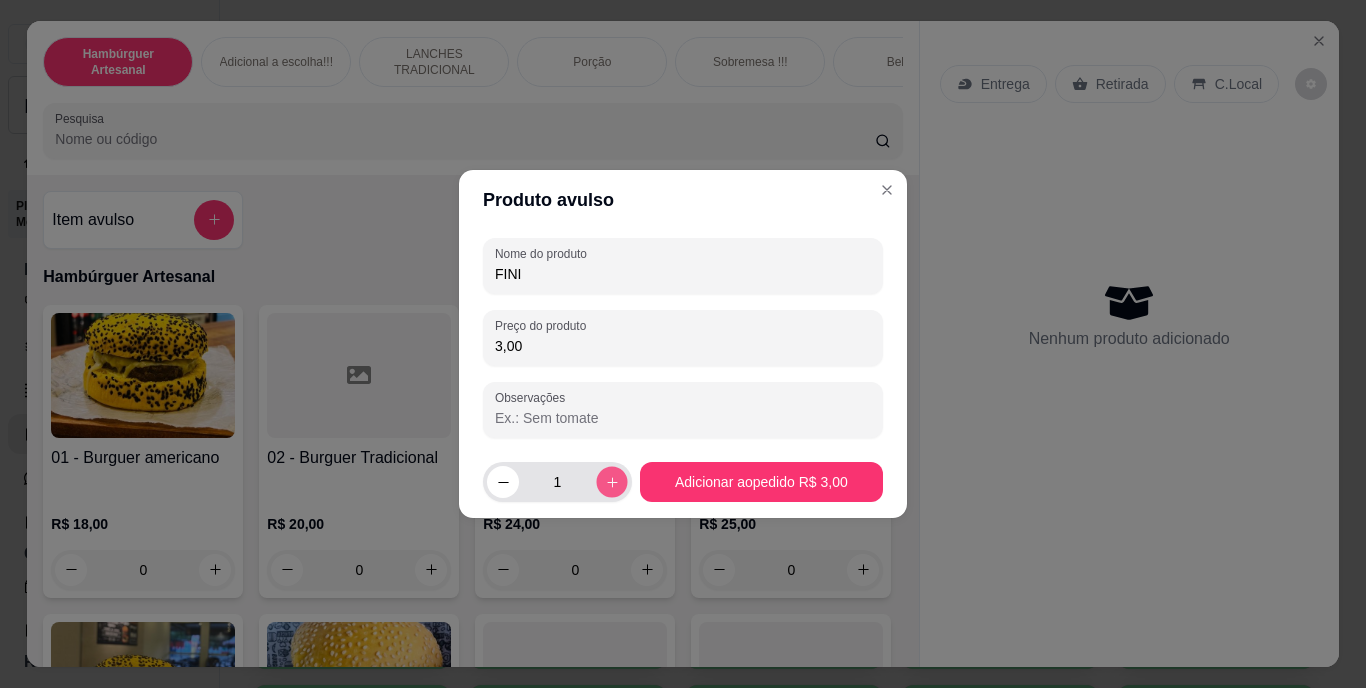click at bounding box center [611, 481] 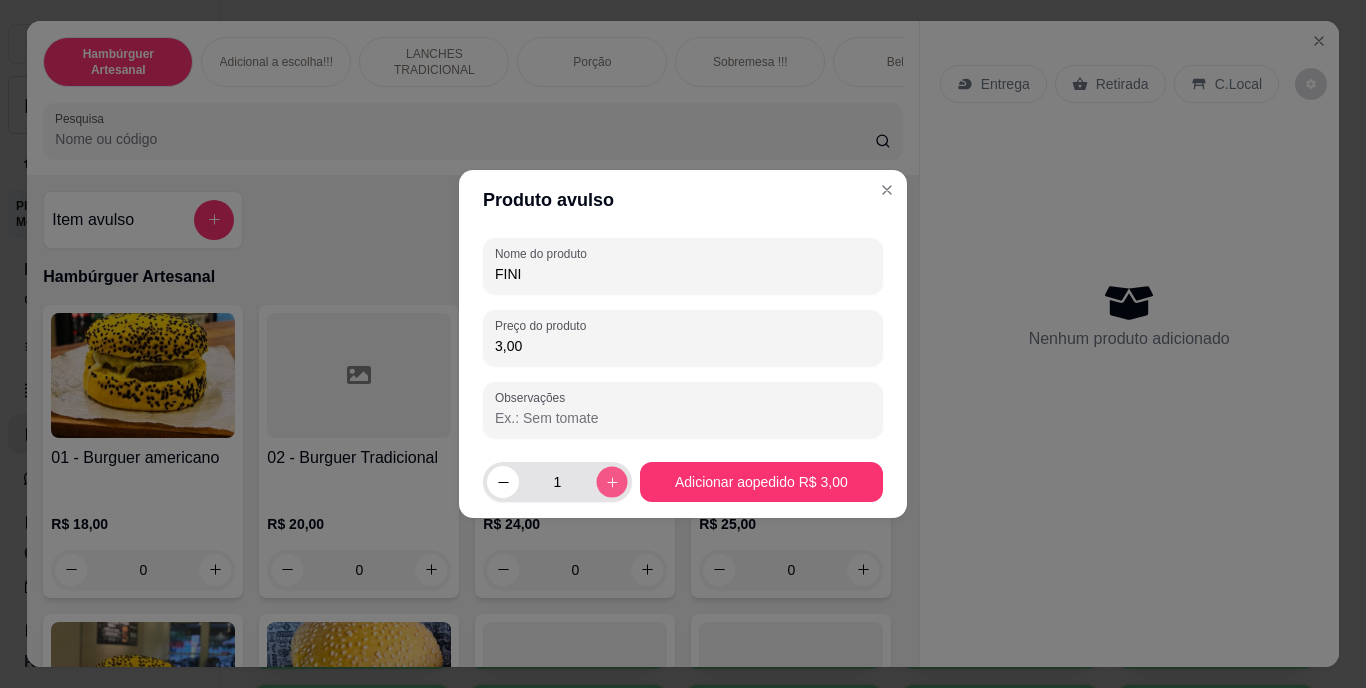 type on "2" 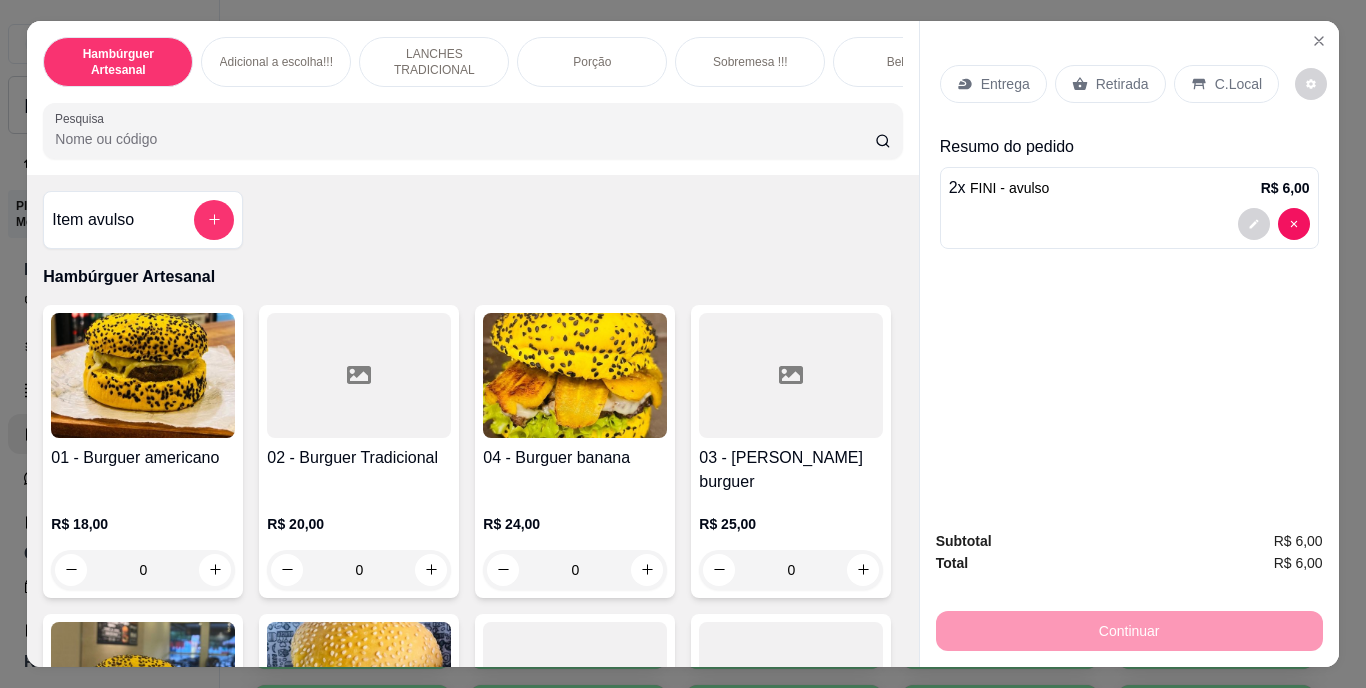 click on "Entrega Retirada C.Local" at bounding box center [1129, 84] 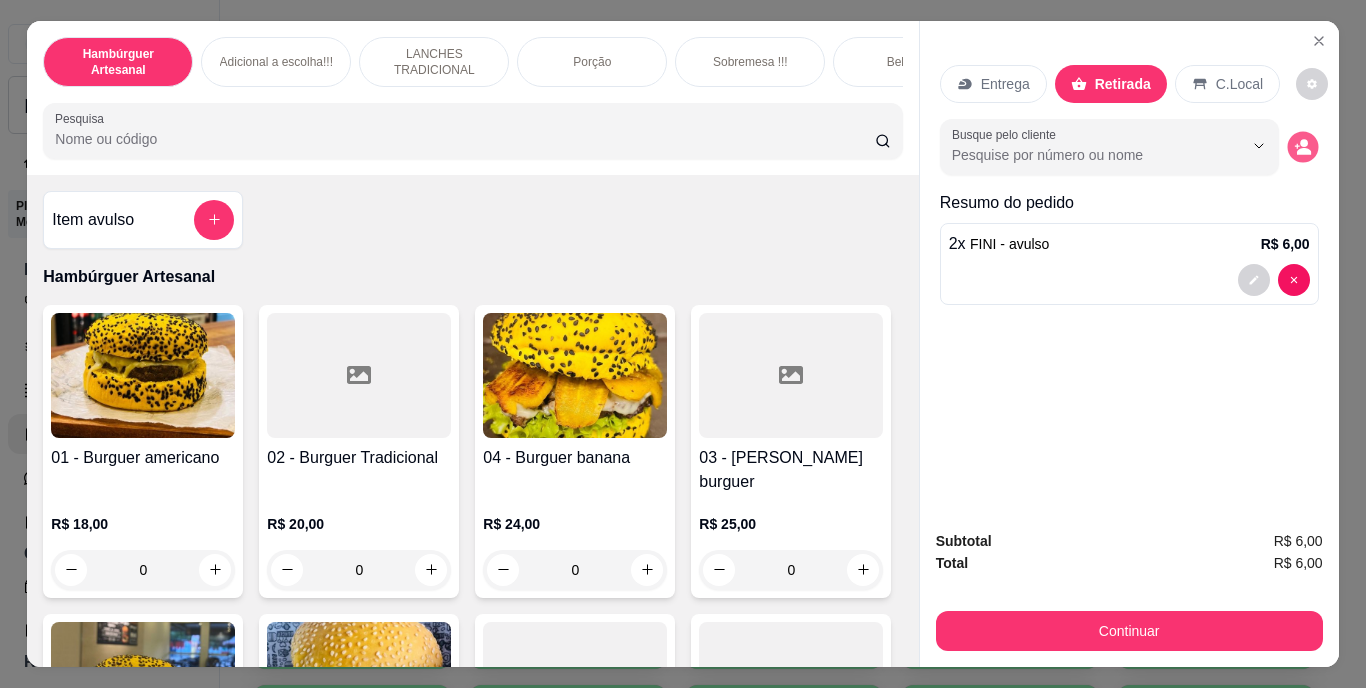 click 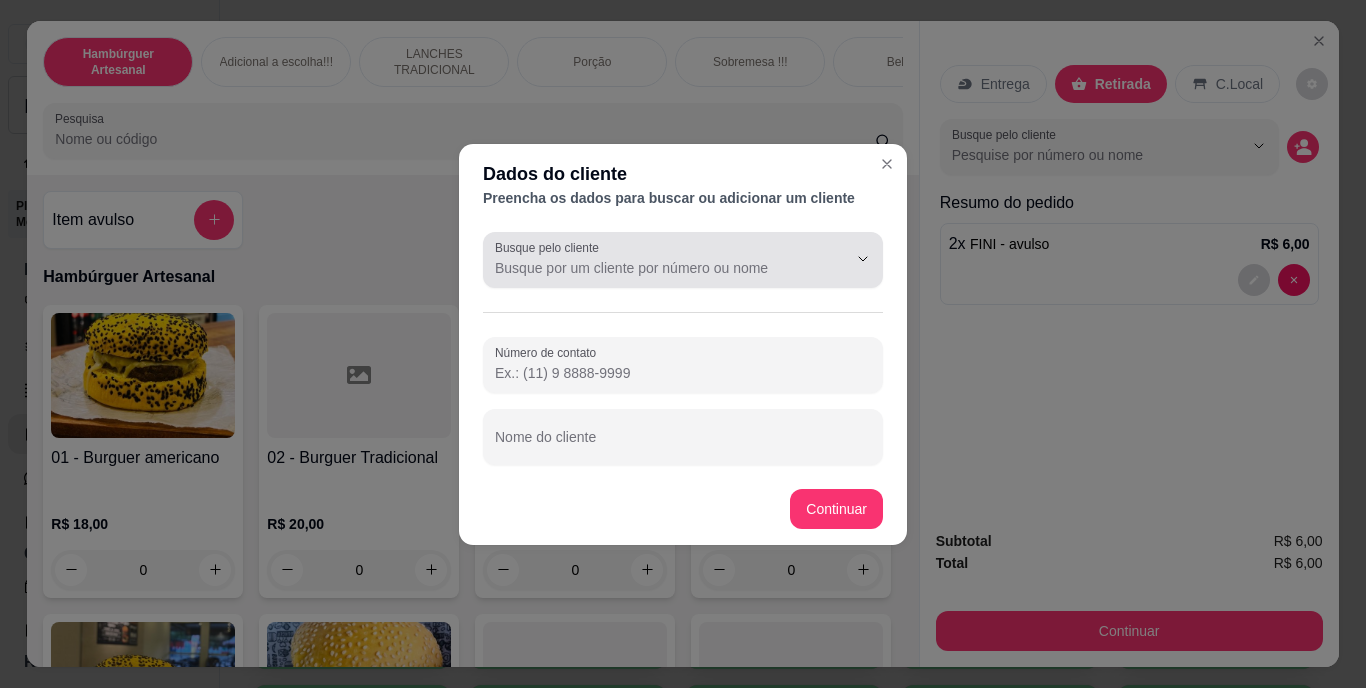 click 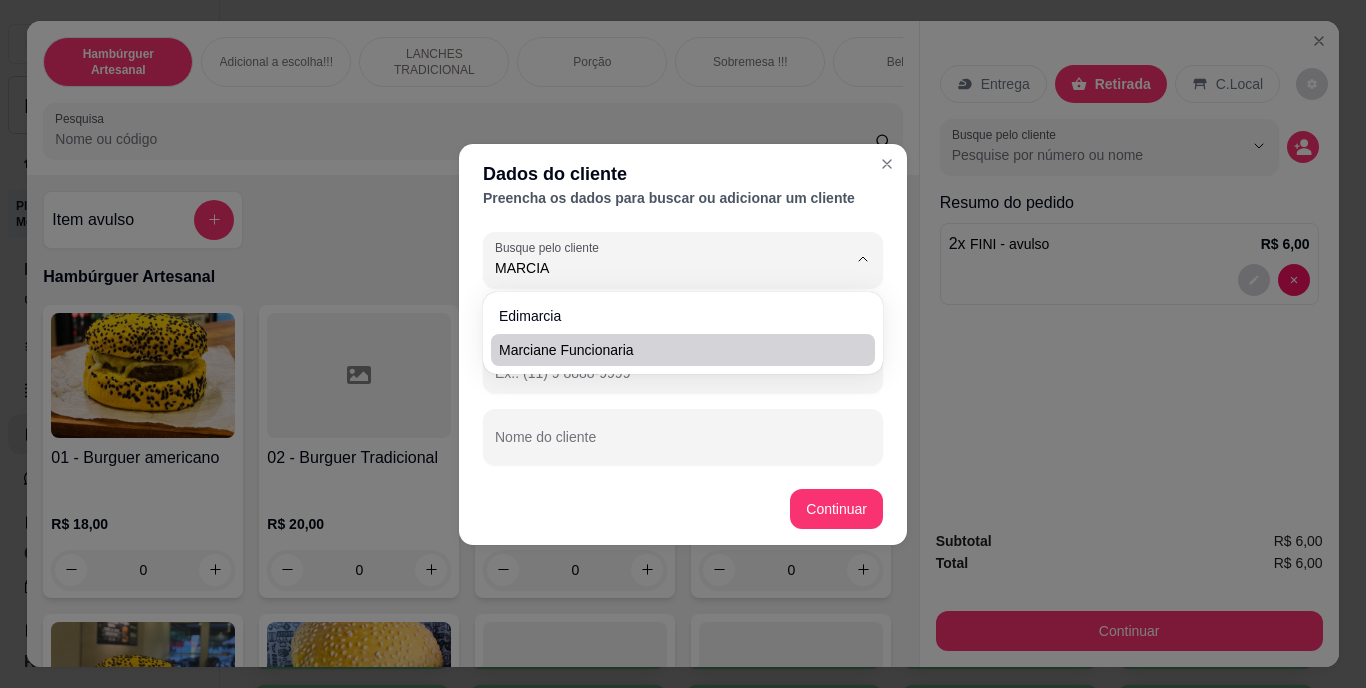 click on "Edimarcia  marciane funcionaria" at bounding box center [683, 333] 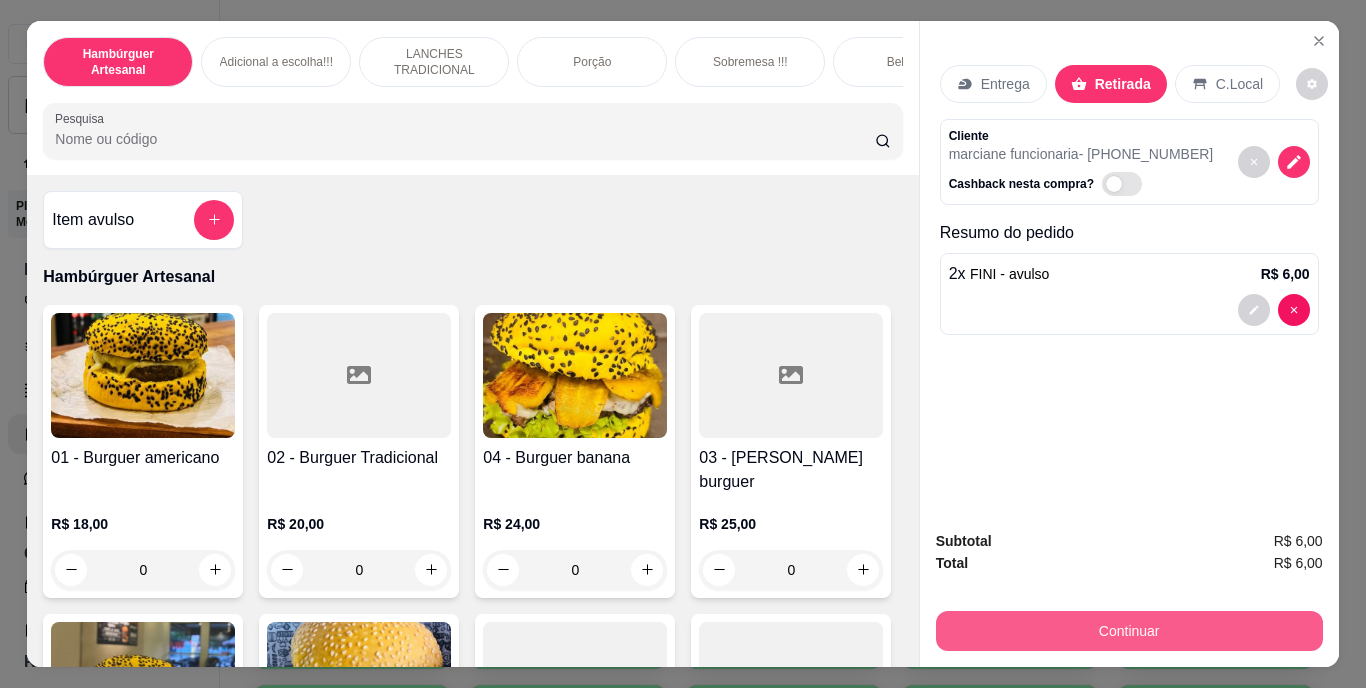 click on "Continuar" at bounding box center [1129, 631] 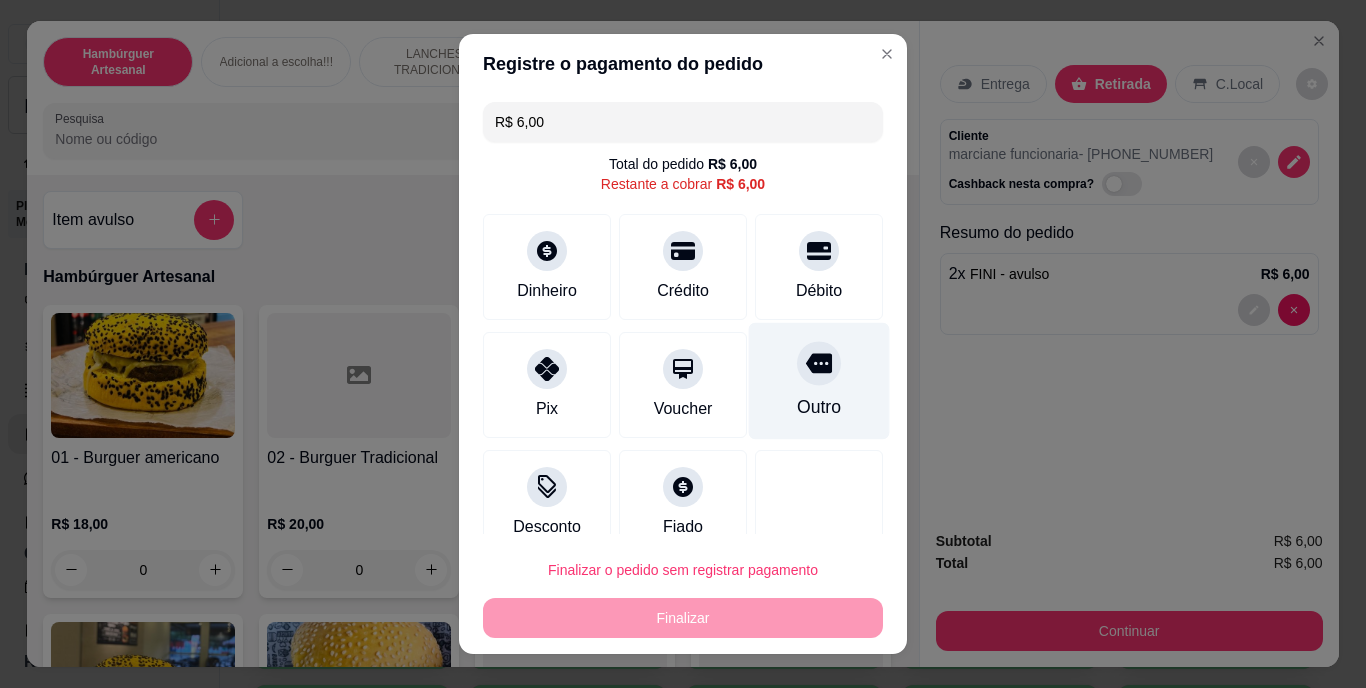 click on "Outro" at bounding box center [819, 381] 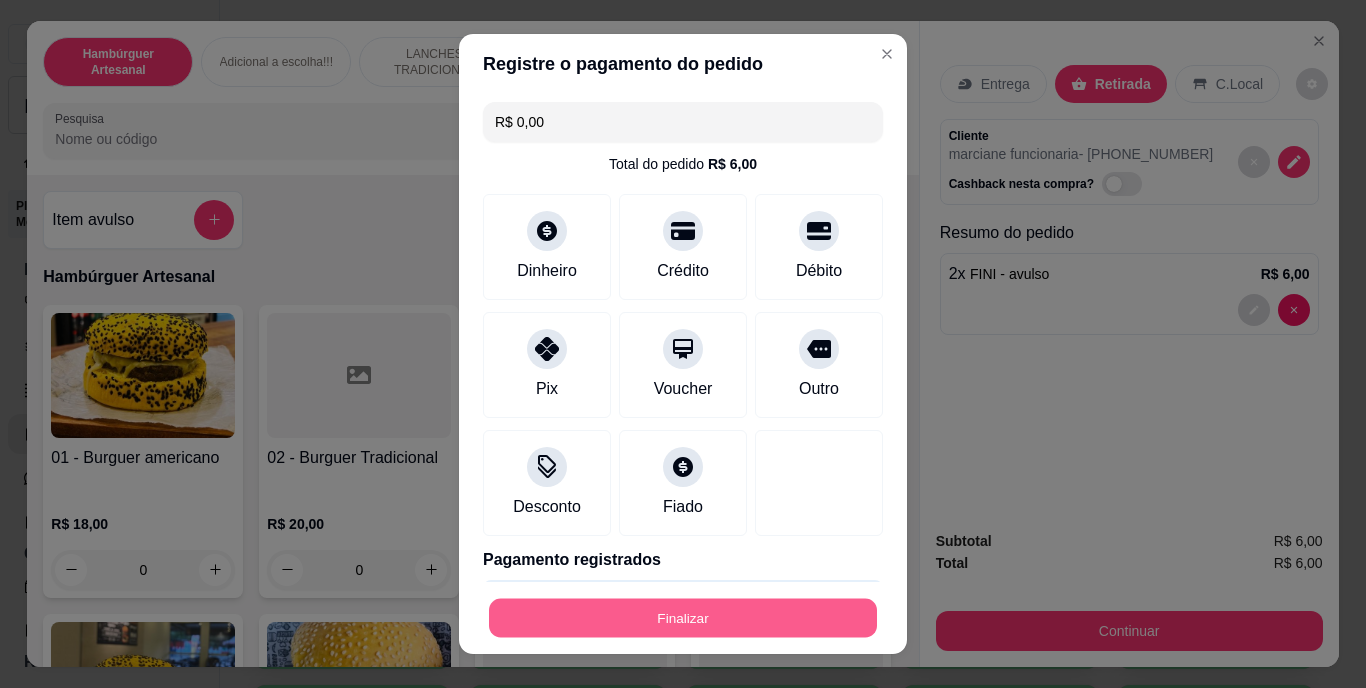 click on "Finalizar" at bounding box center (683, 617) 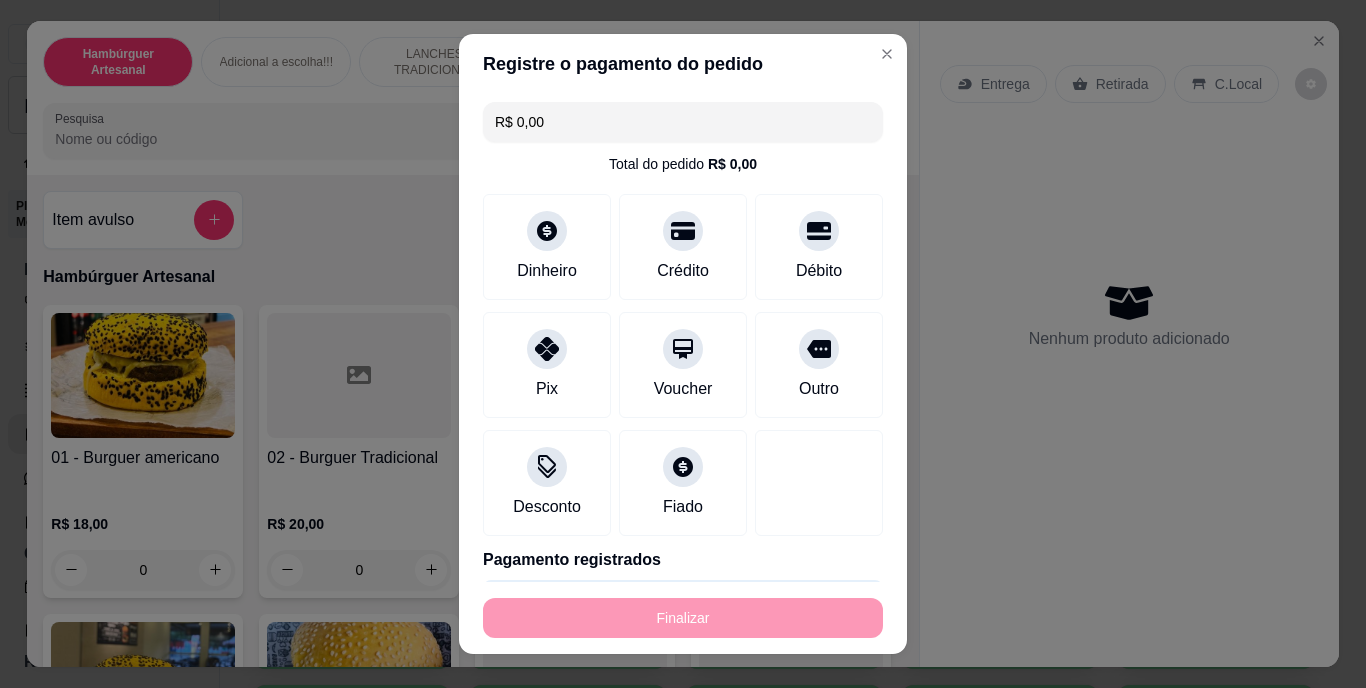 type on "-R$ 6,00" 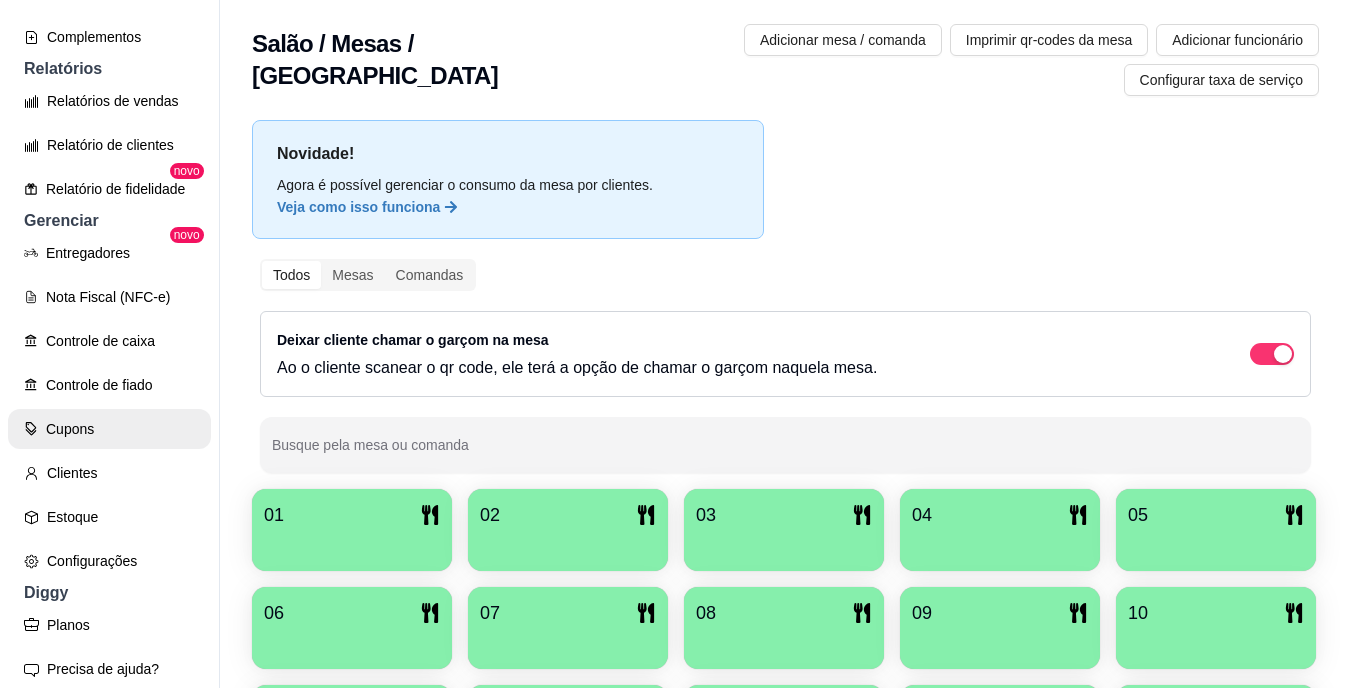 scroll, scrollTop: 698, scrollLeft: 0, axis: vertical 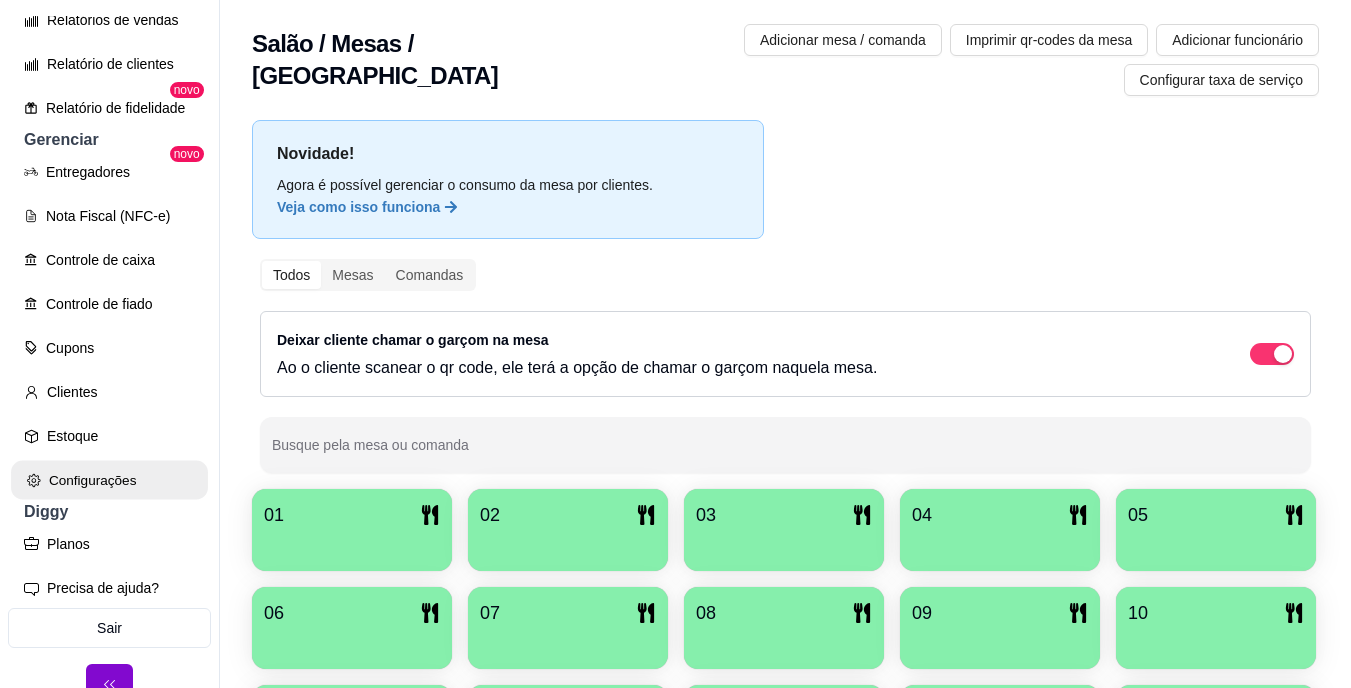 click on "Configurações" at bounding box center [109, 480] 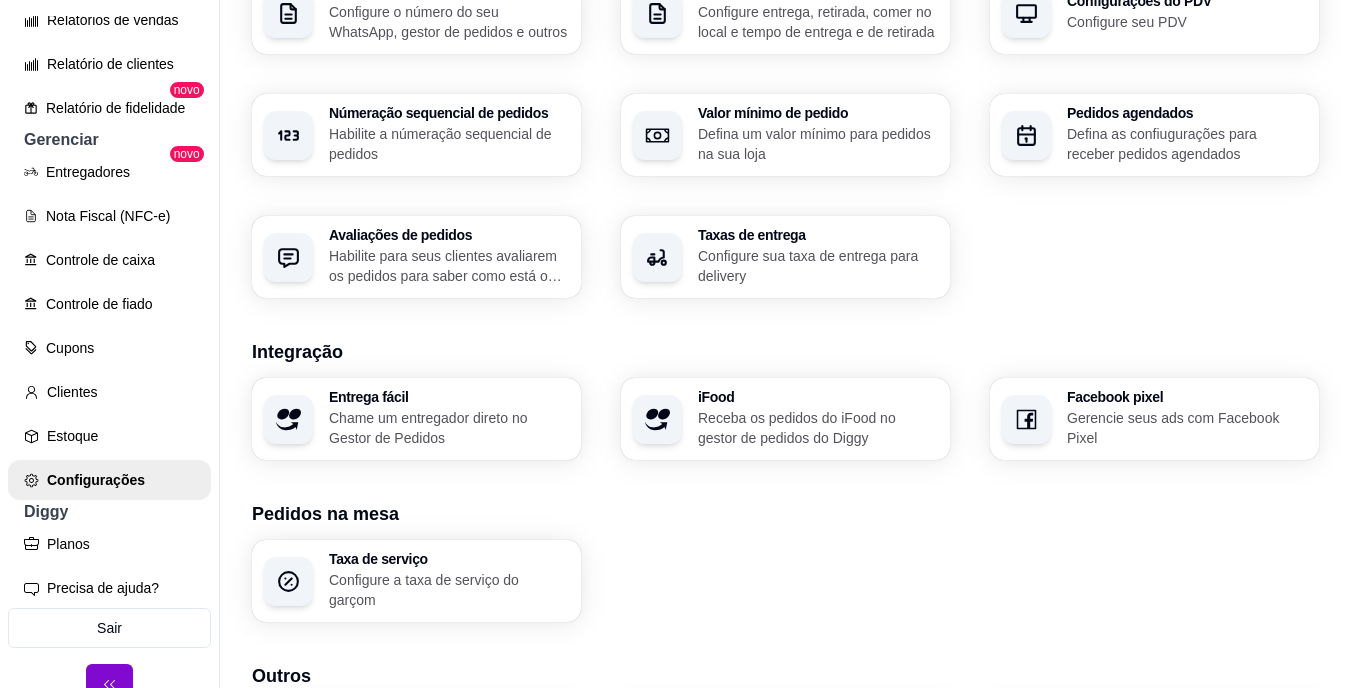 scroll, scrollTop: 745, scrollLeft: 0, axis: vertical 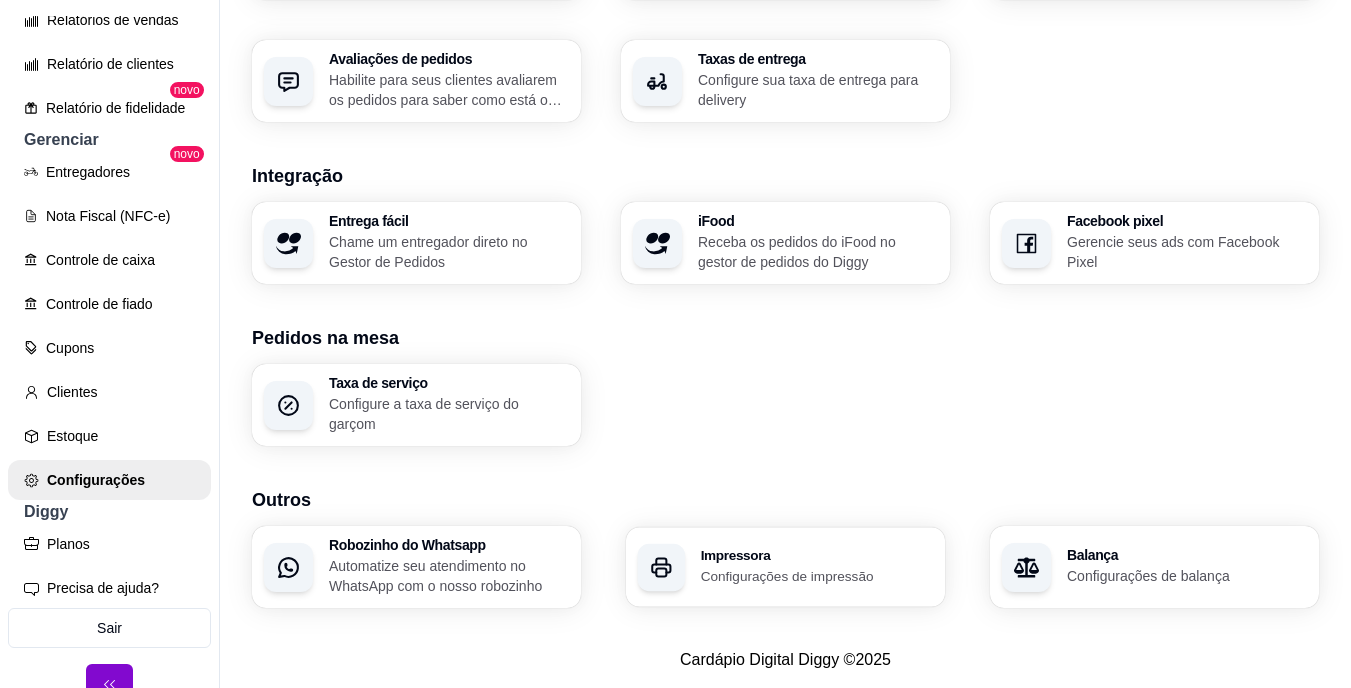 click on "Configurações de impressão" at bounding box center [817, 575] 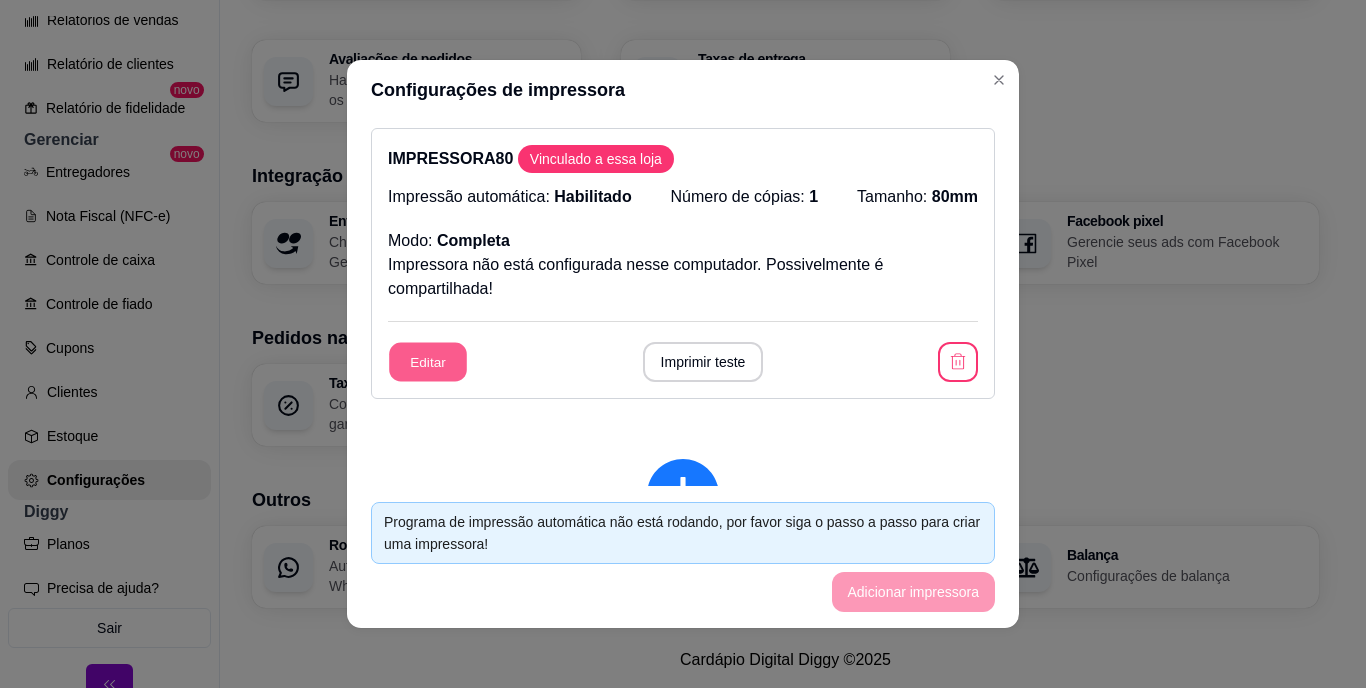 click on "Editar" at bounding box center [428, 362] 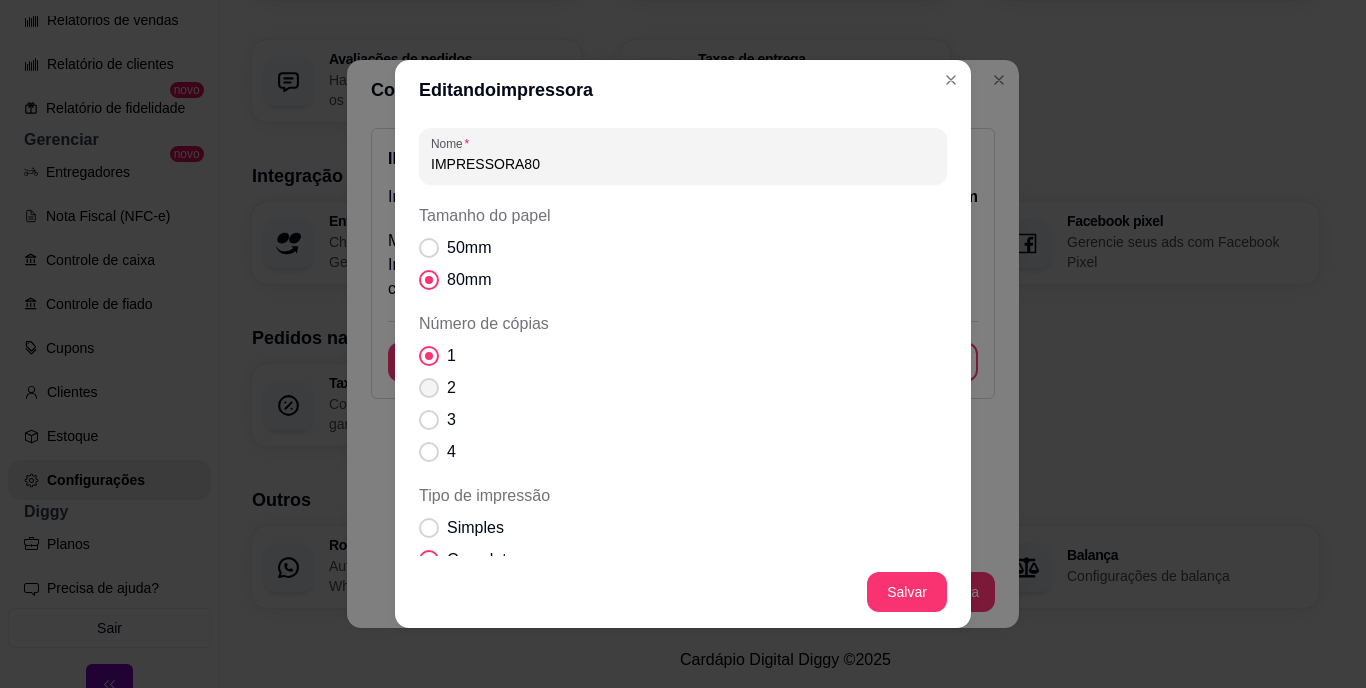click on "2" at bounding box center (437, 388) 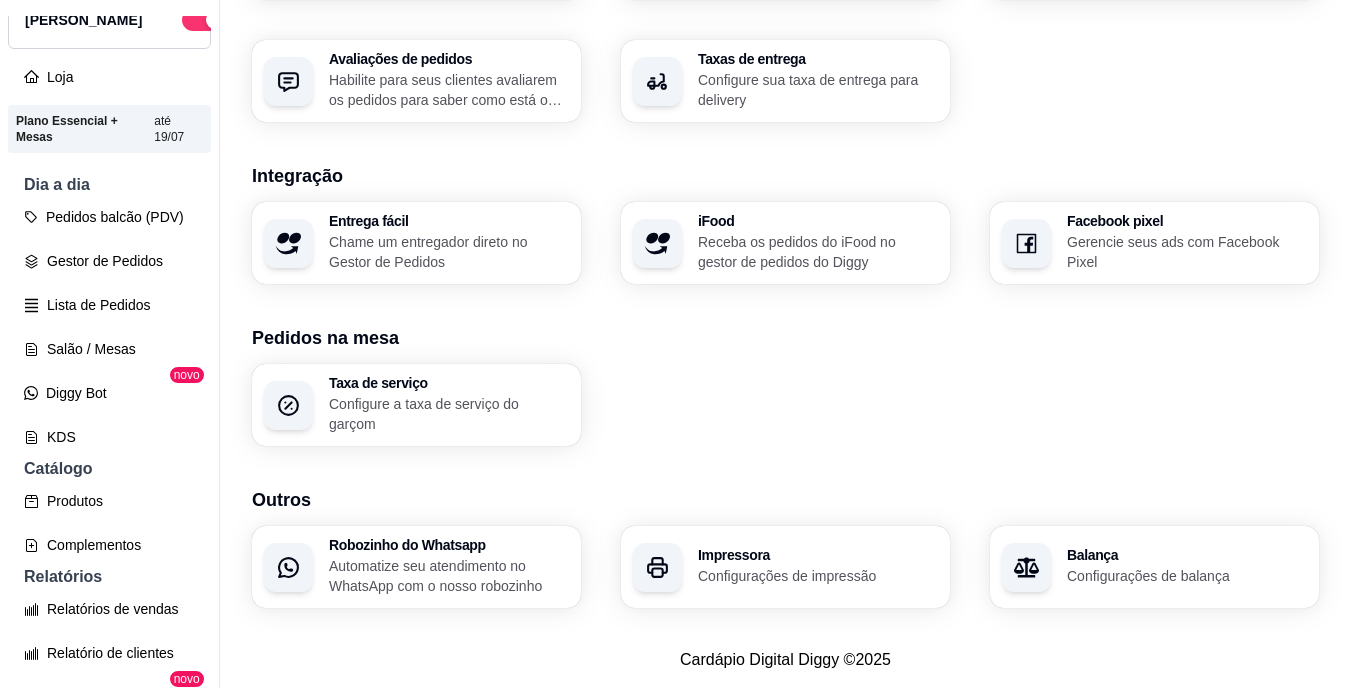 scroll, scrollTop: 0, scrollLeft: 0, axis: both 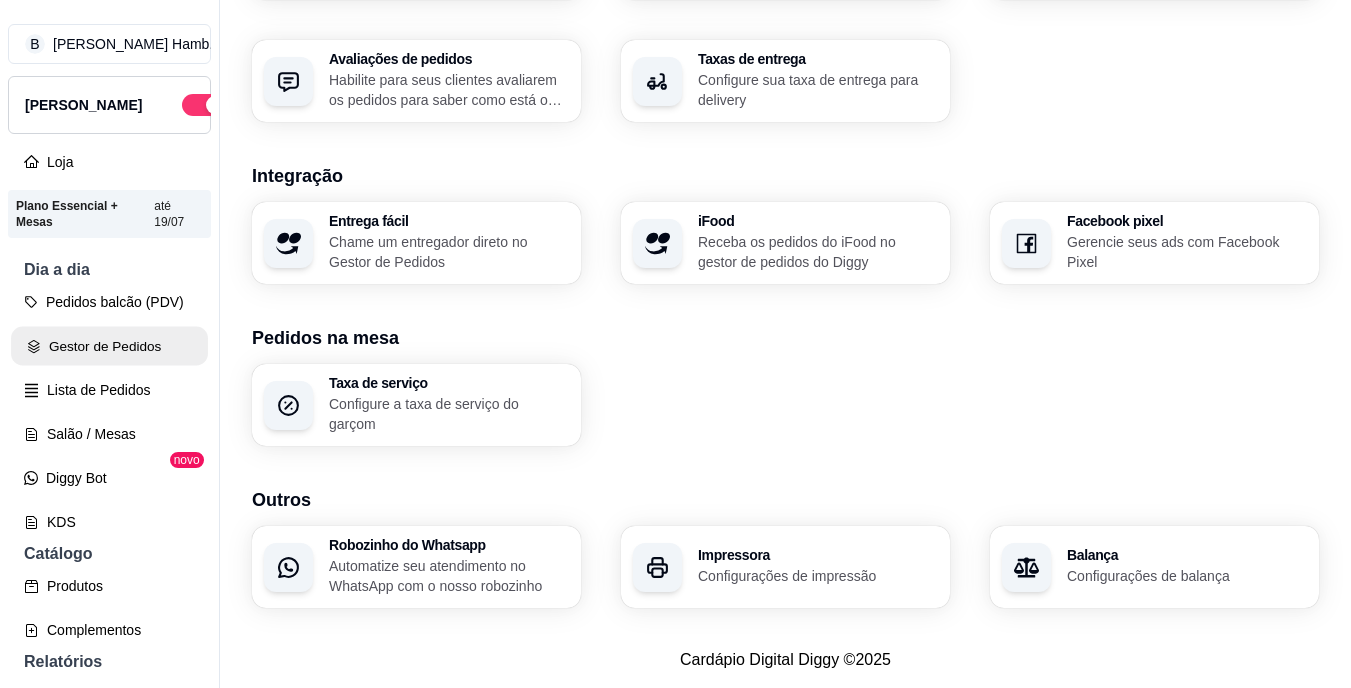 click on "Gestor de Pedidos" at bounding box center [109, 346] 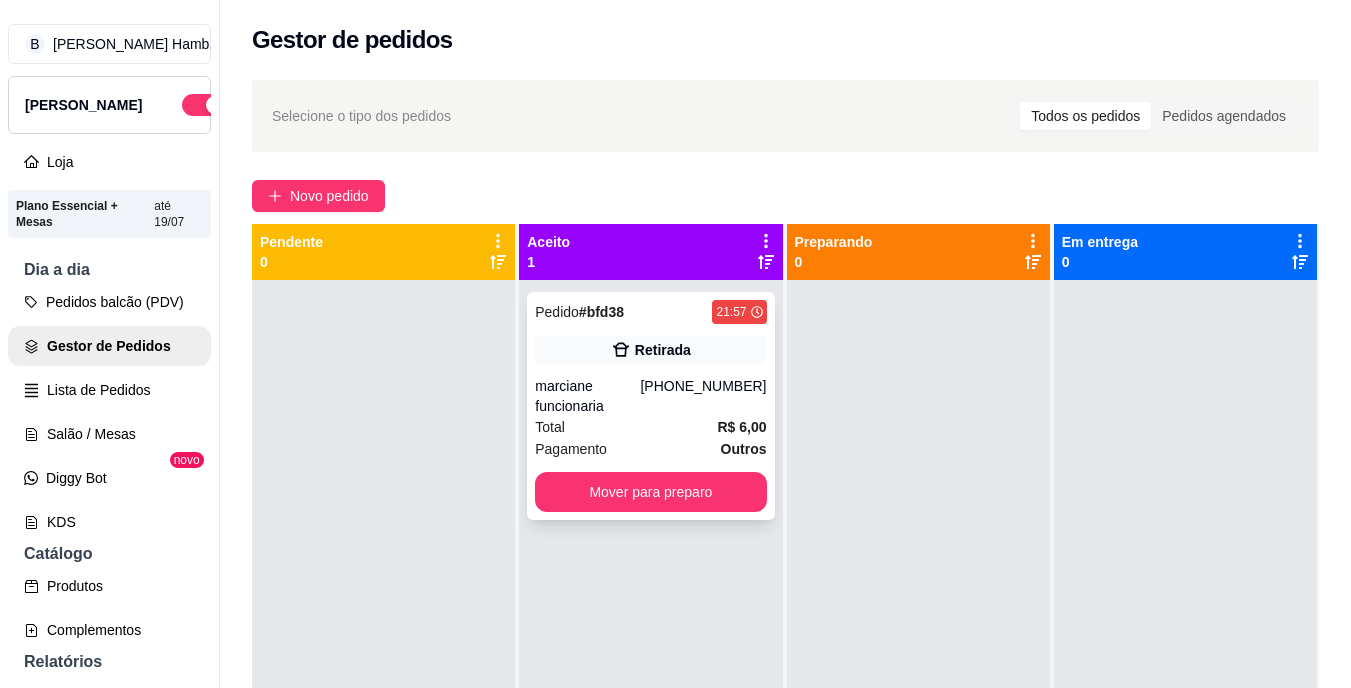 click on "Pagamento" at bounding box center (571, 449) 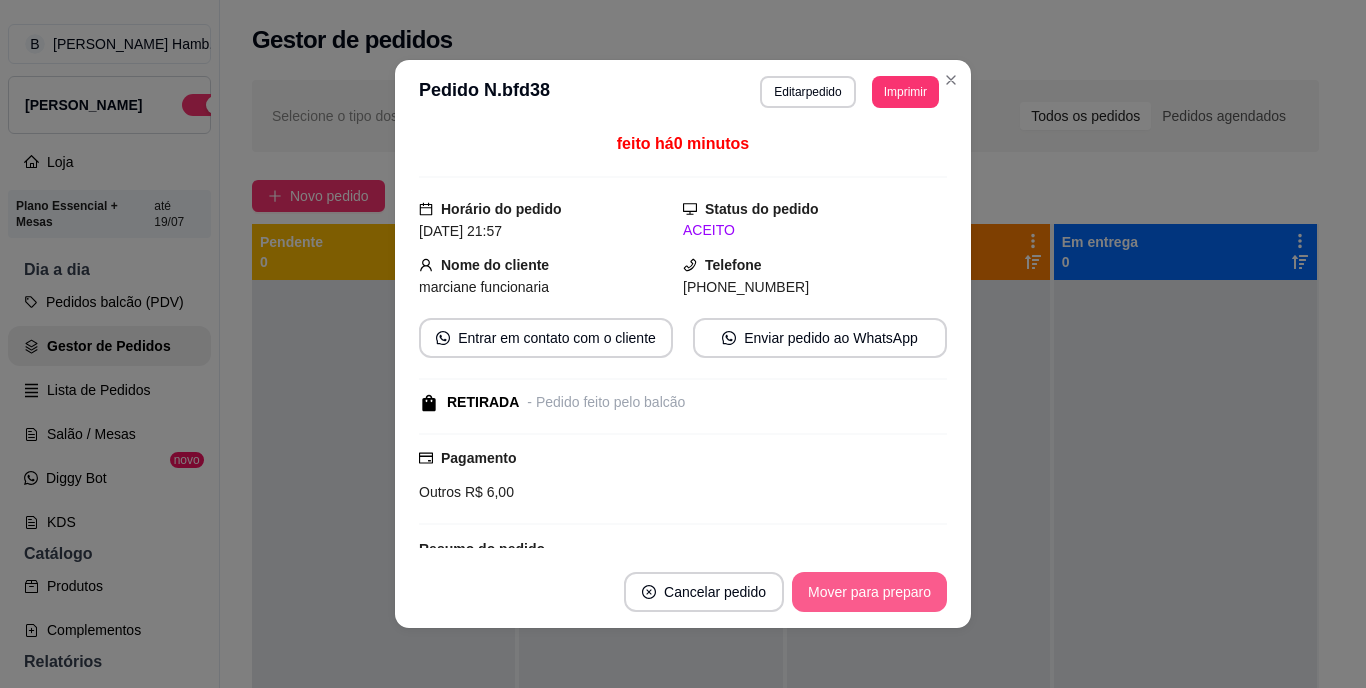 click on "Mover para preparo" at bounding box center (869, 592) 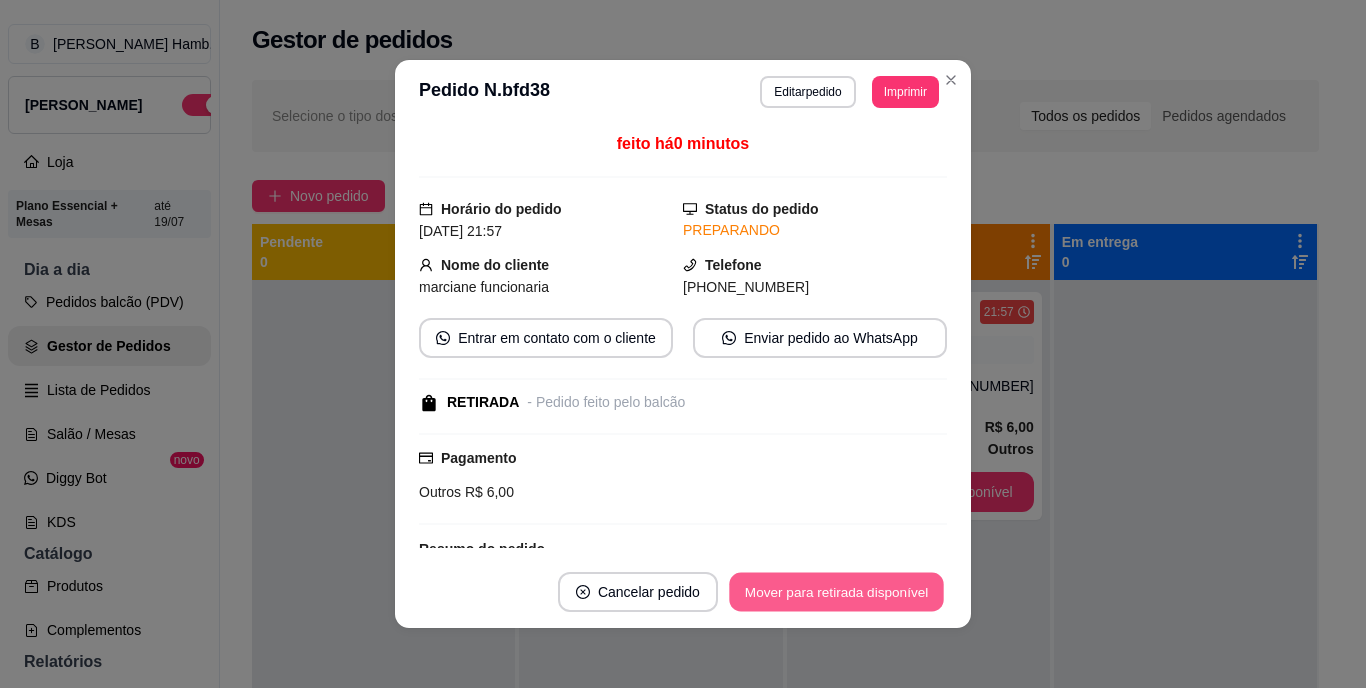 click on "Mover para retirada disponível" at bounding box center [836, 592] 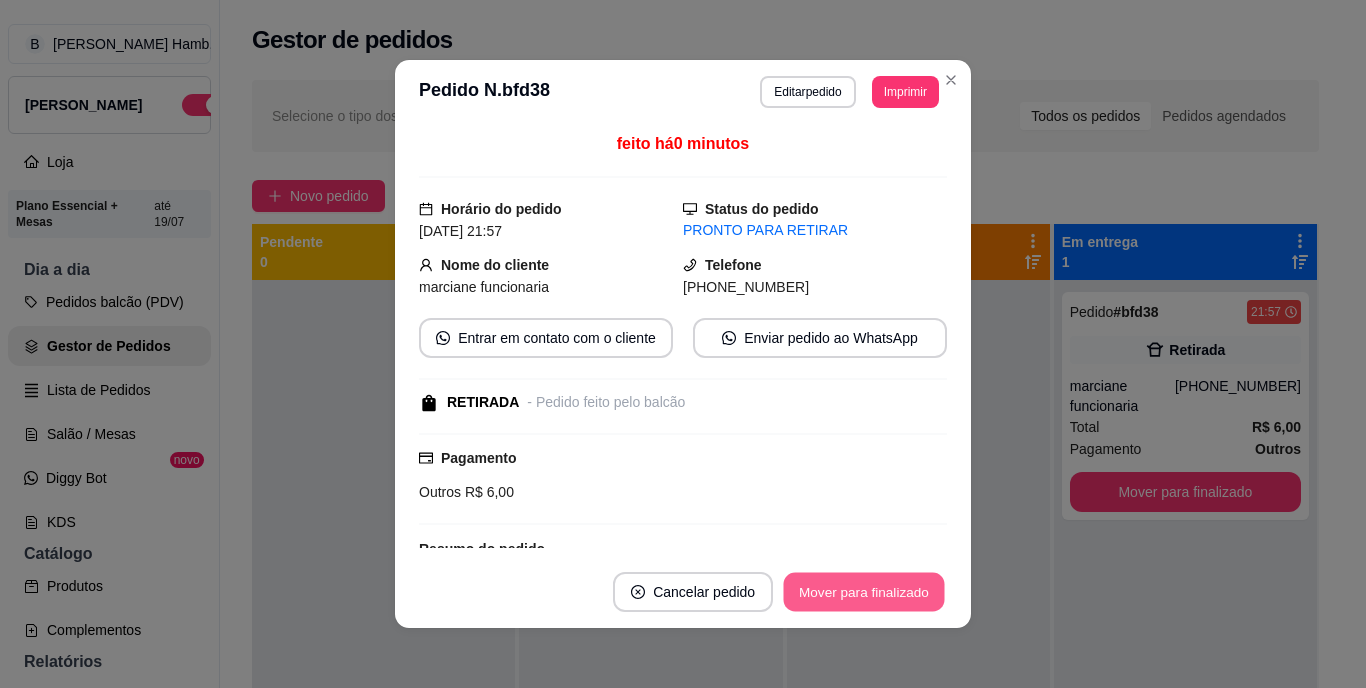 click on "Mover para finalizado" at bounding box center (864, 592) 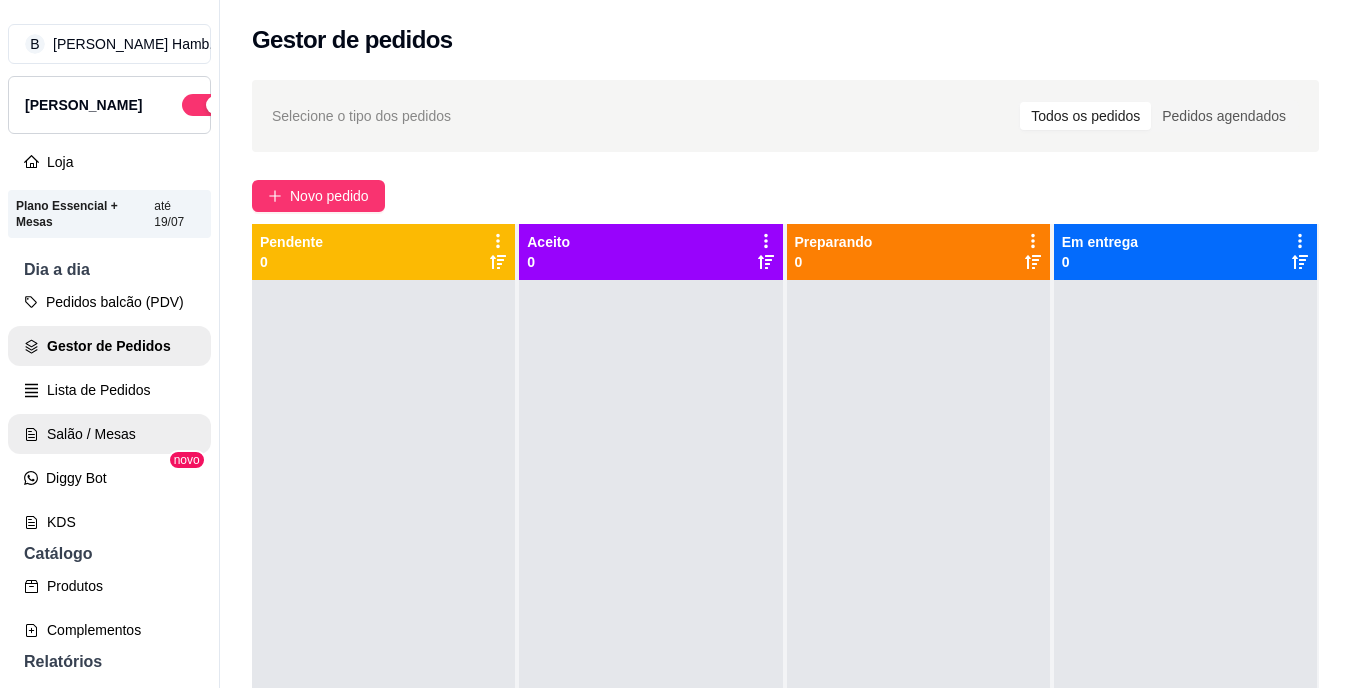 click on "Salão / Mesas" at bounding box center [109, 434] 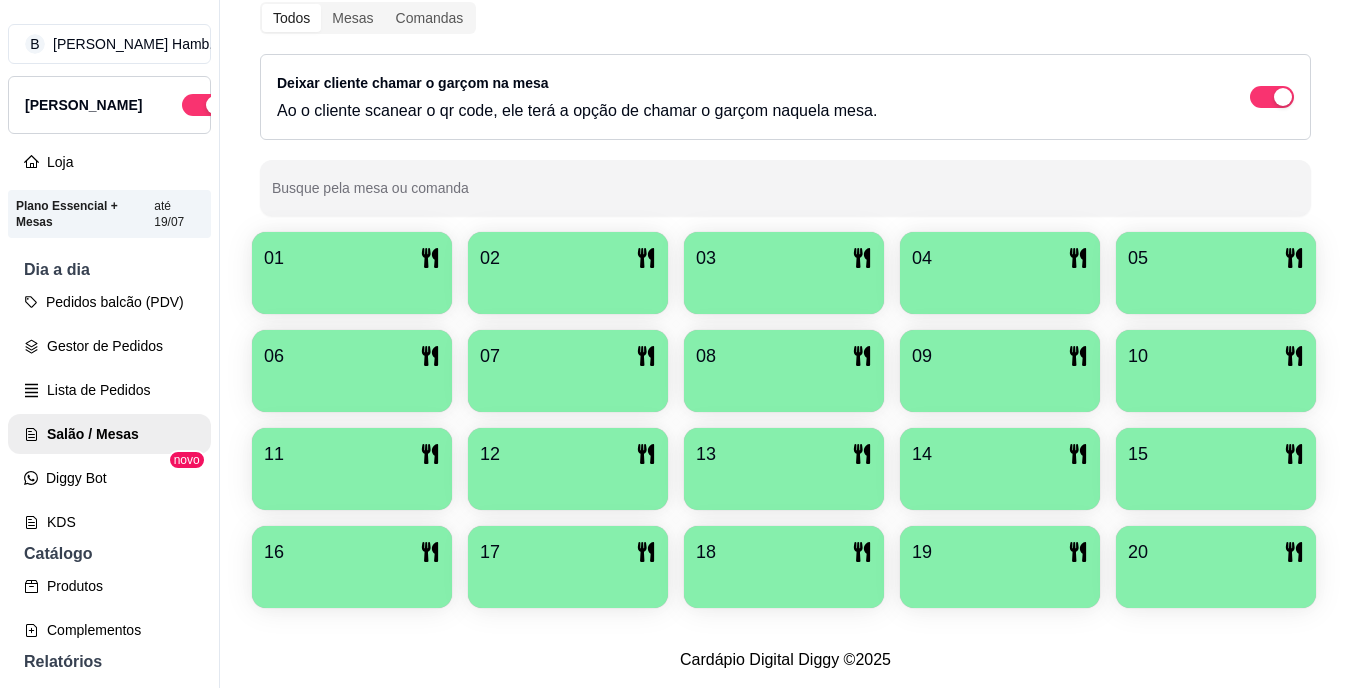 scroll, scrollTop: 335, scrollLeft: 0, axis: vertical 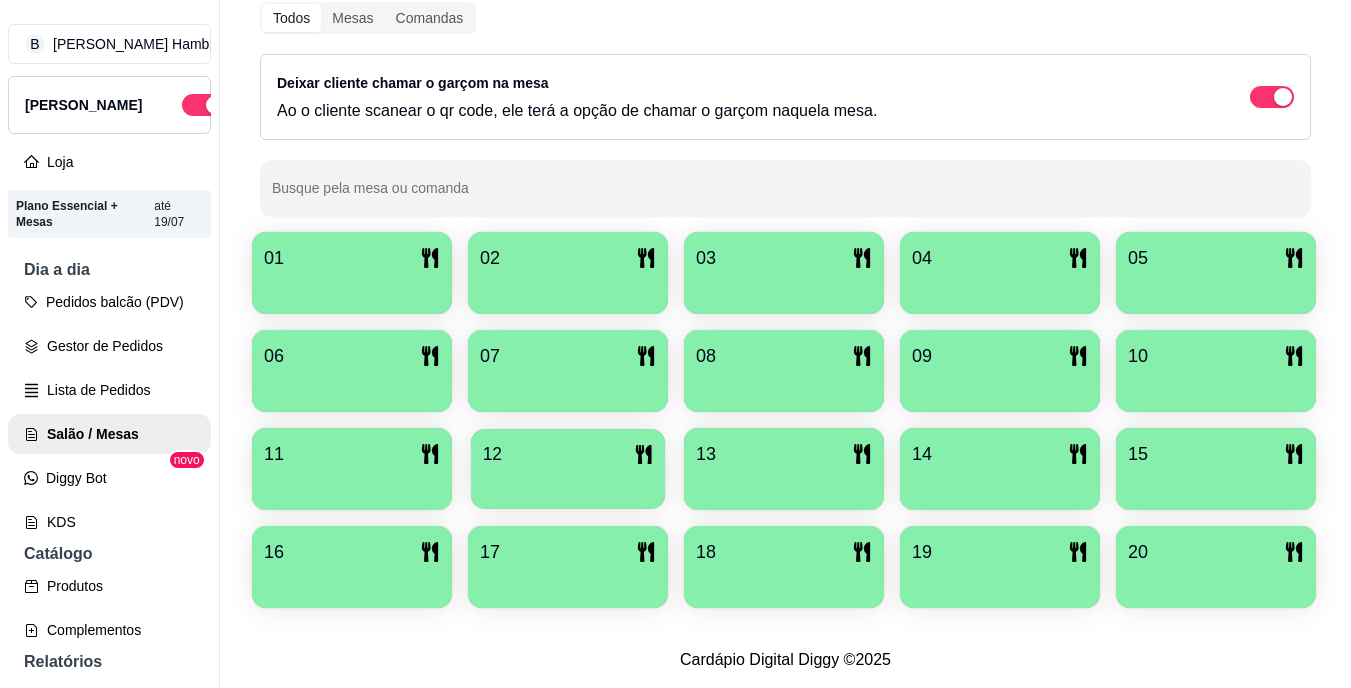 click at bounding box center [568, 482] 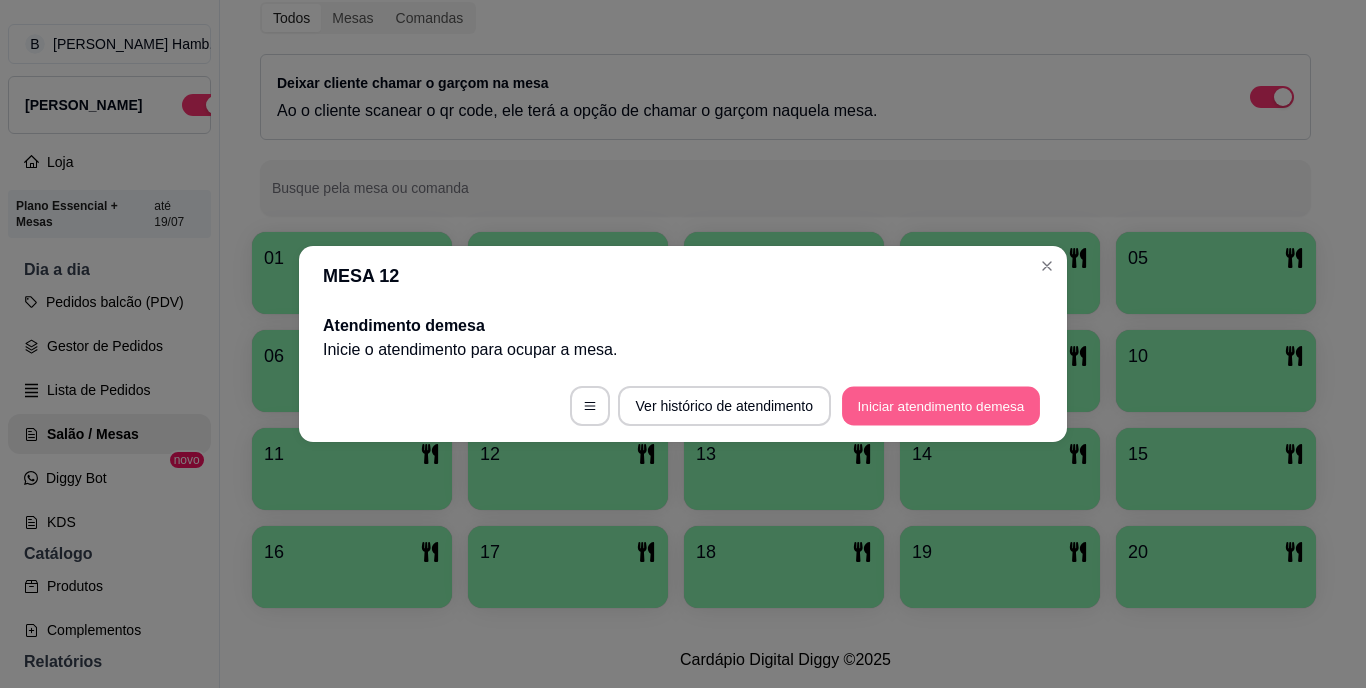 click on "Iniciar atendimento de  mesa" at bounding box center [941, 406] 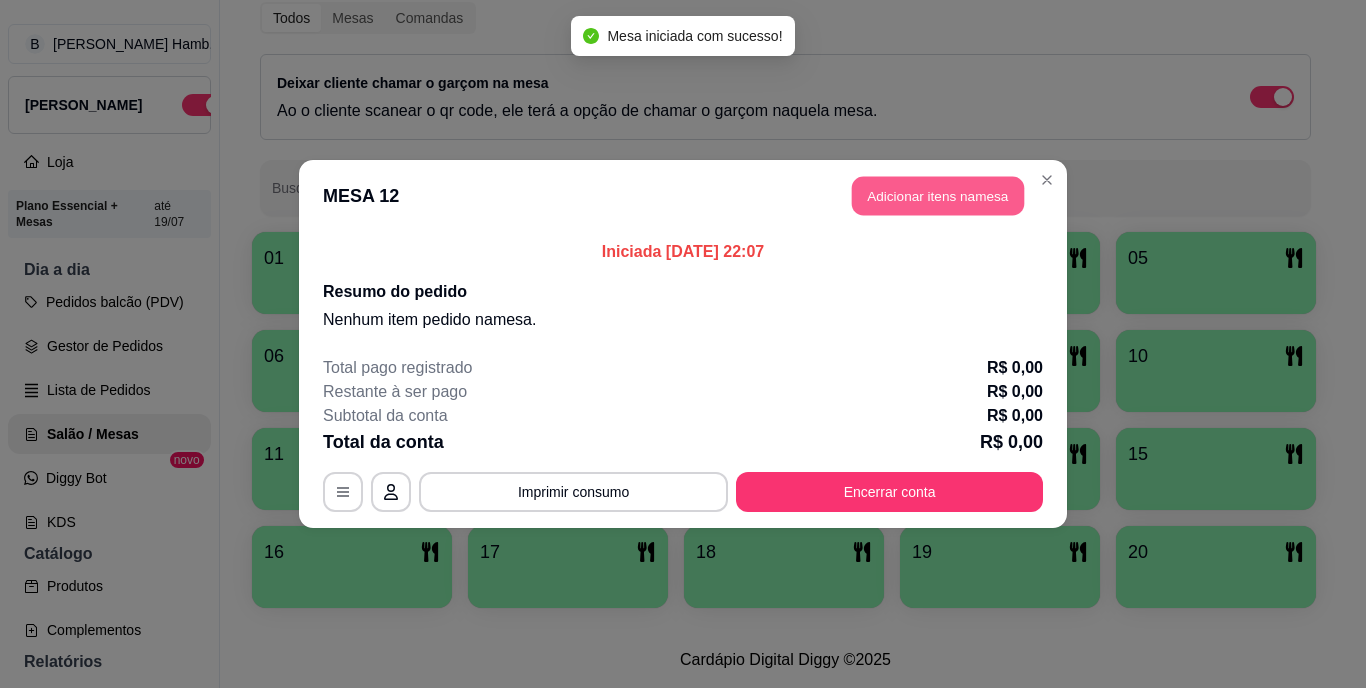click on "Adicionar itens na  mesa" at bounding box center [938, 196] 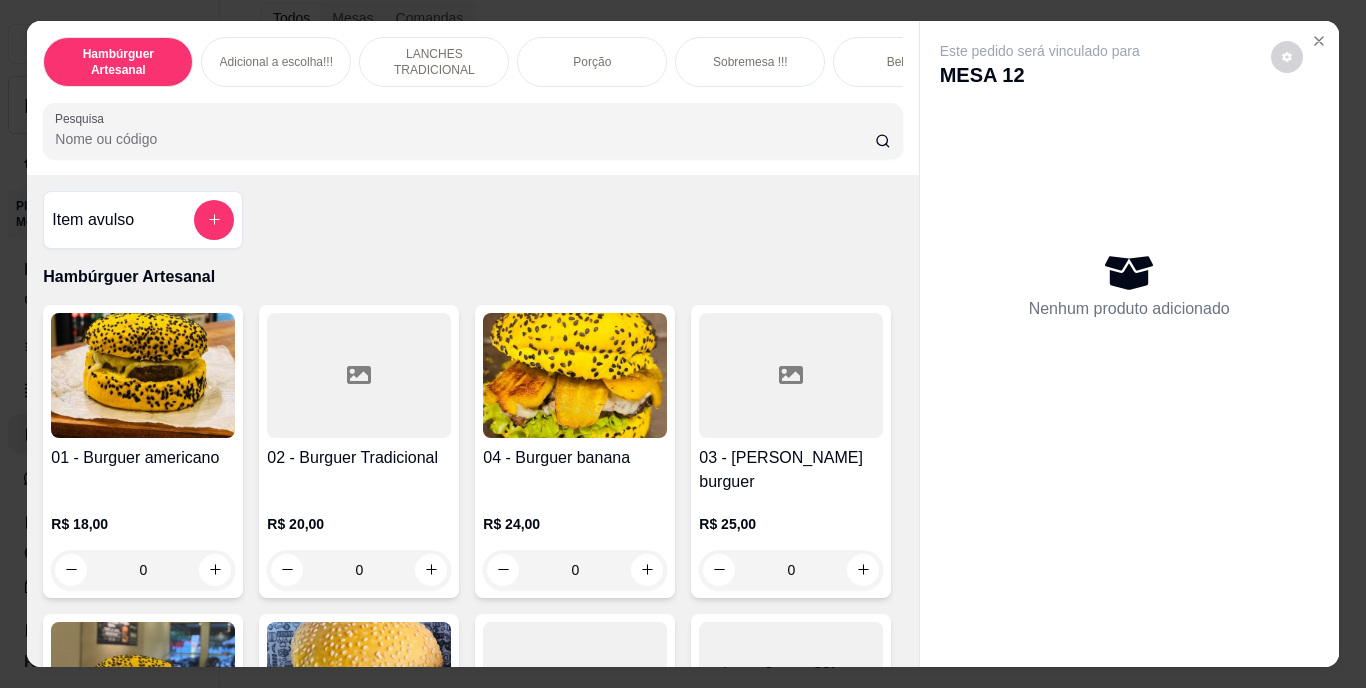 click on "Pesquisa" at bounding box center [465, 139] 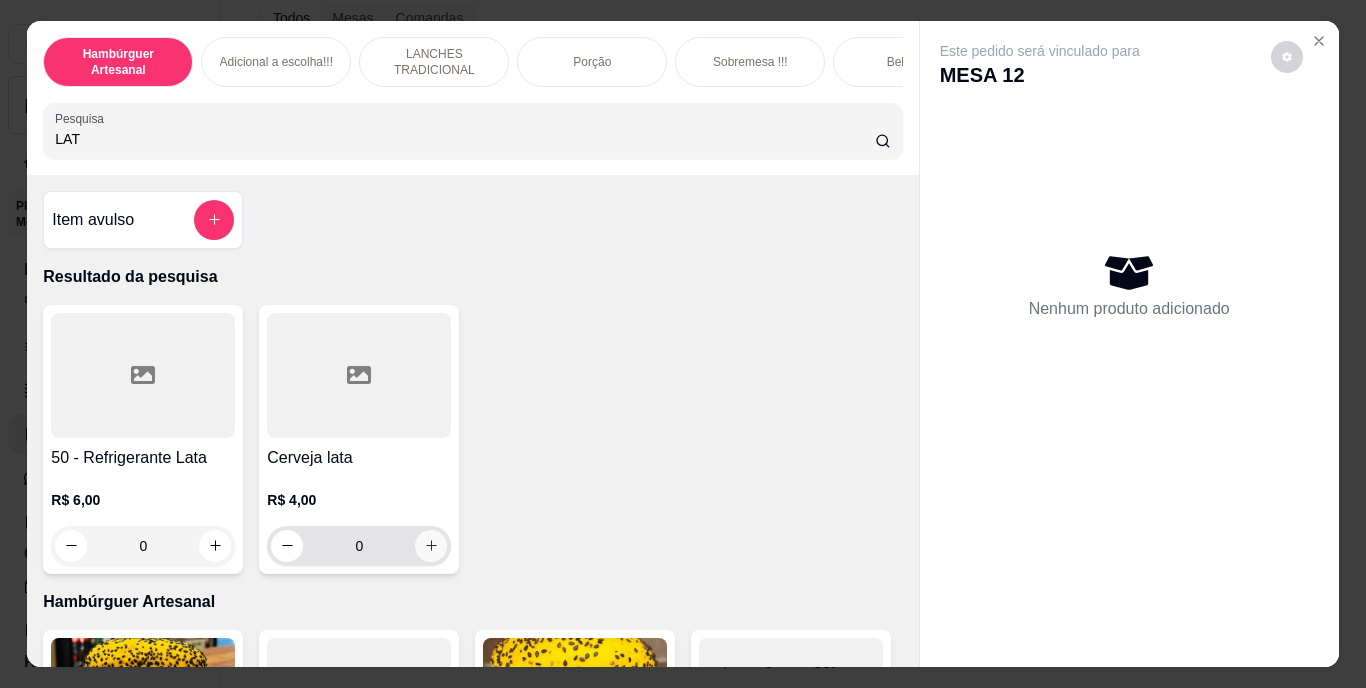 type on "LAT" 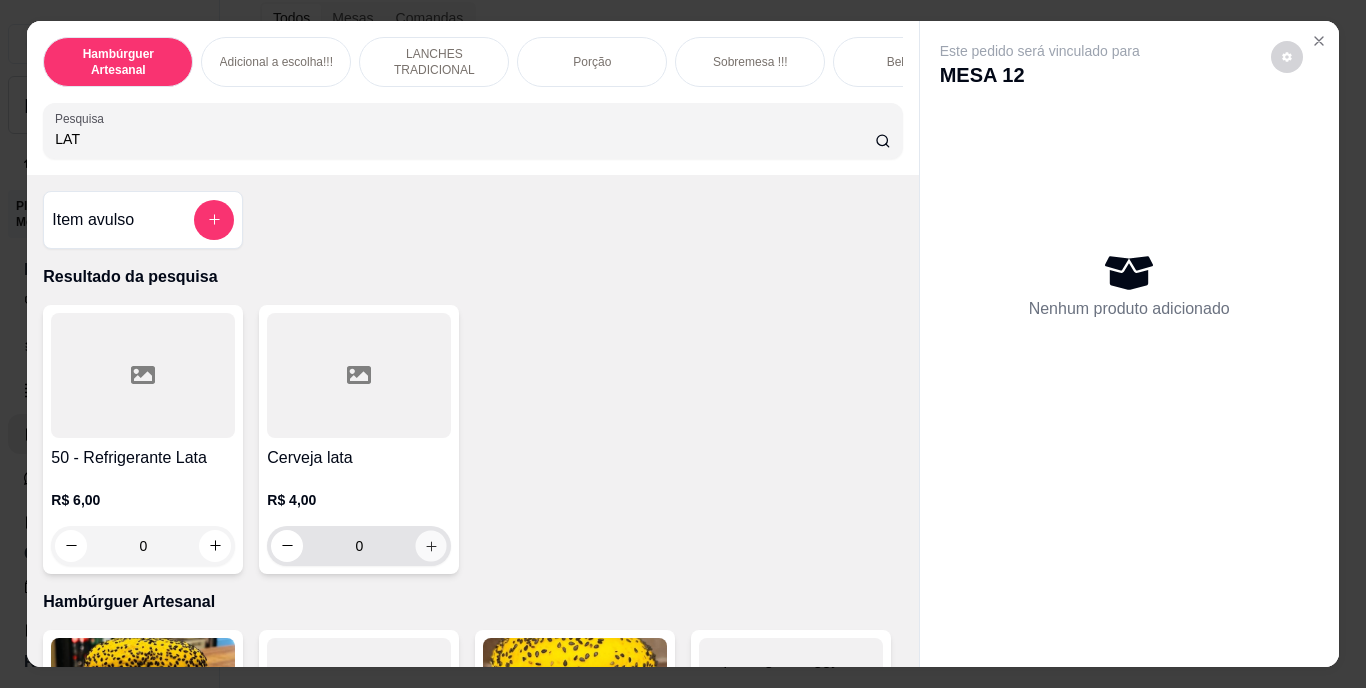 click at bounding box center (431, 545) 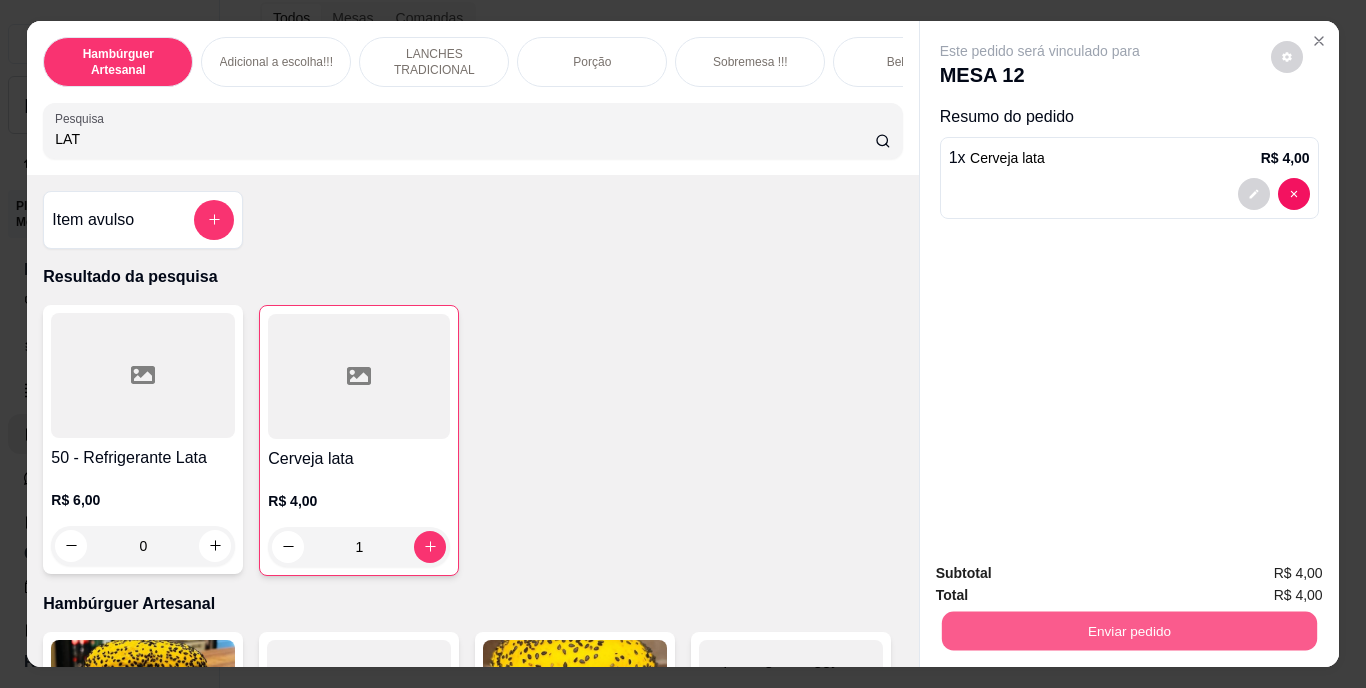 click on "Enviar pedido" at bounding box center (1128, 631) 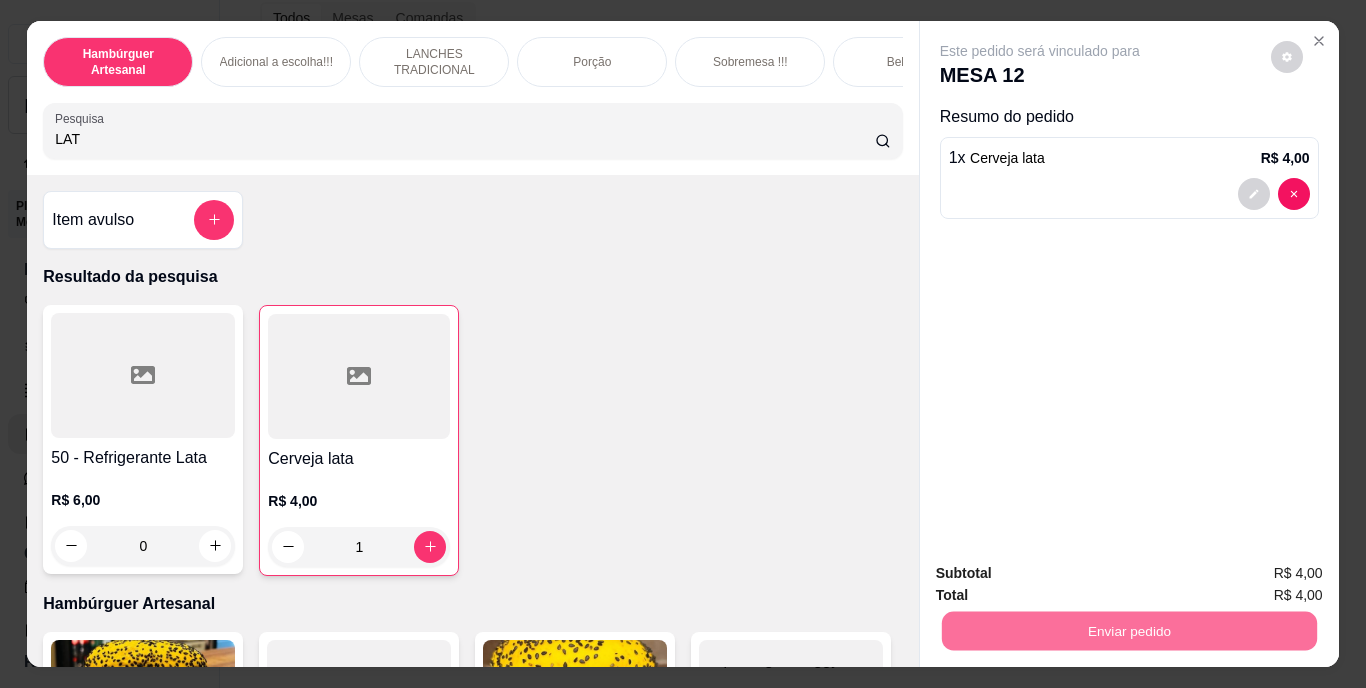 click on "Não registrar e enviar pedido" at bounding box center [1063, 574] 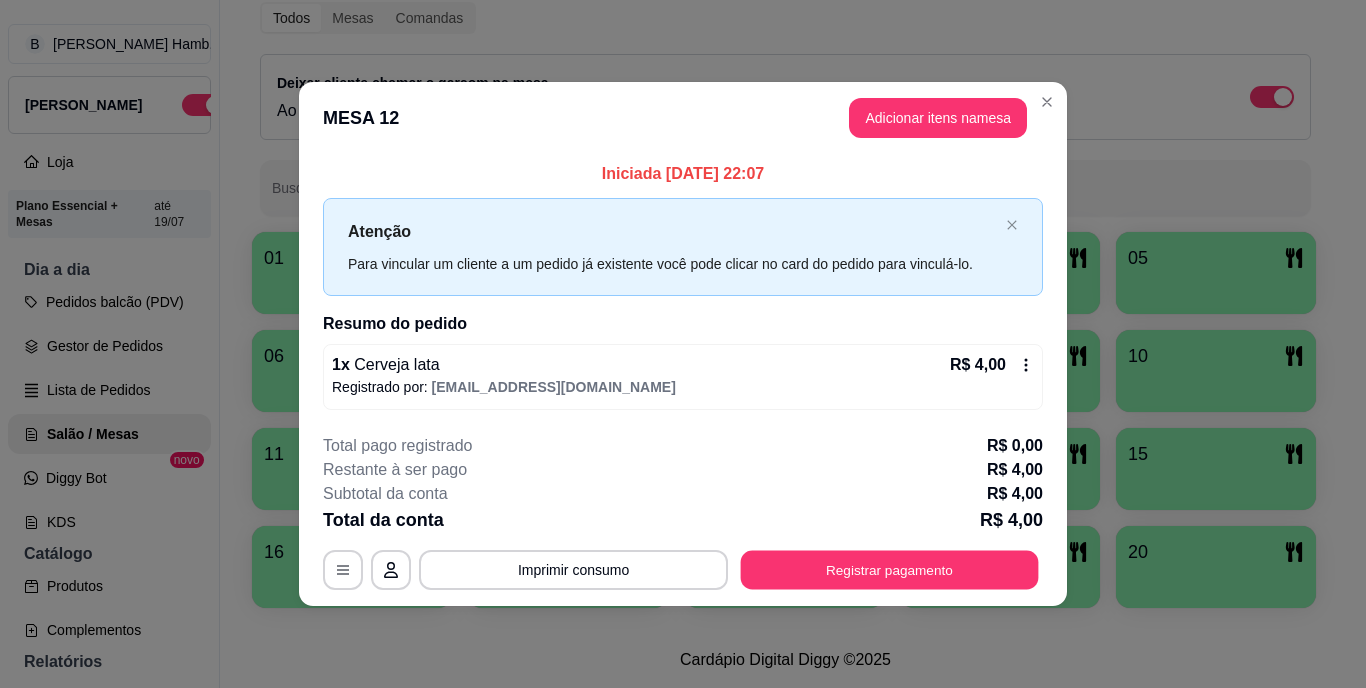 click on "Registrar pagamento" at bounding box center (890, 569) 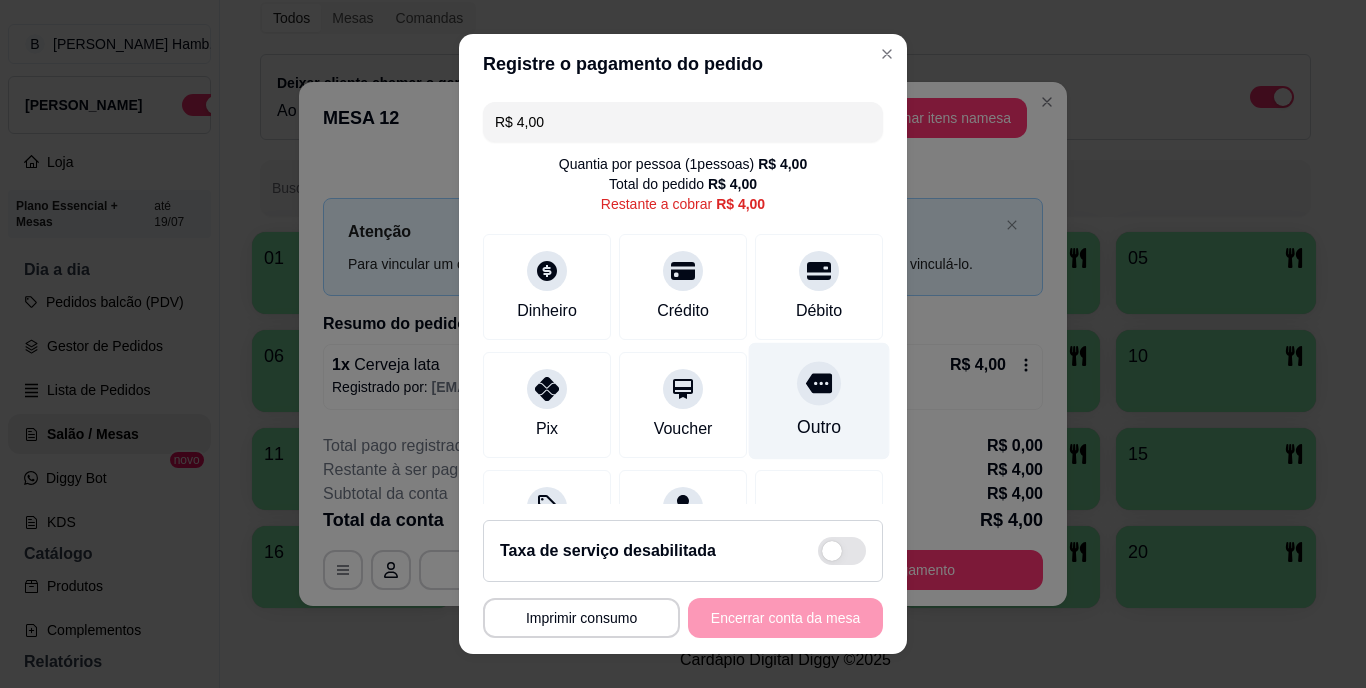 click on "Outro" at bounding box center [819, 401] 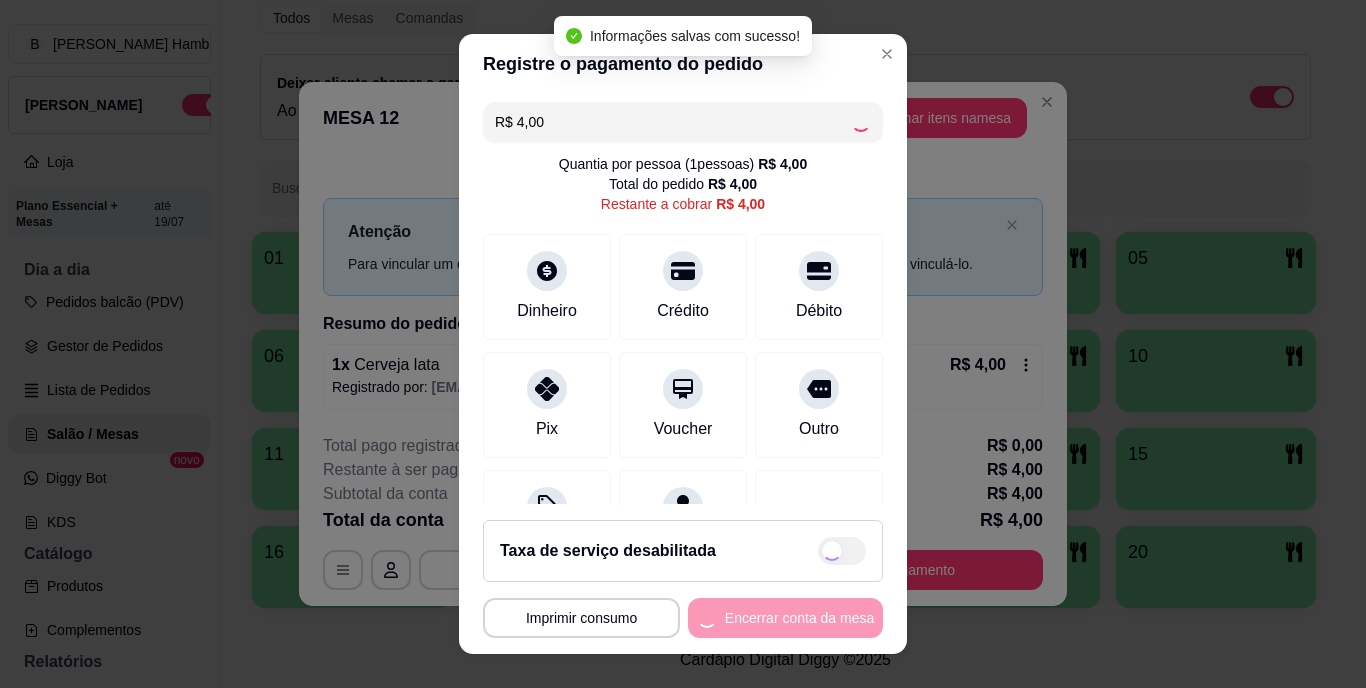 type on "R$ 0,00" 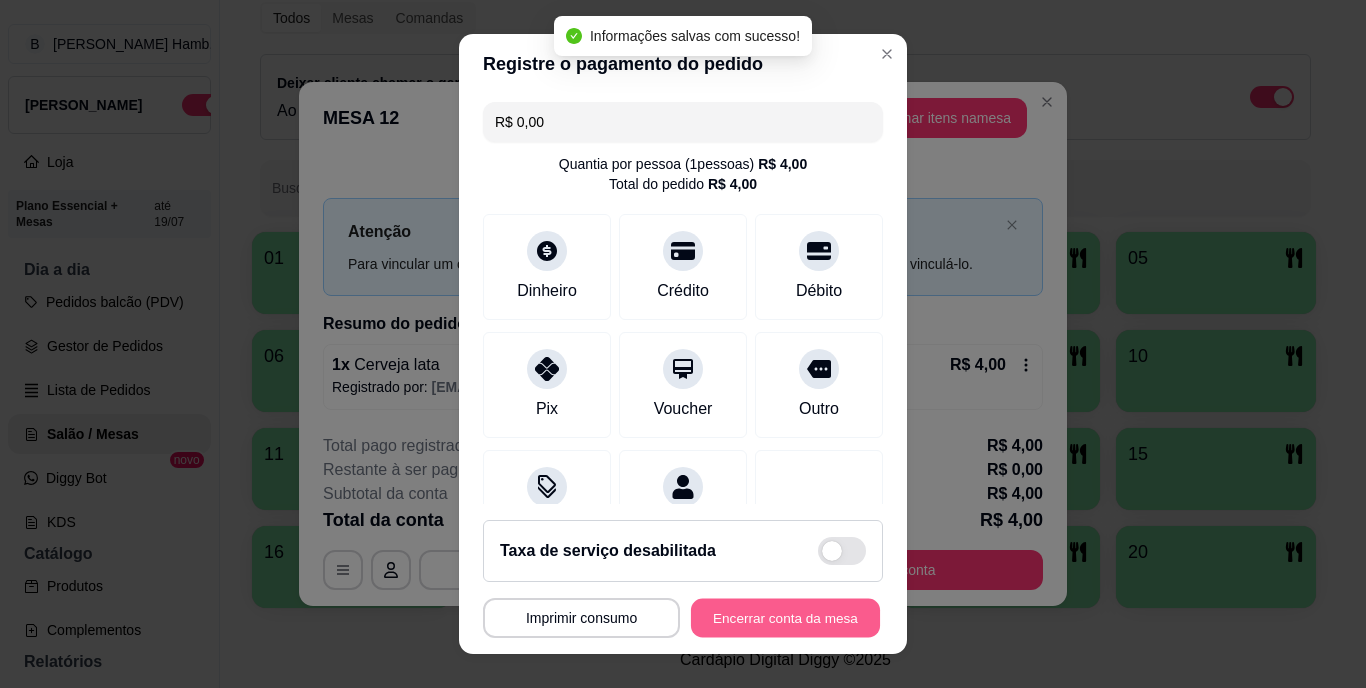 click on "Encerrar conta da mesa" at bounding box center (785, 617) 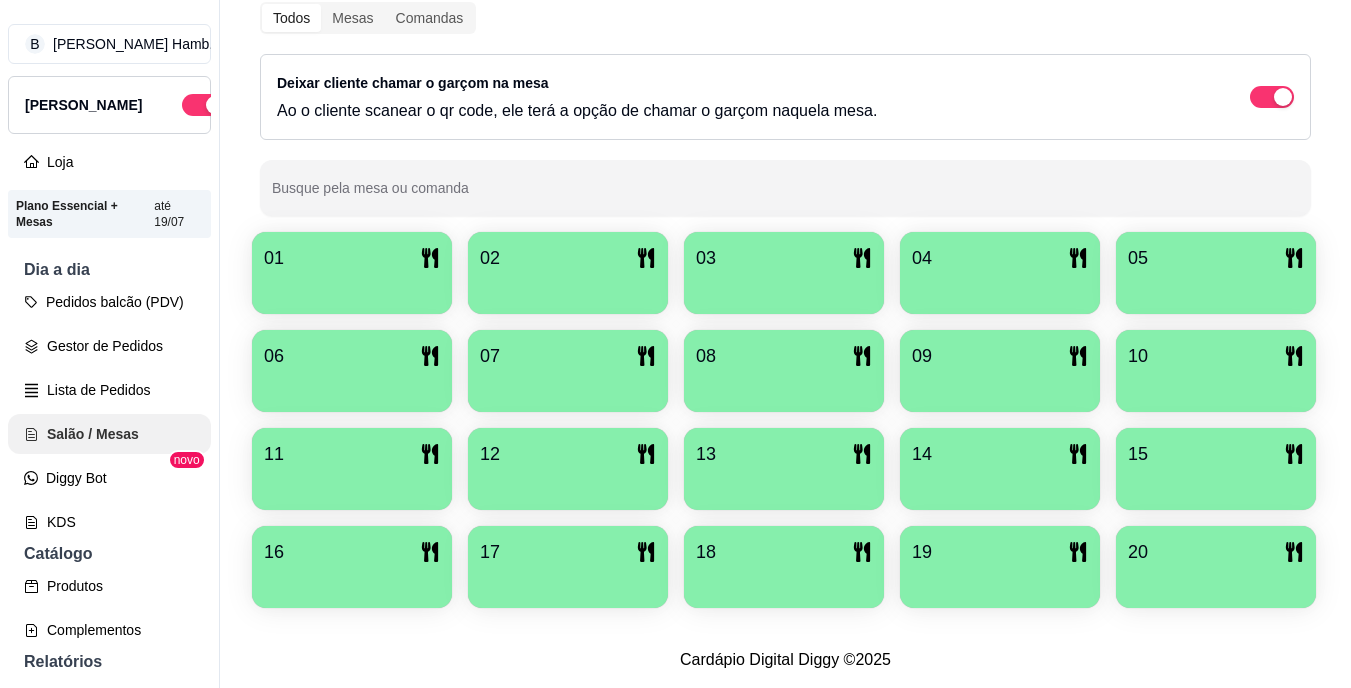 click on "Salão / Mesas" at bounding box center [109, 434] 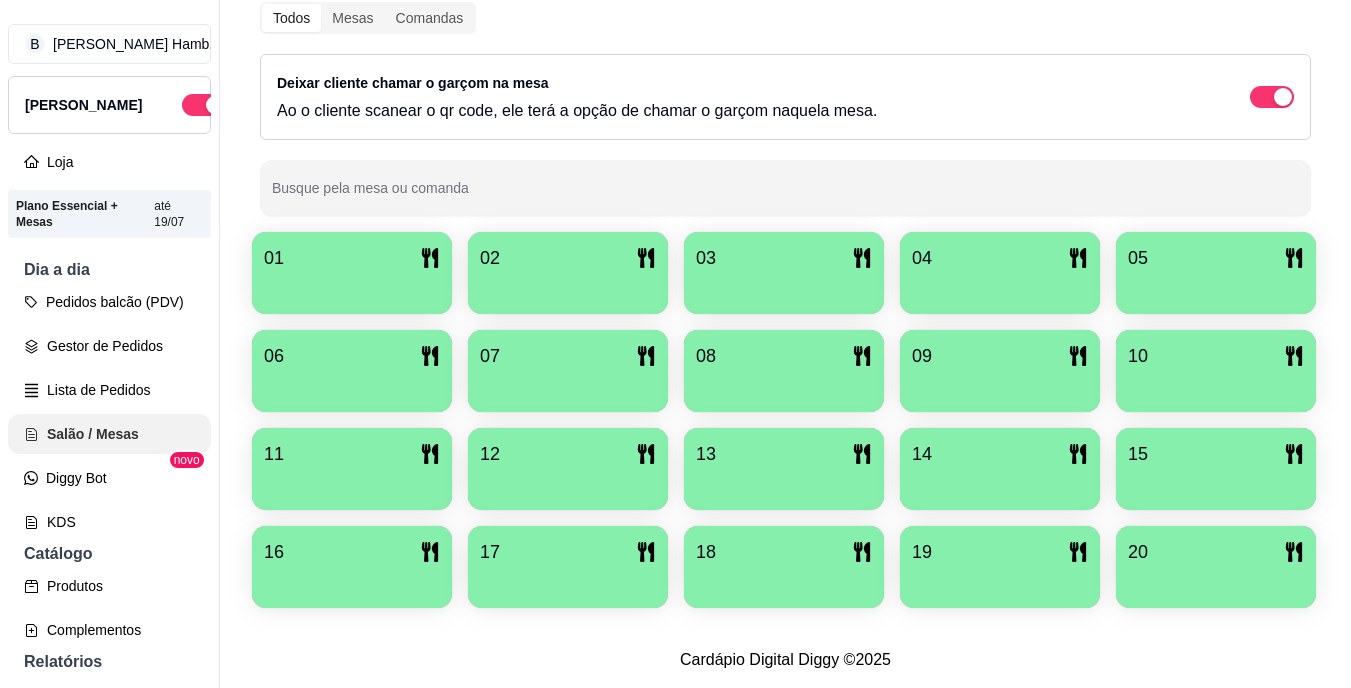 scroll, scrollTop: 0, scrollLeft: 0, axis: both 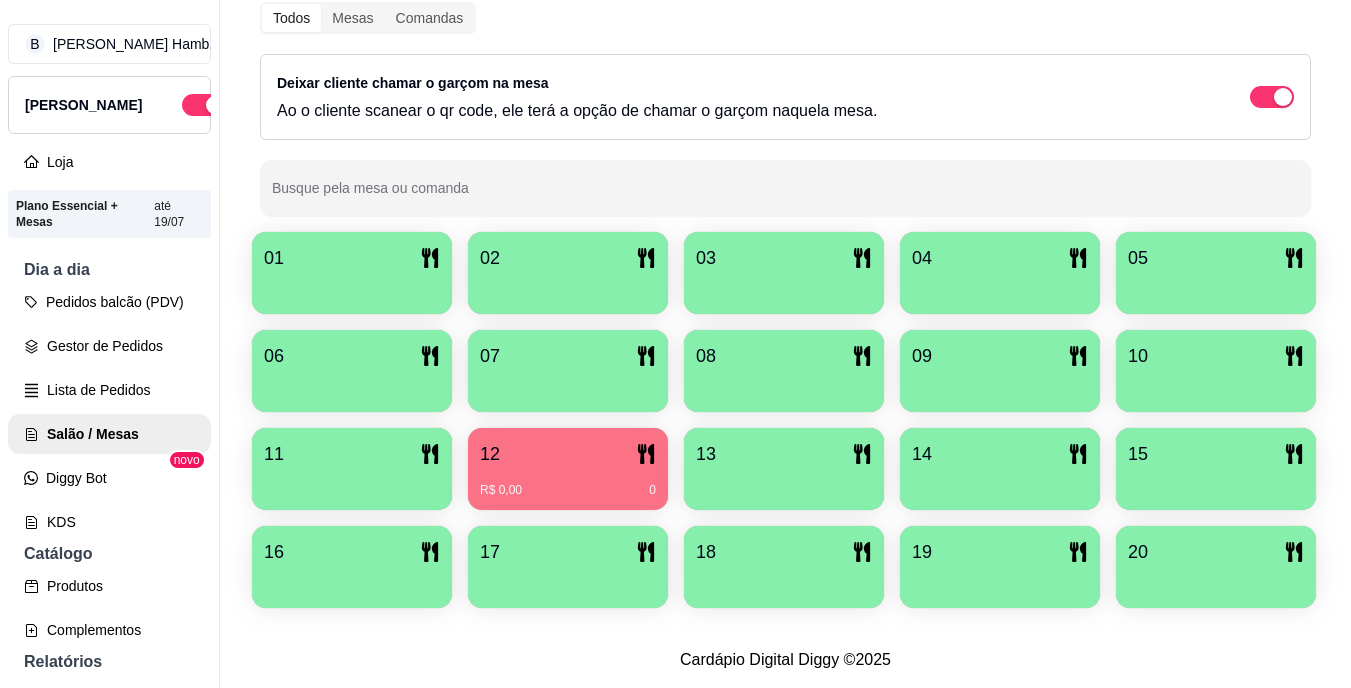 click on "12 R$ 0,00 0" at bounding box center [568, 469] 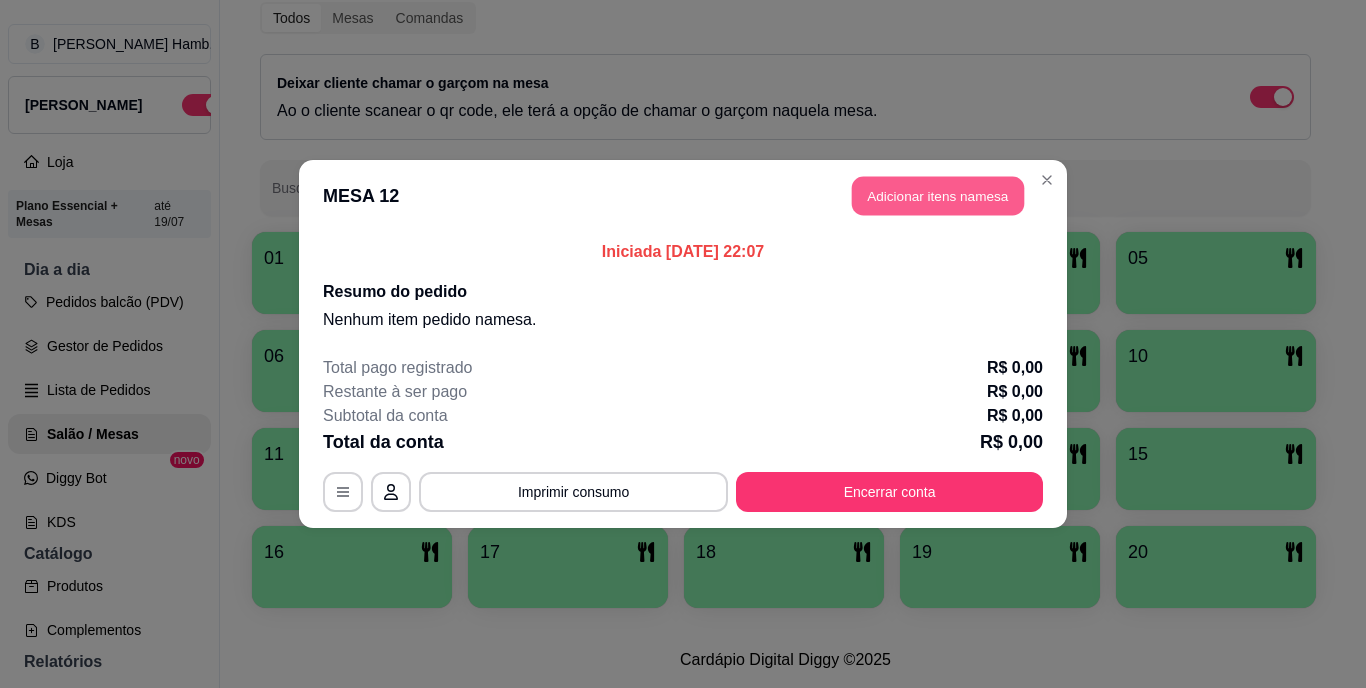 click on "Adicionar itens na  mesa" at bounding box center [938, 196] 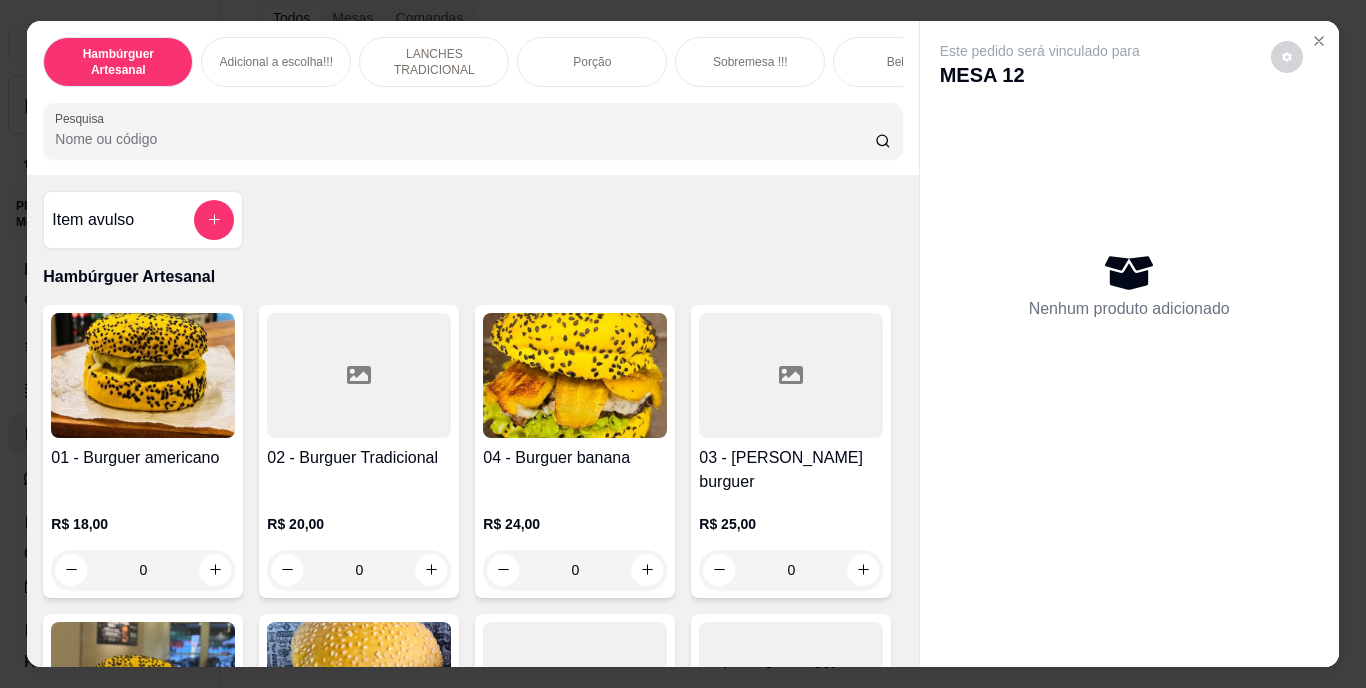 click on "Pesquisa" at bounding box center [465, 139] 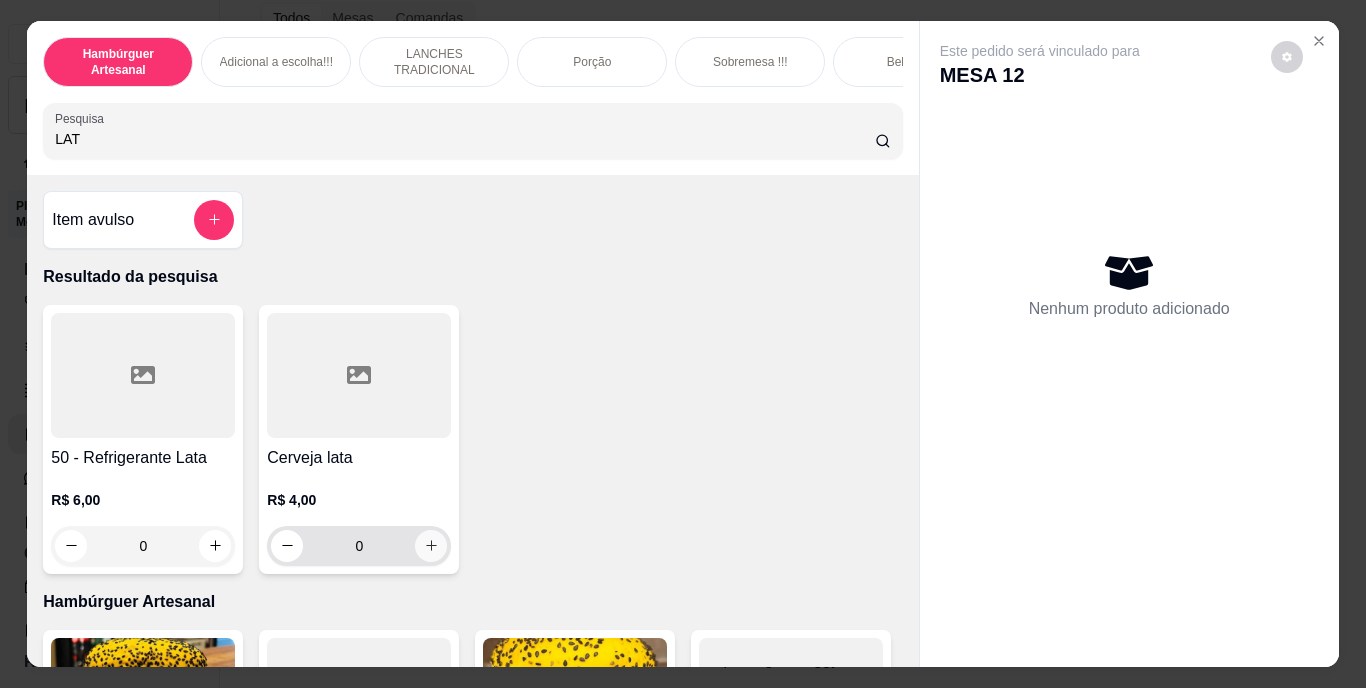 type on "LAT" 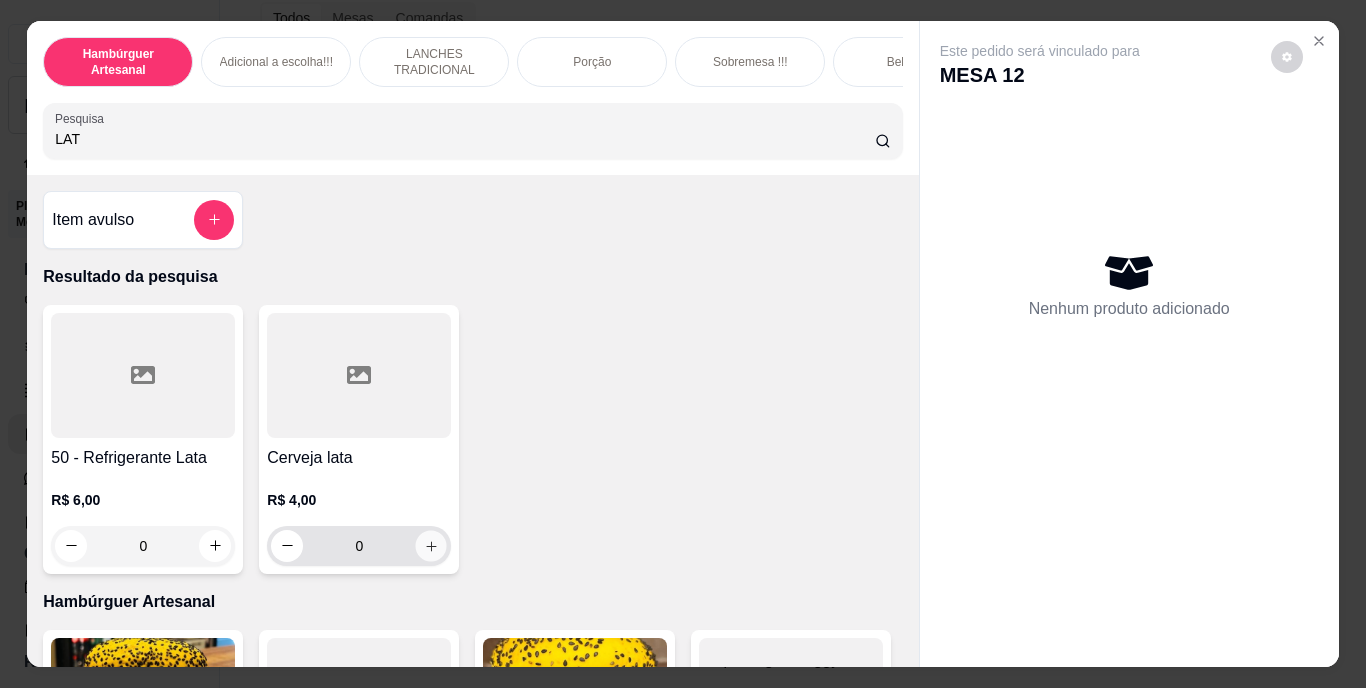 click 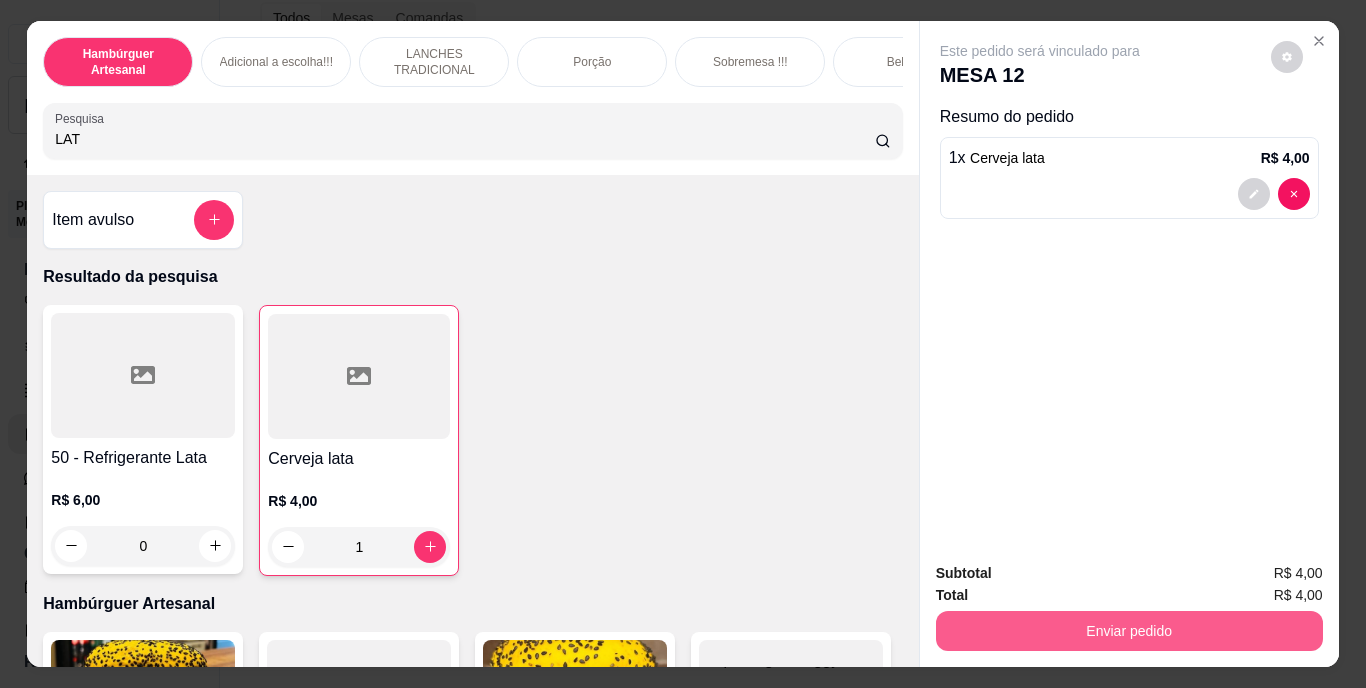 click on "Enviar pedido" at bounding box center [1129, 631] 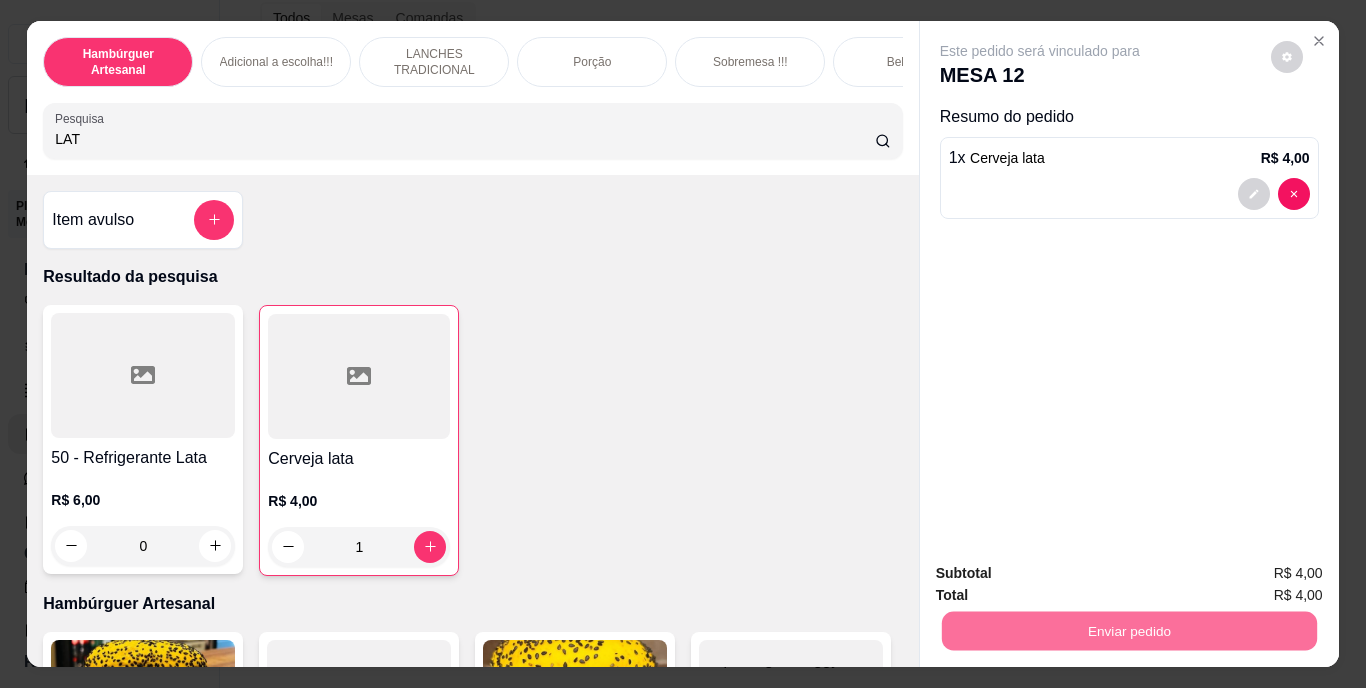 click on "Não registrar e enviar pedido" at bounding box center [1063, 575] 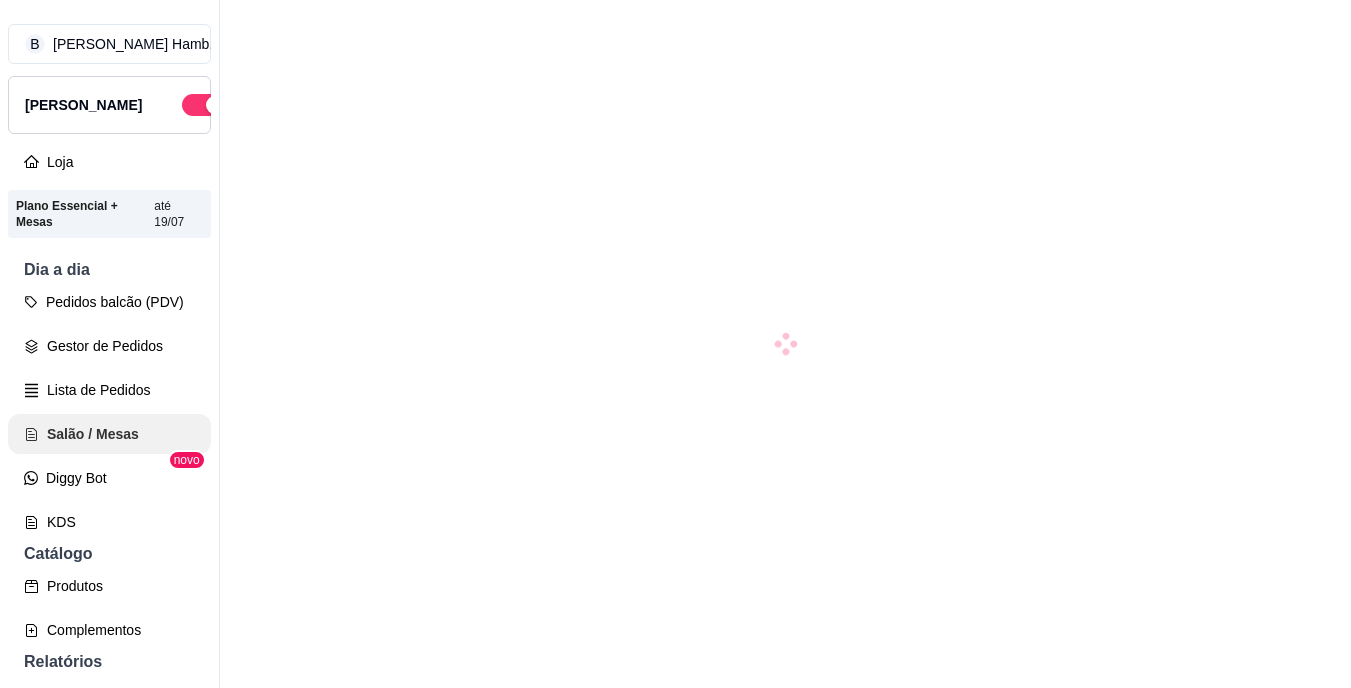 scroll, scrollTop: 0, scrollLeft: 0, axis: both 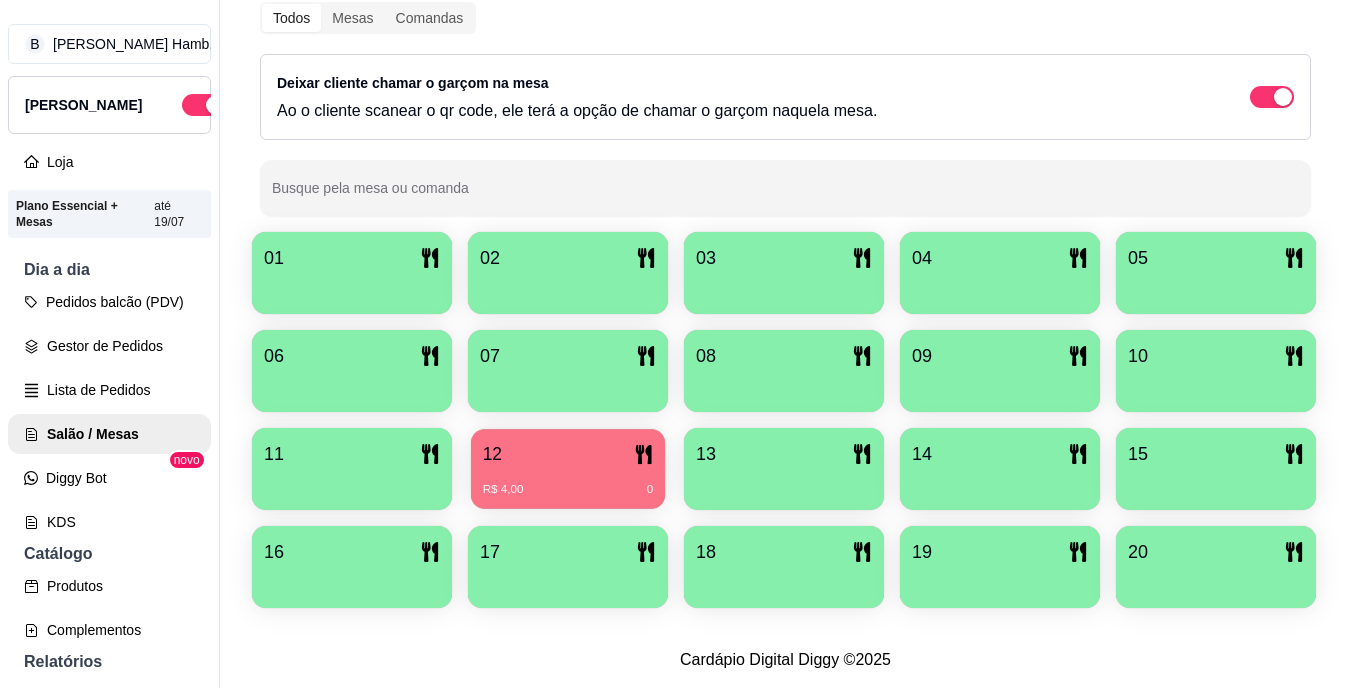 click on "R$ 4,00 0" at bounding box center (568, 482) 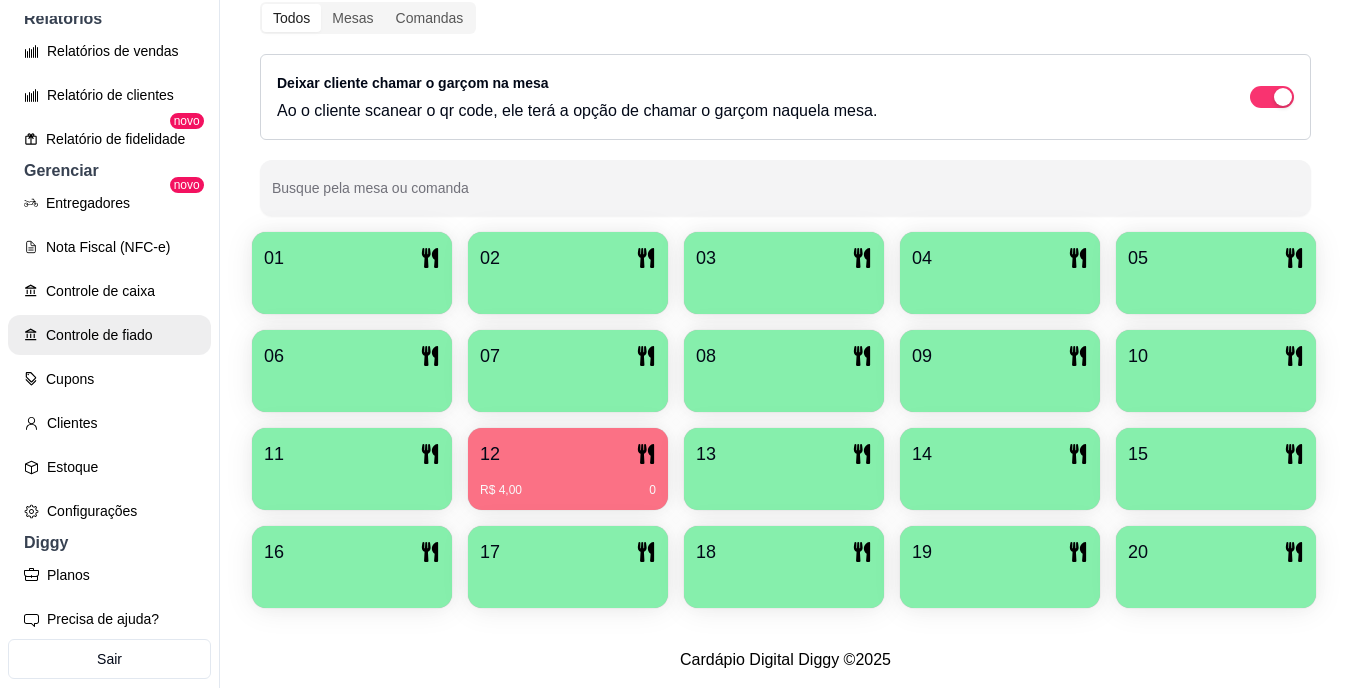 scroll, scrollTop: 642, scrollLeft: 0, axis: vertical 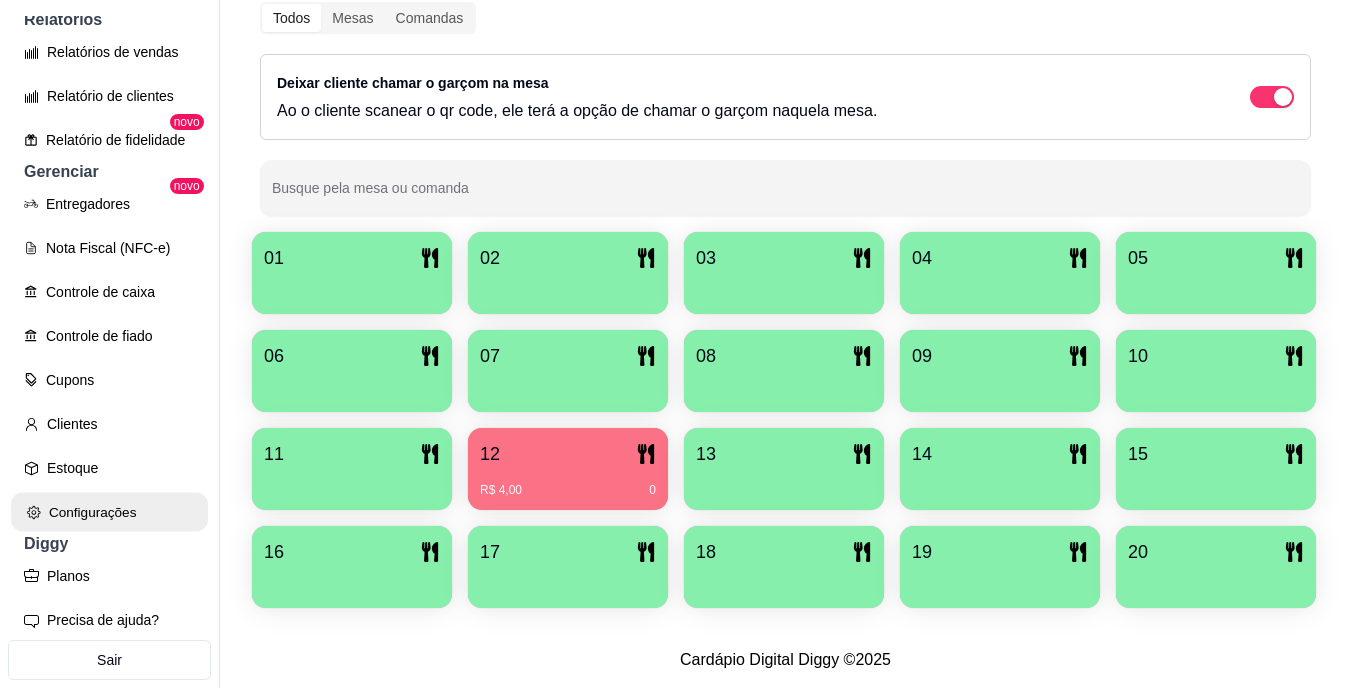 click on "Configurações" at bounding box center (109, 512) 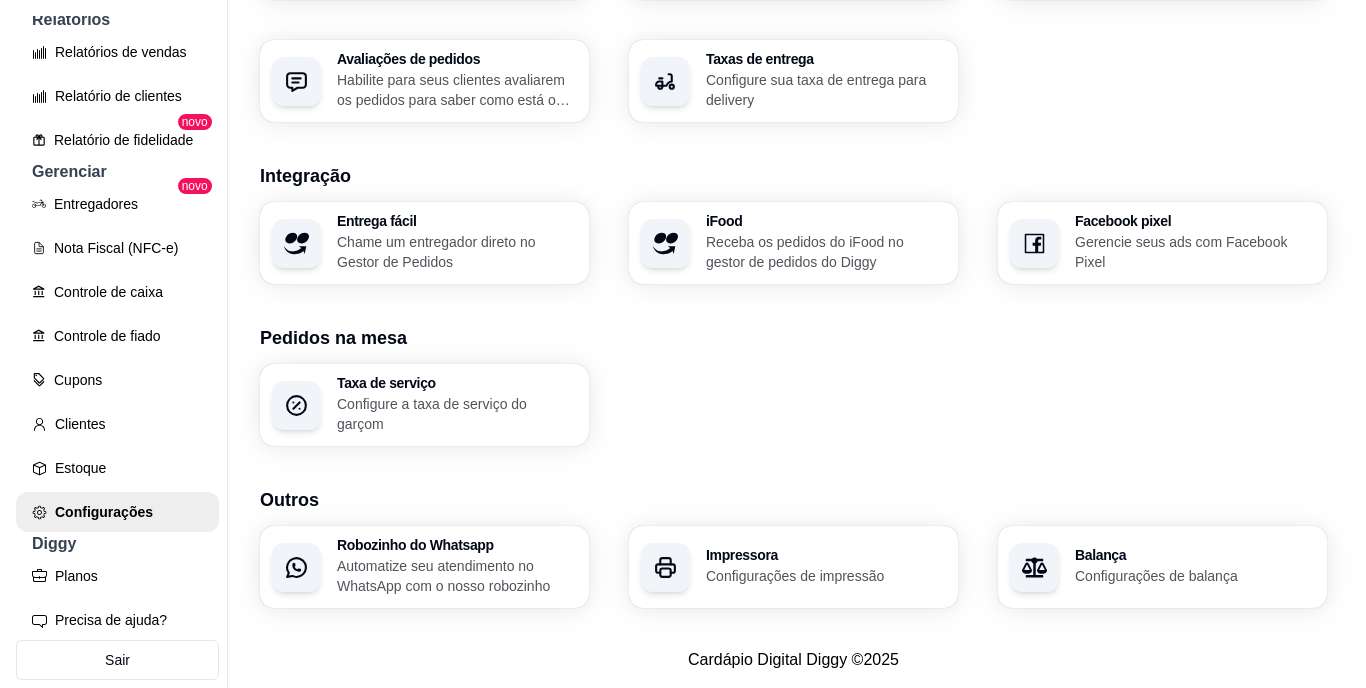 scroll, scrollTop: 743, scrollLeft: 0, axis: vertical 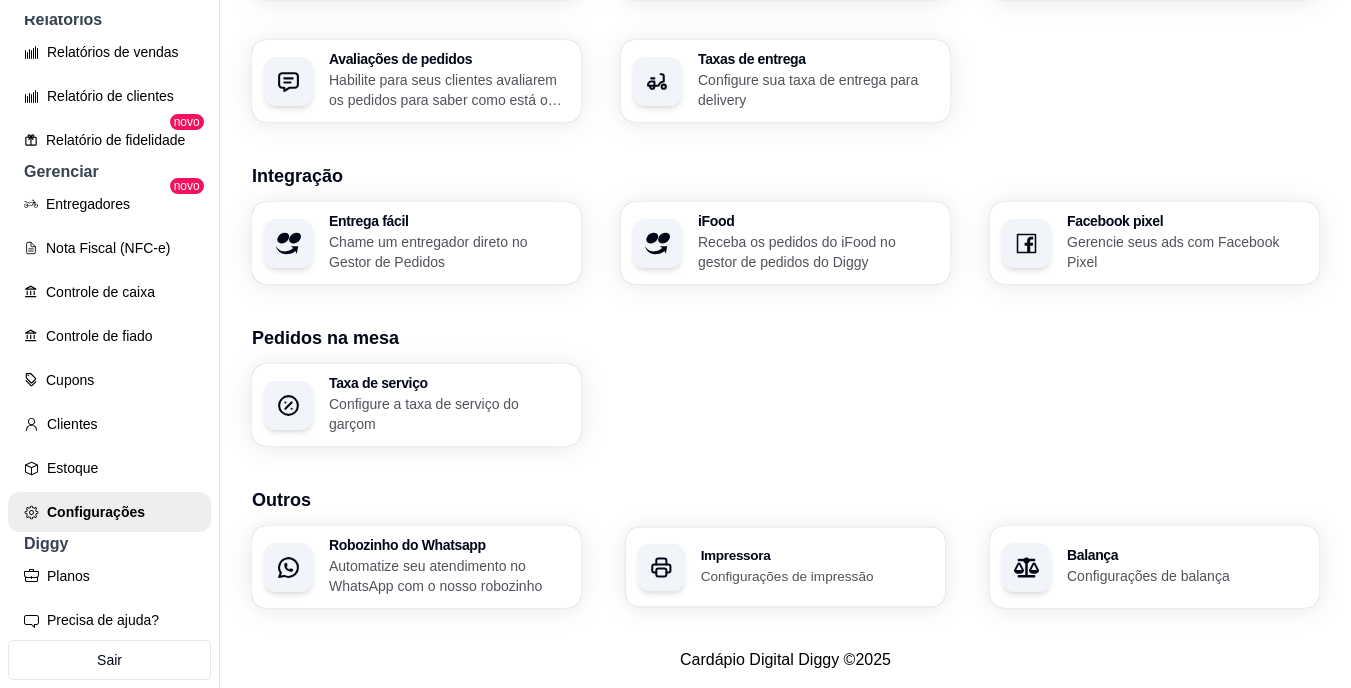 click on "Impressora" at bounding box center (817, 556) 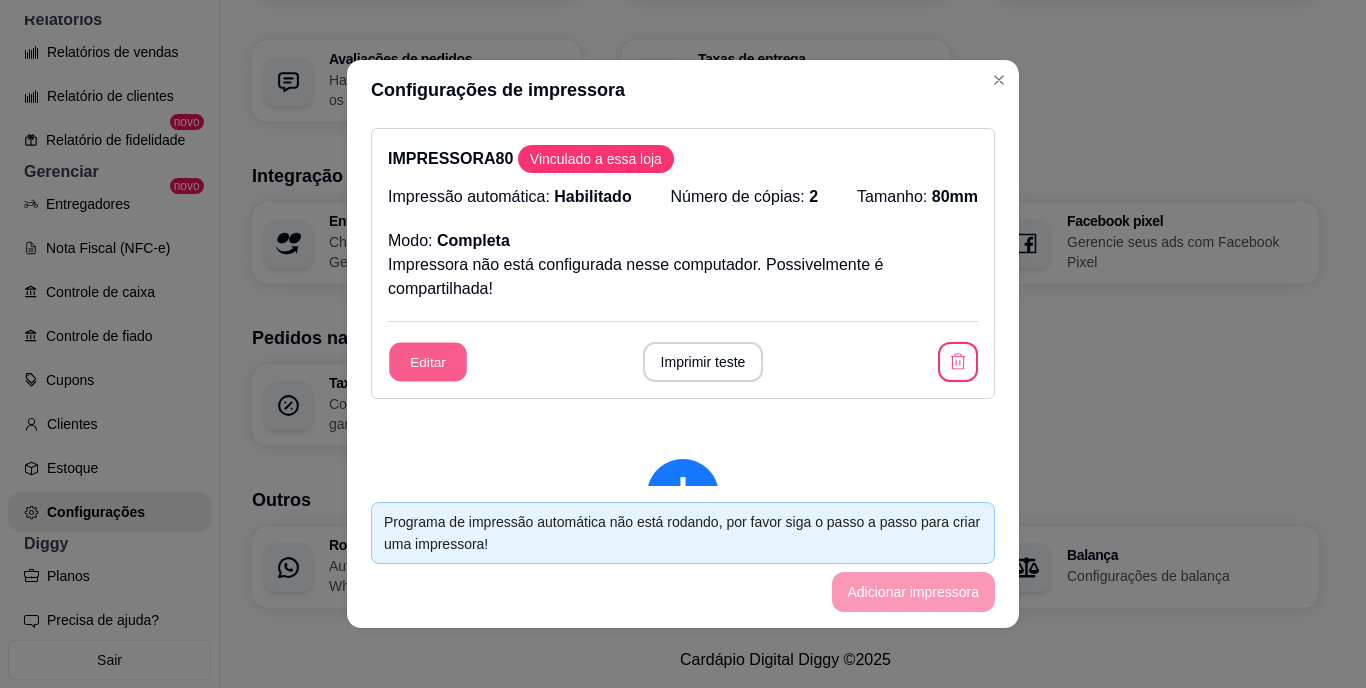 click on "Editar" at bounding box center (428, 362) 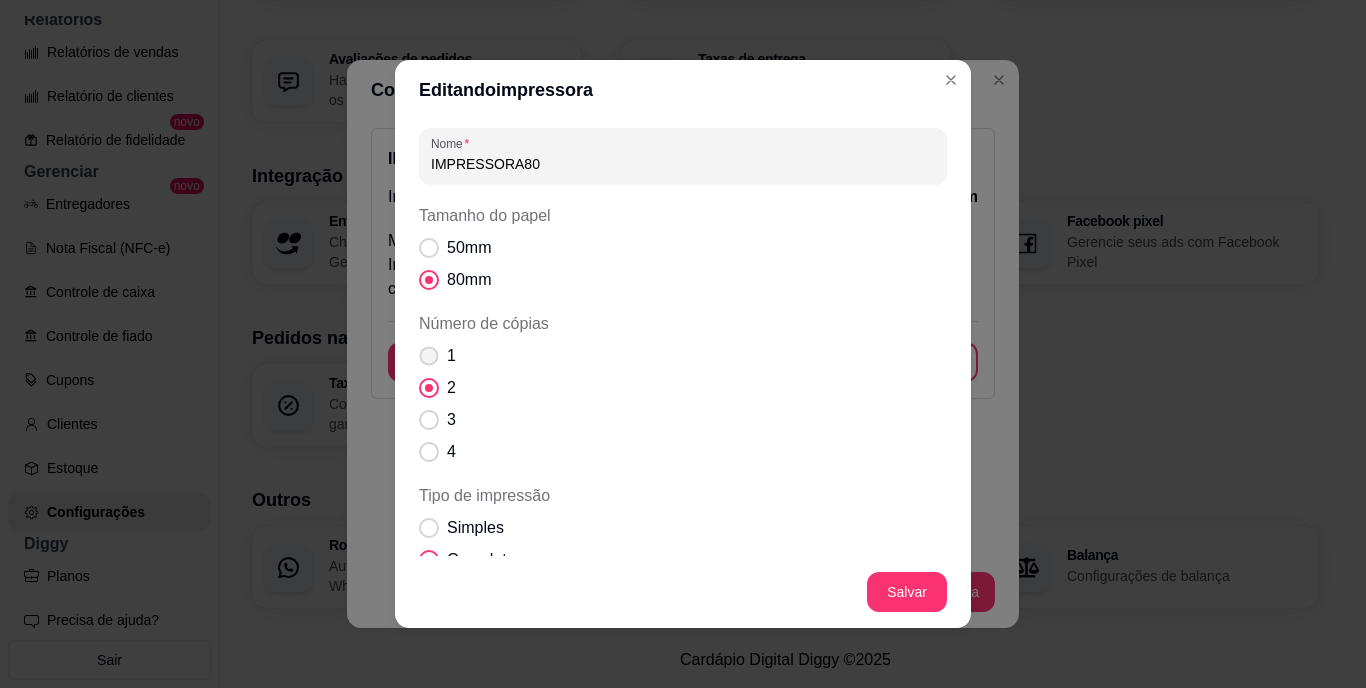 click at bounding box center [429, 356] 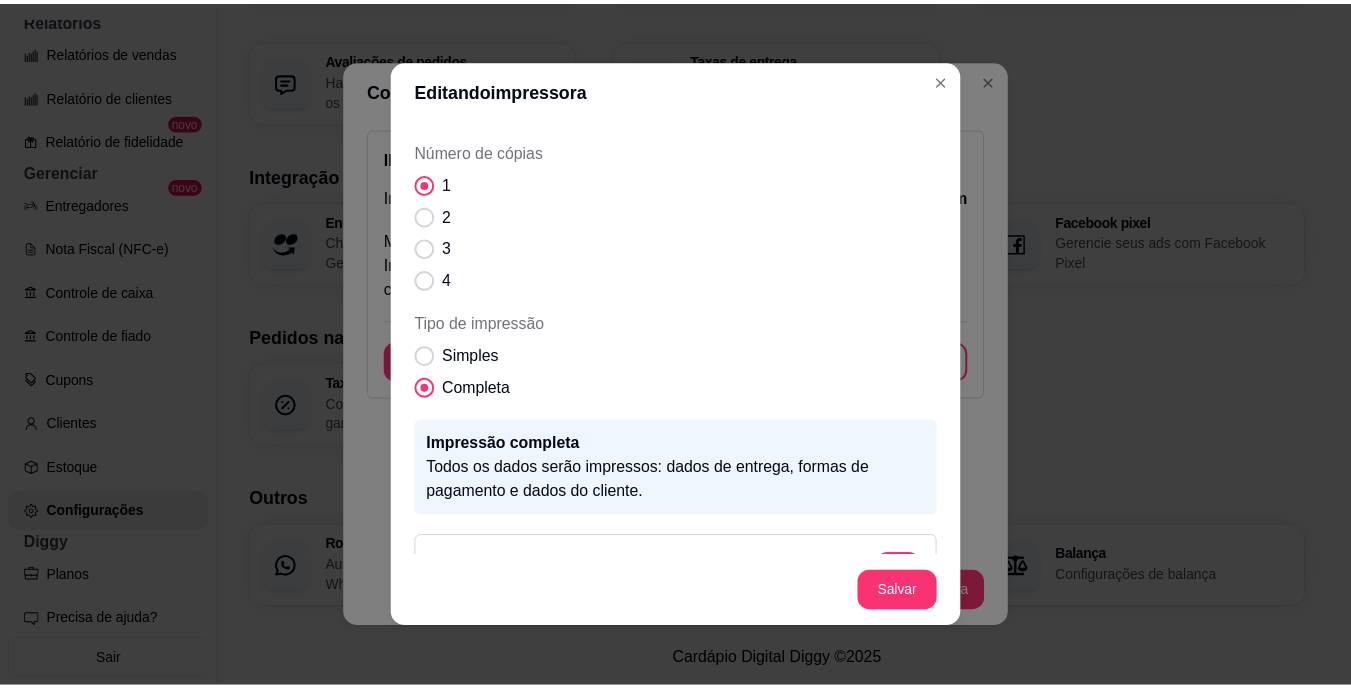scroll, scrollTop: 218, scrollLeft: 0, axis: vertical 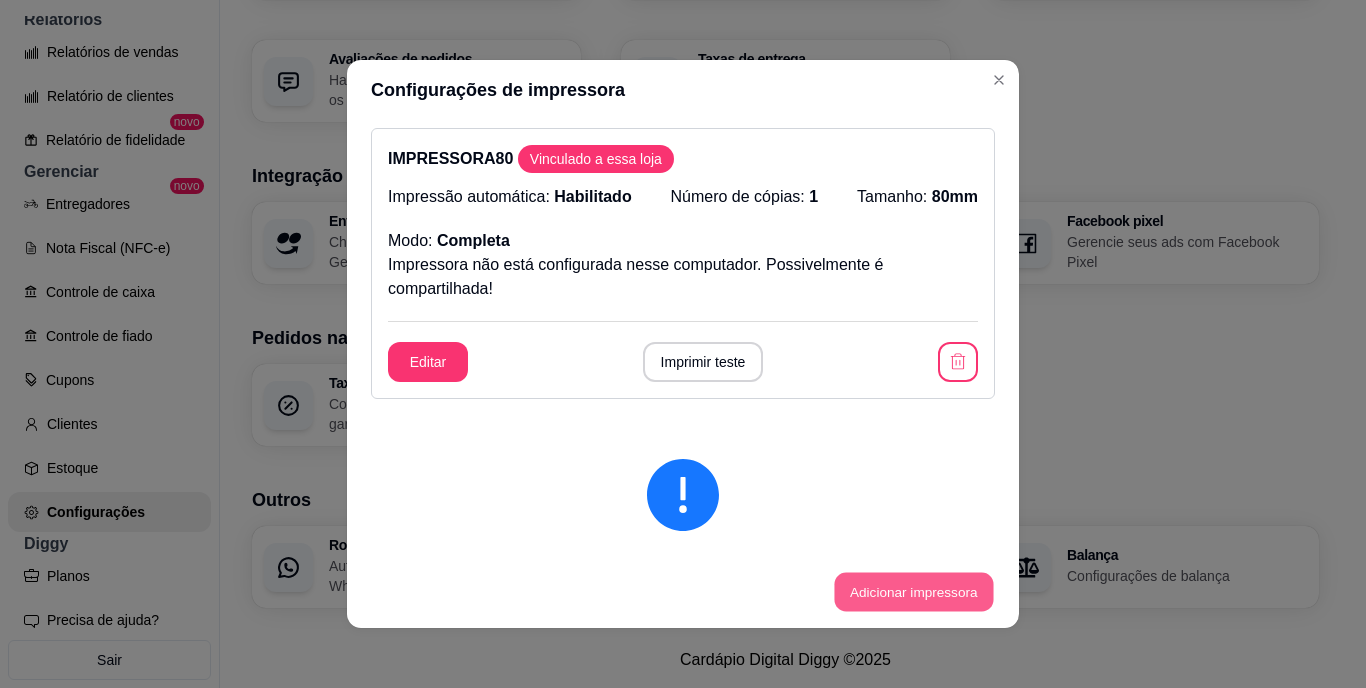click on "Adicionar impressora" at bounding box center [913, 592] 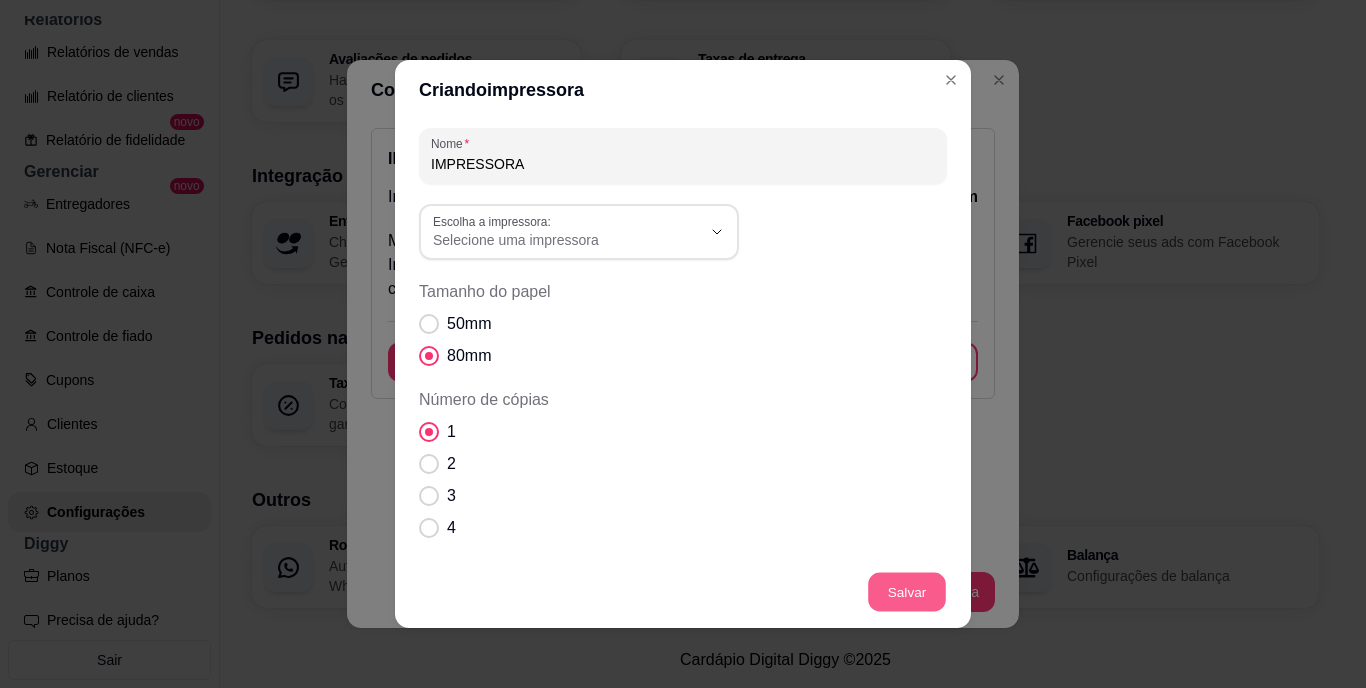 click on "Salvar" at bounding box center [907, 592] 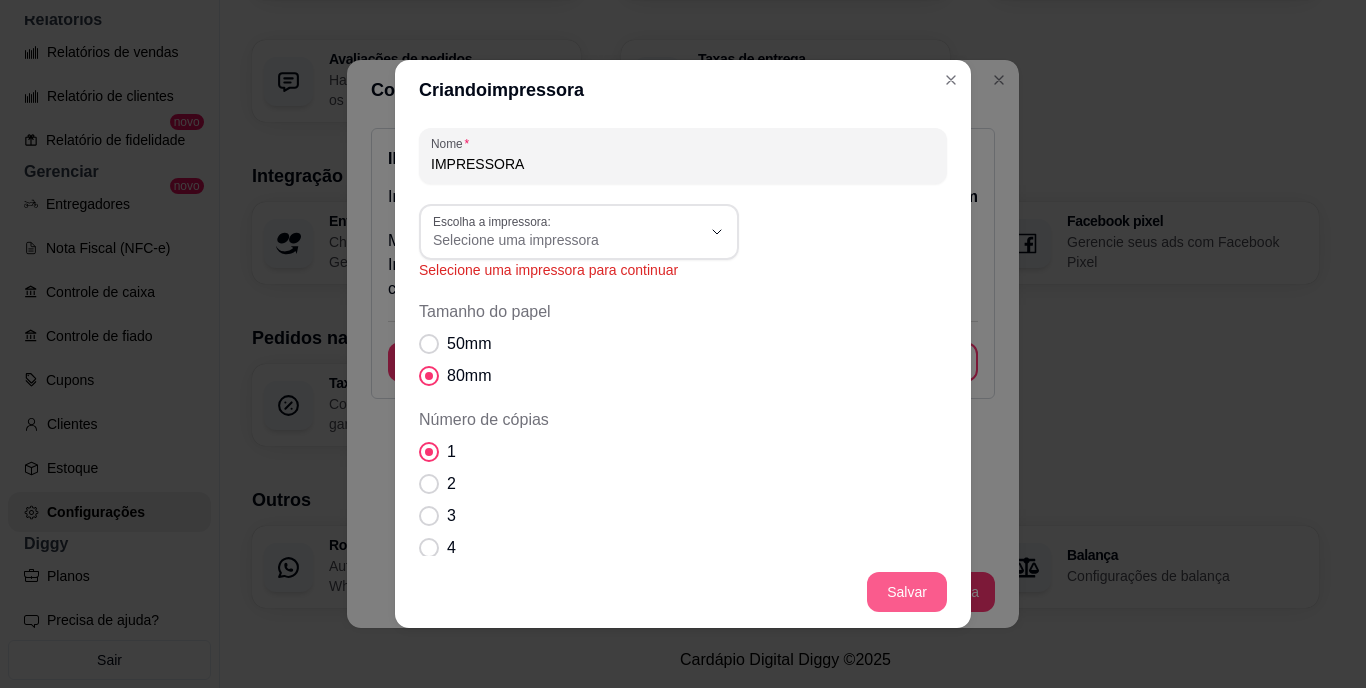 click on "Salvar" at bounding box center (907, 592) 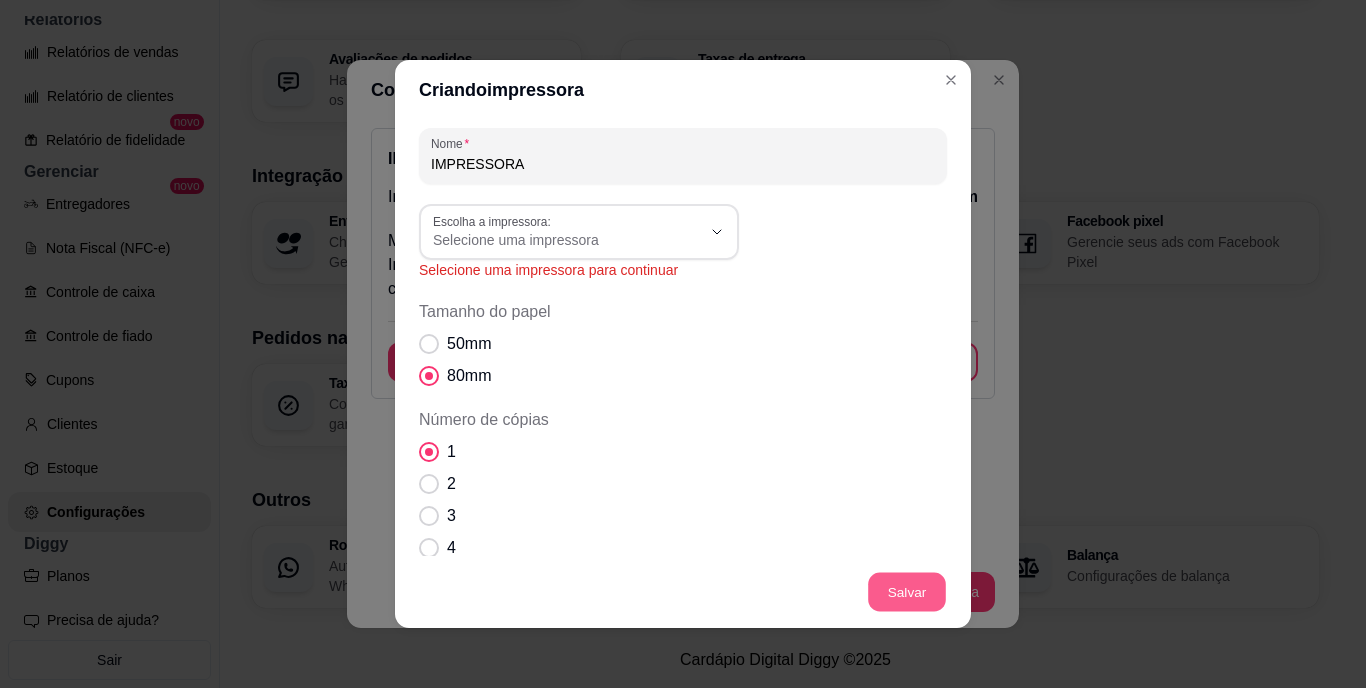click on "Salvar" at bounding box center [907, 592] 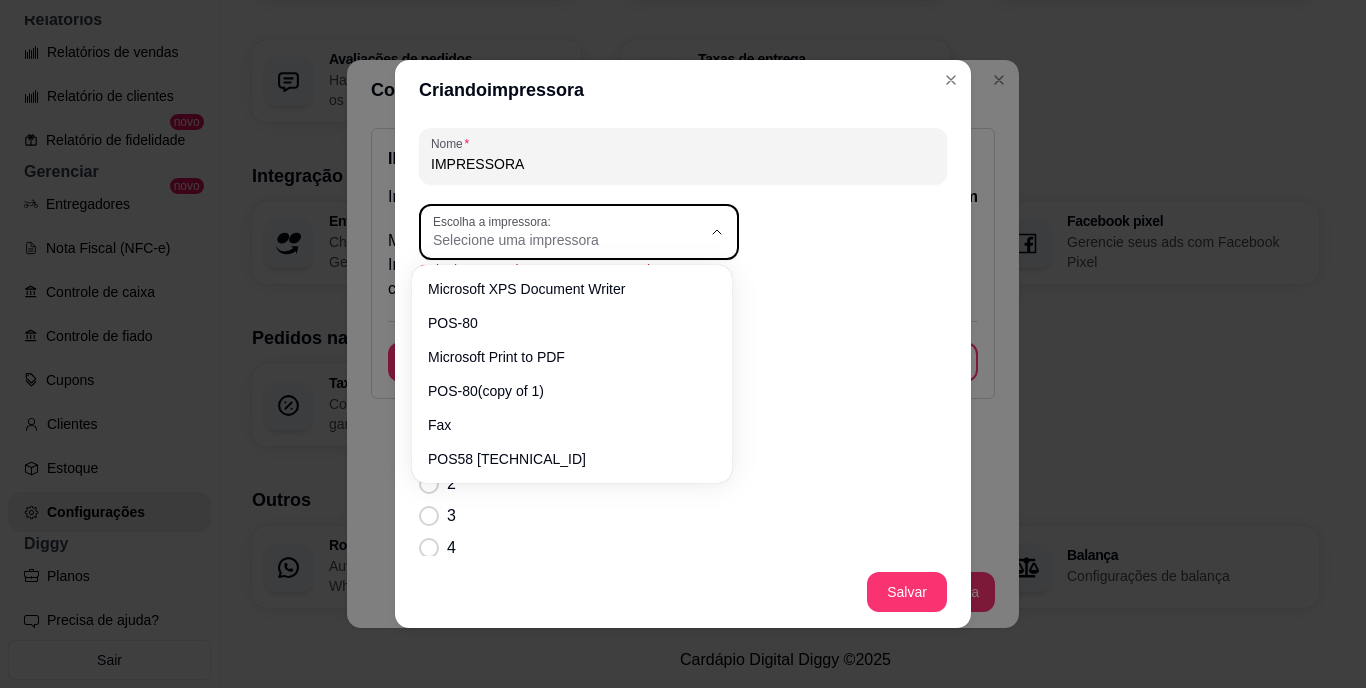 click on "Selecione uma impressora" at bounding box center [567, 240] 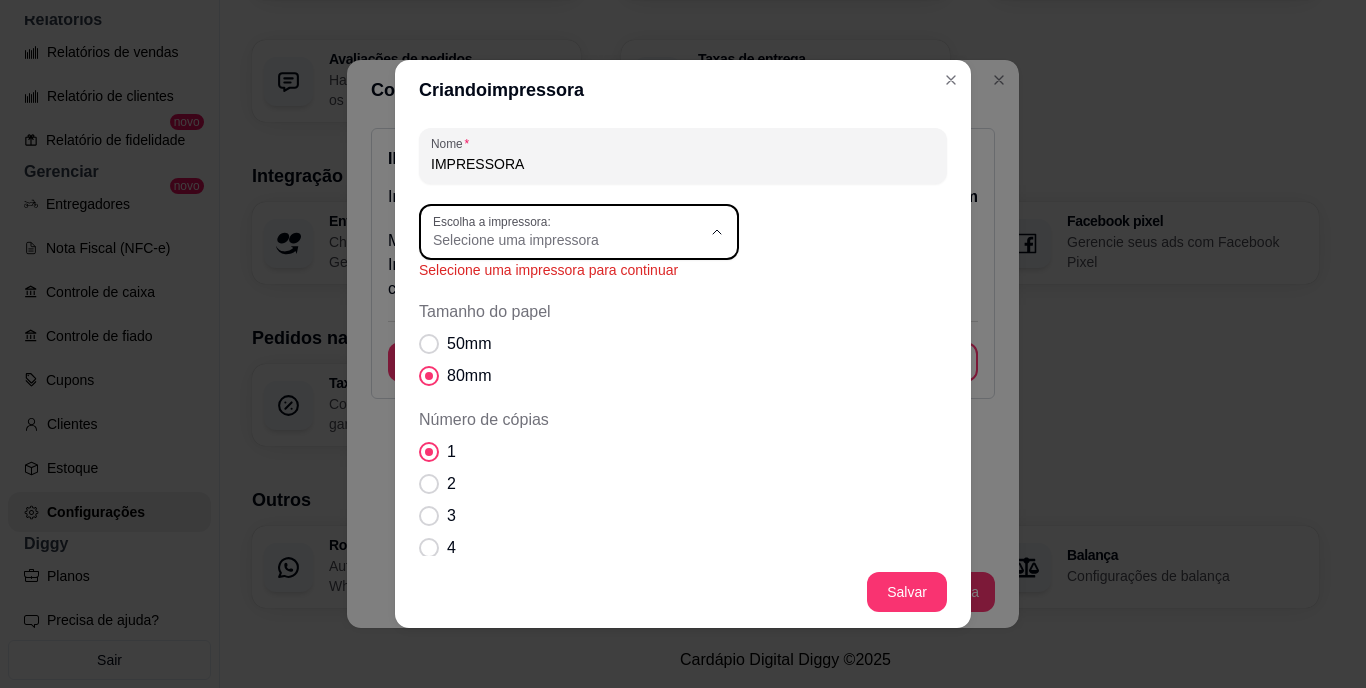 click on "POS-80(copy of 1)" at bounding box center [561, 385] 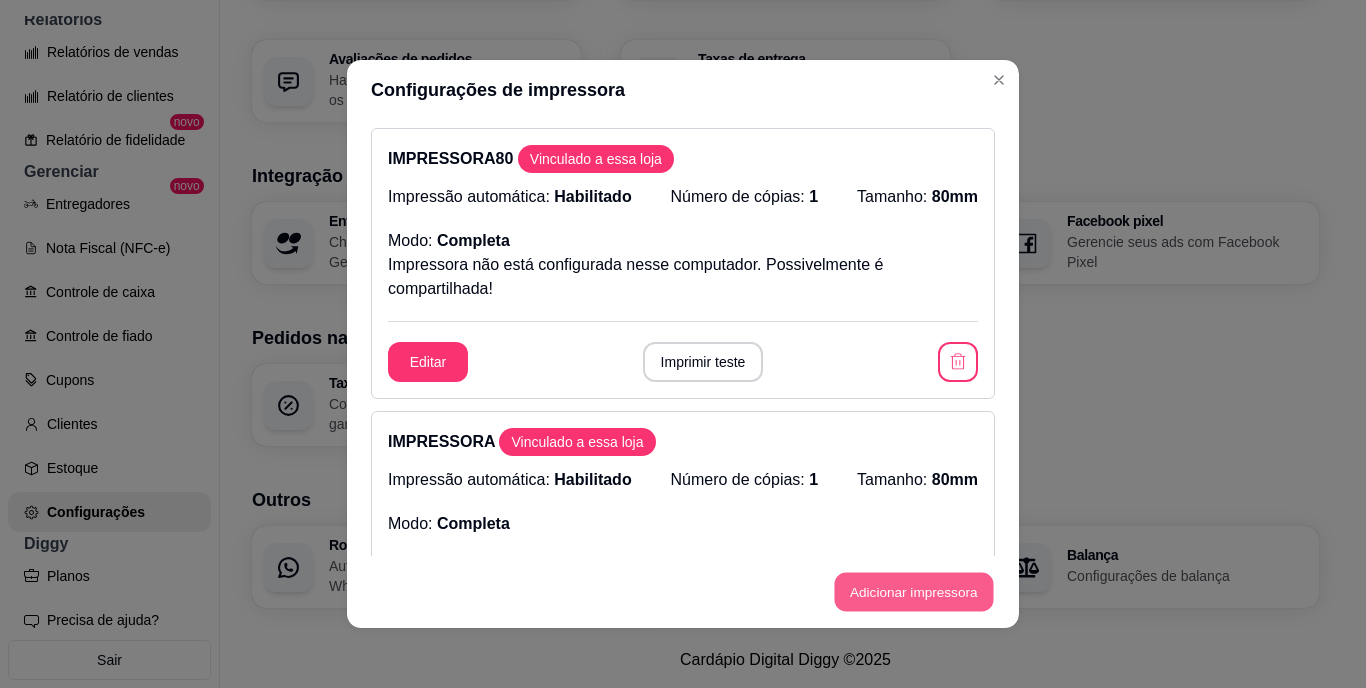 click on "Adicionar impressora" at bounding box center [913, 592] 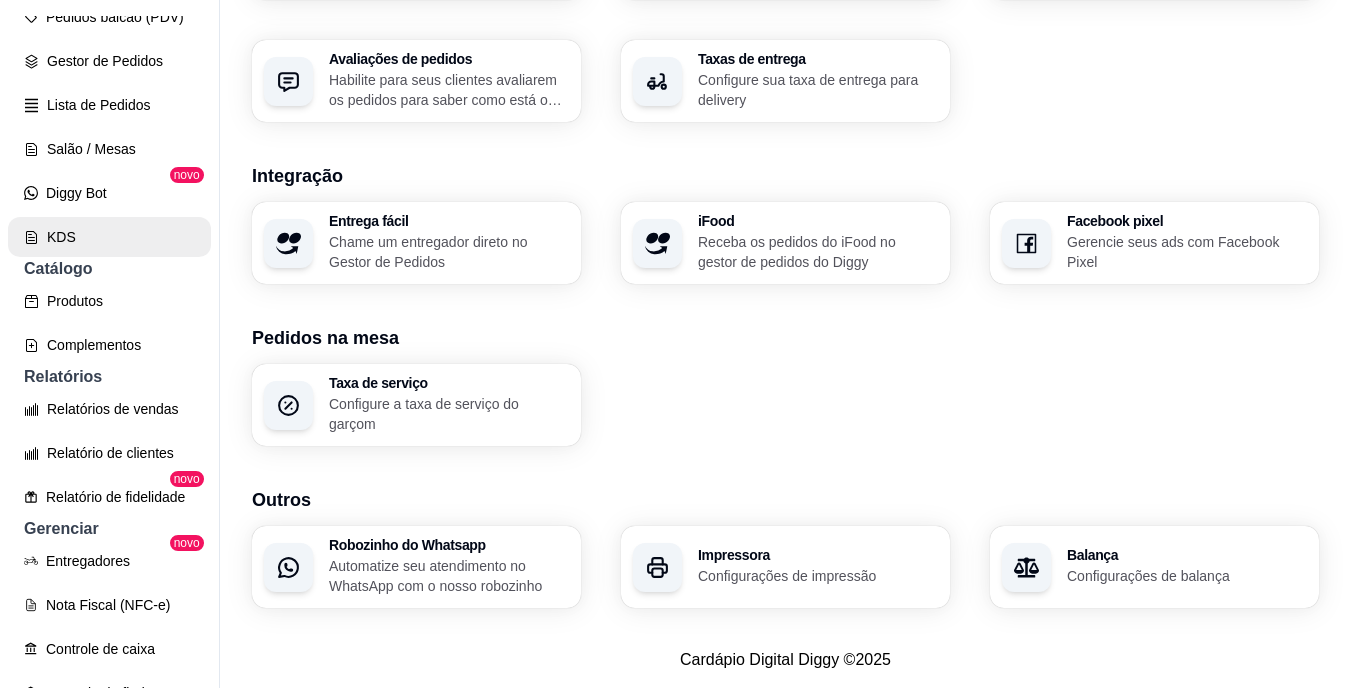 scroll, scrollTop: 282, scrollLeft: 0, axis: vertical 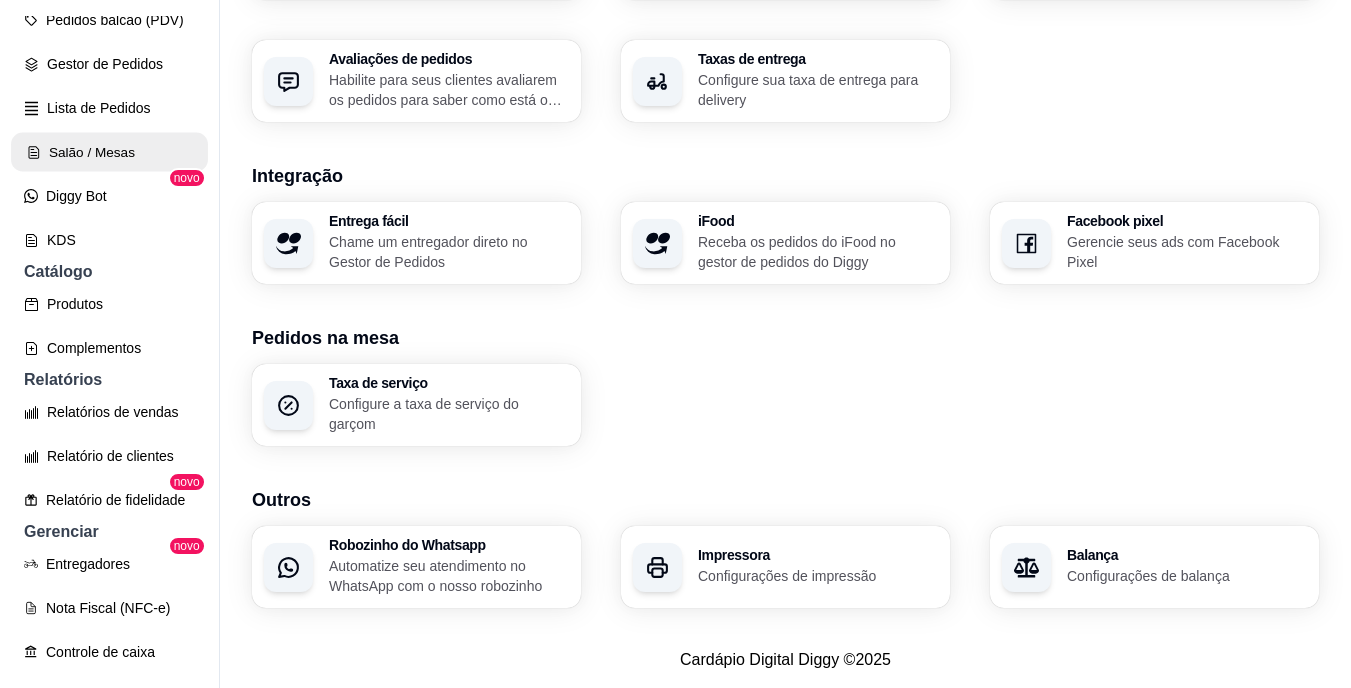 click on "Salão / Mesas" at bounding box center (109, 152) 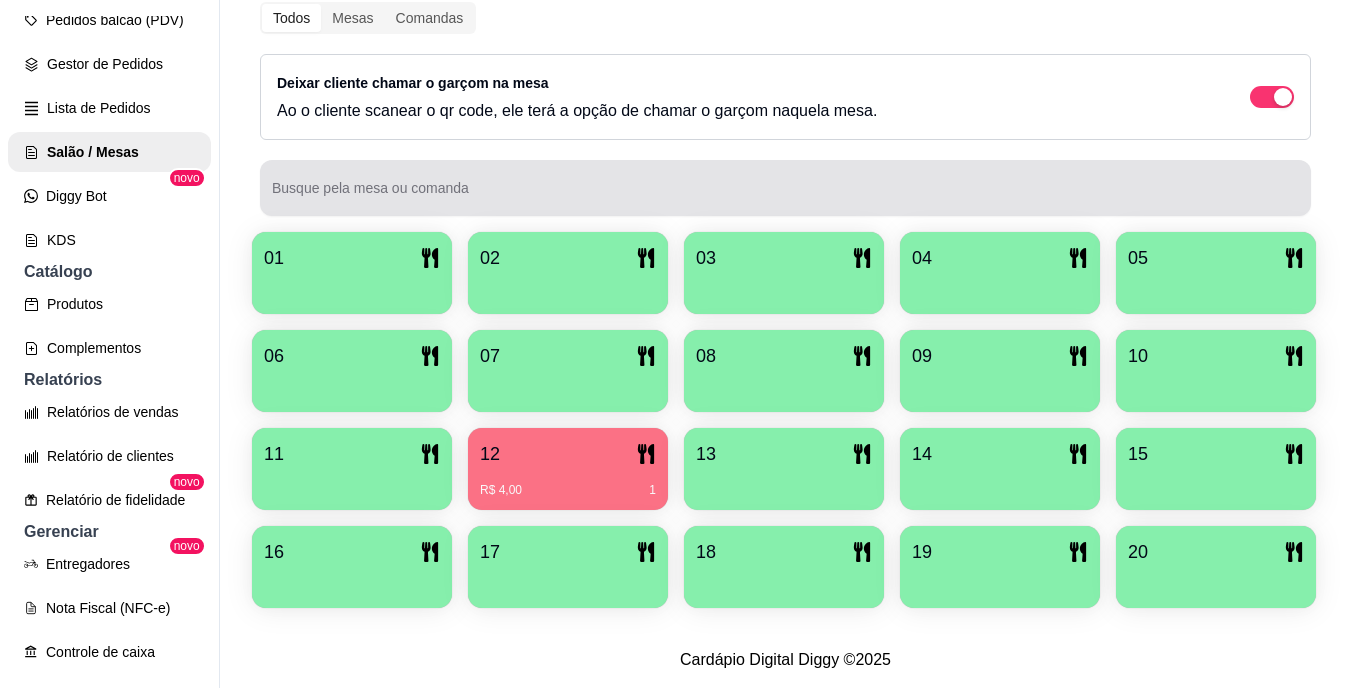 scroll, scrollTop: 279, scrollLeft: 0, axis: vertical 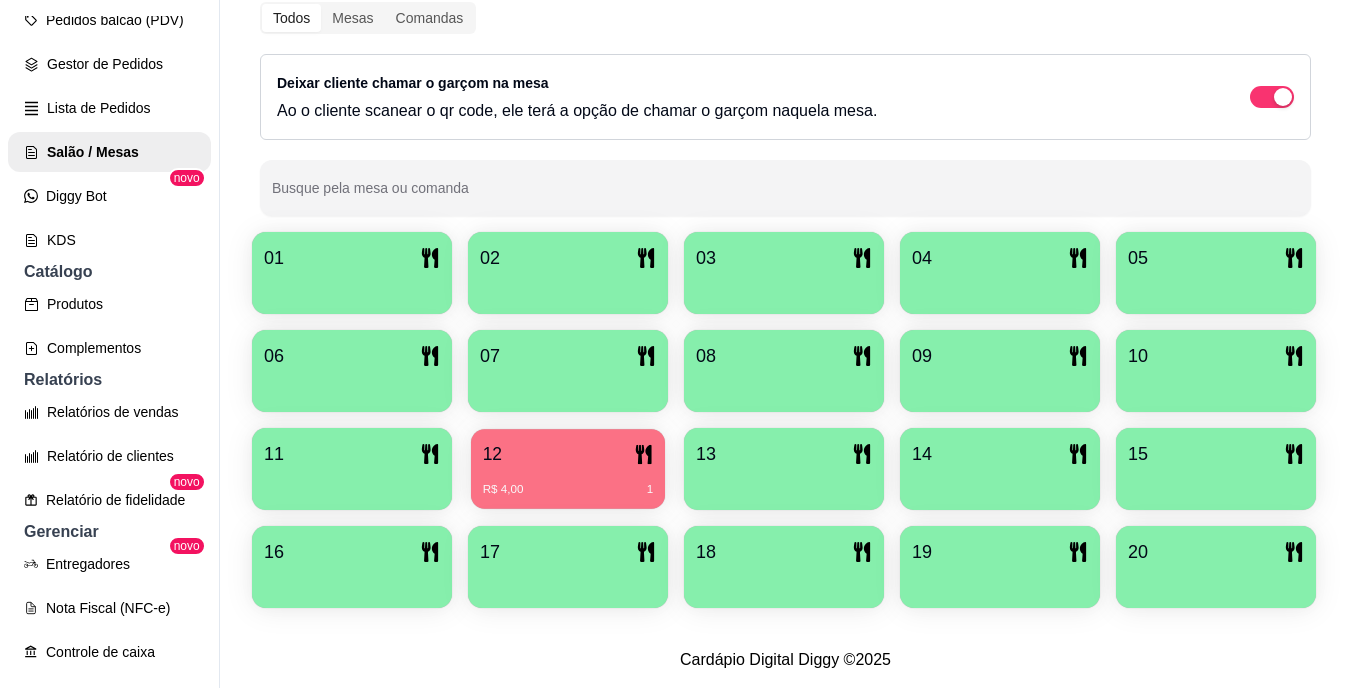 click on "12" at bounding box center [568, 454] 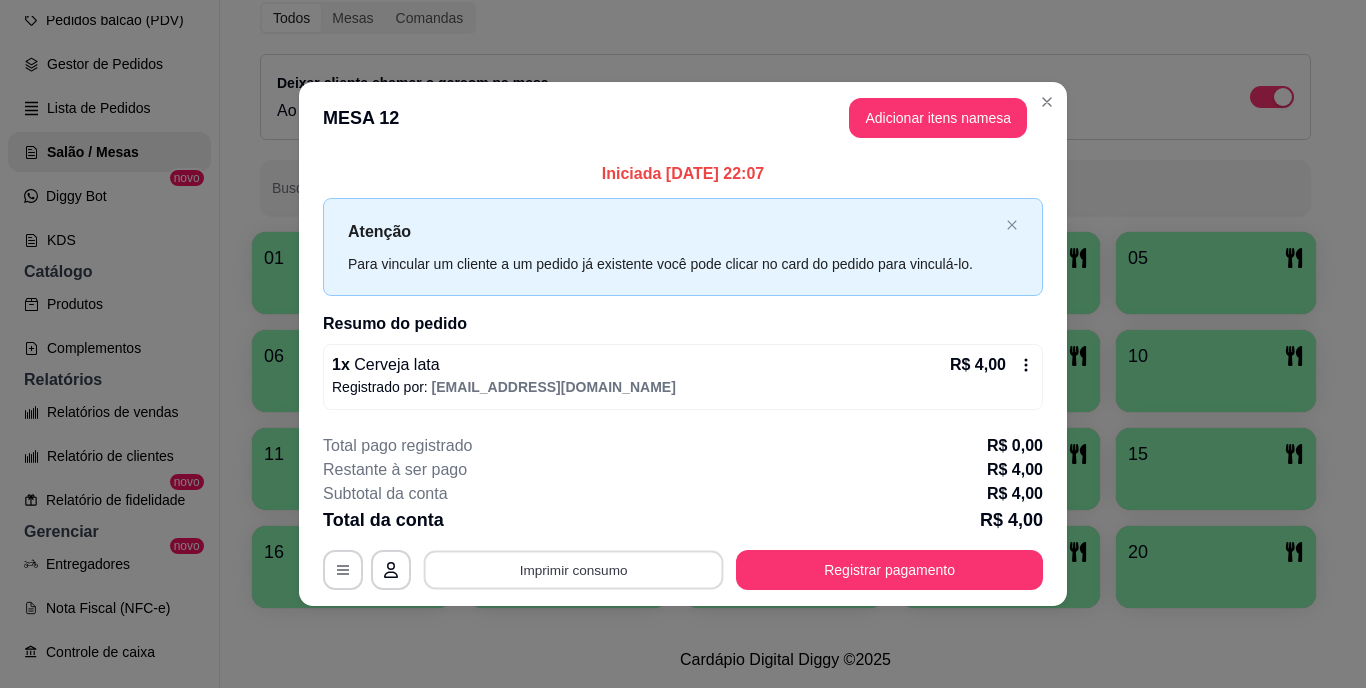 click on "Imprimir consumo" at bounding box center (574, 569) 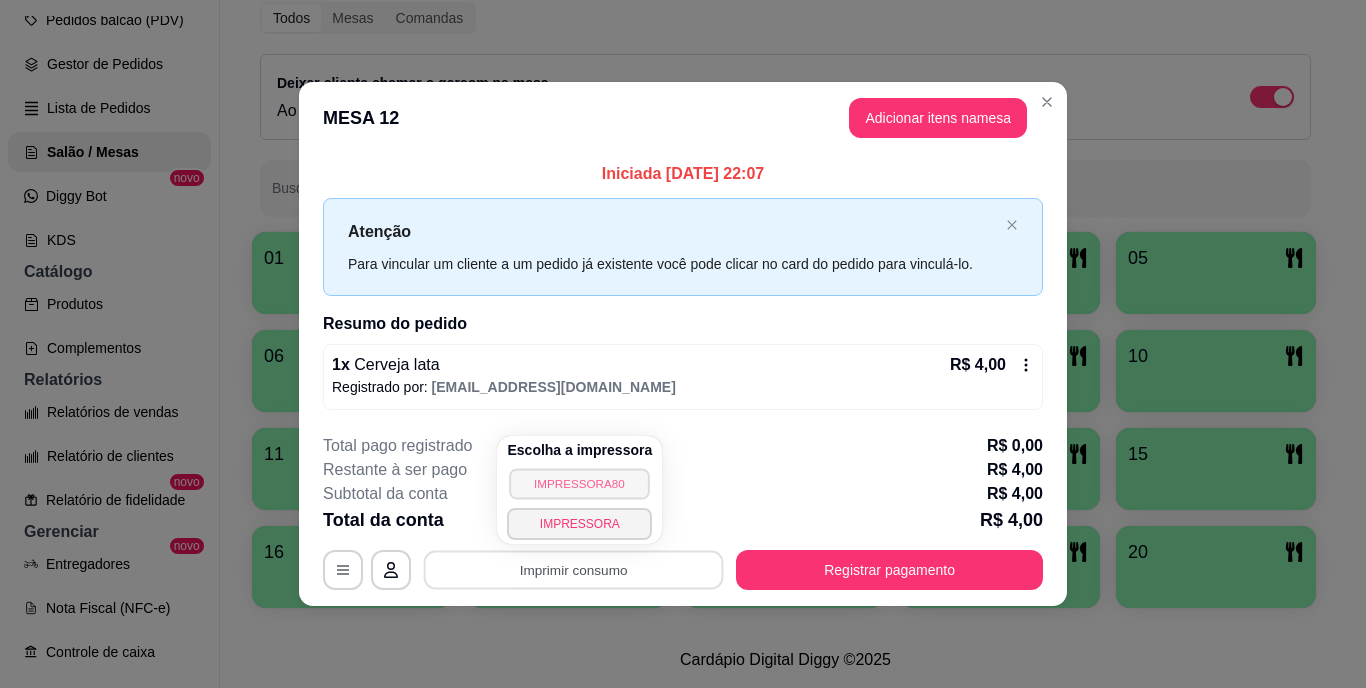 click on "IMPRESSORA80" at bounding box center [580, 483] 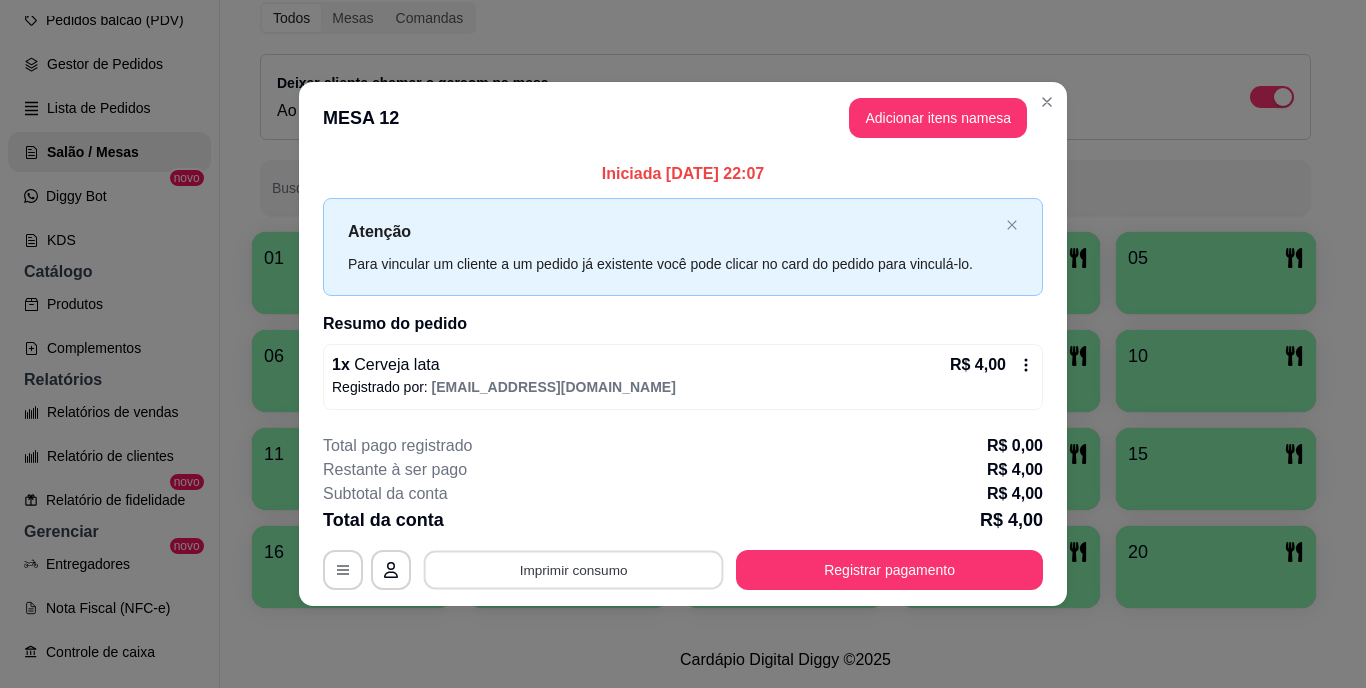click on "Imprimir consumo" at bounding box center [574, 569] 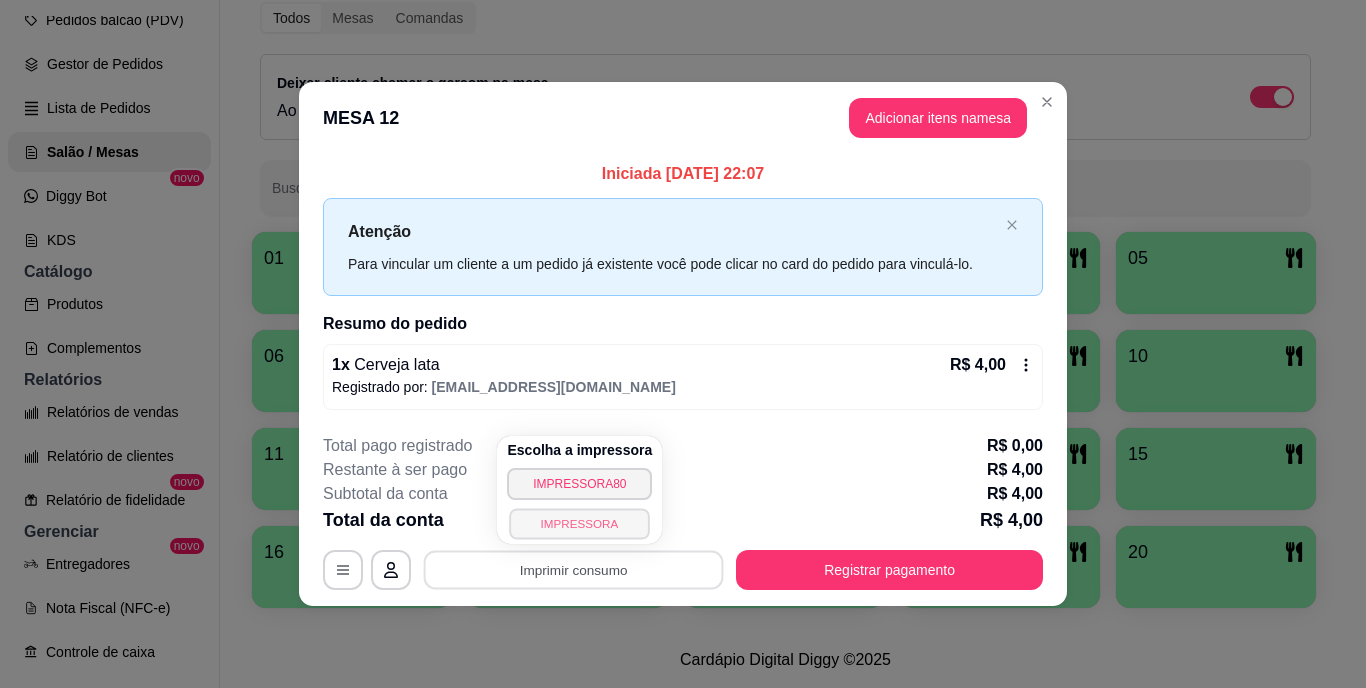 click on "IMPRESSORA" at bounding box center [580, 523] 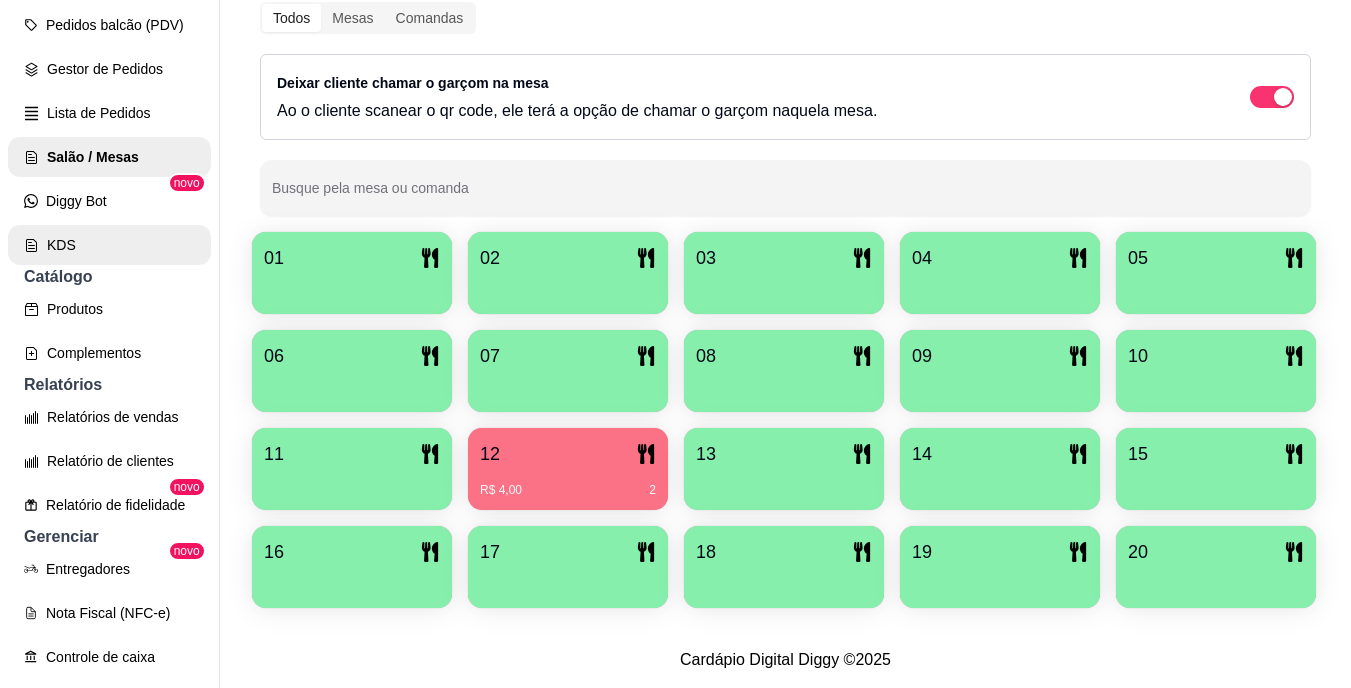 scroll, scrollTop: 698, scrollLeft: 0, axis: vertical 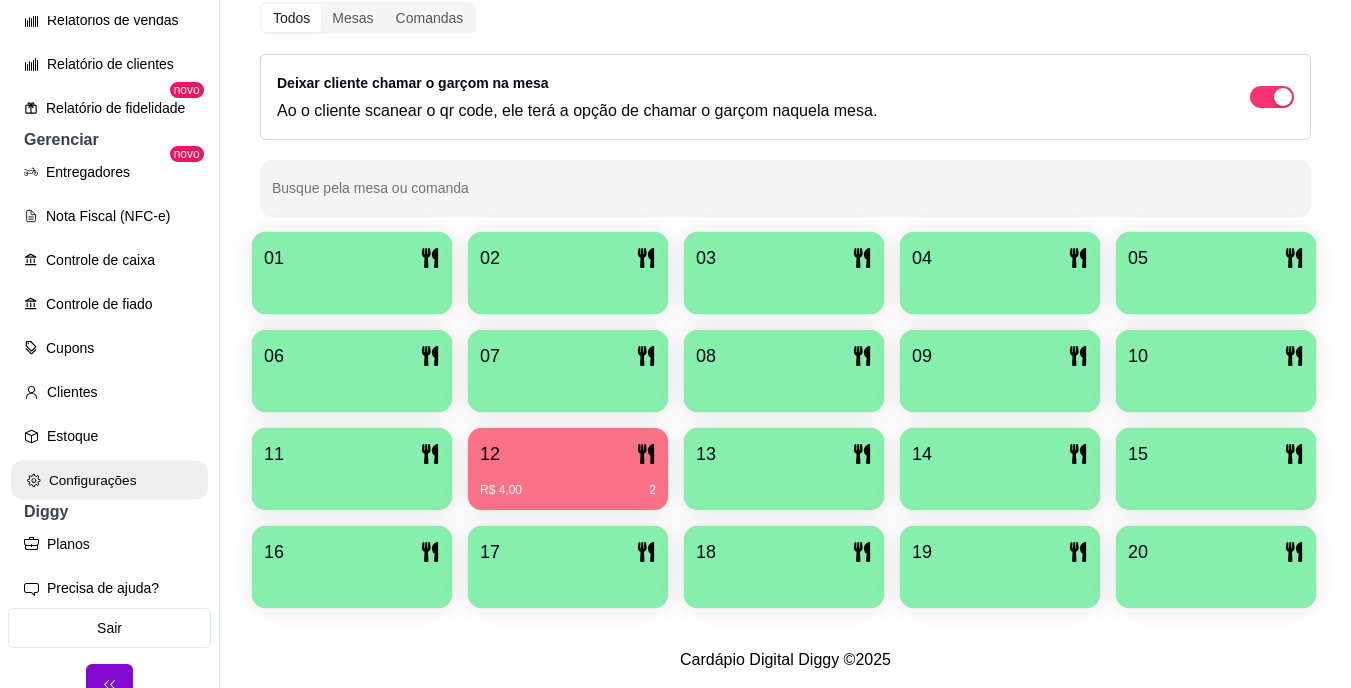 click on "Configurações" at bounding box center [109, 480] 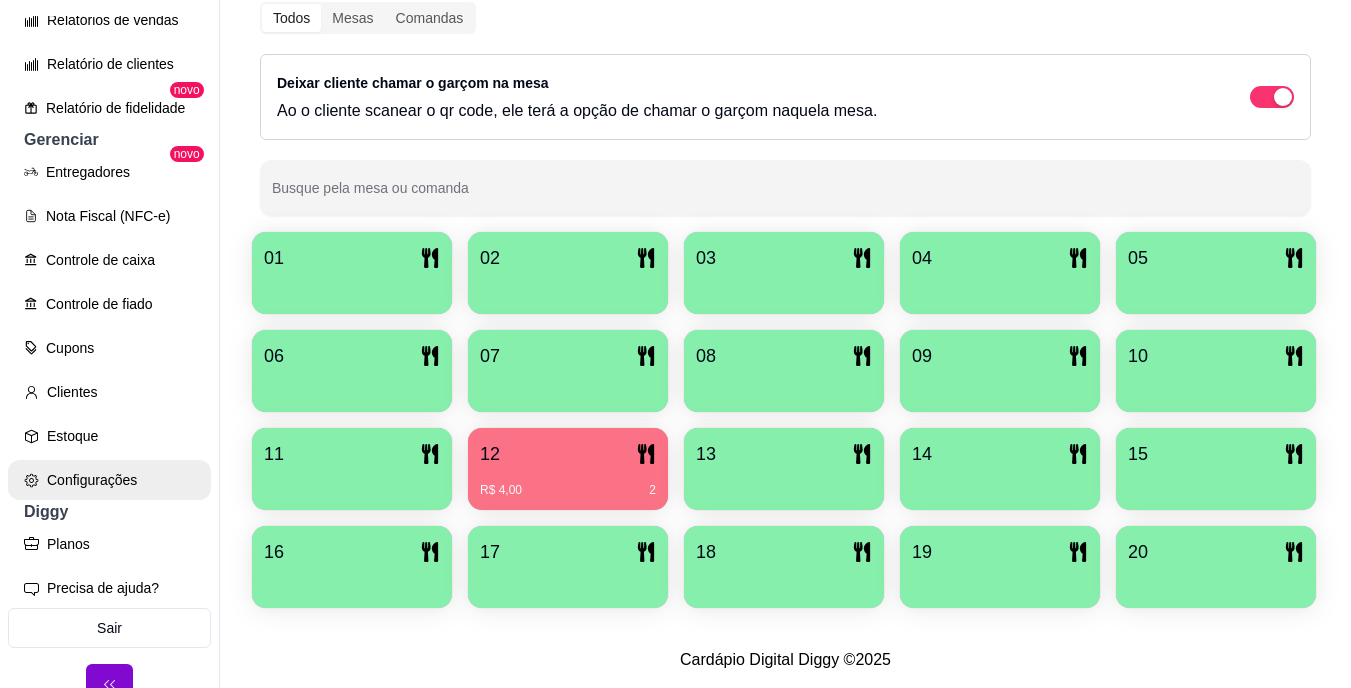 scroll, scrollTop: 0, scrollLeft: 0, axis: both 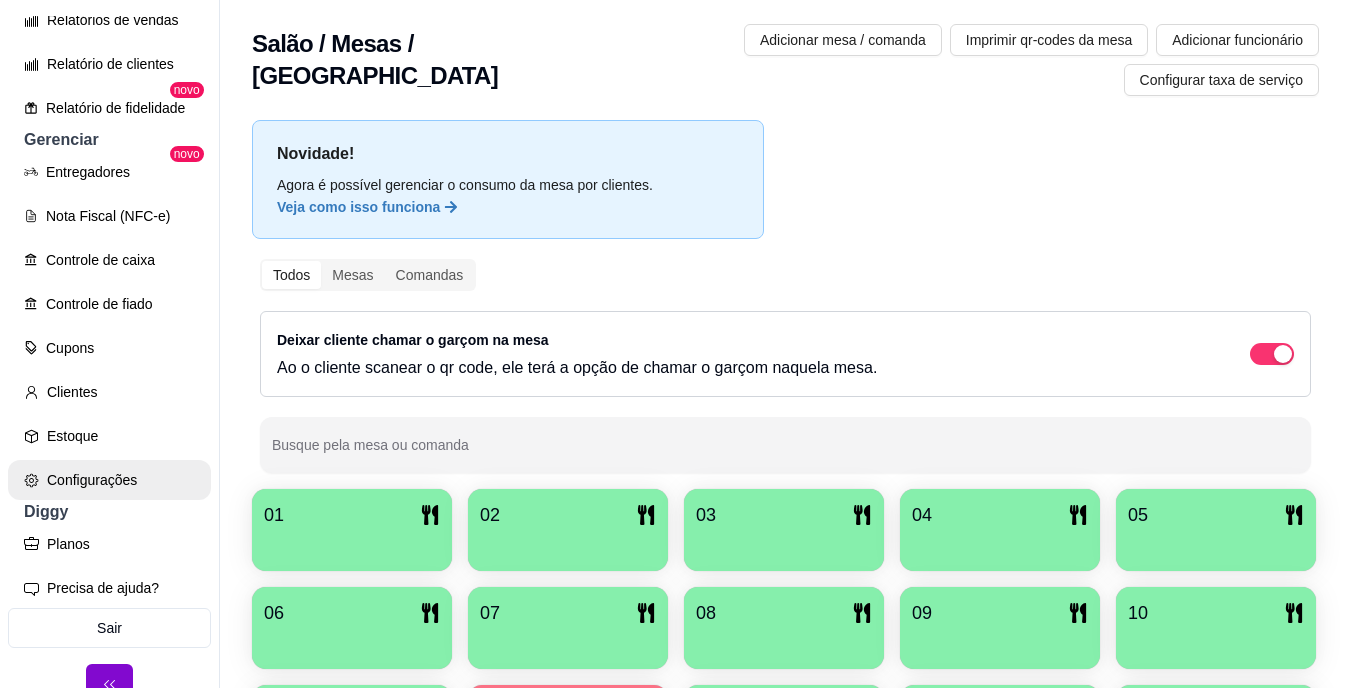 click on "Configurações" at bounding box center [109, 480] 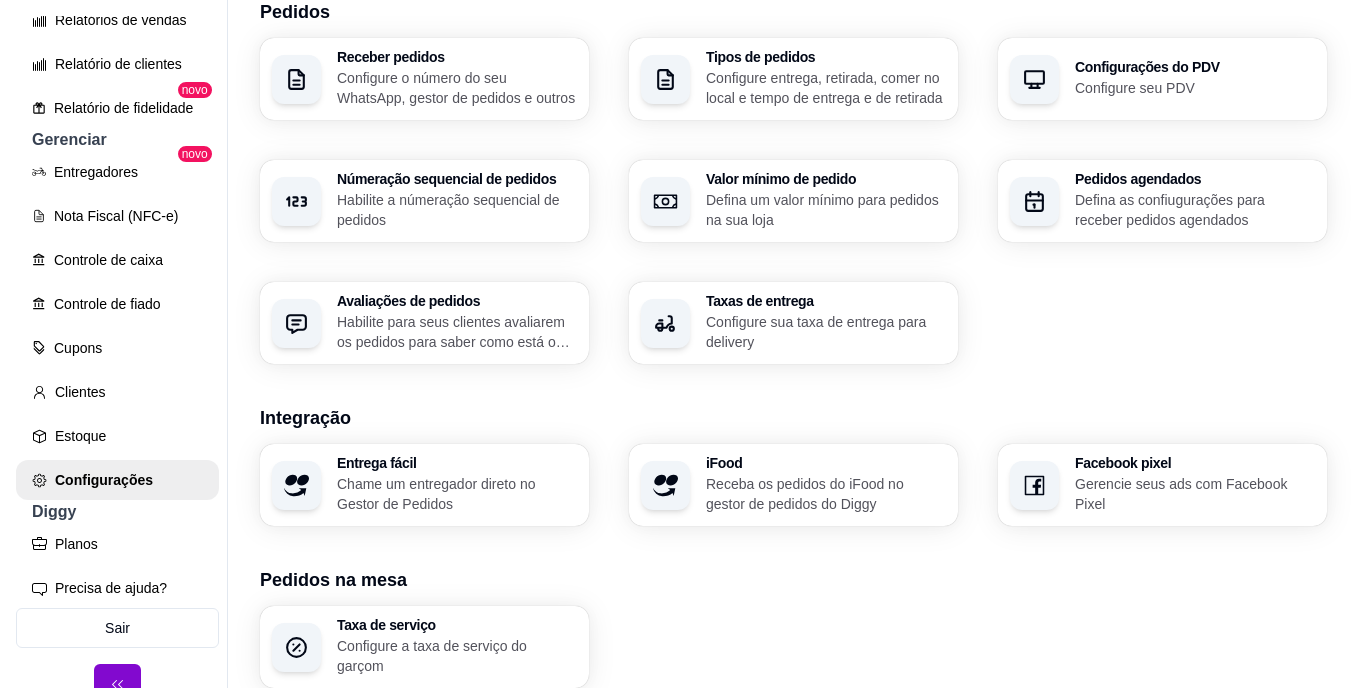 scroll, scrollTop: 745, scrollLeft: 0, axis: vertical 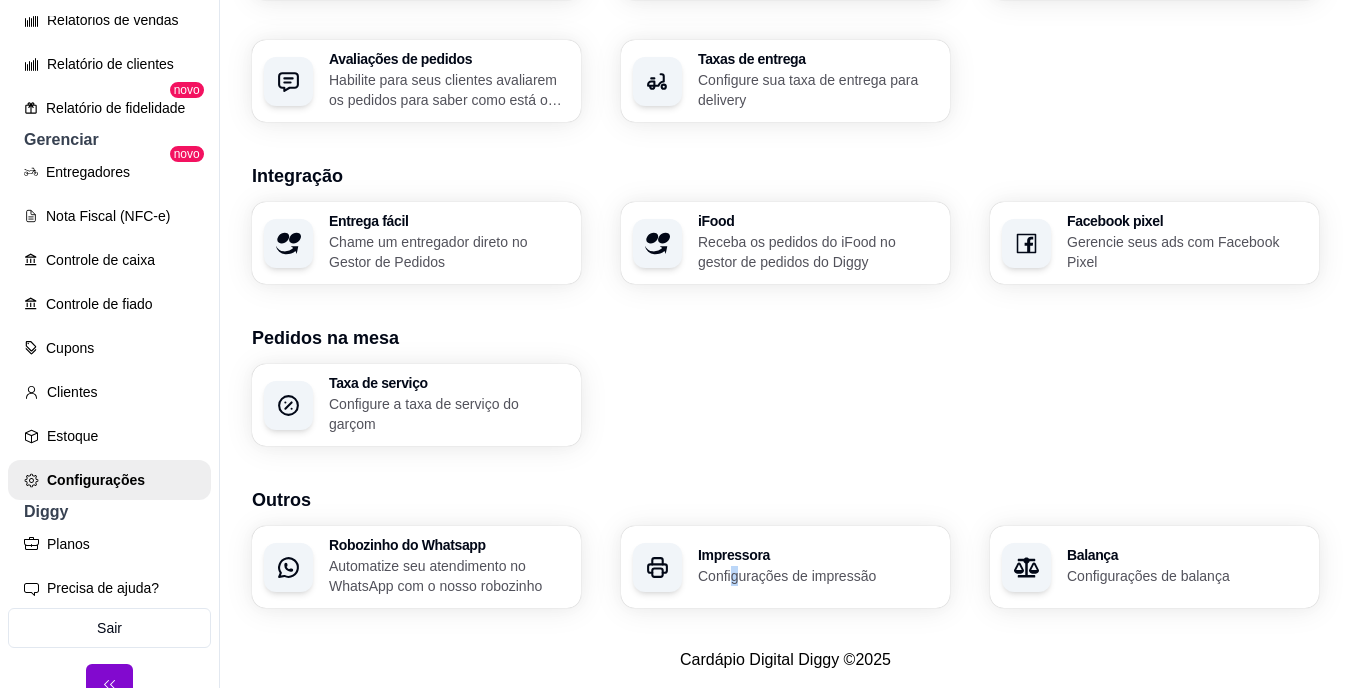 drag, startPoint x: 734, startPoint y: 604, endPoint x: 726, endPoint y: 544, distance: 60.530983 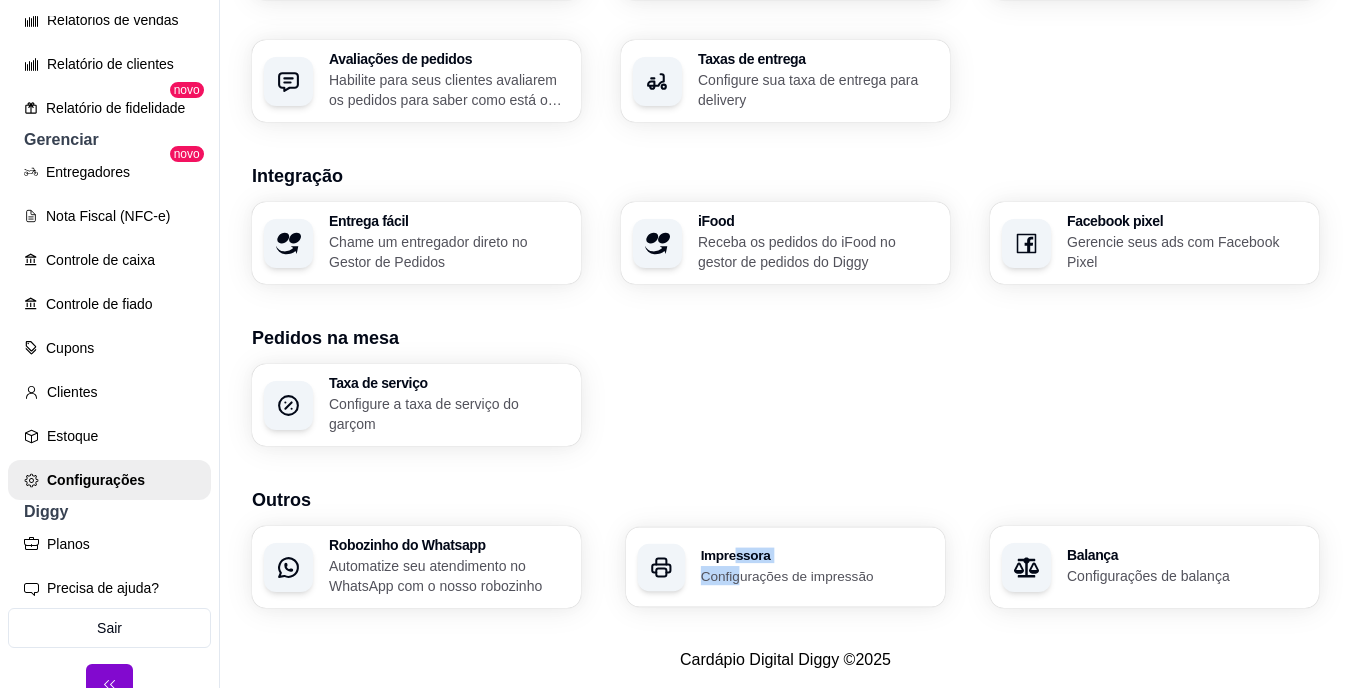 click on "Impressora" at bounding box center (817, 556) 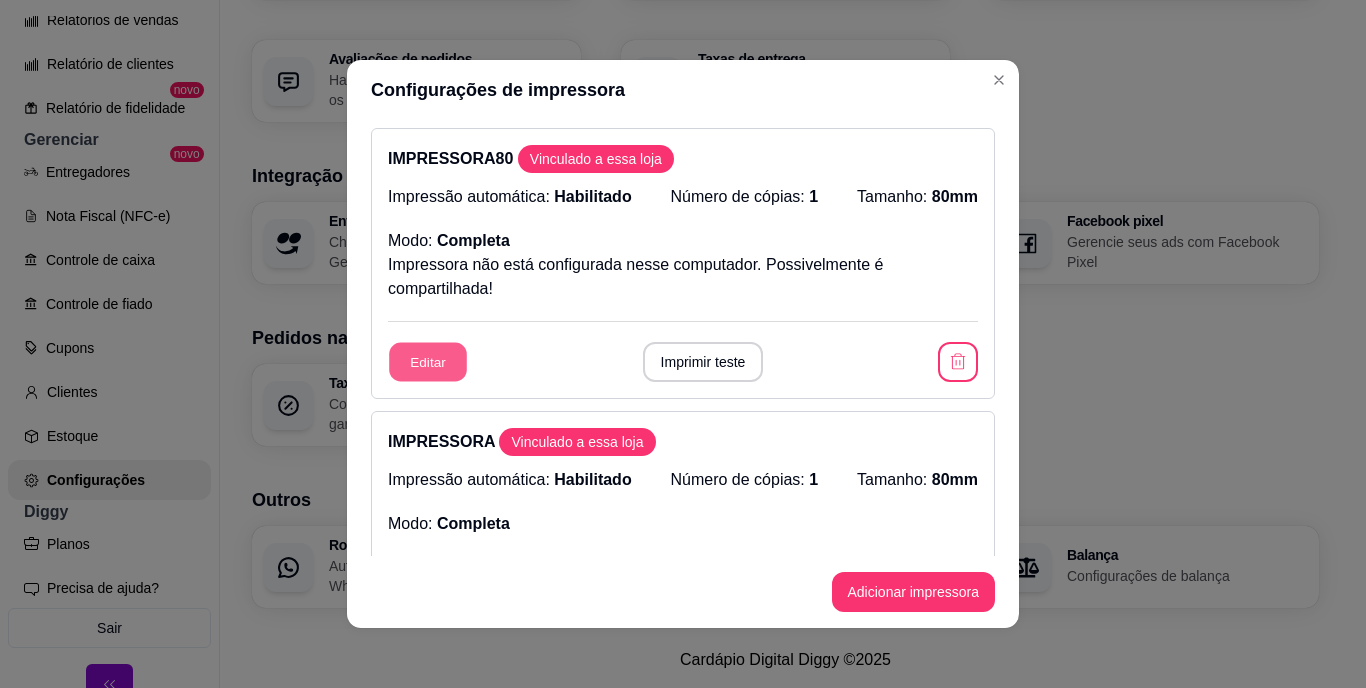 click on "Editar" at bounding box center (428, 362) 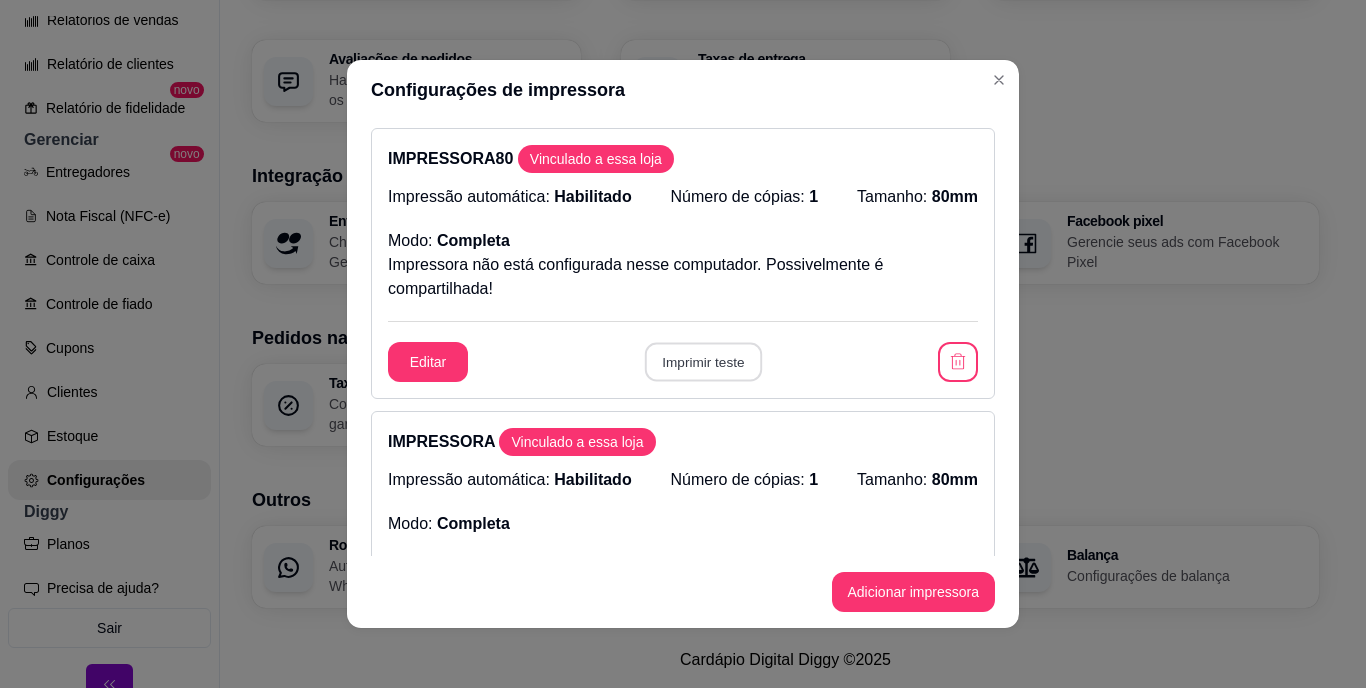 click on "Imprimir teste" at bounding box center (702, 362) 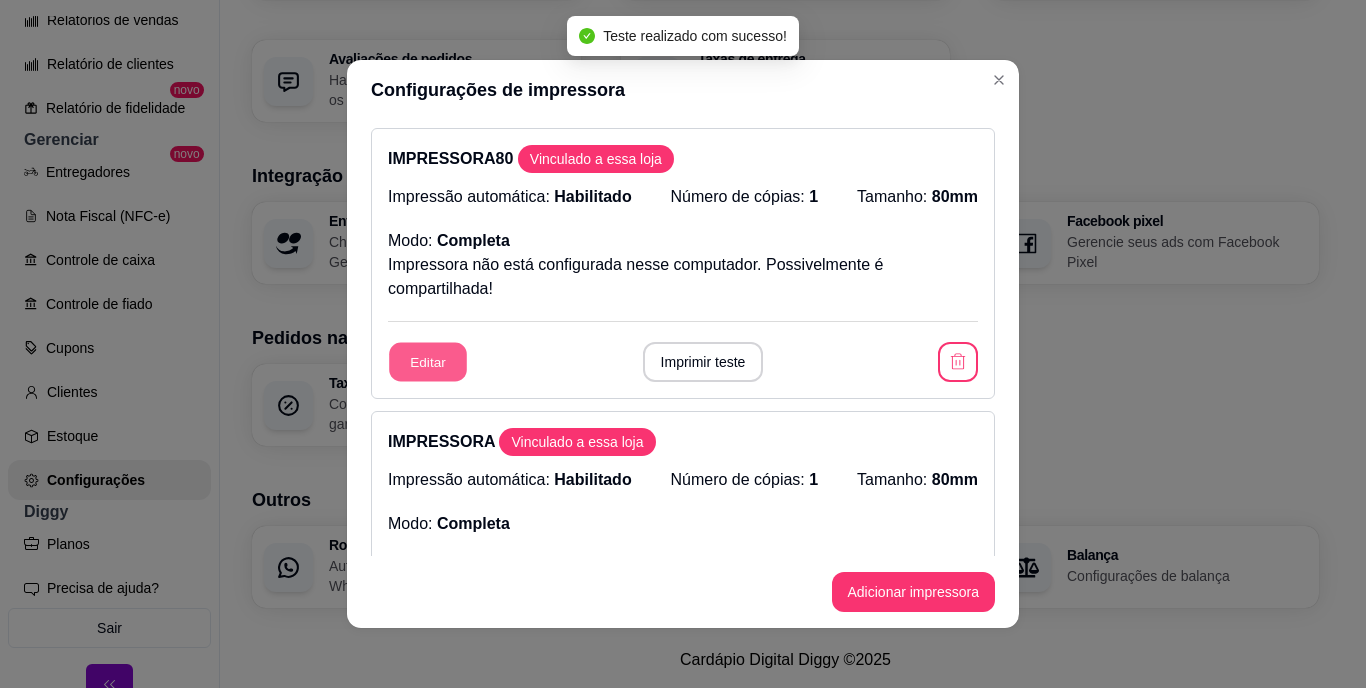 click on "Editar" at bounding box center [428, 362] 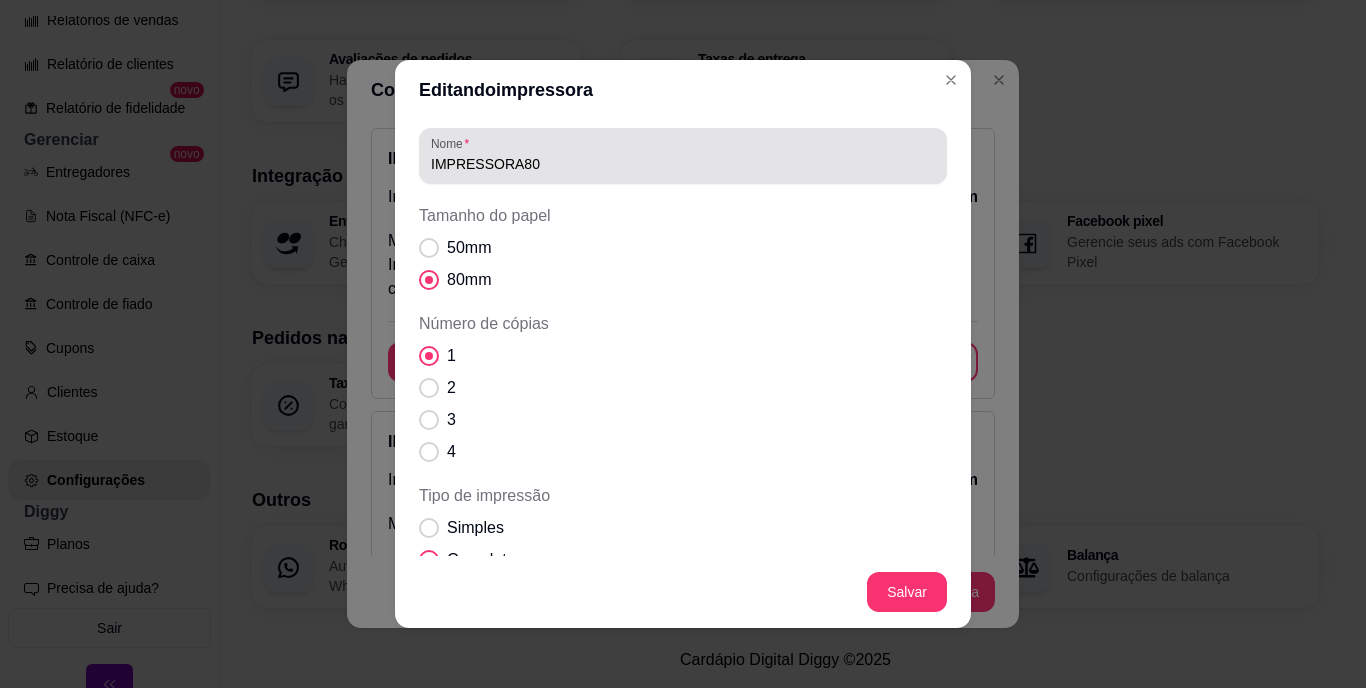 click on "IMPRESSORA80" at bounding box center [683, 156] 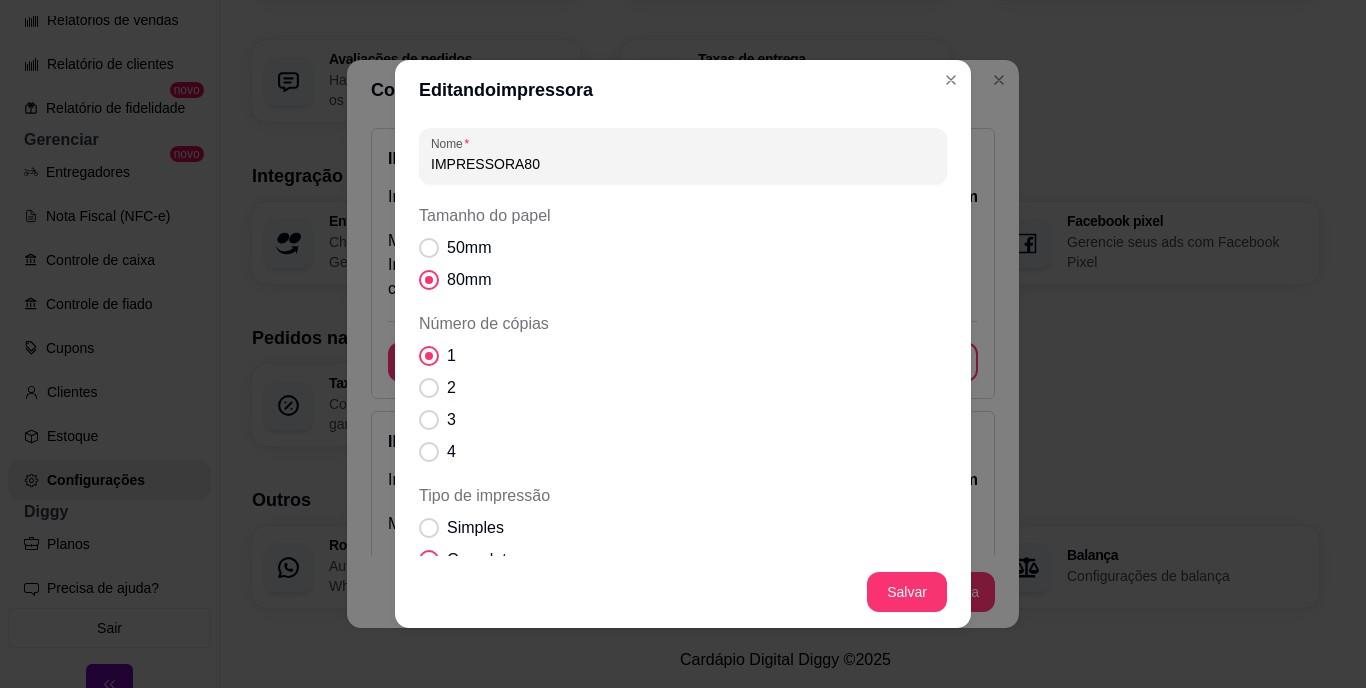 click on "IMPRESSORA80" at bounding box center [683, 164] 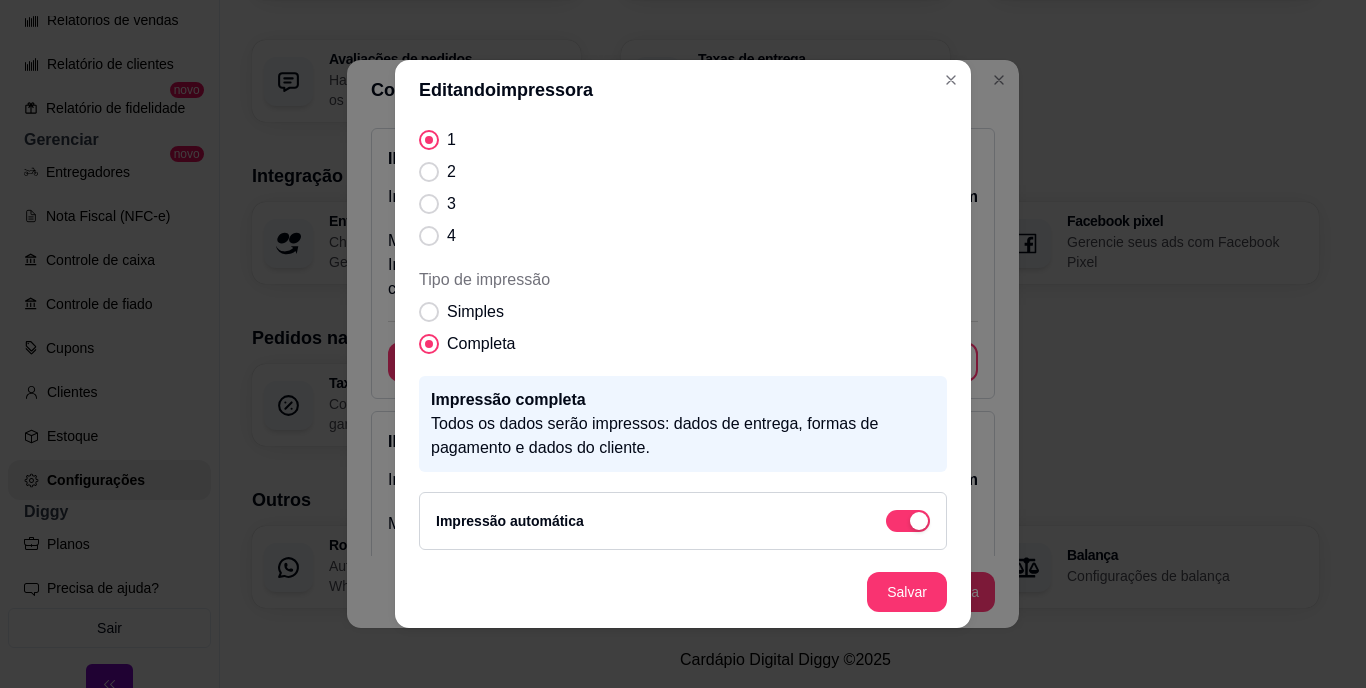 scroll, scrollTop: 218, scrollLeft: 0, axis: vertical 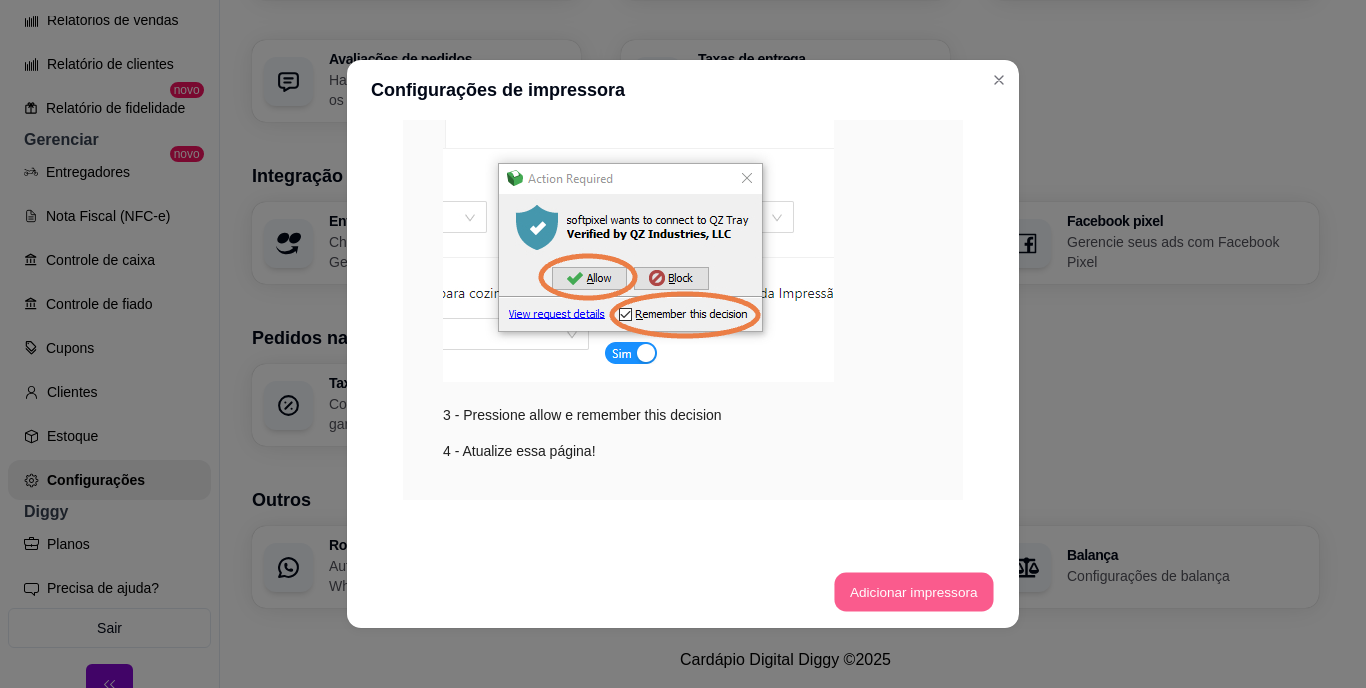 click on "Adicionar impressora" at bounding box center [913, 592] 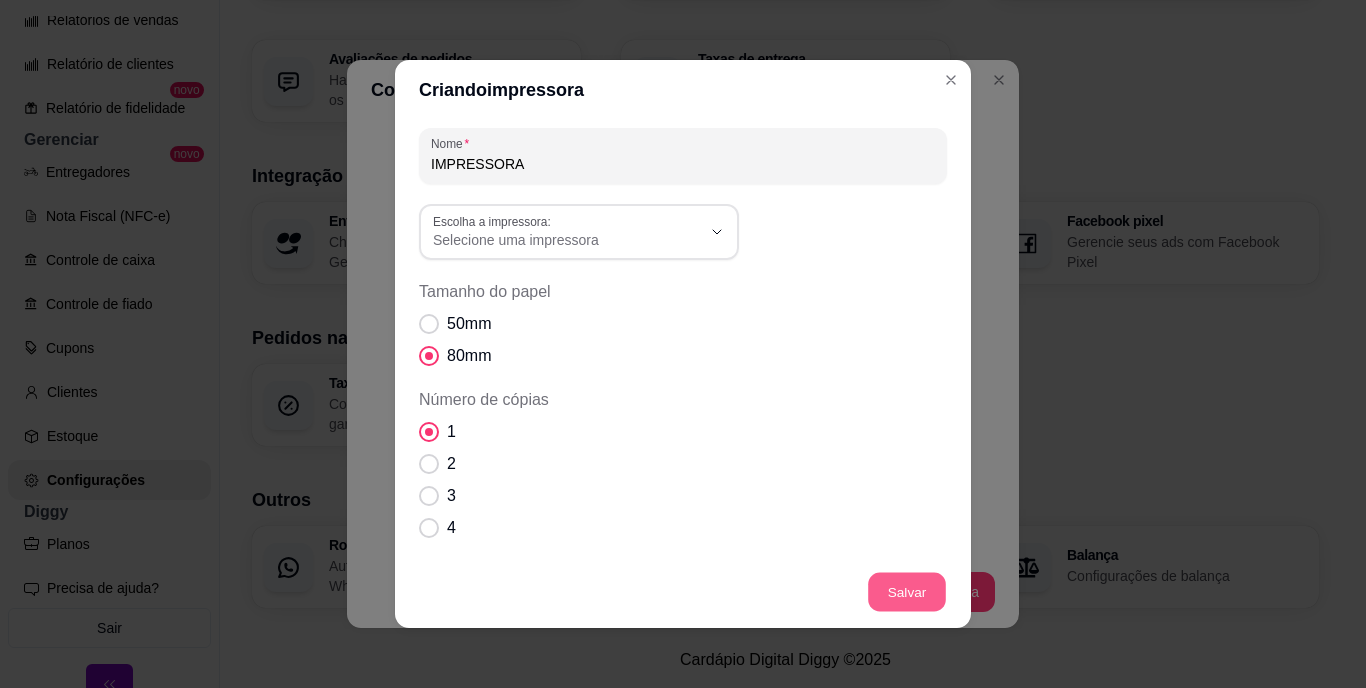 click on "Salvar" at bounding box center (907, 592) 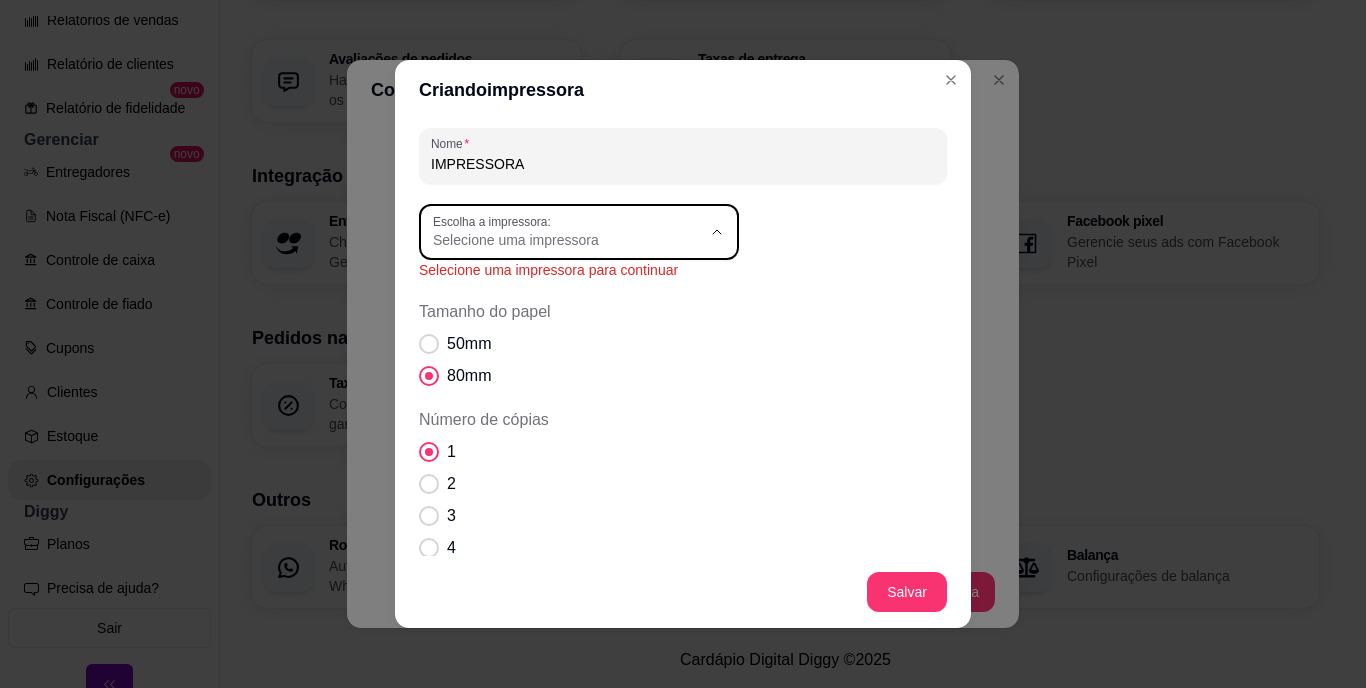 click on "Selecione uma impressora" at bounding box center [567, 232] 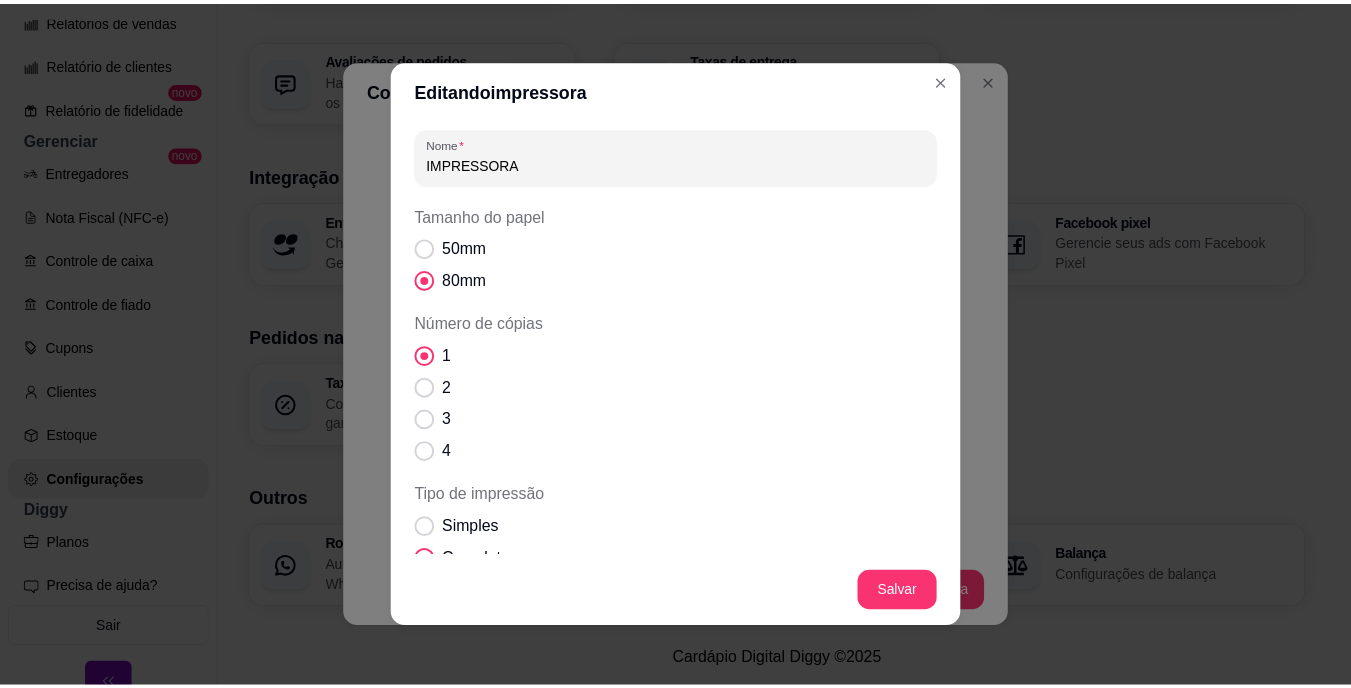 scroll, scrollTop: 1127, scrollLeft: 0, axis: vertical 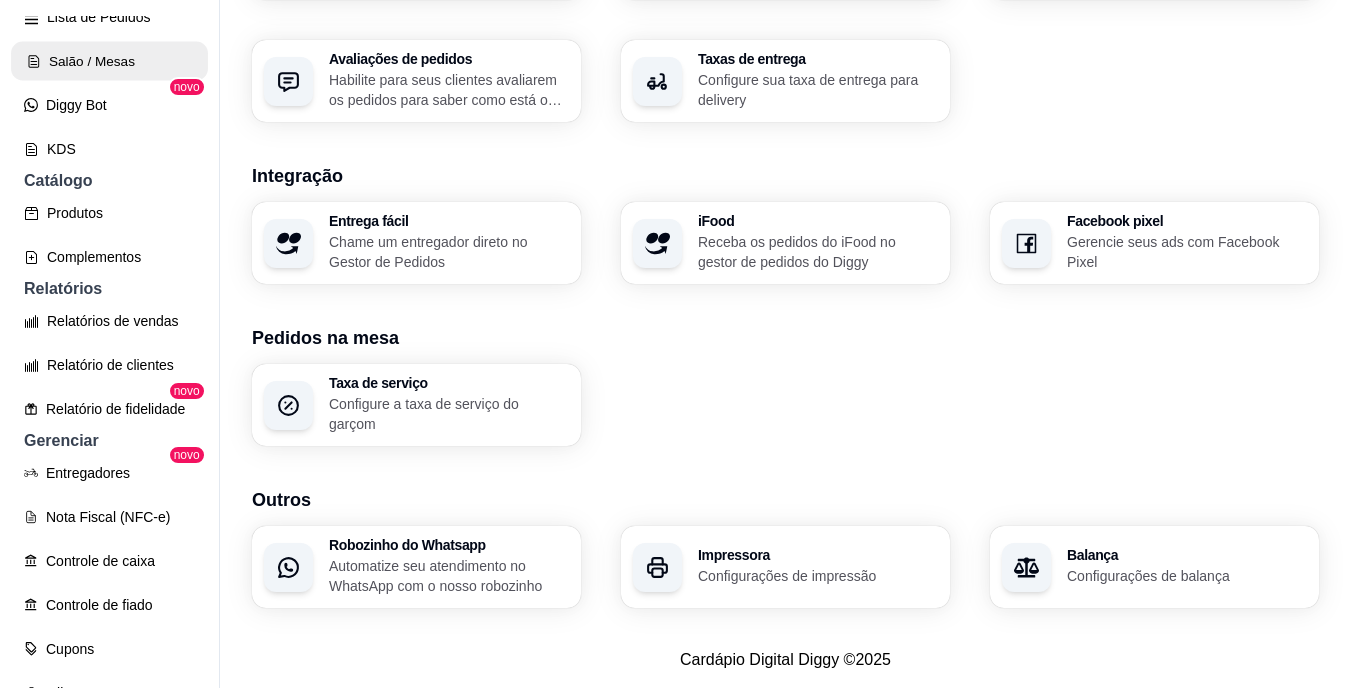 click on "Salão / Mesas" at bounding box center [109, 61] 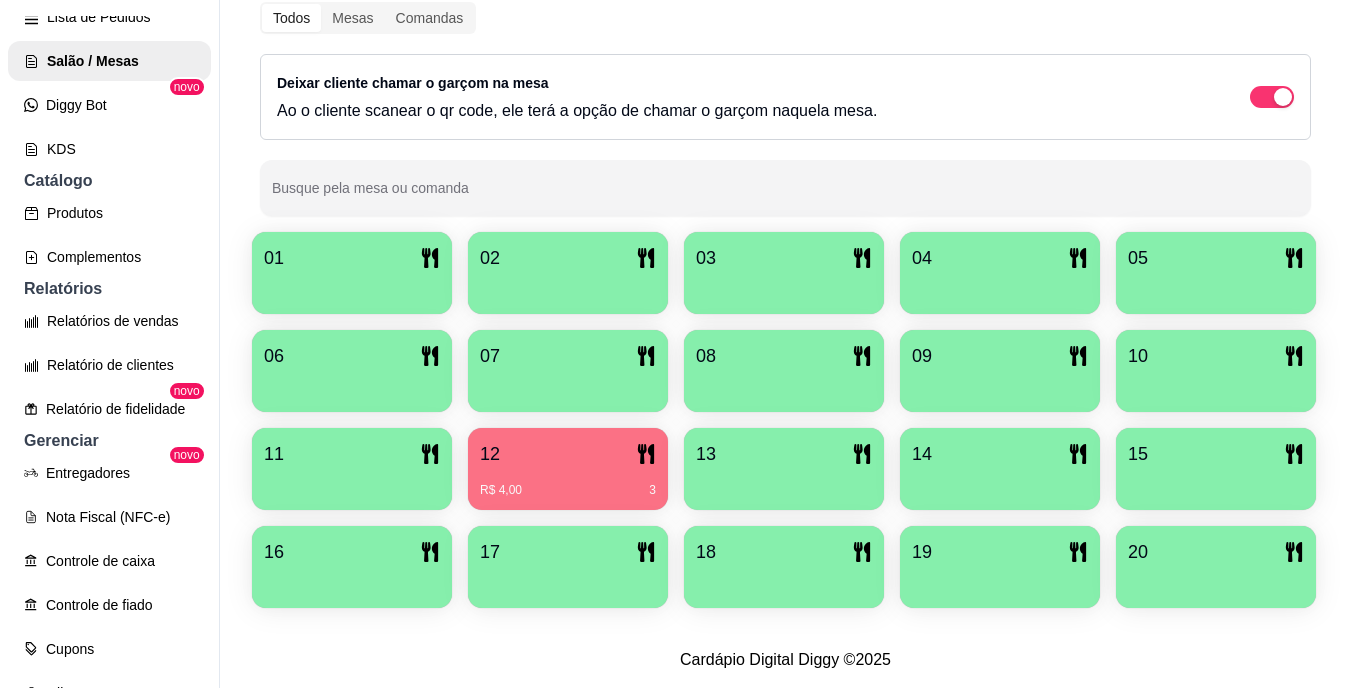 scroll, scrollTop: 271, scrollLeft: 0, axis: vertical 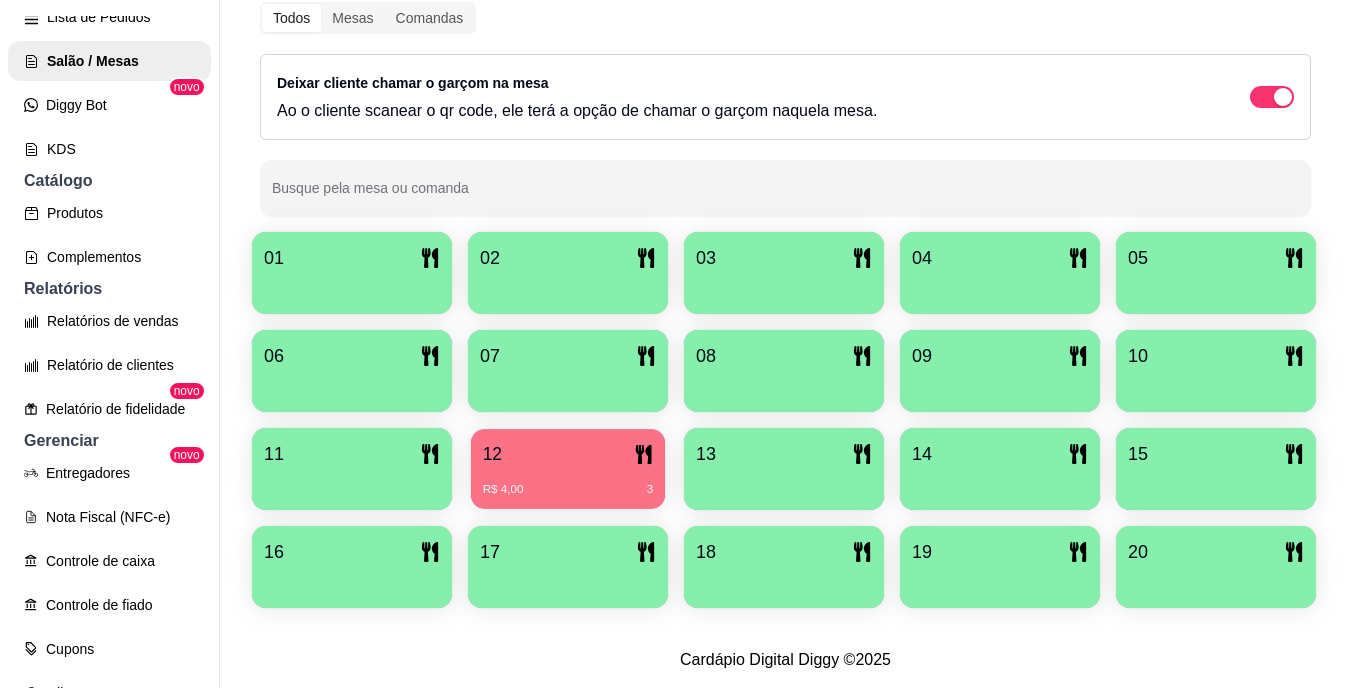 click on "12 R$ 4,00 3" at bounding box center (568, 469) 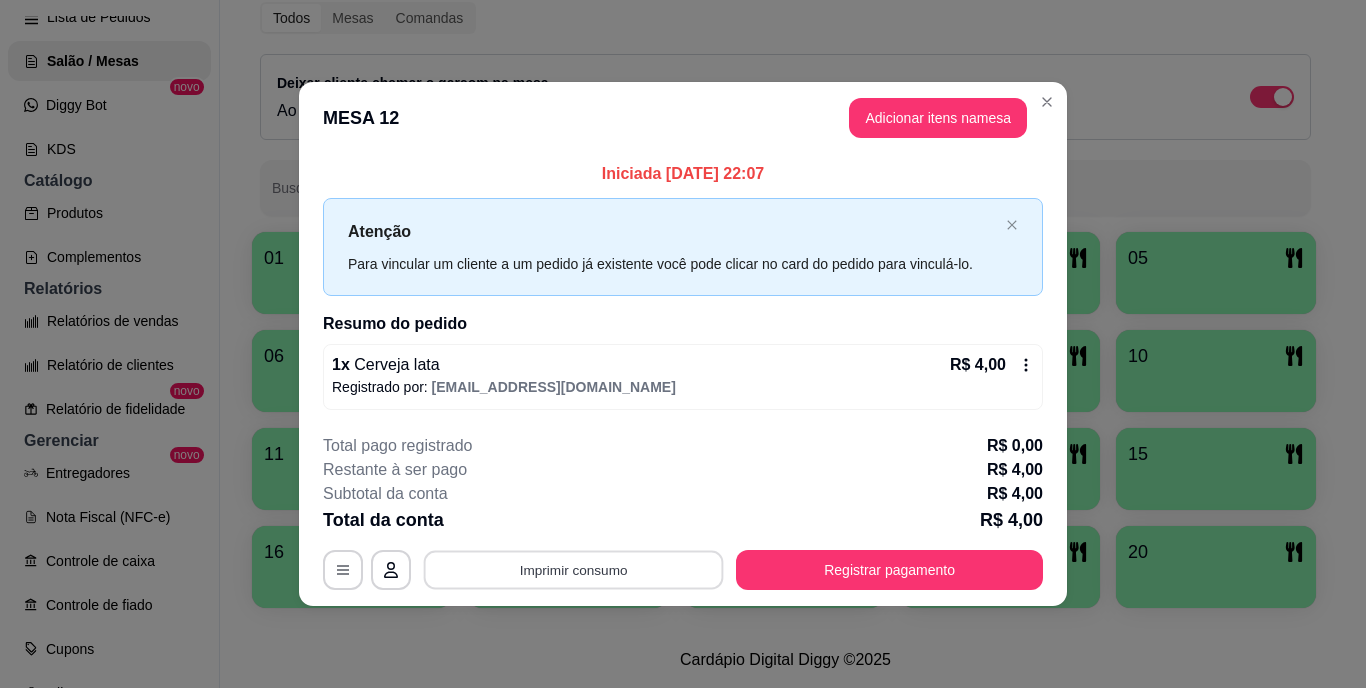 click on "Imprimir consumo" at bounding box center [574, 569] 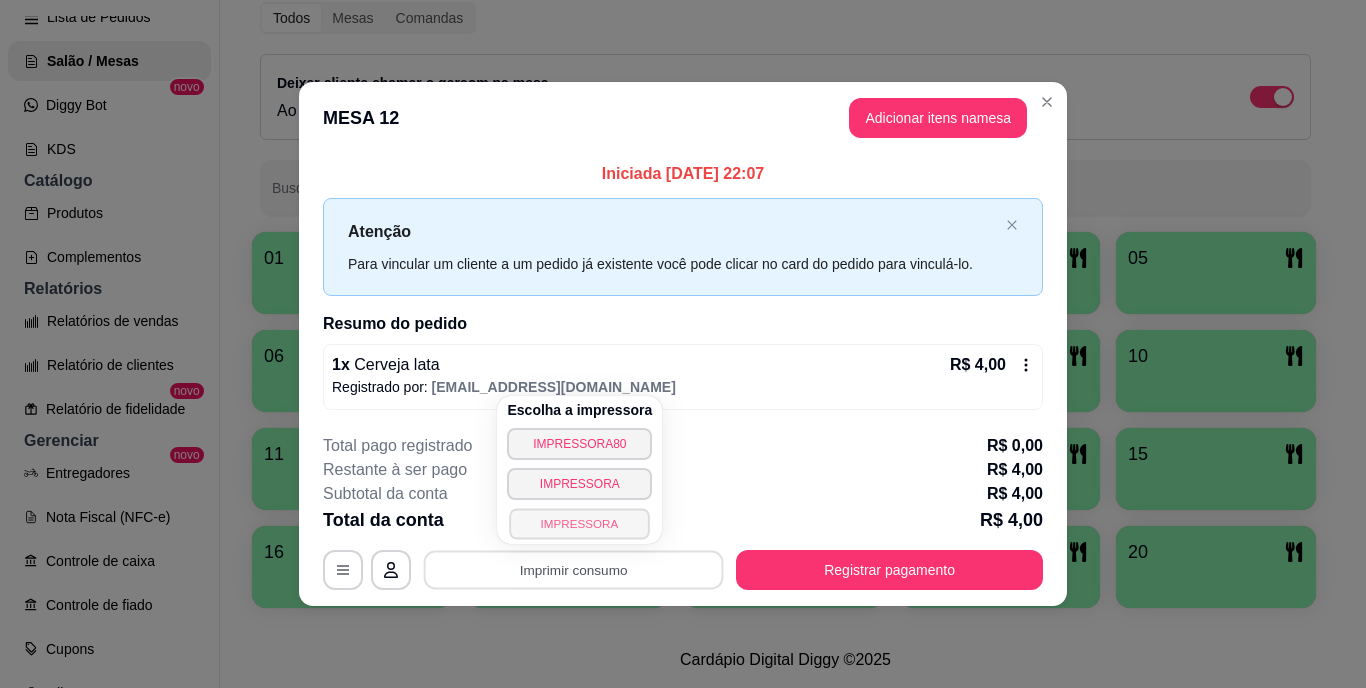 click on "IMPRESSORA" at bounding box center [580, 523] 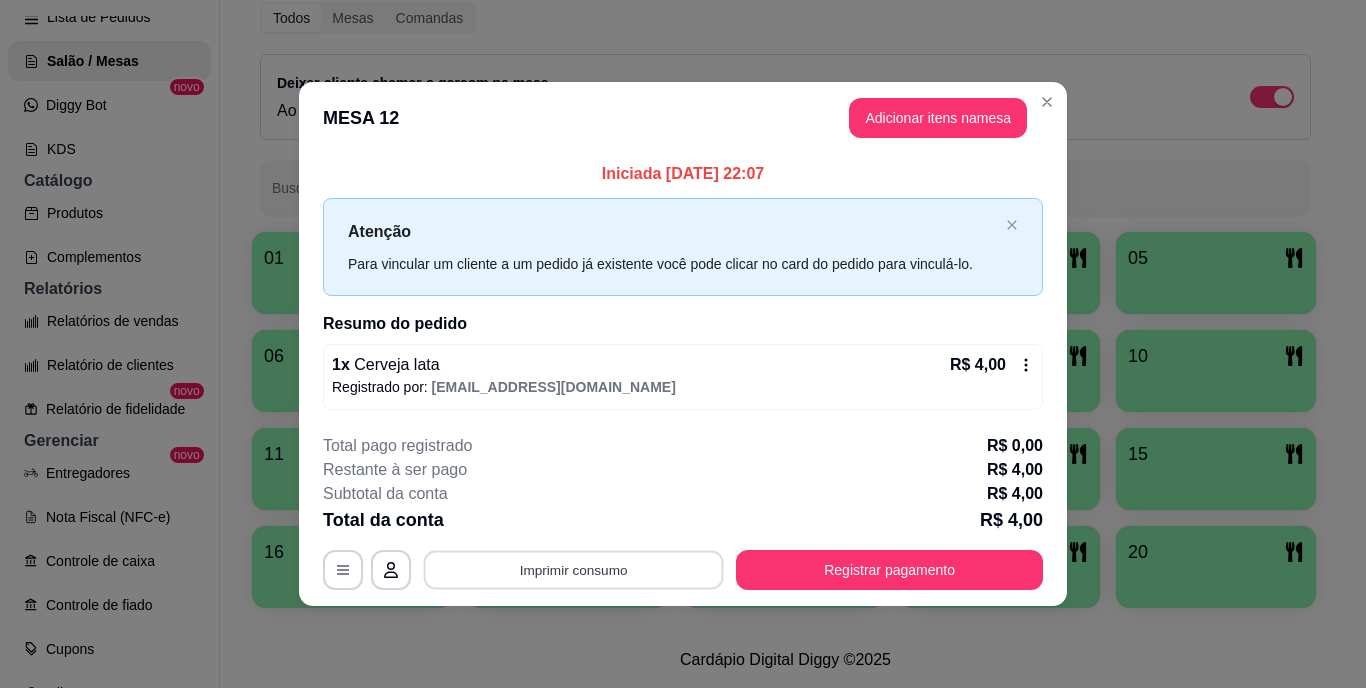 click on "Imprimir consumo" at bounding box center (574, 569) 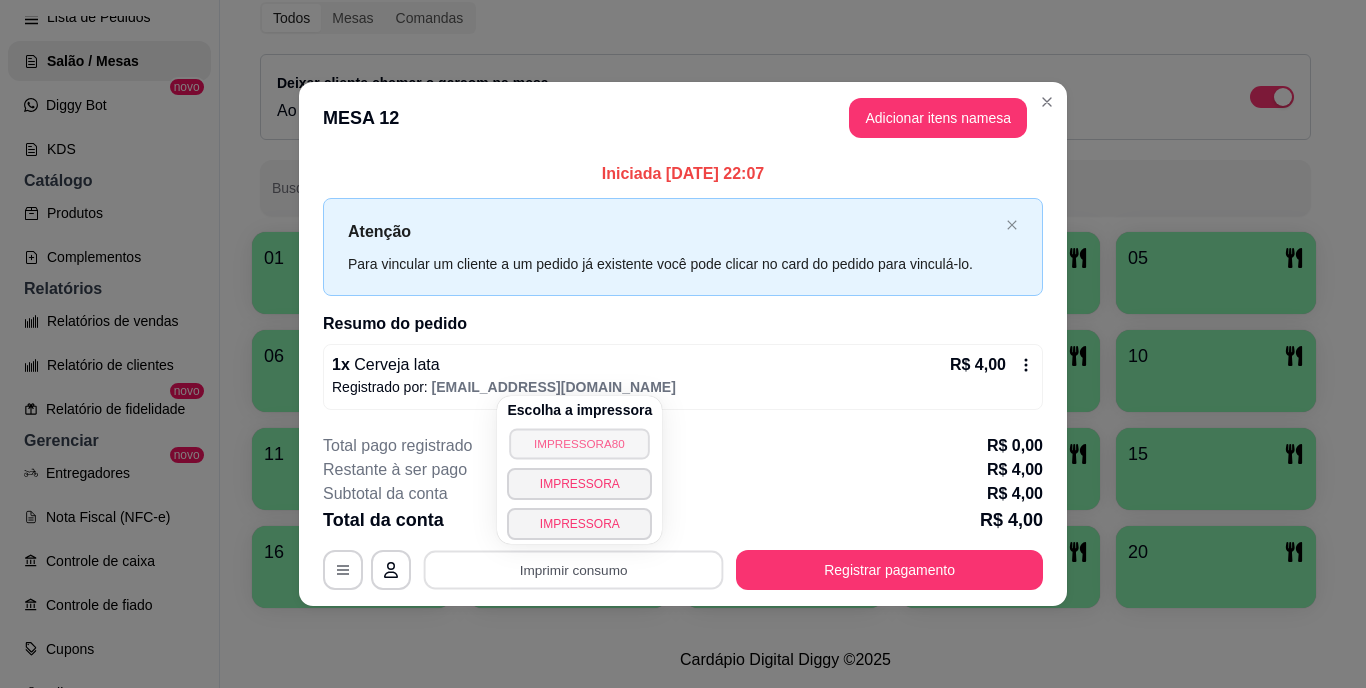 click on "IMPRESSORA80" at bounding box center (580, 443) 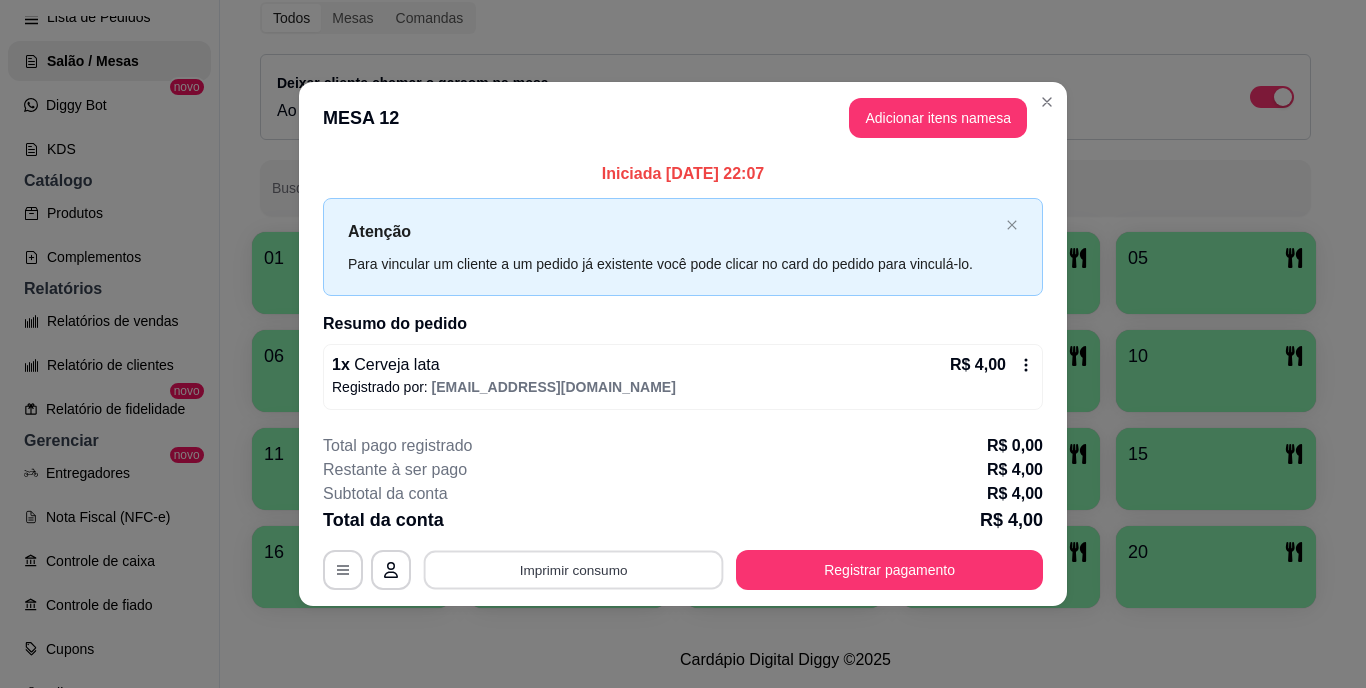 click on "Imprimir consumo" at bounding box center [574, 569] 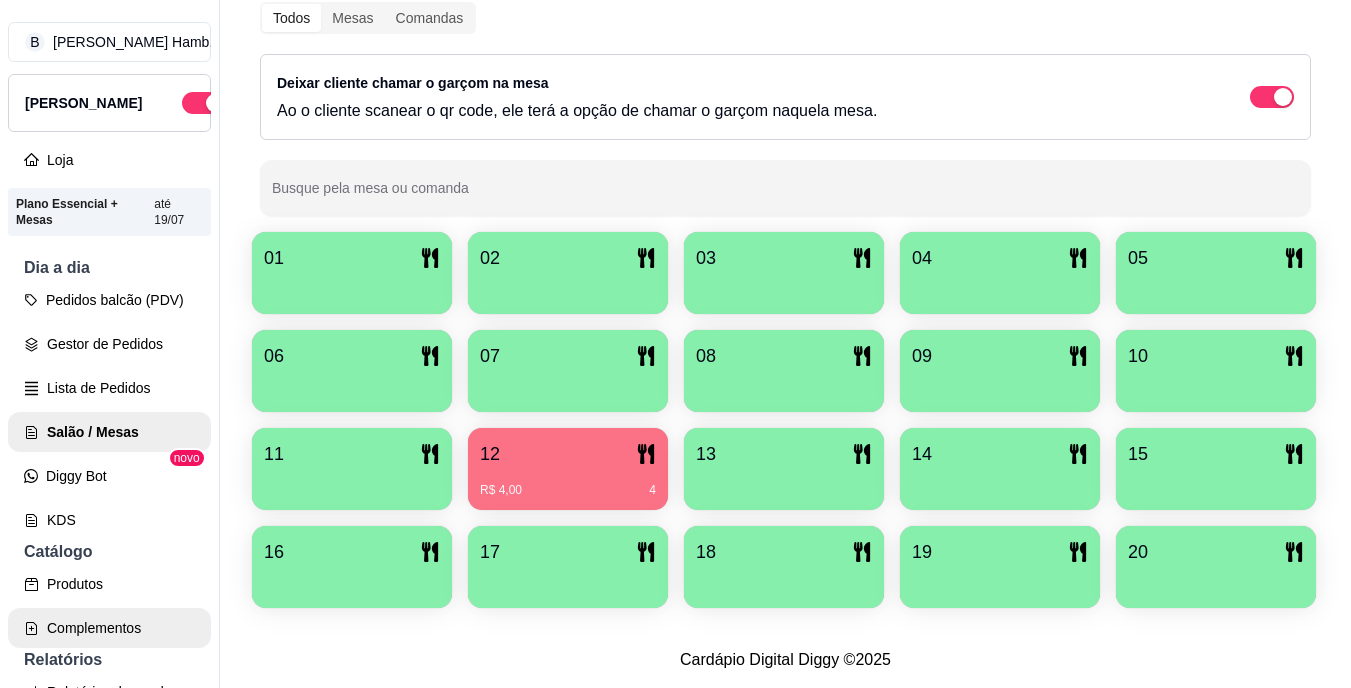 scroll, scrollTop: 0, scrollLeft: 0, axis: both 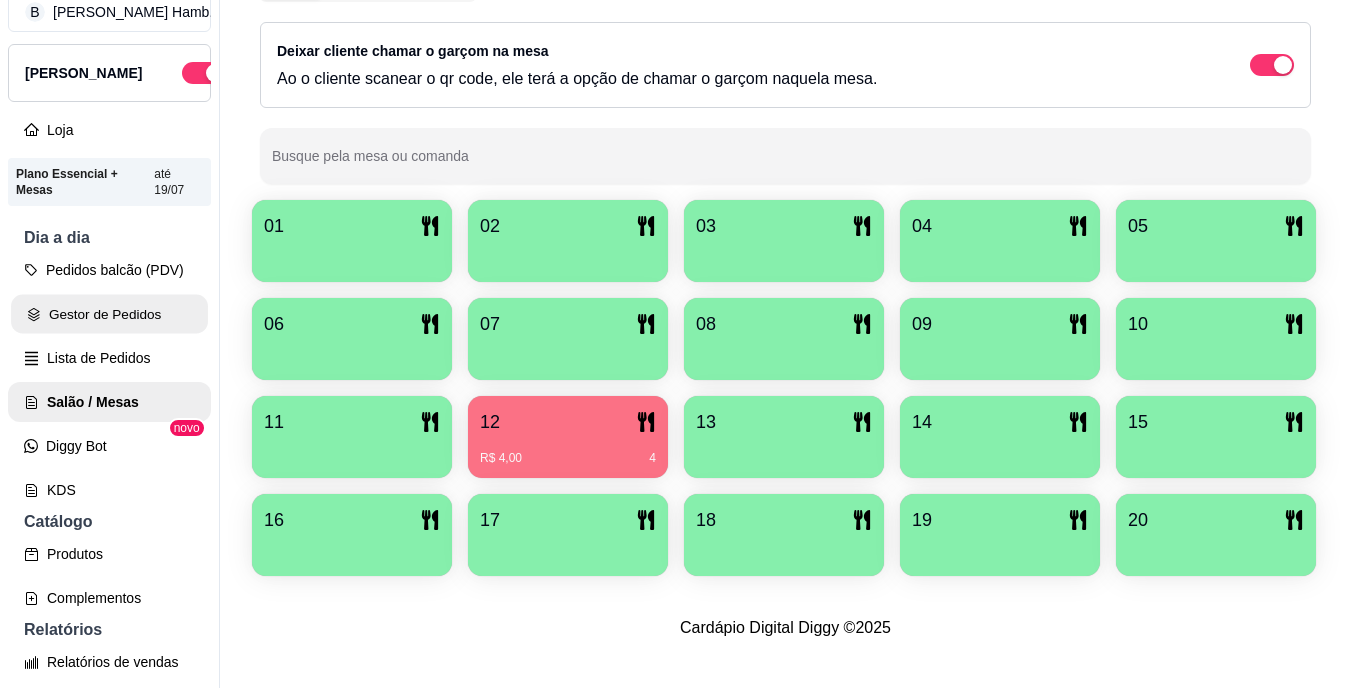 click on "Gestor de Pedidos" at bounding box center (109, 314) 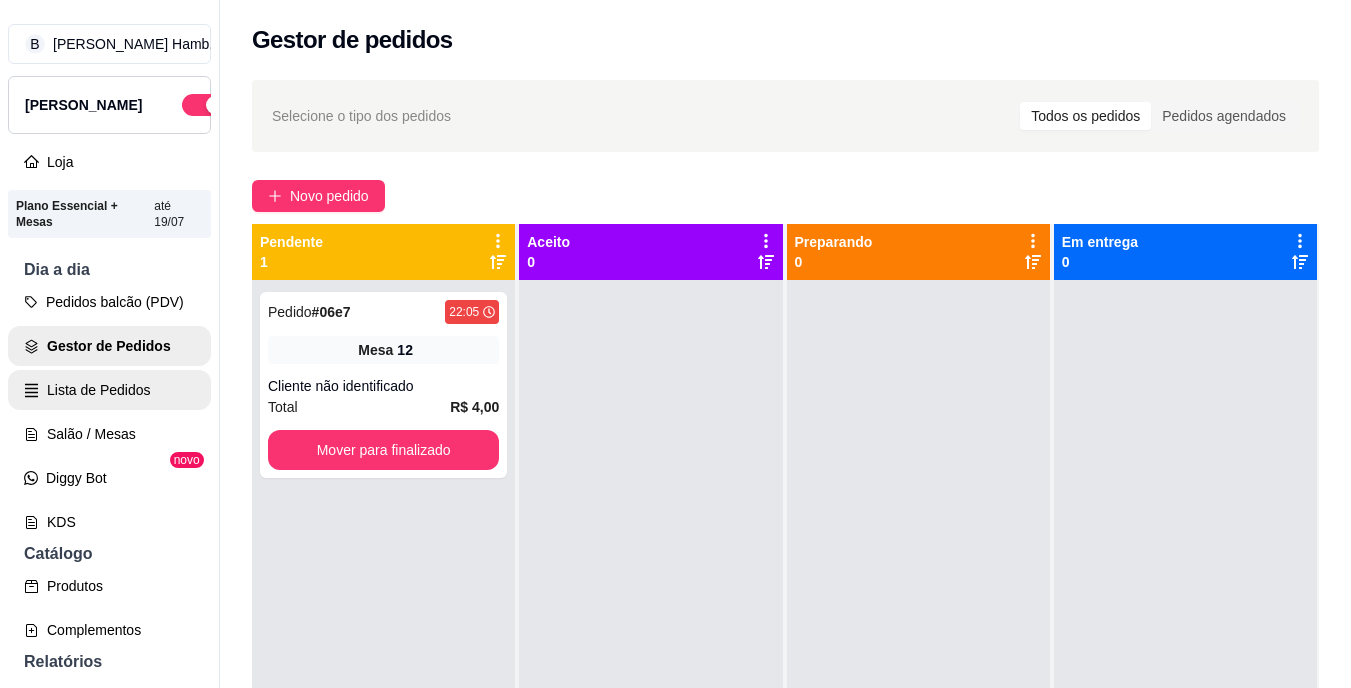 click on "Lista de Pedidos" at bounding box center (109, 390) 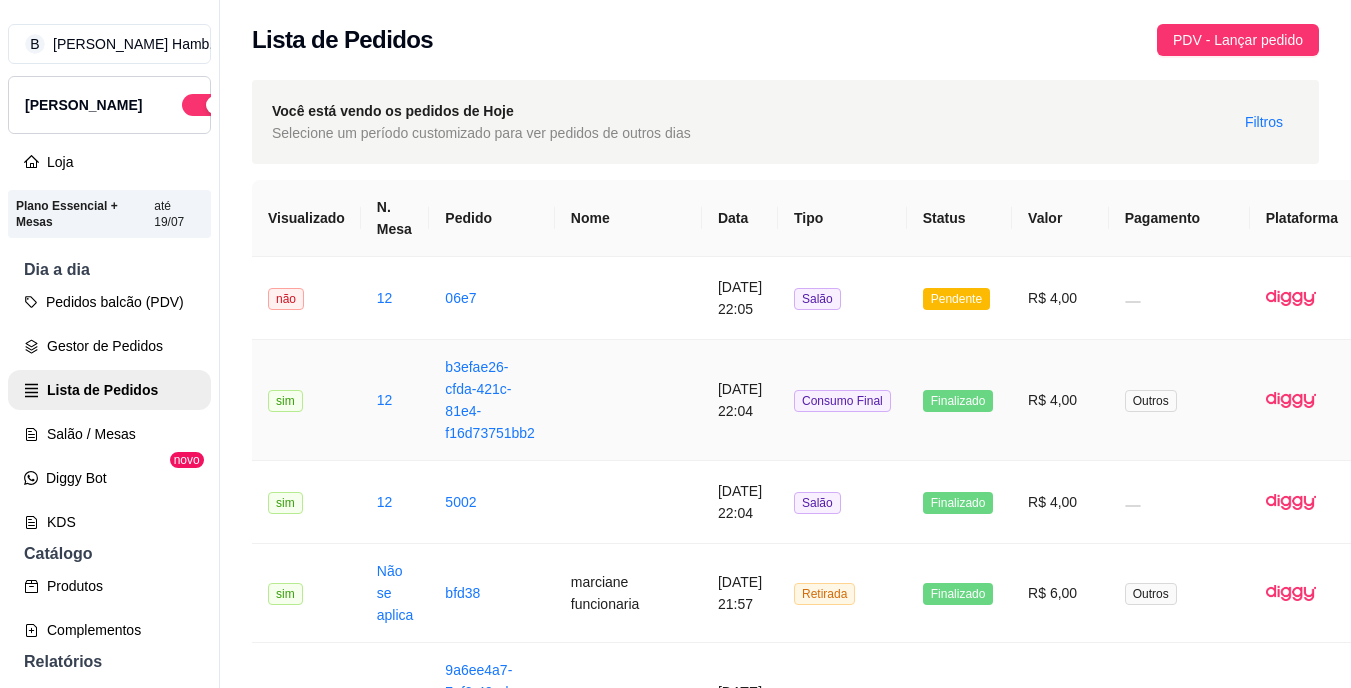 click on "R$ 4,00" at bounding box center (1060, 400) 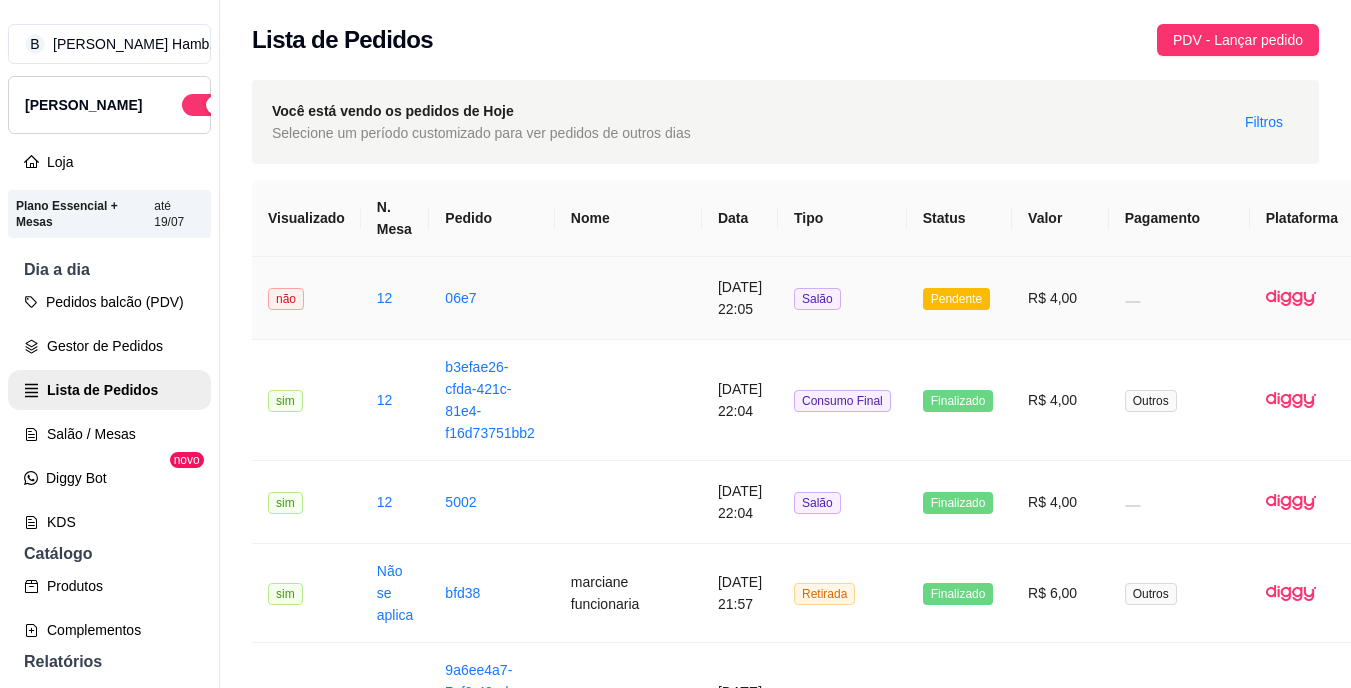 click on "R$ 4,00" at bounding box center (1060, 298) 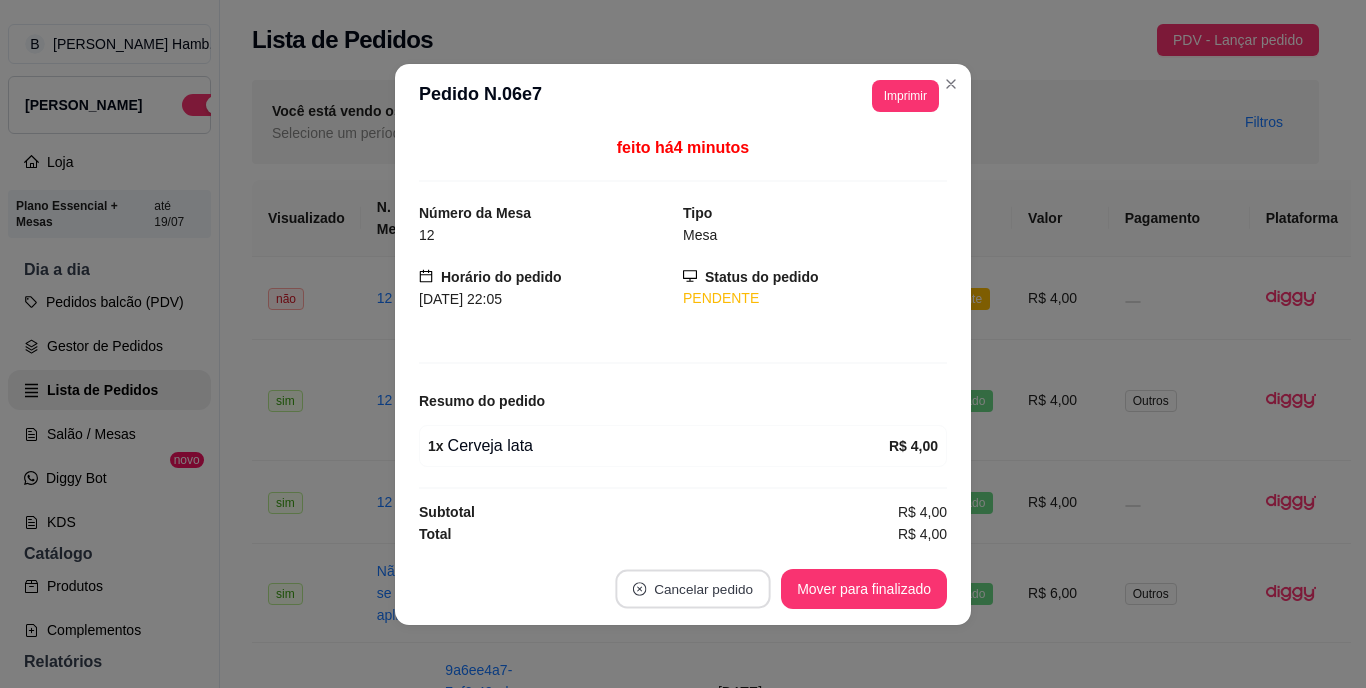 click on "Cancelar pedido" at bounding box center (693, 588) 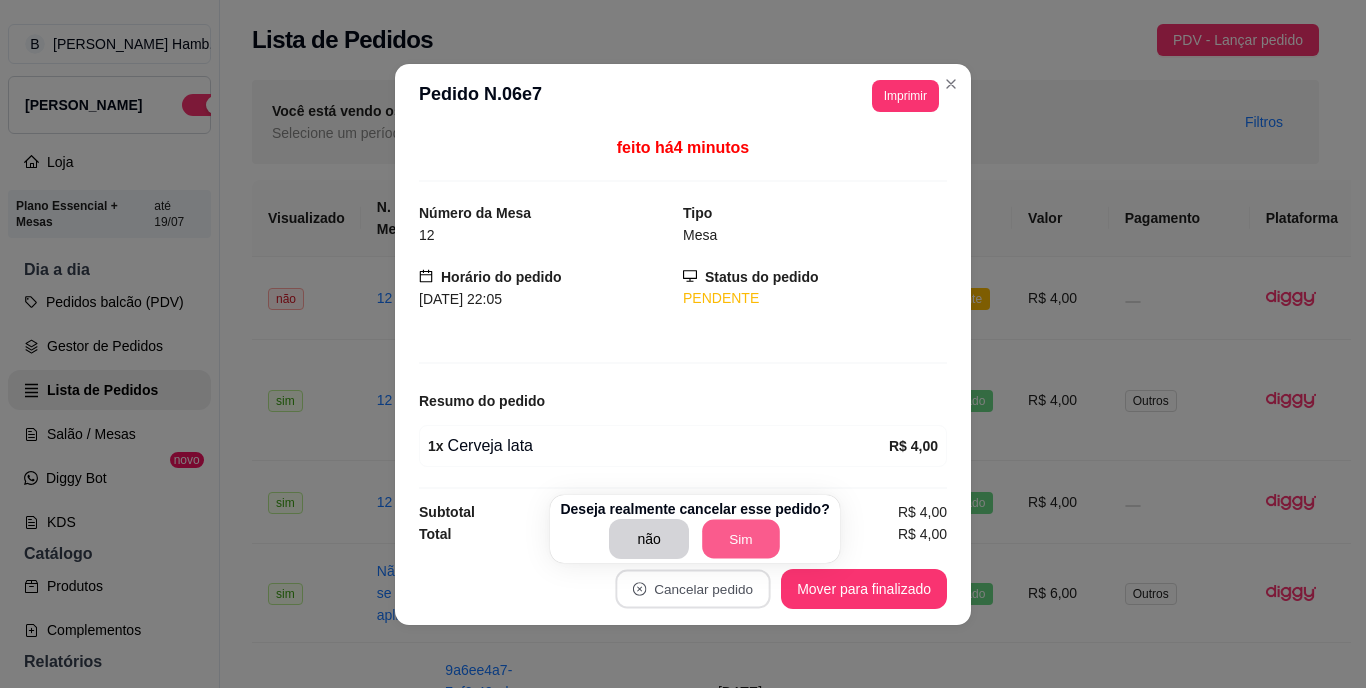 click on "Sim" at bounding box center (741, 539) 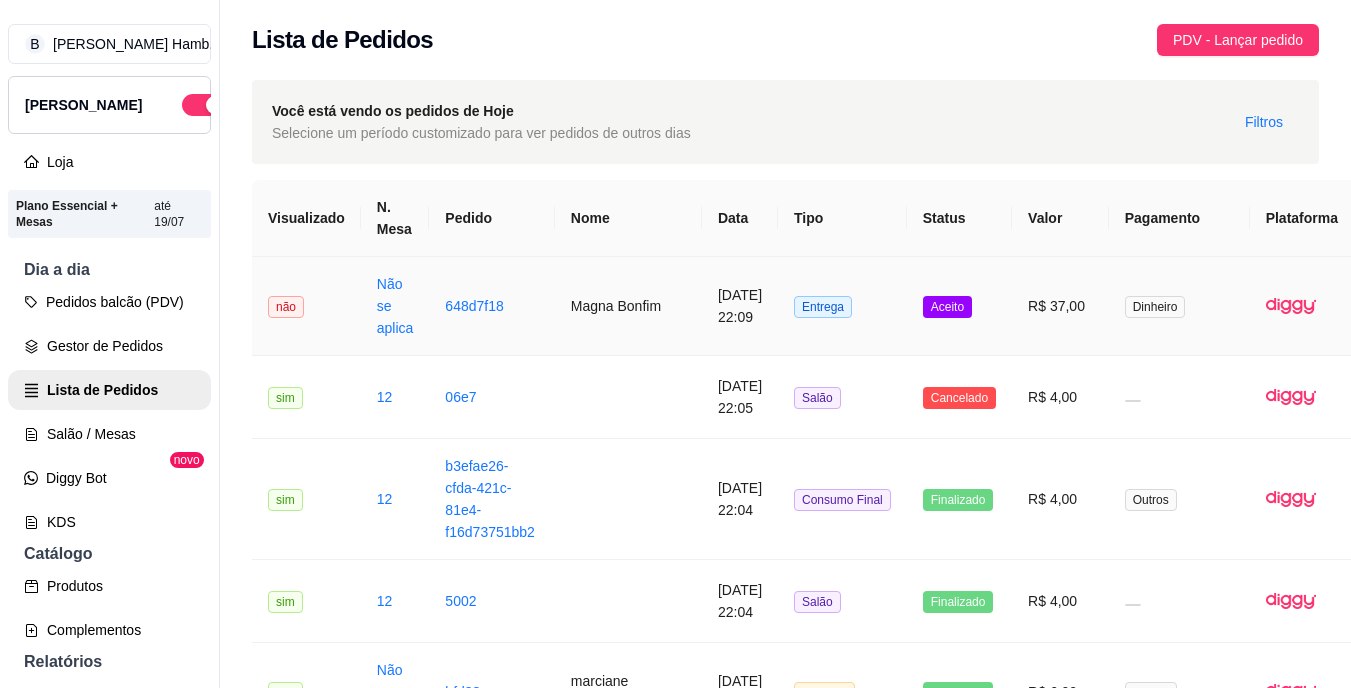 scroll, scrollTop: 0, scrollLeft: 81, axis: horizontal 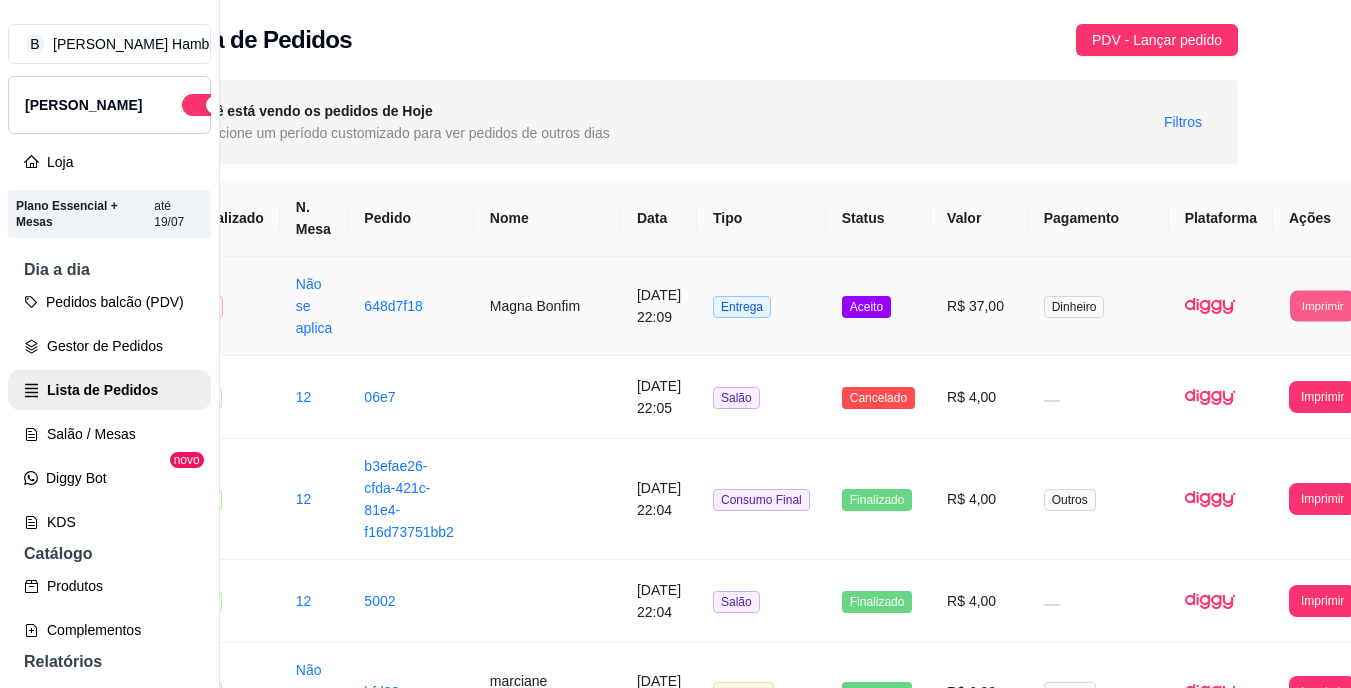click on "Imprimir" at bounding box center [1322, 305] 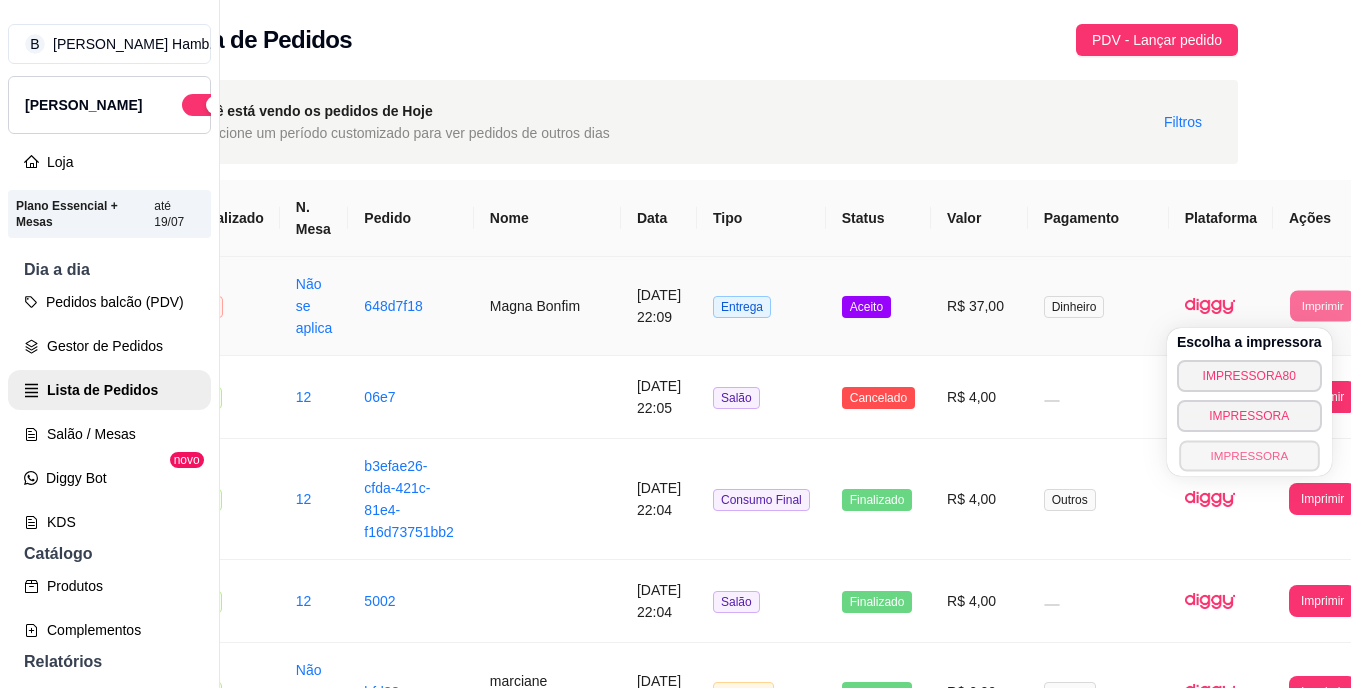 click on "IMPRESSORA" at bounding box center [1249, 455] 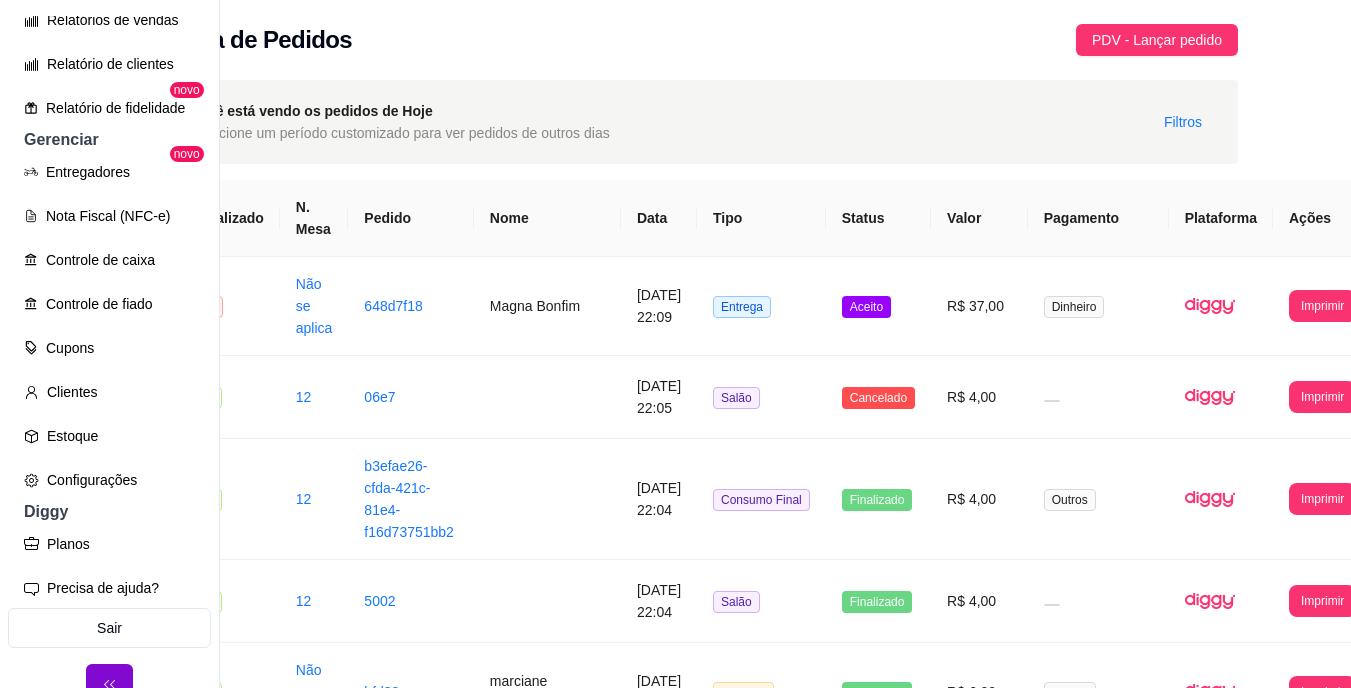 scroll, scrollTop: 698, scrollLeft: 0, axis: vertical 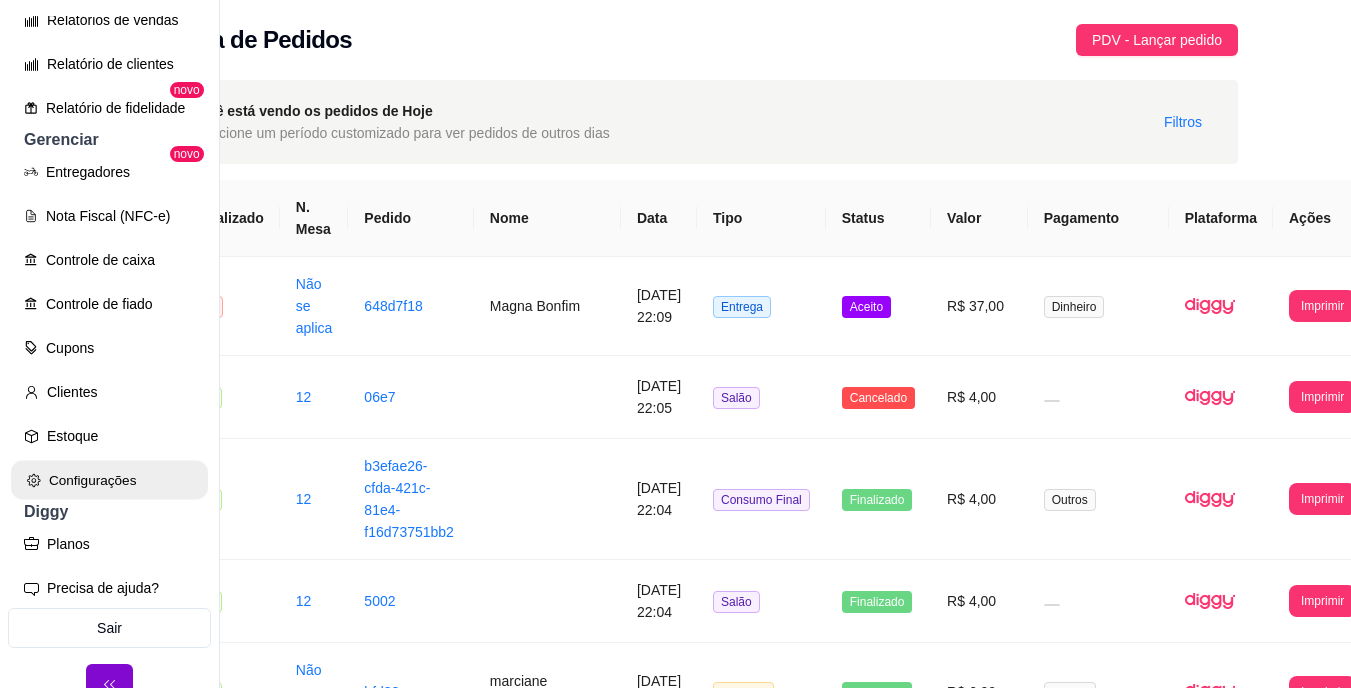 click on "Configurações" at bounding box center [109, 480] 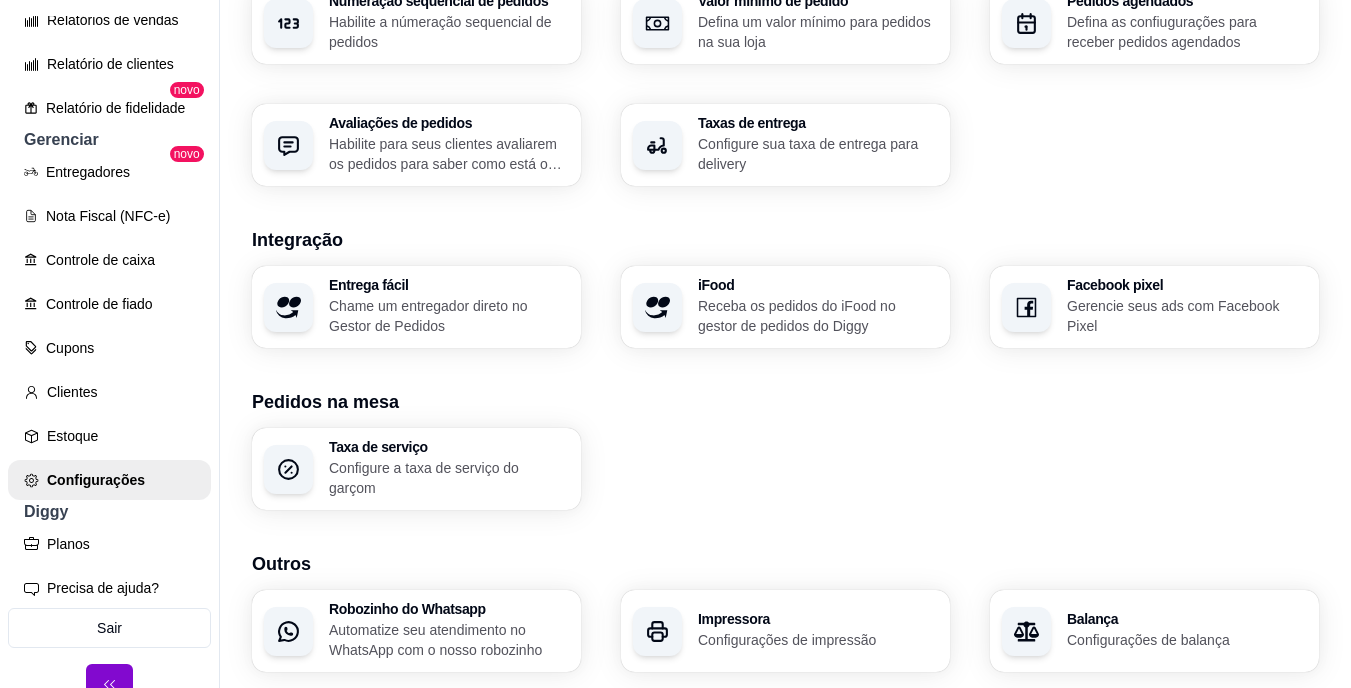 scroll, scrollTop: 745, scrollLeft: 0, axis: vertical 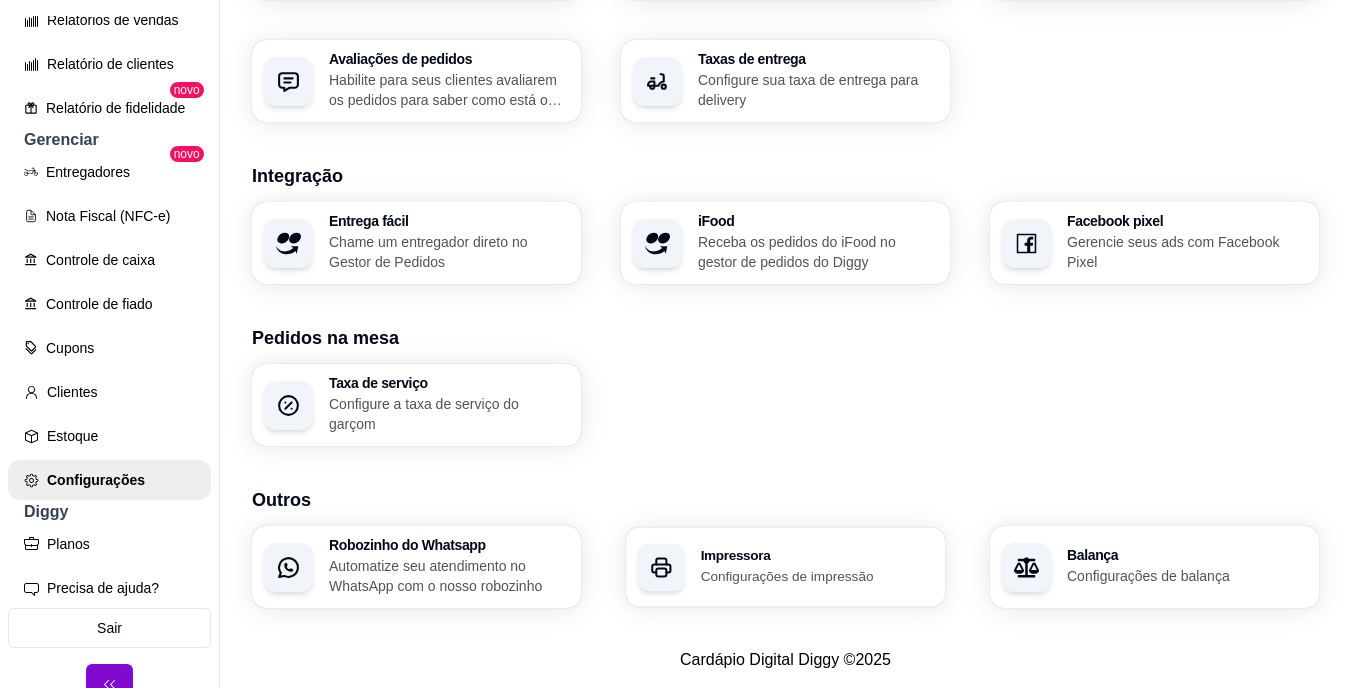 click on "Configurações de impressão" at bounding box center [817, 575] 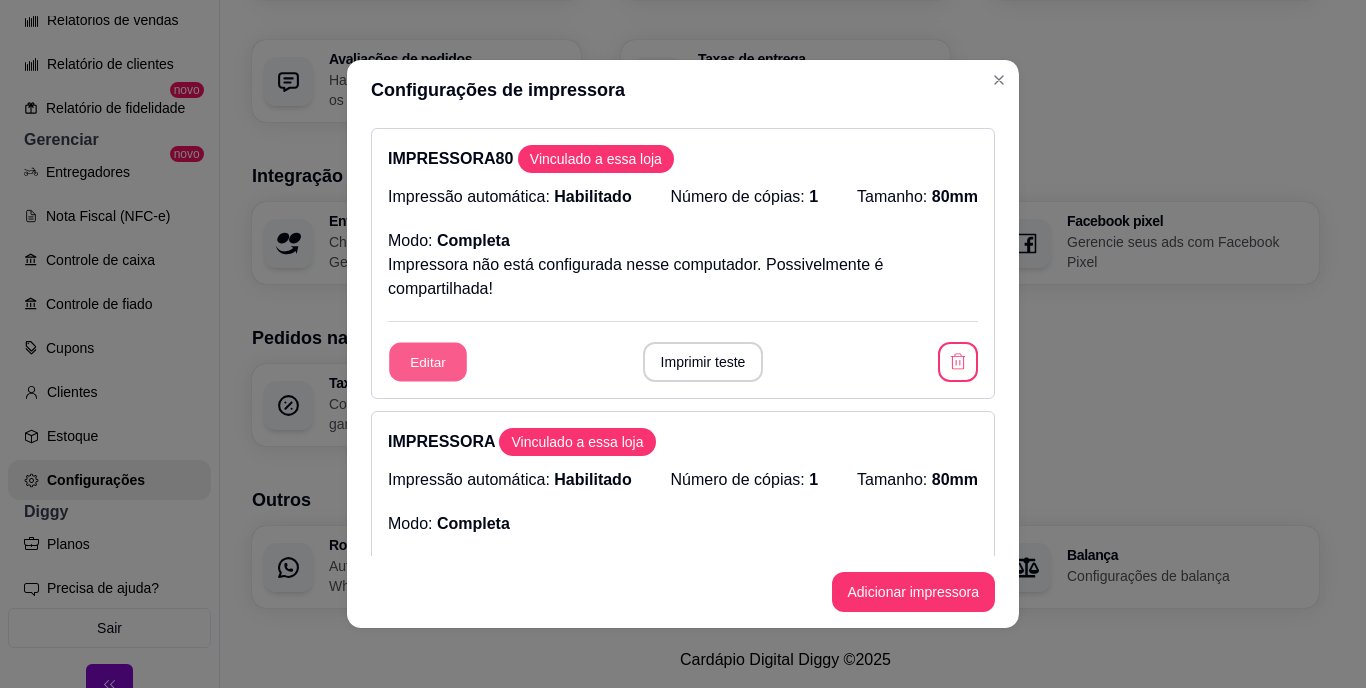 click on "Editar" at bounding box center [428, 362] 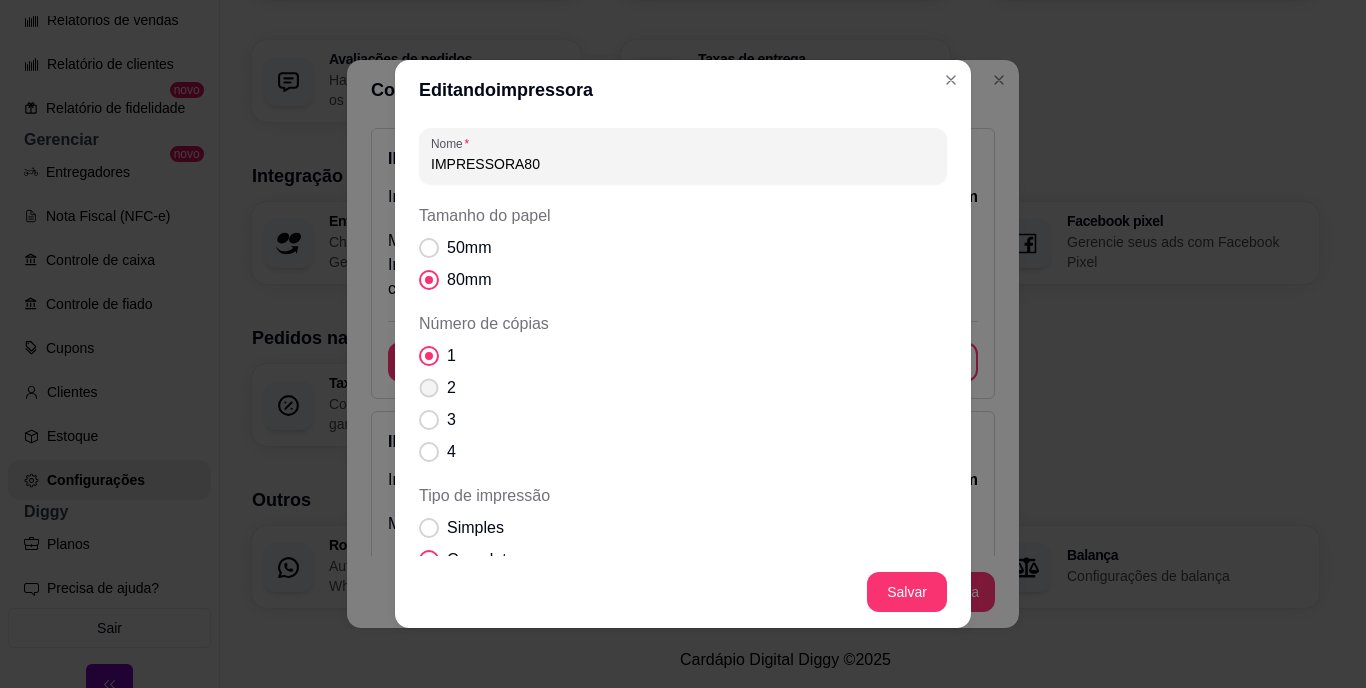 click on "2" at bounding box center [437, 388] 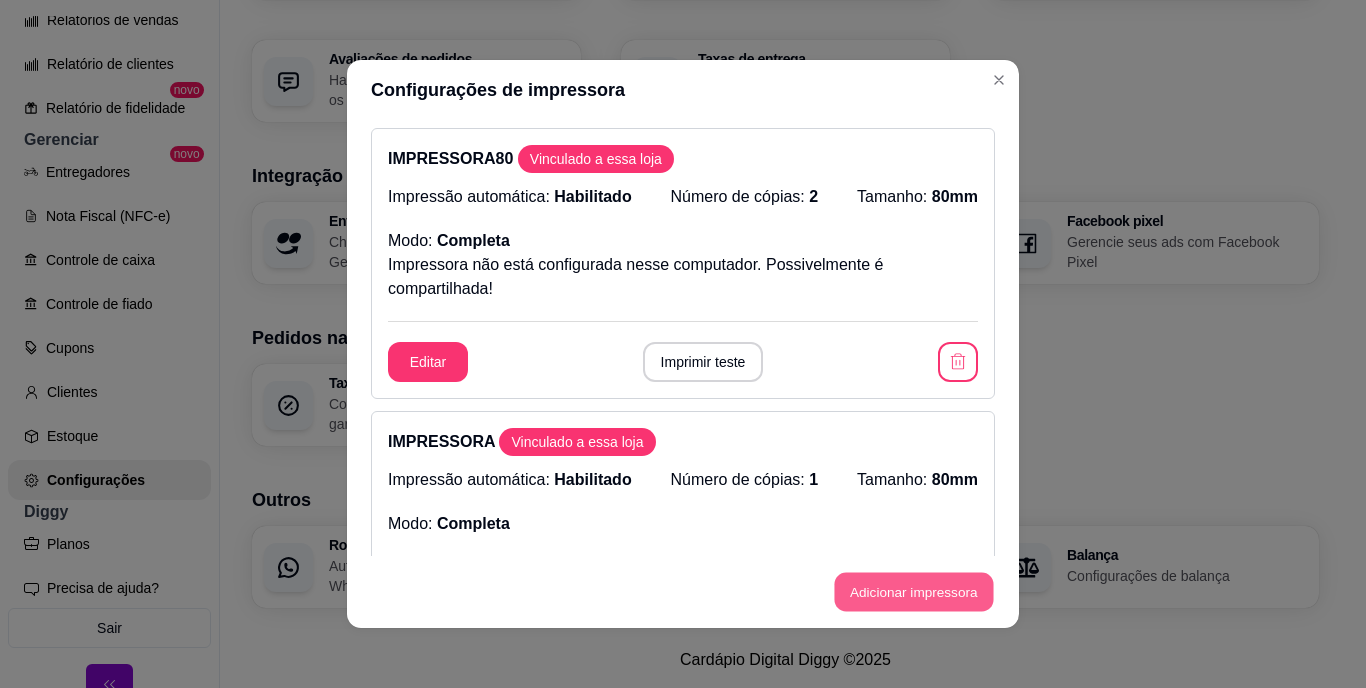 click on "Adicionar impressora" at bounding box center [913, 592] 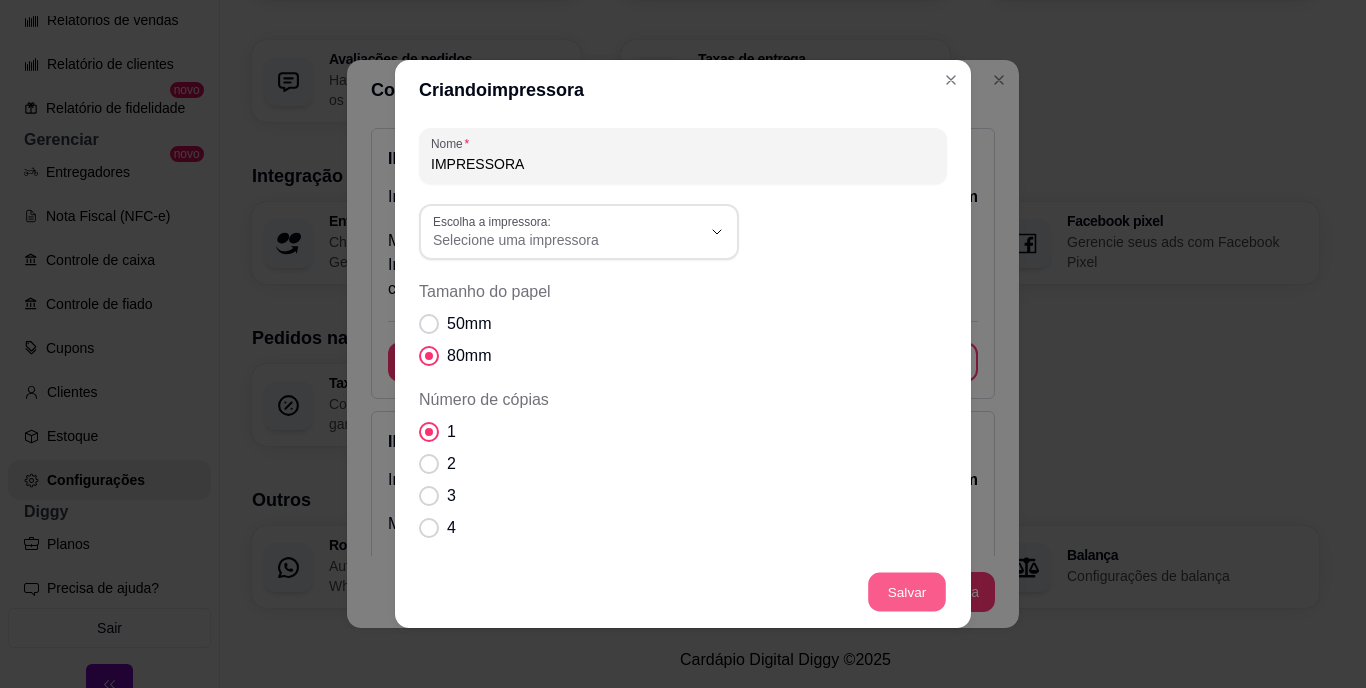 click on "Salvar" at bounding box center (907, 592) 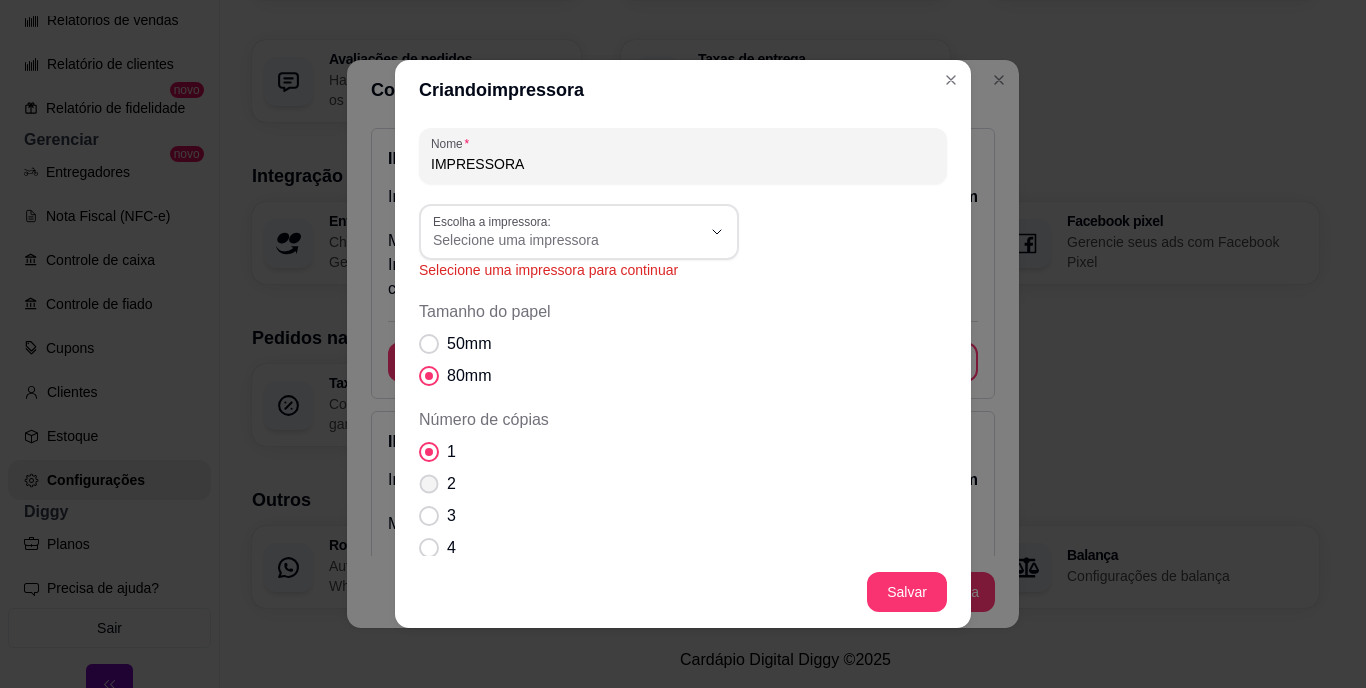 click on "2" at bounding box center (451, 484) 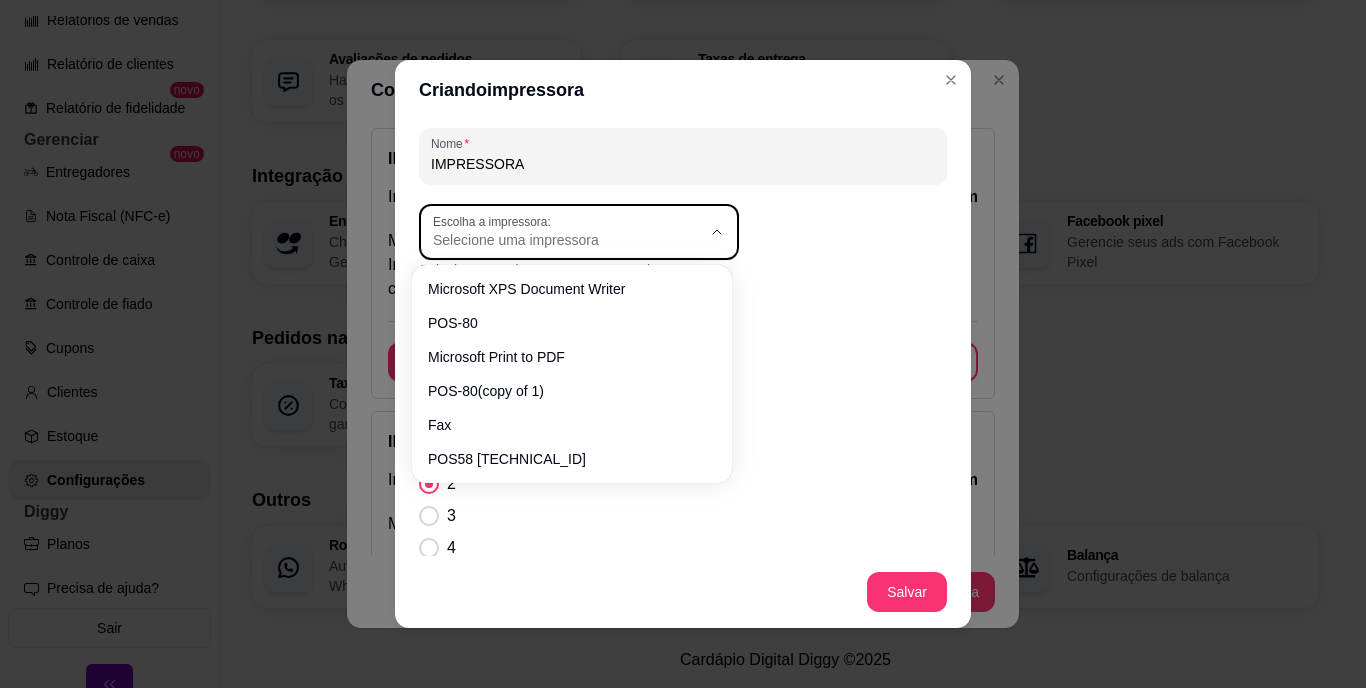 click on "Selecione uma impressora" at bounding box center [567, 232] 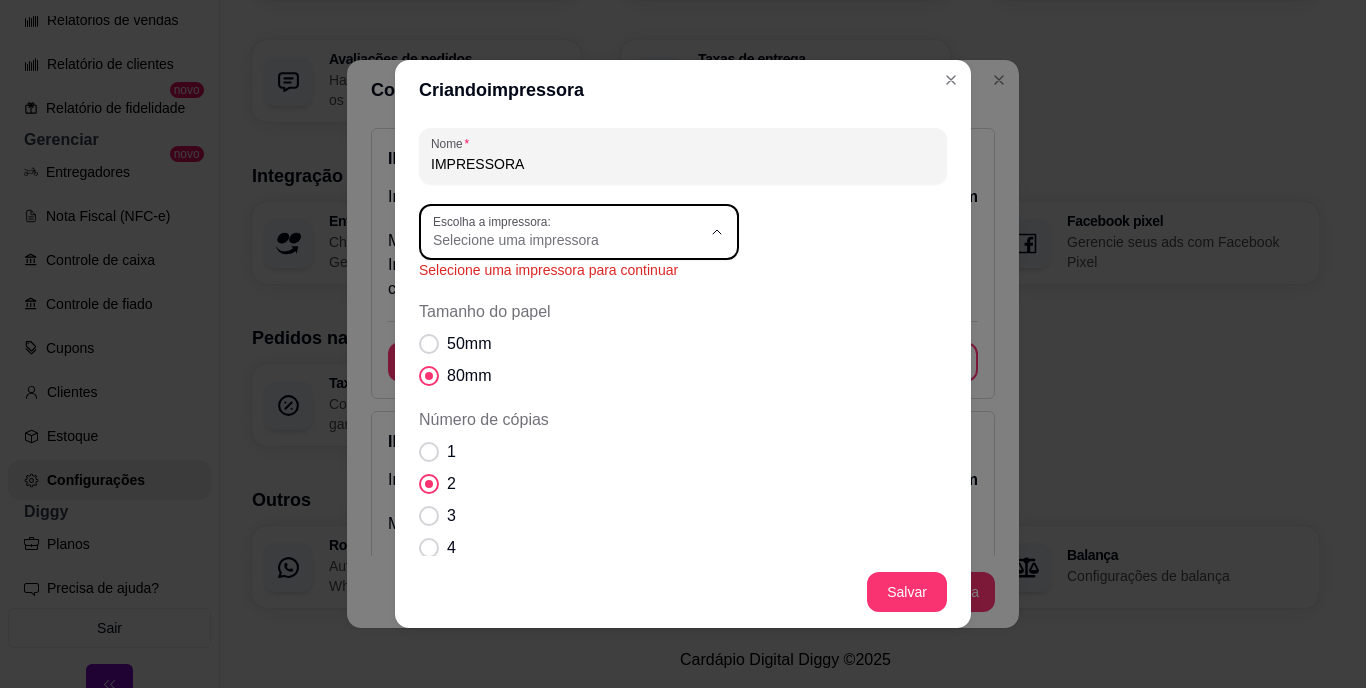 click on "POS-80" at bounding box center (572, 320) 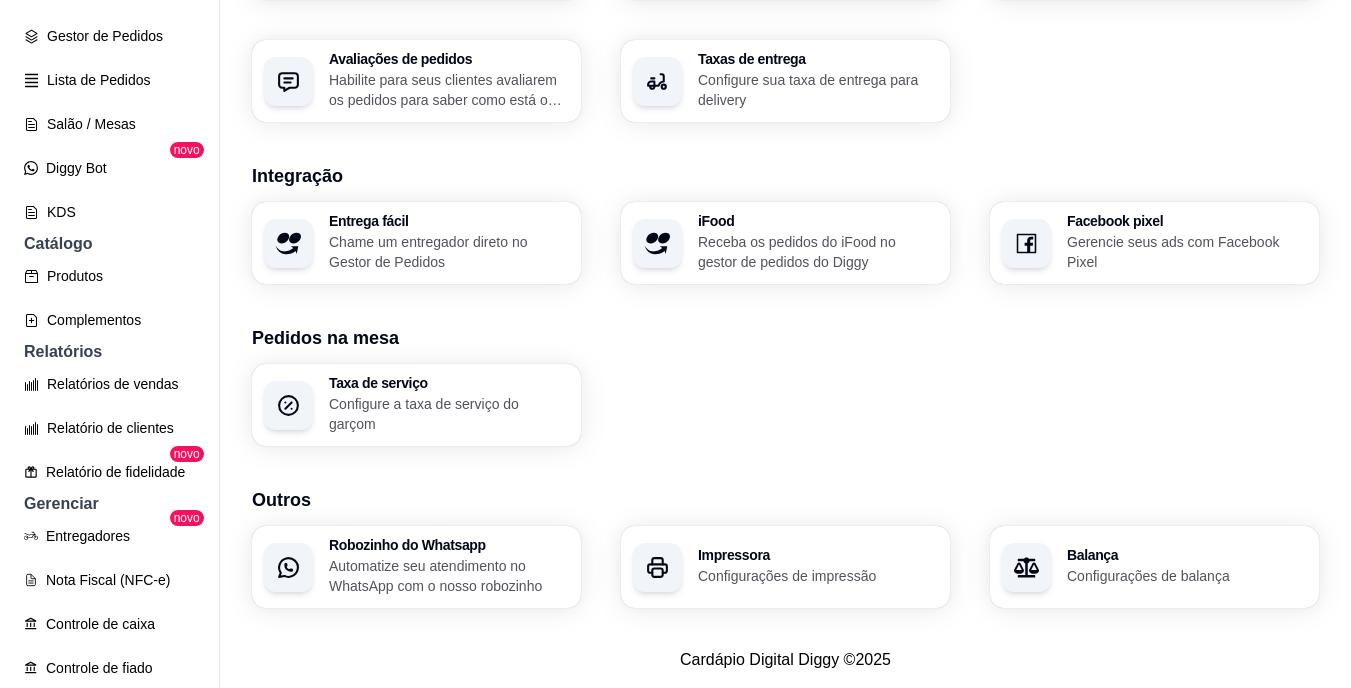 scroll, scrollTop: 309, scrollLeft: 0, axis: vertical 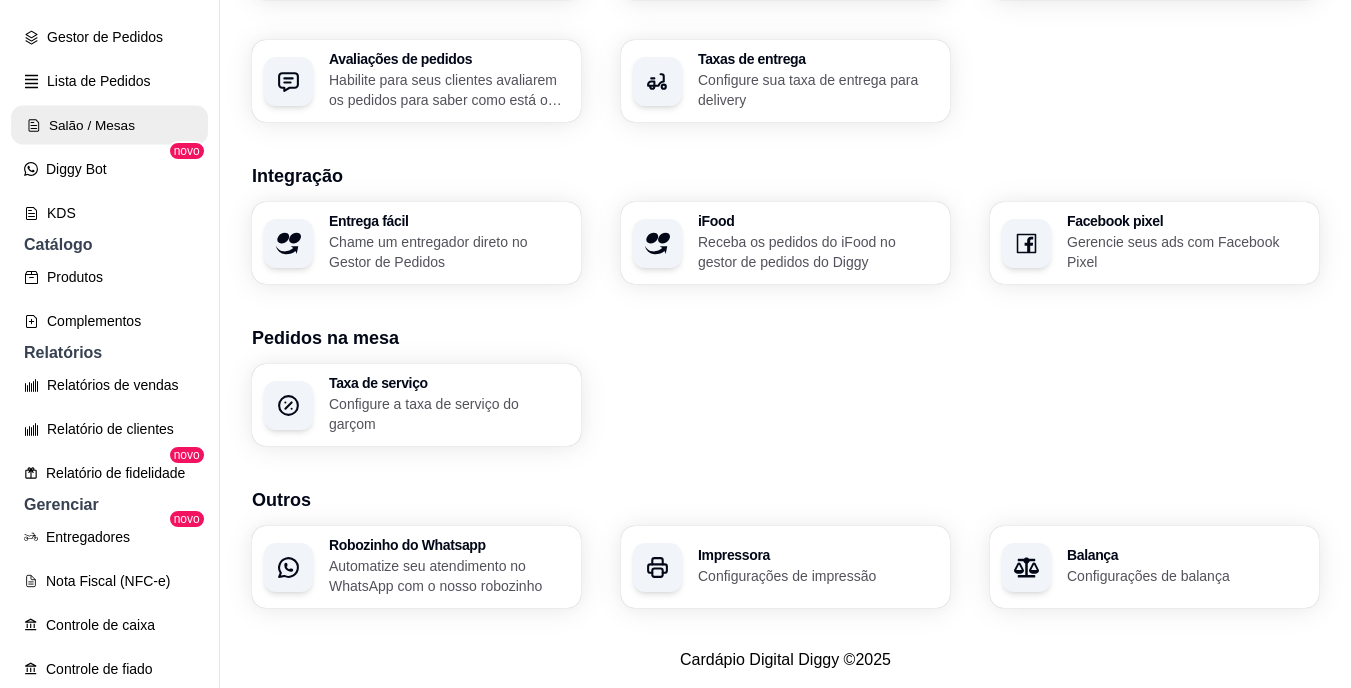 click on "Salão / Mesas" at bounding box center [109, 125] 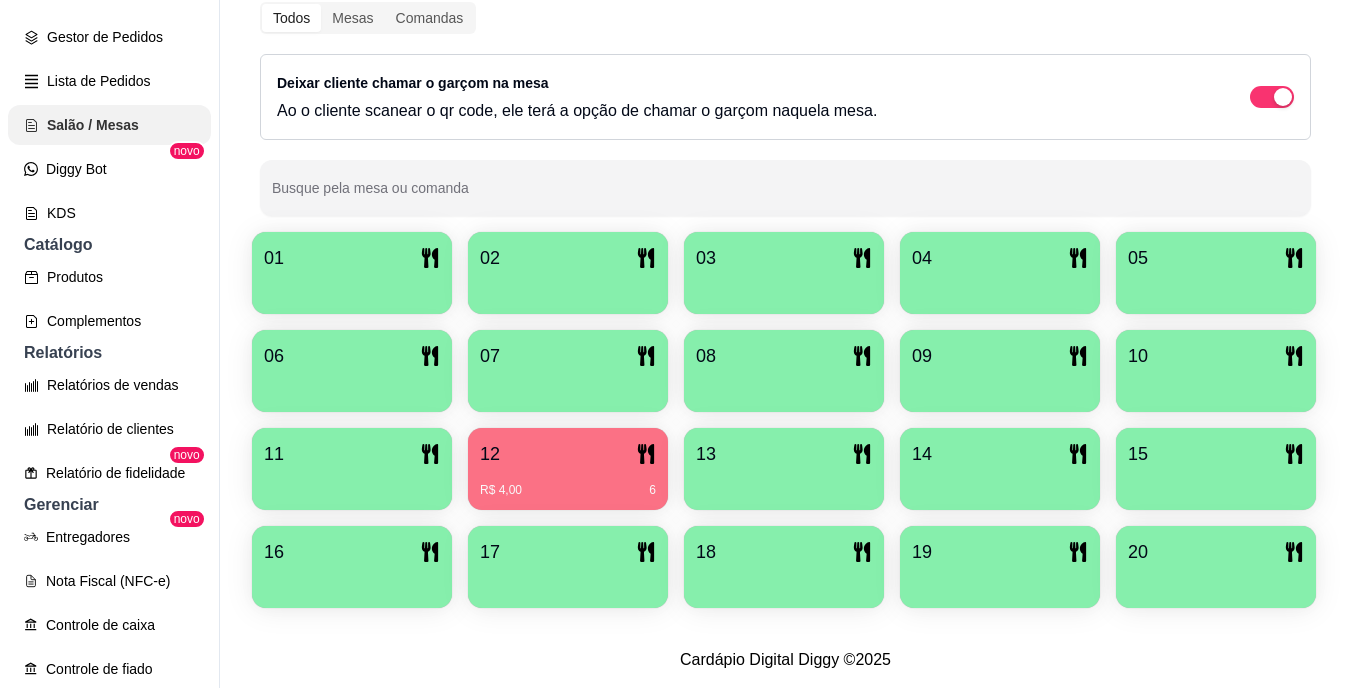scroll, scrollTop: 0, scrollLeft: 0, axis: both 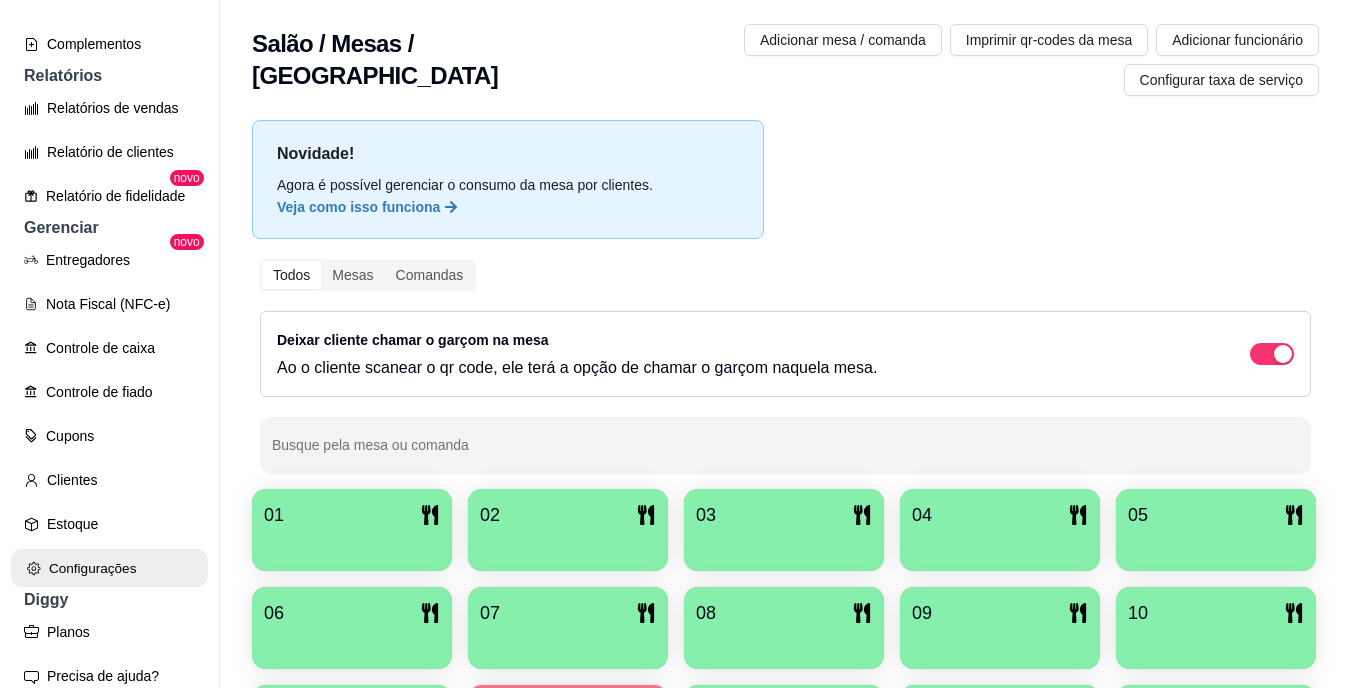 click on "Configurações" at bounding box center [109, 568] 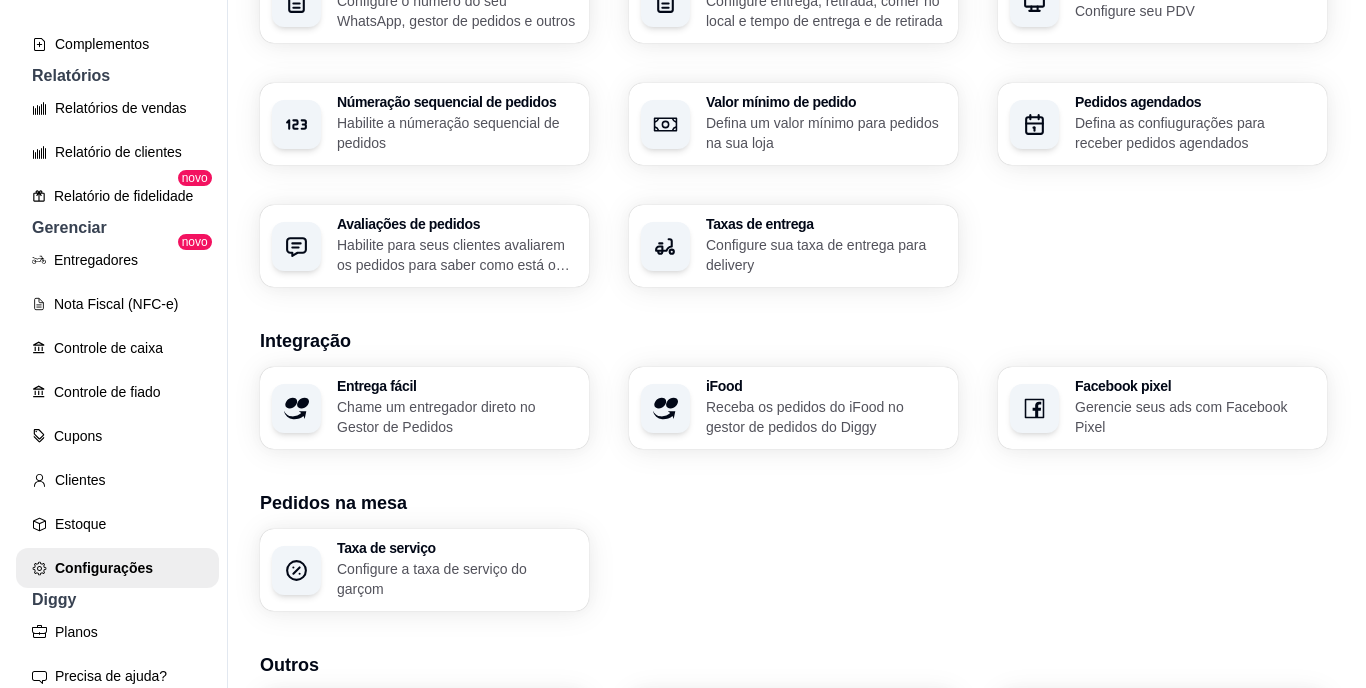 scroll, scrollTop: 745, scrollLeft: 0, axis: vertical 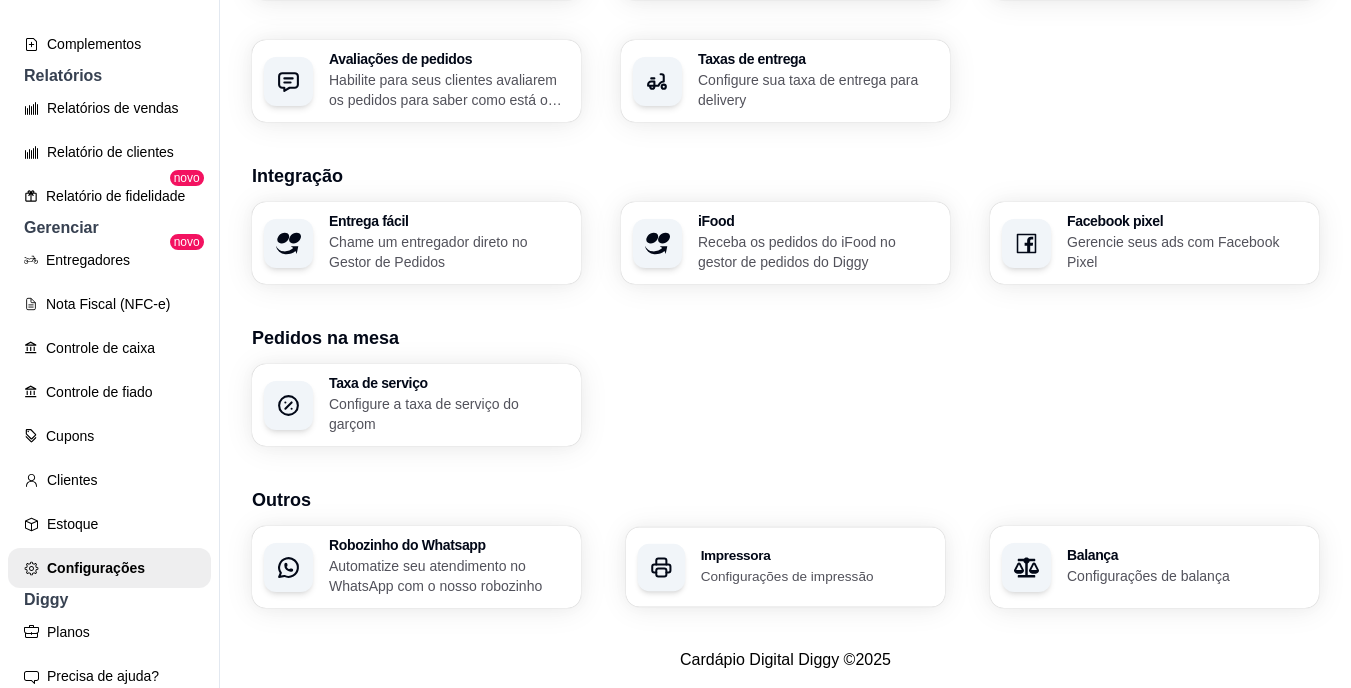 click on "Configurações de impressão" at bounding box center (817, 575) 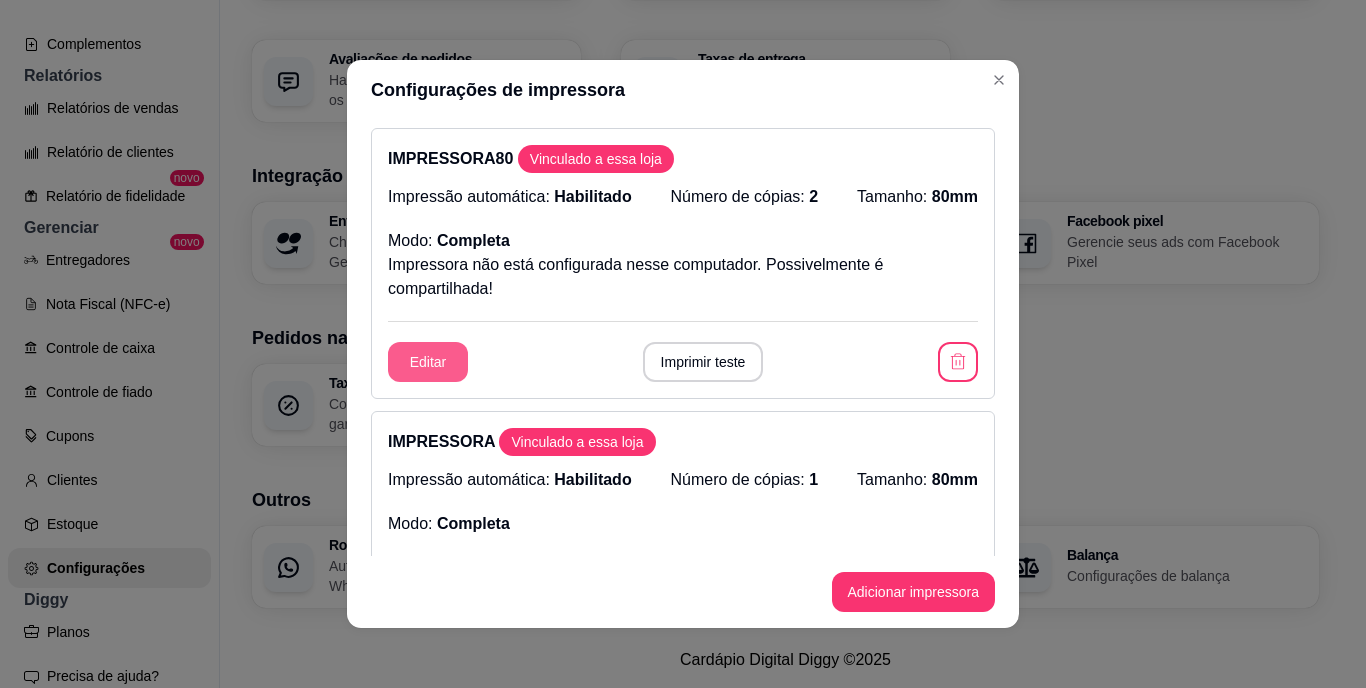 click on "Editar" at bounding box center [428, 362] 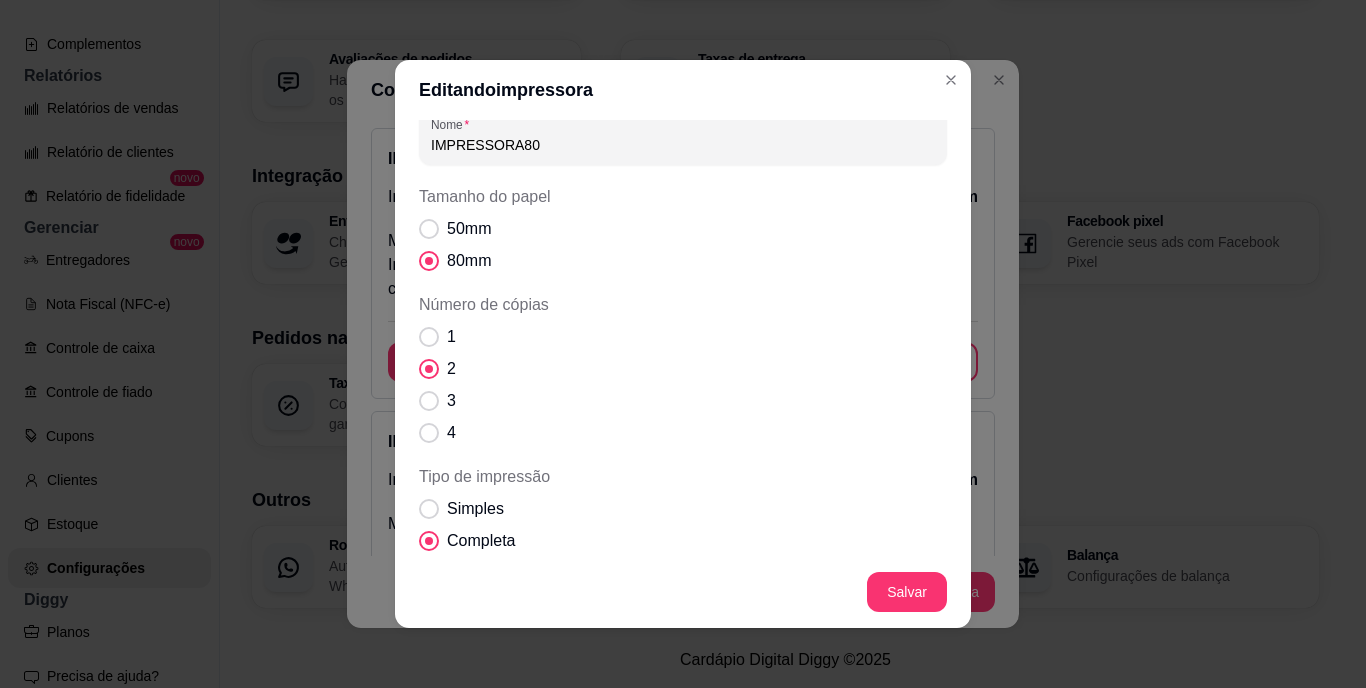 scroll, scrollTop: 0, scrollLeft: 0, axis: both 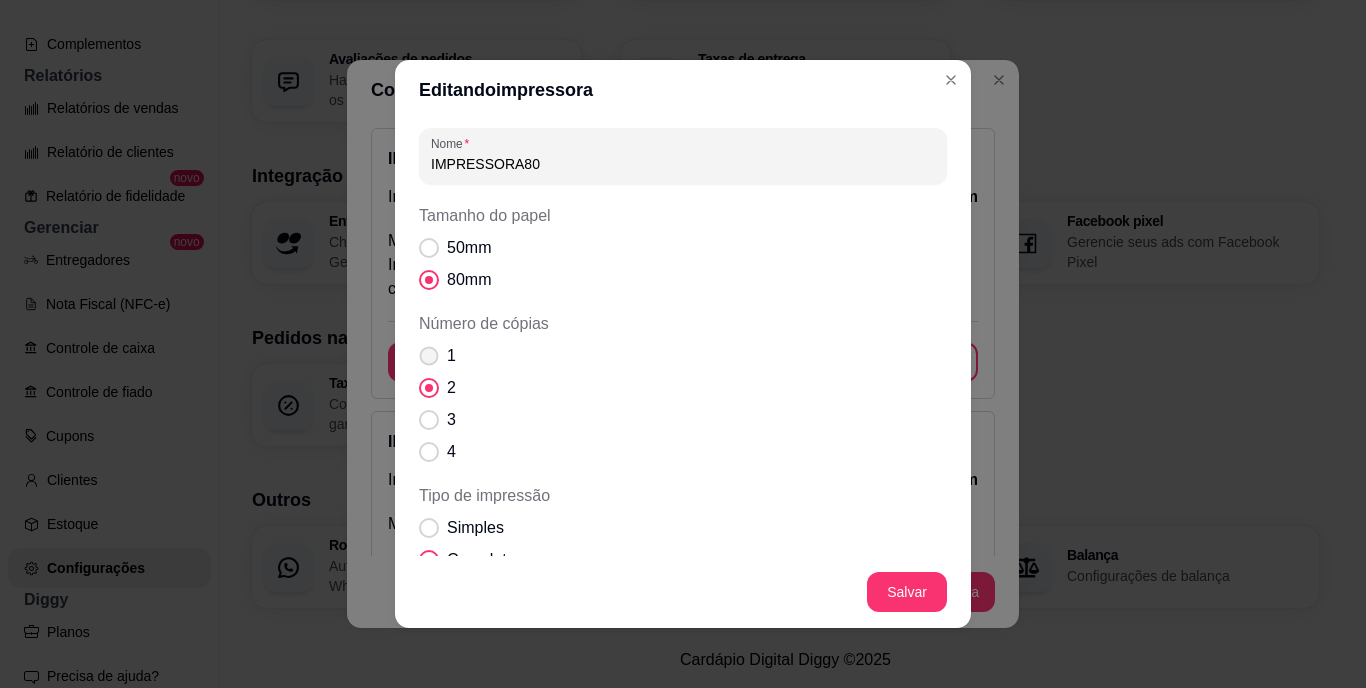 click on "1" at bounding box center [437, 356] 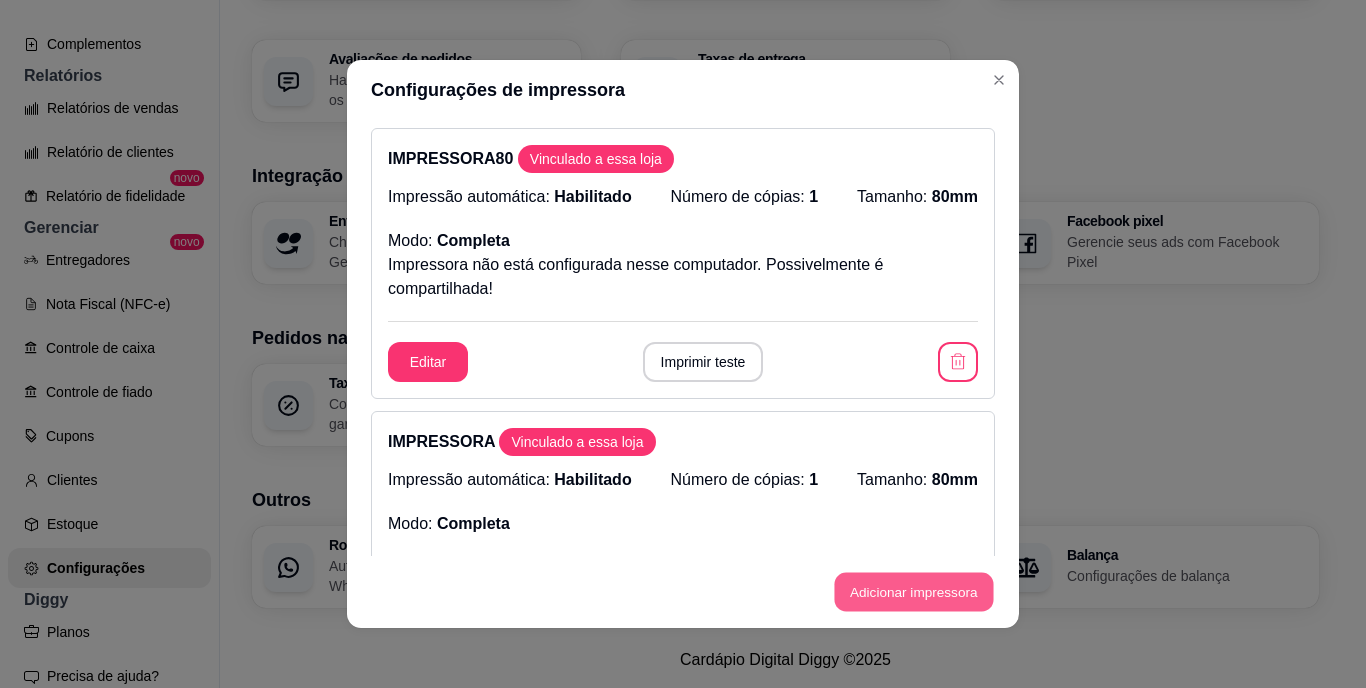 click on "Adicionar impressora" at bounding box center (913, 592) 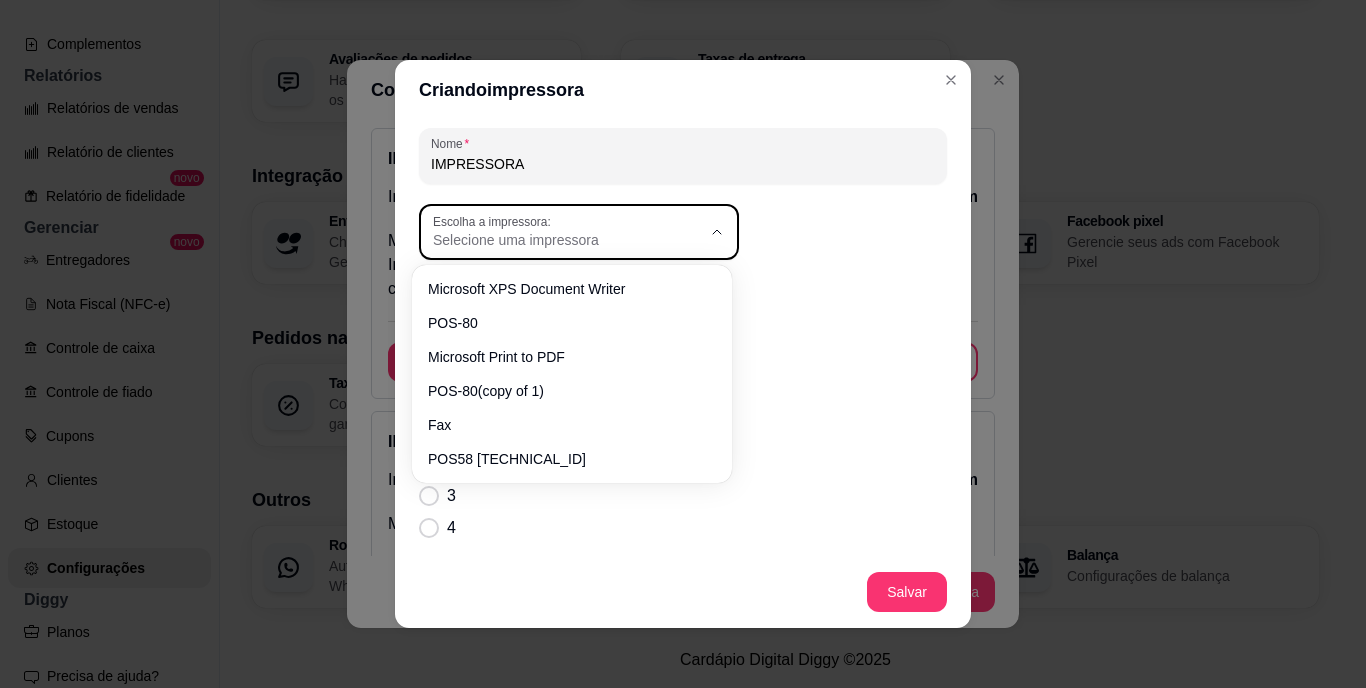 click on "Escolha a impressora: Selecione uma impressora" at bounding box center (579, 232) 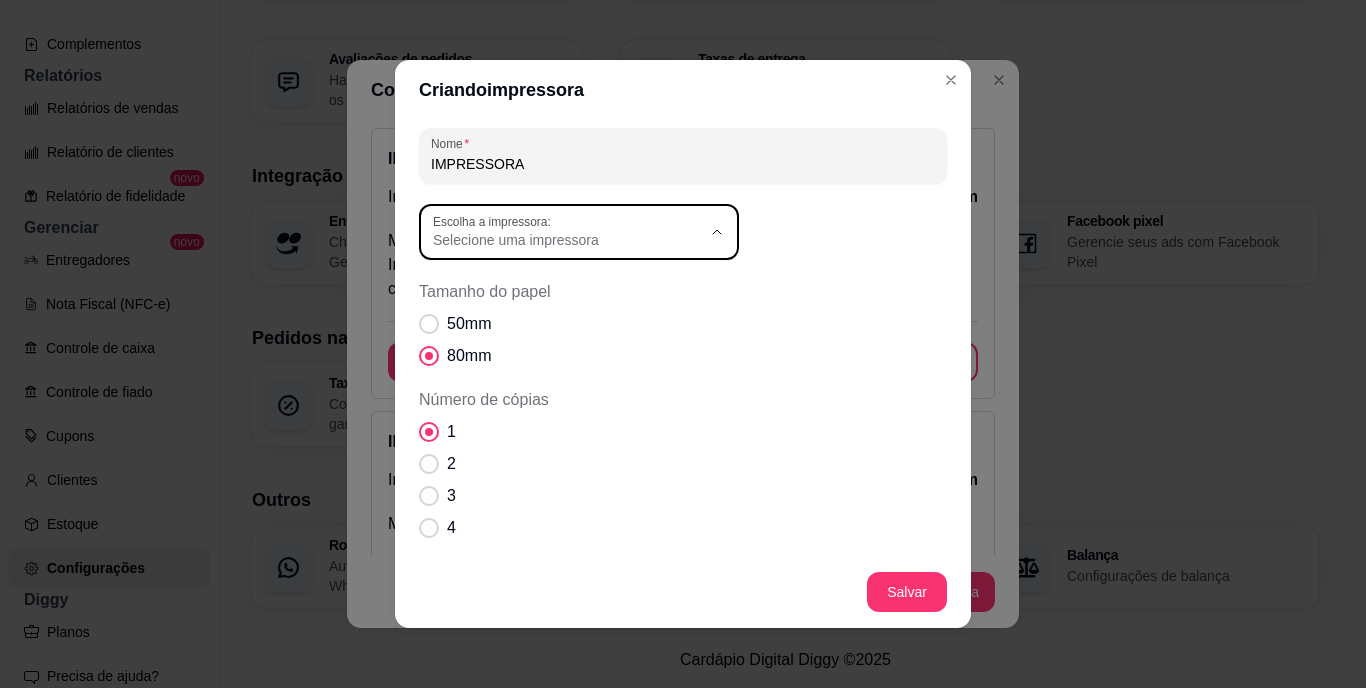 click on "POS-80" at bounding box center [561, 320] 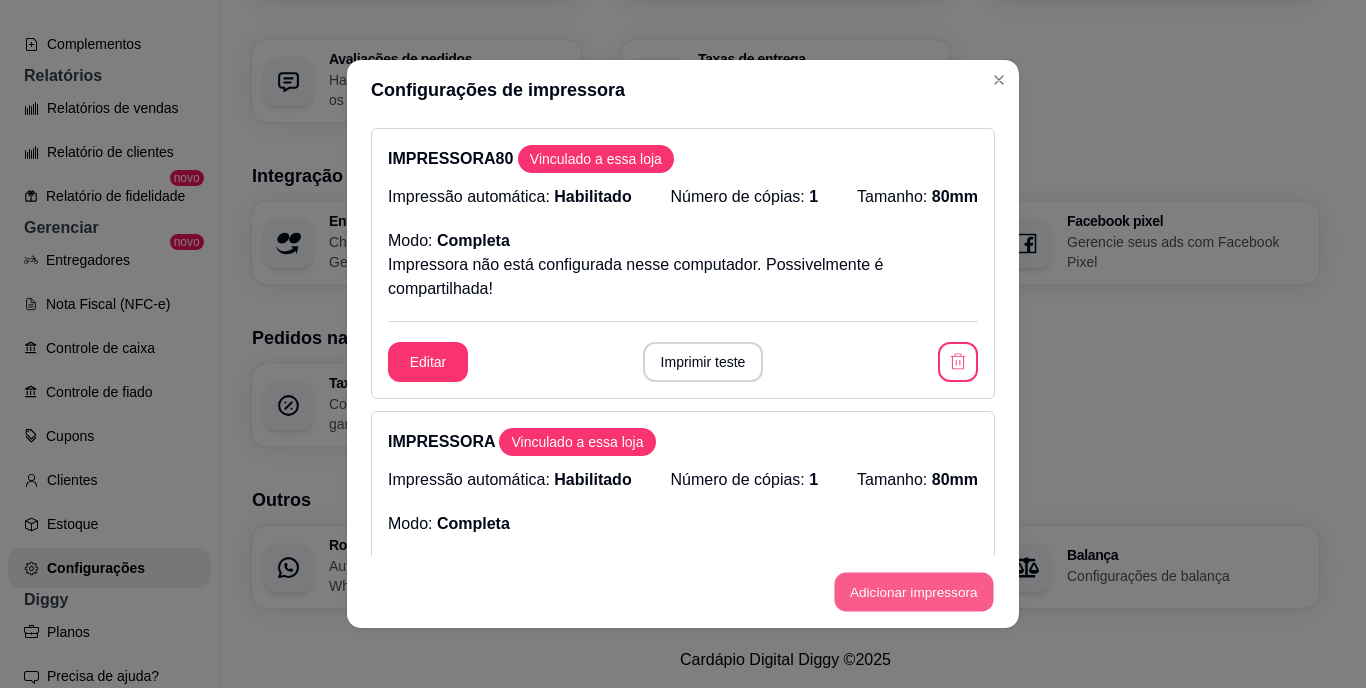 click on "Adicionar impressora" at bounding box center (913, 592) 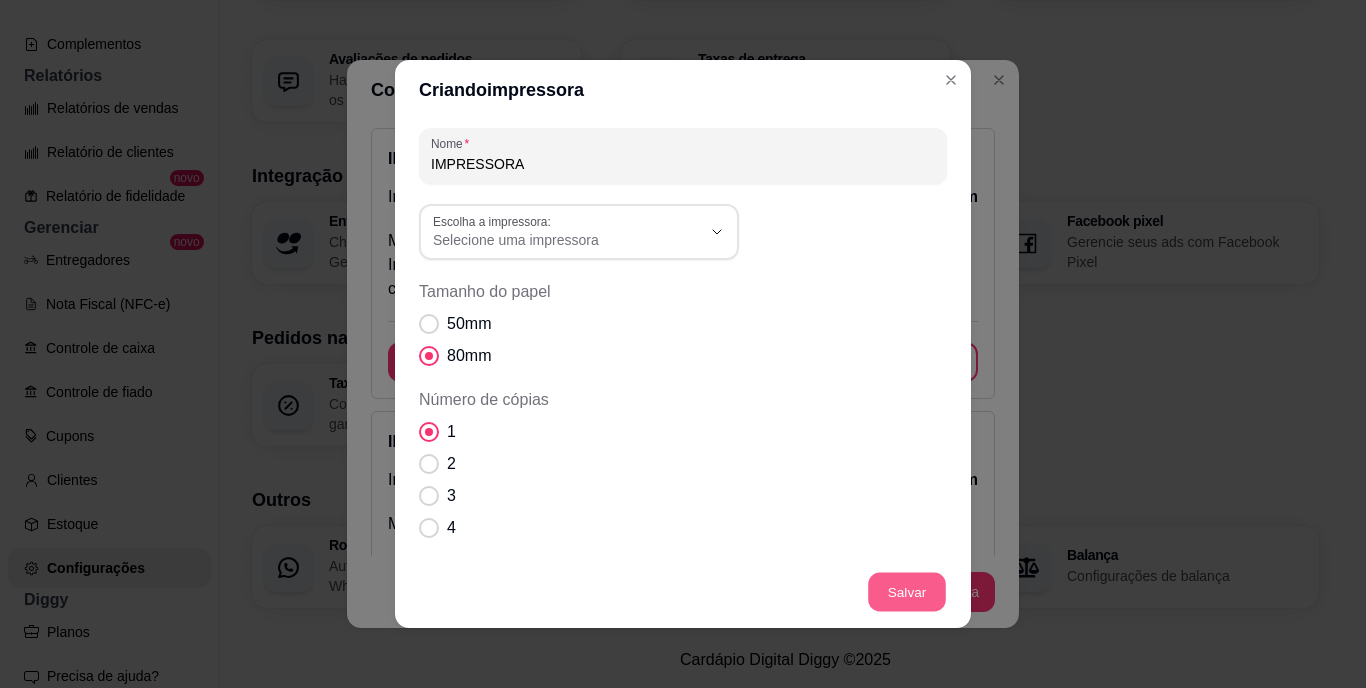 click on "Salvar" at bounding box center (907, 592) 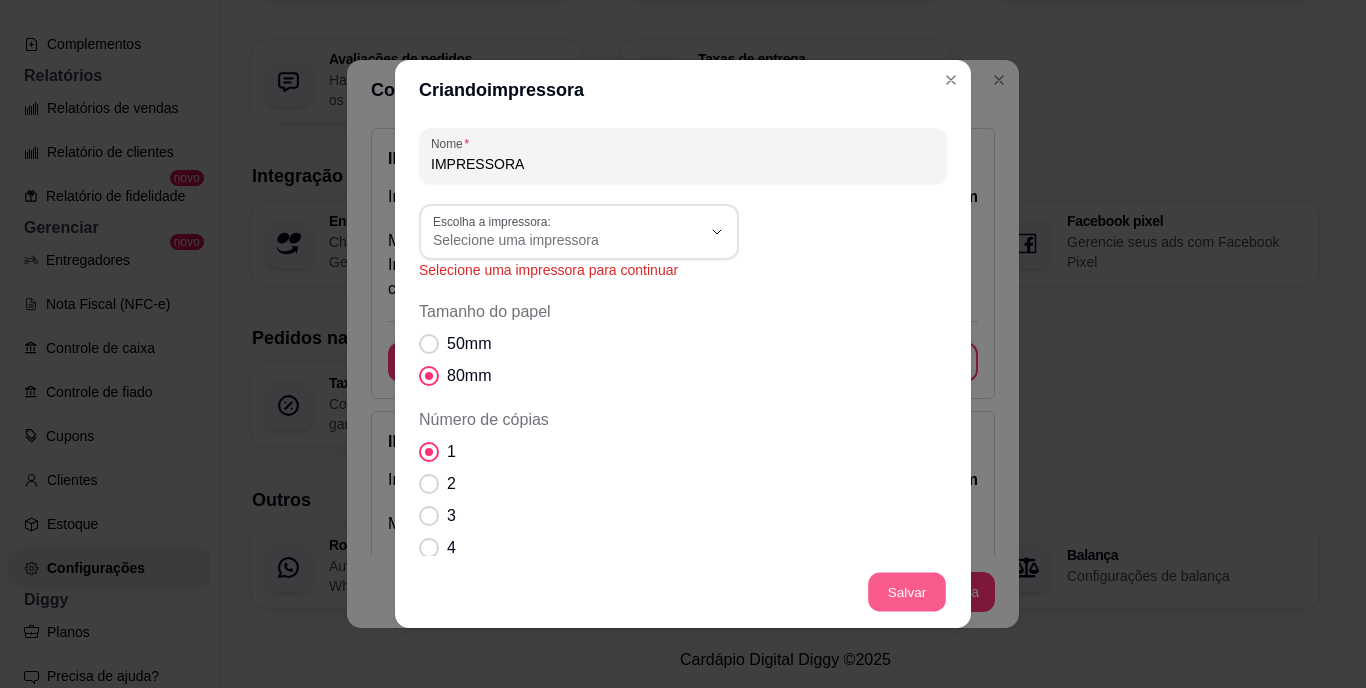 click on "Salvar" at bounding box center [907, 592] 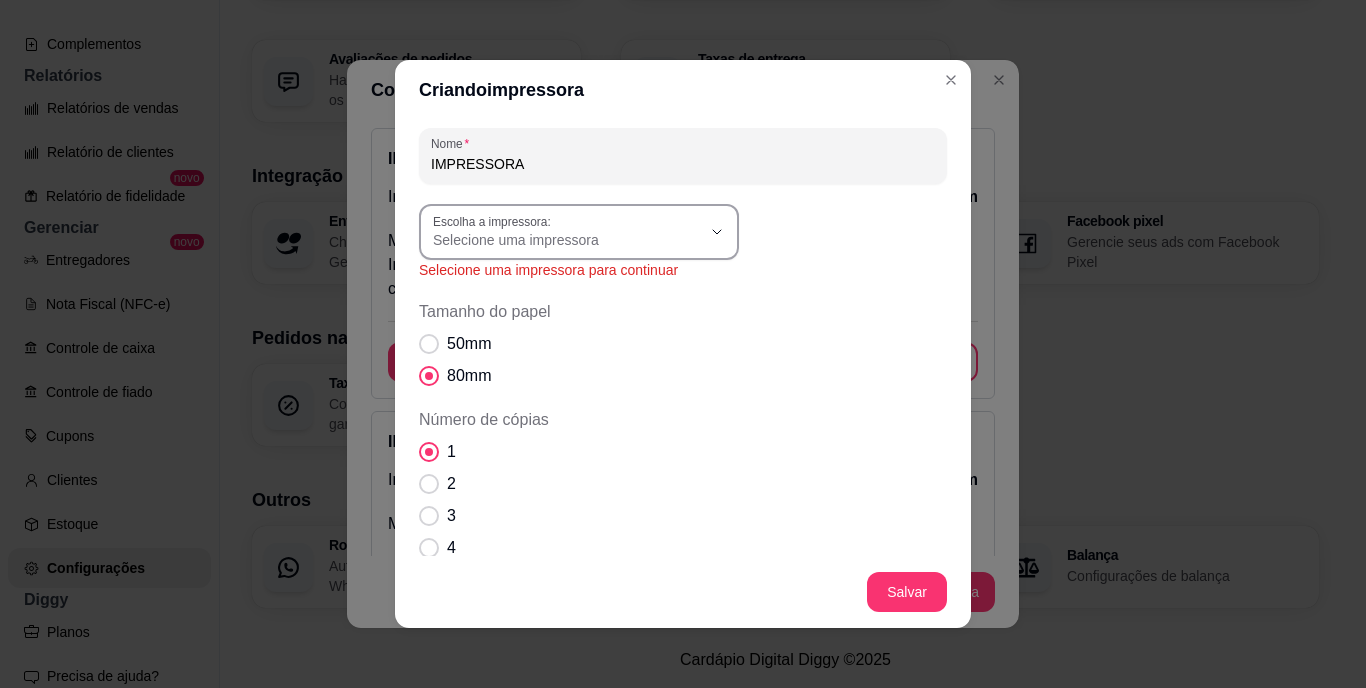 click on "Selecione uma impressora" at bounding box center (567, 240) 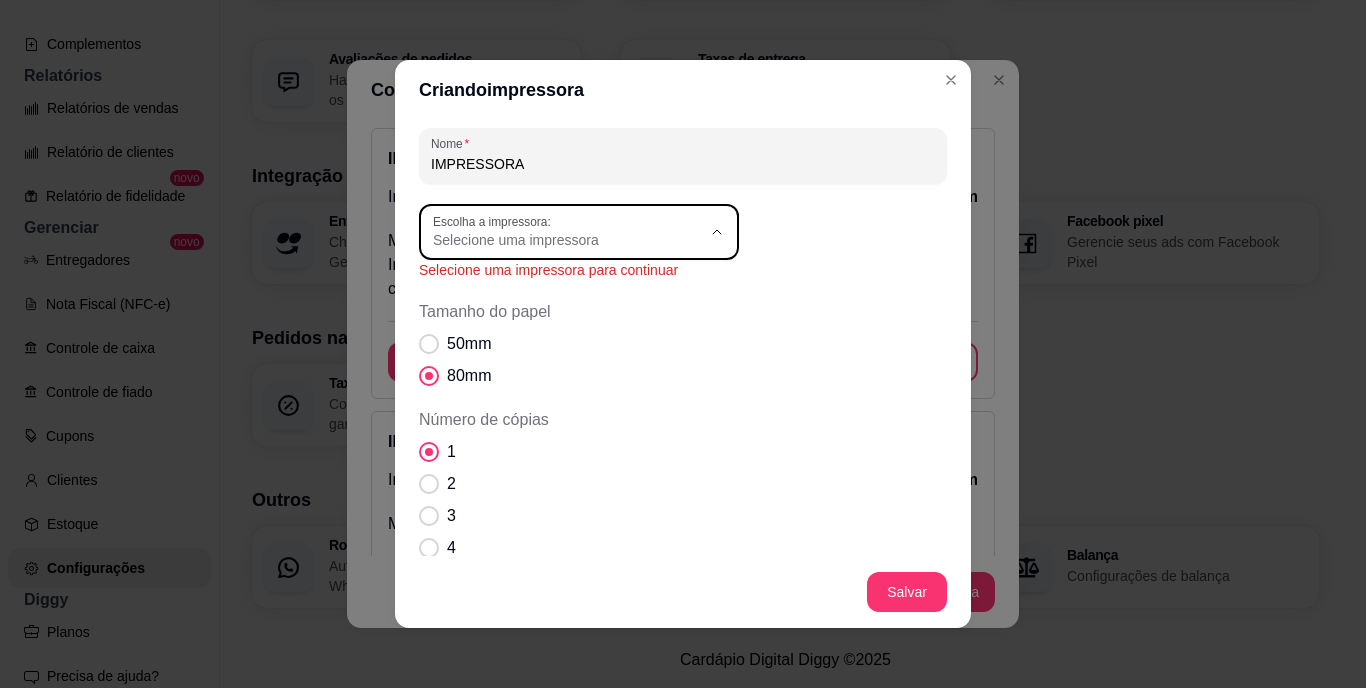 click on "POS-80" at bounding box center (561, 320) 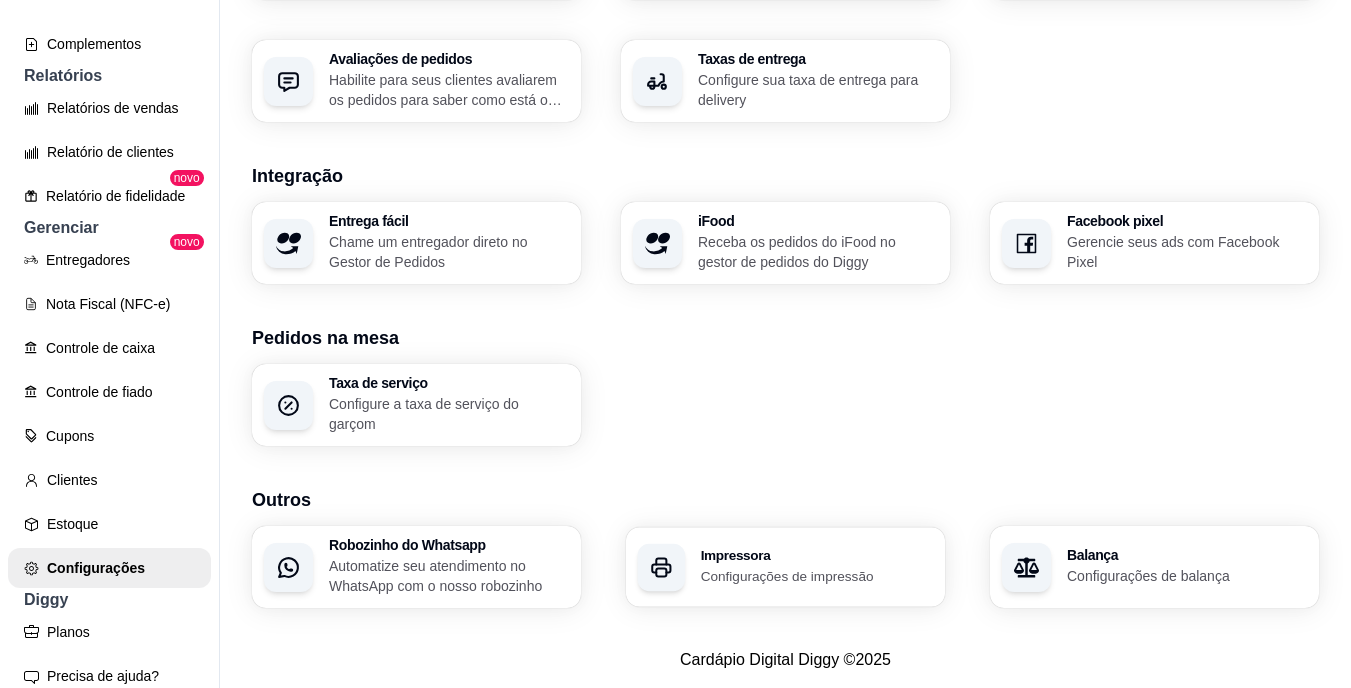 click on "Impressora" at bounding box center [817, 556] 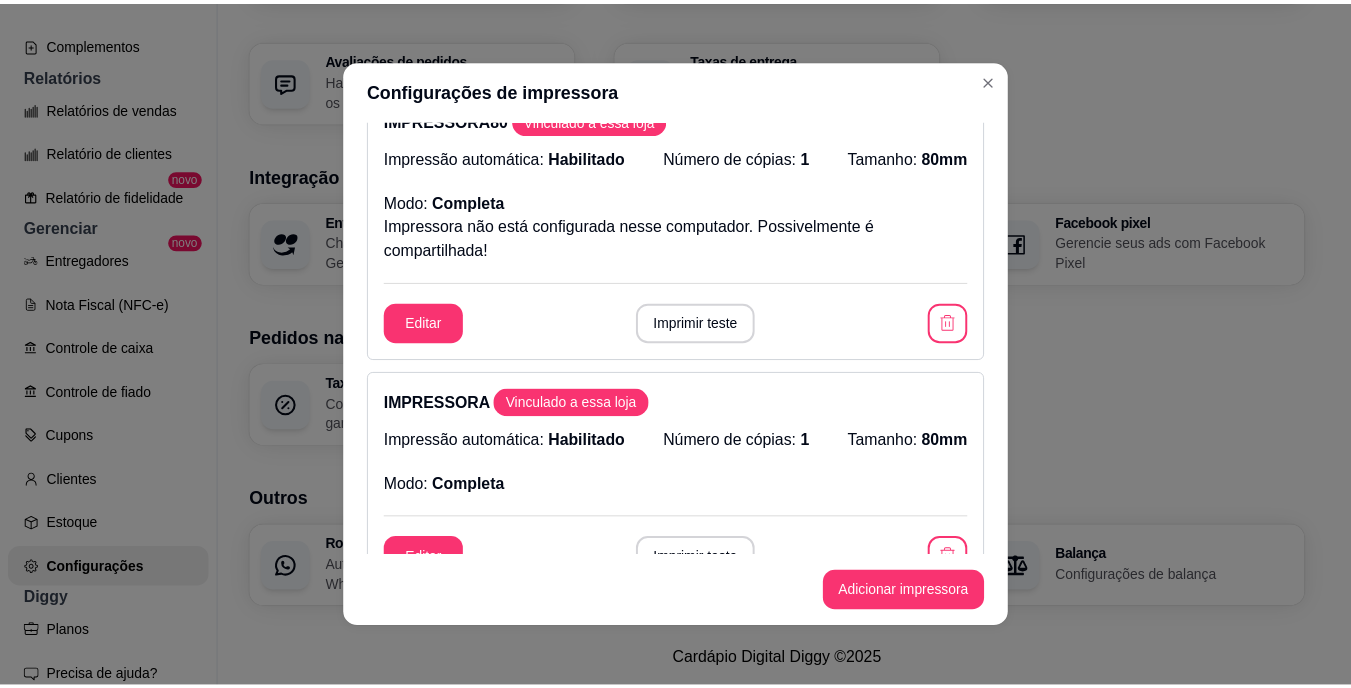 scroll, scrollTop: 0, scrollLeft: 0, axis: both 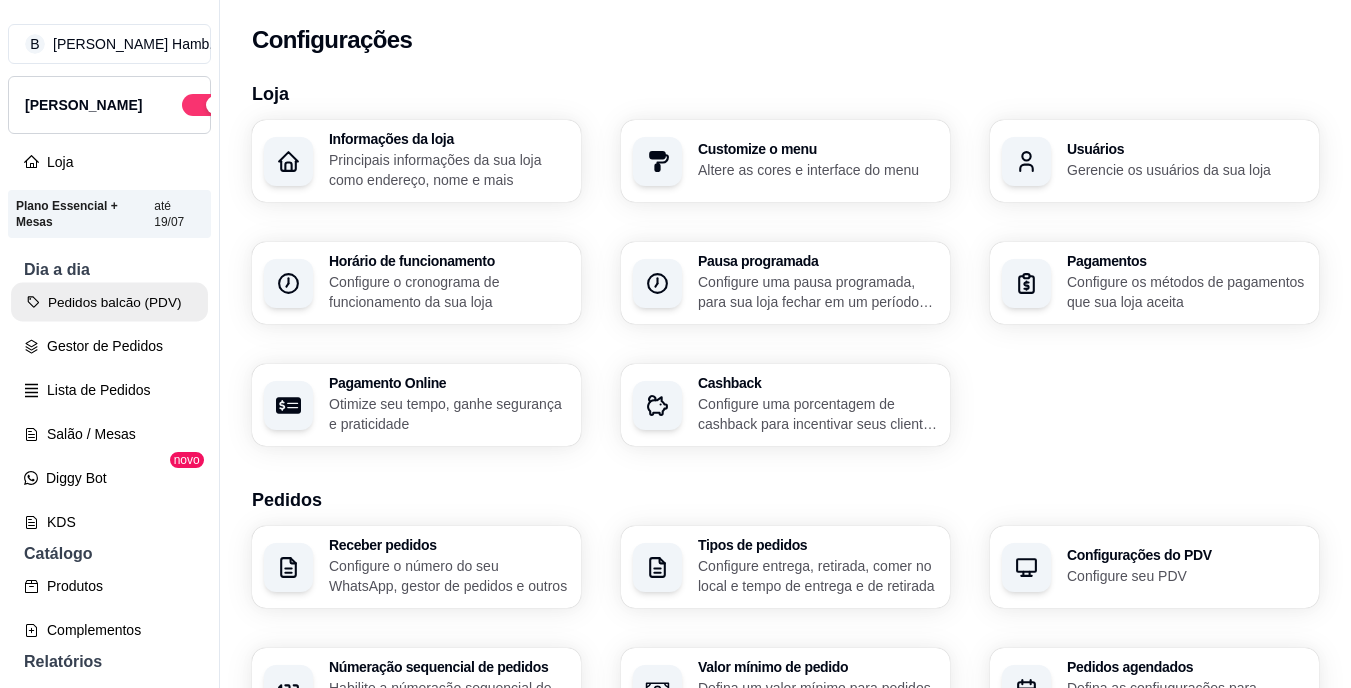 click on "Pedidos balcão (PDV)" at bounding box center [109, 302] 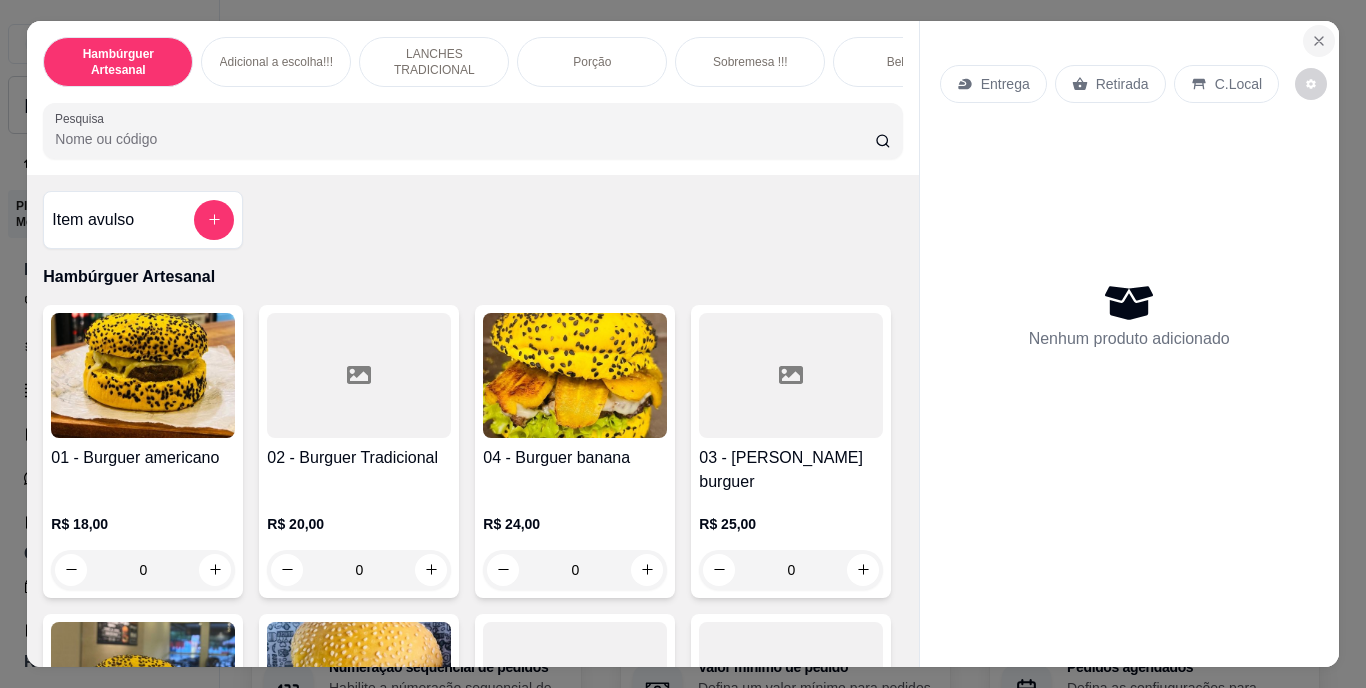 click 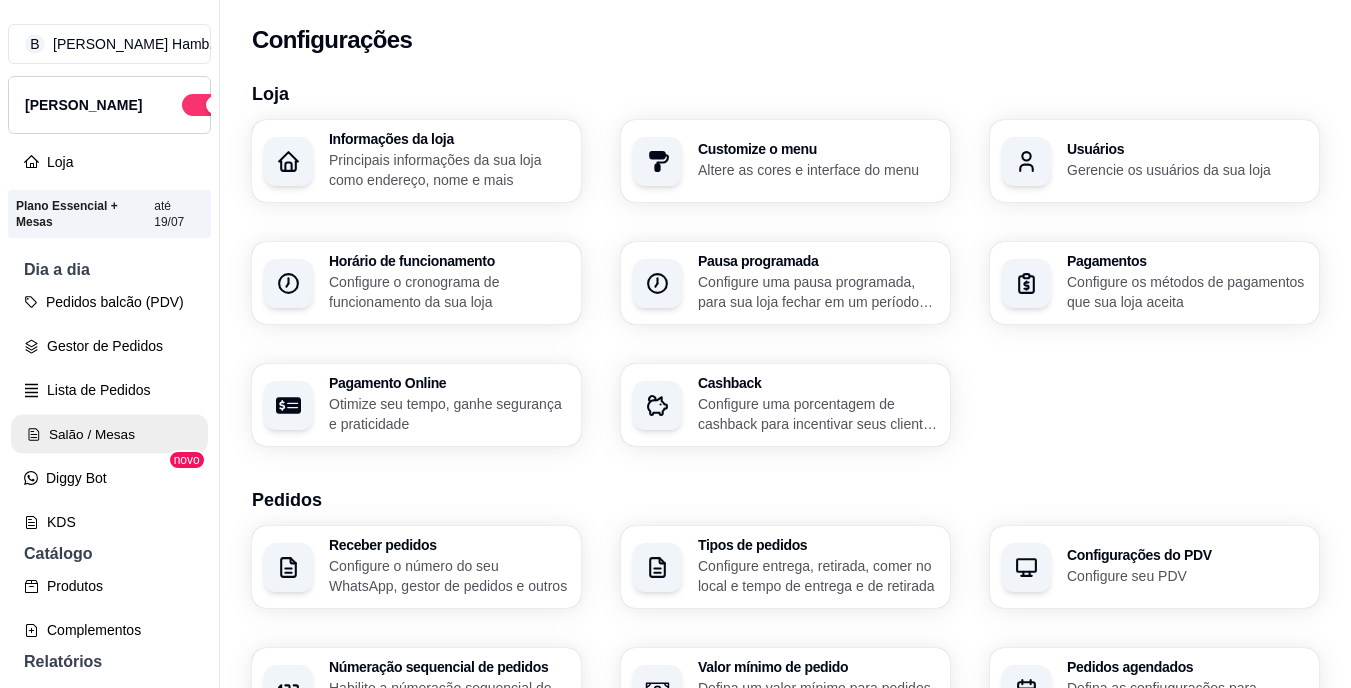 click on "Salão / Mesas" at bounding box center [109, 434] 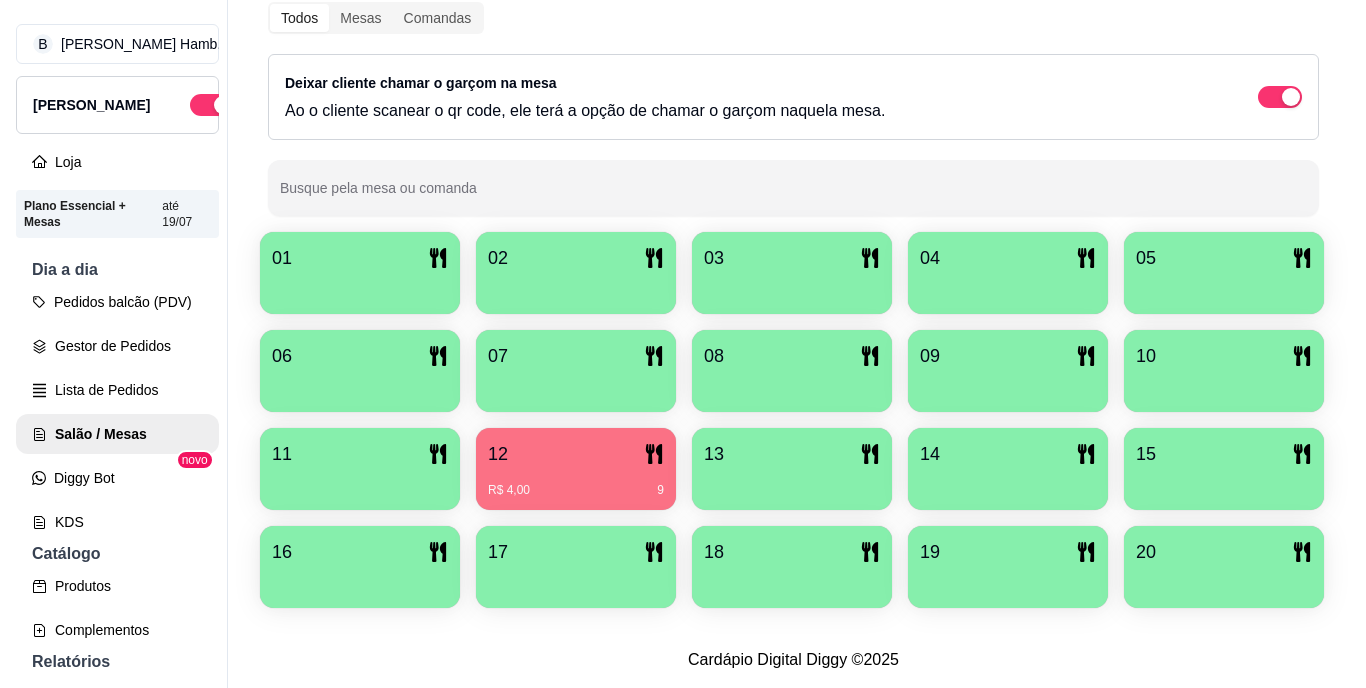 scroll, scrollTop: 361, scrollLeft: 0, axis: vertical 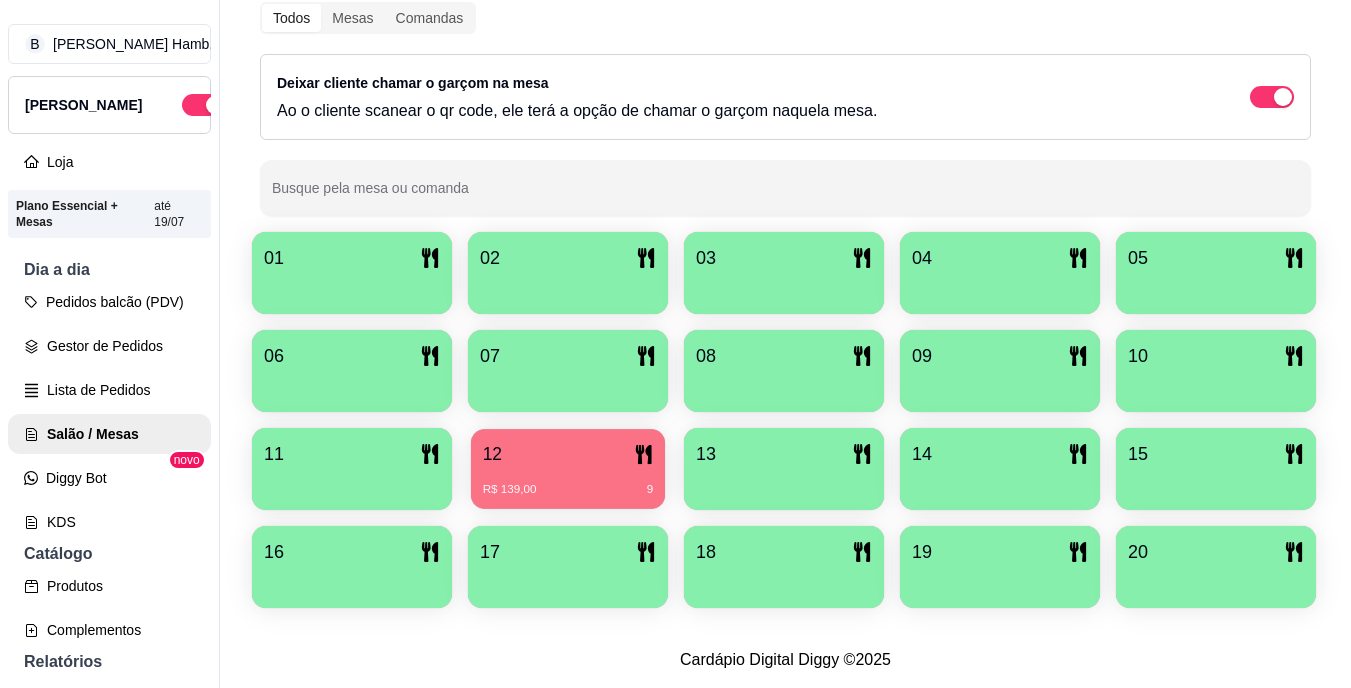 click on "R$ 139,00 9" at bounding box center [568, 482] 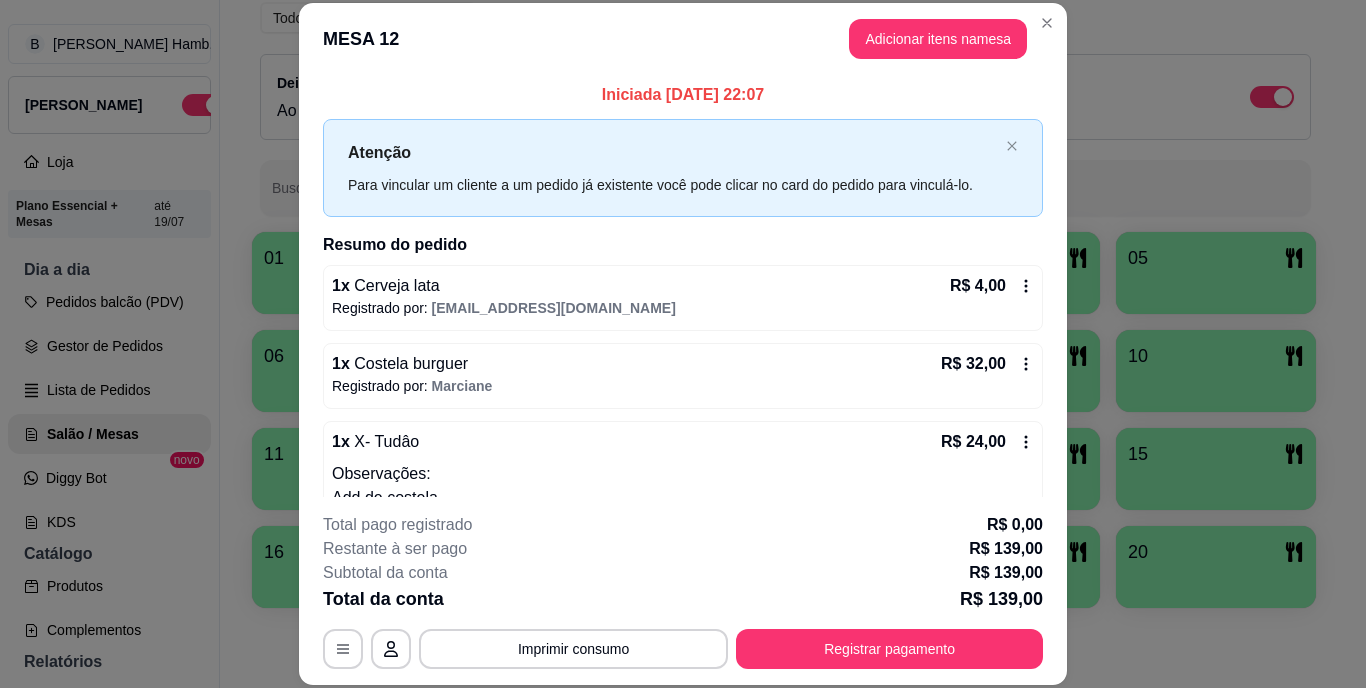 scroll, scrollTop: 366, scrollLeft: 0, axis: vertical 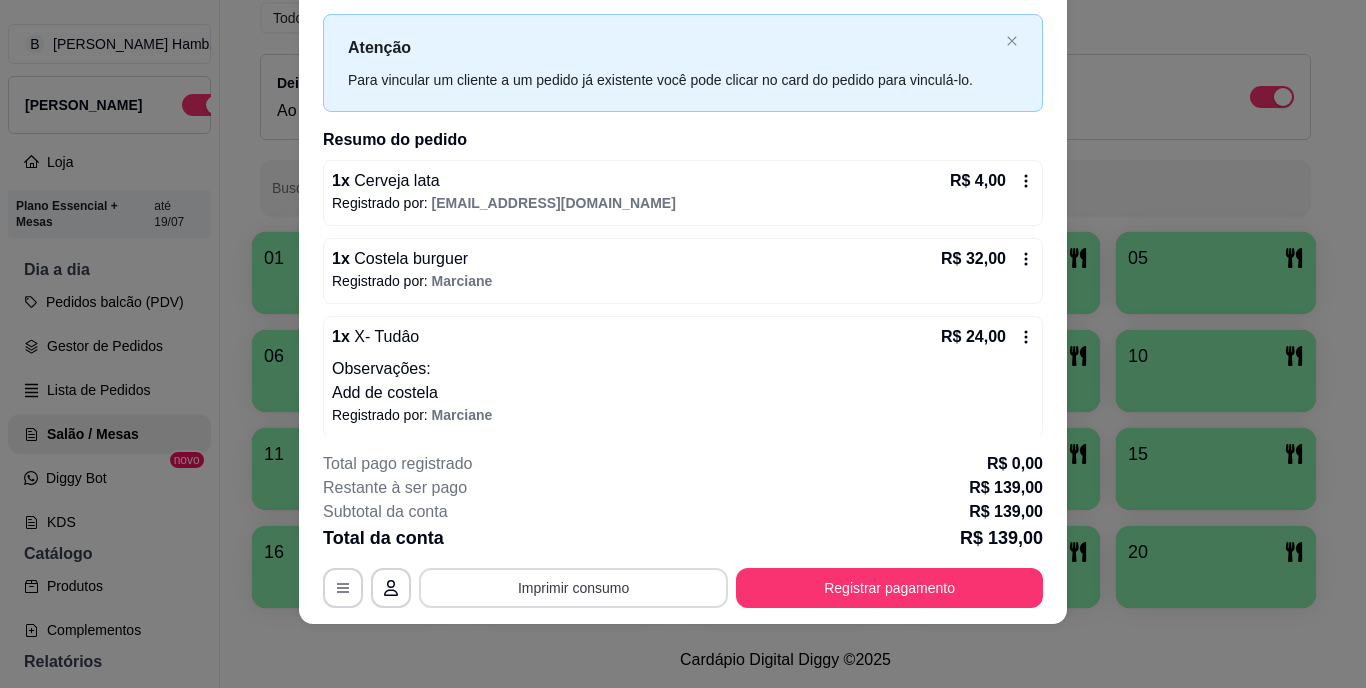 click on "Imprimir consumo" at bounding box center [573, 588] 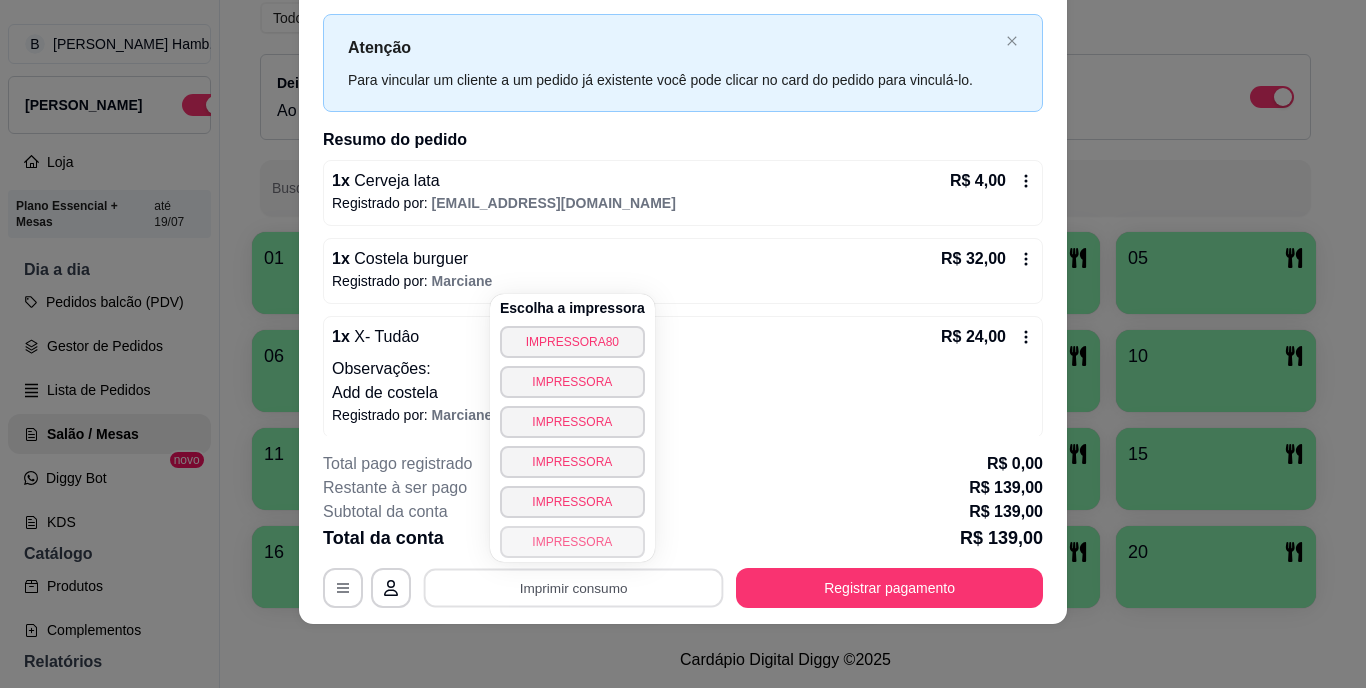 click on "IMPRESSORA" at bounding box center [572, 542] 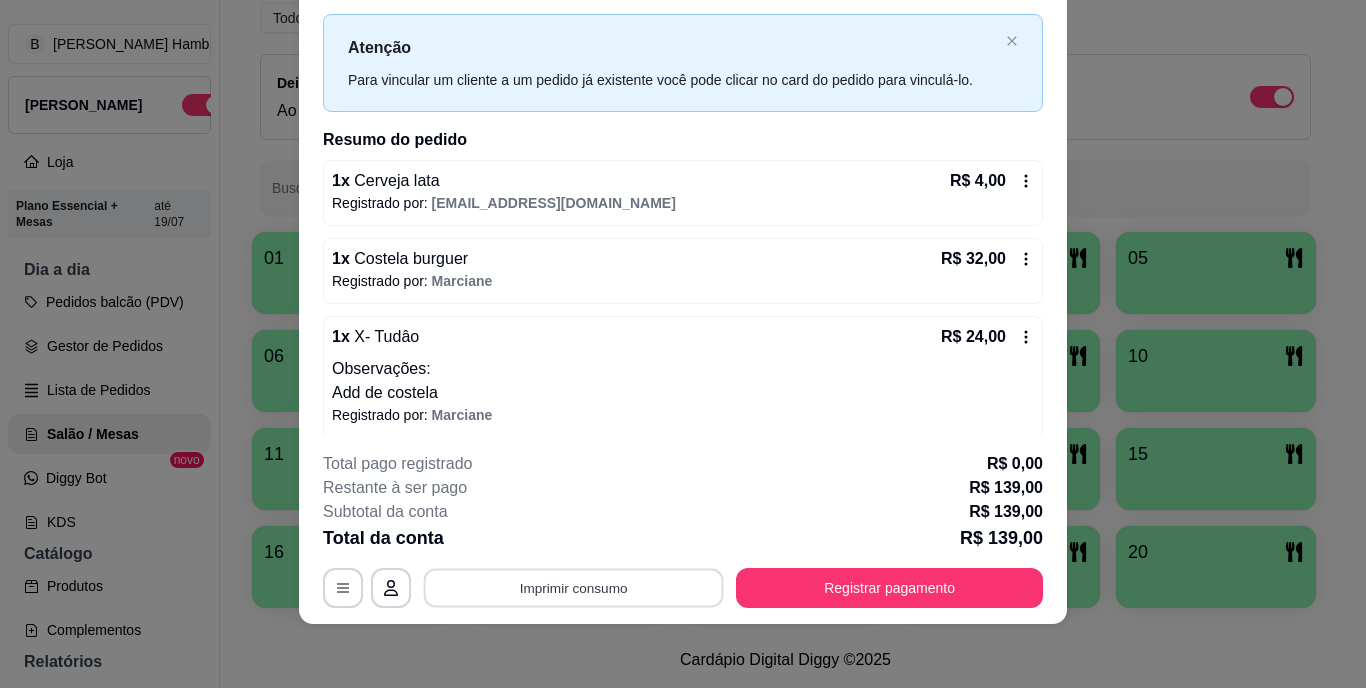 click on "Imprimir consumo" at bounding box center [574, 587] 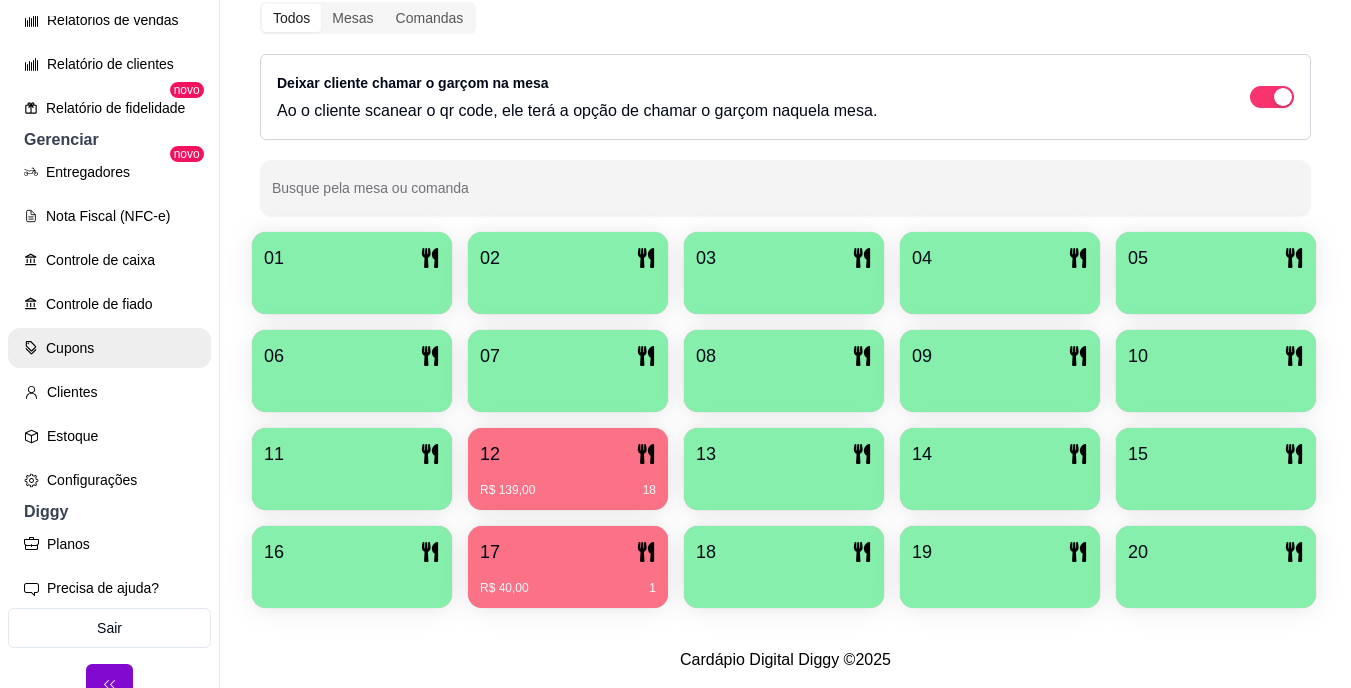 scroll, scrollTop: 698, scrollLeft: 0, axis: vertical 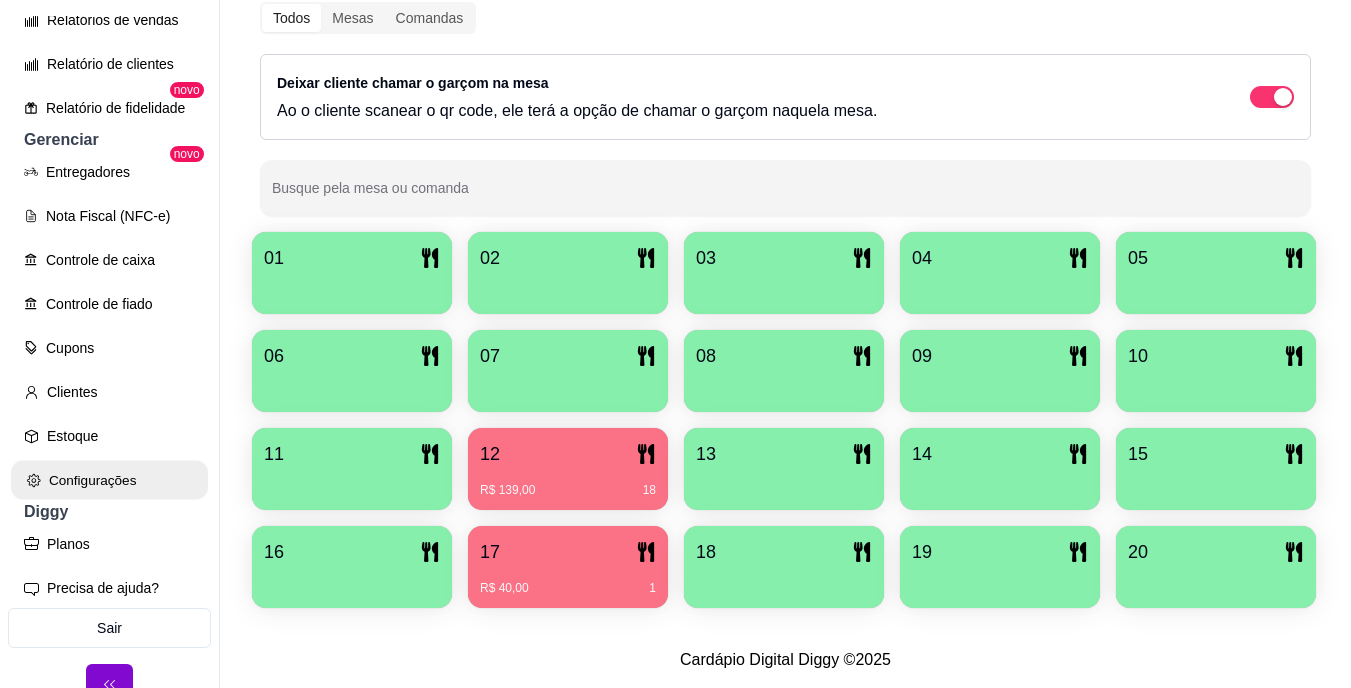 click on "Configurações" at bounding box center (109, 480) 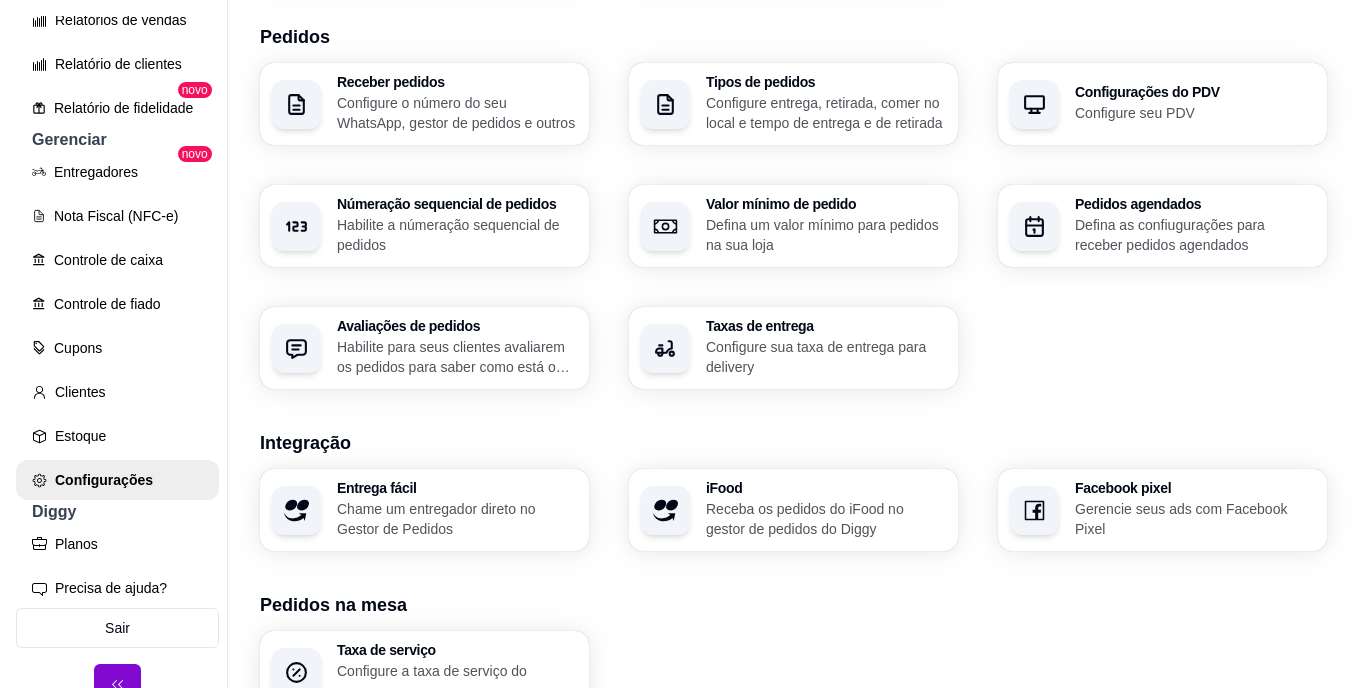 scroll, scrollTop: 745, scrollLeft: 0, axis: vertical 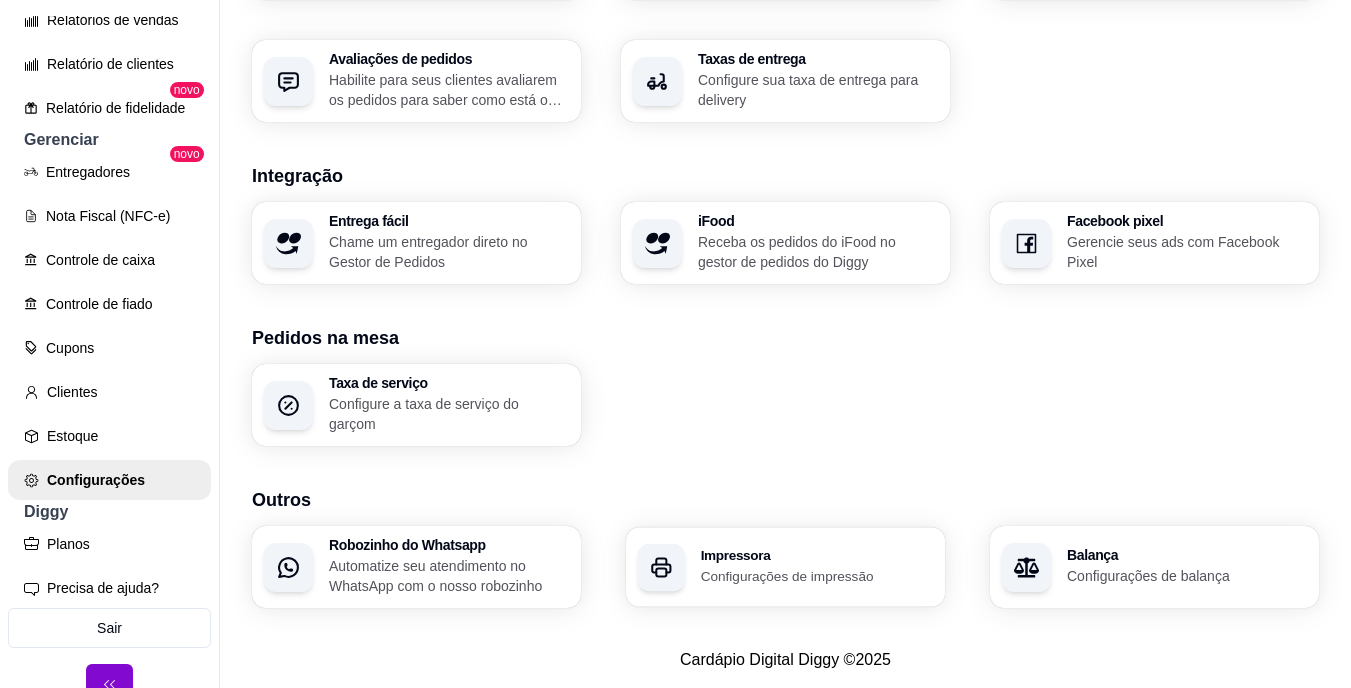 click on "Impressora" at bounding box center (817, 556) 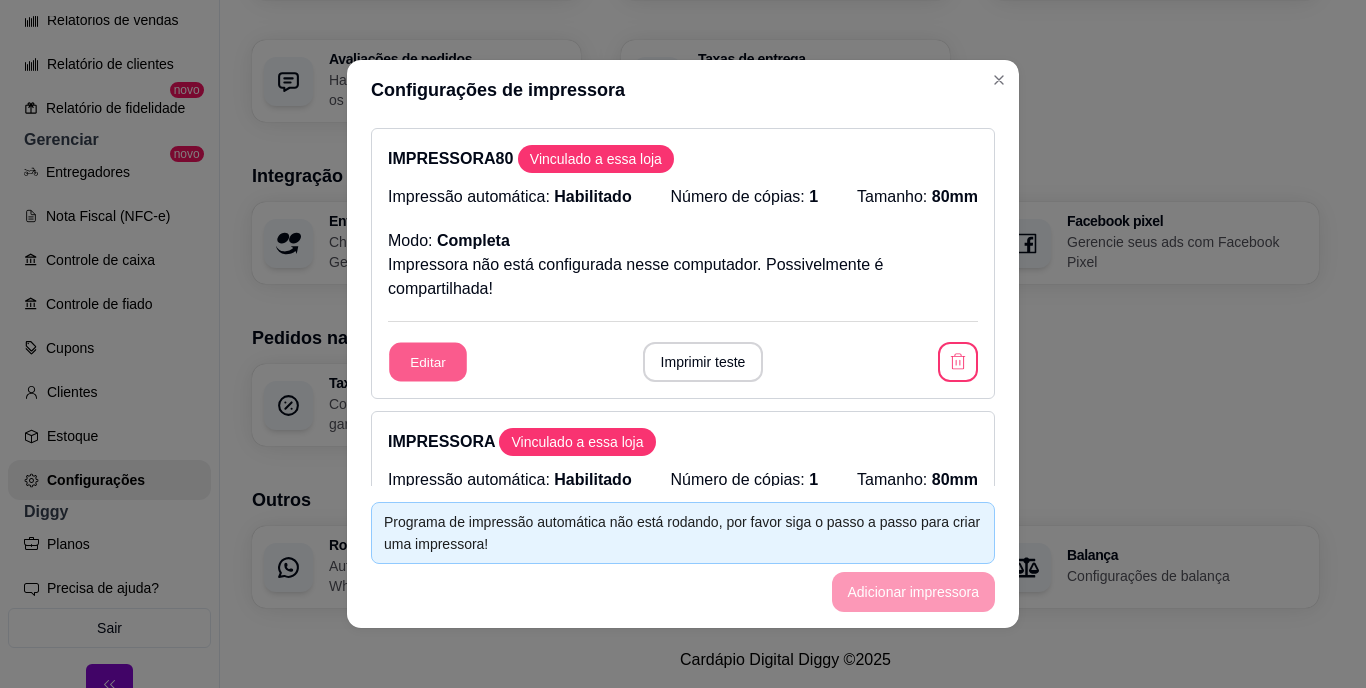 click on "Editar" at bounding box center (428, 362) 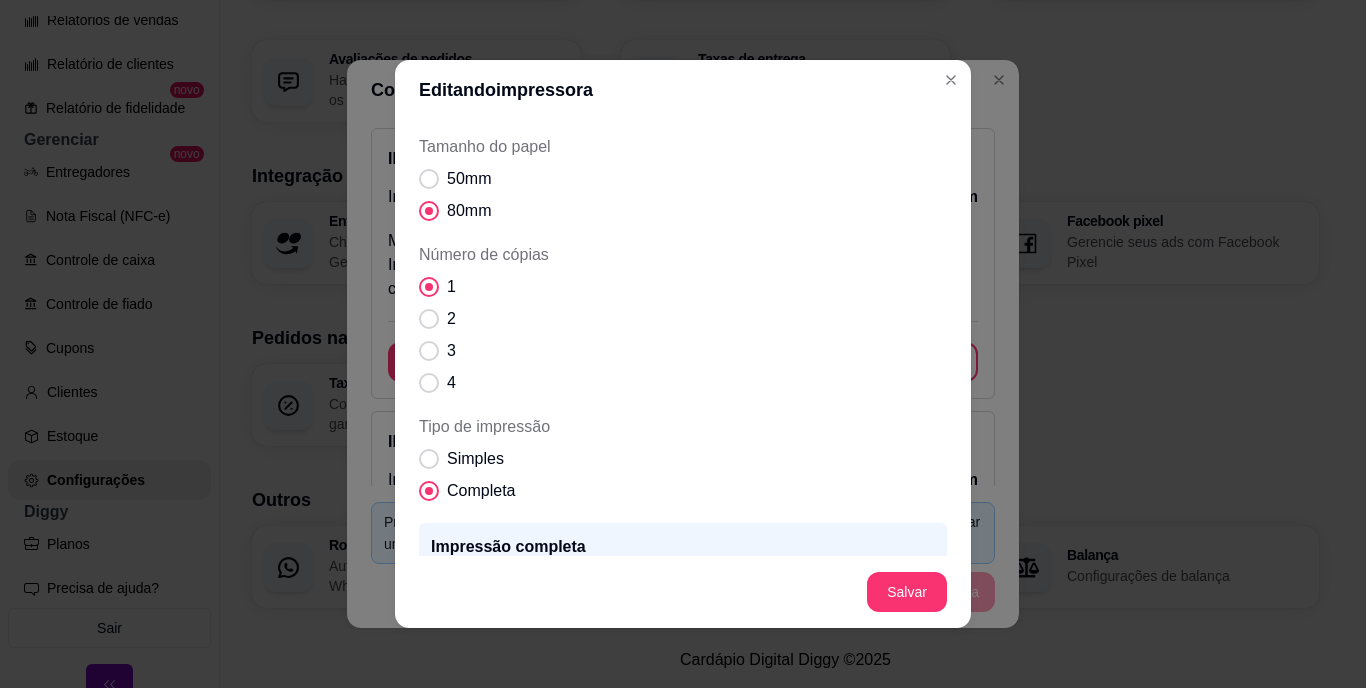scroll, scrollTop: 68, scrollLeft: 0, axis: vertical 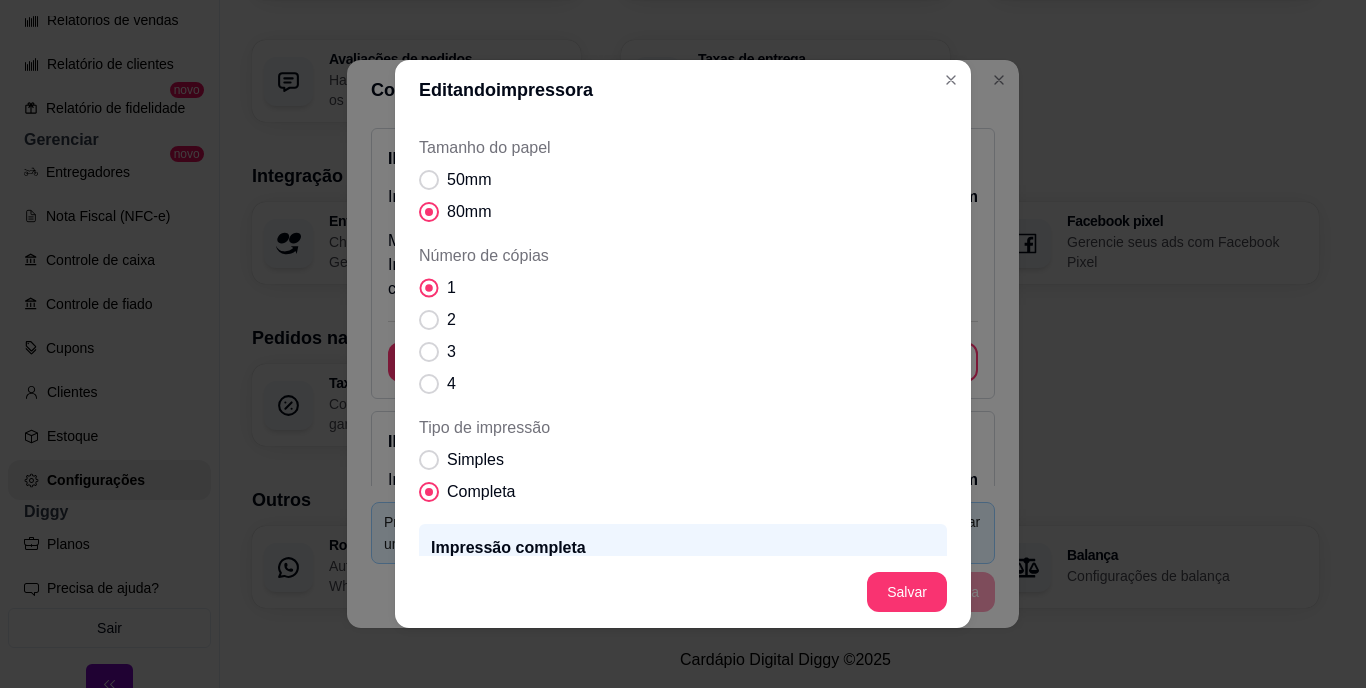 click at bounding box center (429, 288) 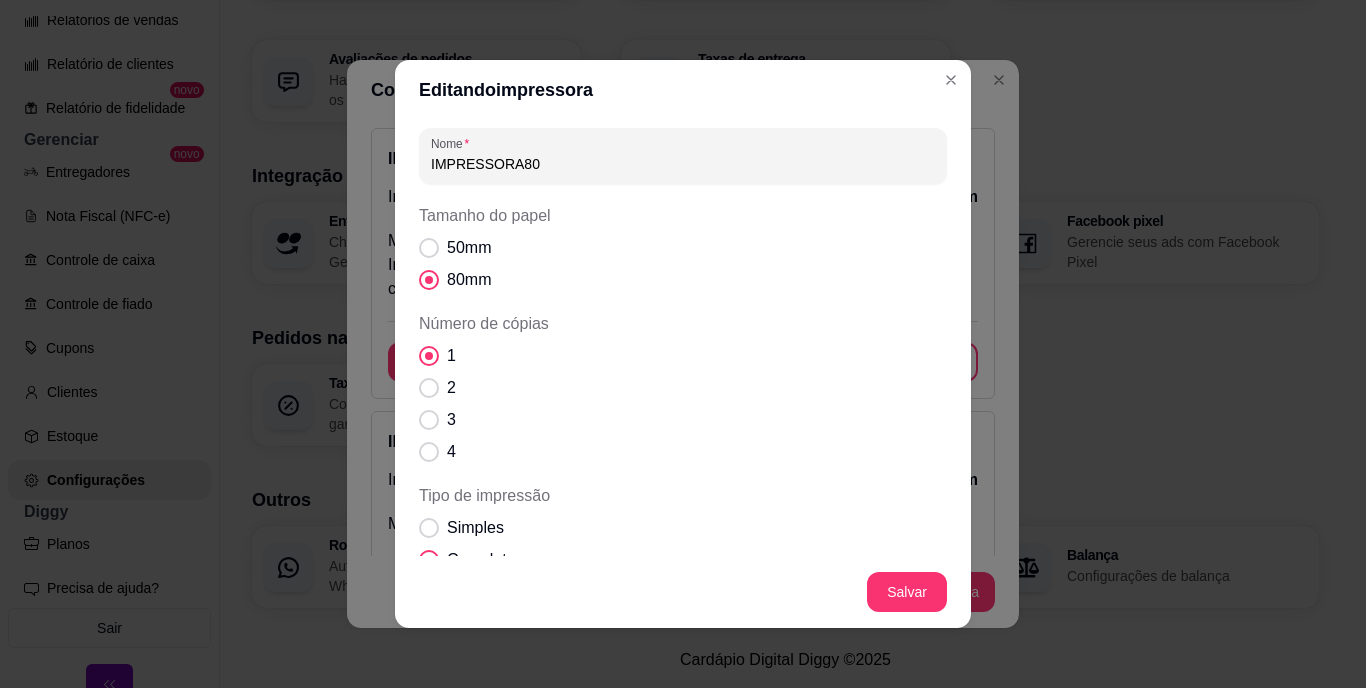 scroll, scrollTop: 218, scrollLeft: 0, axis: vertical 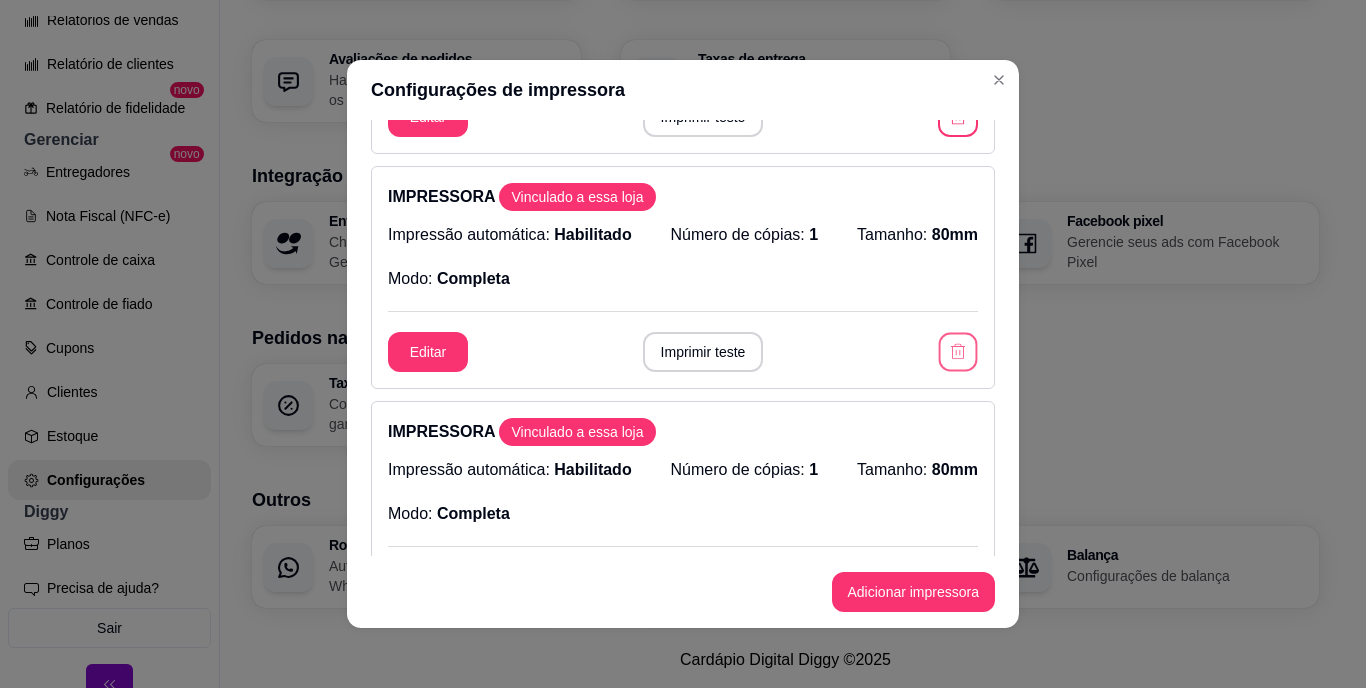 click 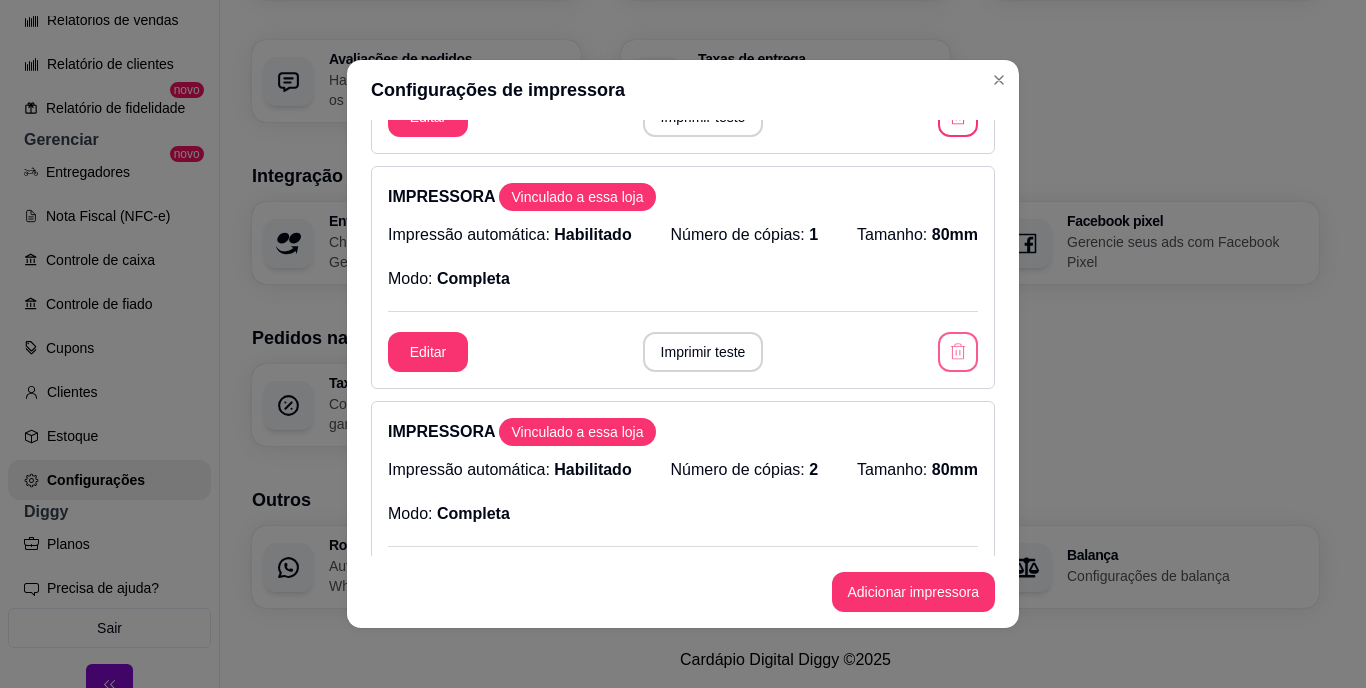 scroll, scrollTop: 0, scrollLeft: 0, axis: both 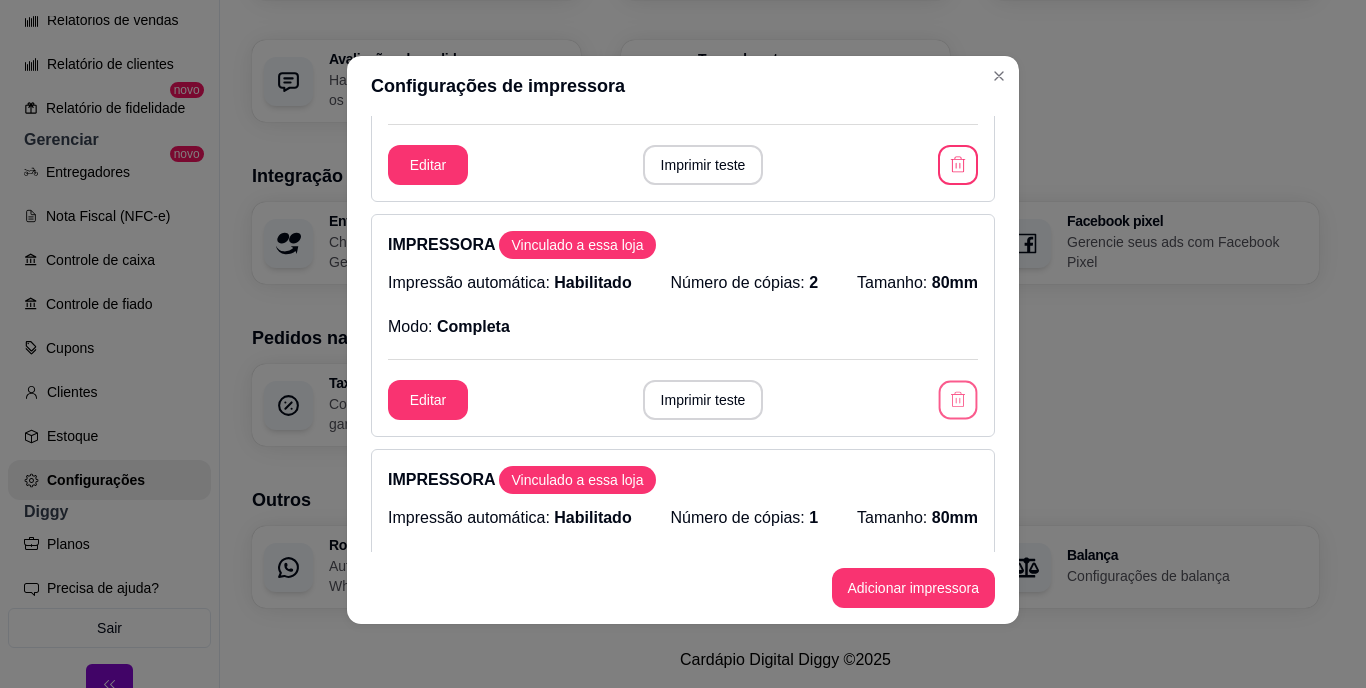 click 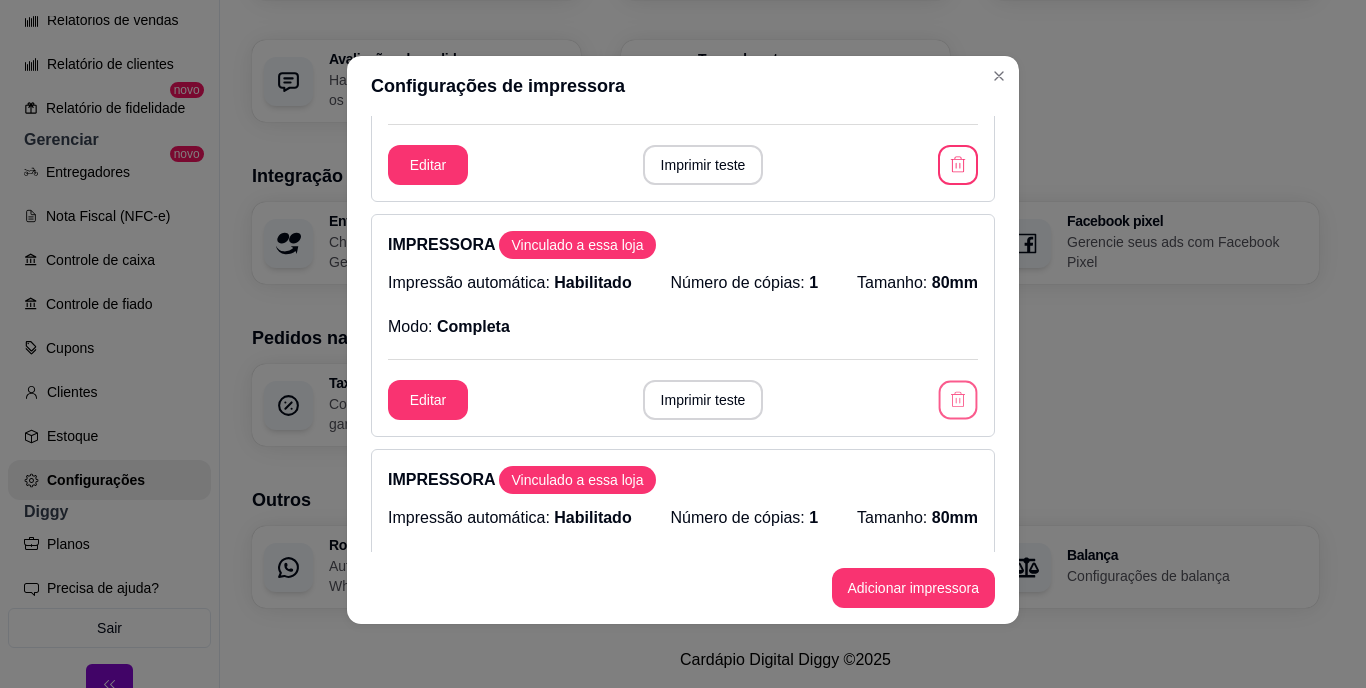 click 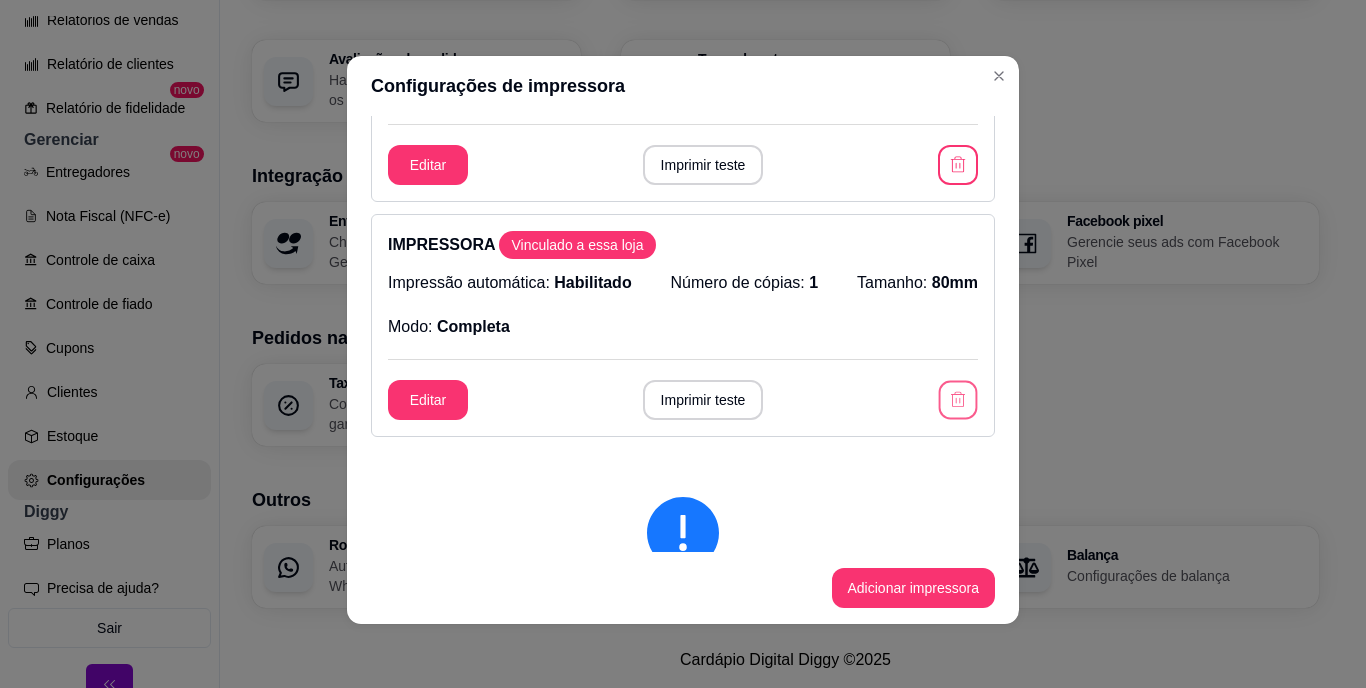 click 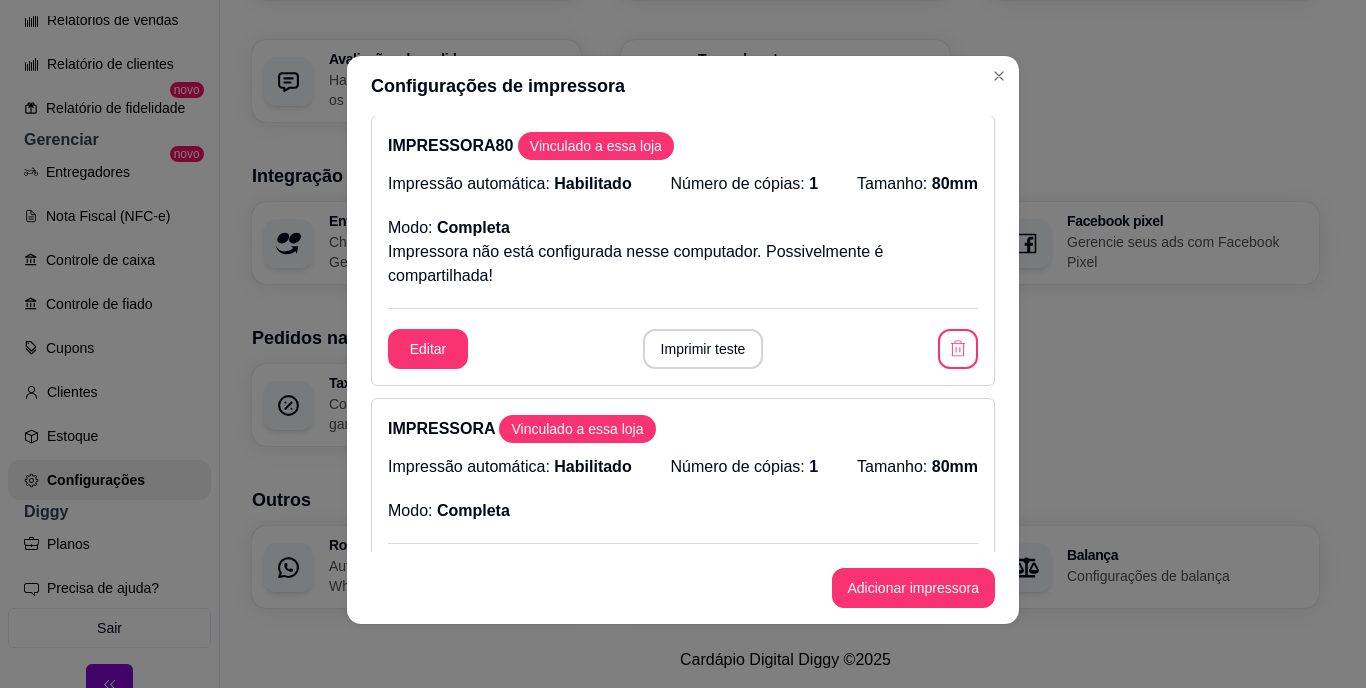scroll, scrollTop: 0, scrollLeft: 0, axis: both 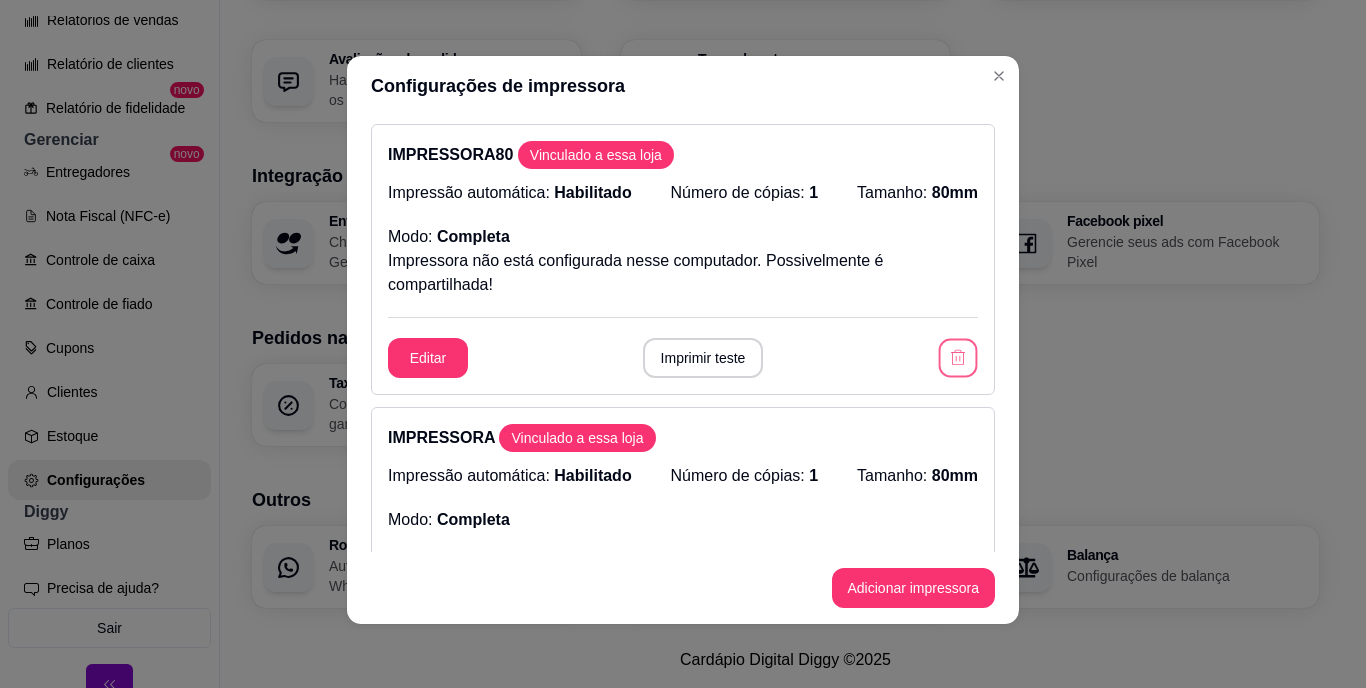 click 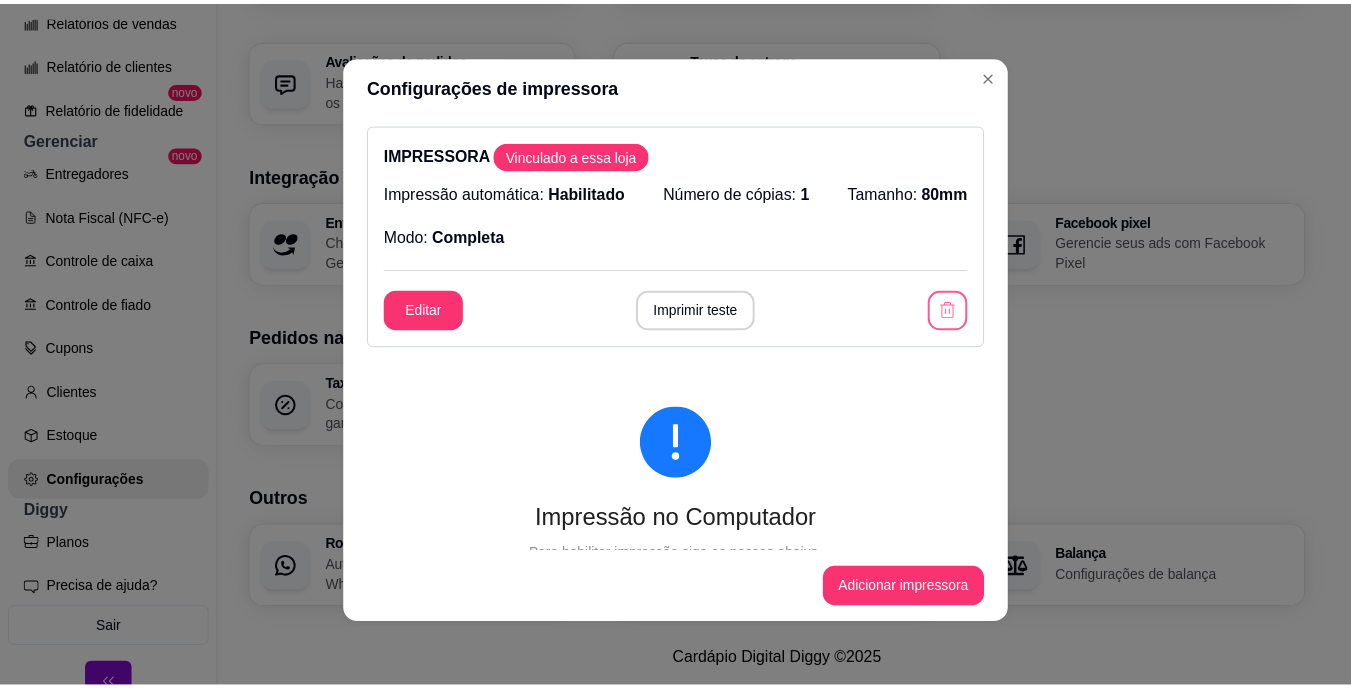 scroll, scrollTop: 0, scrollLeft: 0, axis: both 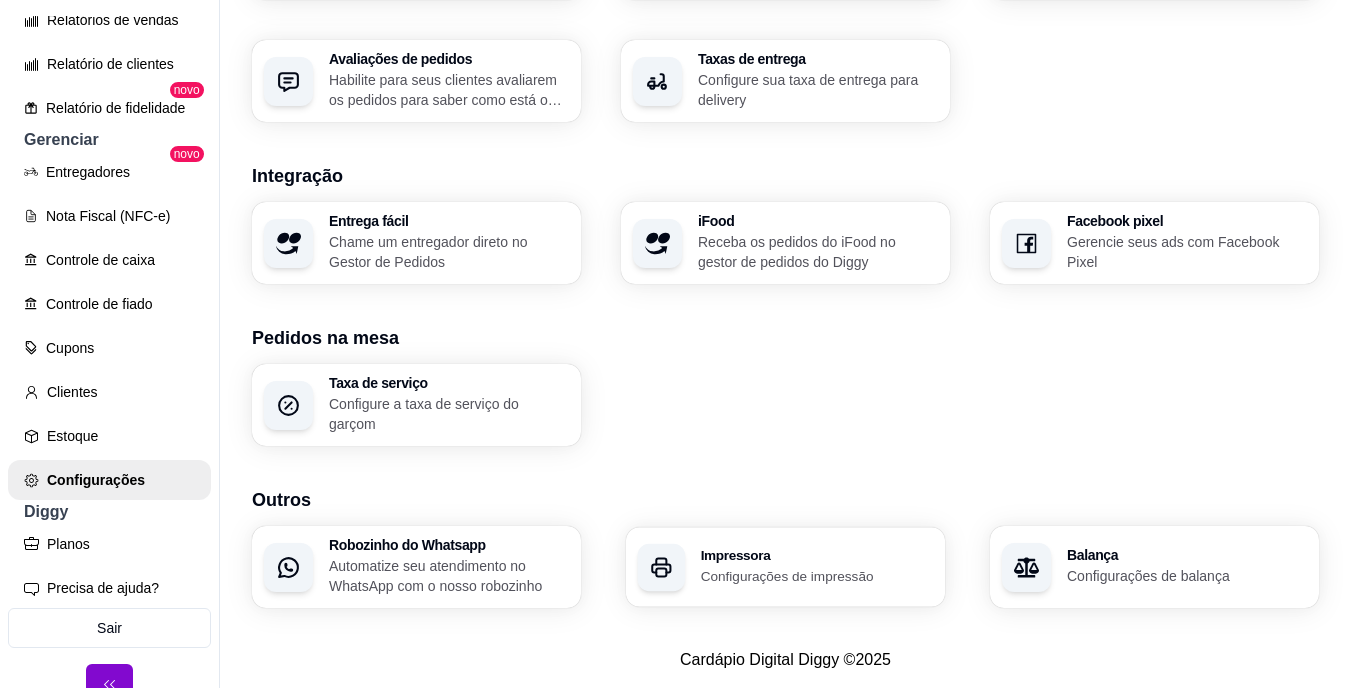 click at bounding box center (662, 567) 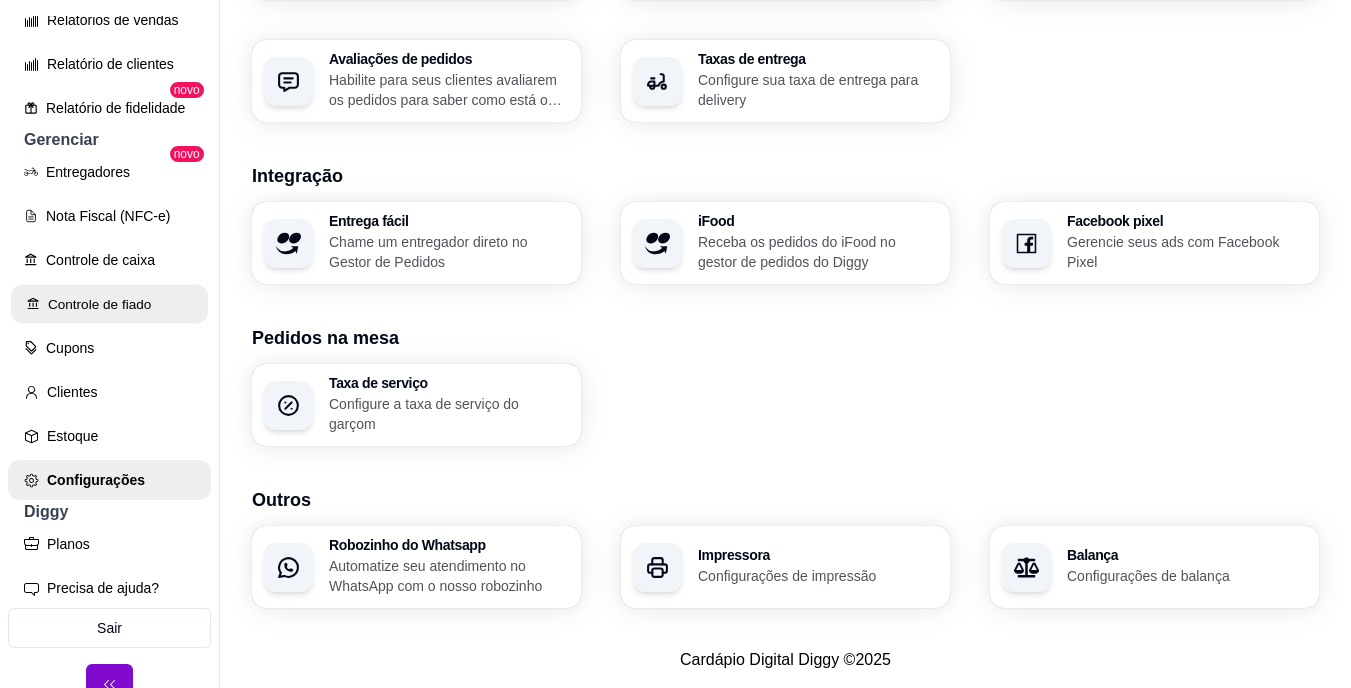 click on "Controle de fiado" at bounding box center (109, 304) 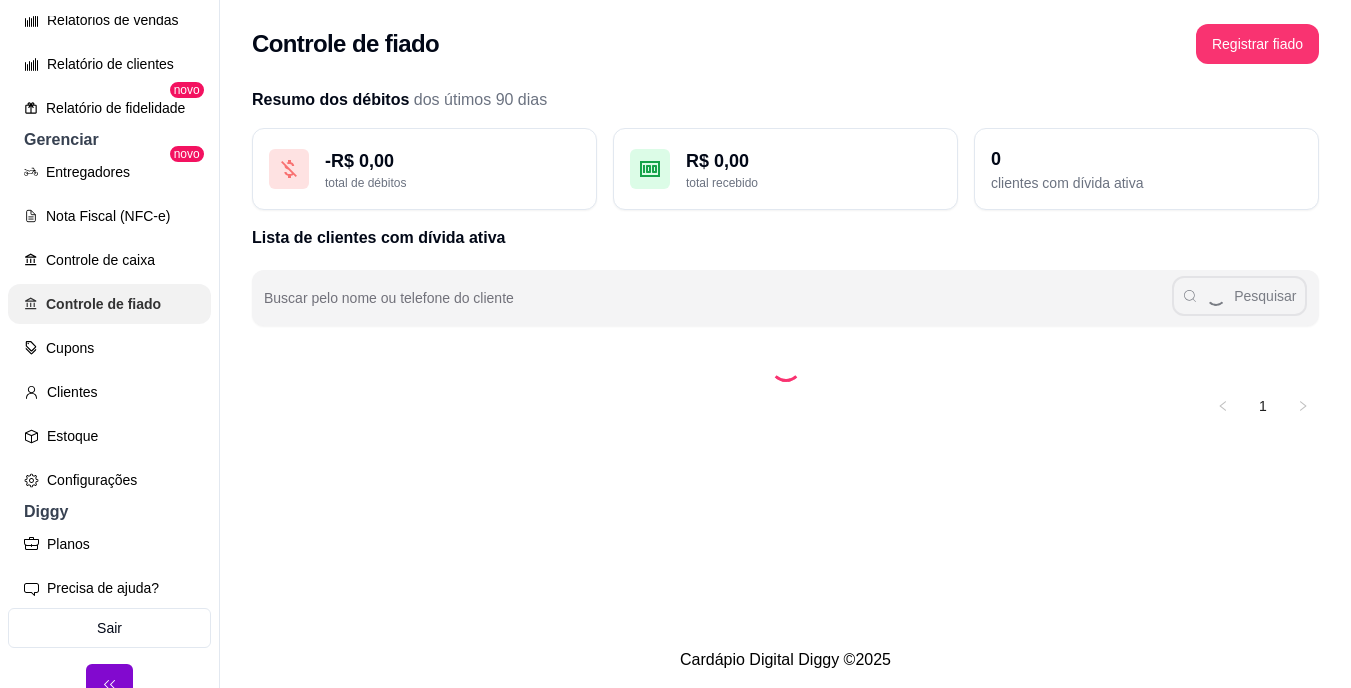scroll, scrollTop: 0, scrollLeft: 0, axis: both 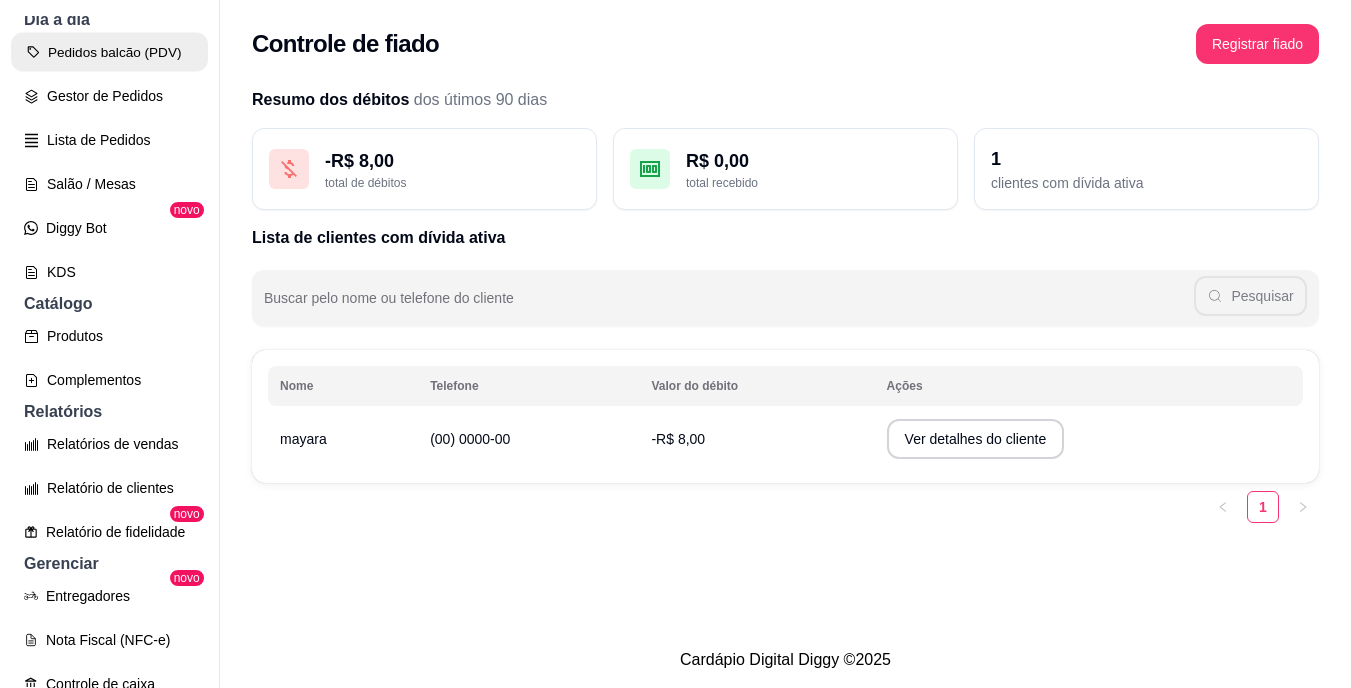 click on "Pedidos balcão (PDV)" at bounding box center (109, 52) 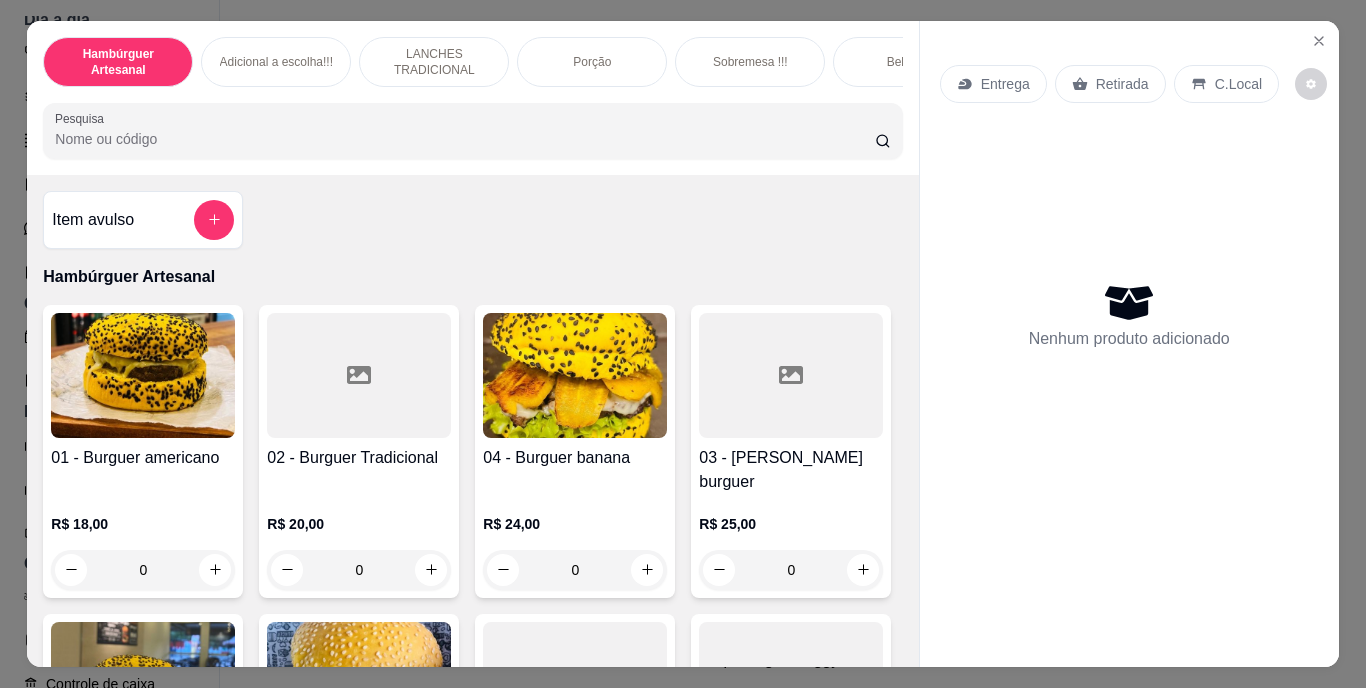 click on "Entrega" at bounding box center (1005, 84) 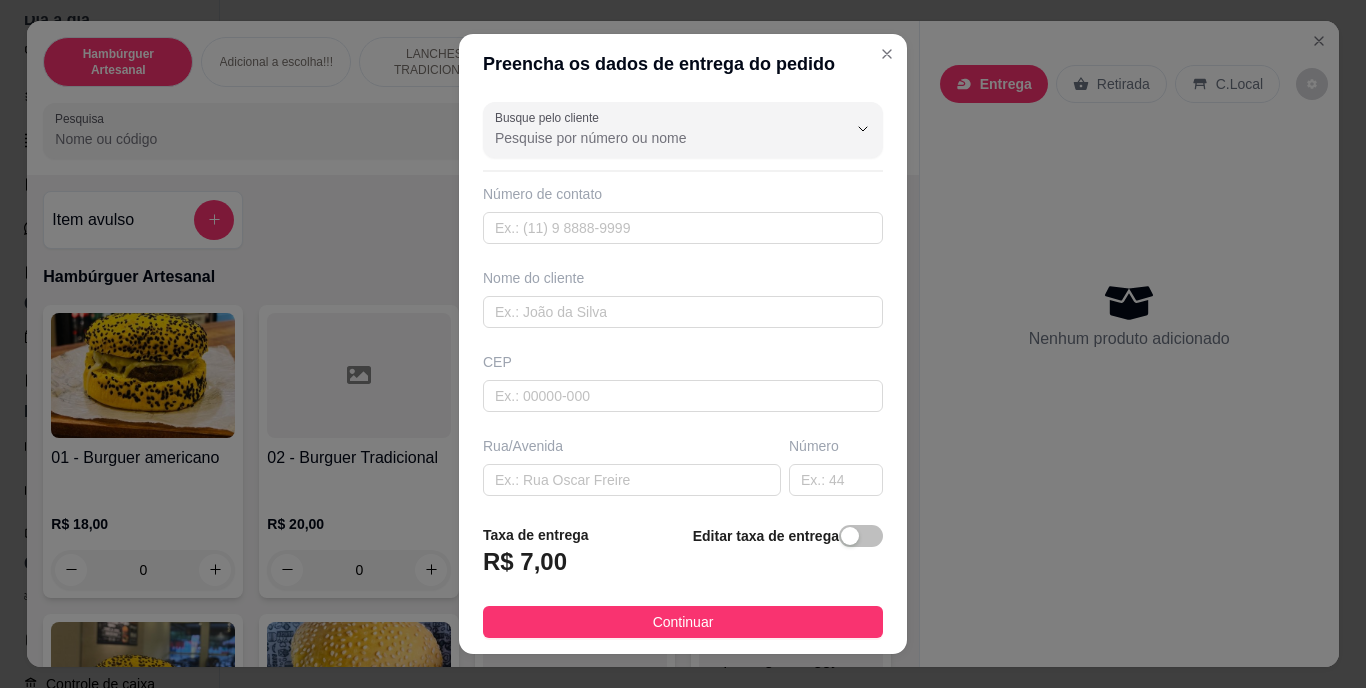 click on "Nome do cliente" at bounding box center [683, 298] 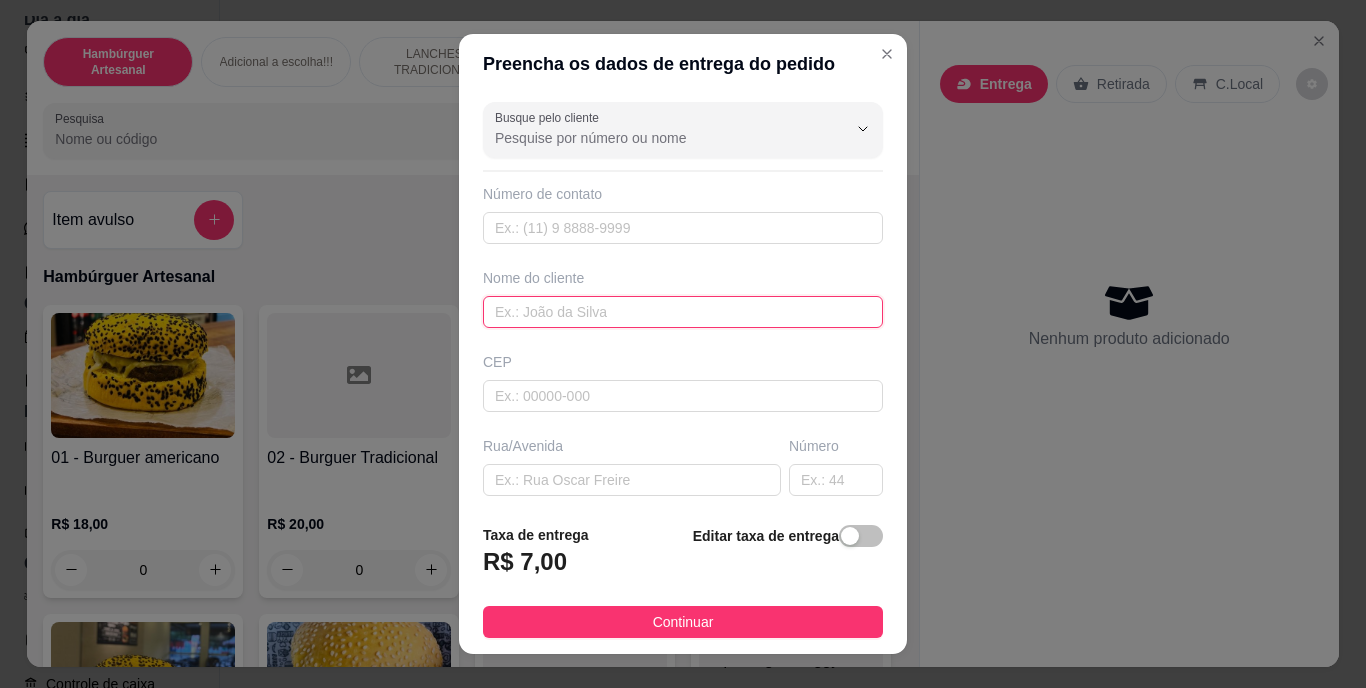click at bounding box center [683, 312] 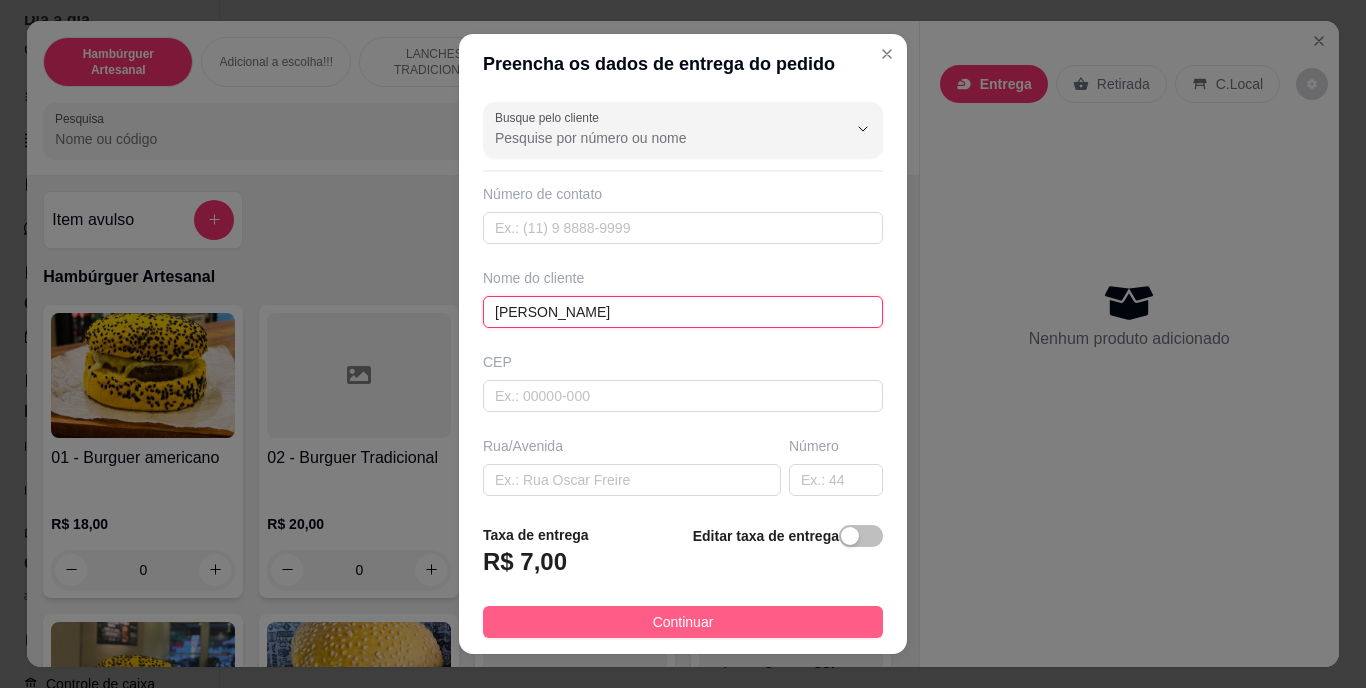 type on "ERIC" 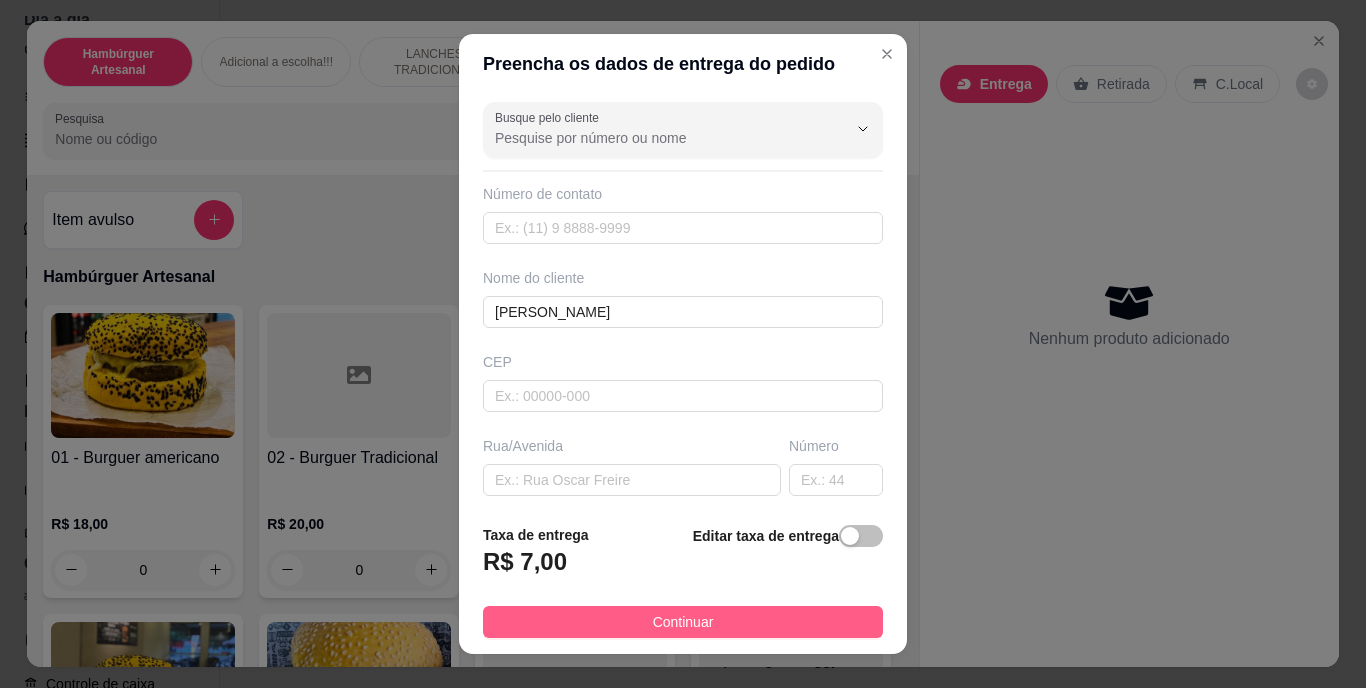 click on "Continuar" at bounding box center [683, 622] 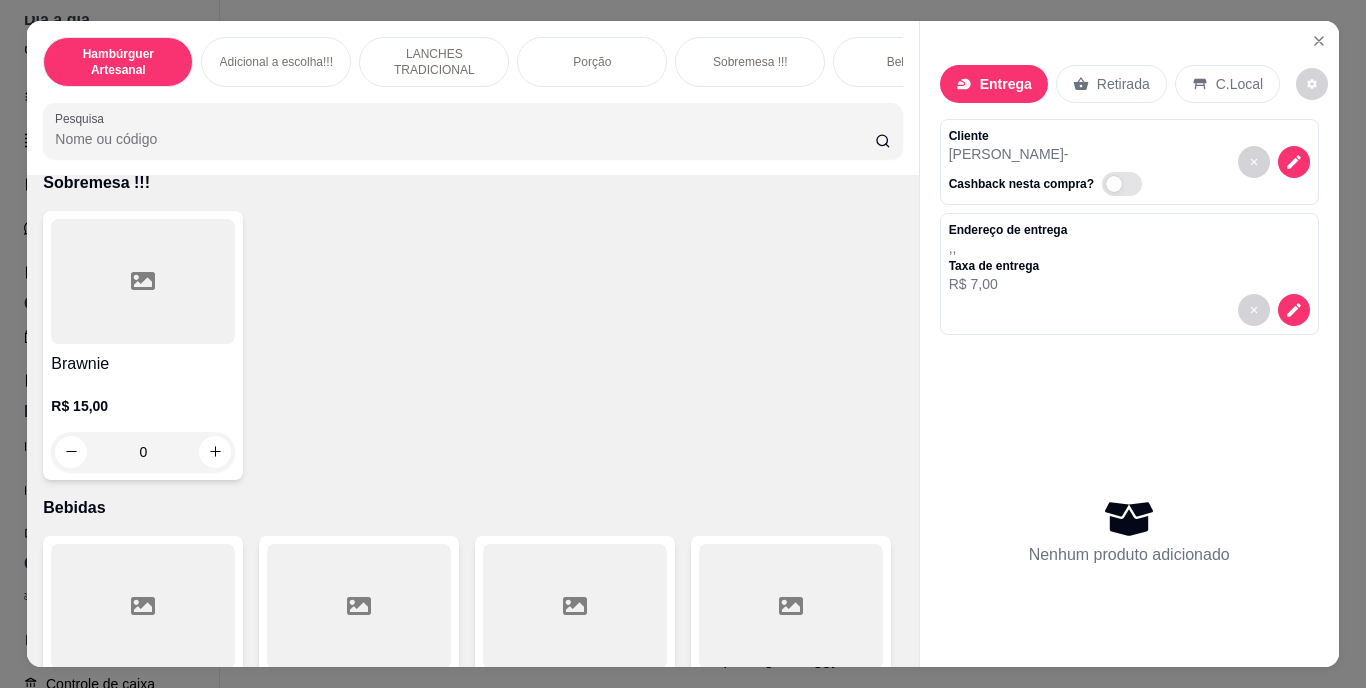 scroll, scrollTop: 4367, scrollLeft: 0, axis: vertical 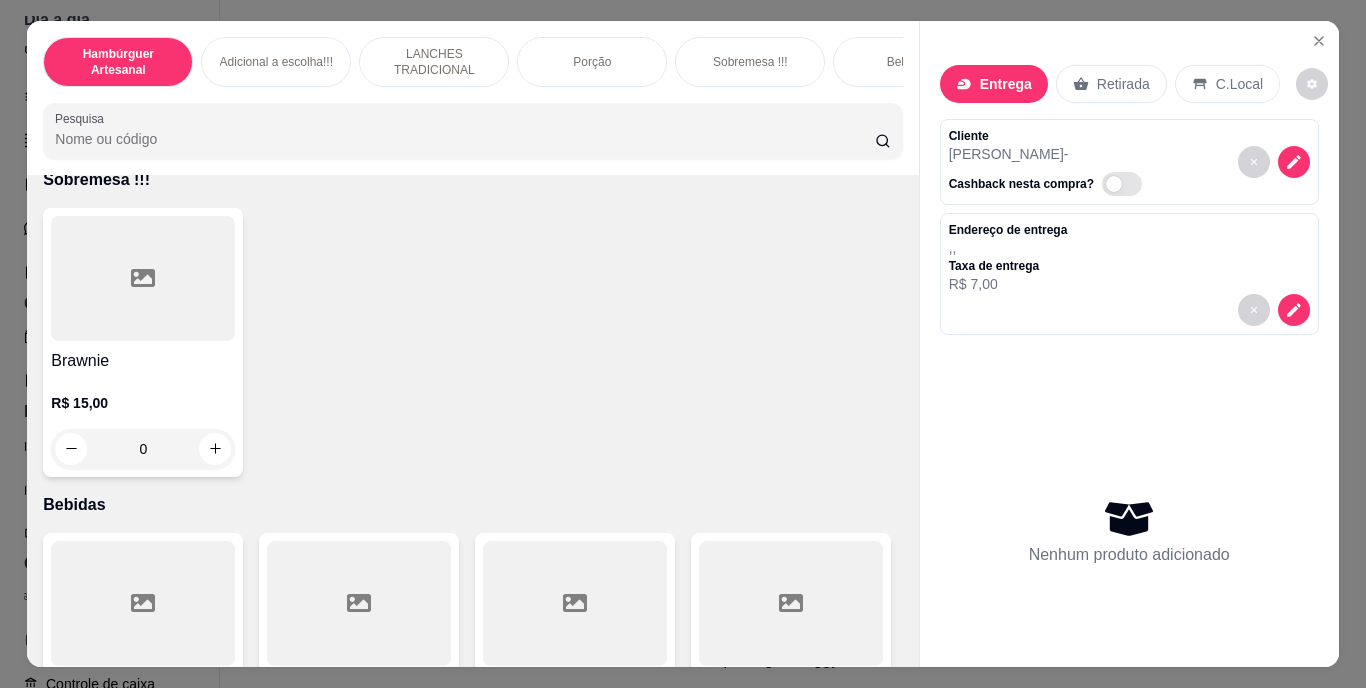 click 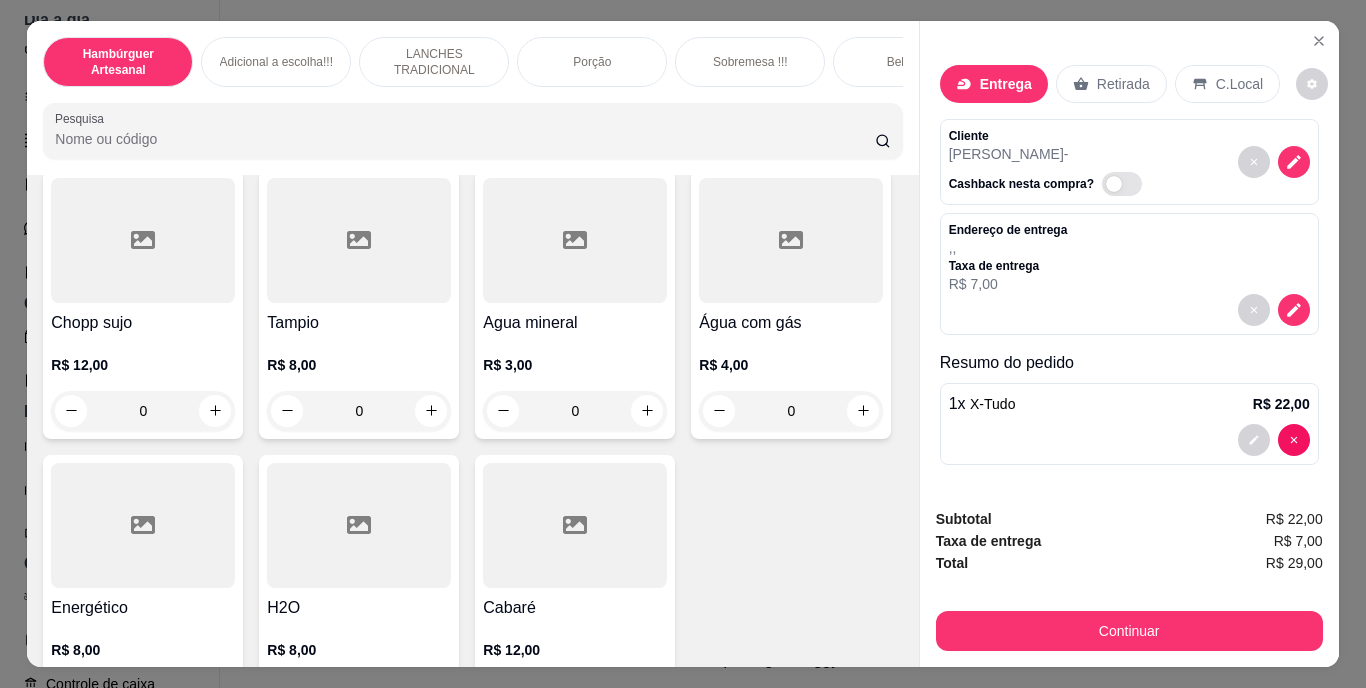 scroll, scrollTop: 5822, scrollLeft: 0, axis: vertical 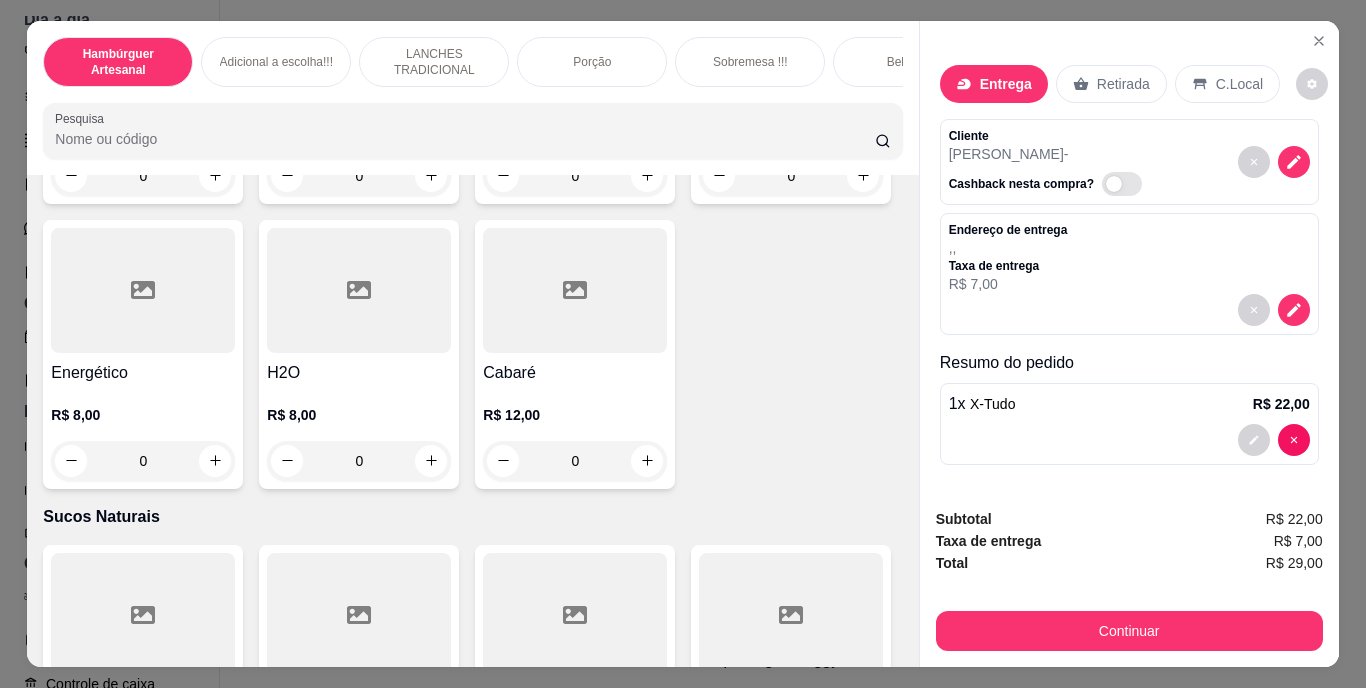 click 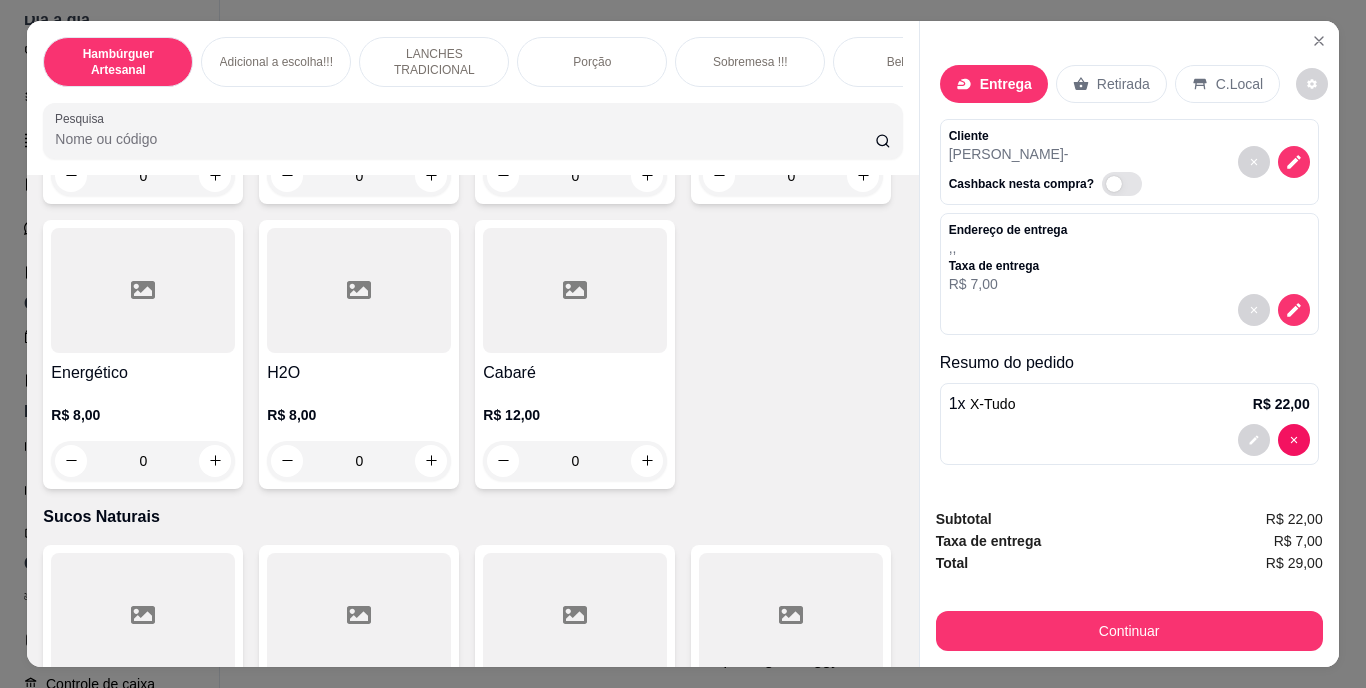 type on "1" 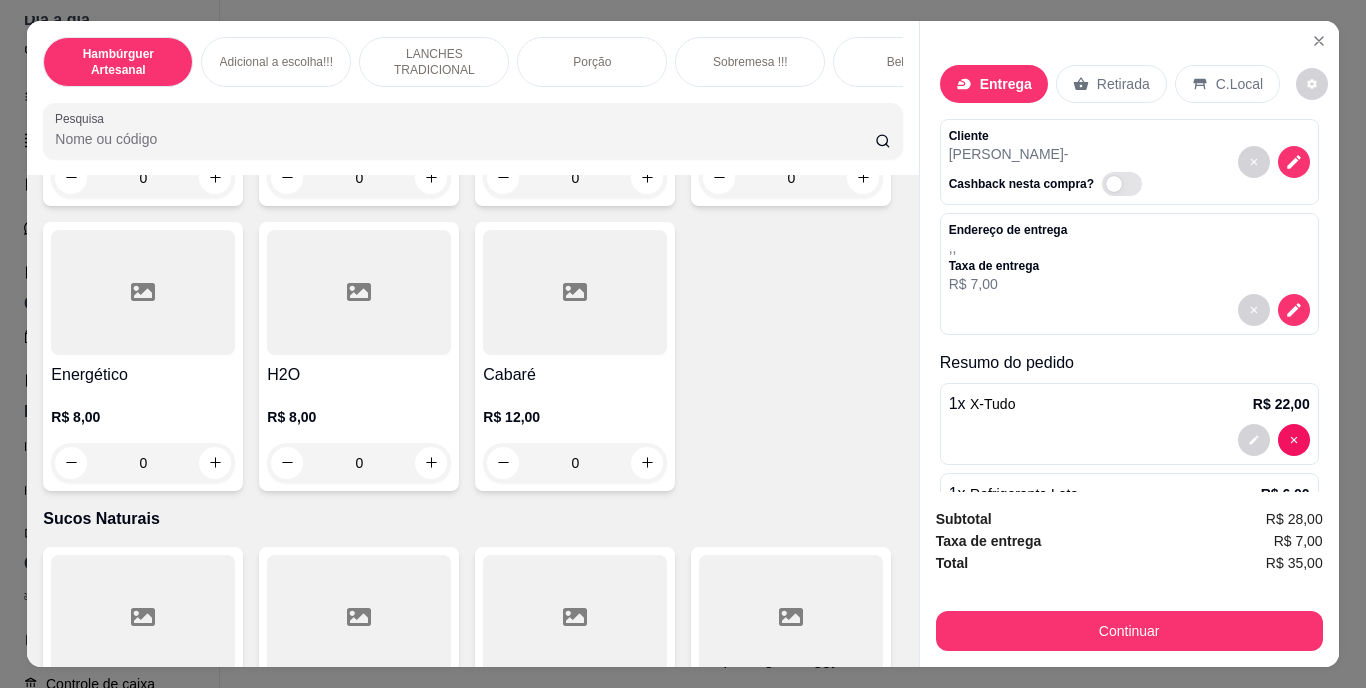 scroll, scrollTop: 90, scrollLeft: 0, axis: vertical 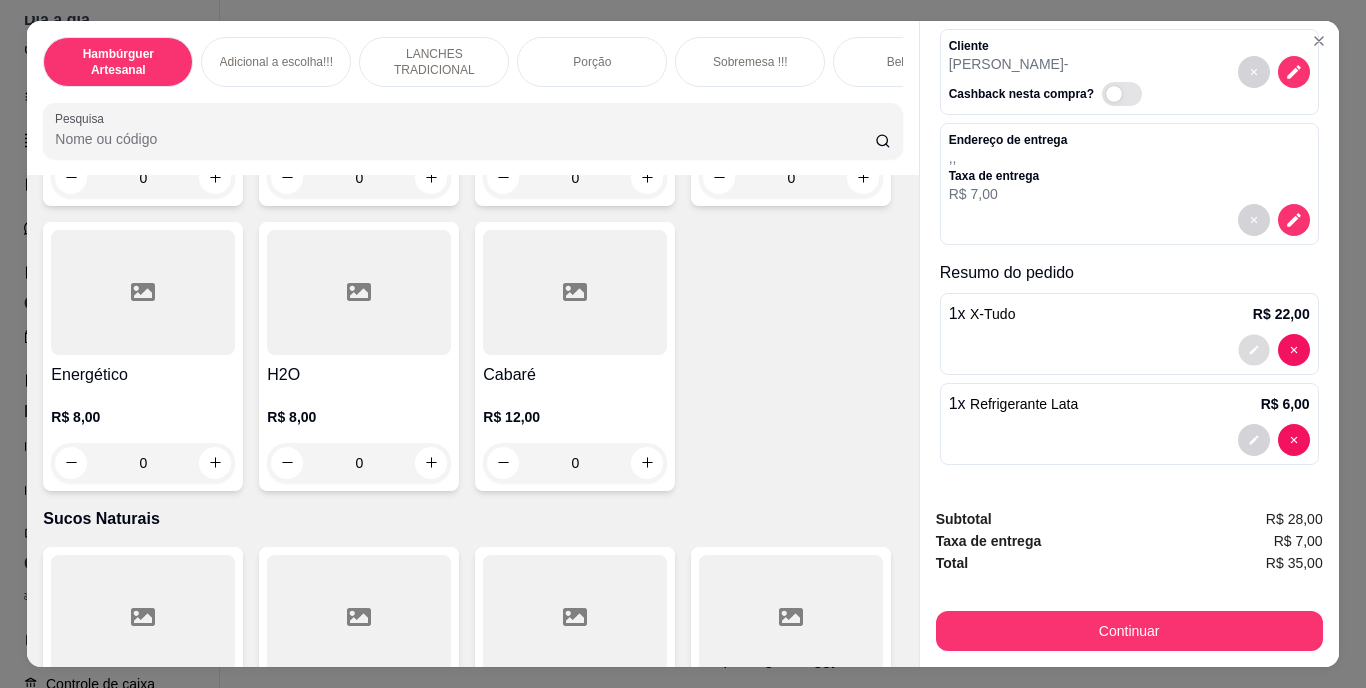click 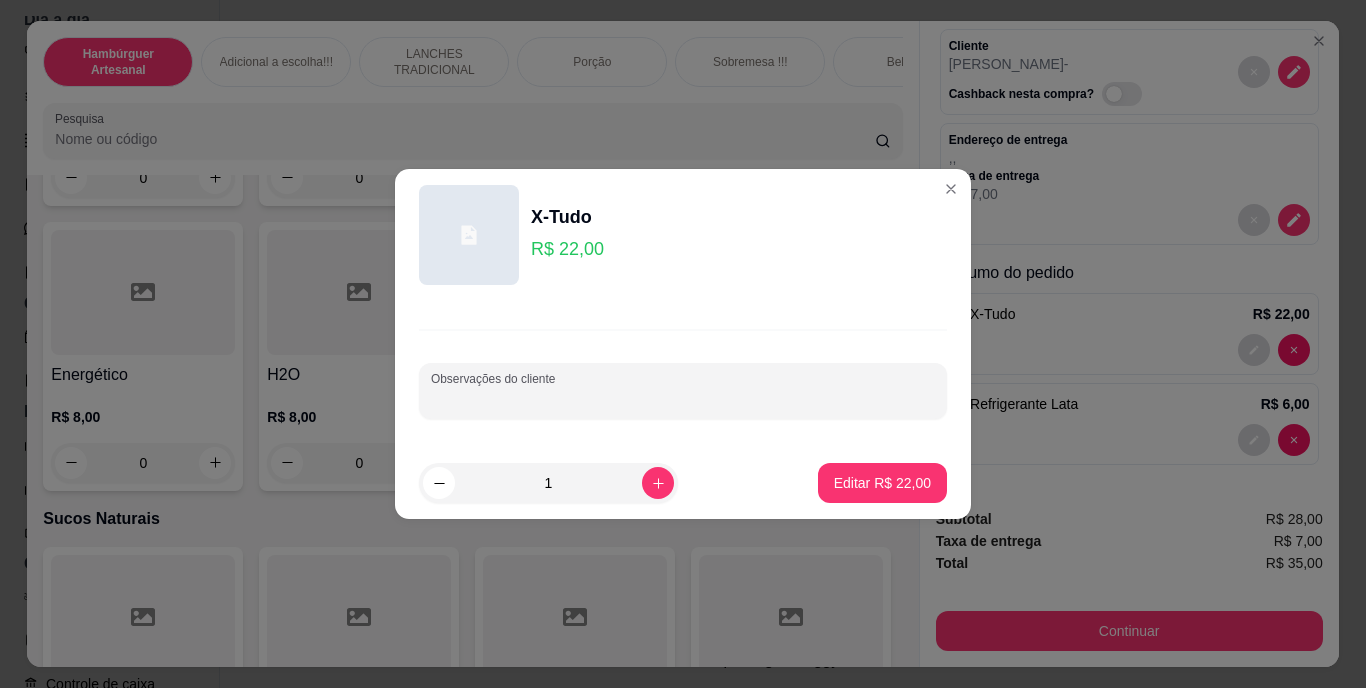 click on "Observações do cliente" at bounding box center (683, 399) 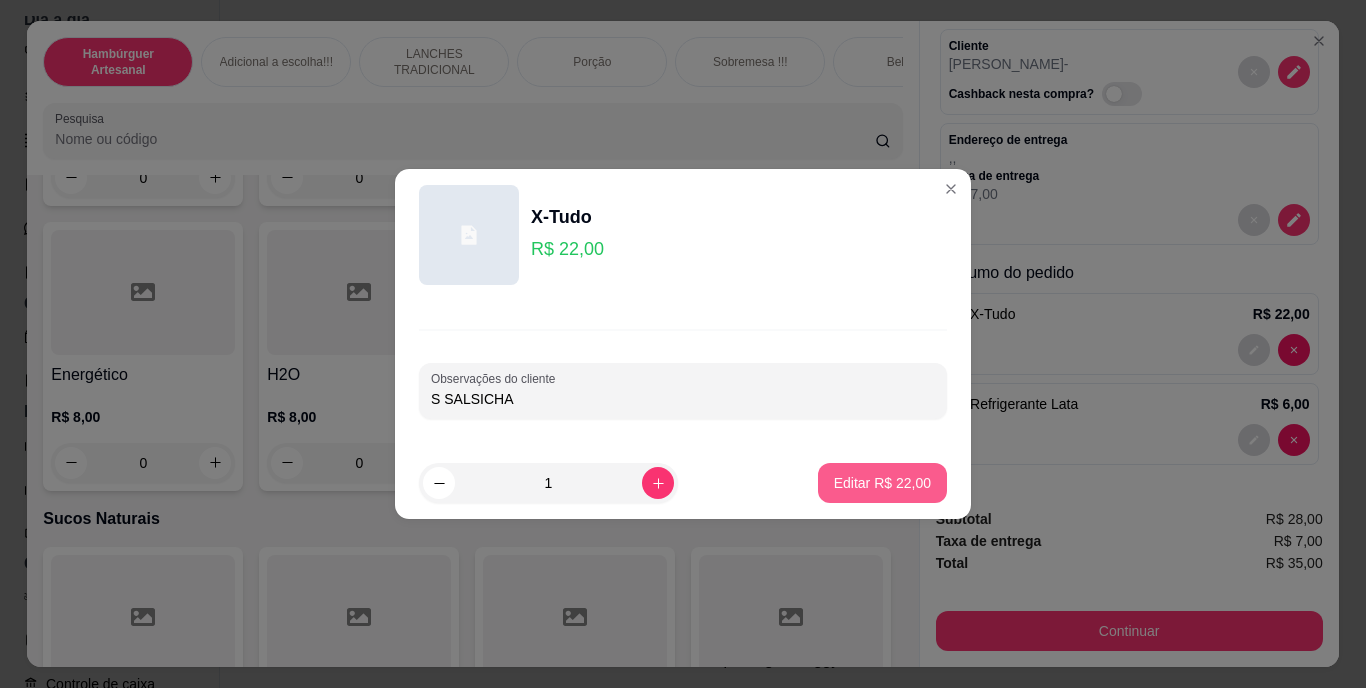 type on "S SALSICHA" 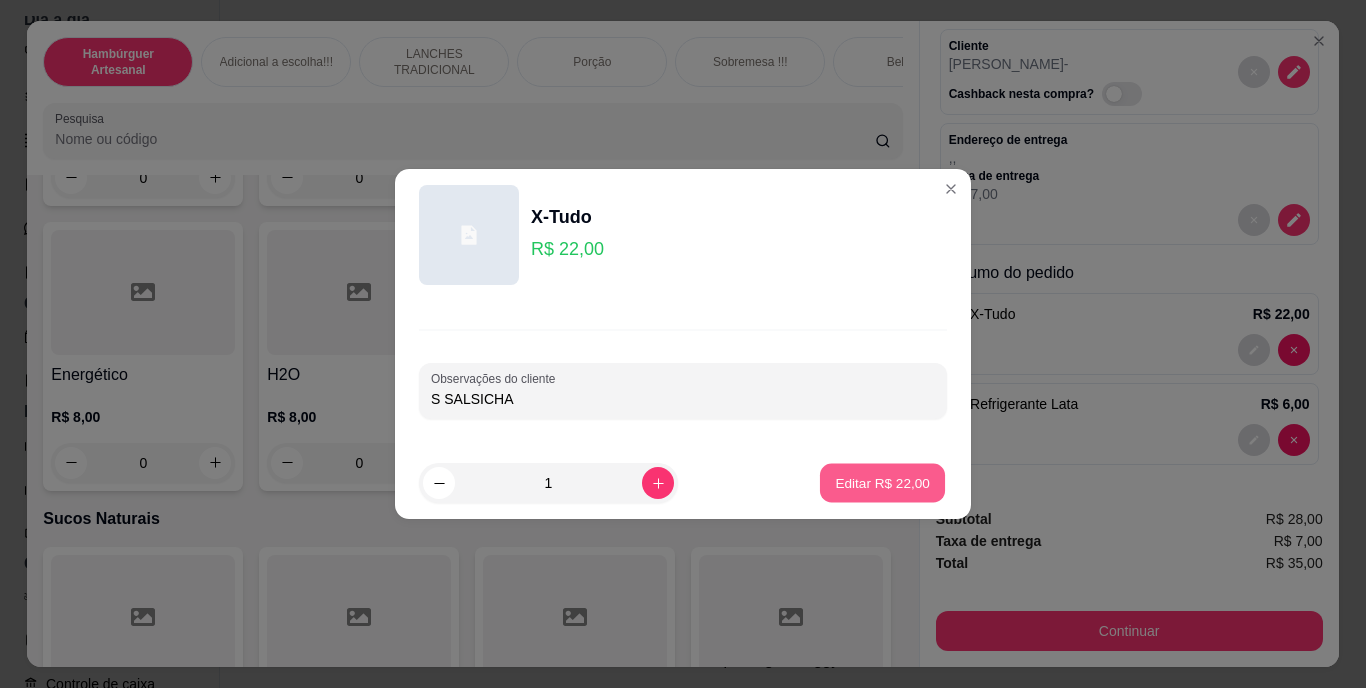 click on "Editar   R$ 22,00" at bounding box center [882, 482] 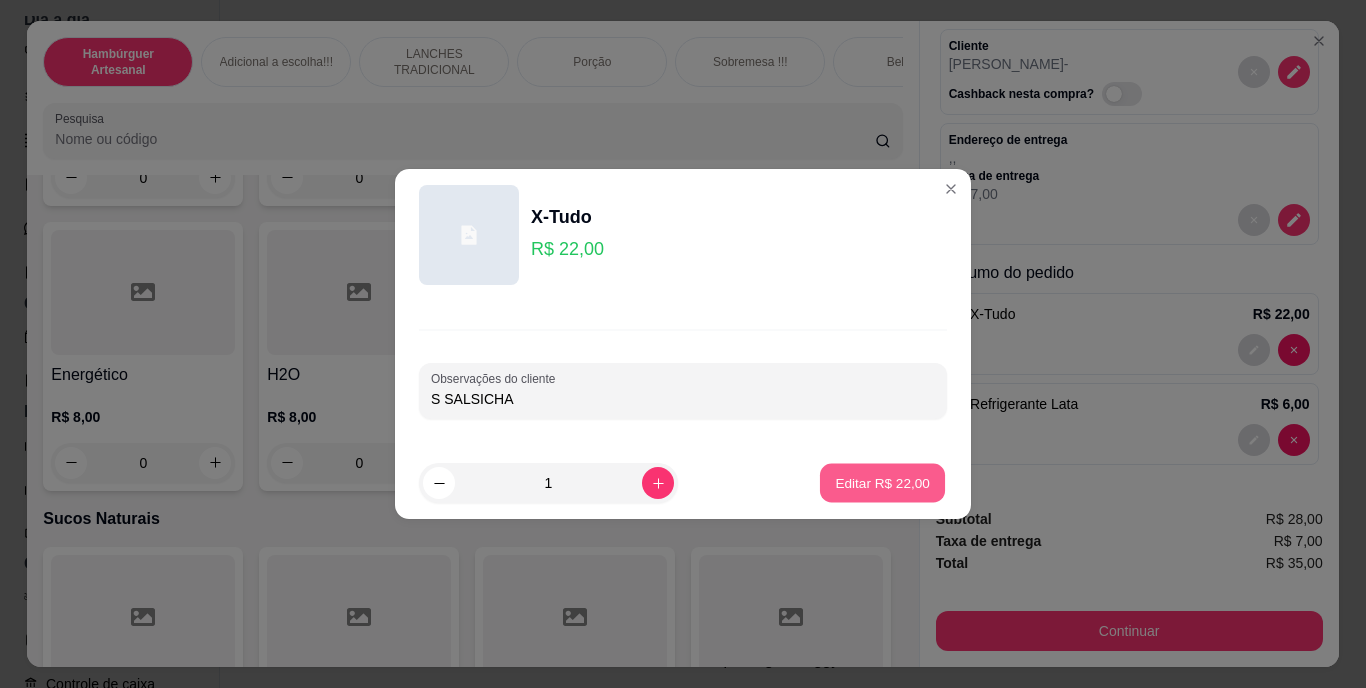 type on "0" 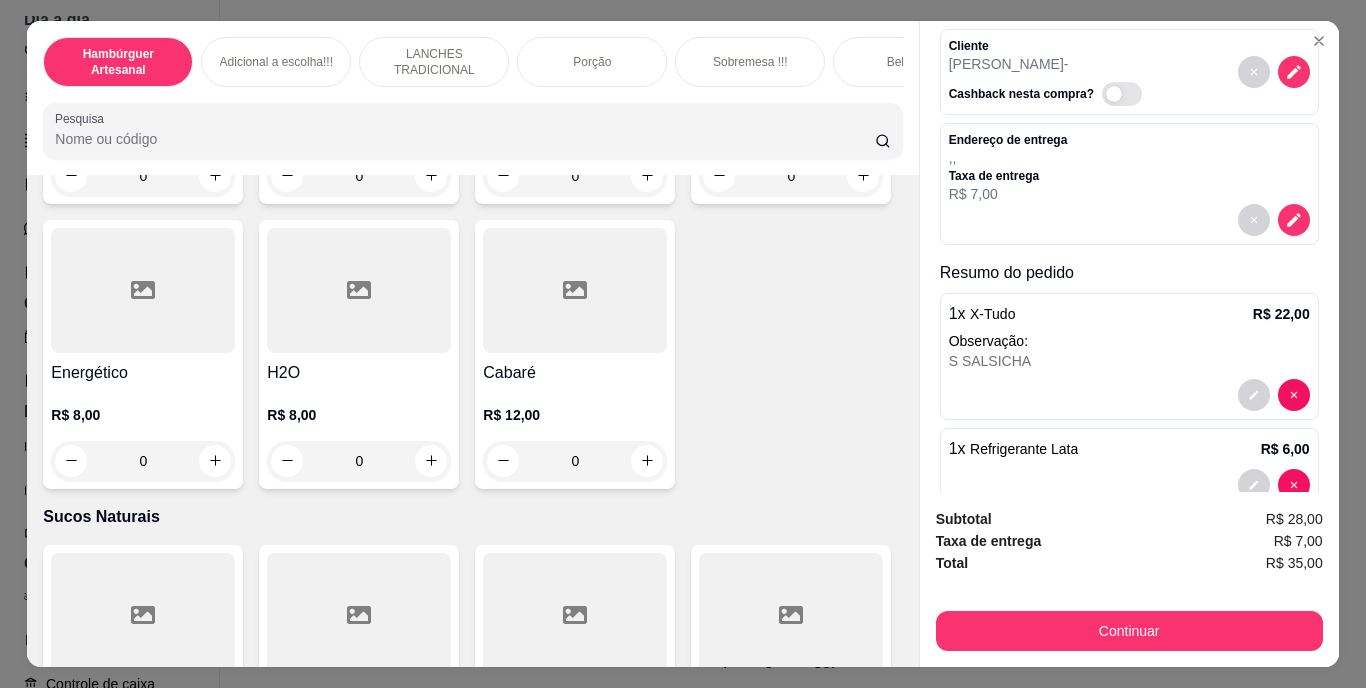 scroll, scrollTop: 5820, scrollLeft: 0, axis: vertical 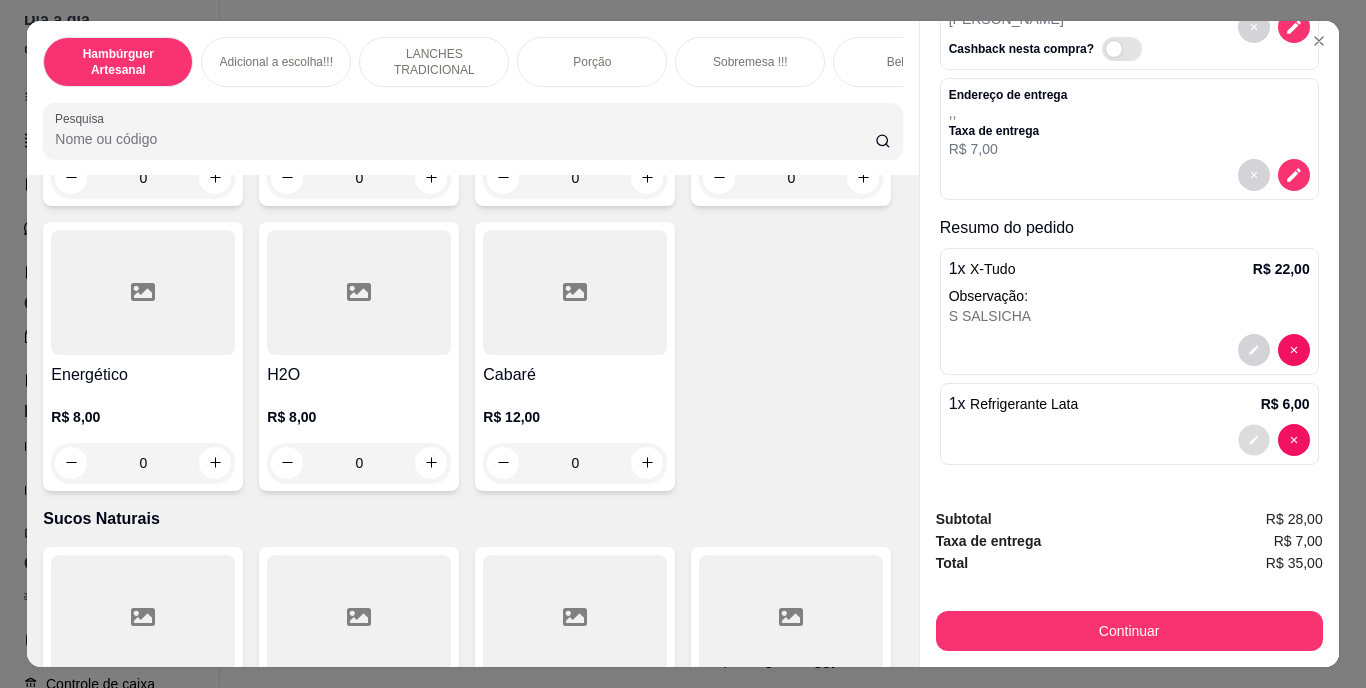click 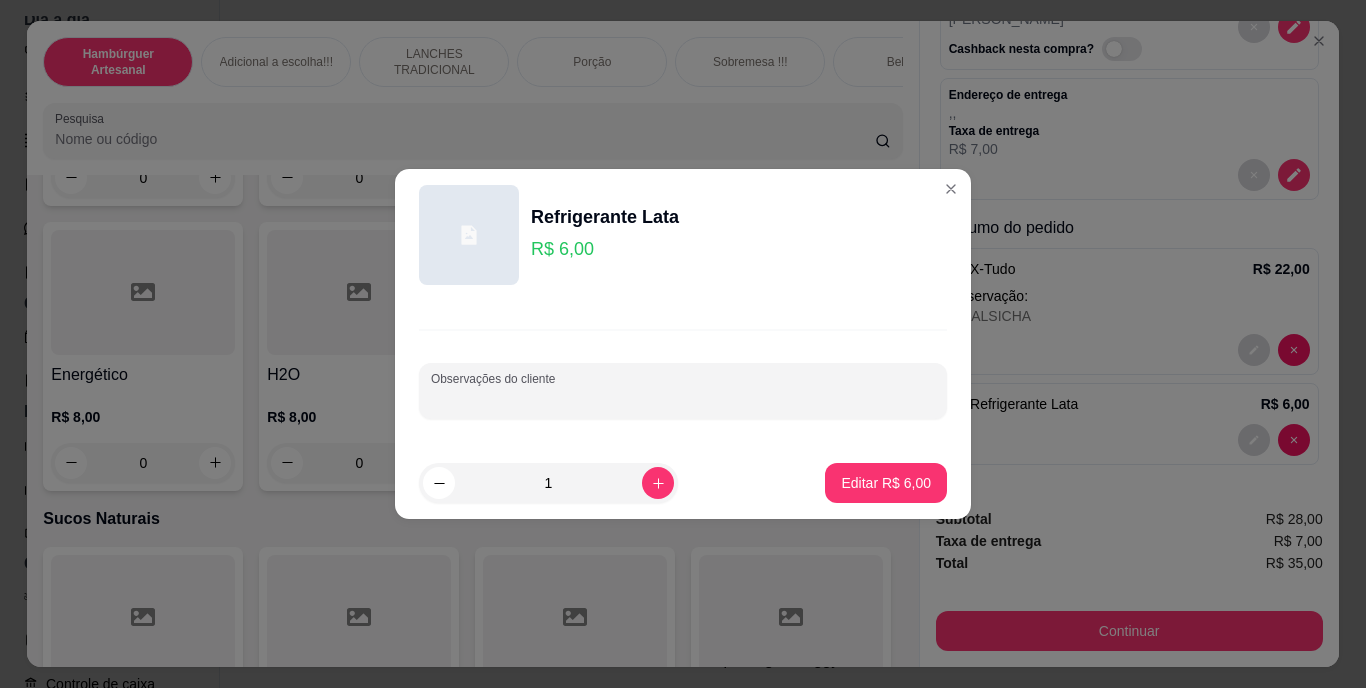 click on "Observações do cliente" at bounding box center [683, 399] 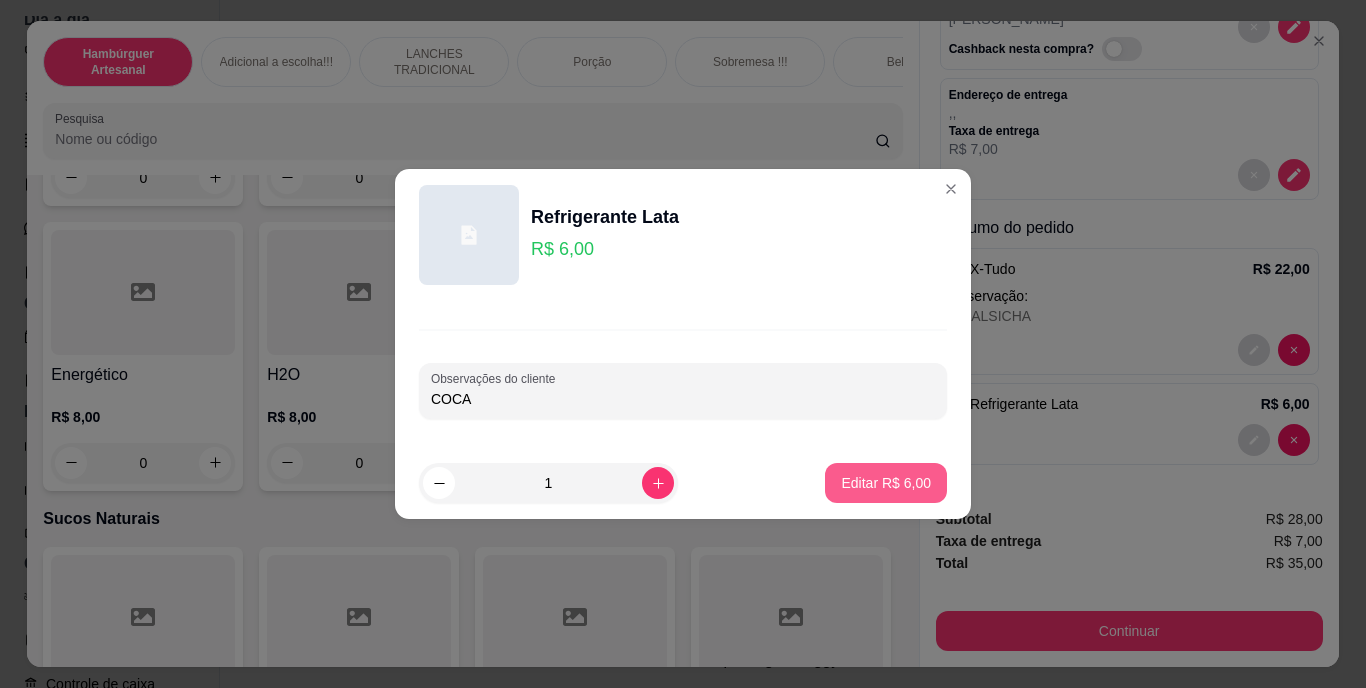 type on "COCA" 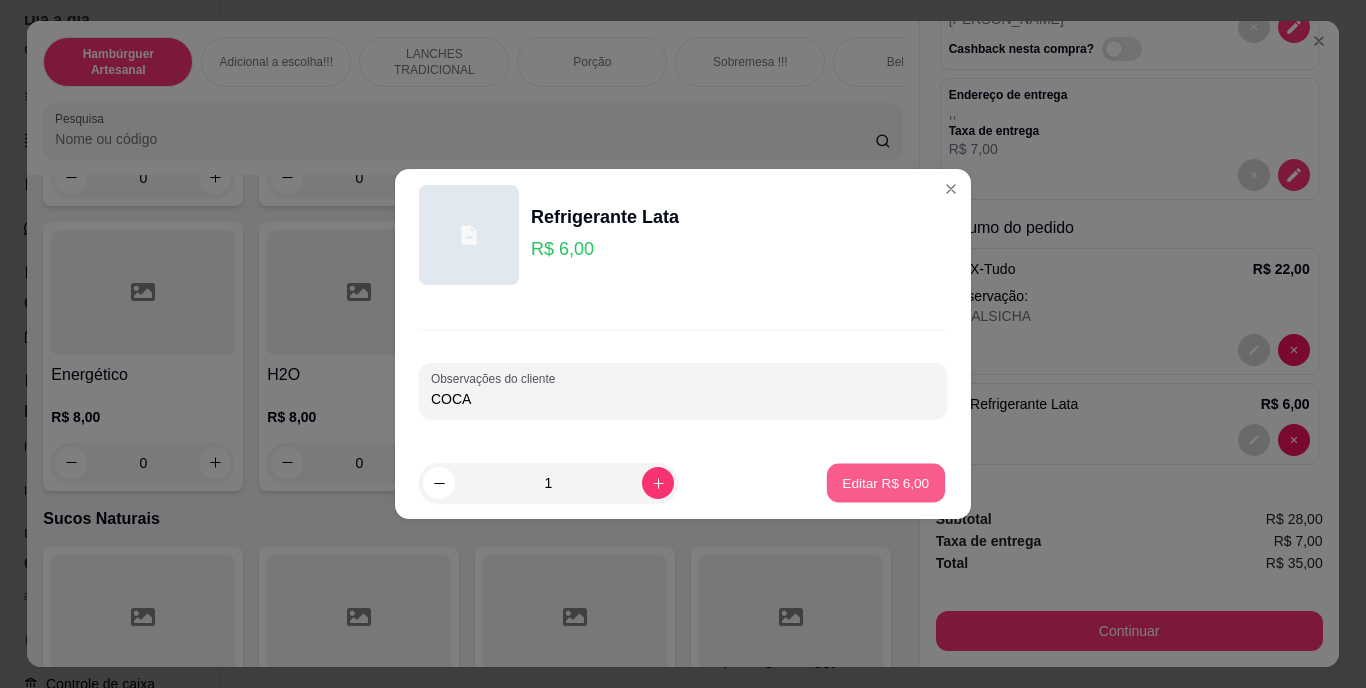 click on "Editar   R$ 6,00" at bounding box center [886, 482] 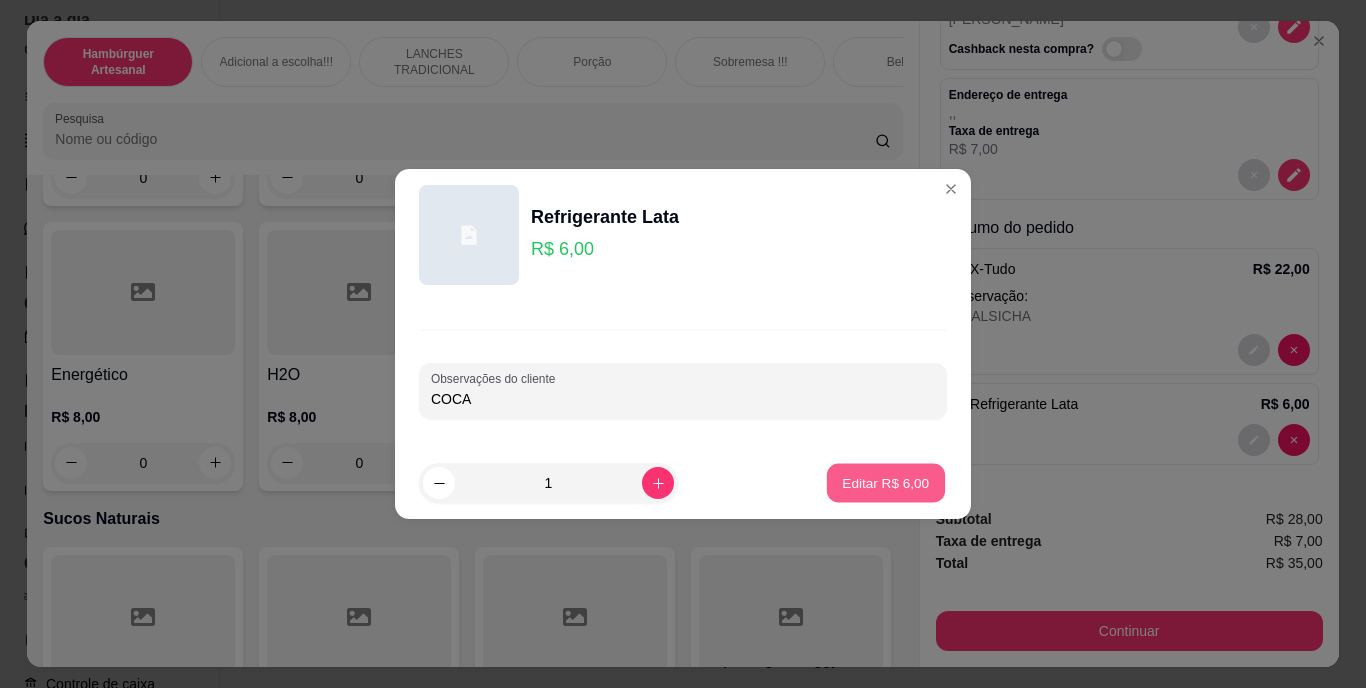 type on "0" 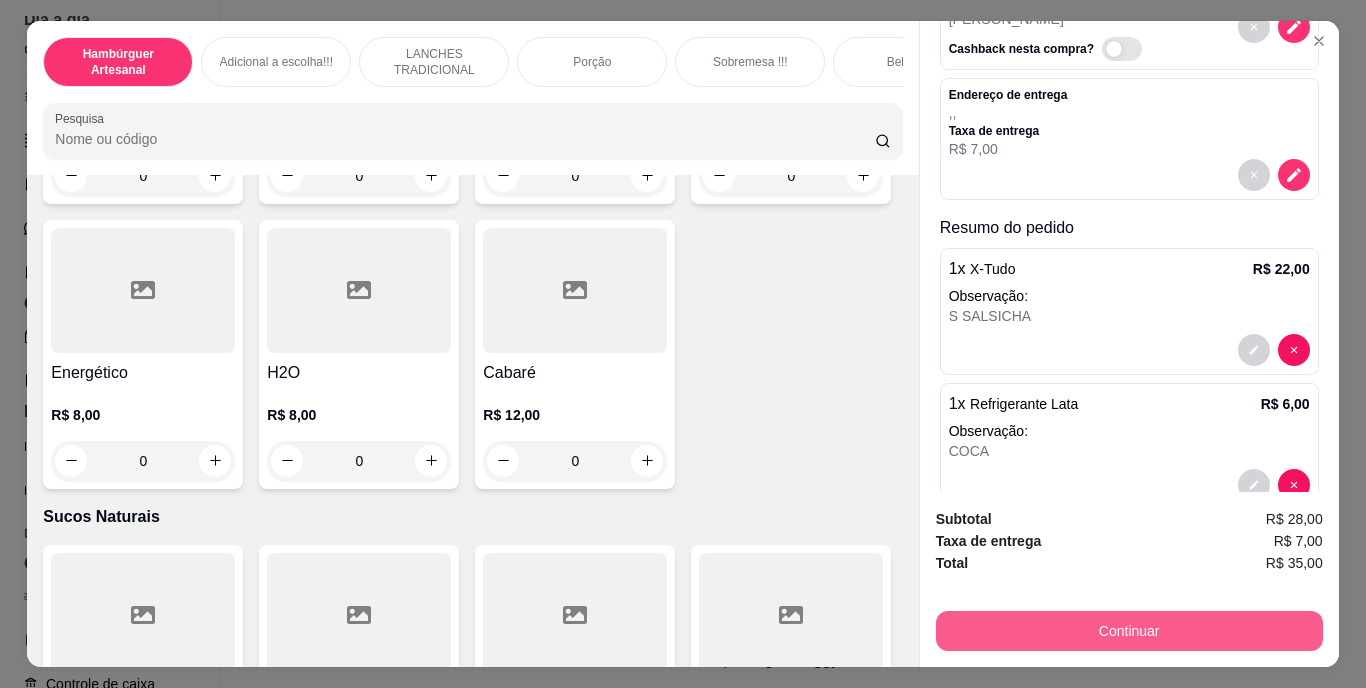 click on "Continuar" at bounding box center [1129, 631] 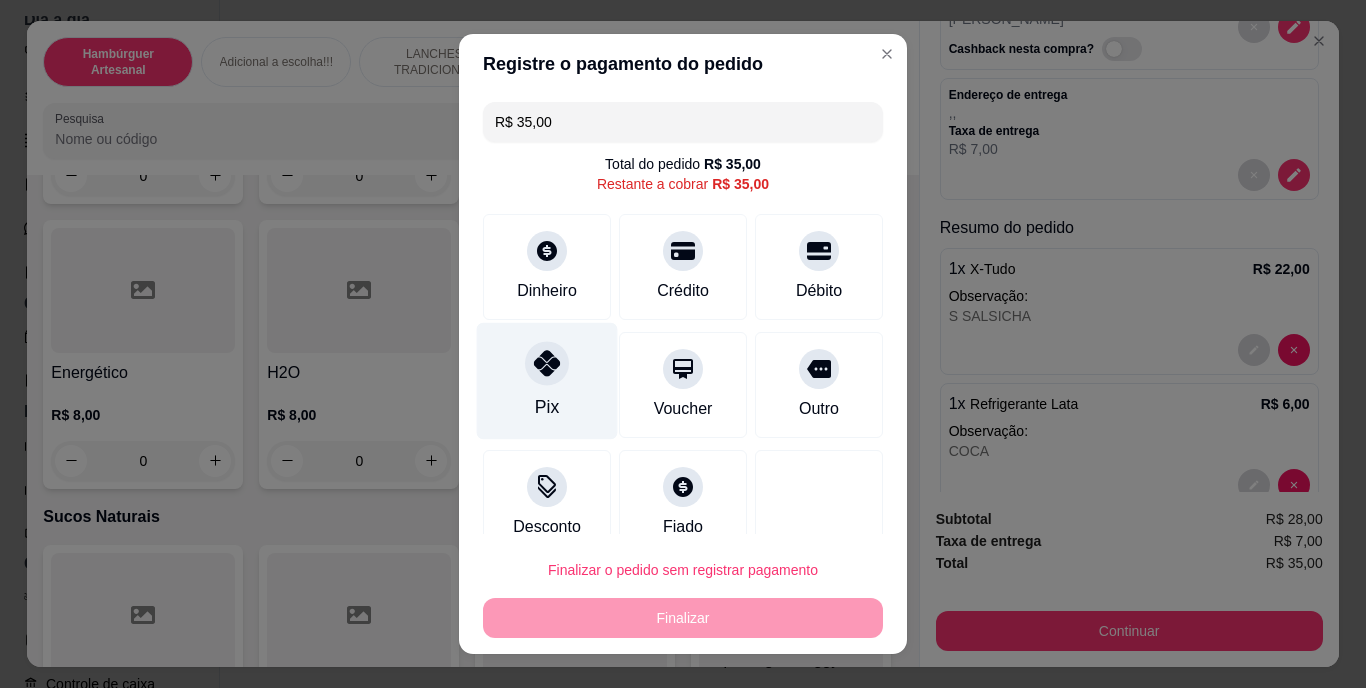 click on "Pix" at bounding box center (547, 381) 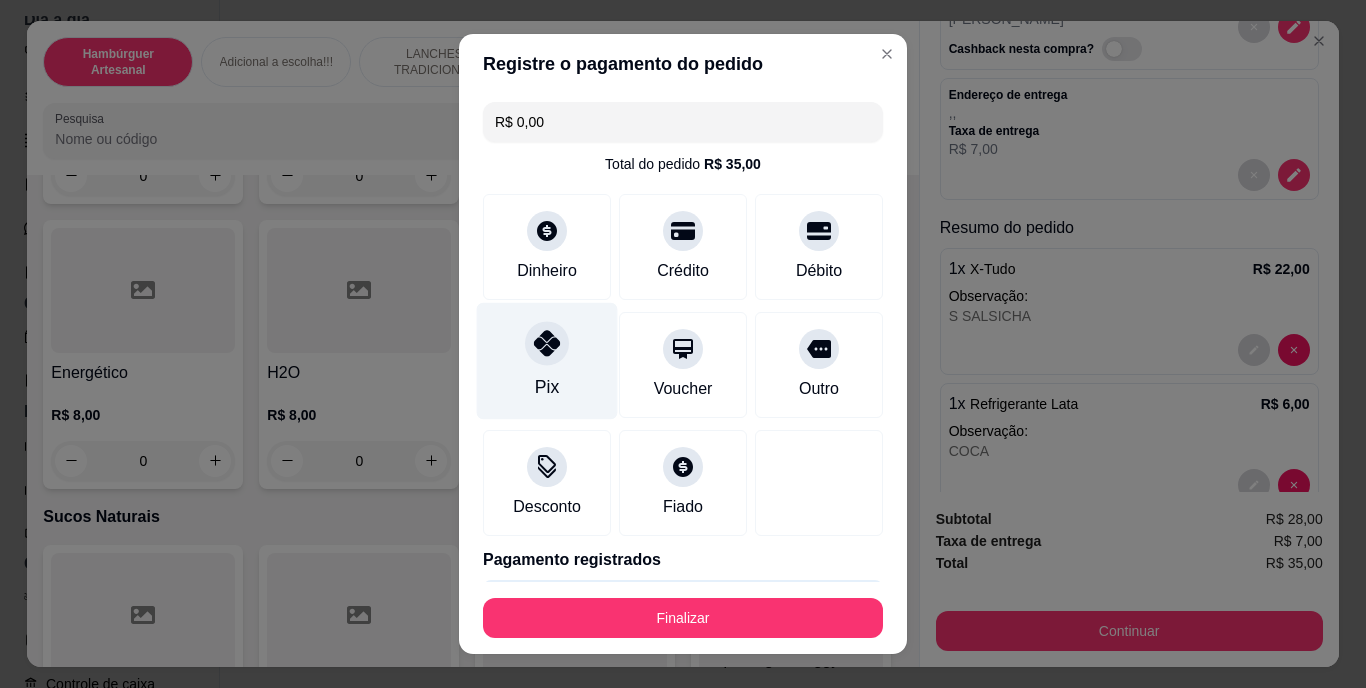 click on "Pix" at bounding box center [547, 361] 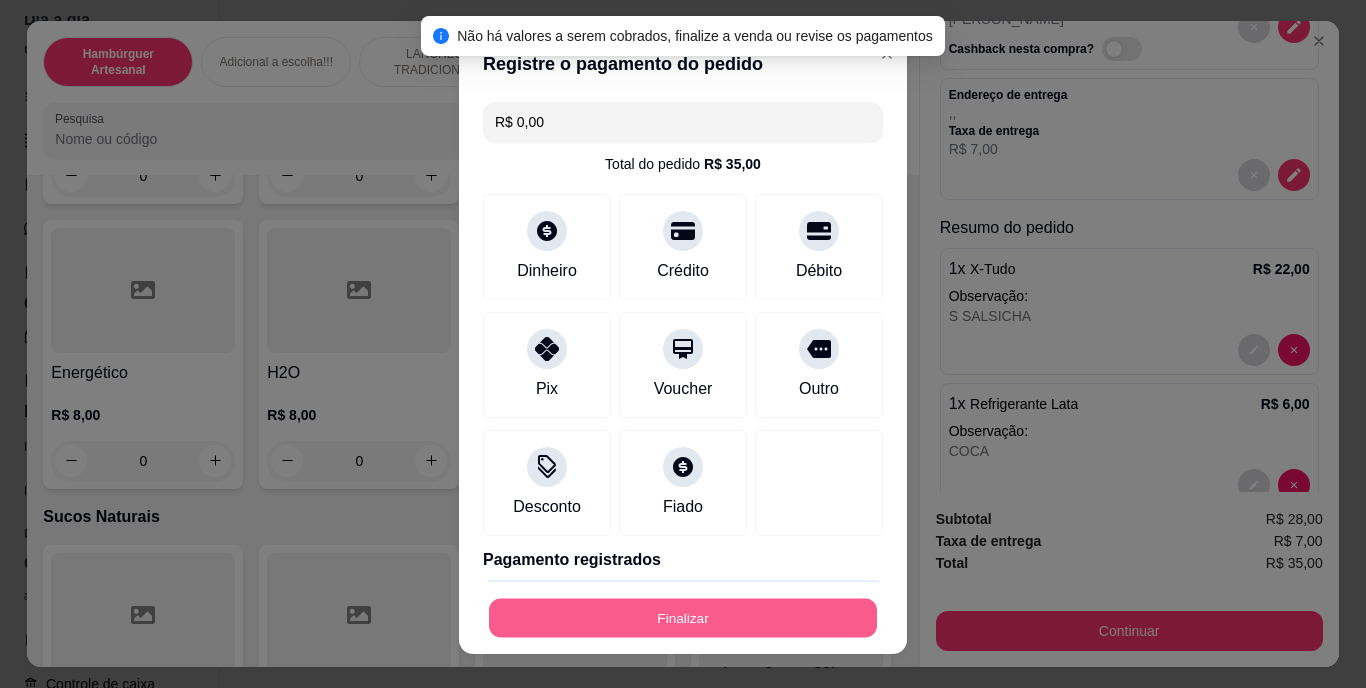 click on "Finalizar" at bounding box center (683, 617) 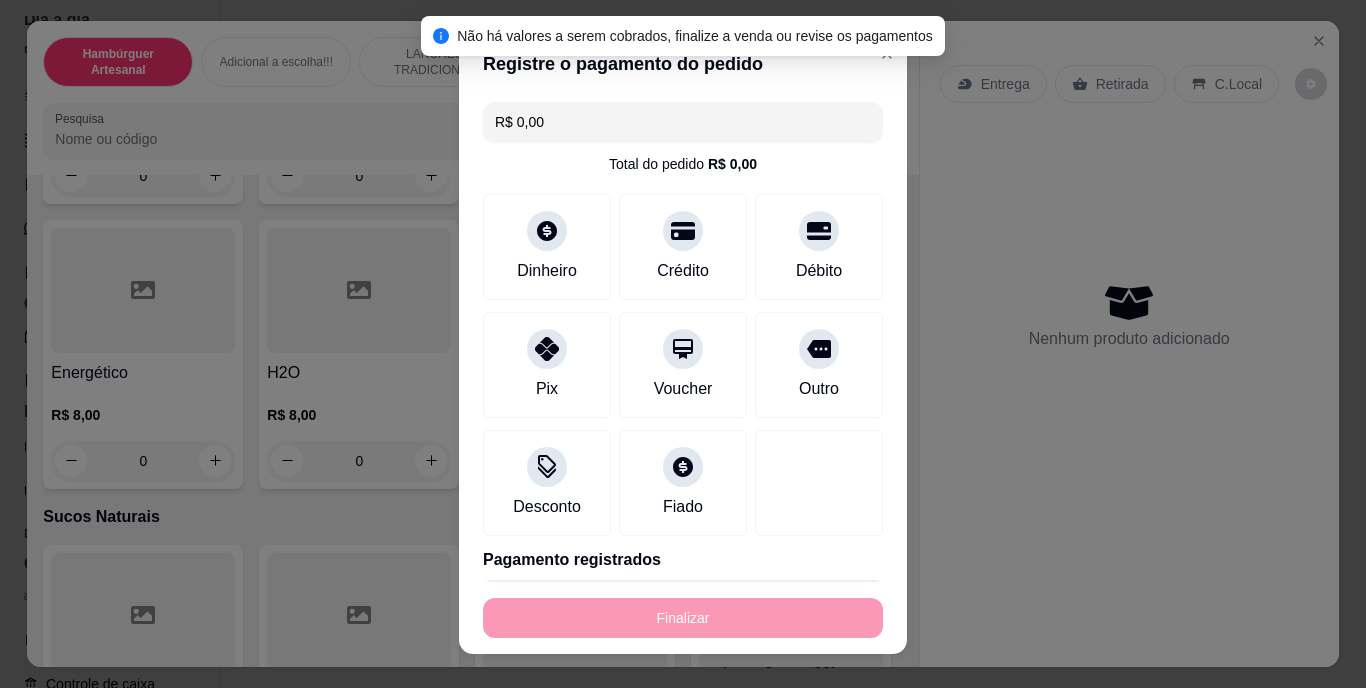 type on "-R$ 35,00" 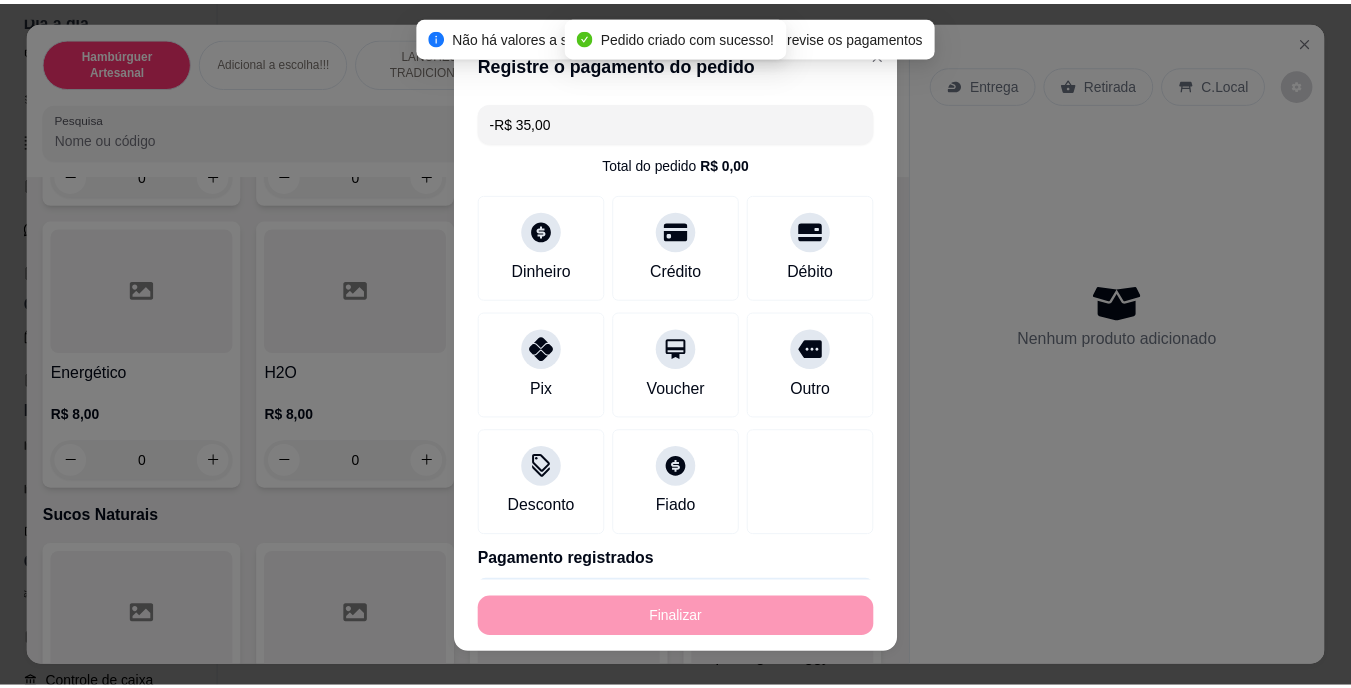 scroll, scrollTop: 0, scrollLeft: 0, axis: both 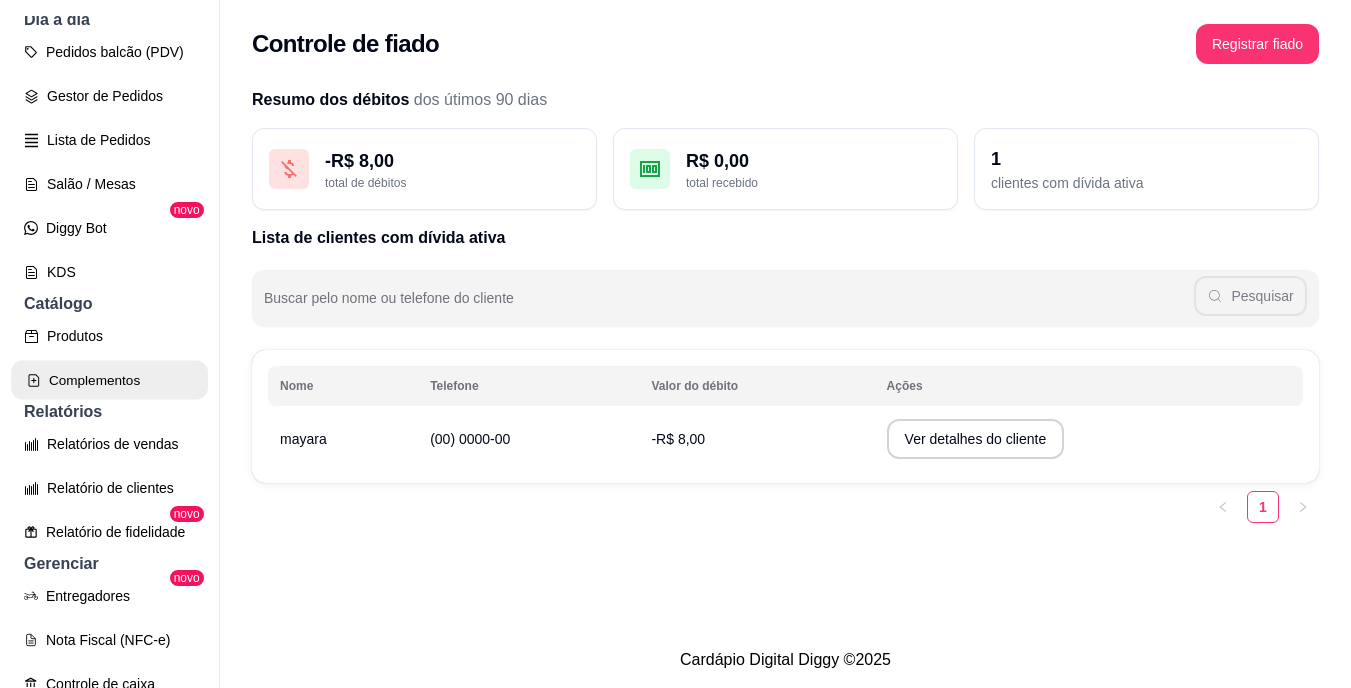 click on "Complementos" at bounding box center [109, 380] 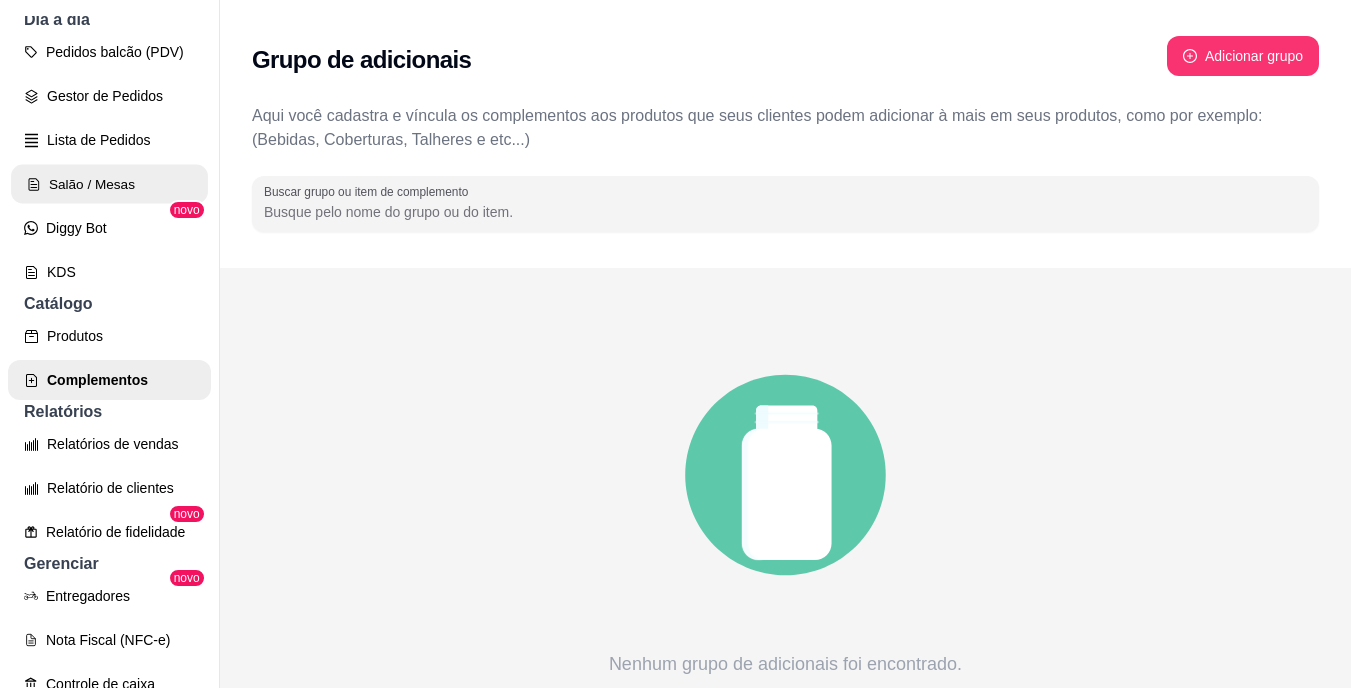 click on "Salão / Mesas" at bounding box center (109, 184) 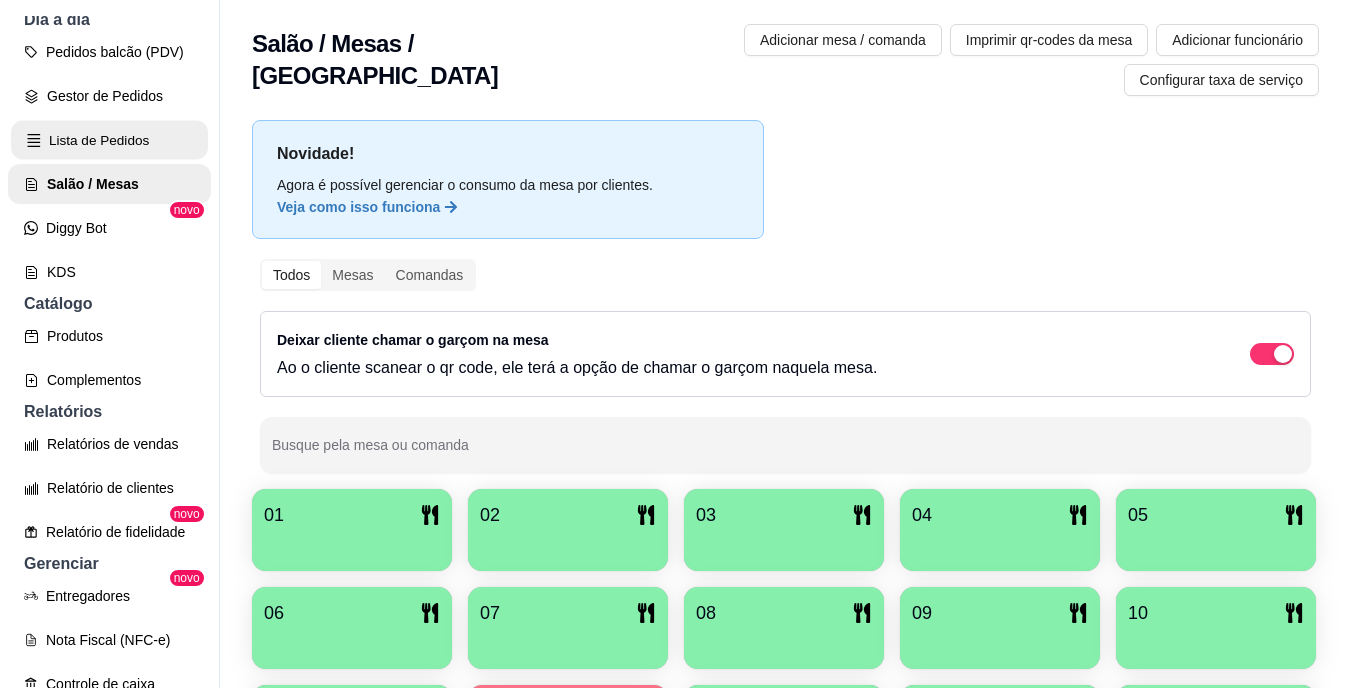 click on "Lista de Pedidos" at bounding box center (109, 140) 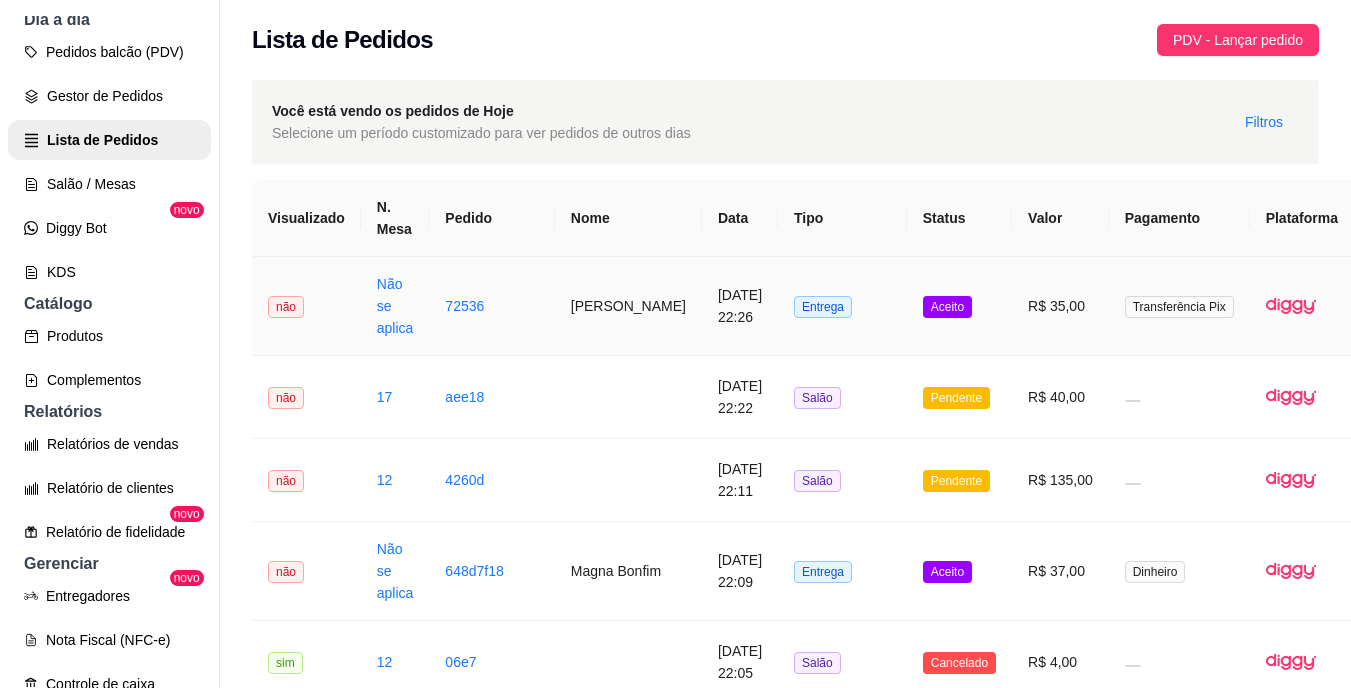 scroll, scrollTop: 0, scrollLeft: 81, axis: horizontal 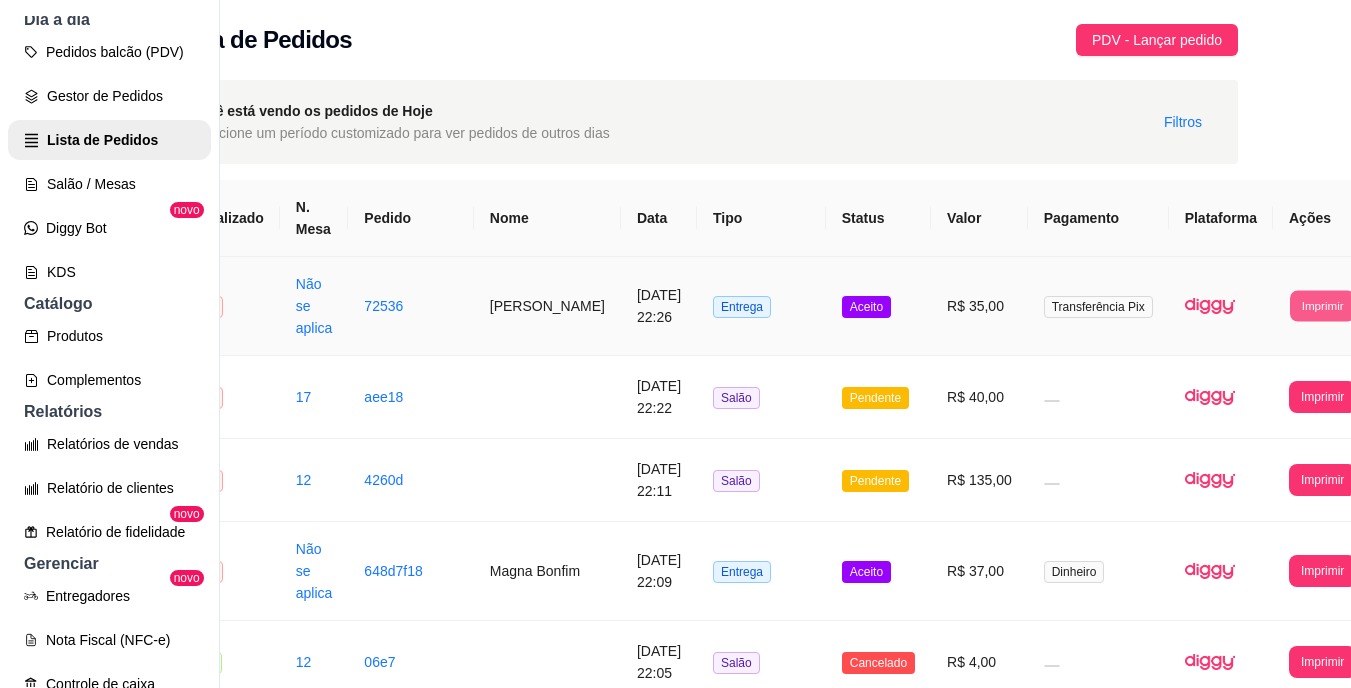 click on "Imprimir" at bounding box center [1322, 305] 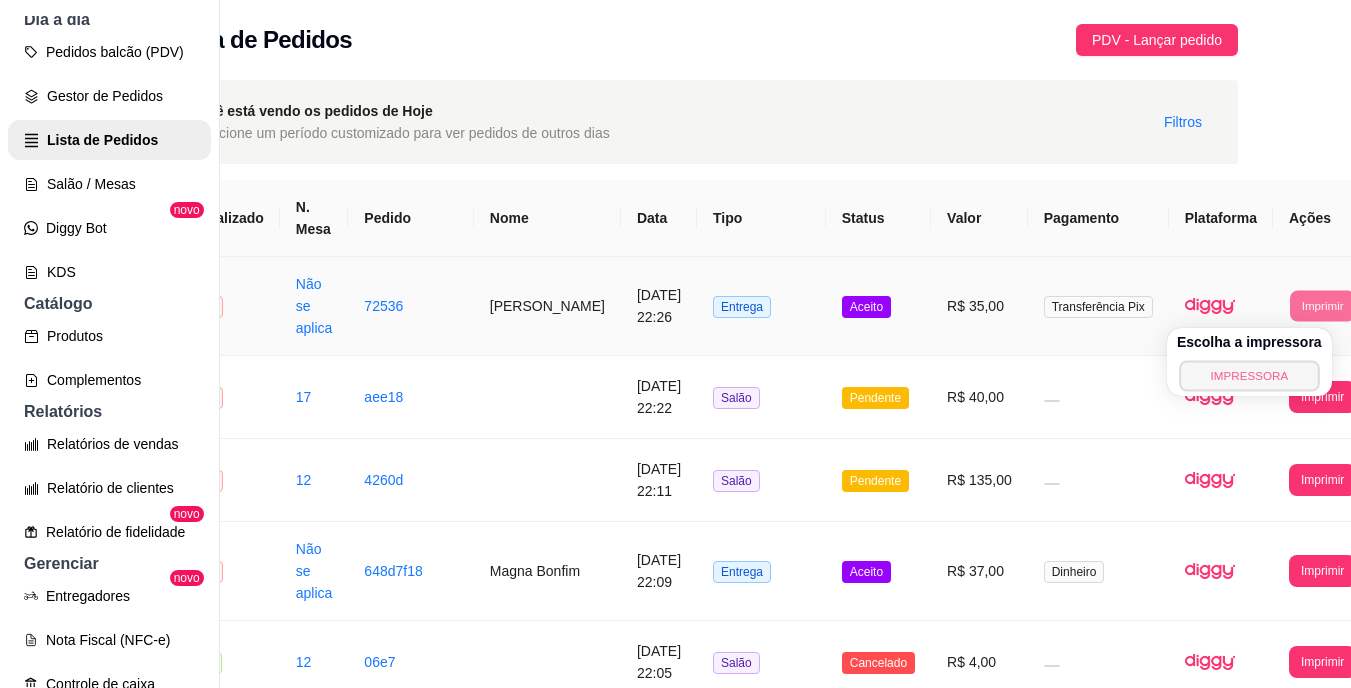 click on "IMPRESSORA" at bounding box center [1249, 375] 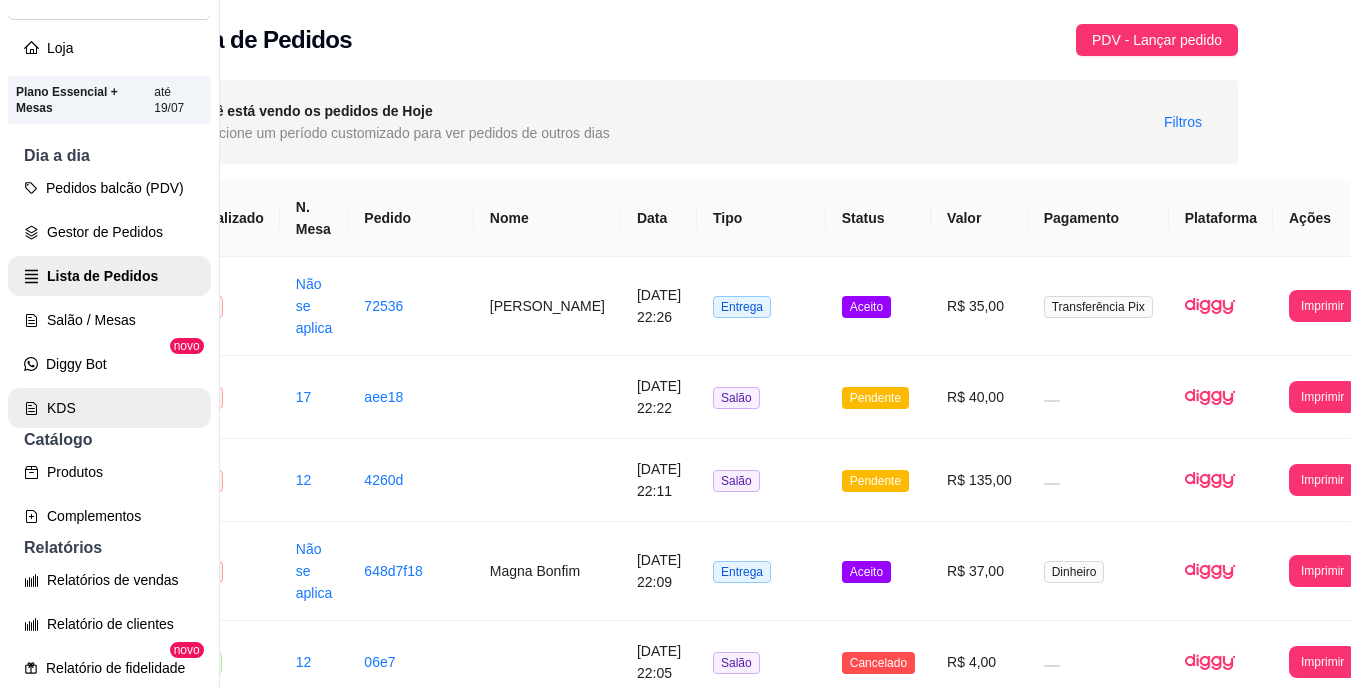 scroll, scrollTop: 114, scrollLeft: 0, axis: vertical 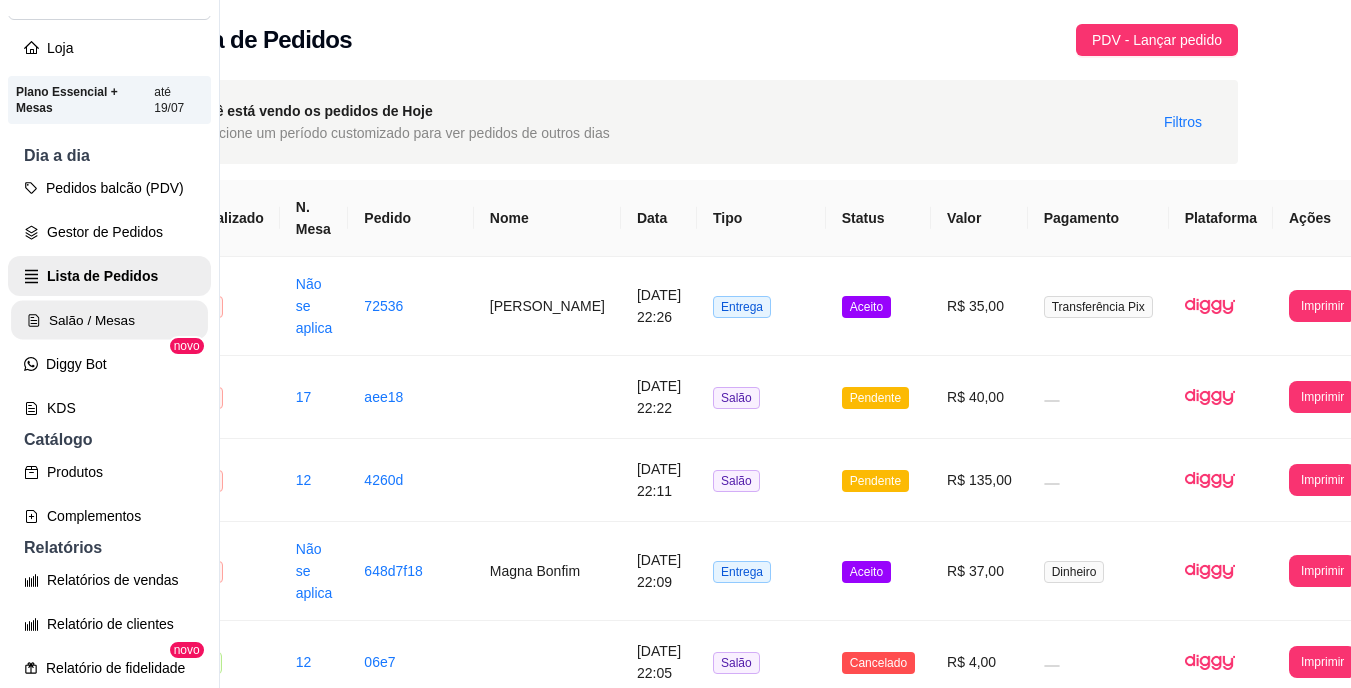 click on "Salão / Mesas" at bounding box center [109, 320] 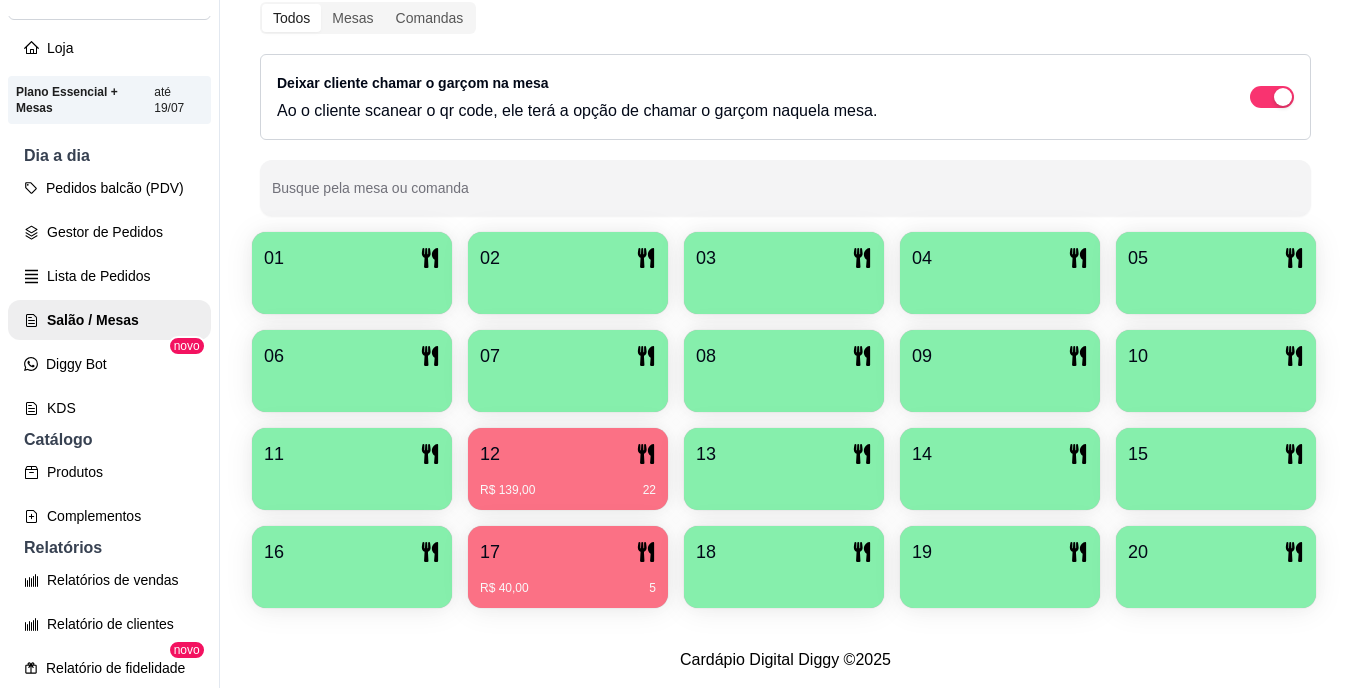 scroll, scrollTop: 327, scrollLeft: 0, axis: vertical 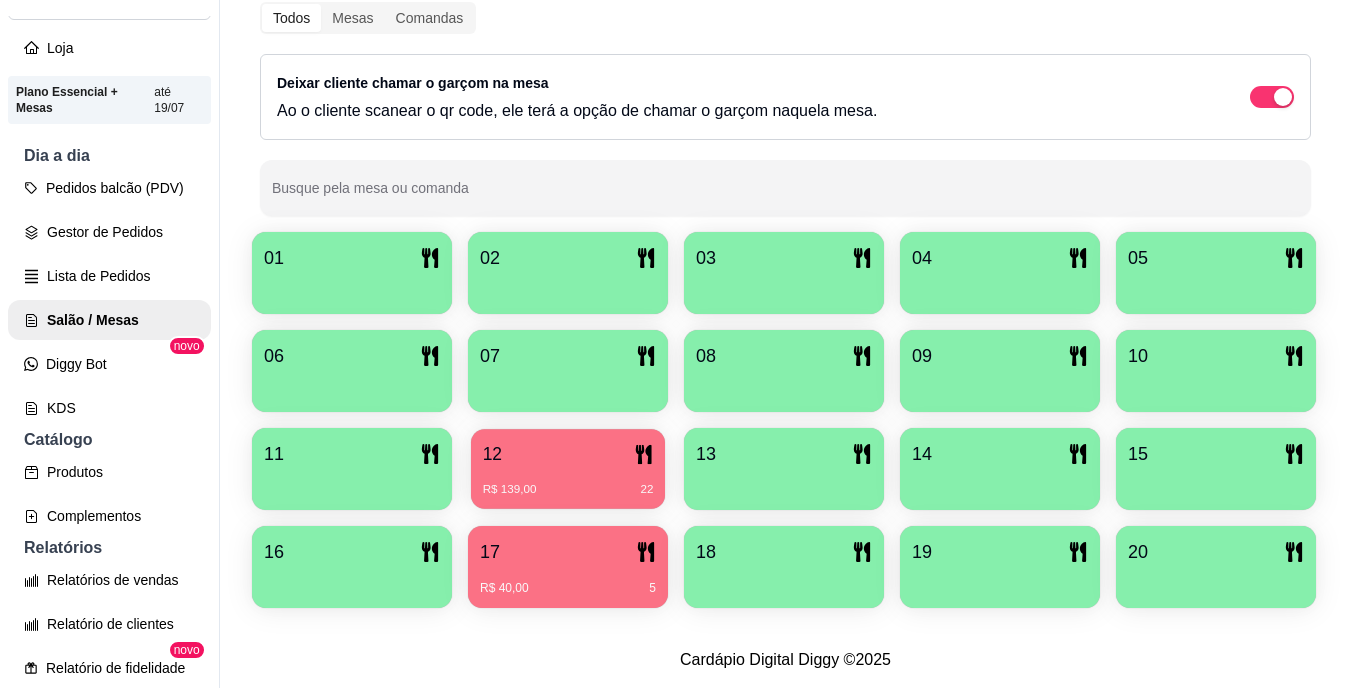 click on "R$ 139,00 22" at bounding box center [568, 482] 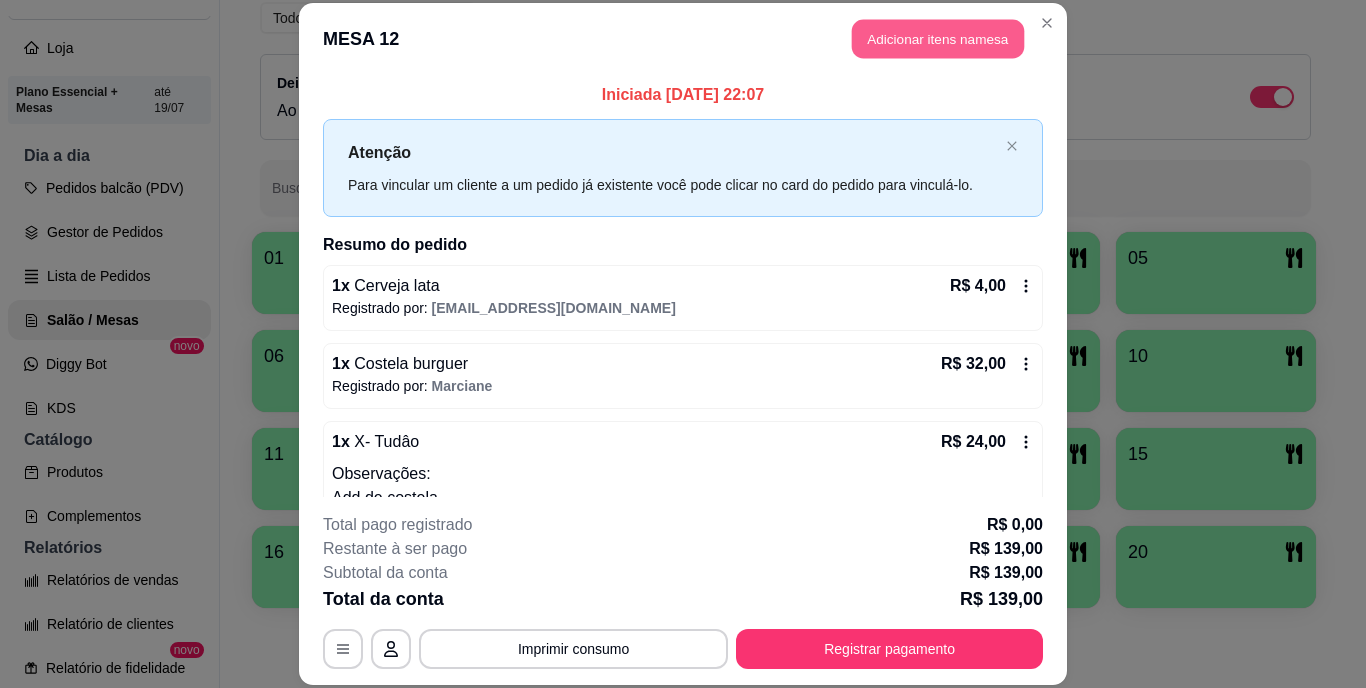 click on "Adicionar itens na  mesa" at bounding box center (938, 39) 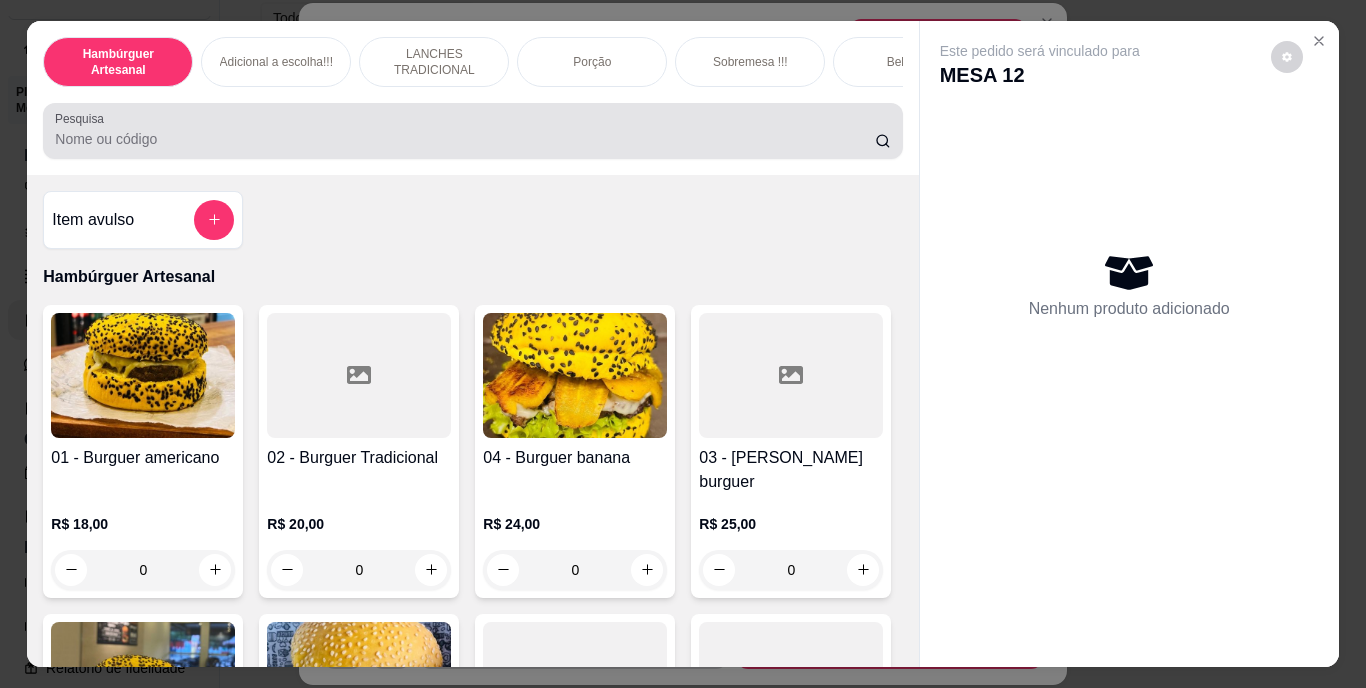 click at bounding box center [472, 131] 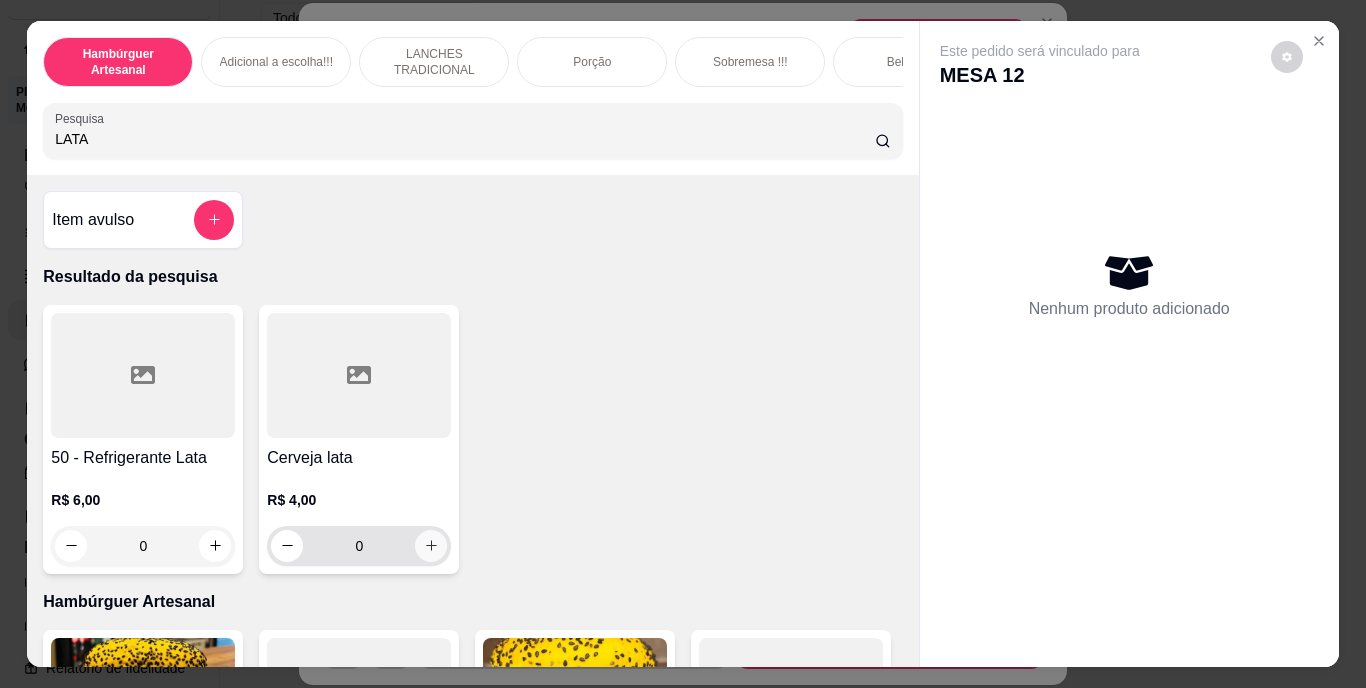 type on "LATA" 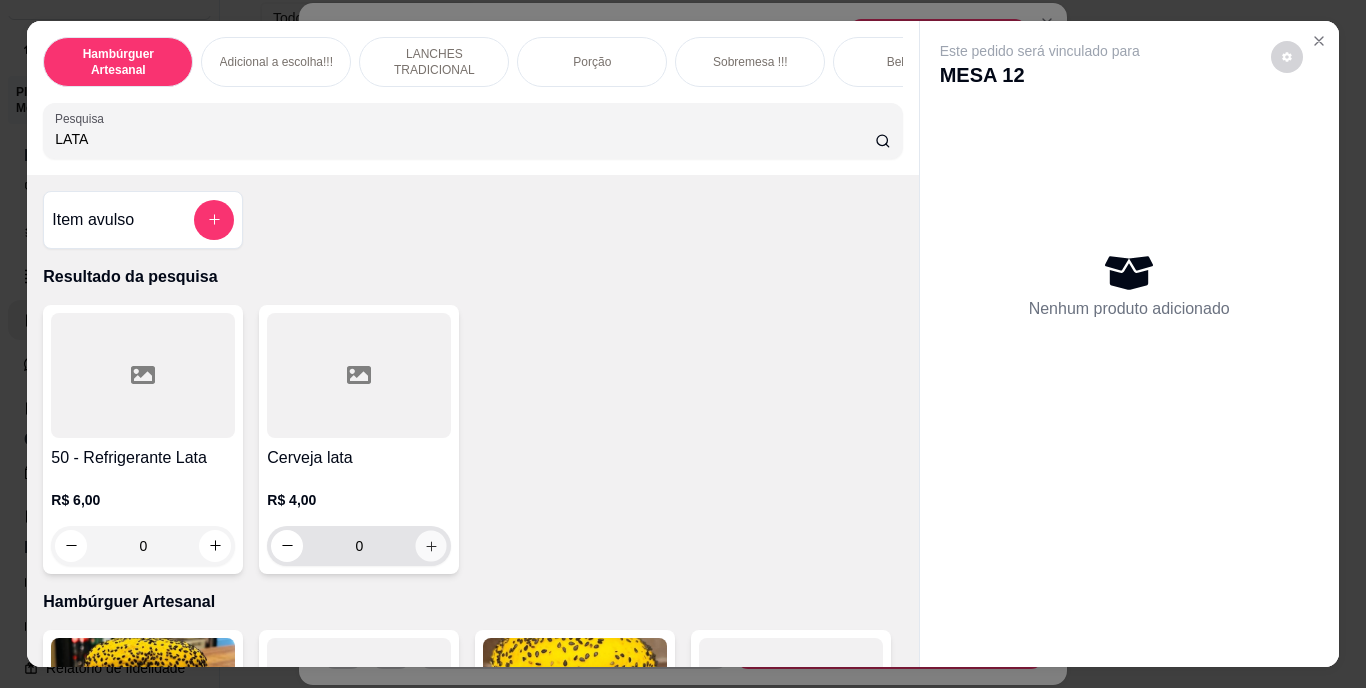 click 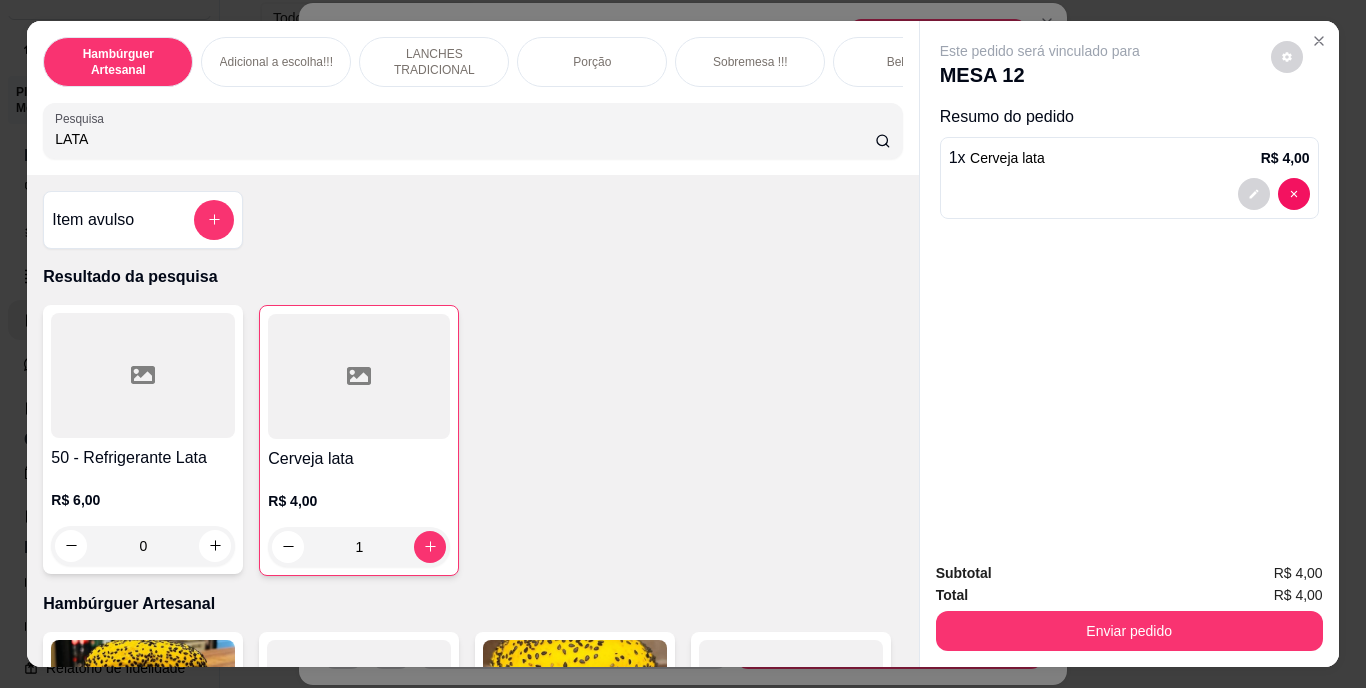 click on "Subtotal R$ 4,00 Total R$ 4,00 Enviar pedido" at bounding box center [1129, 606] 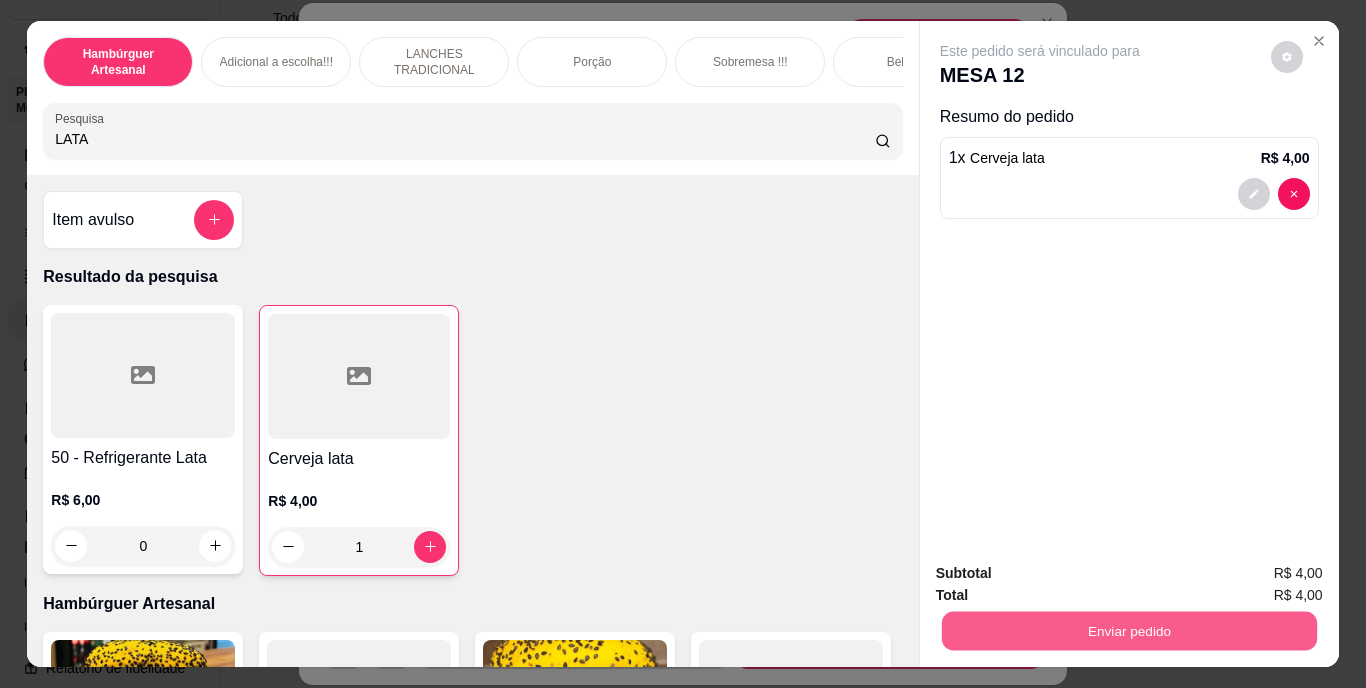 click on "Enviar pedido" at bounding box center [1128, 631] 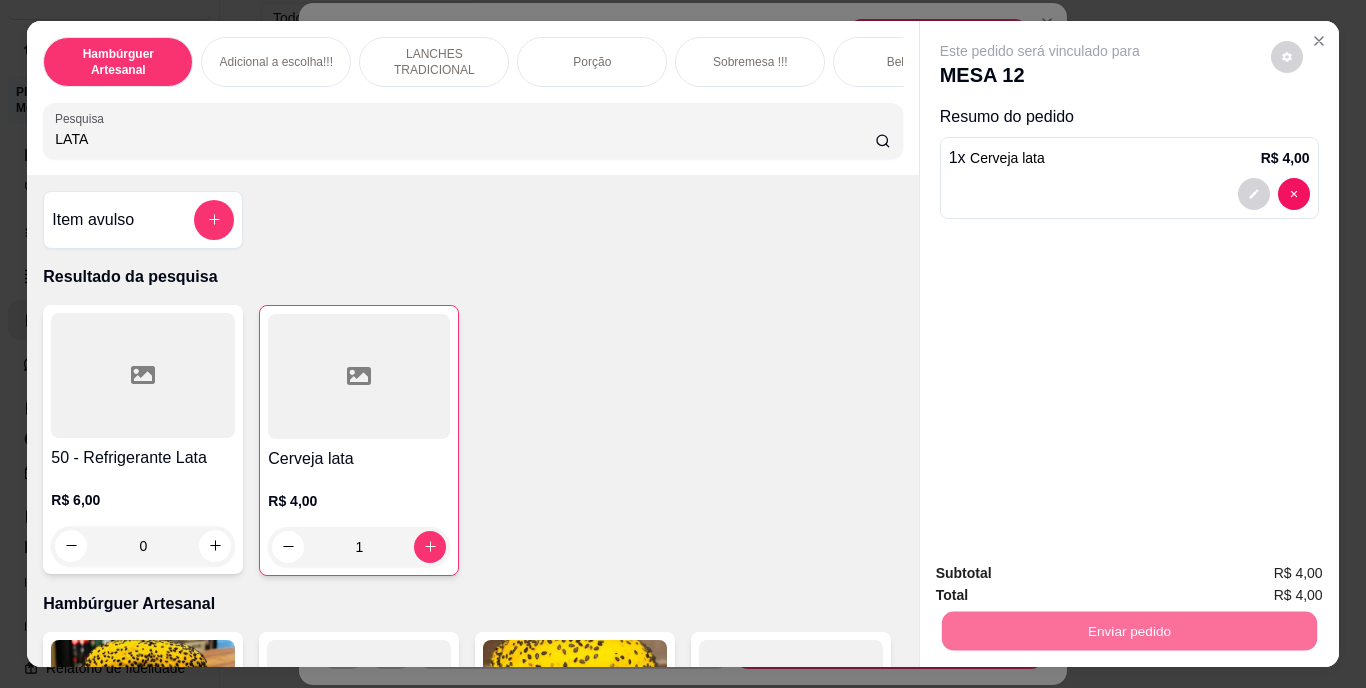 click on "Não registrar e enviar pedido" at bounding box center (1063, 574) 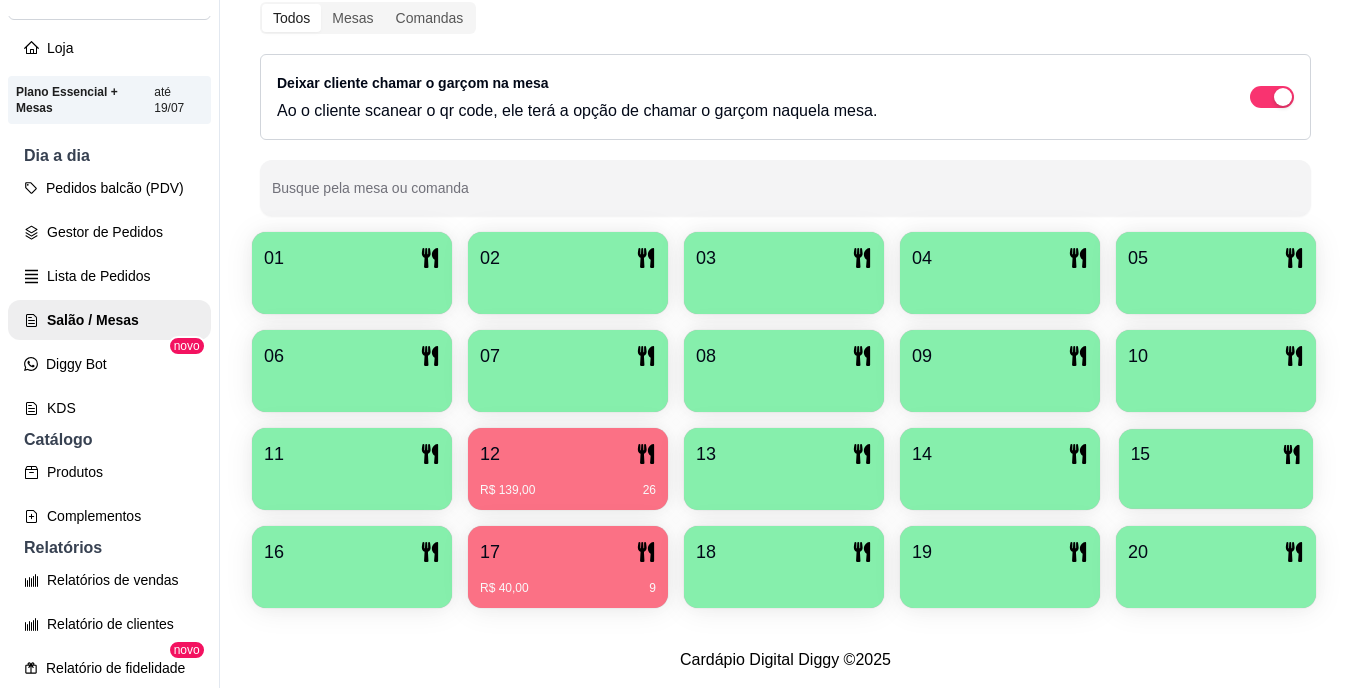 click on "15" at bounding box center (1216, 454) 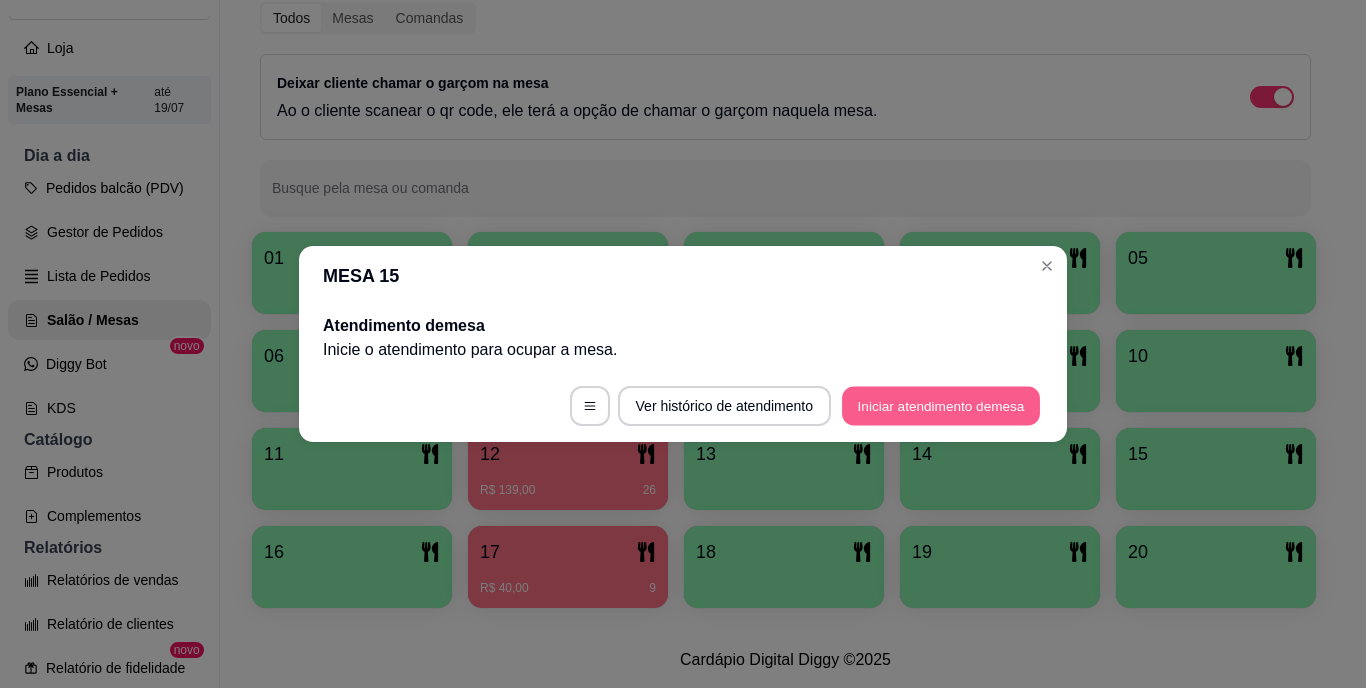 click on "Iniciar atendimento de  mesa" at bounding box center (941, 406) 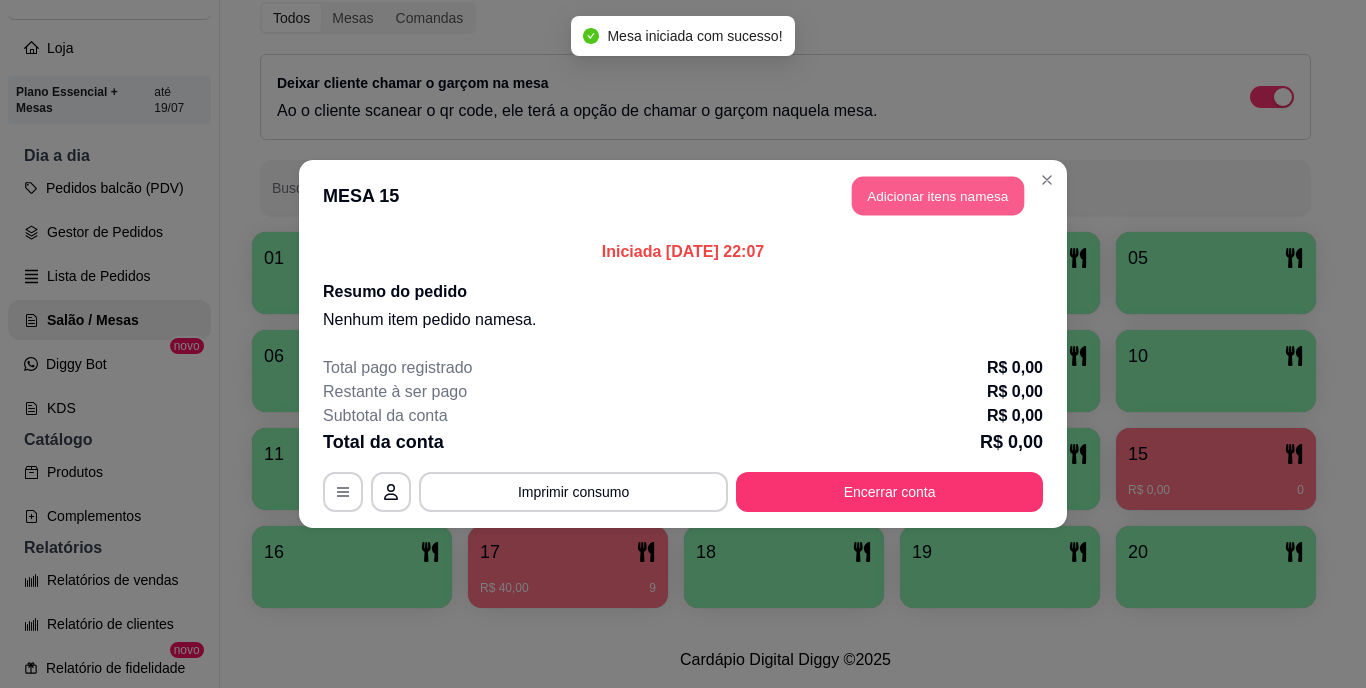click on "Adicionar itens na  mesa" at bounding box center [938, 196] 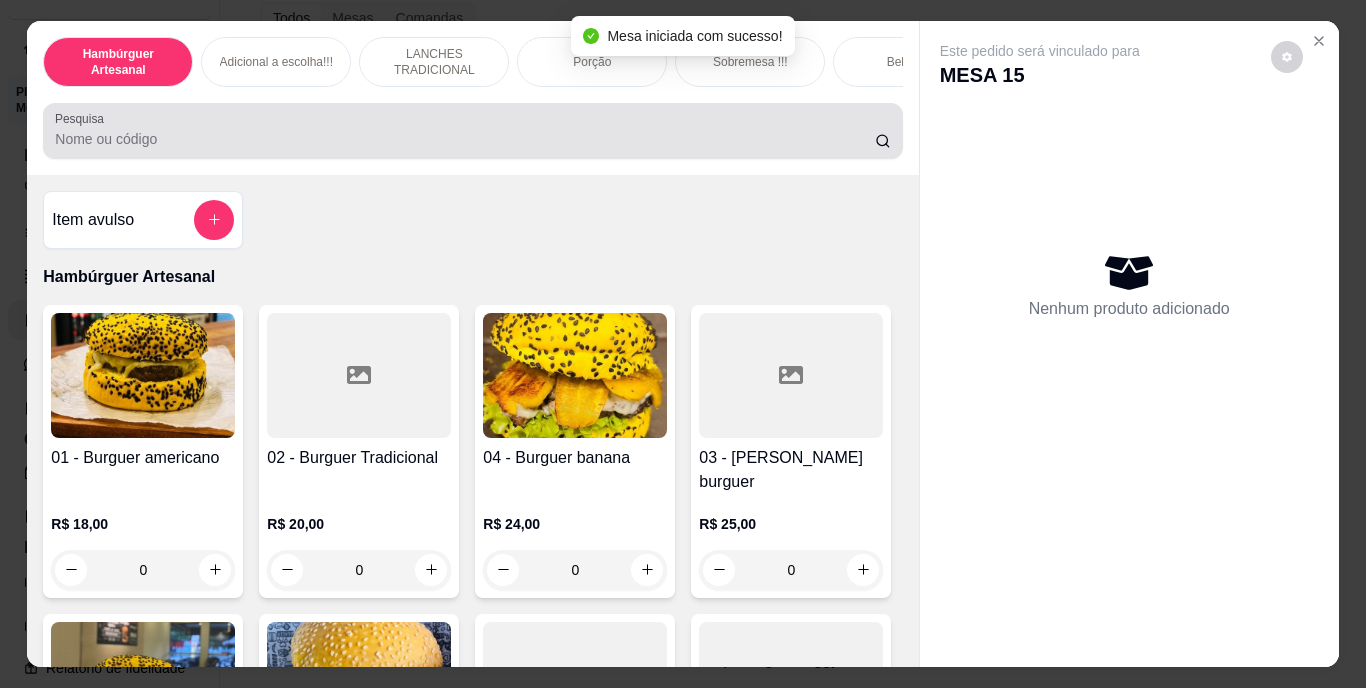 click on "Pesquisa" at bounding box center [465, 139] 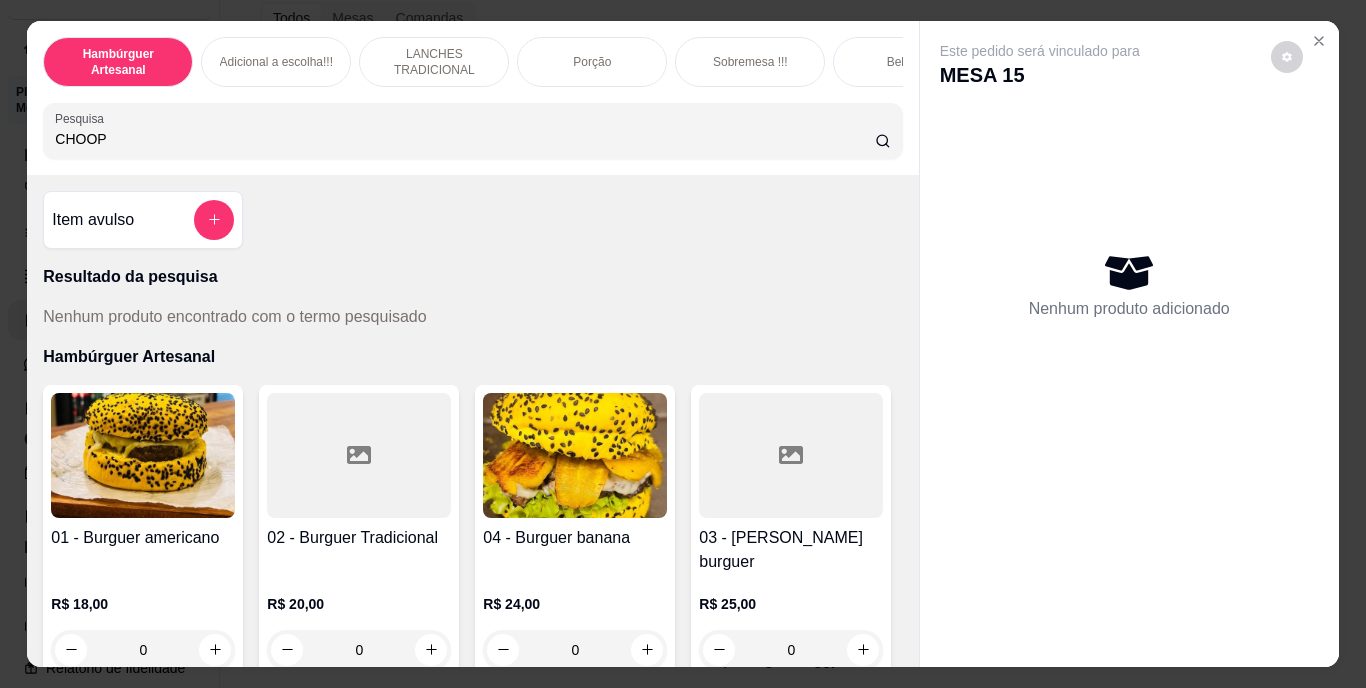 click on "CHOOP" at bounding box center (472, 131) 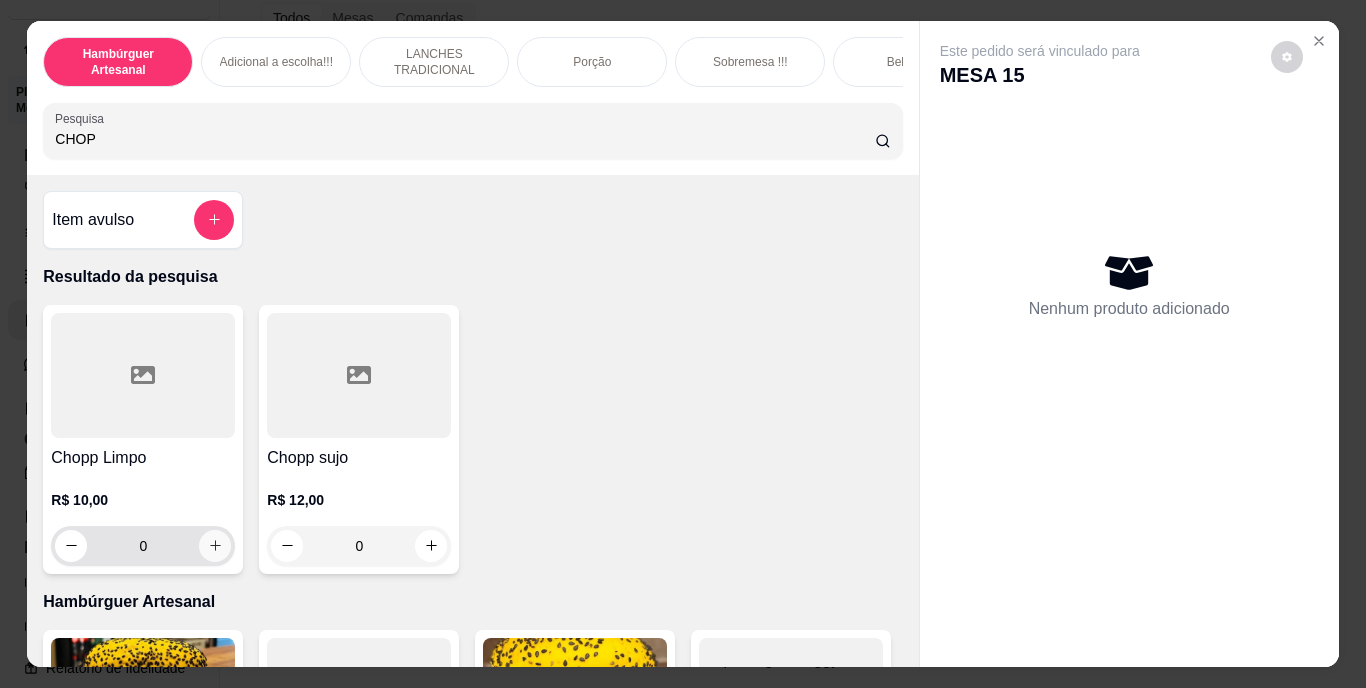 type on "CHOP" 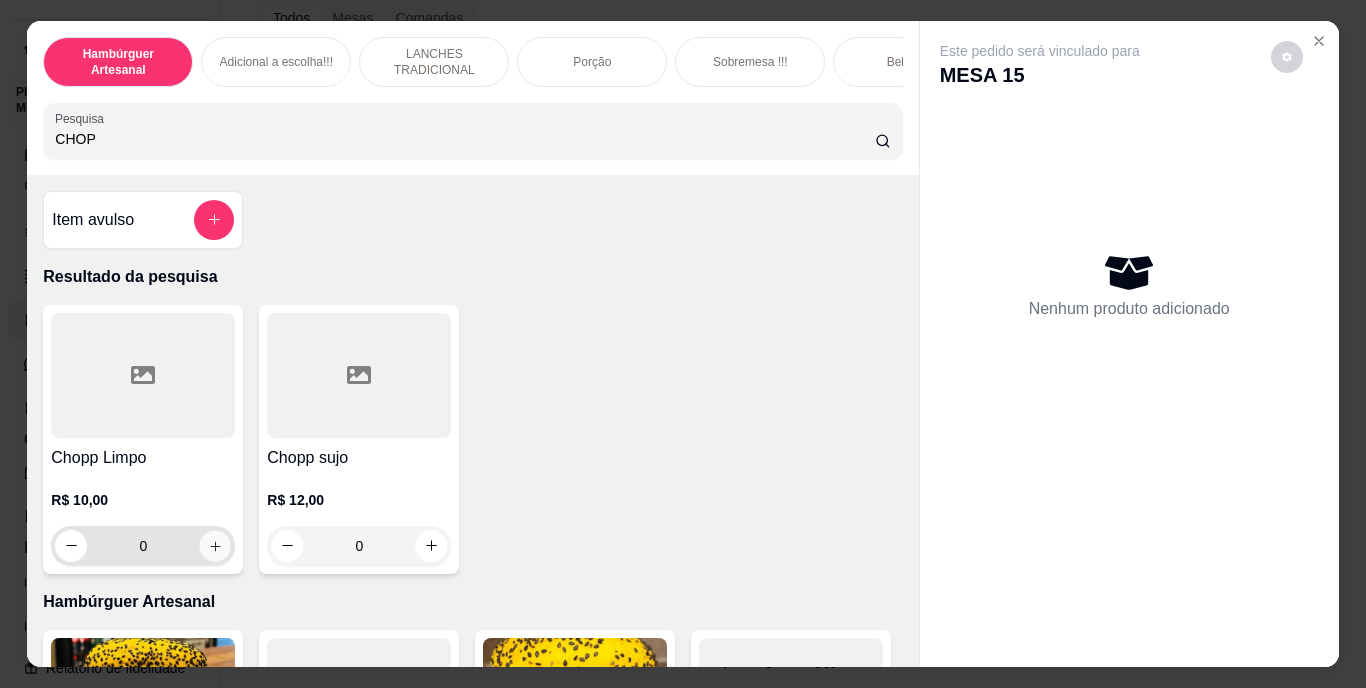 click 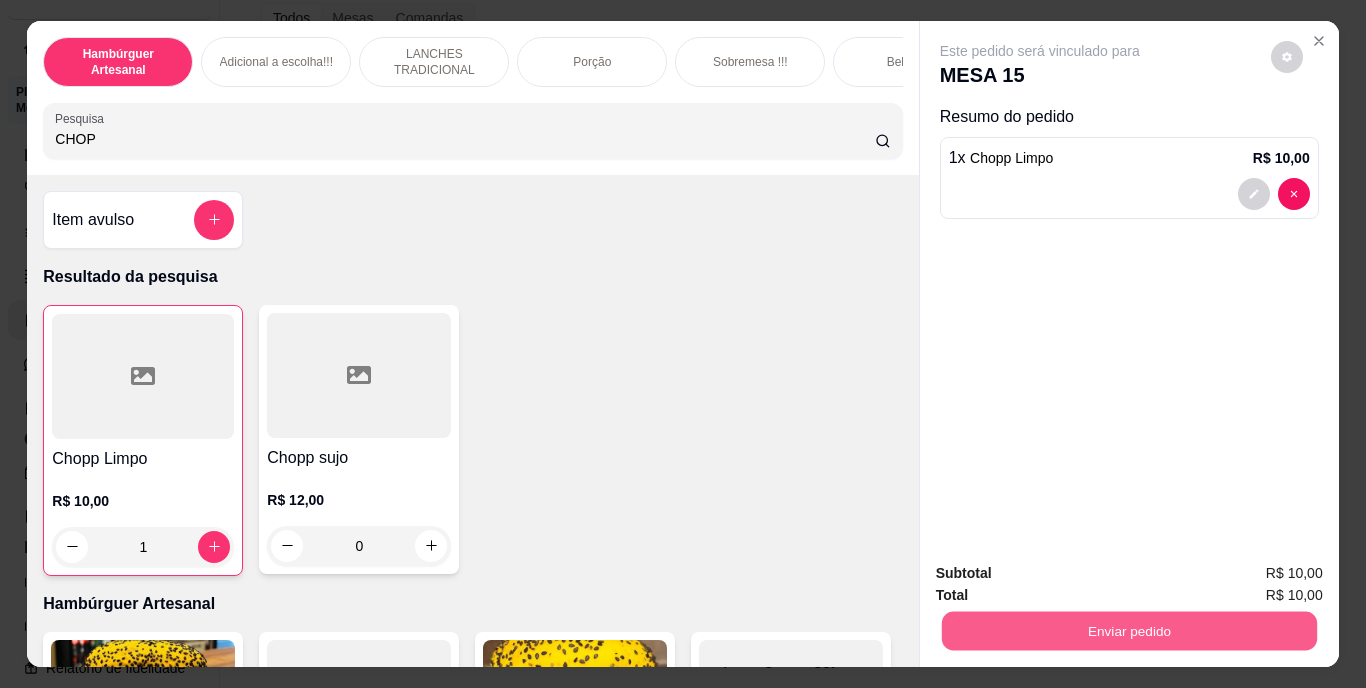 click on "Enviar pedido" at bounding box center [1128, 631] 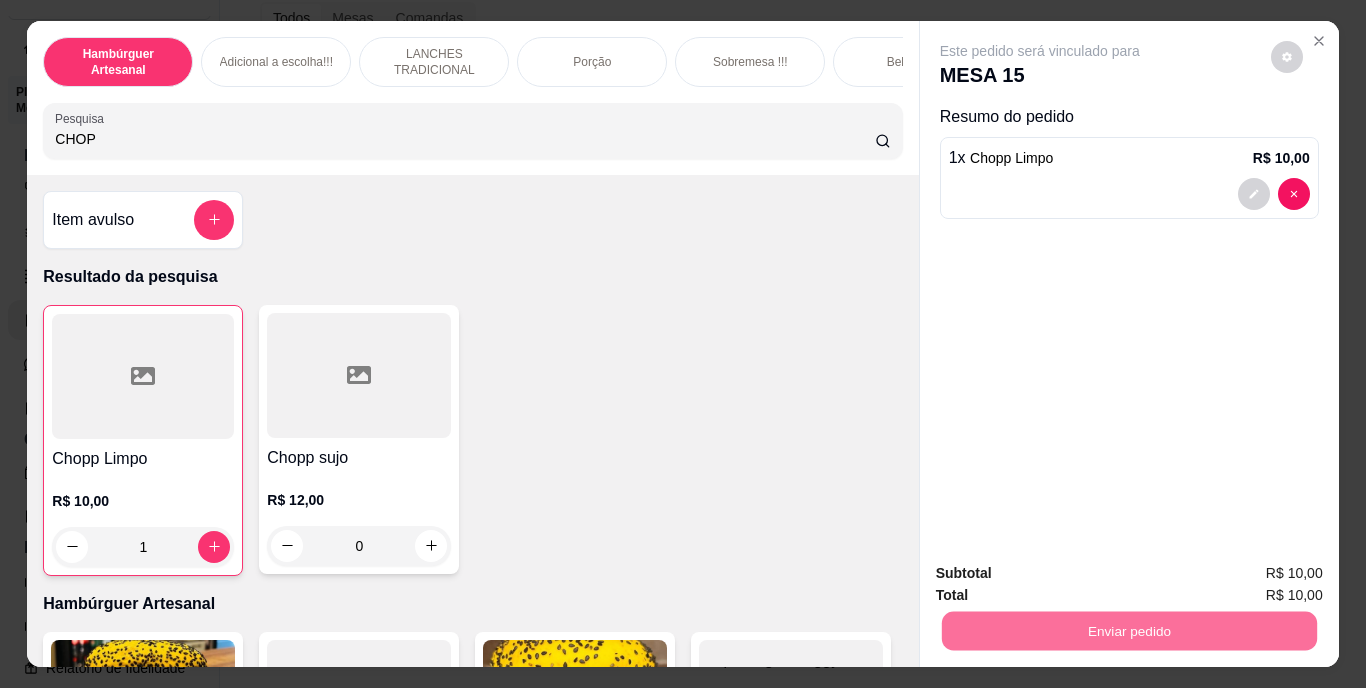 click on "Não registrar e enviar pedido" at bounding box center (1063, 575) 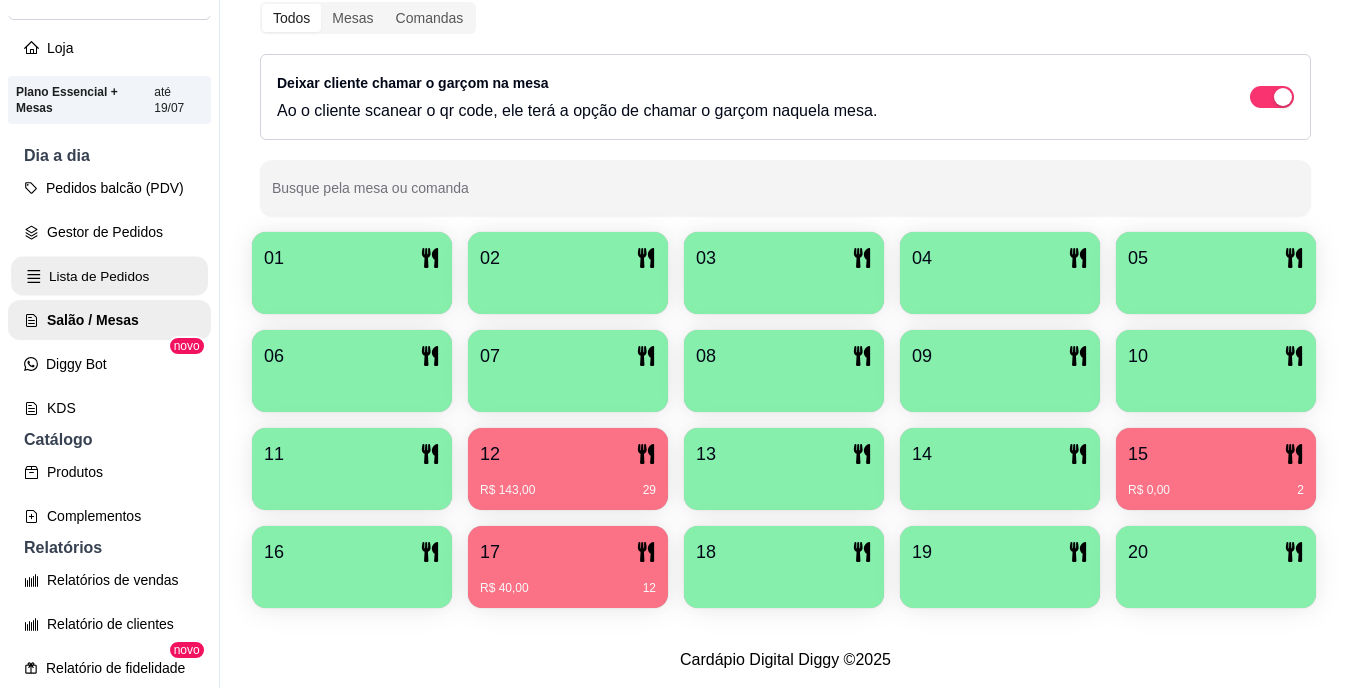 click on "Lista de Pedidos" at bounding box center (109, 276) 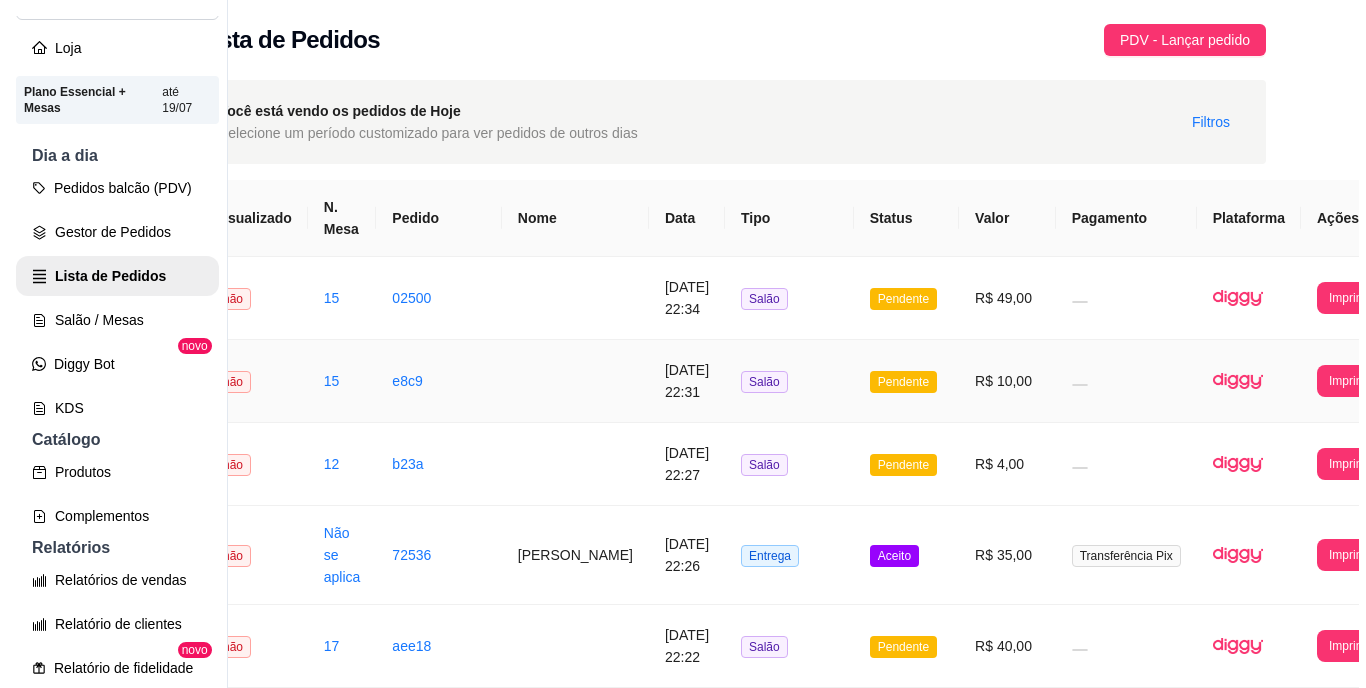 scroll, scrollTop: 0, scrollLeft: 81, axis: horizontal 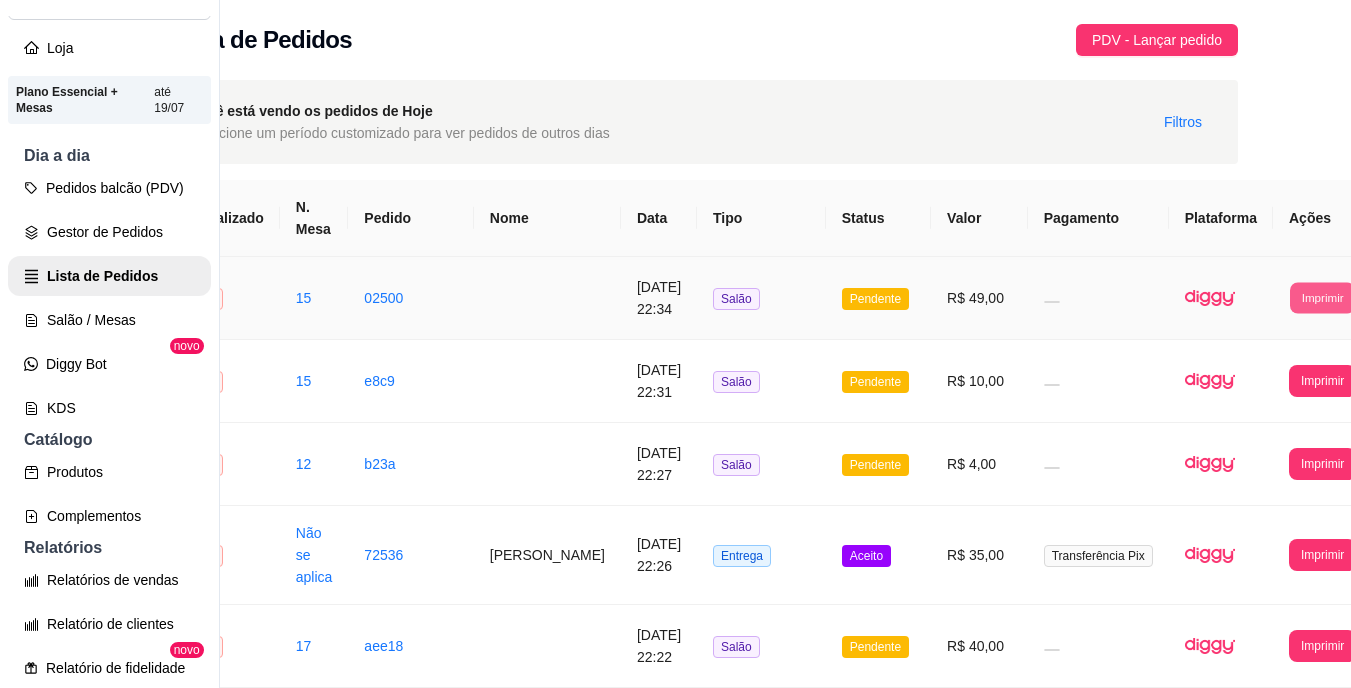 click on "Imprimir" at bounding box center [1322, 297] 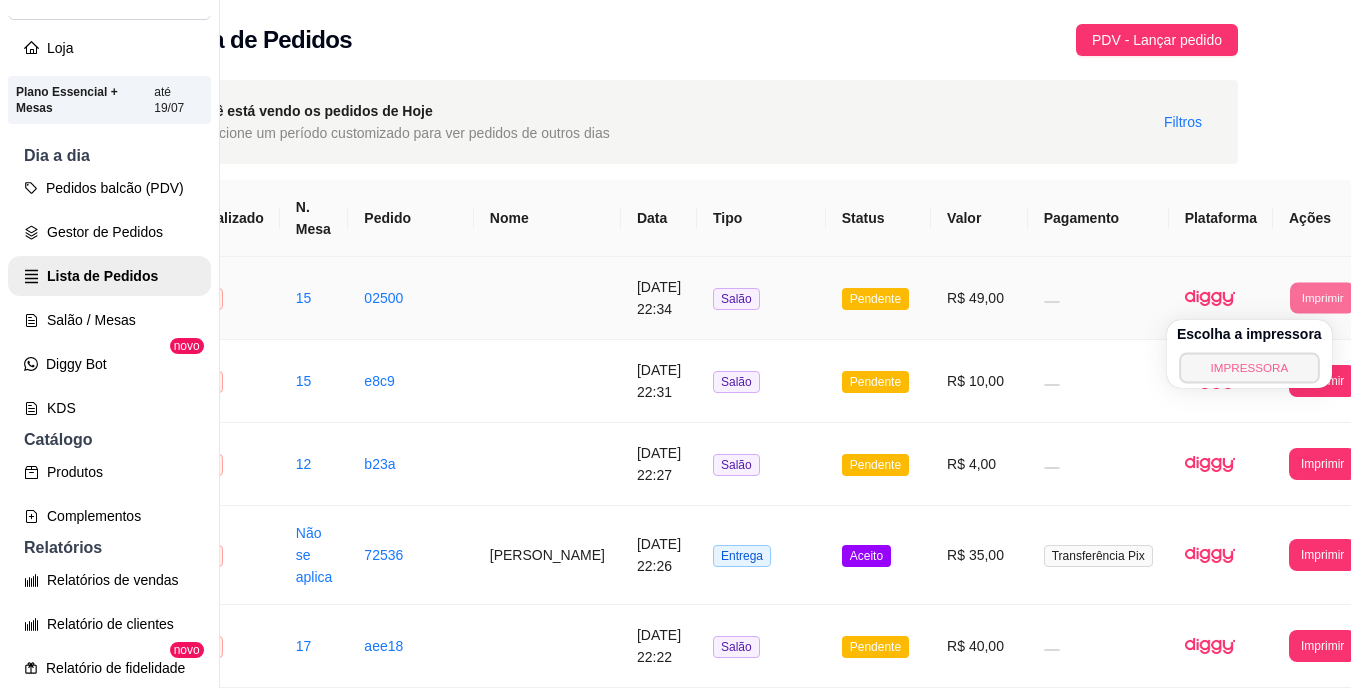 click on "IMPRESSORA" at bounding box center (1249, 367) 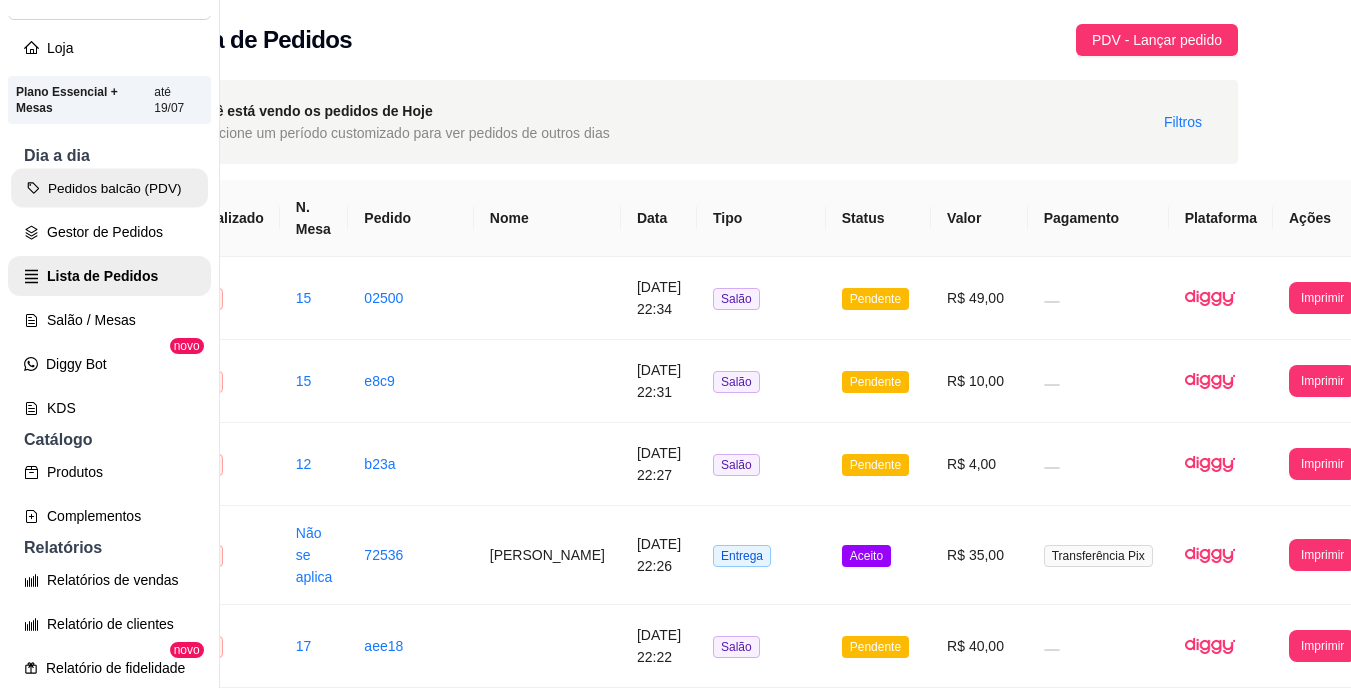 click on "Pedidos balcão (PDV)" at bounding box center (109, 188) 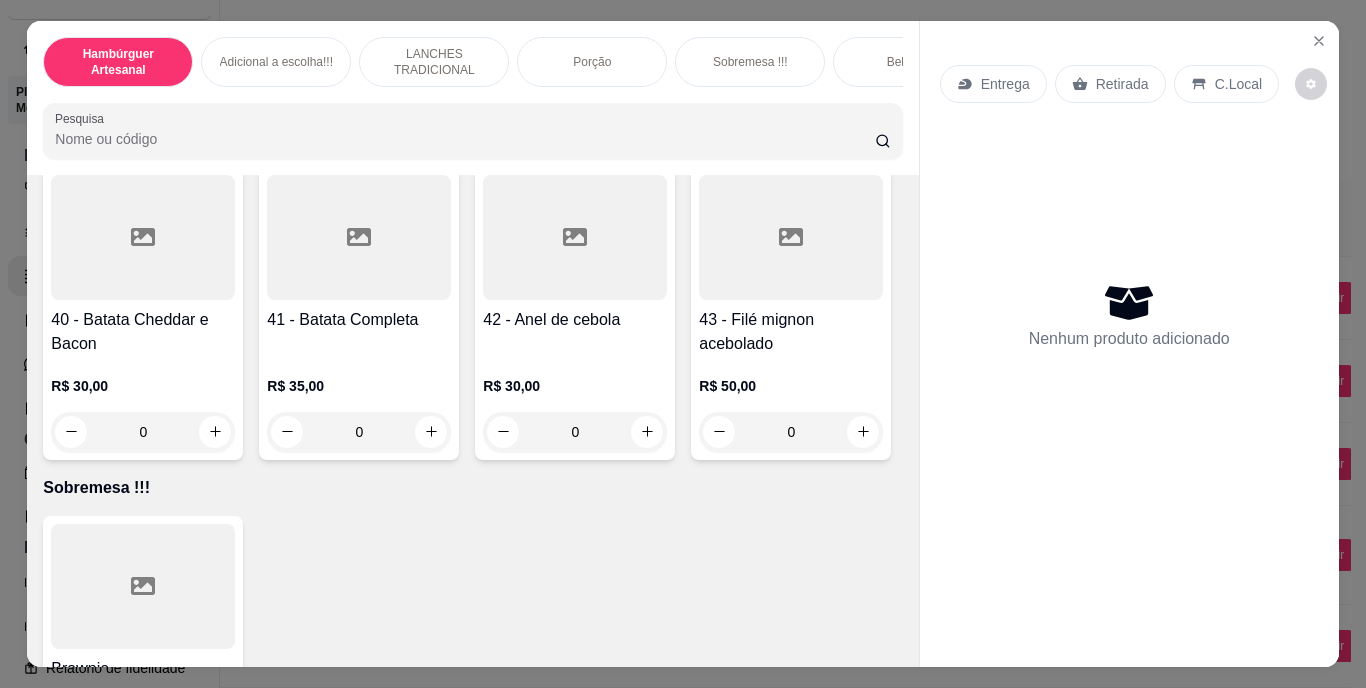 scroll, scrollTop: 4227, scrollLeft: 0, axis: vertical 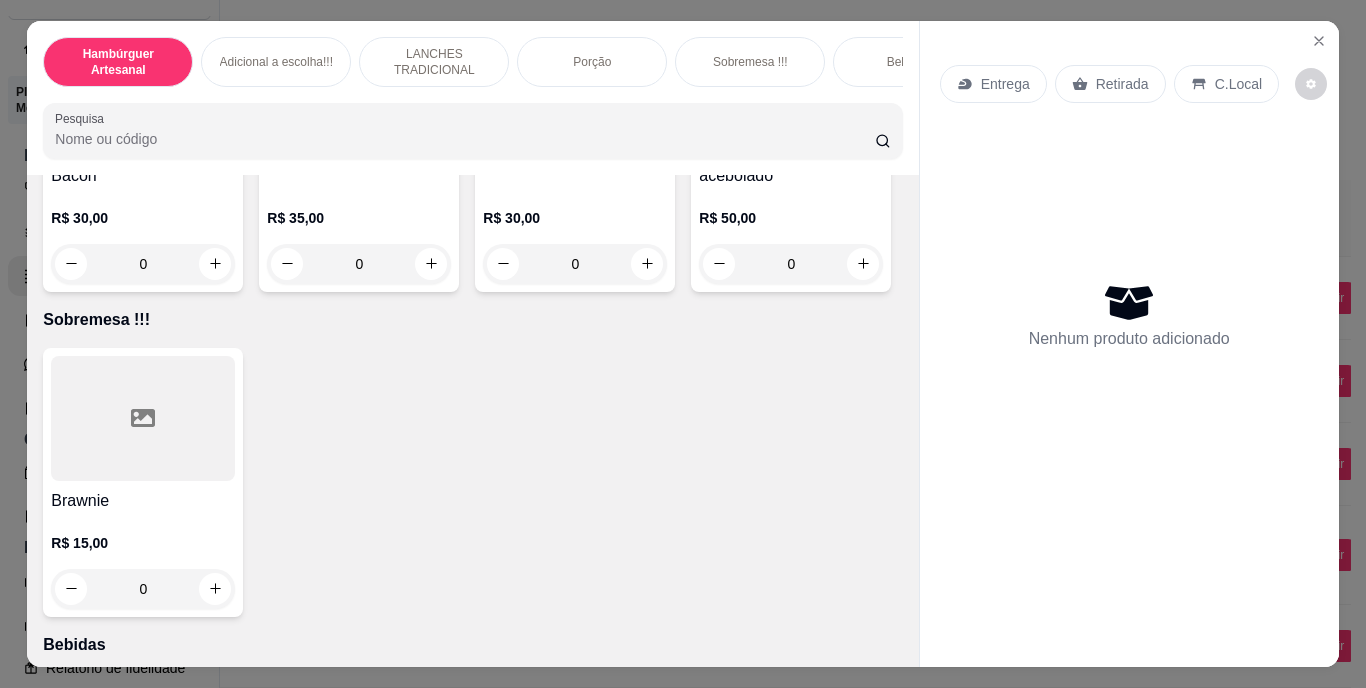 click at bounding box center [431, -371] 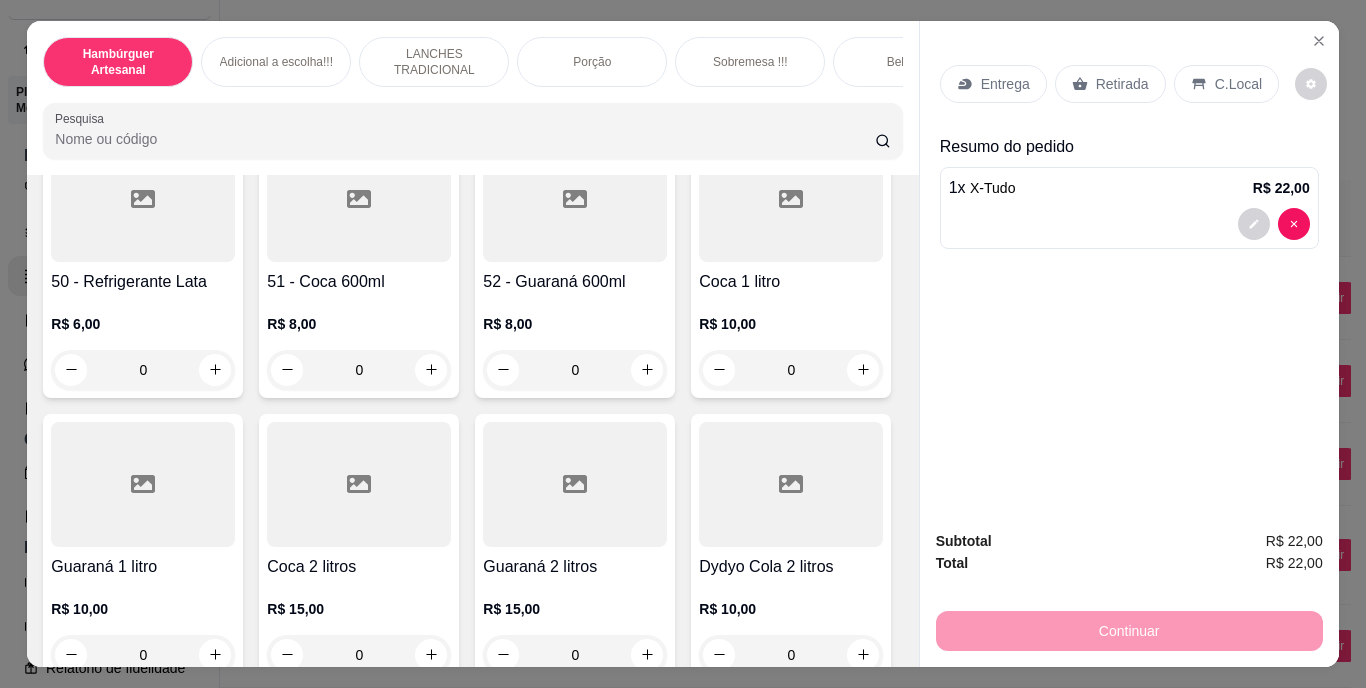 scroll, scrollTop: 4779, scrollLeft: 0, axis: vertical 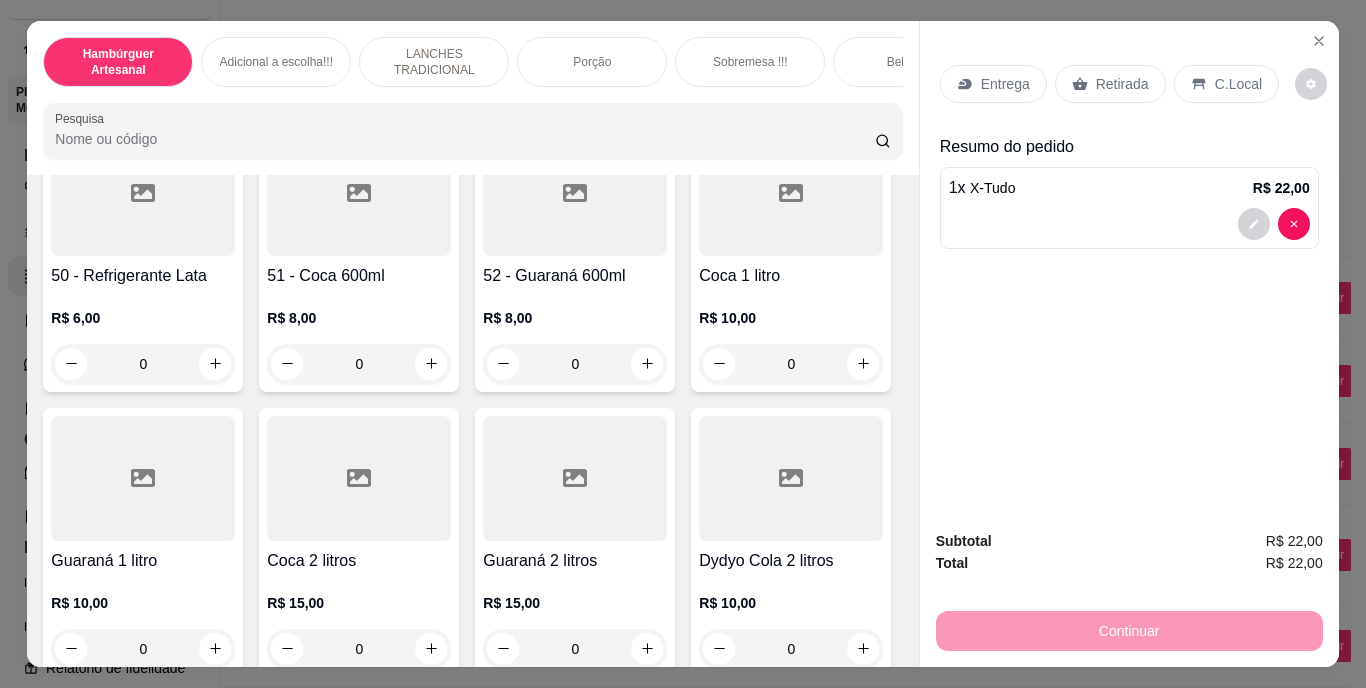 click on "Retirada" at bounding box center (1122, 84) 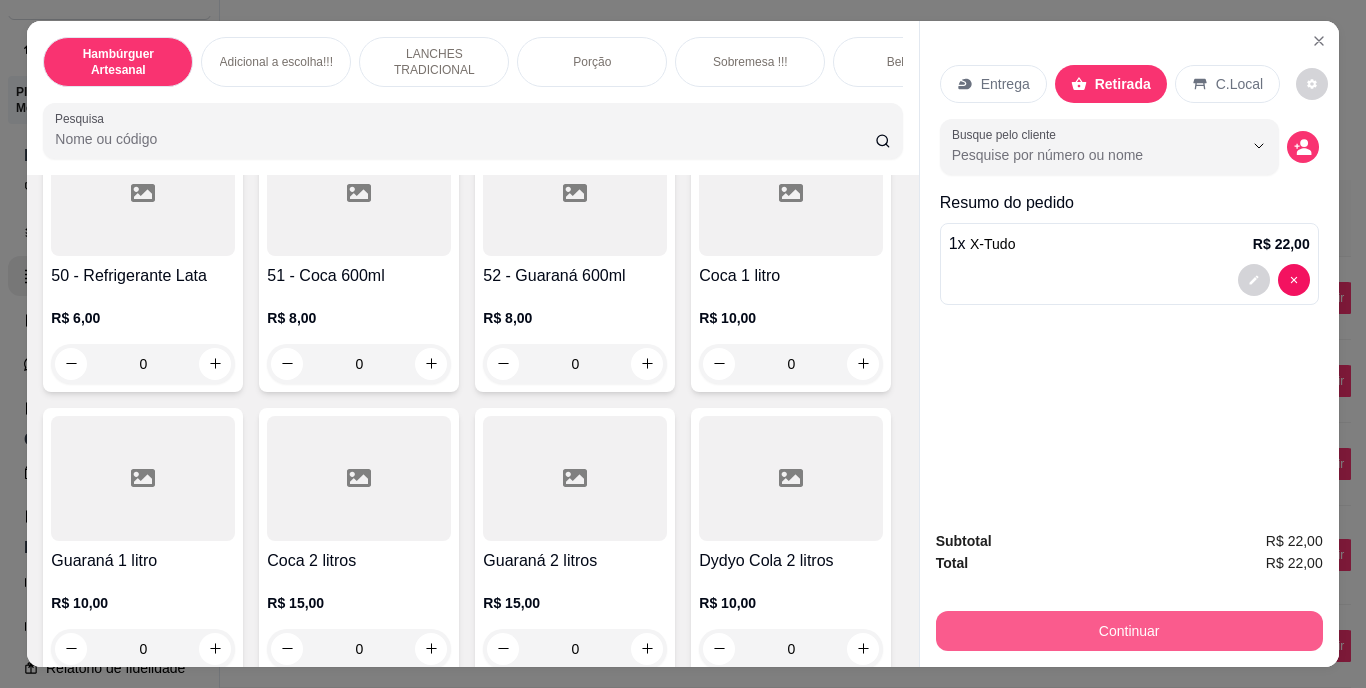 click on "Continuar" at bounding box center [1129, 631] 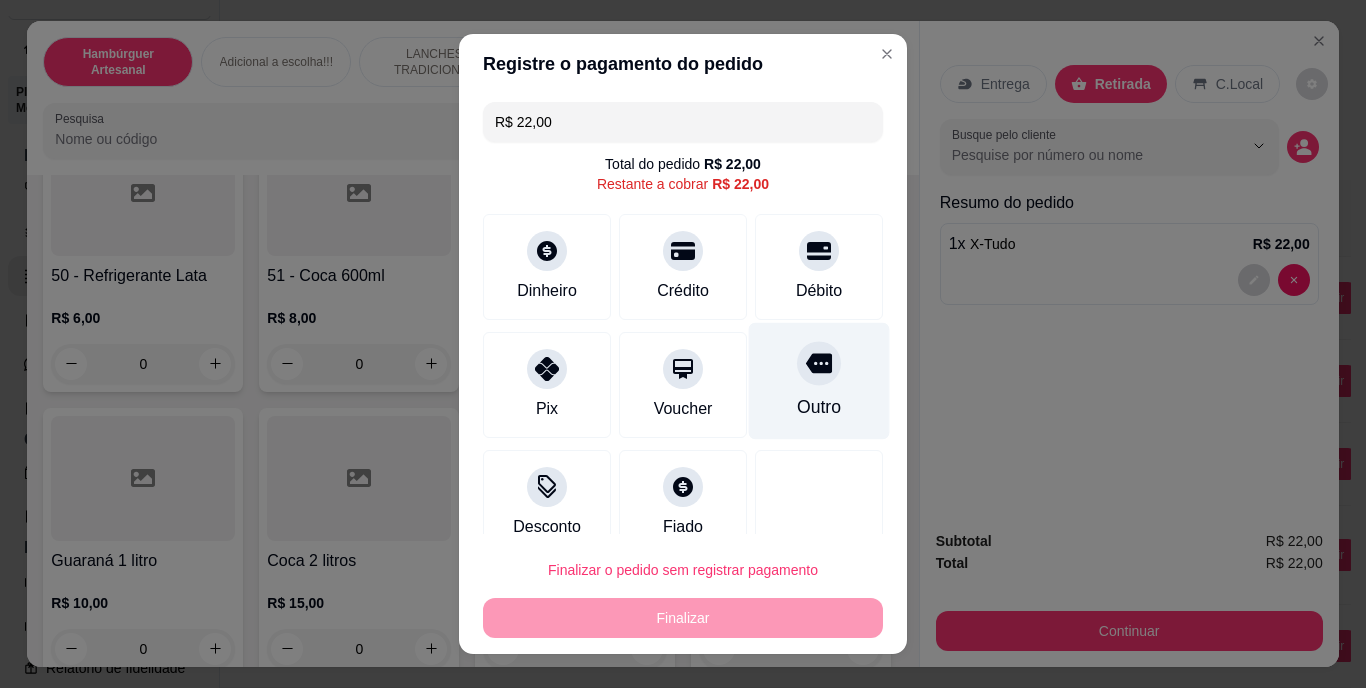 click on "Outro" at bounding box center [819, 381] 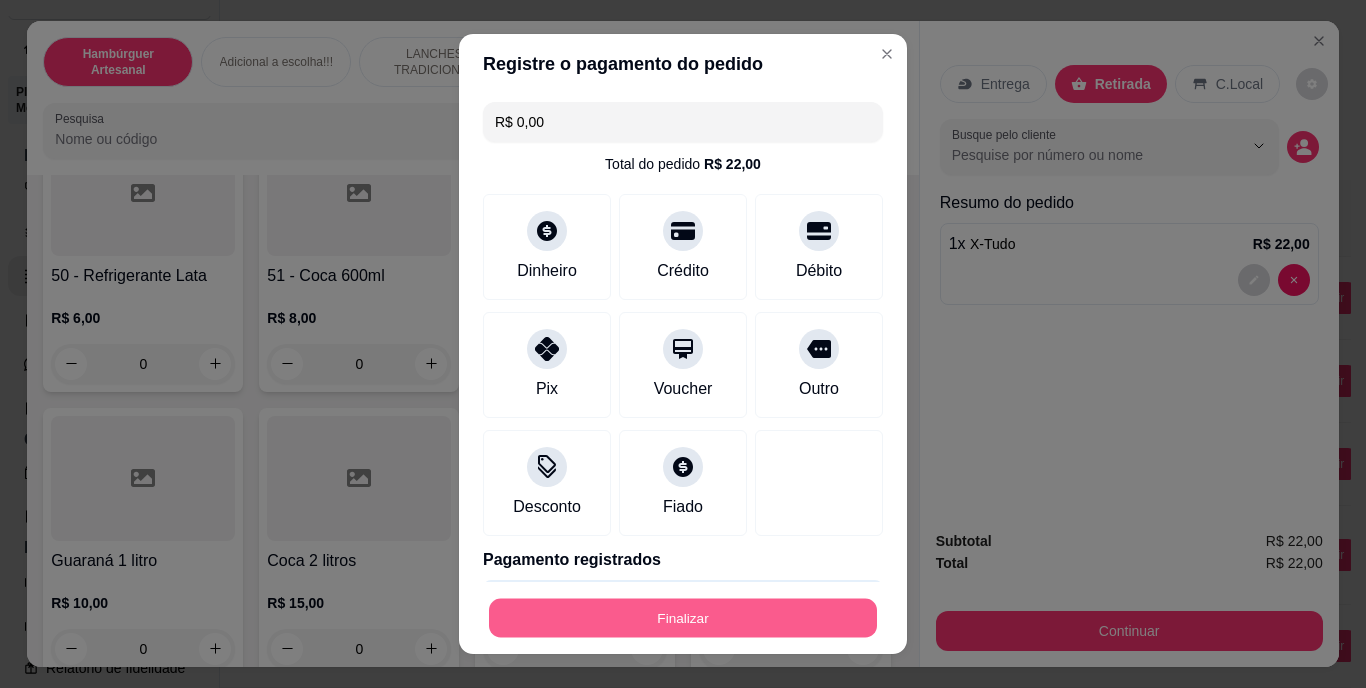 click on "Finalizar" at bounding box center (683, 617) 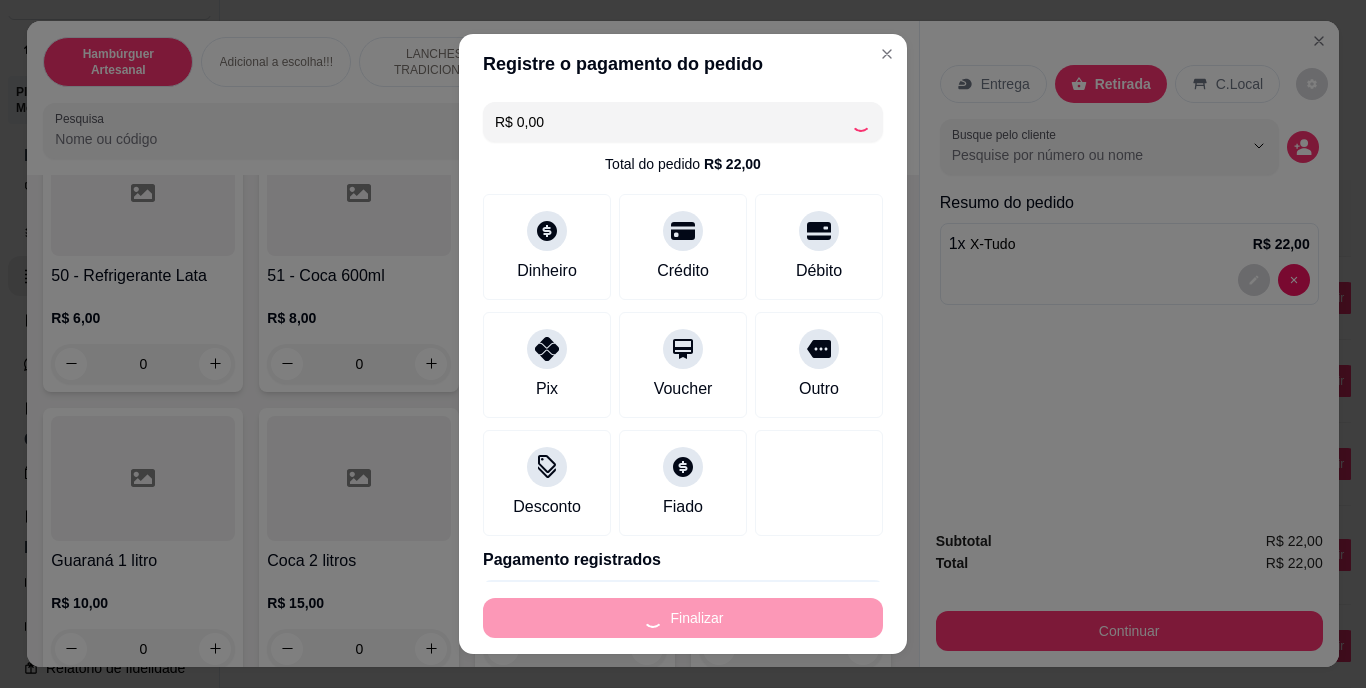 type on "0" 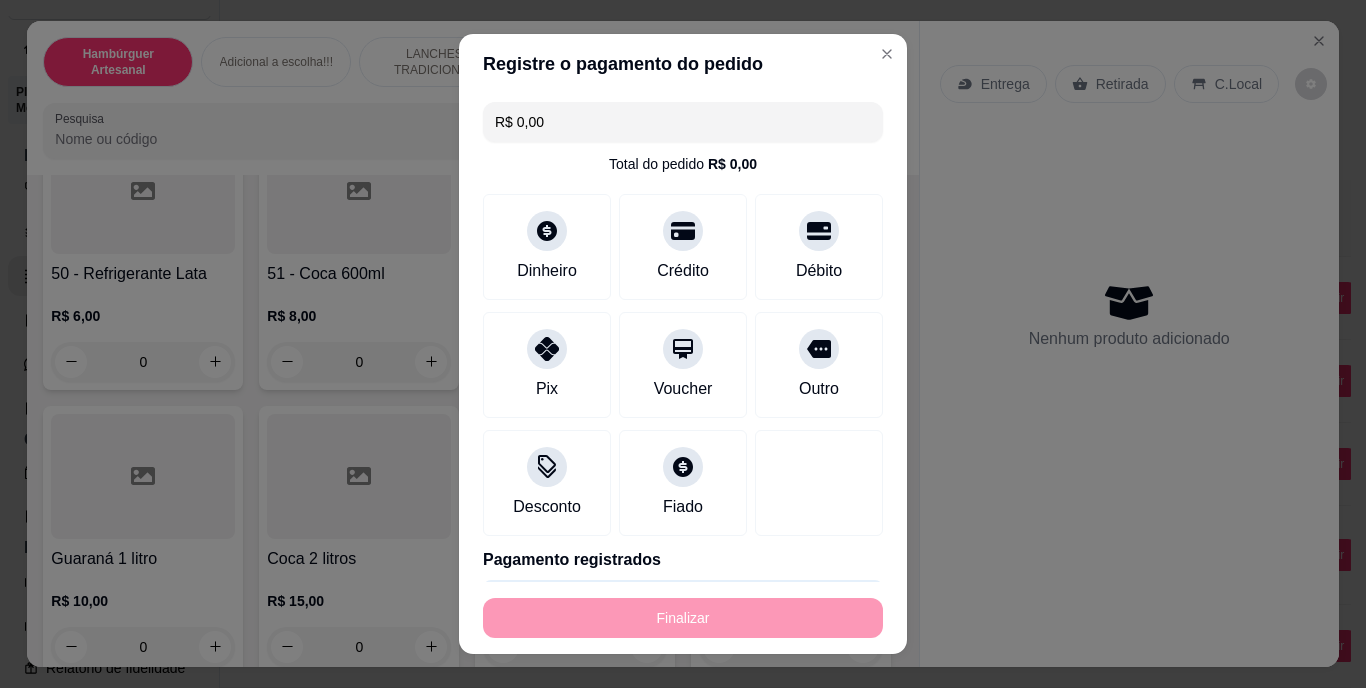 type on "-R$ 22,00" 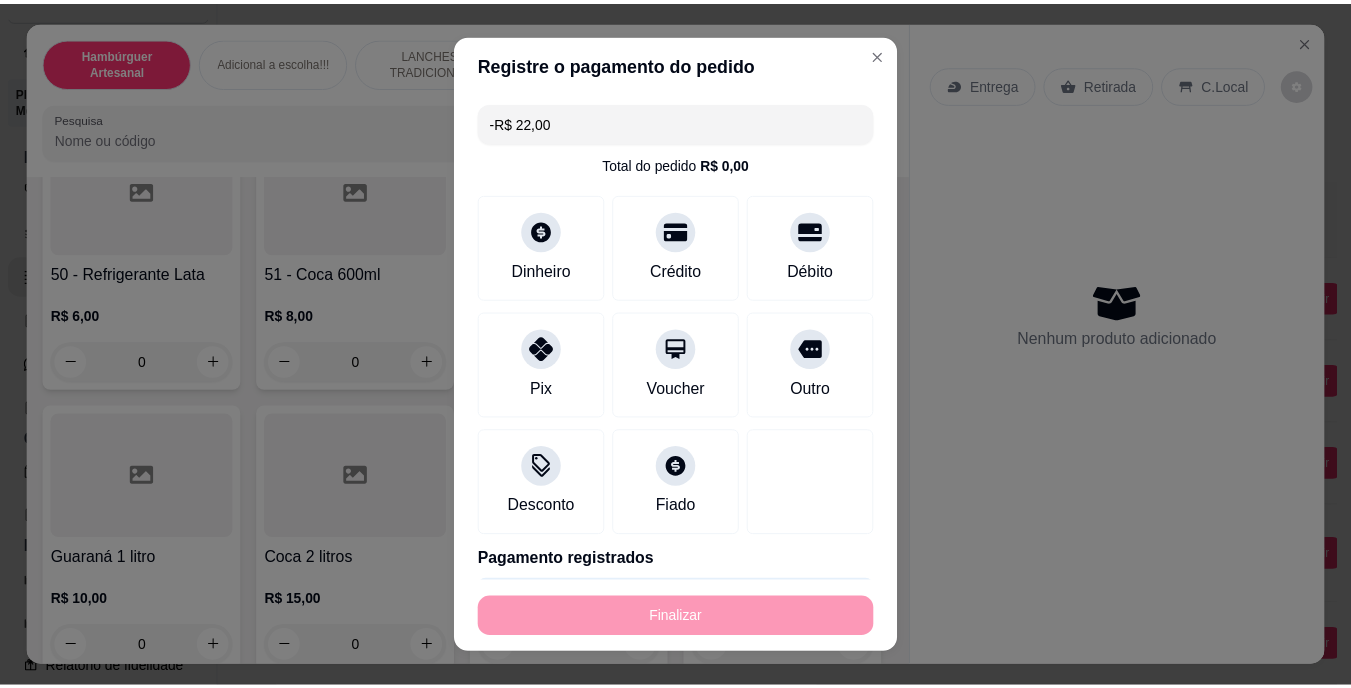 scroll, scrollTop: 4777, scrollLeft: 0, axis: vertical 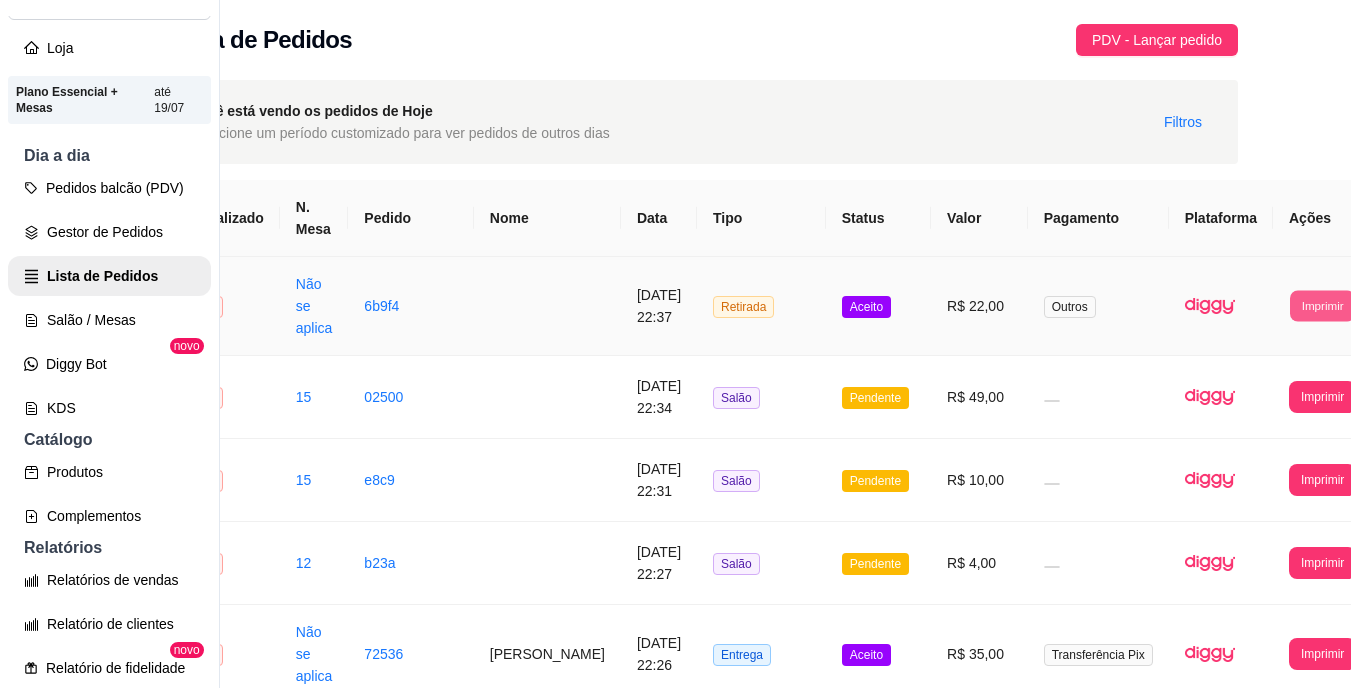 click on "Imprimir" at bounding box center (1322, 305) 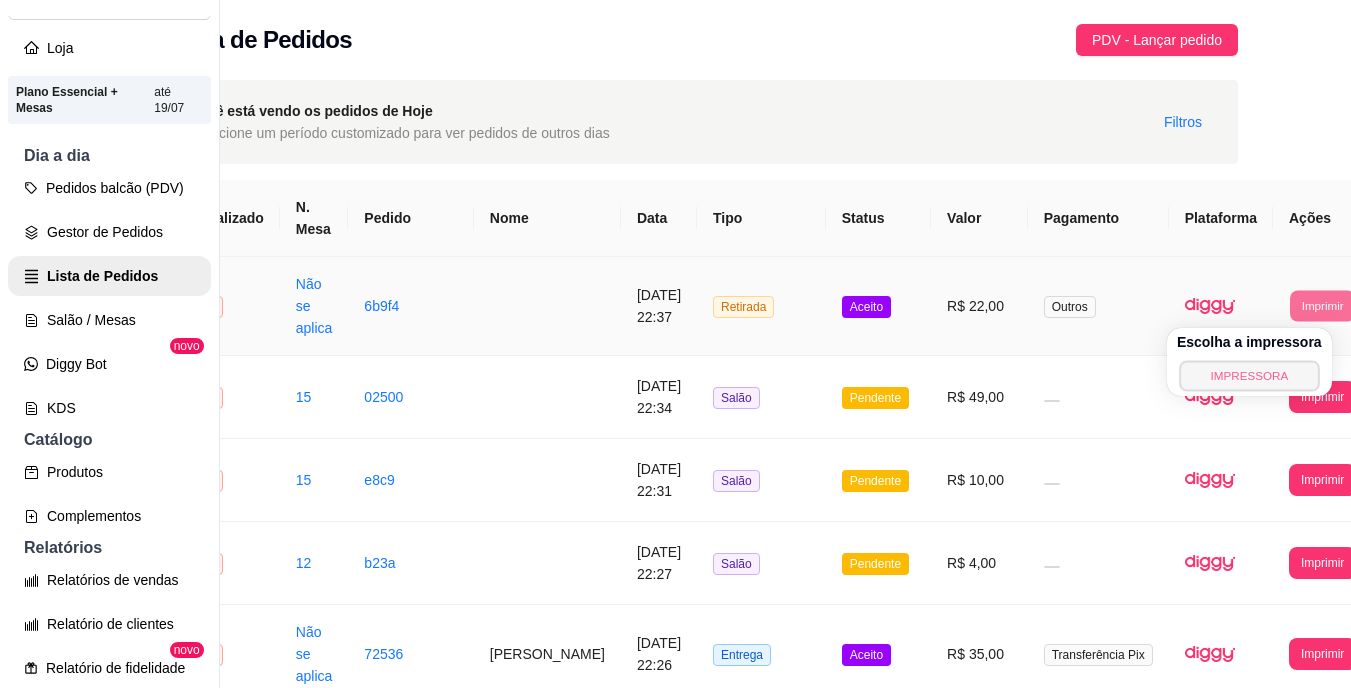 click on "IMPRESSORA" at bounding box center [1249, 375] 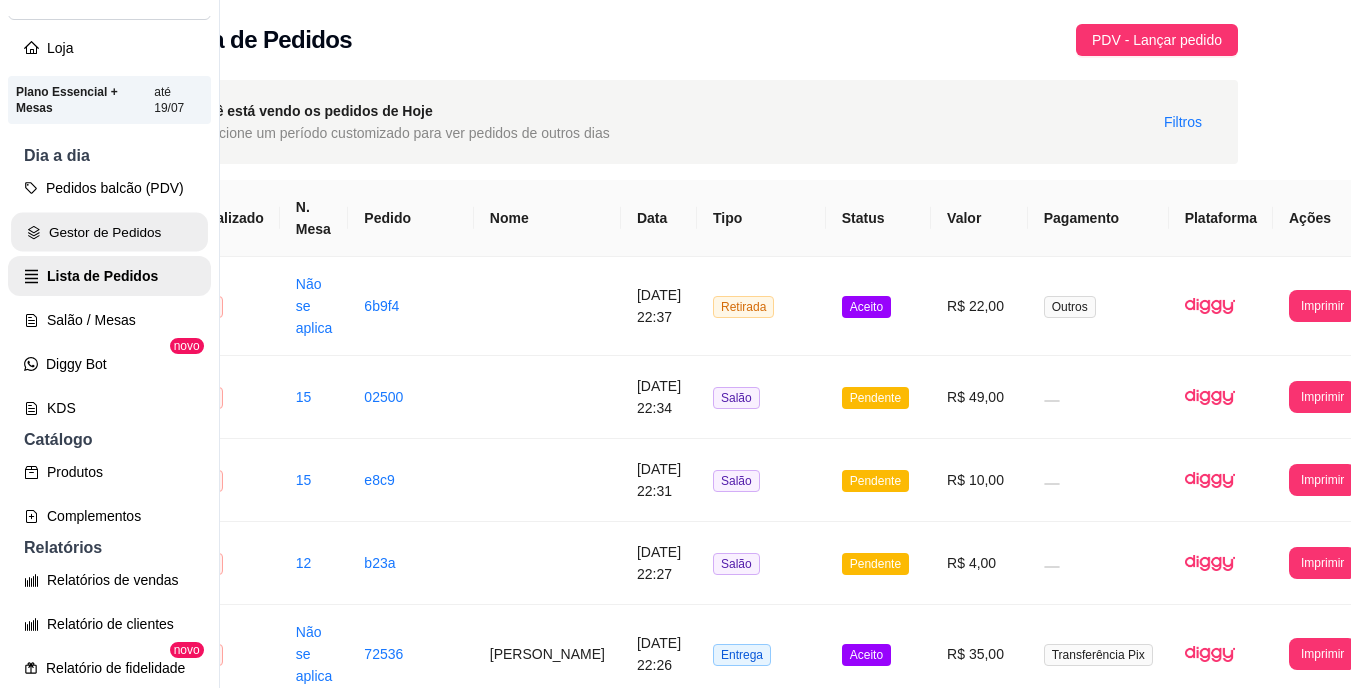 click on "Gestor de Pedidos" at bounding box center (109, 232) 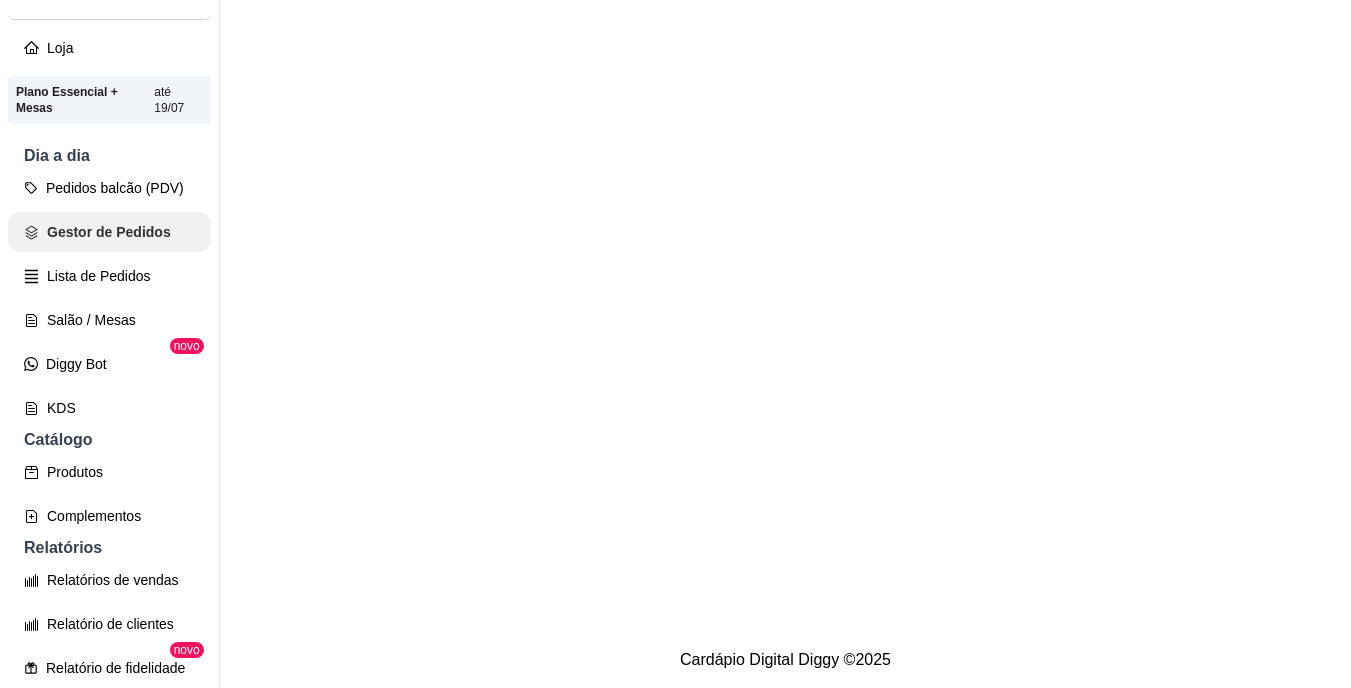 scroll, scrollTop: 0, scrollLeft: 0, axis: both 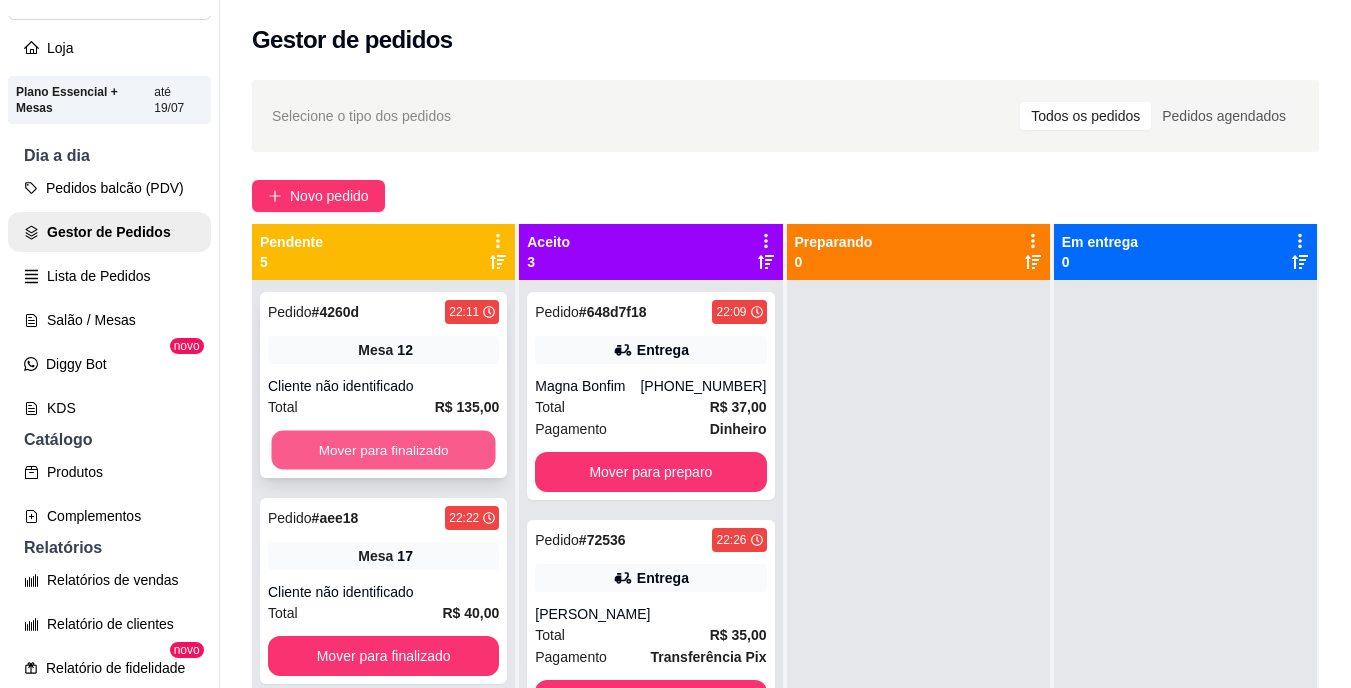 click on "Mover para finalizado" at bounding box center [383, 450] 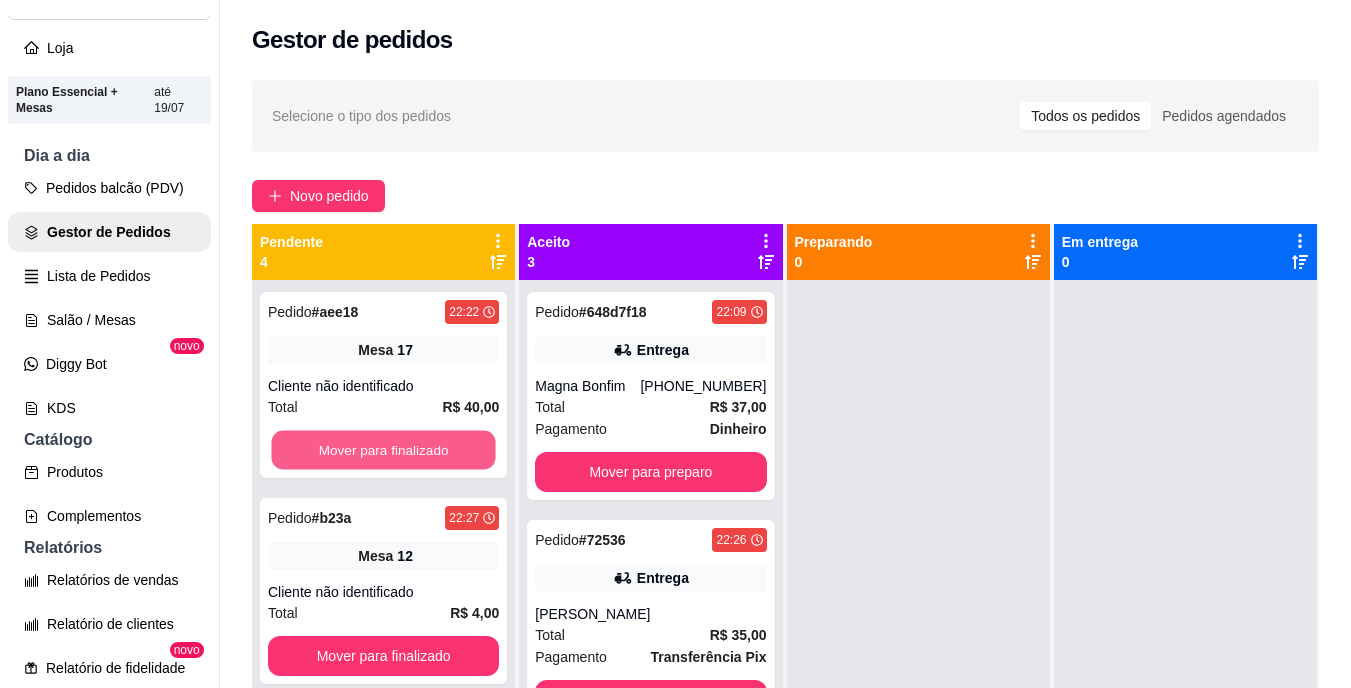 click on "Mover para finalizado" at bounding box center (383, 450) 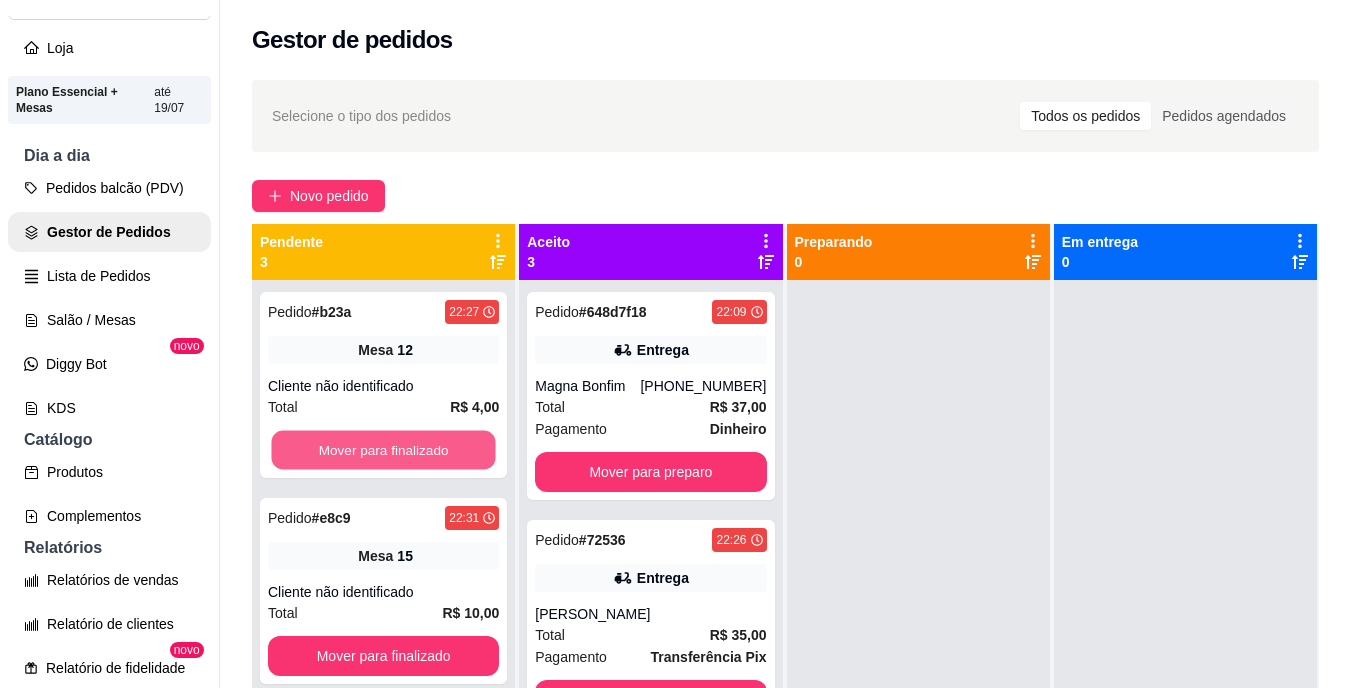 click on "Mover para finalizado" at bounding box center (383, 450) 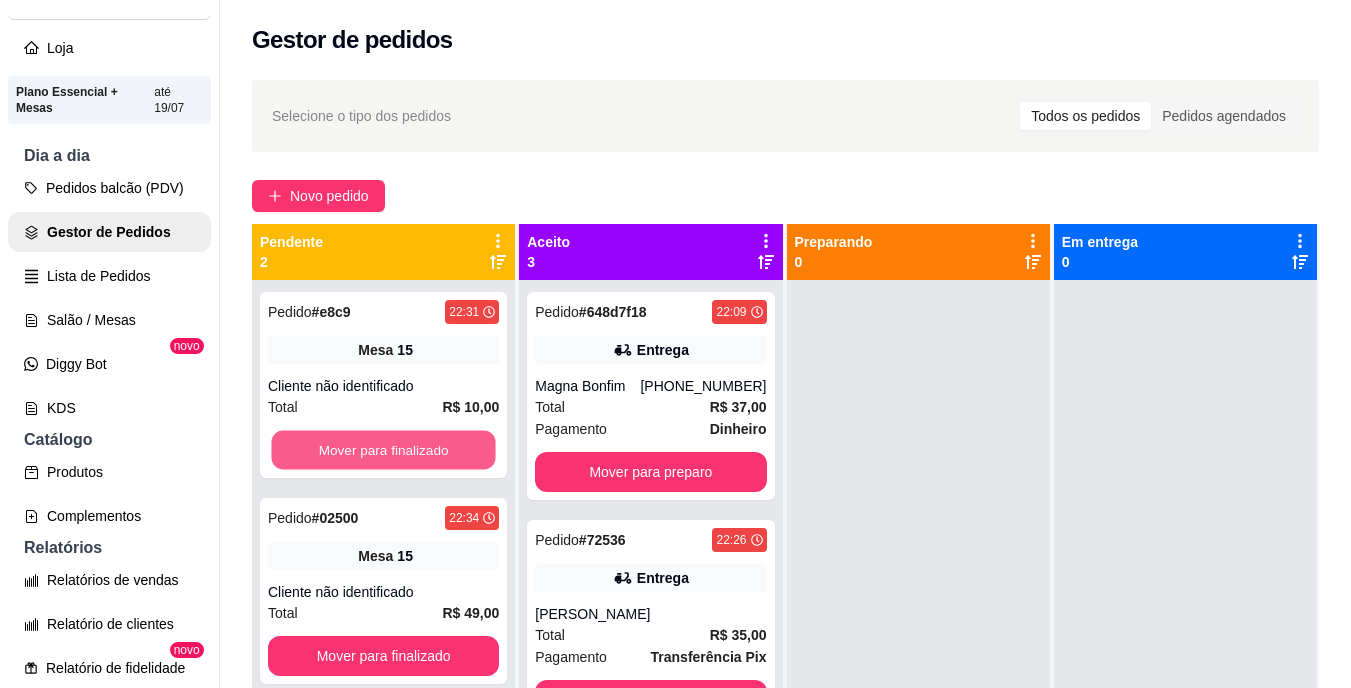 click on "Mover para finalizado" at bounding box center [383, 450] 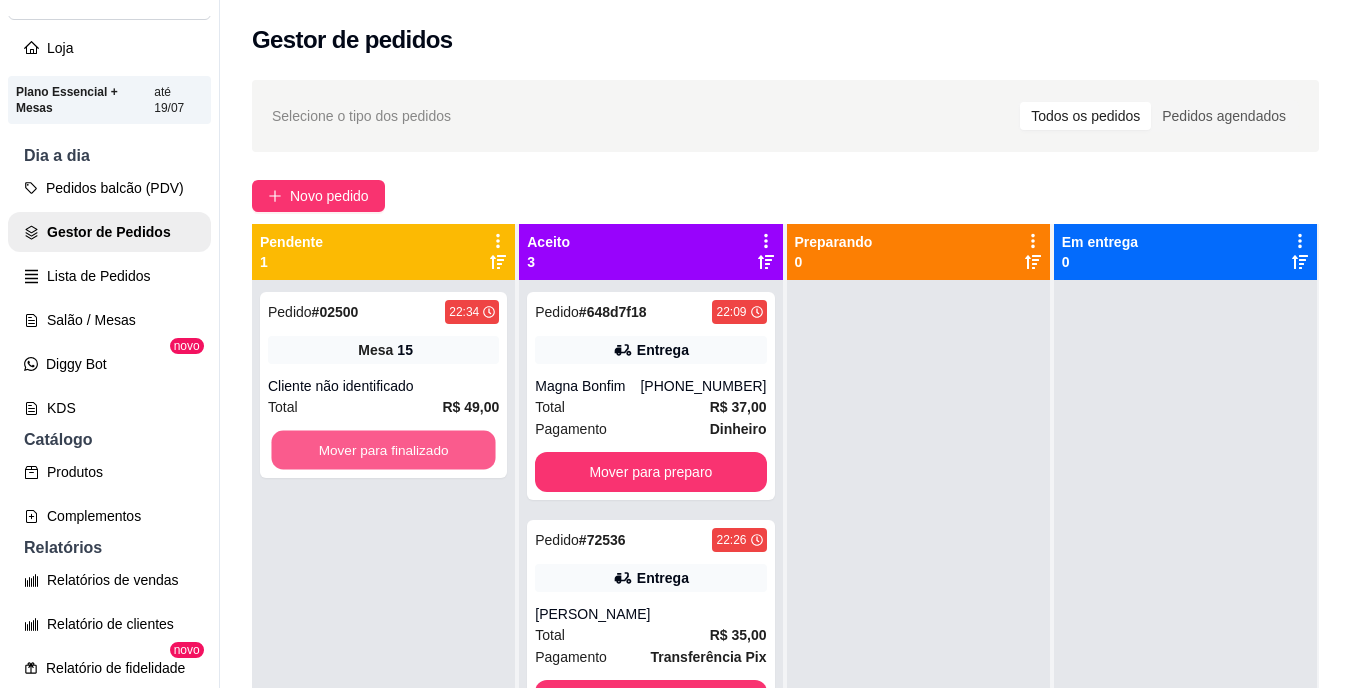 click on "Mover para finalizado" at bounding box center [383, 450] 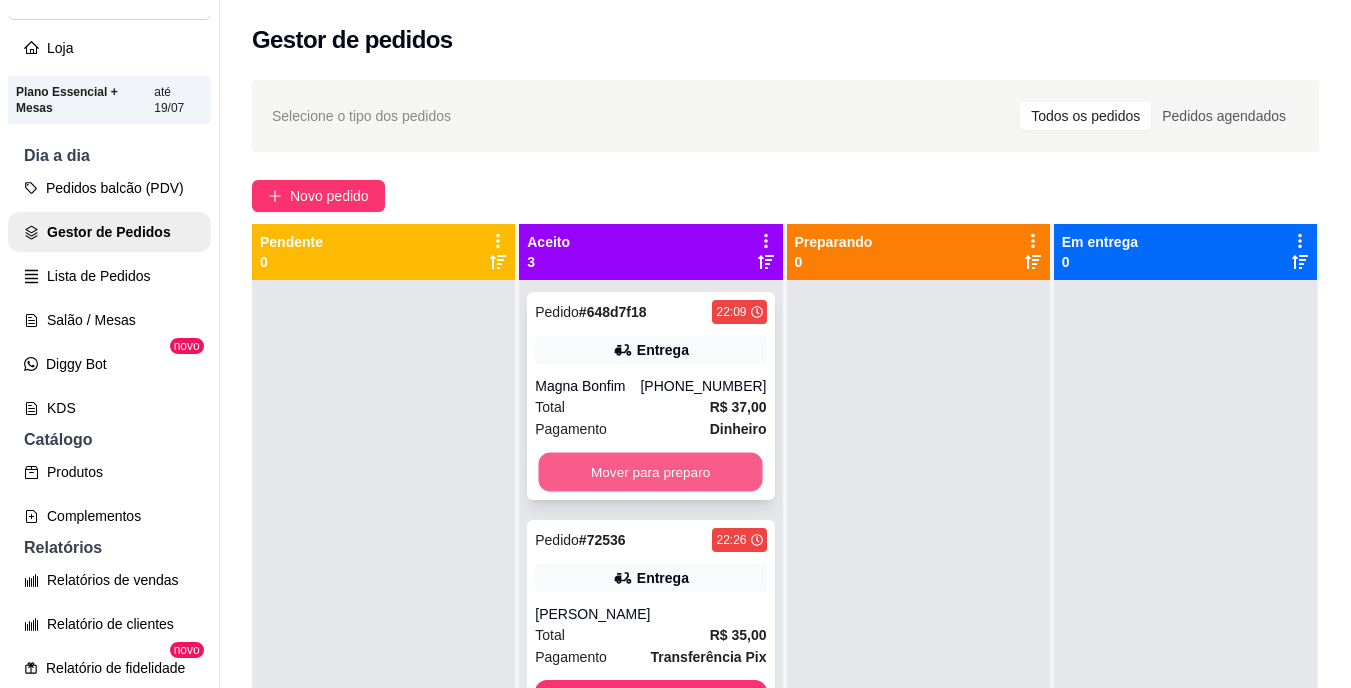 click on "Mover para preparo" at bounding box center [651, 472] 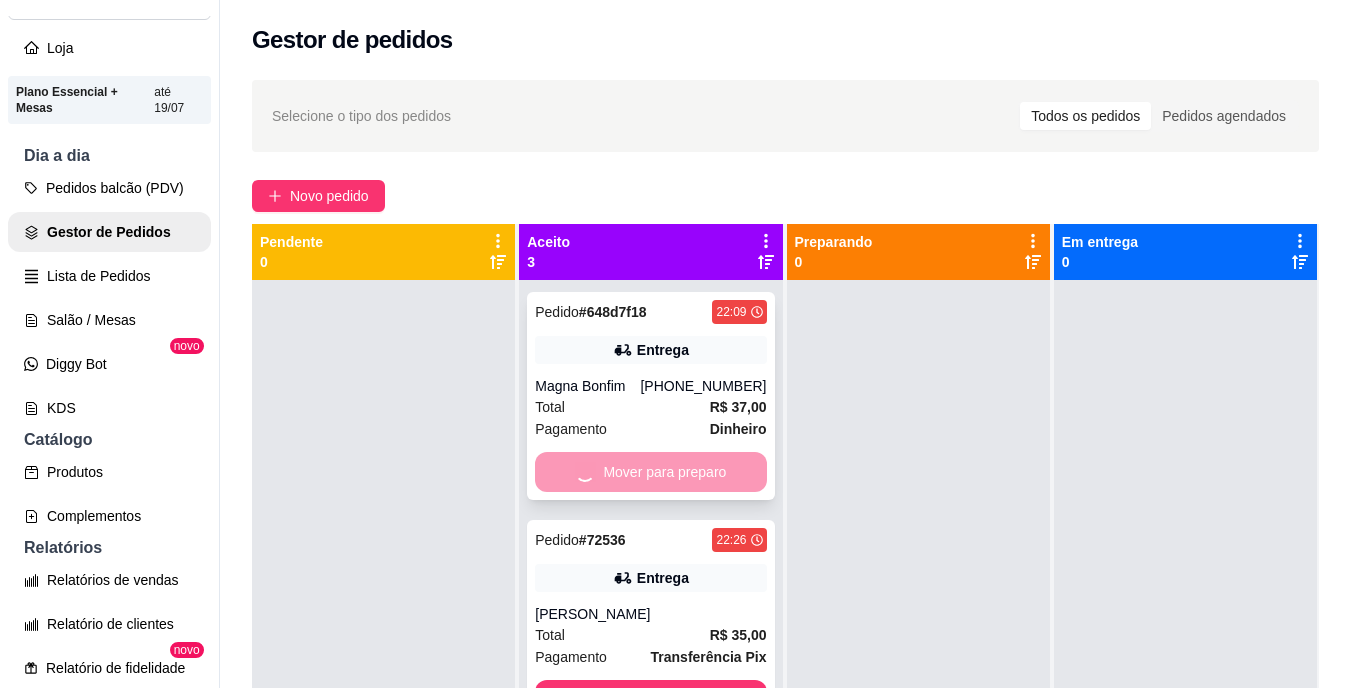 click on "Mover para preparo" at bounding box center (650, 472) 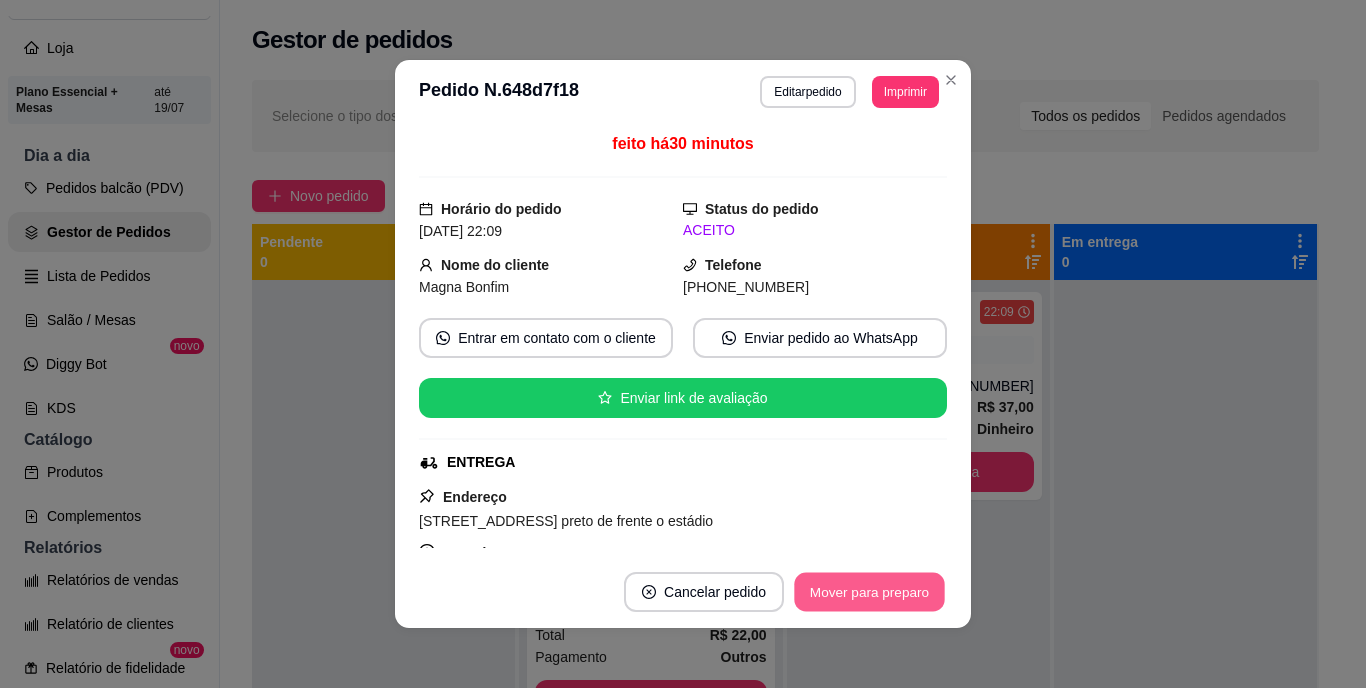 click on "Mover para preparo" at bounding box center (869, 592) 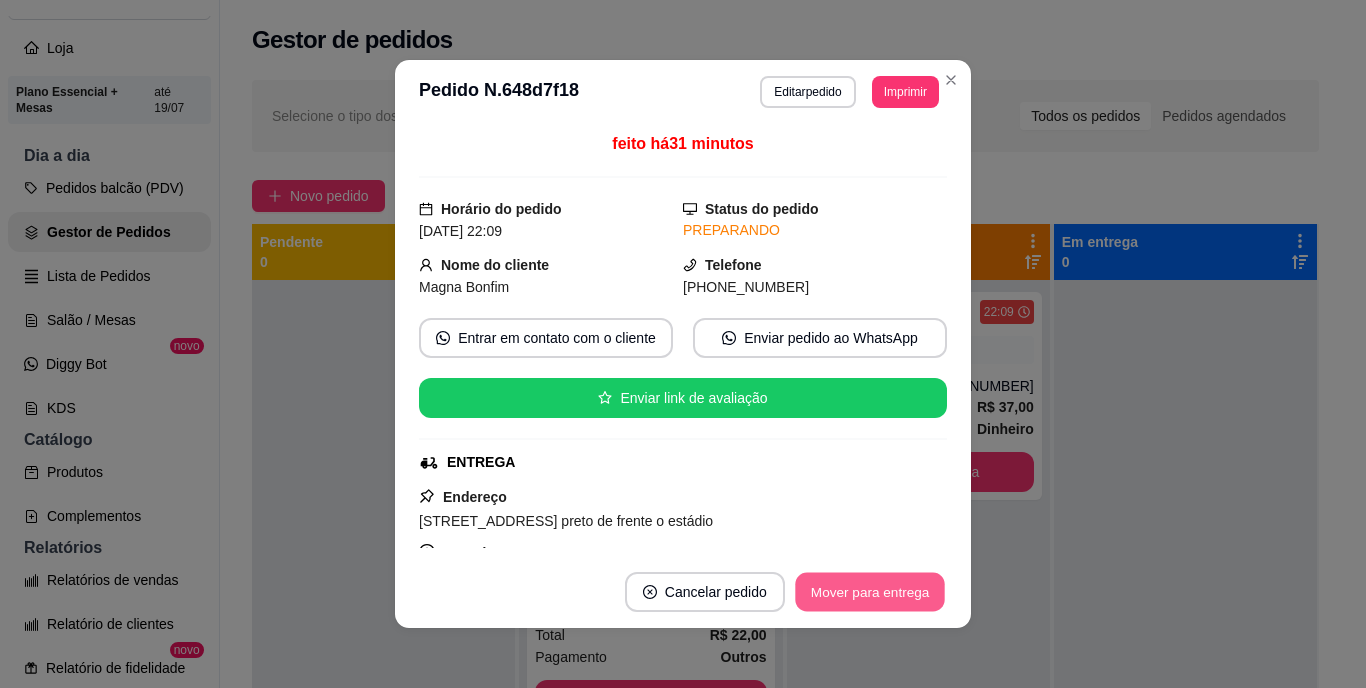 click on "Mover para entrega" at bounding box center (870, 592) 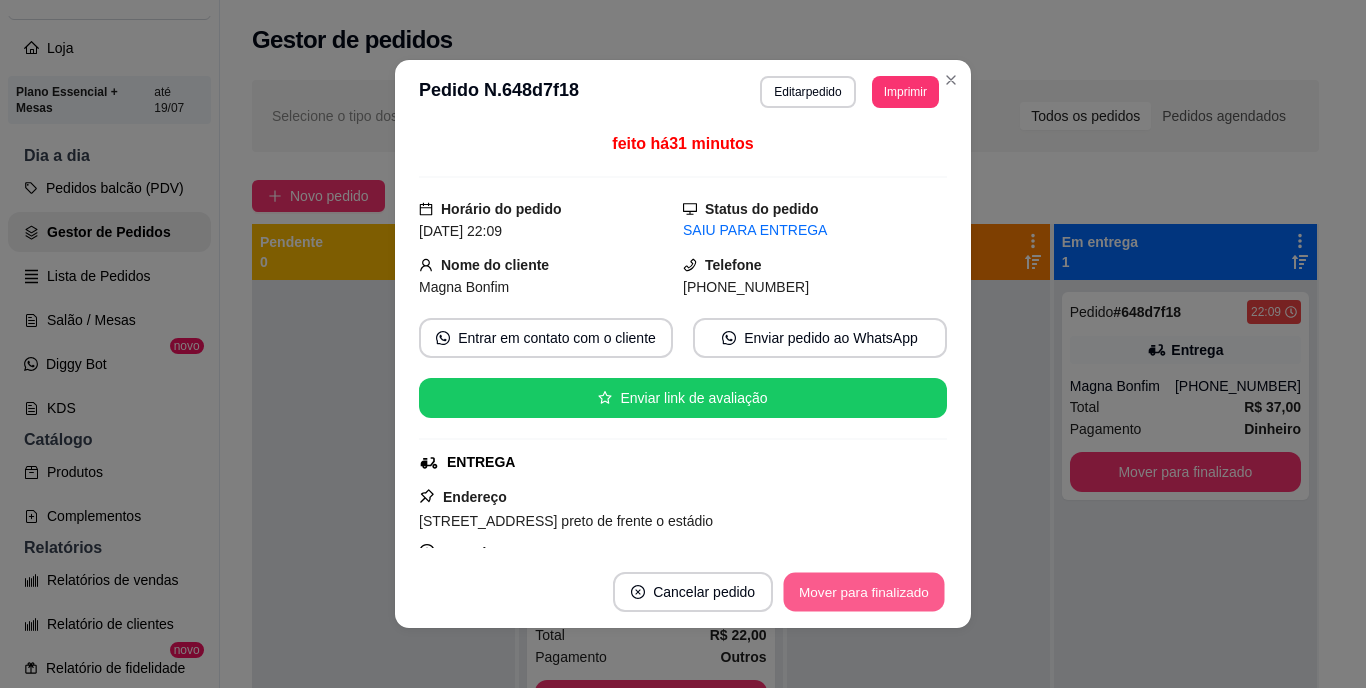 click on "Mover para finalizado" at bounding box center (864, 592) 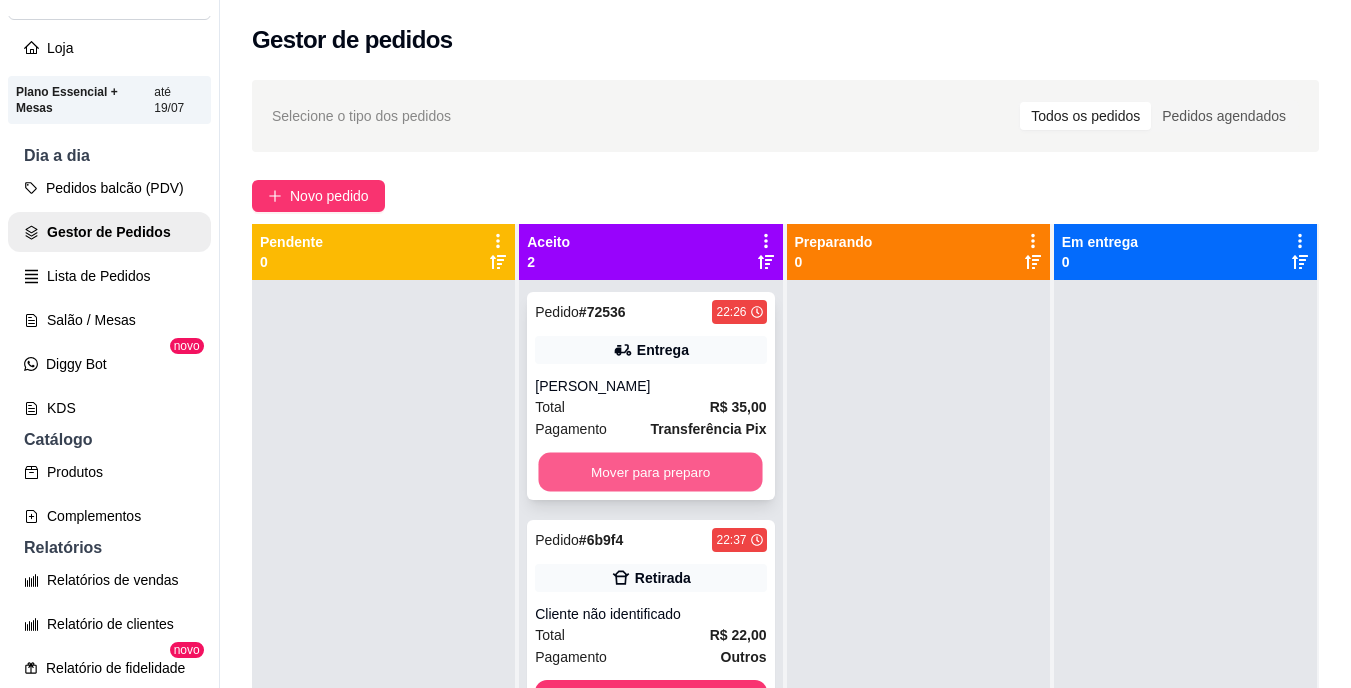 click on "Mover para preparo" at bounding box center (651, 472) 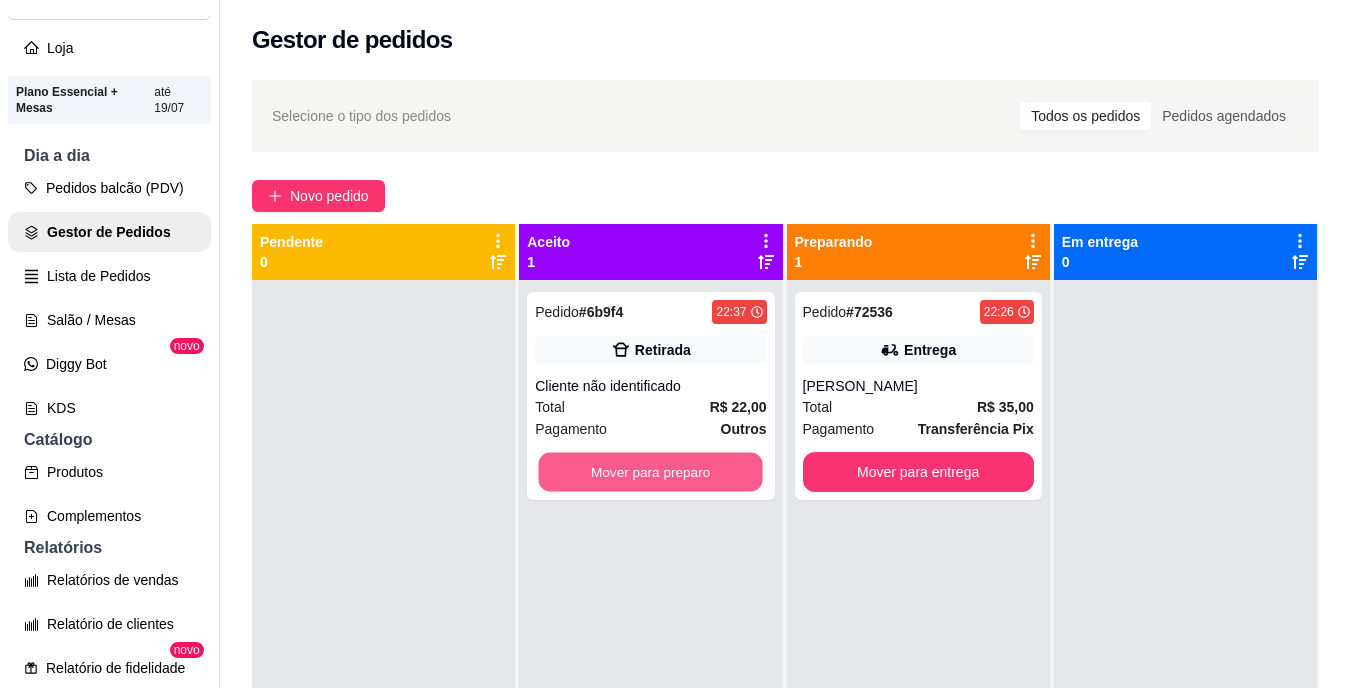 click on "Mover para preparo" at bounding box center (651, 472) 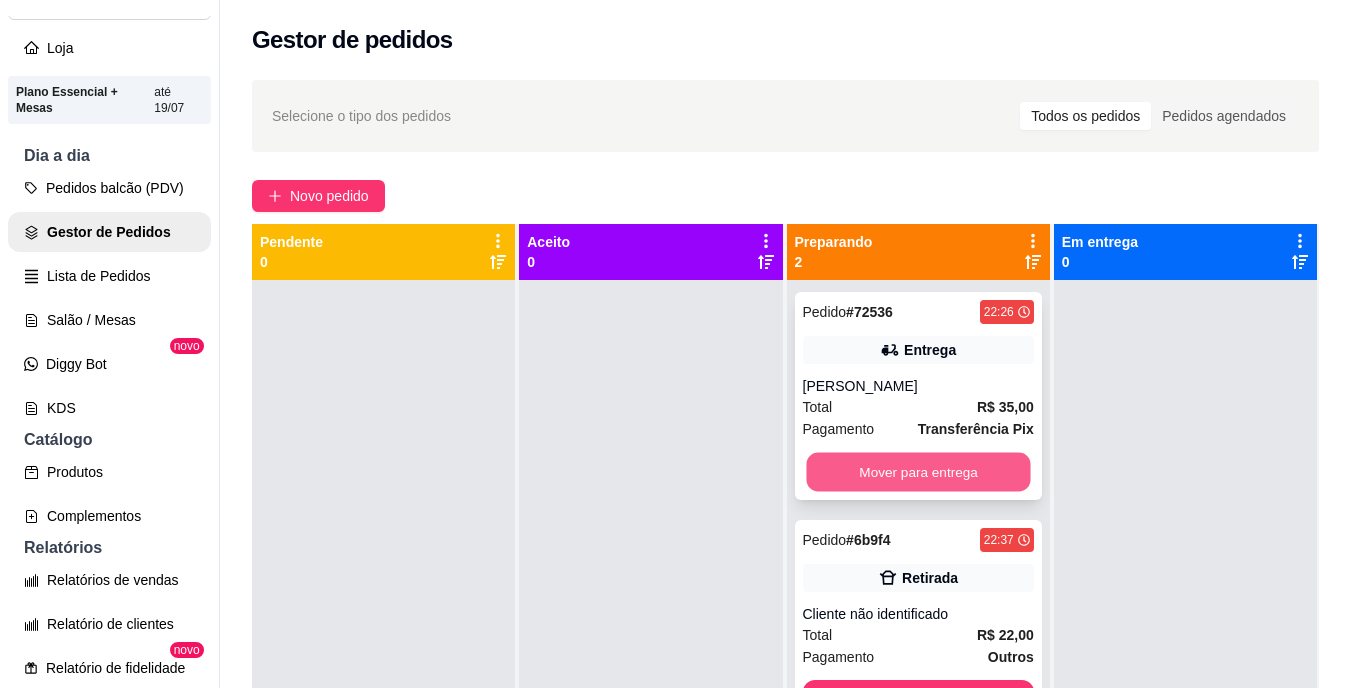 click on "Mover para entrega" at bounding box center [918, 472] 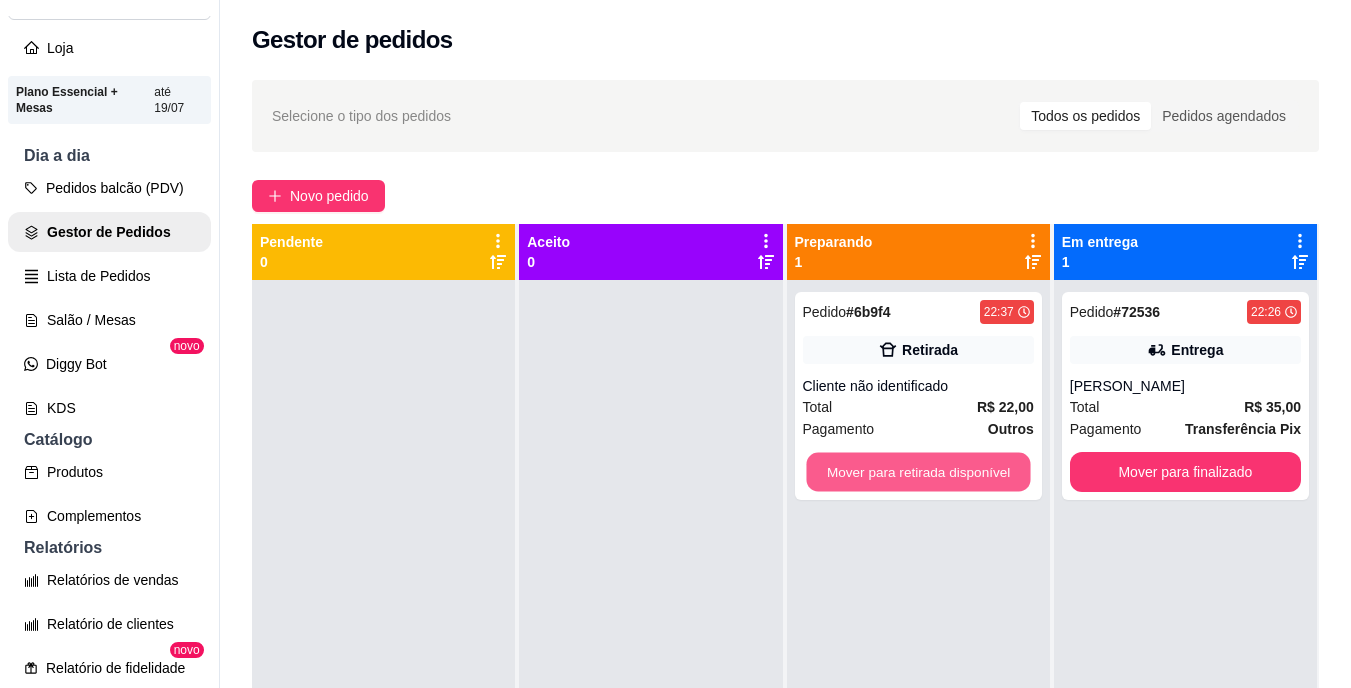 click on "Mover para retirada disponível" at bounding box center (918, 472) 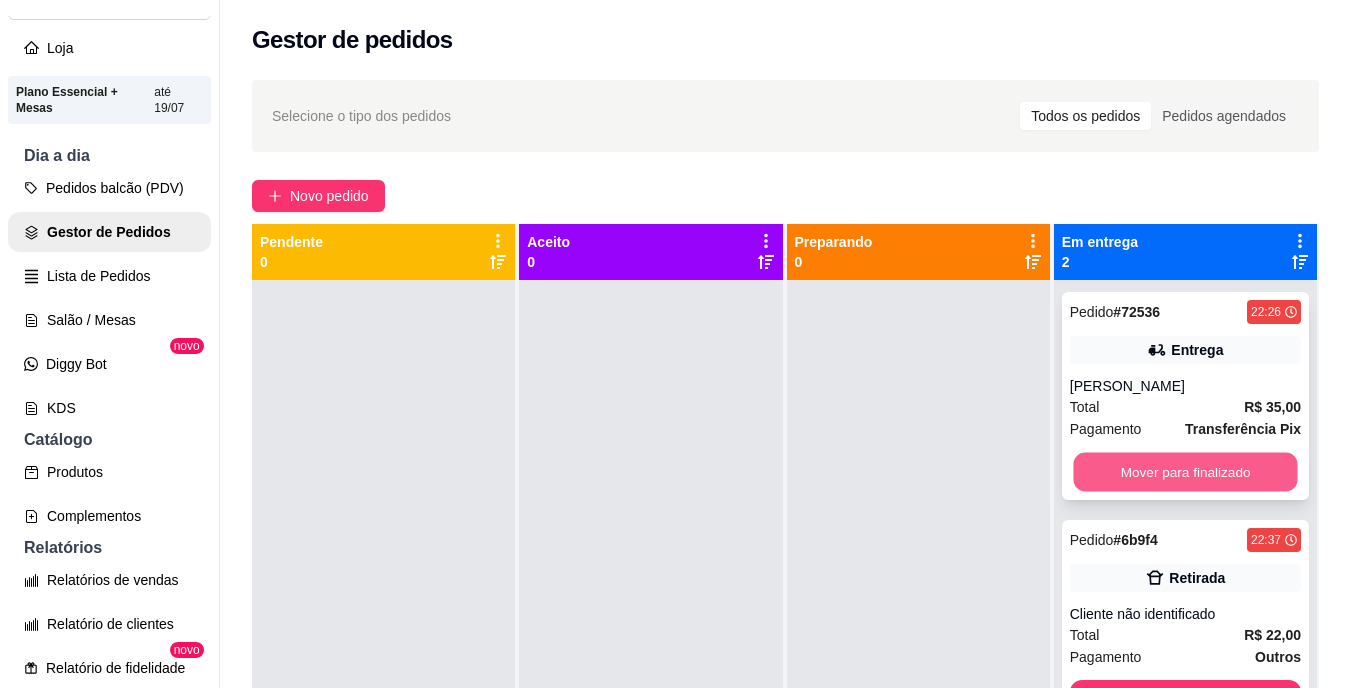 click on "Mover para finalizado" at bounding box center [1185, 472] 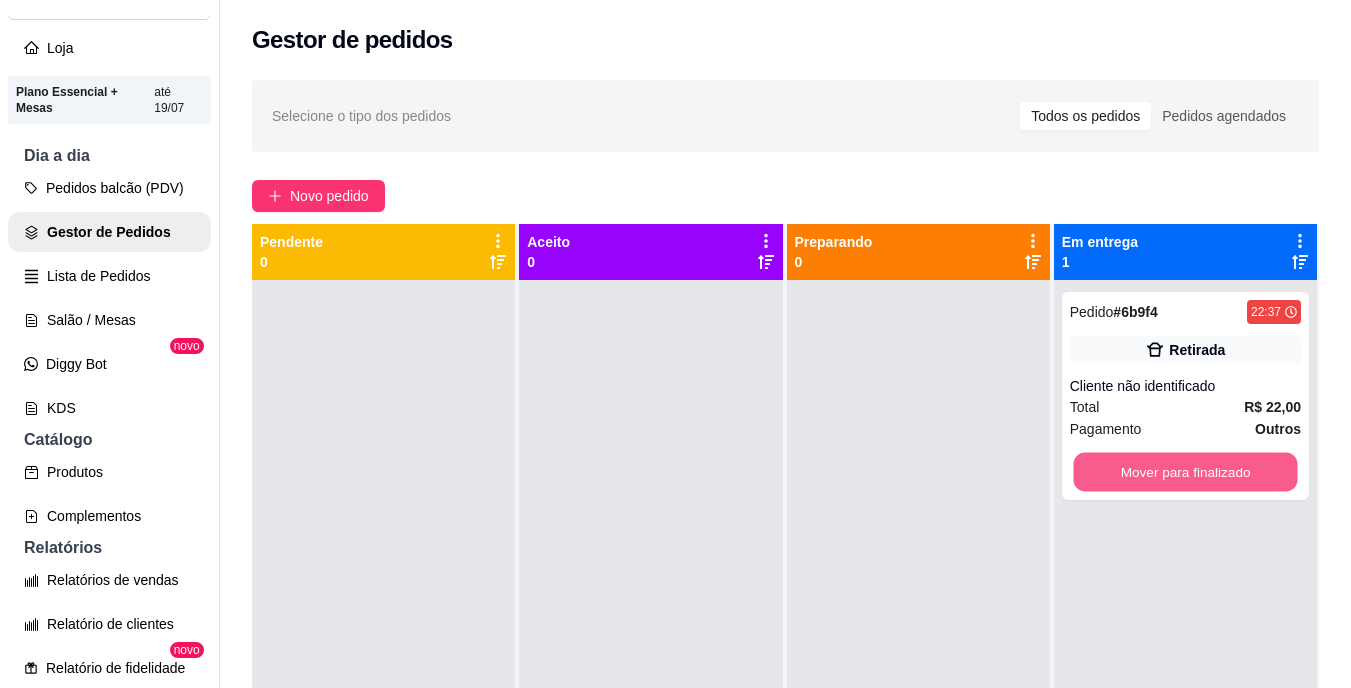 click on "Mover para finalizado" at bounding box center [1185, 472] 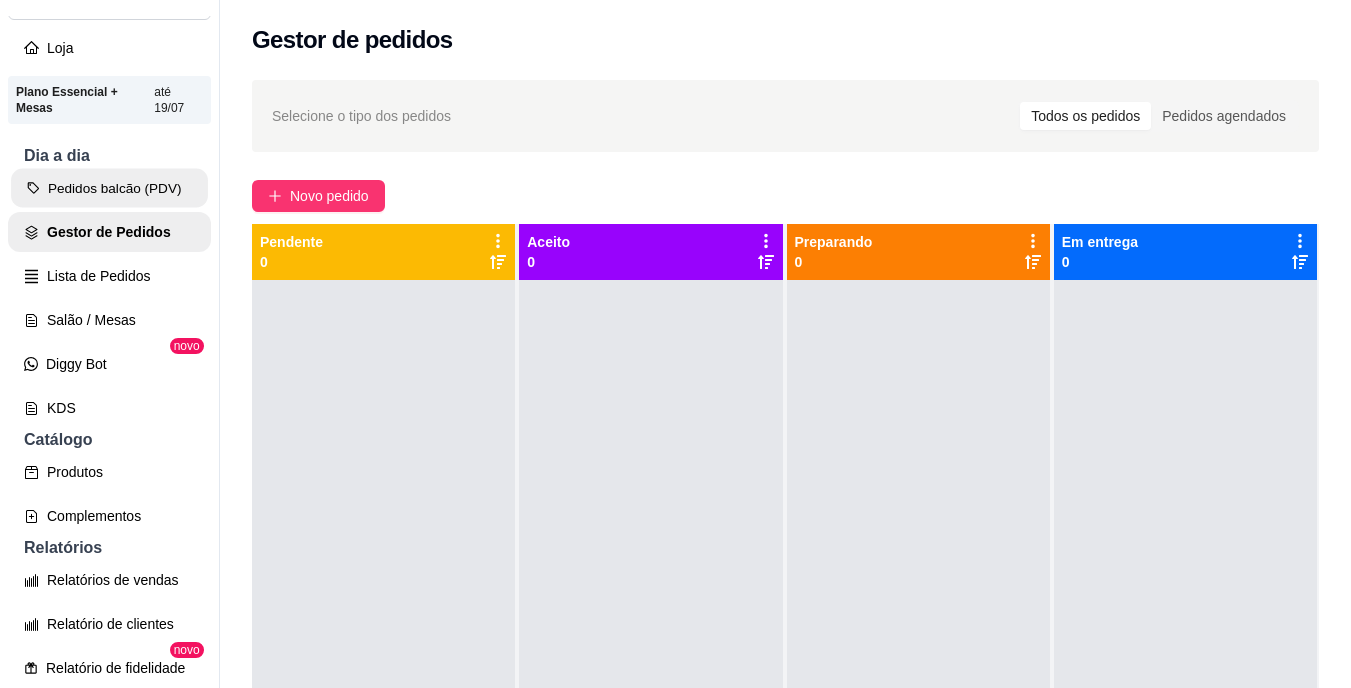 click on "Pedidos balcão (PDV)" at bounding box center [109, 188] 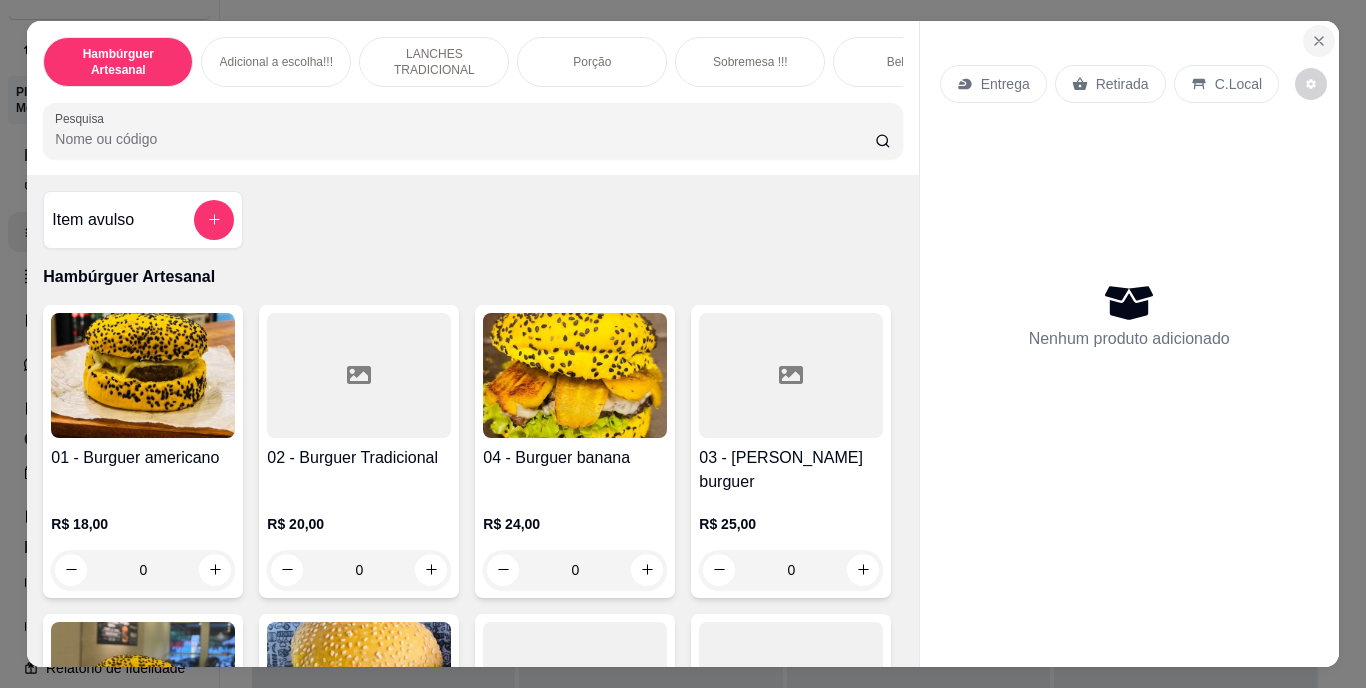 click at bounding box center [1319, 41] 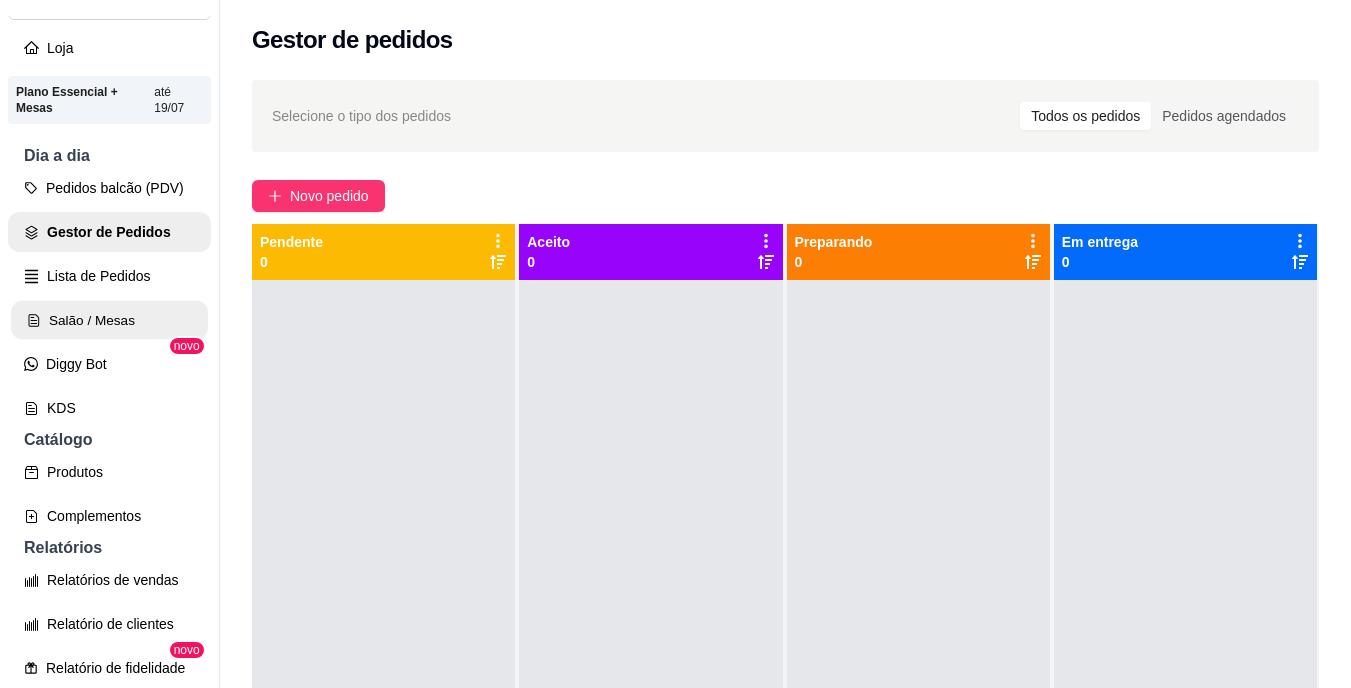 click on "Salão / Mesas" at bounding box center (109, 320) 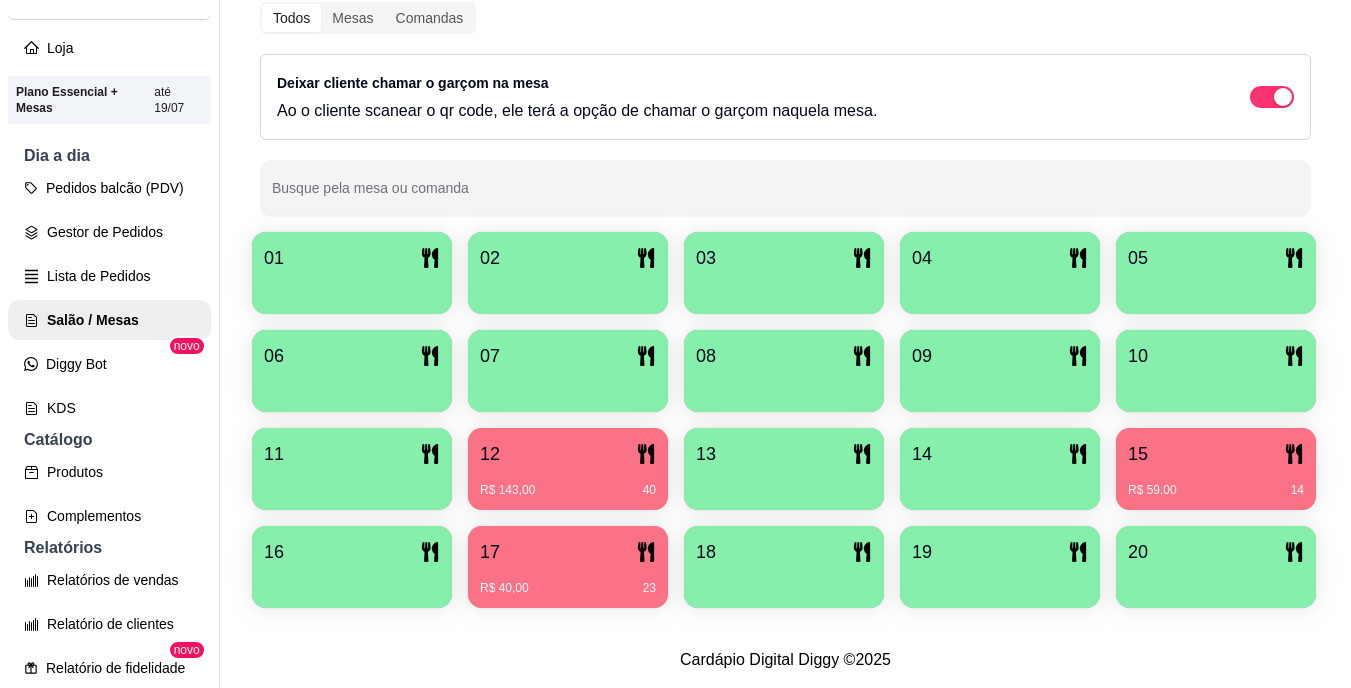 scroll, scrollTop: 316, scrollLeft: 0, axis: vertical 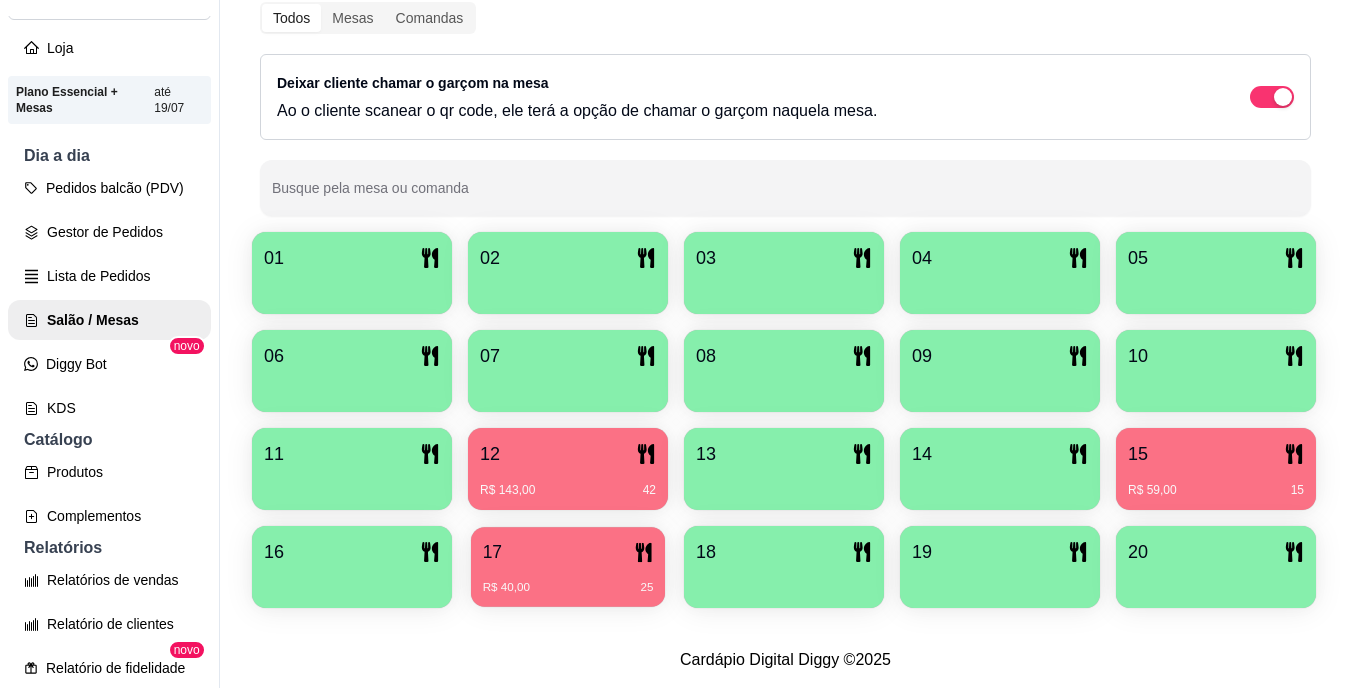 click on "R$ 40,00 25" at bounding box center [568, 580] 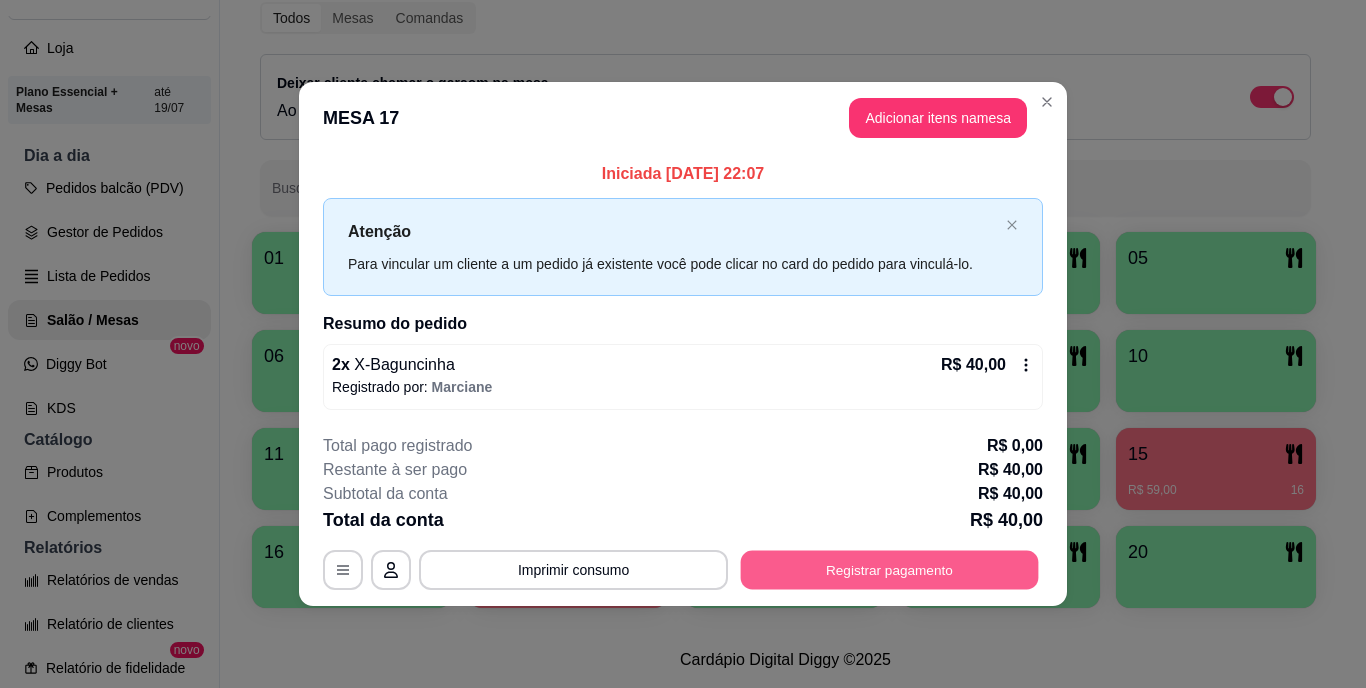 click on "Registrar pagamento" at bounding box center [890, 569] 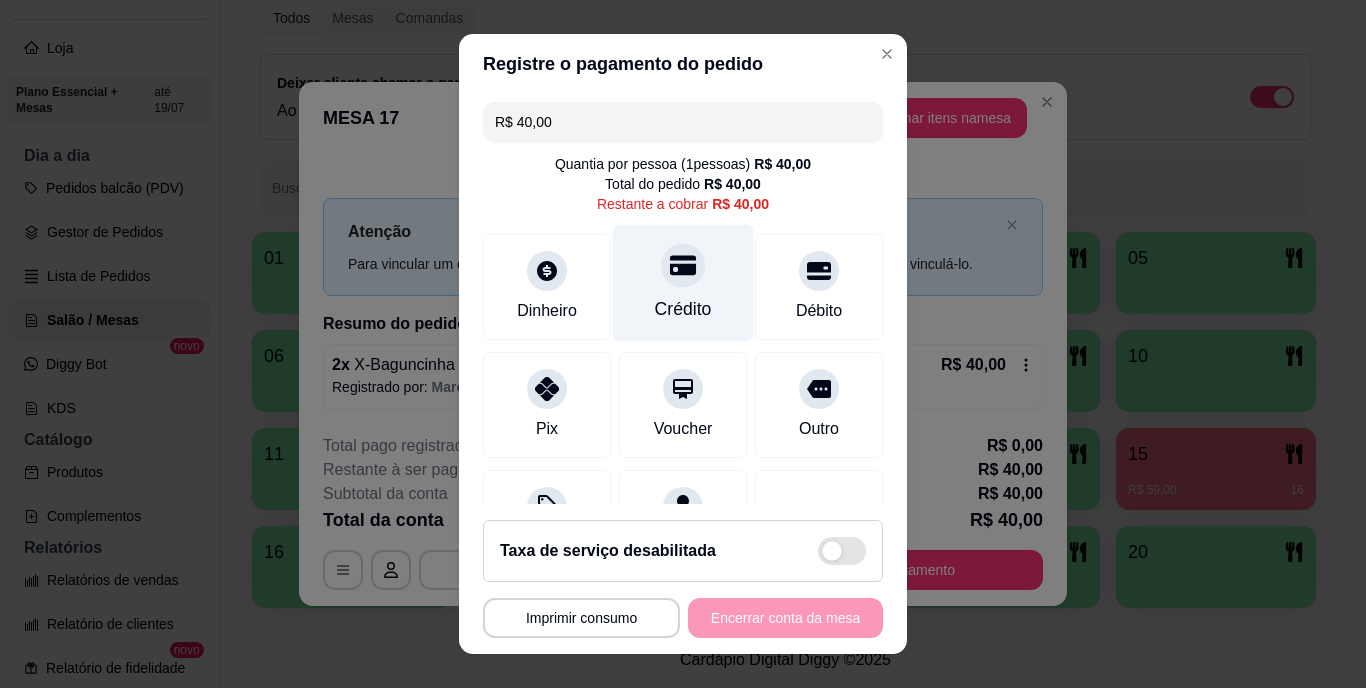 click on "Crédito" at bounding box center [683, 283] 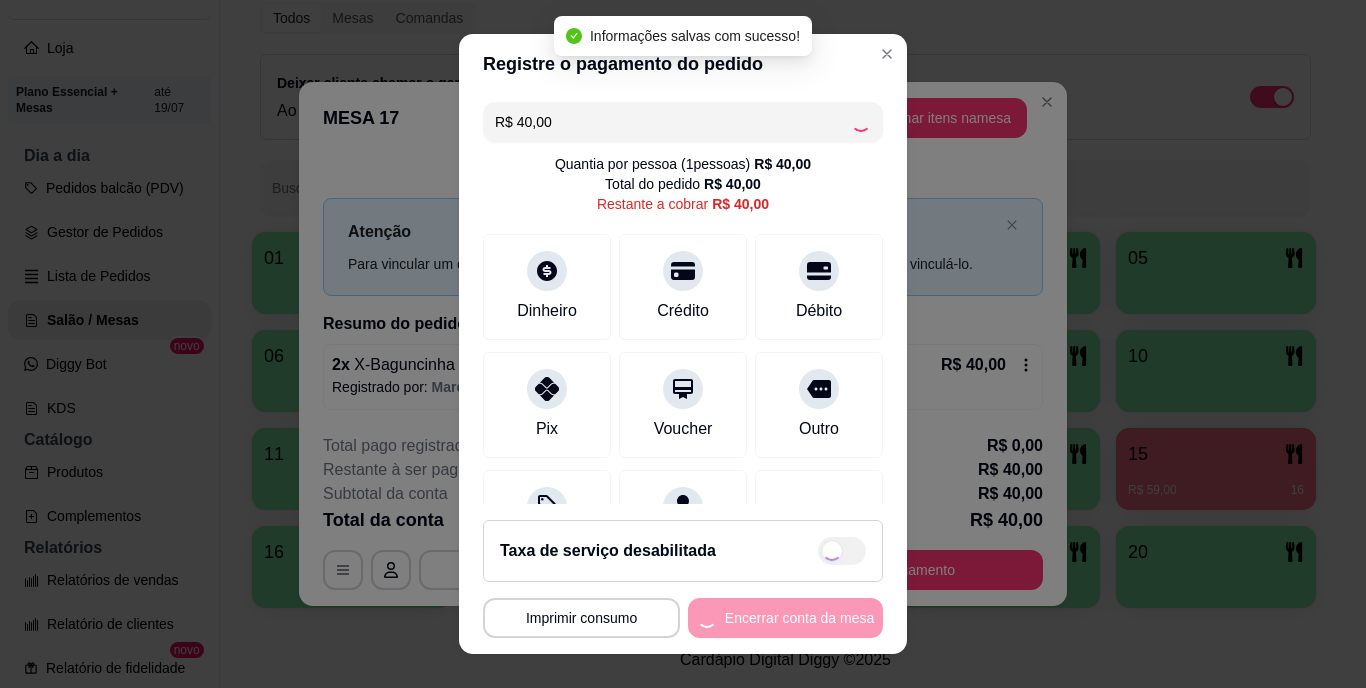 type on "R$ 0,00" 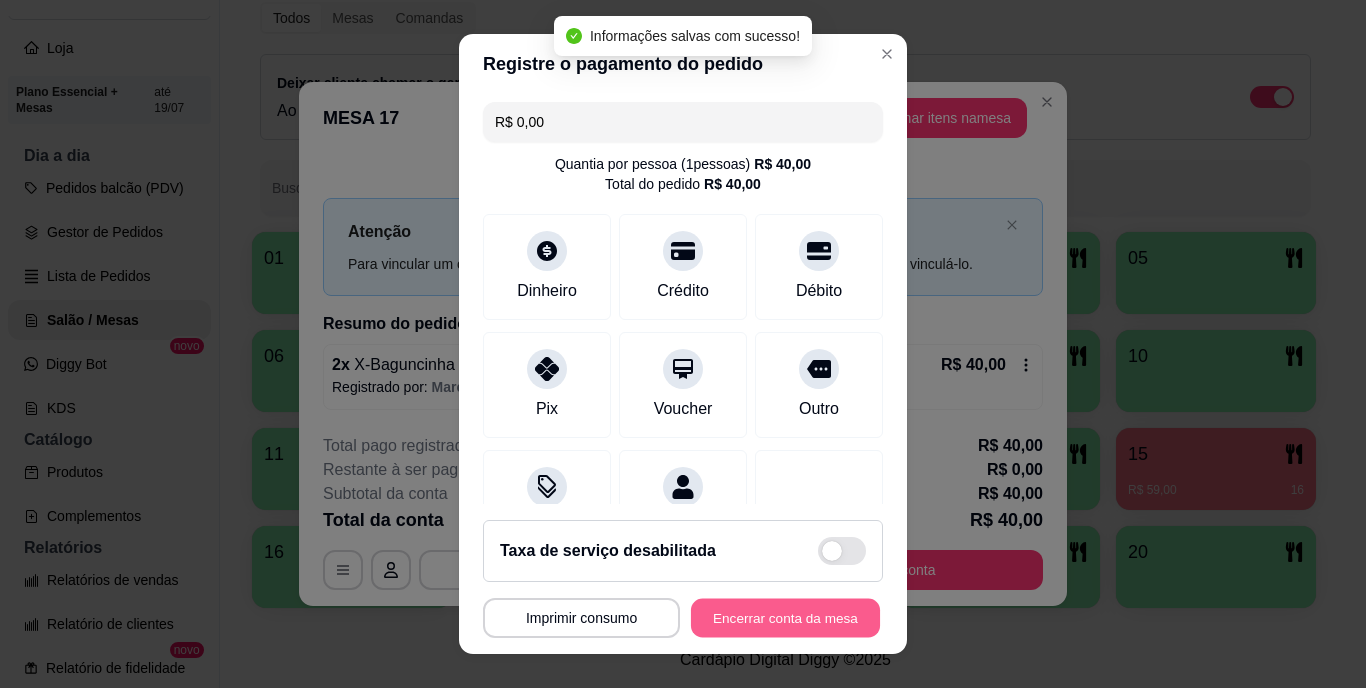 click on "Encerrar conta da mesa" at bounding box center (785, 617) 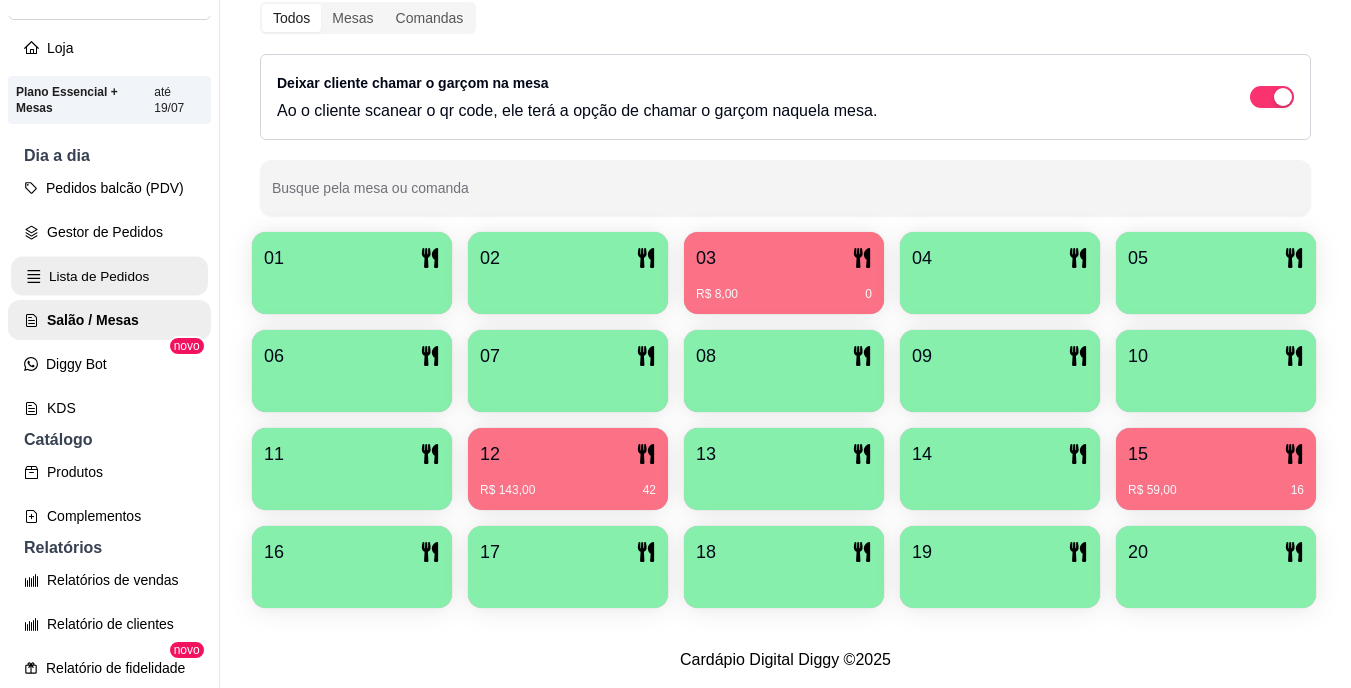 click on "Lista de Pedidos" at bounding box center (109, 276) 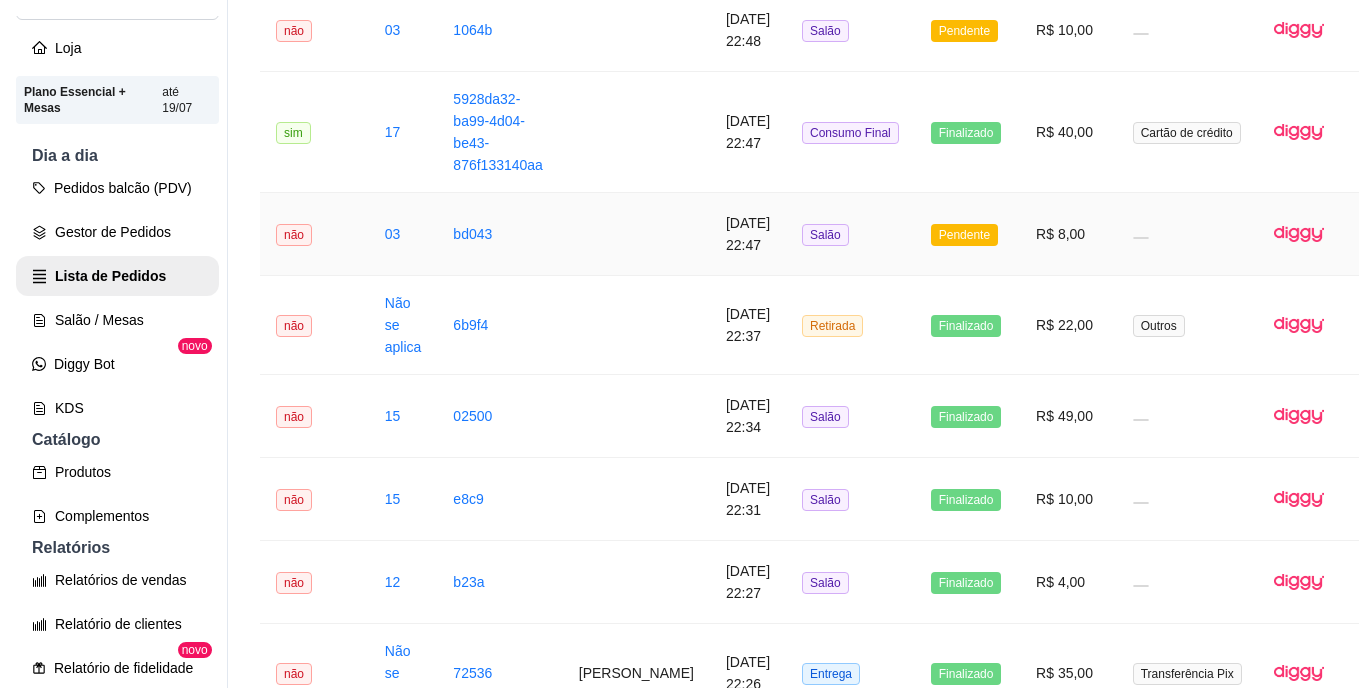 scroll, scrollTop: 270, scrollLeft: 0, axis: vertical 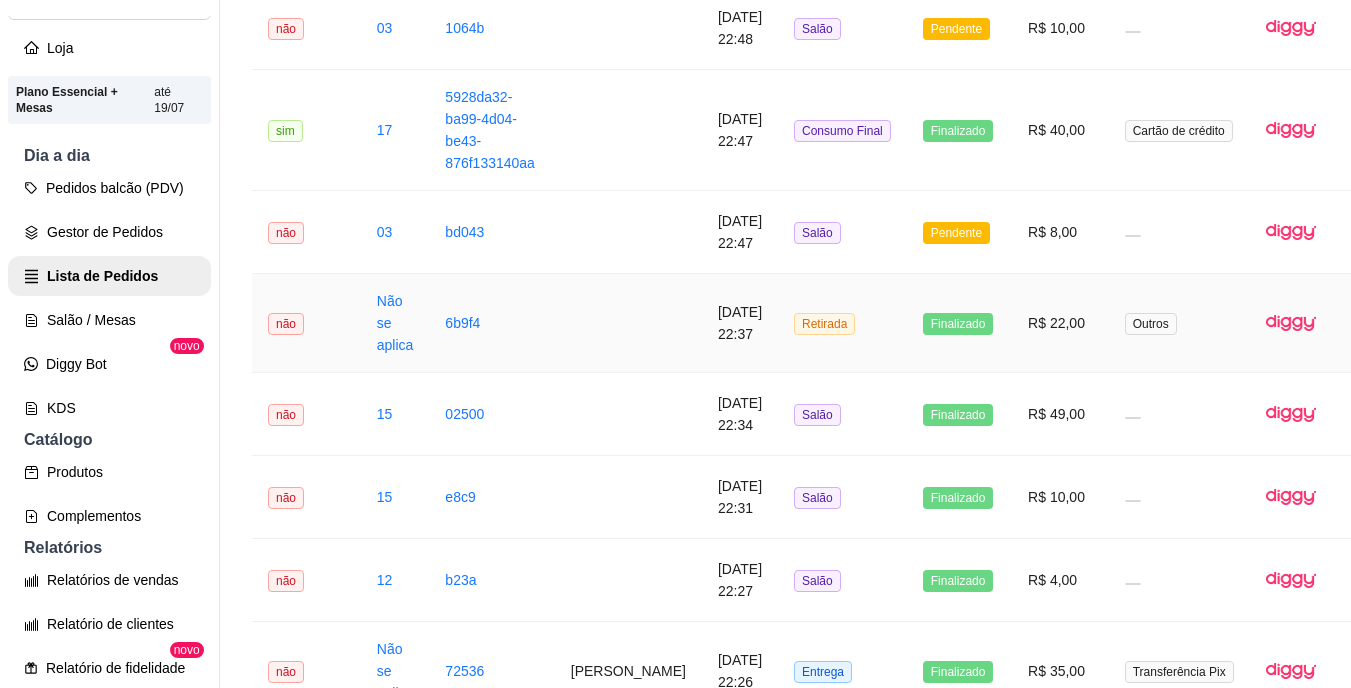 click on "R$ 22,00" at bounding box center [1060, 323] 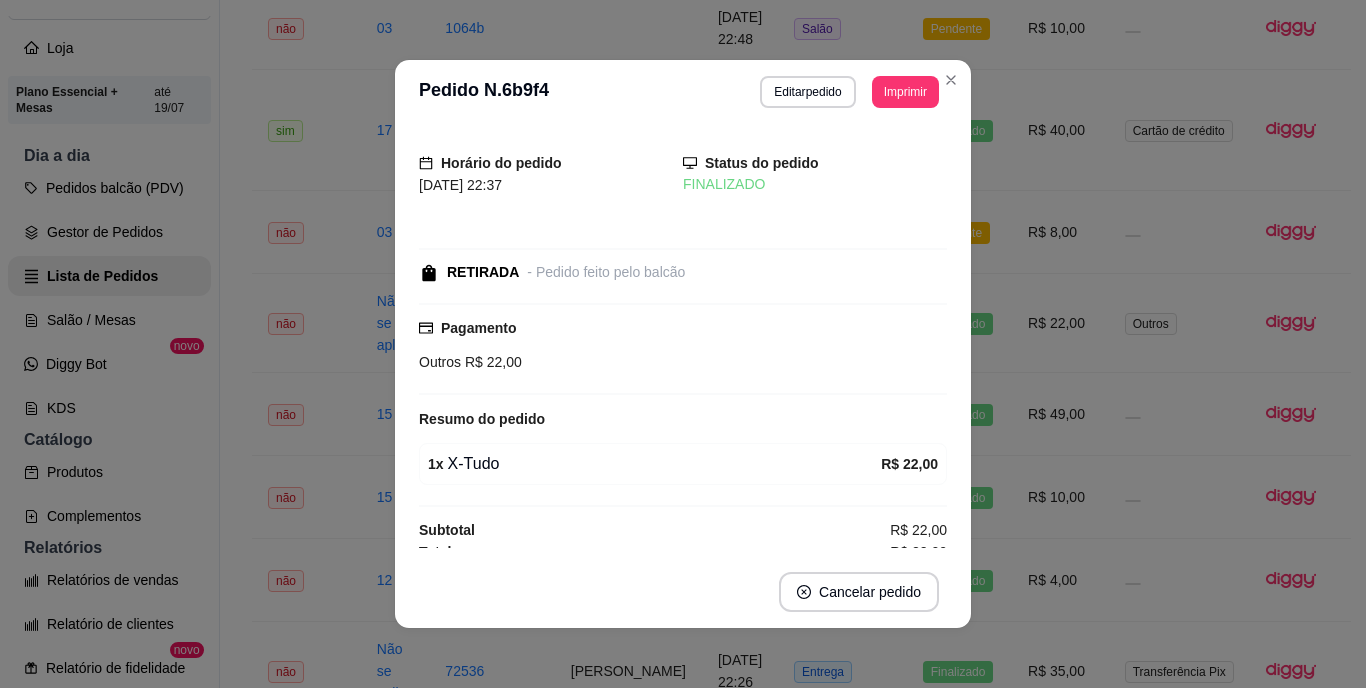 scroll, scrollTop: 15, scrollLeft: 0, axis: vertical 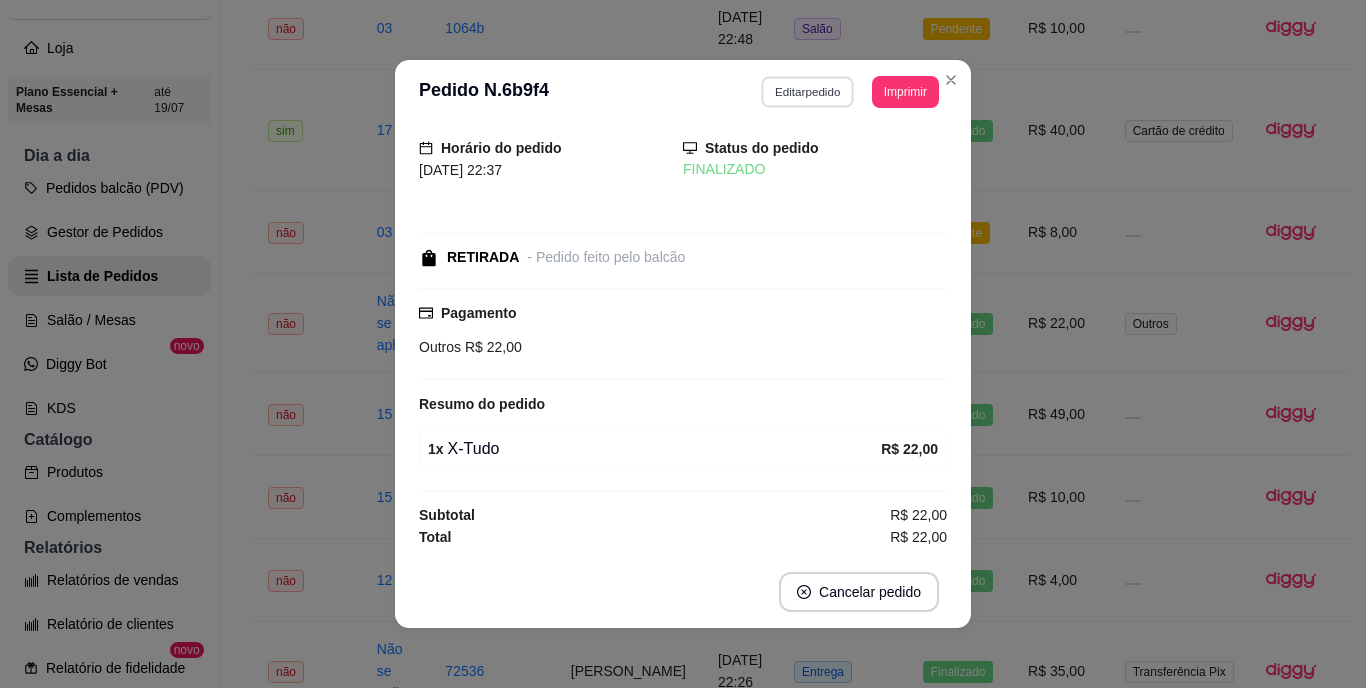 click on "Editar  pedido" at bounding box center (808, 91) 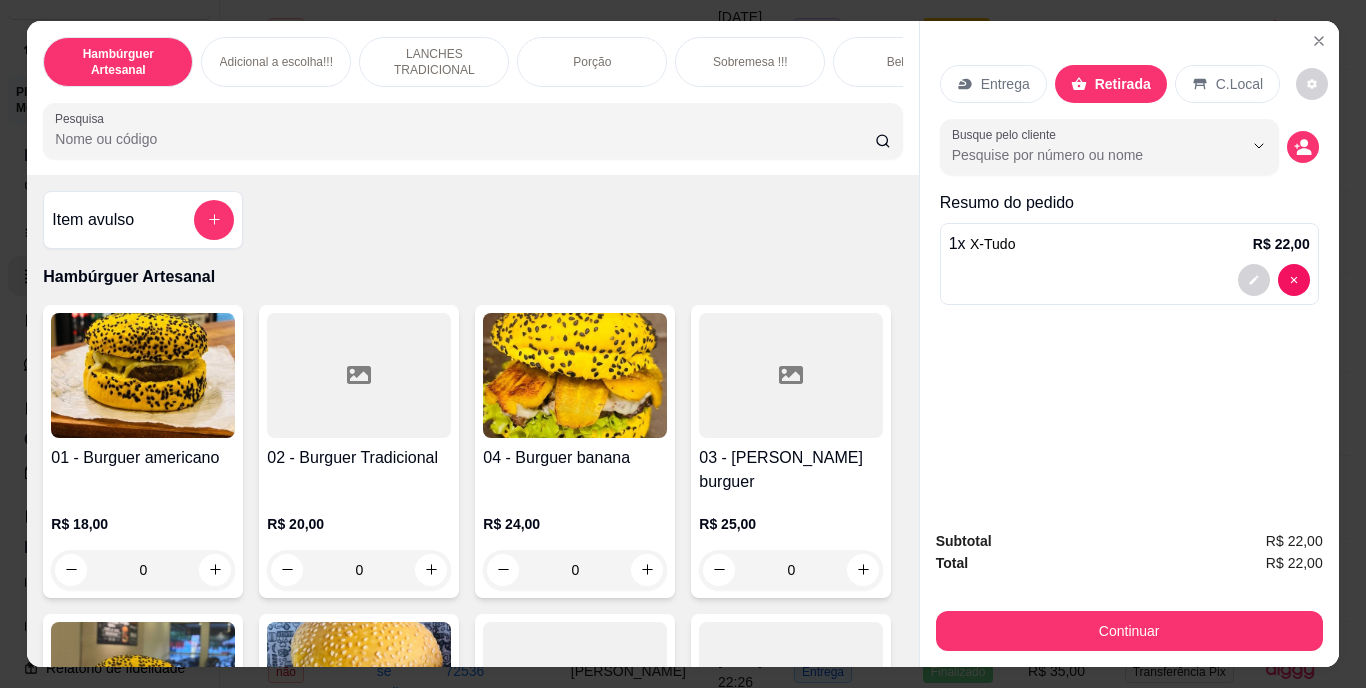 click on "Pesquisa" at bounding box center (465, 139) 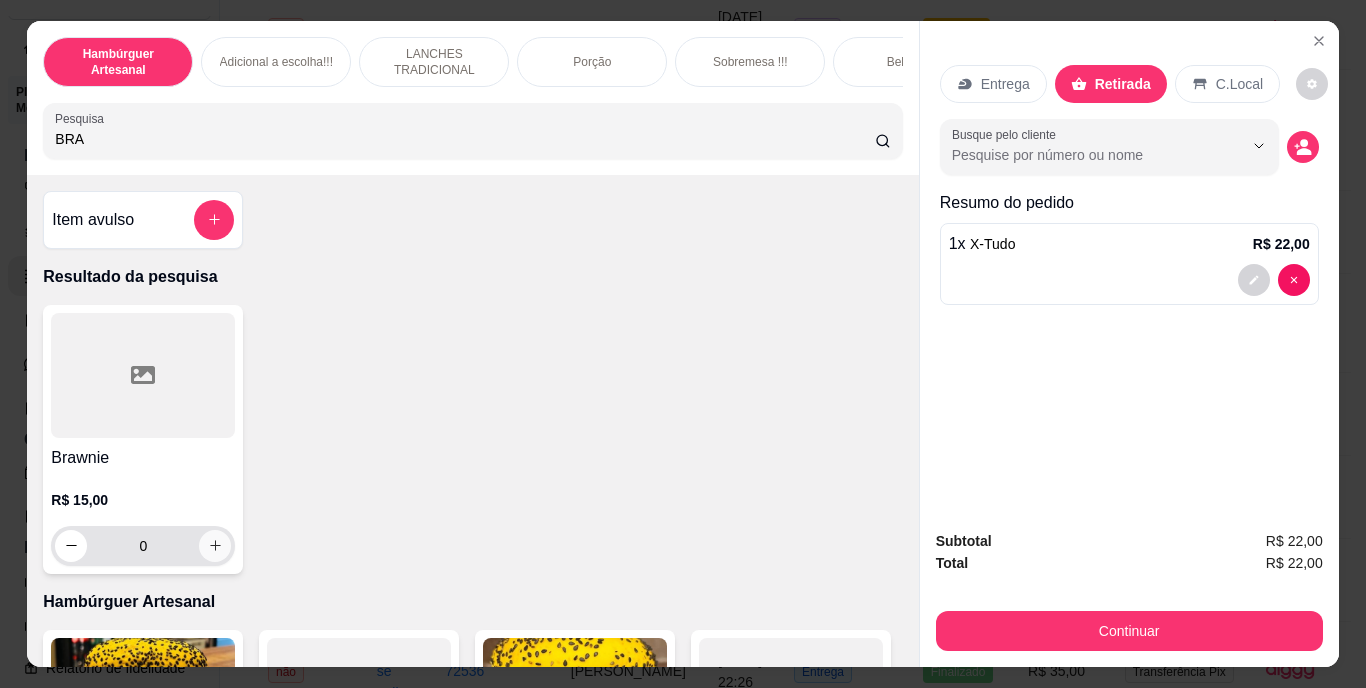 type on "BRA" 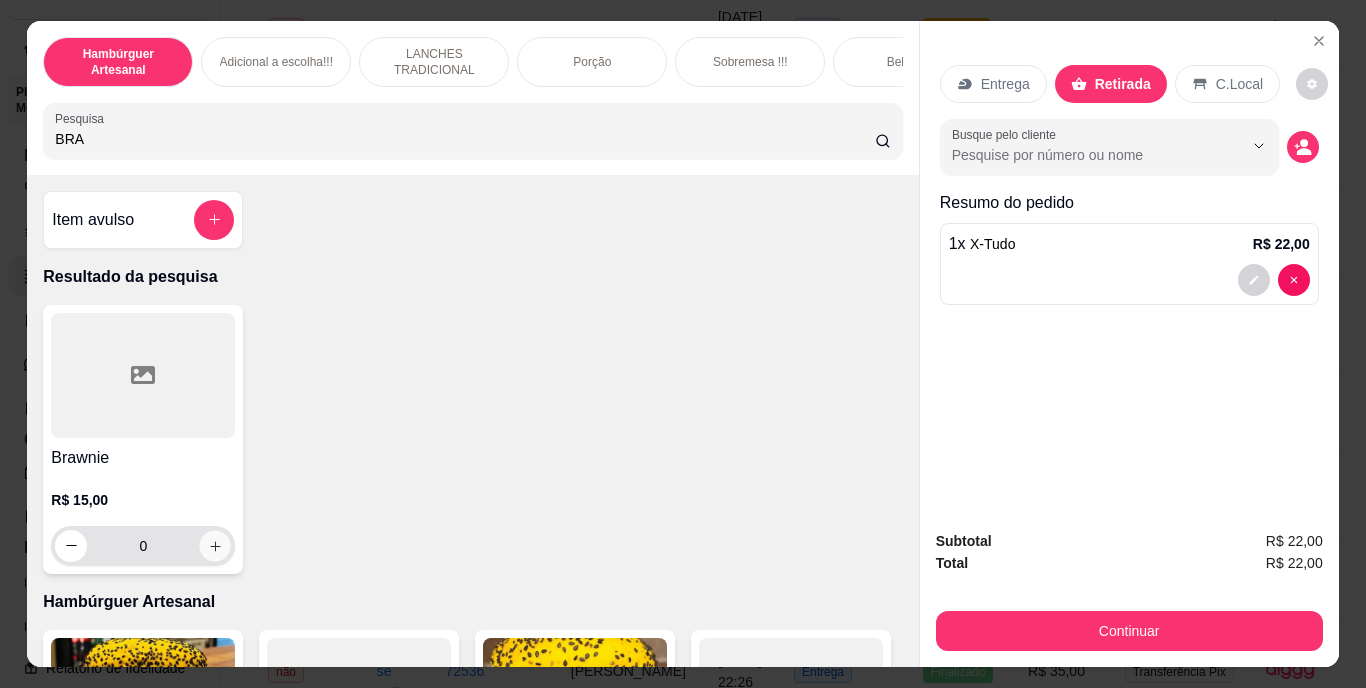 click 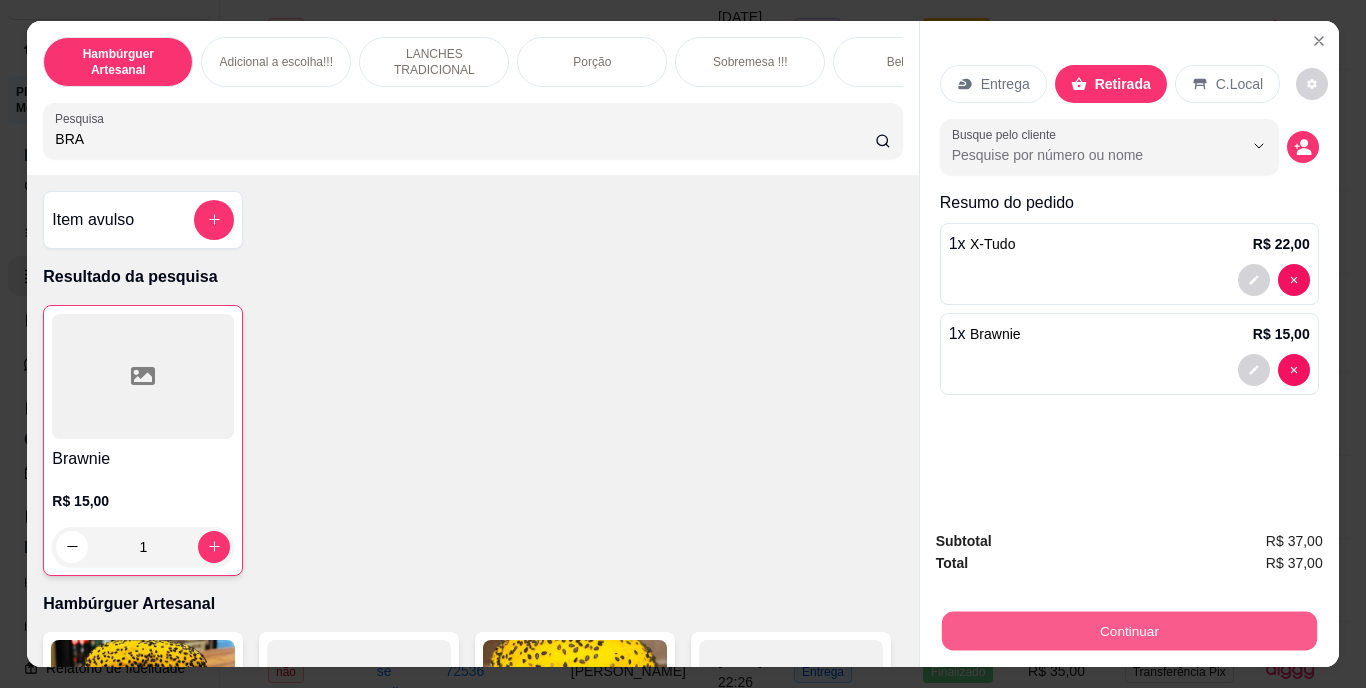 click on "Continuar" at bounding box center [1128, 631] 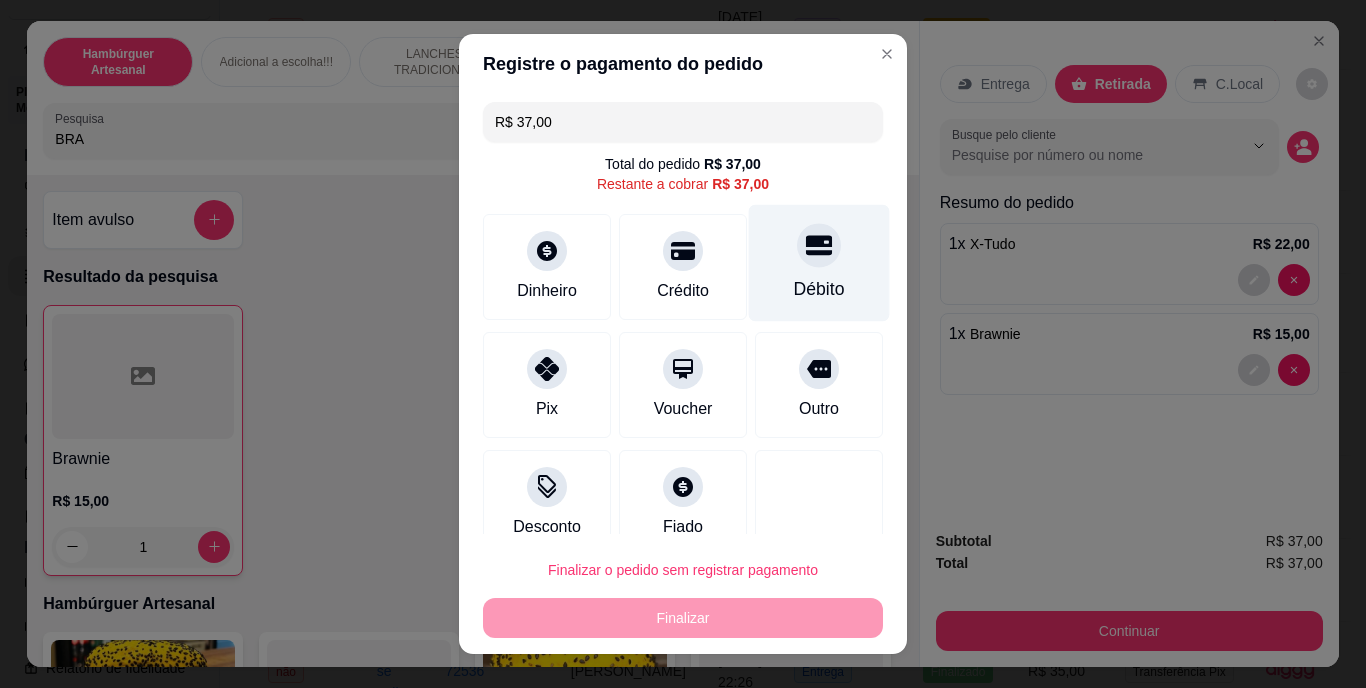 click at bounding box center (819, 246) 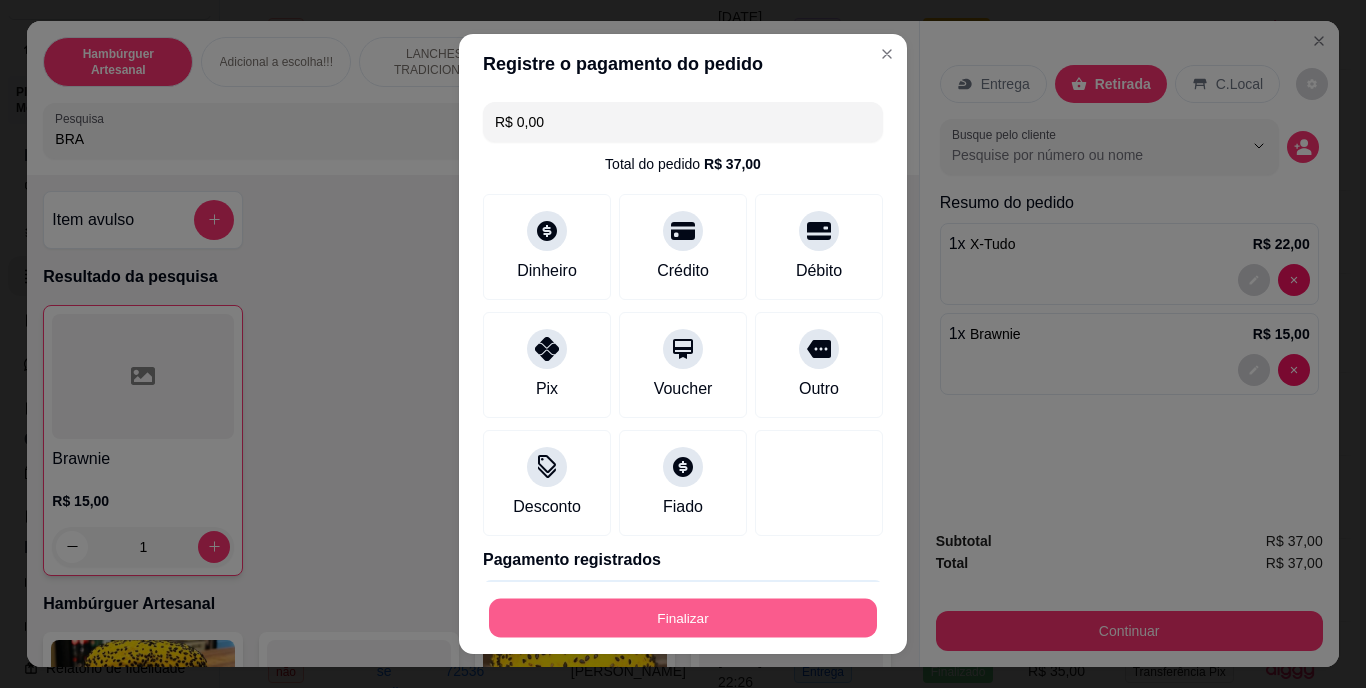click on "Finalizar" at bounding box center (683, 617) 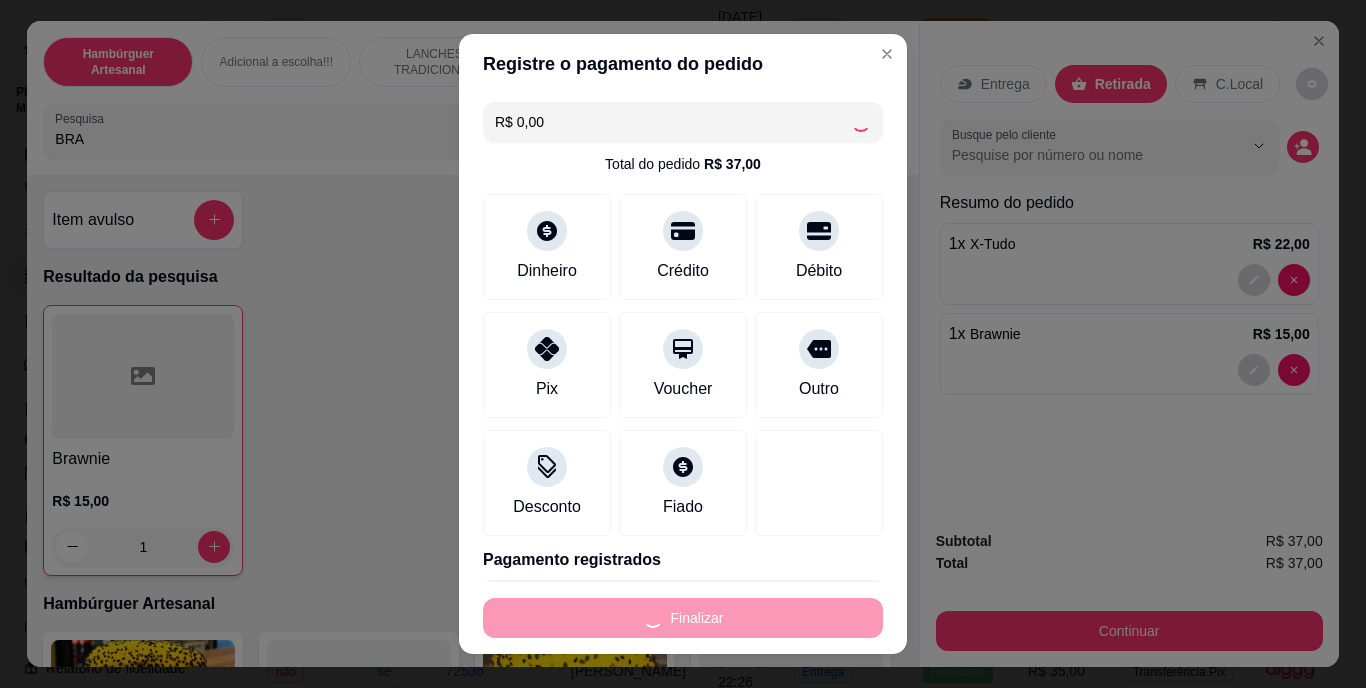 type on "0" 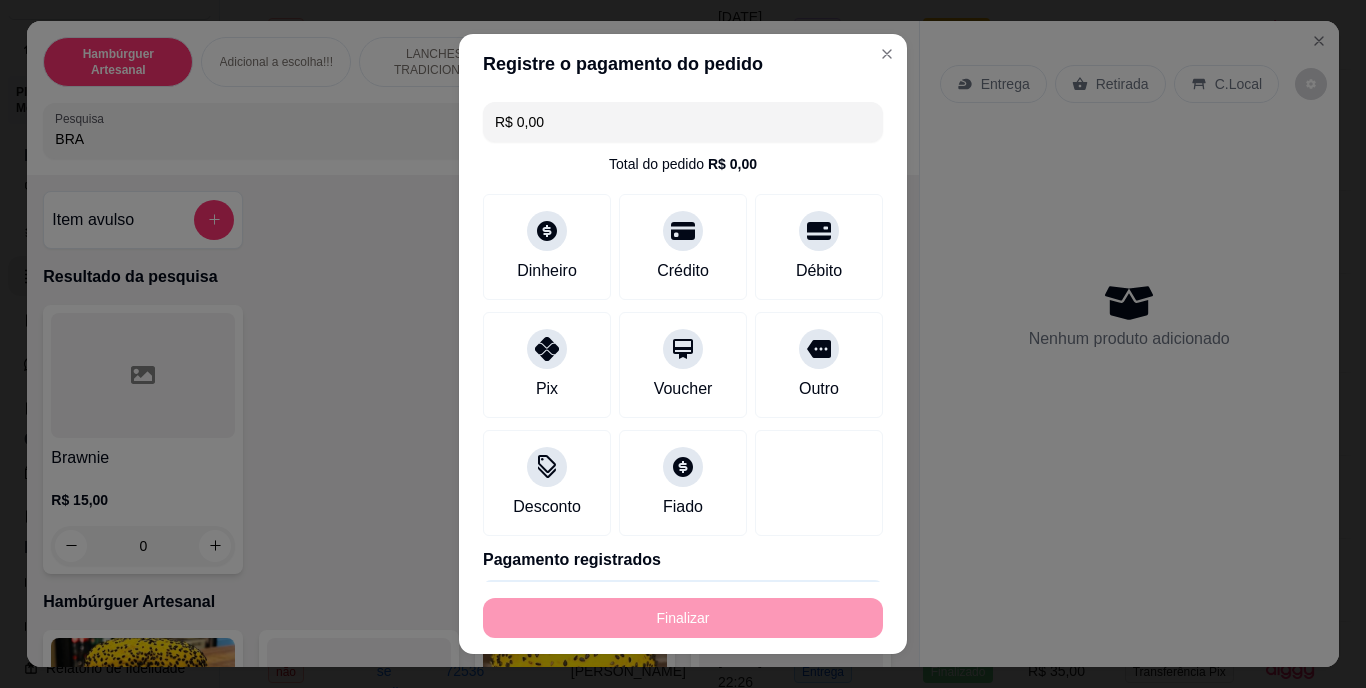 type on "-R$ 37,00" 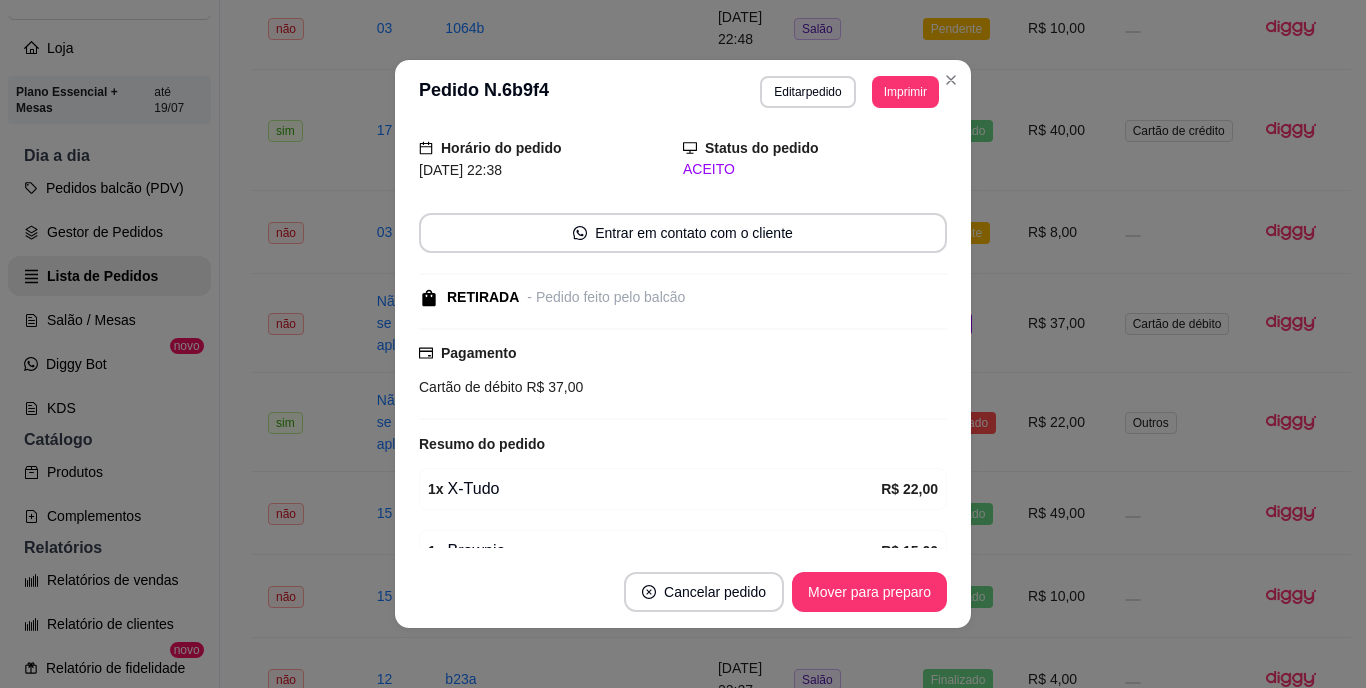scroll, scrollTop: 207, scrollLeft: 0, axis: vertical 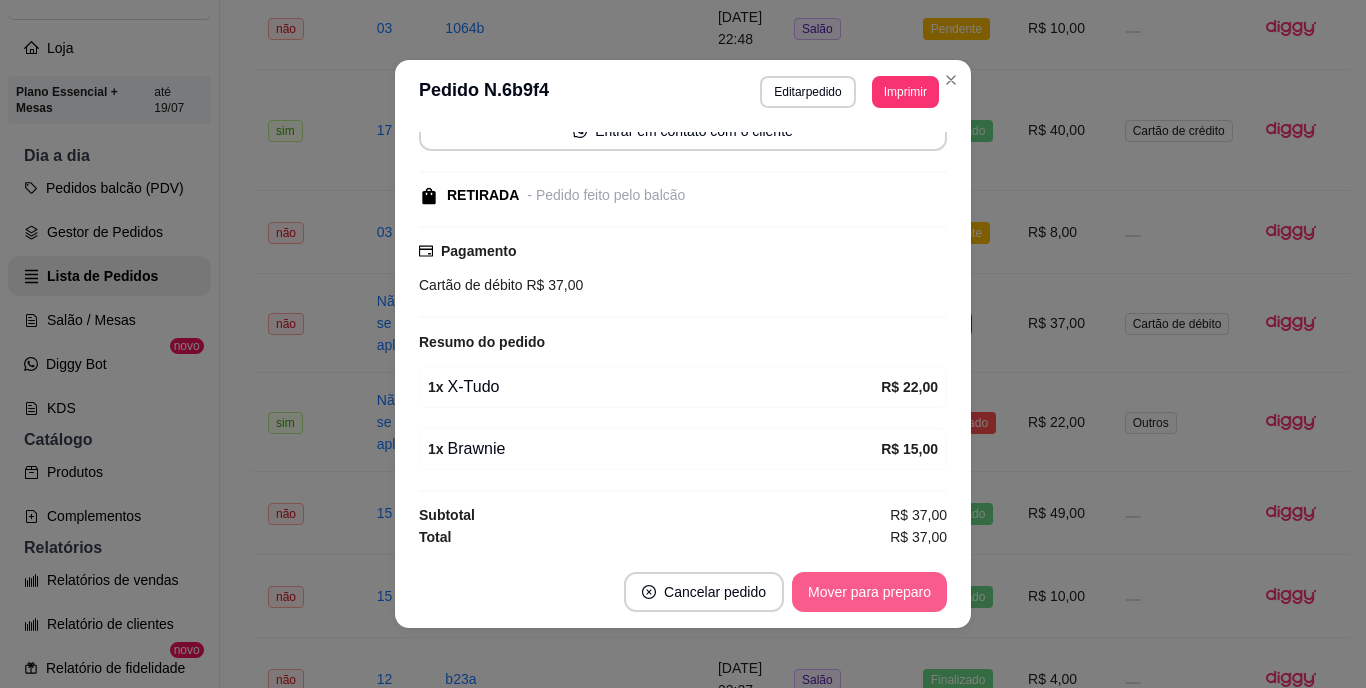 click on "Mover para preparo" at bounding box center [869, 592] 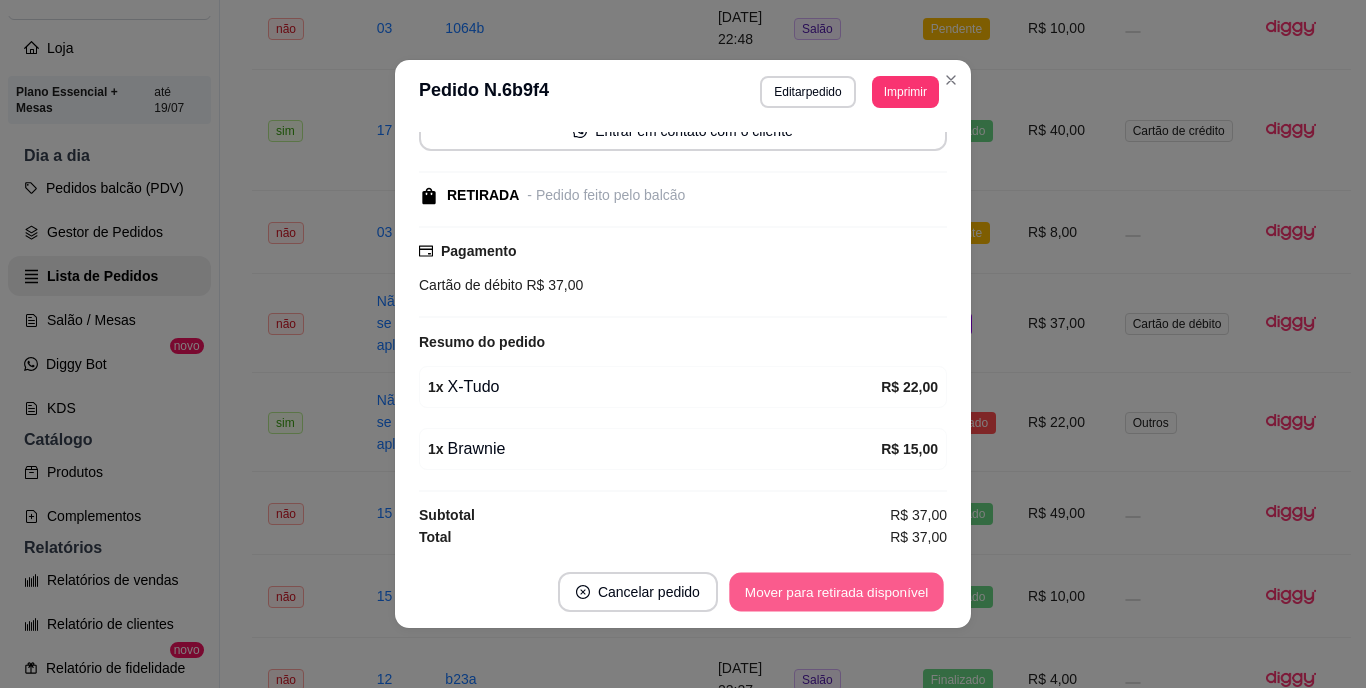 click on "Mover para retirada disponível" at bounding box center (836, 592) 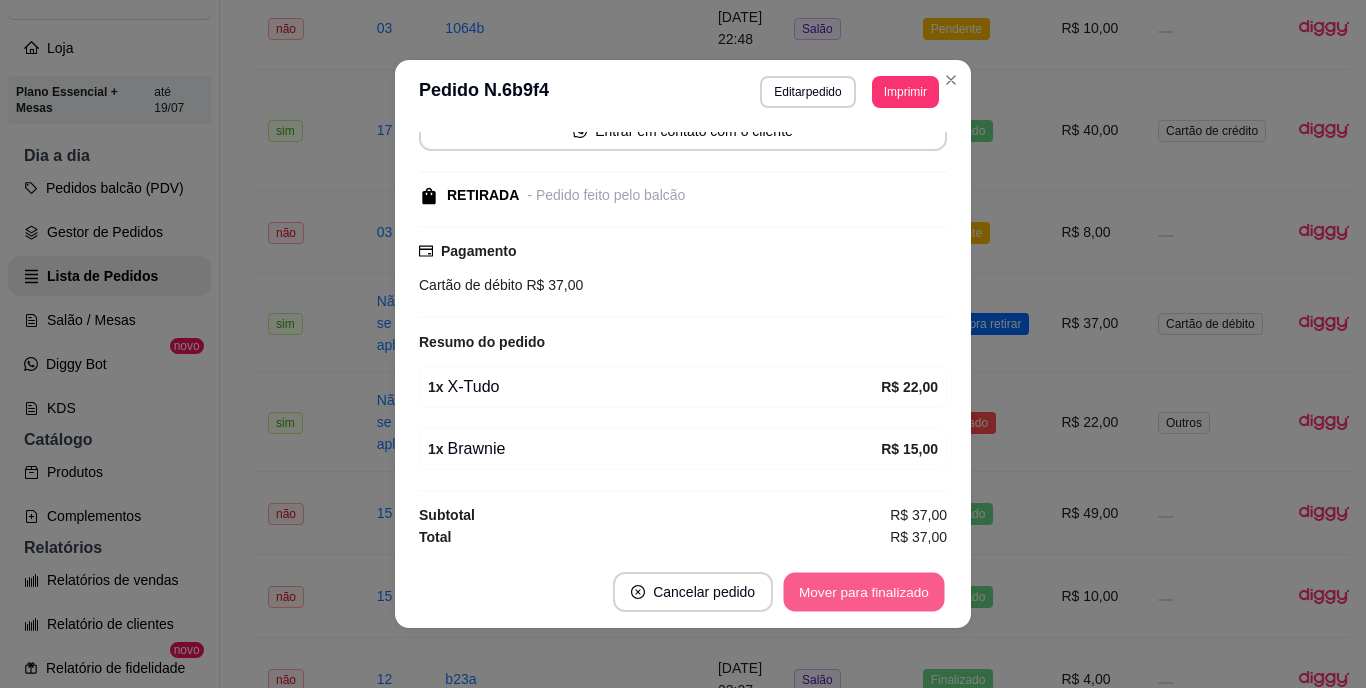 click on "Mover para finalizado" at bounding box center [864, 592] 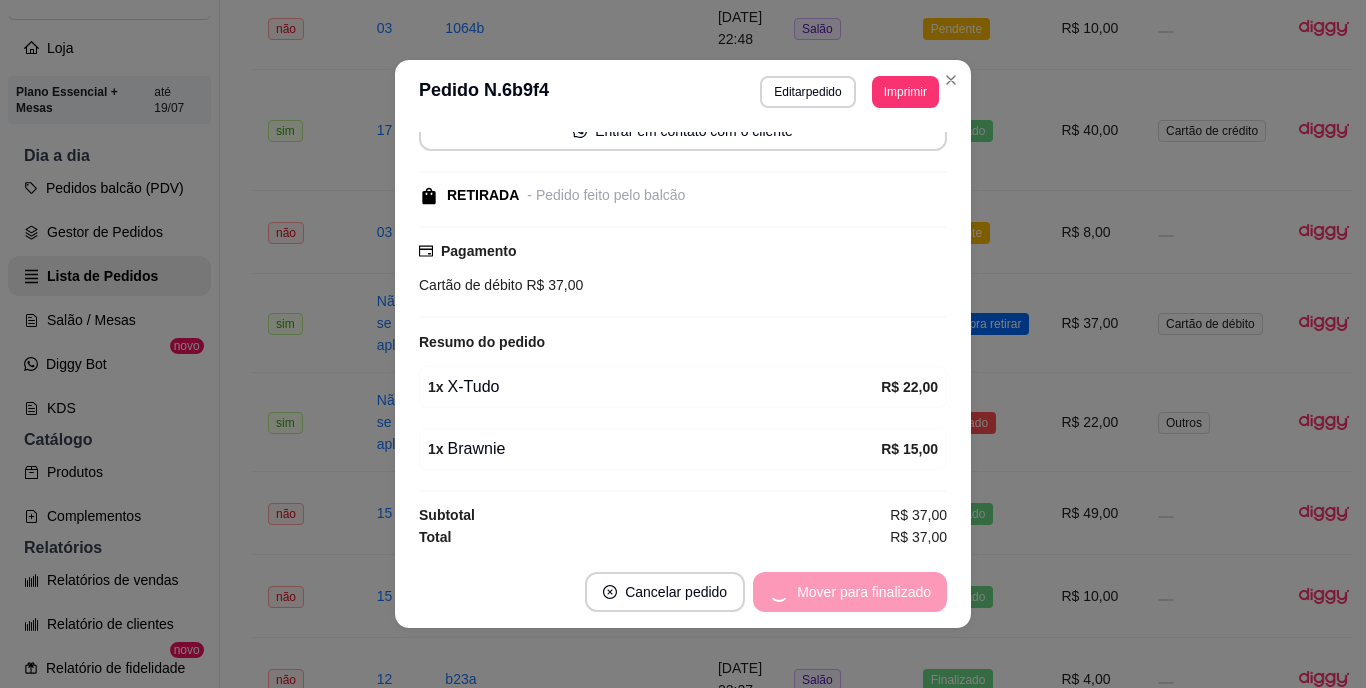 click on "Mover para finalizado" at bounding box center [850, 592] 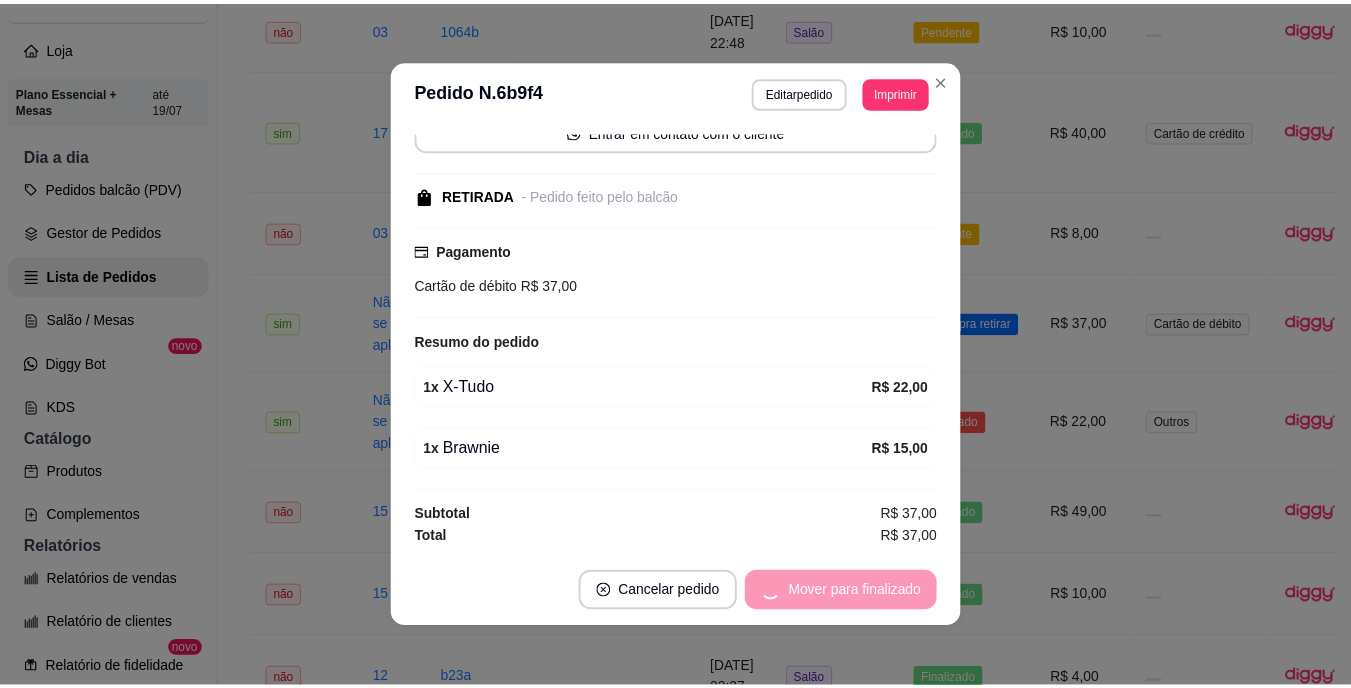 scroll, scrollTop: 101, scrollLeft: 0, axis: vertical 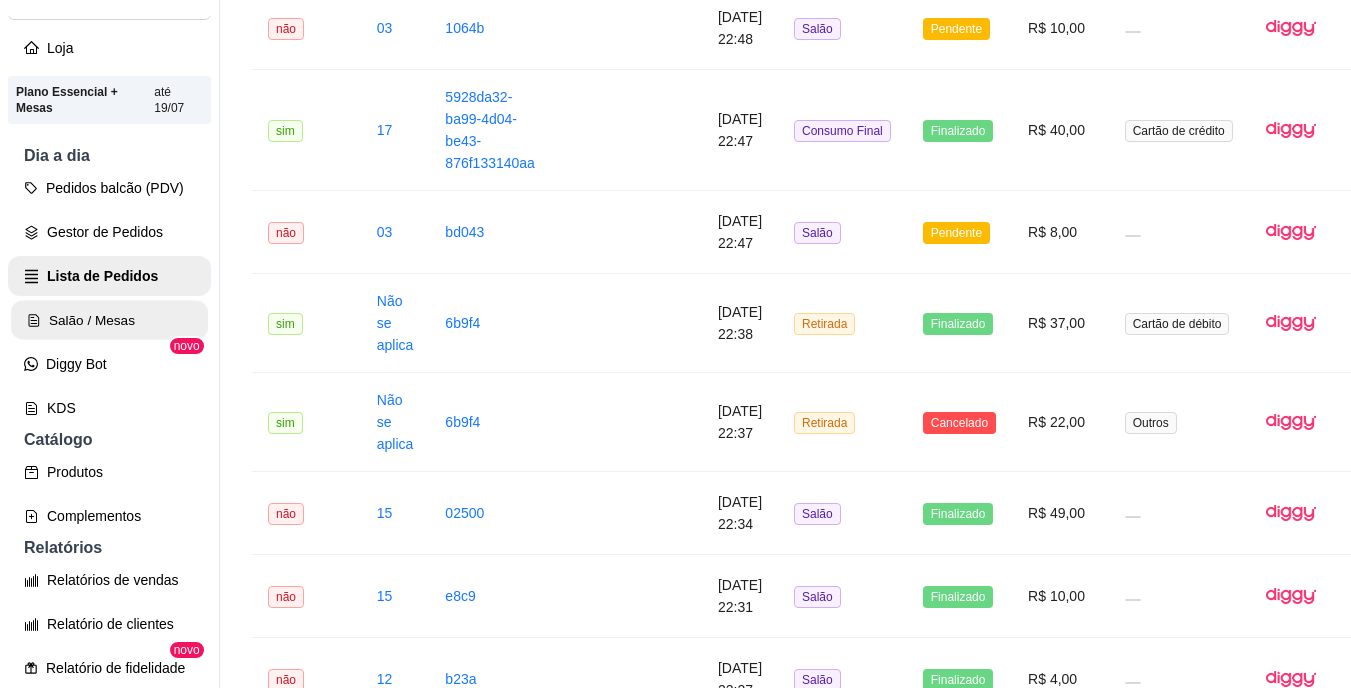 click on "Salão / Mesas" at bounding box center [109, 320] 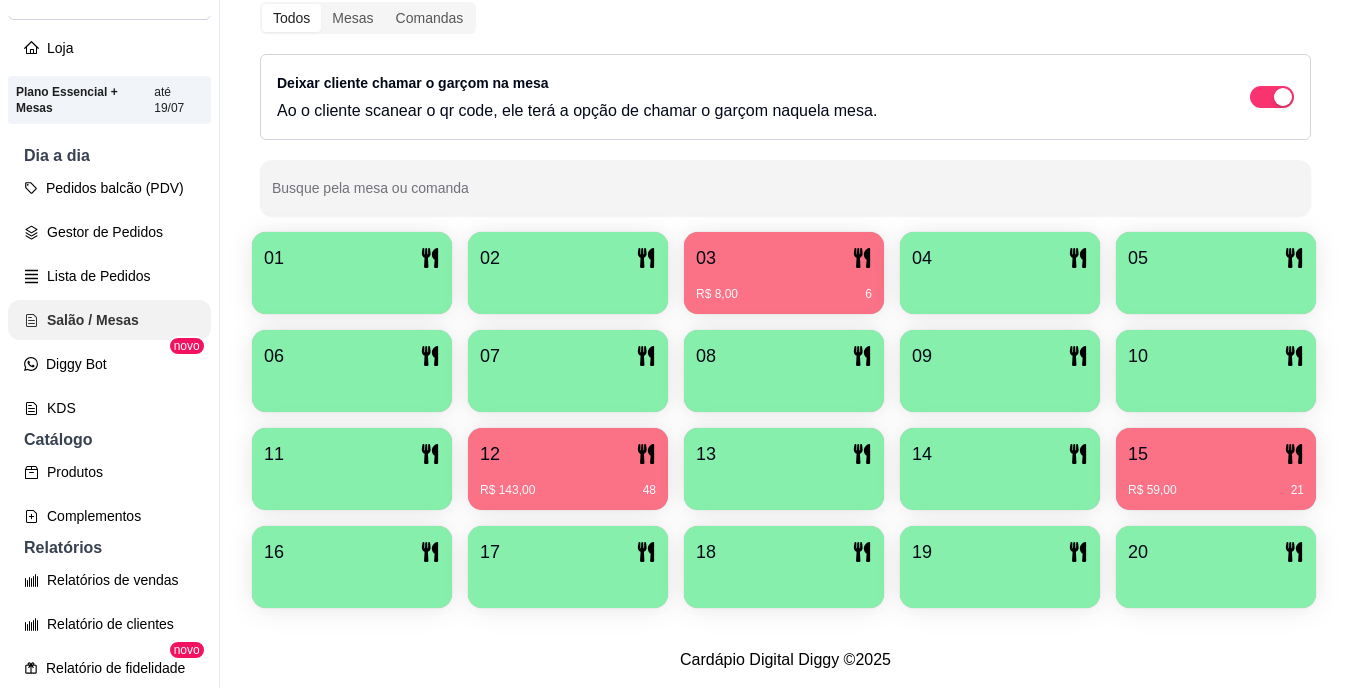 scroll, scrollTop: 0, scrollLeft: 0, axis: both 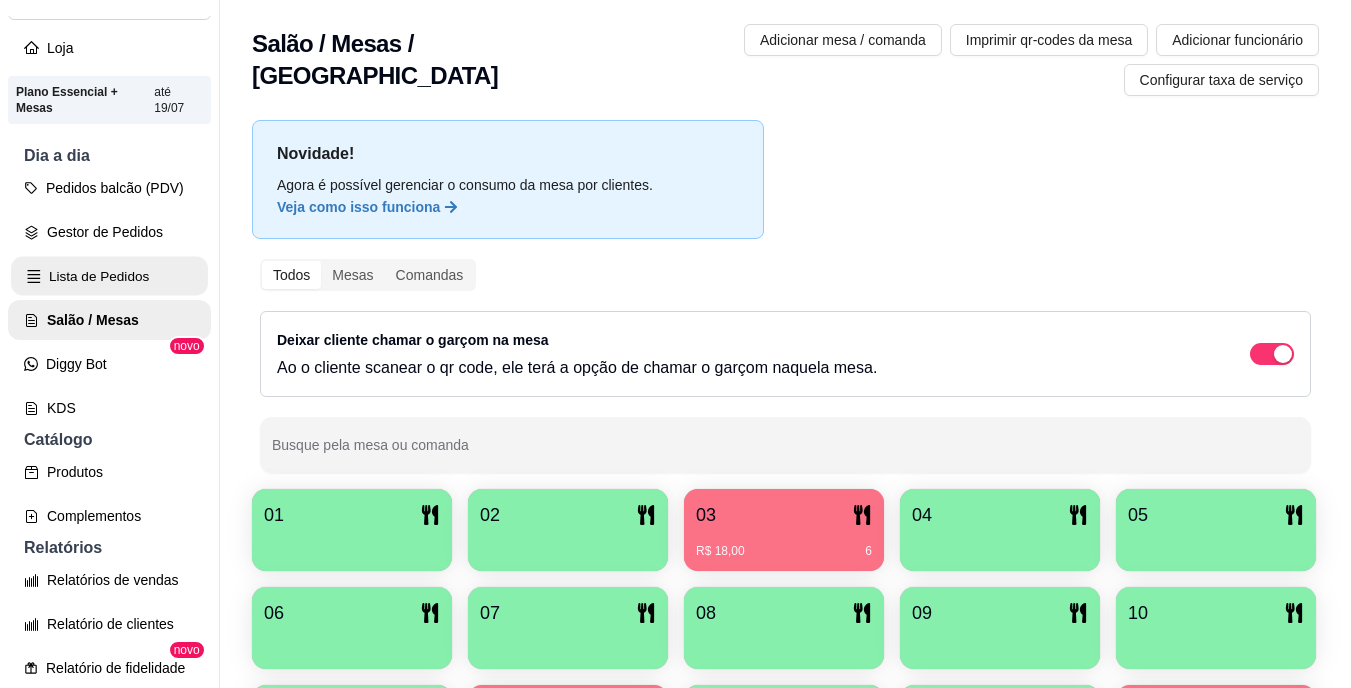 click on "Lista de Pedidos" at bounding box center [109, 276] 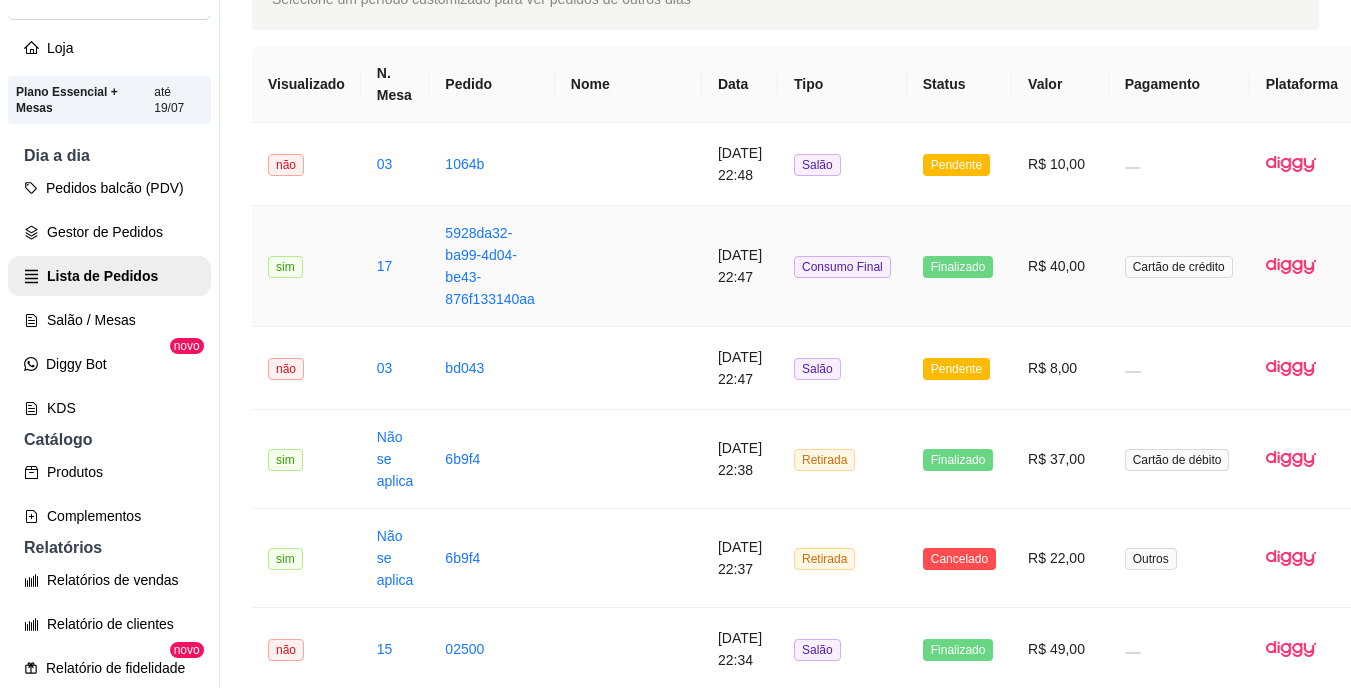 scroll, scrollTop: 135, scrollLeft: 0, axis: vertical 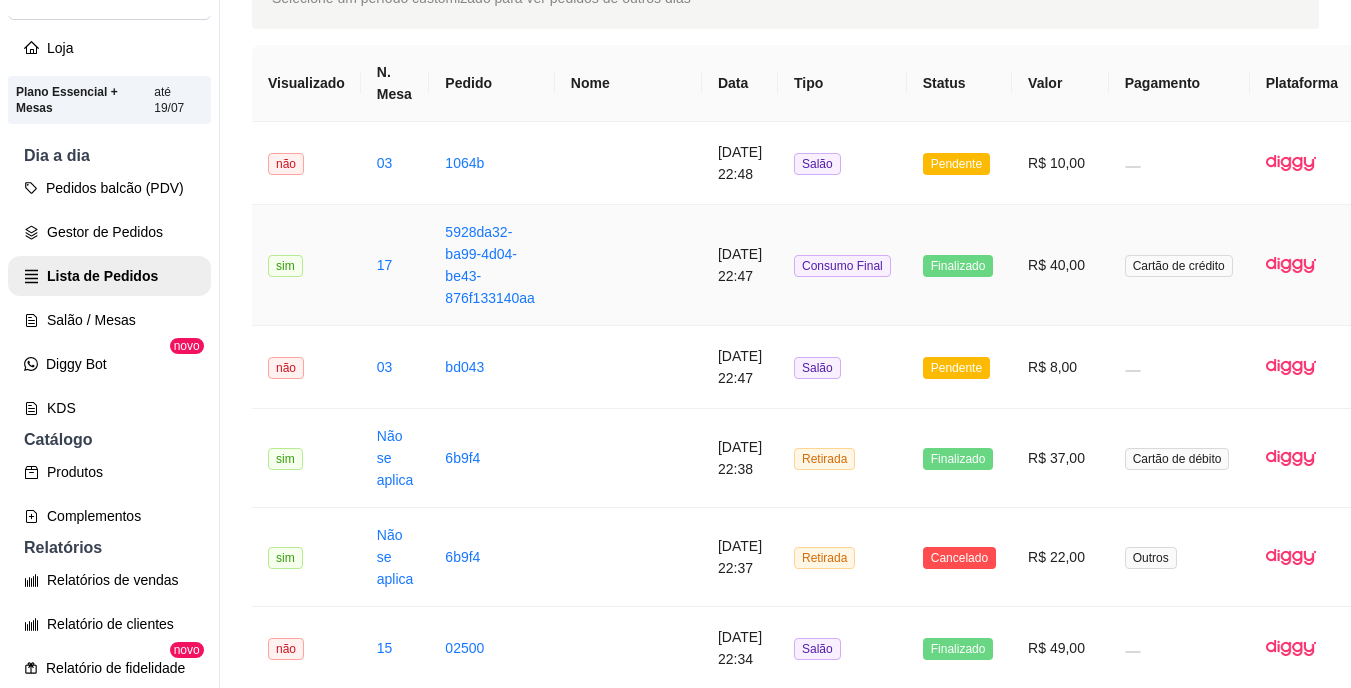 click on "Consumo Final" at bounding box center [842, 265] 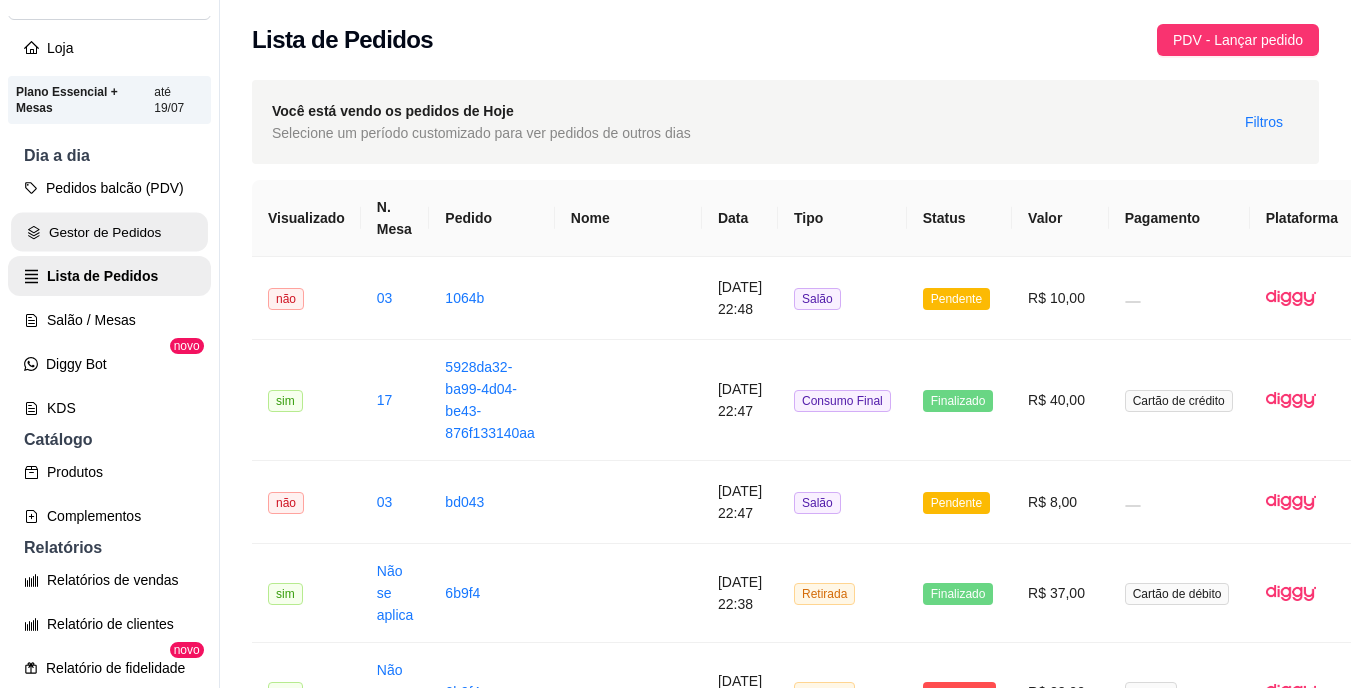 click on "Gestor de Pedidos" at bounding box center (109, 232) 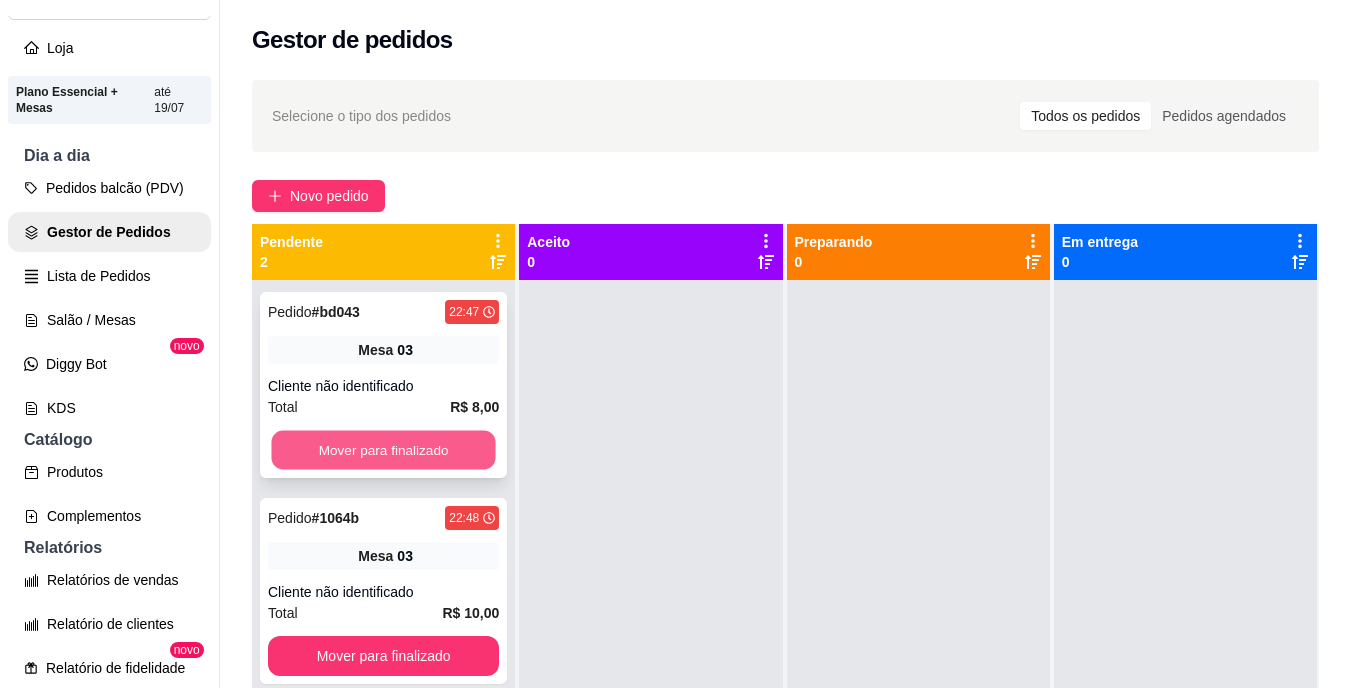 click on "Mover para finalizado" at bounding box center (383, 450) 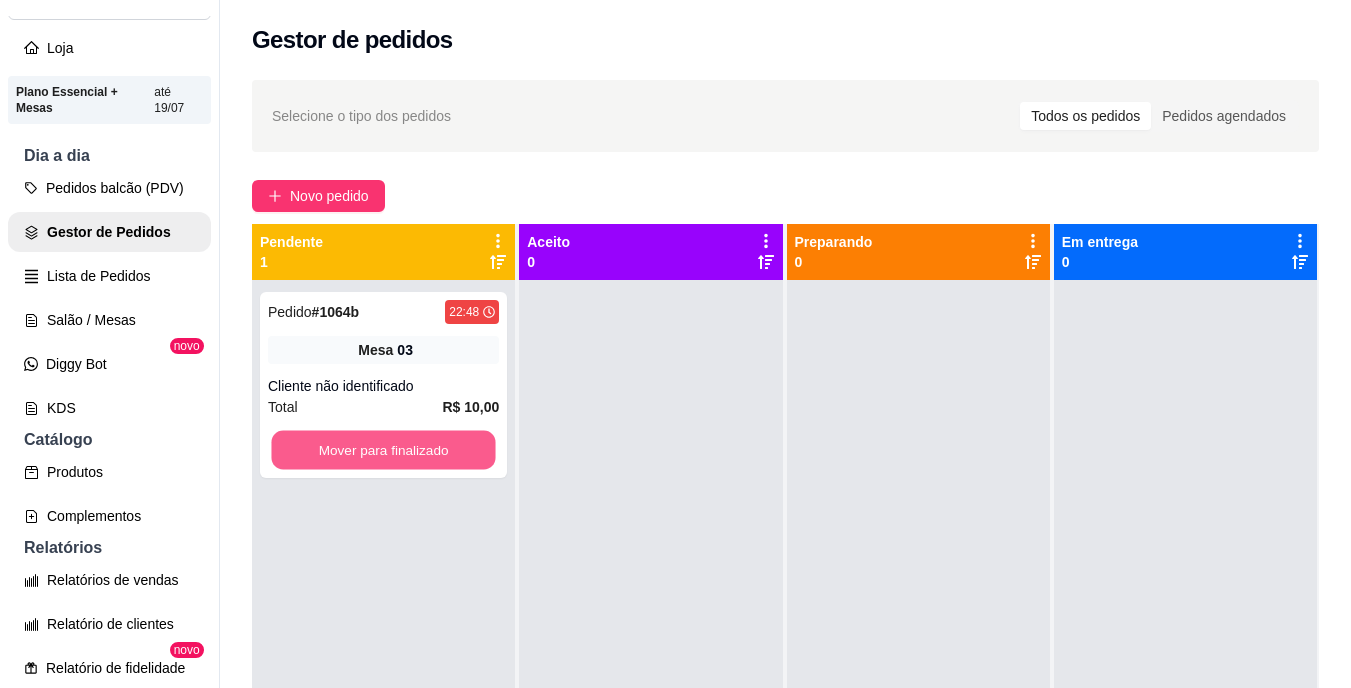 click on "Mover para finalizado" at bounding box center (383, 450) 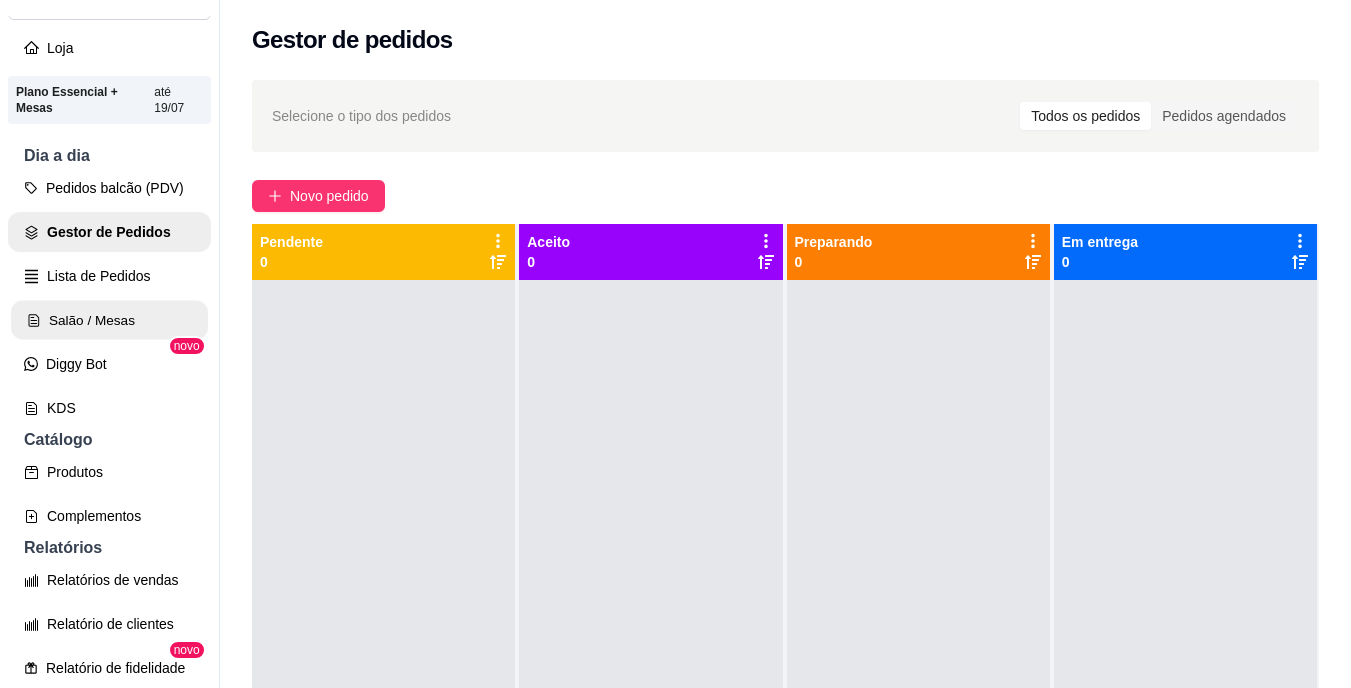 click on "Salão / Mesas" at bounding box center (109, 320) 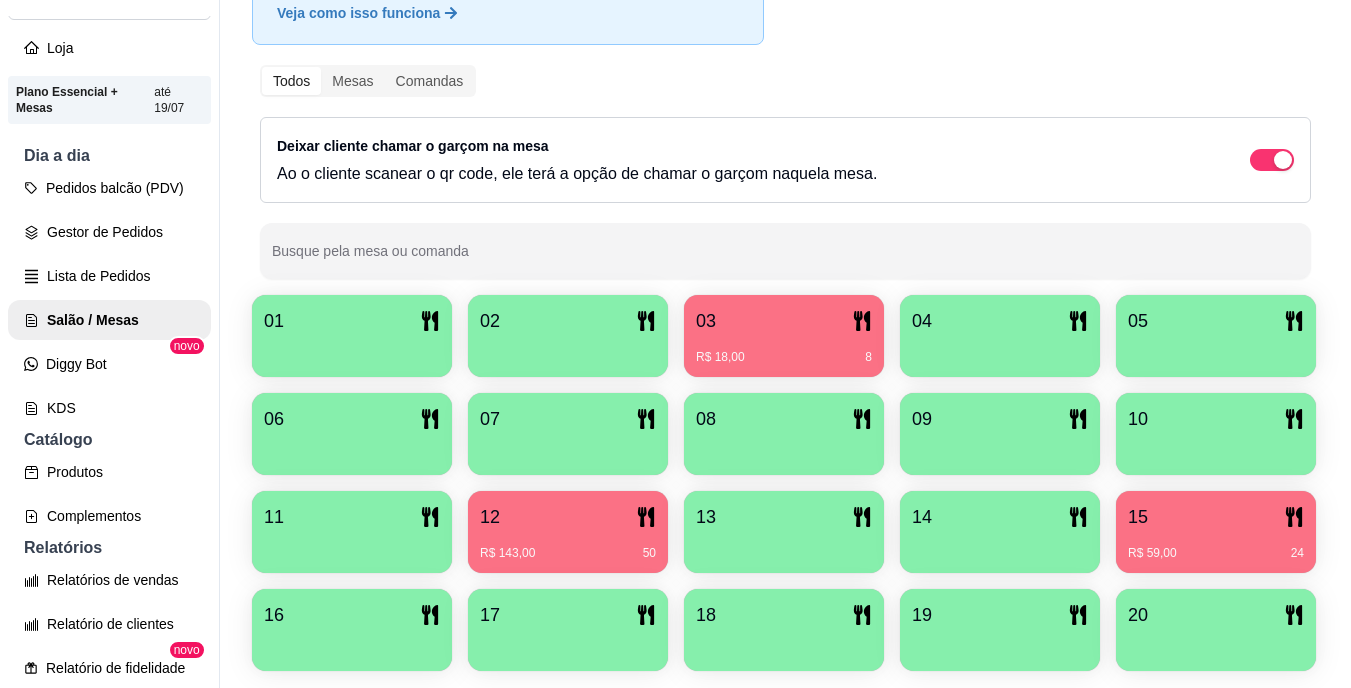 scroll, scrollTop: 197, scrollLeft: 0, axis: vertical 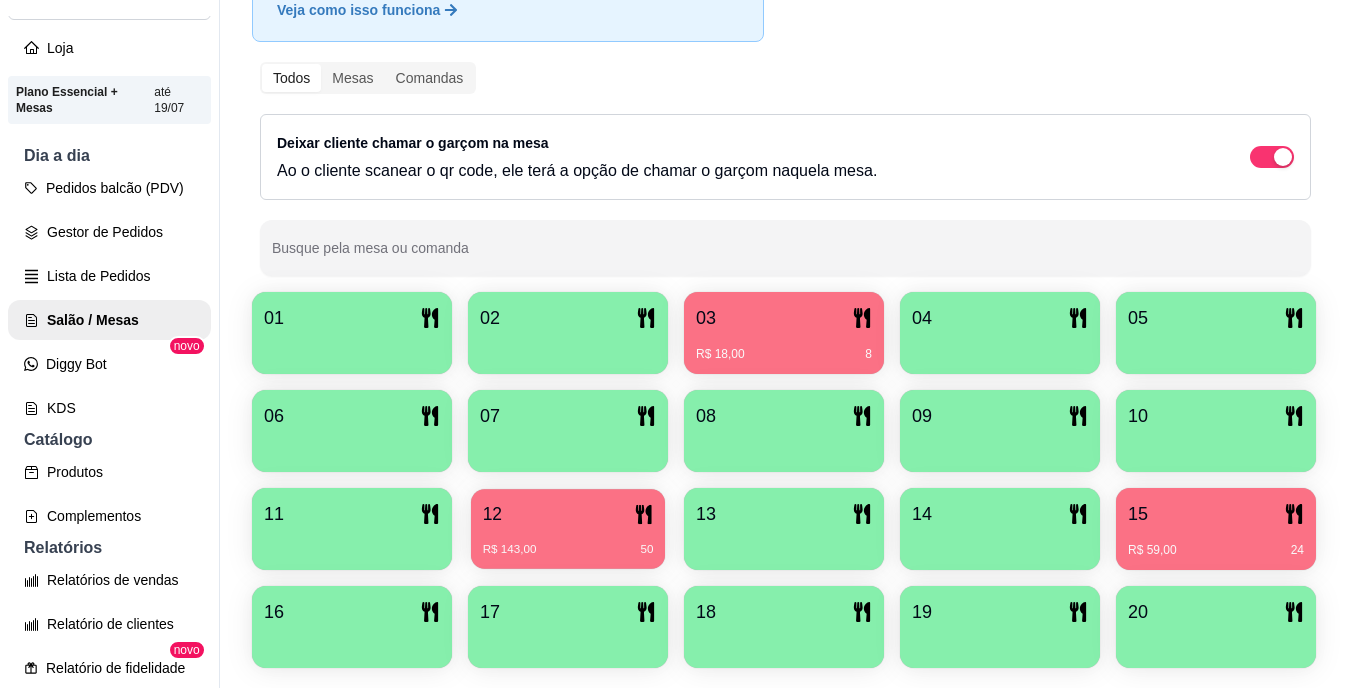 click on "12" at bounding box center (568, 514) 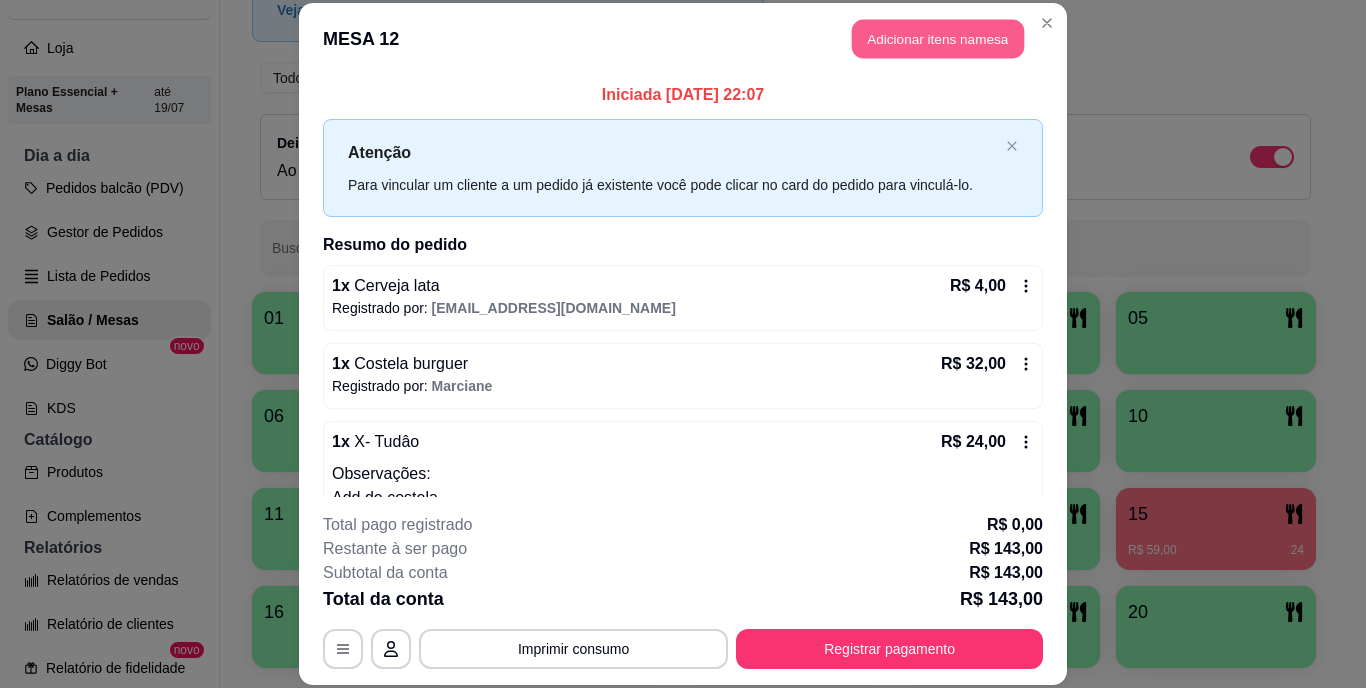click on "Adicionar itens na  mesa" at bounding box center [938, 39] 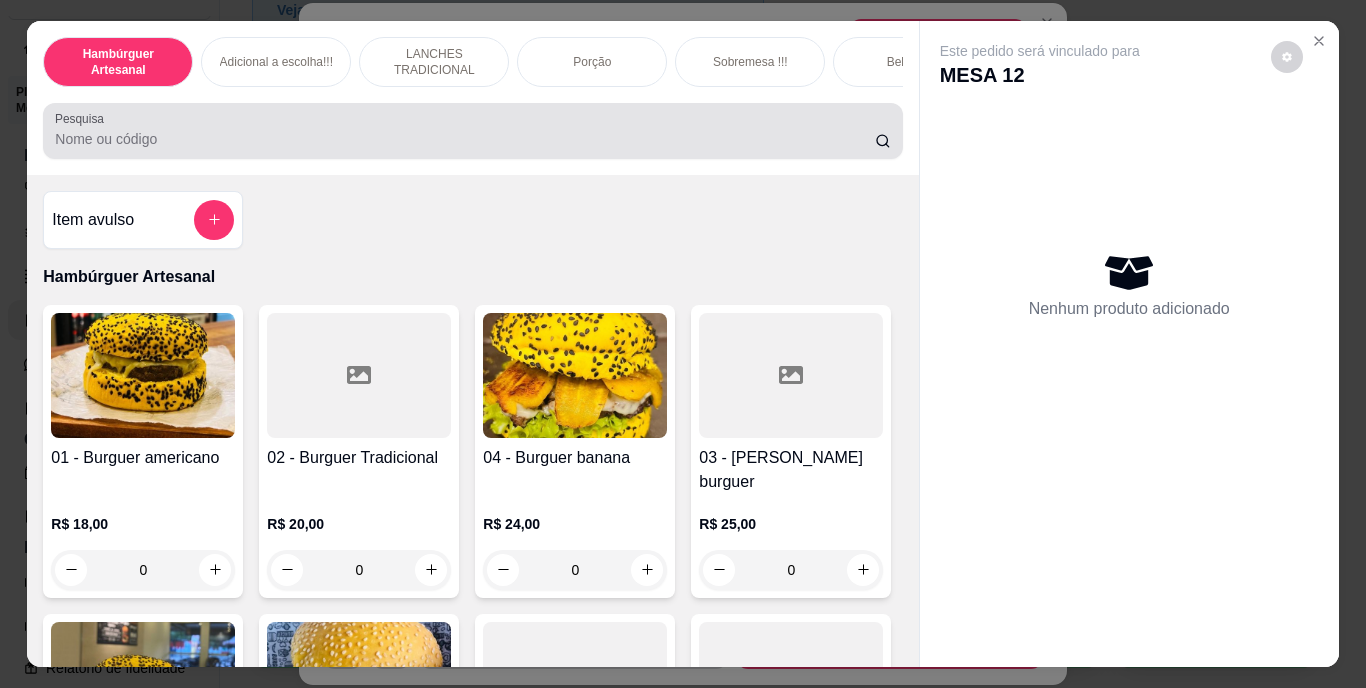 click at bounding box center [472, 131] 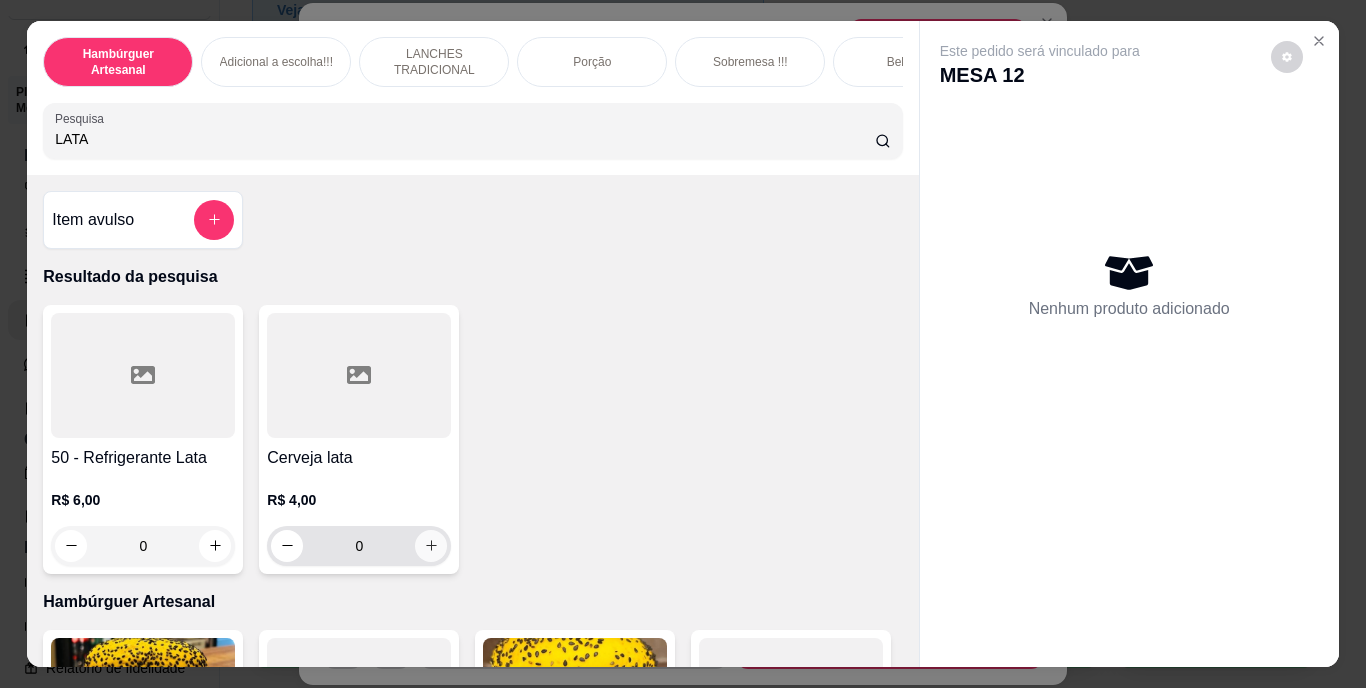 type on "LATA" 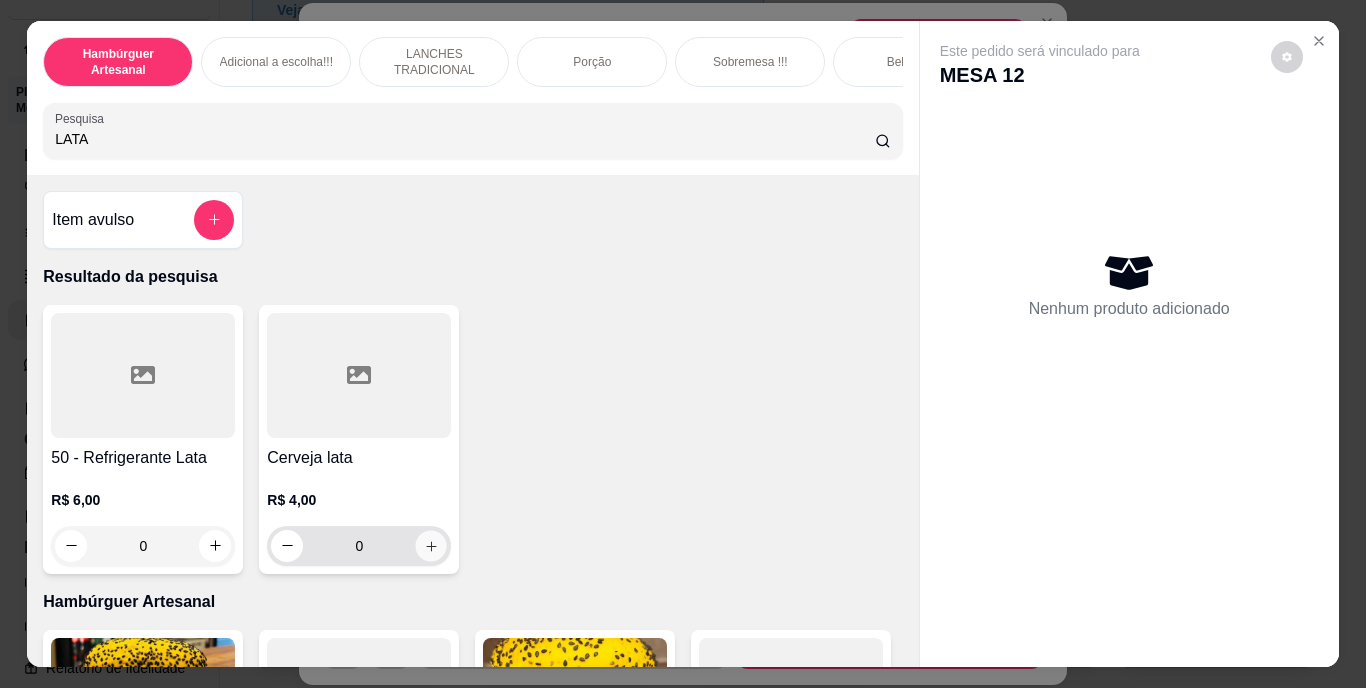 click 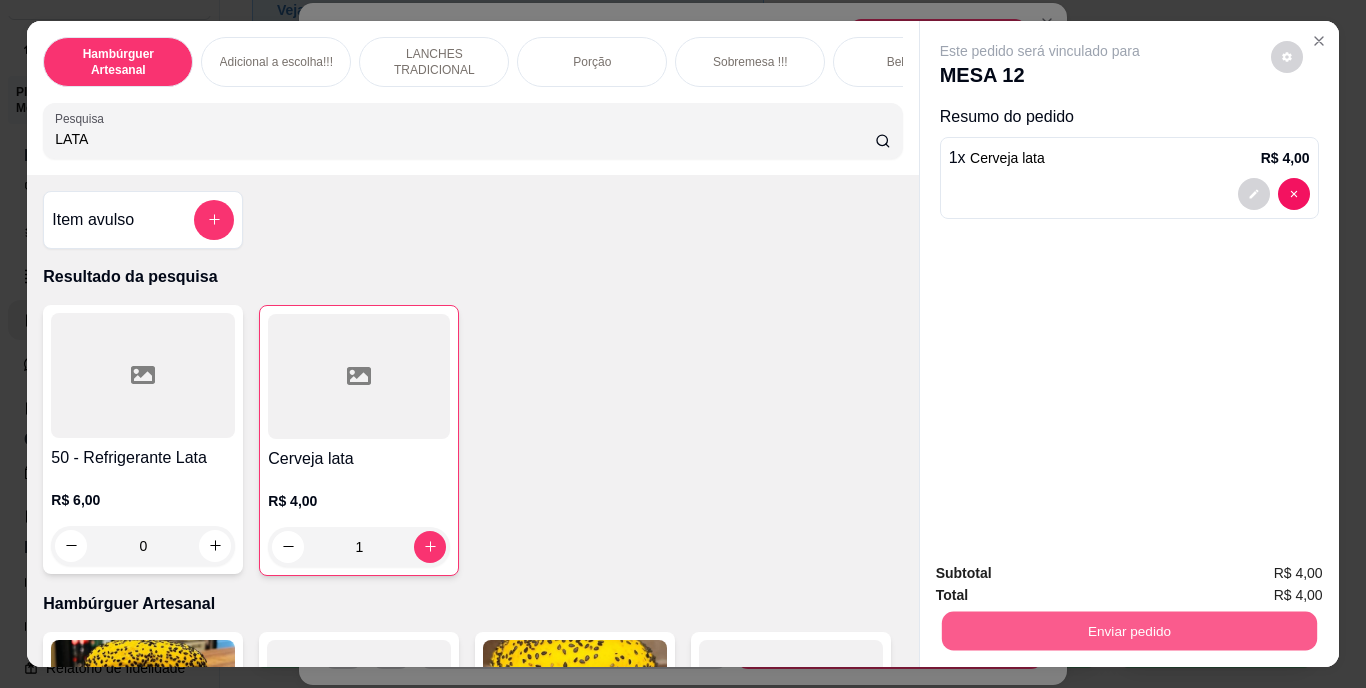 click on "Enviar pedido" at bounding box center (1128, 631) 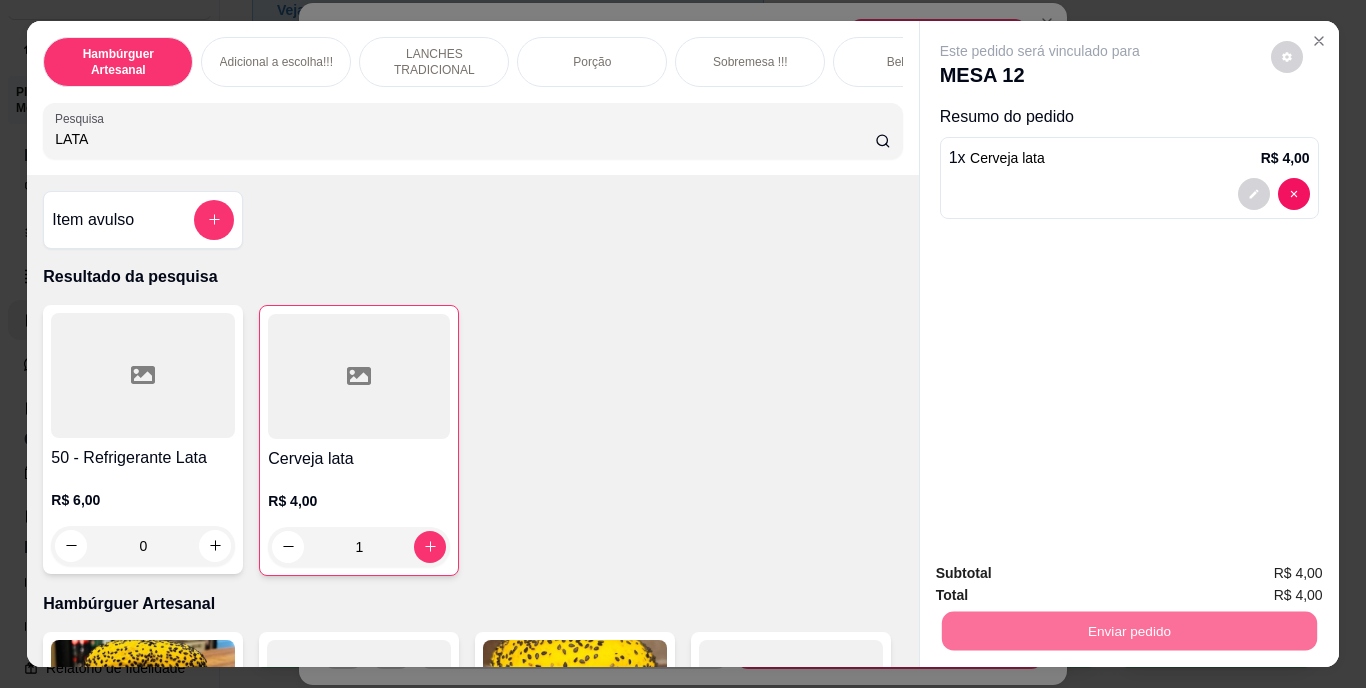 click on "Não registrar e enviar pedido" at bounding box center (1063, 574) 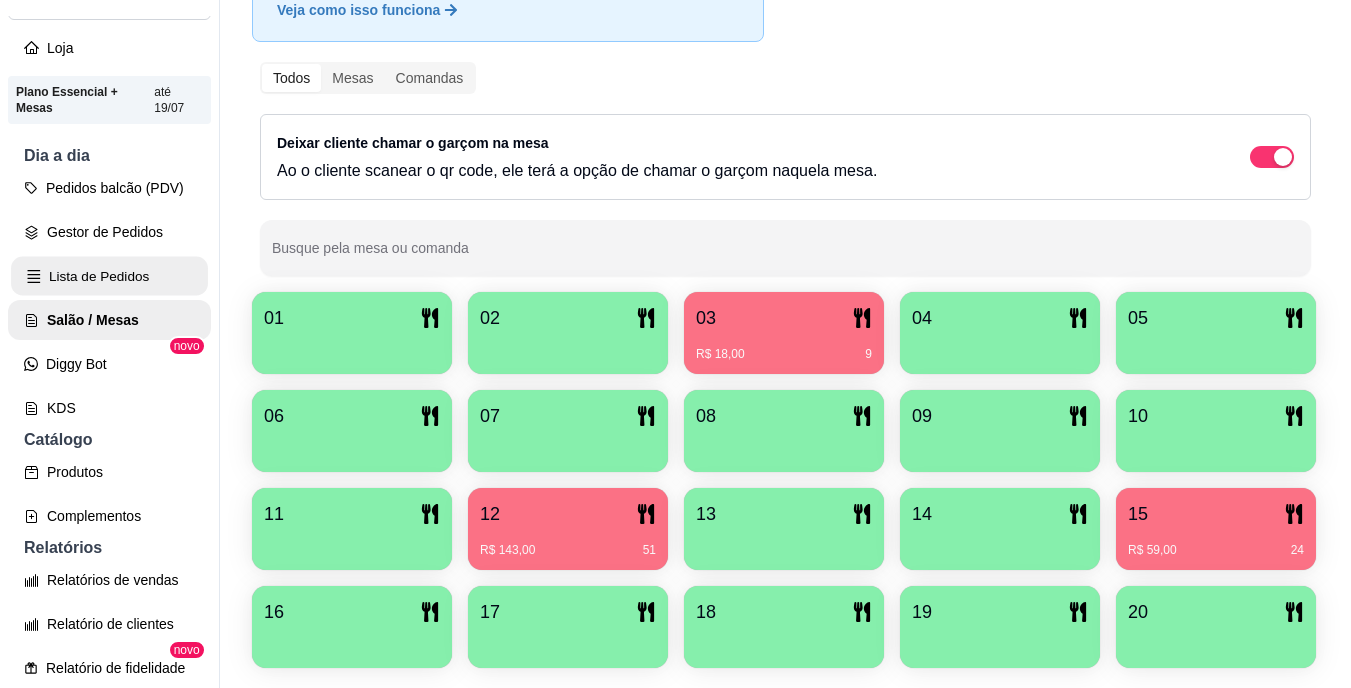 click on "Lista de Pedidos" at bounding box center [109, 276] 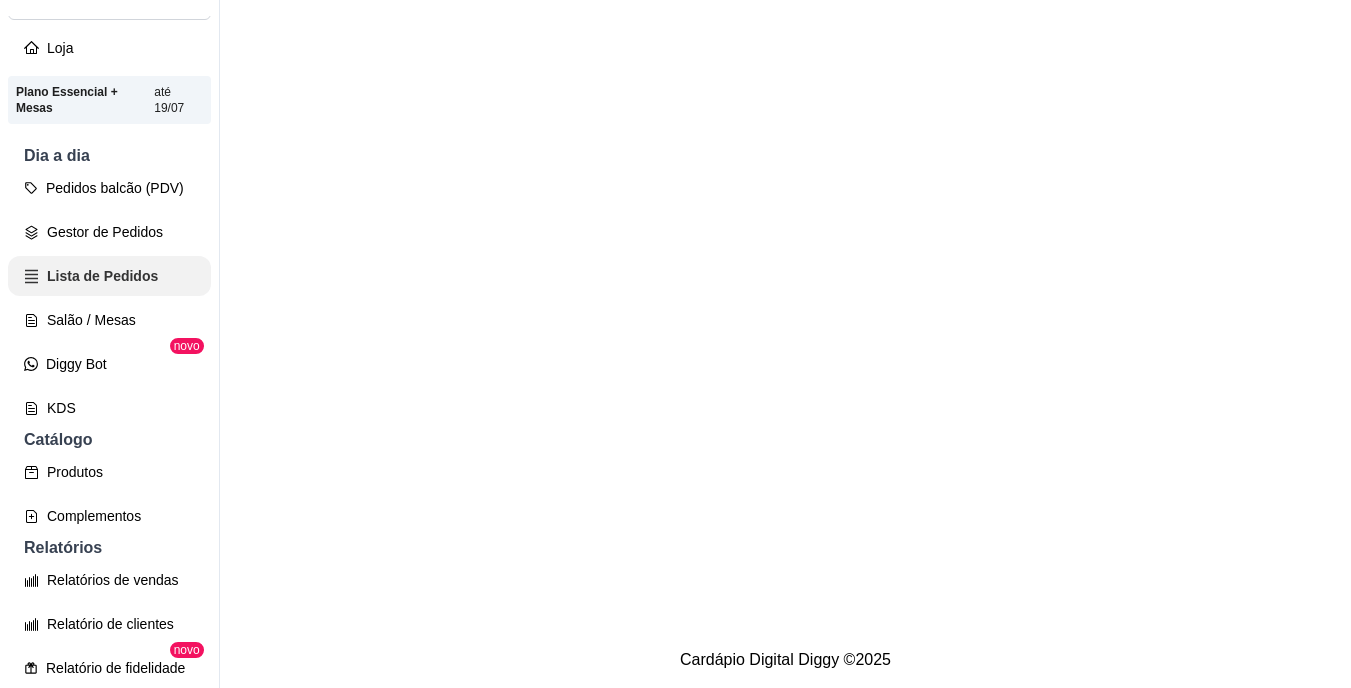 scroll, scrollTop: 0, scrollLeft: 0, axis: both 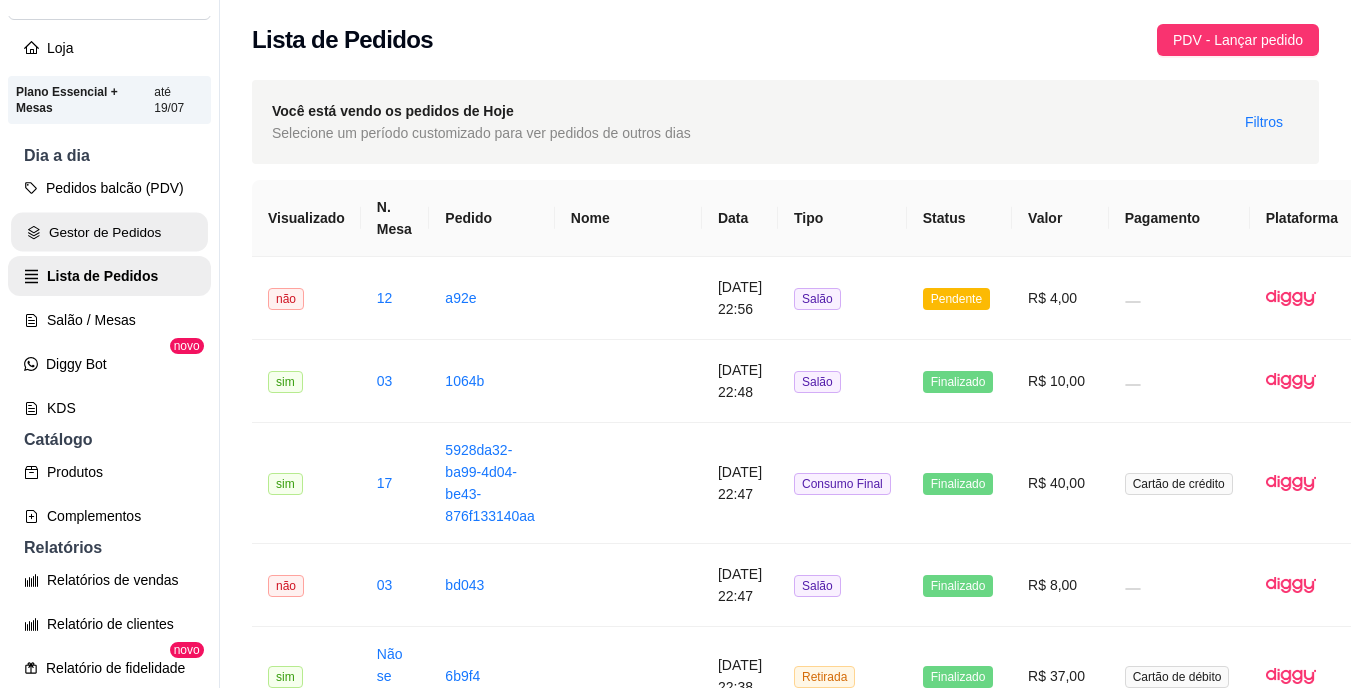 click on "Gestor de Pedidos" at bounding box center (109, 232) 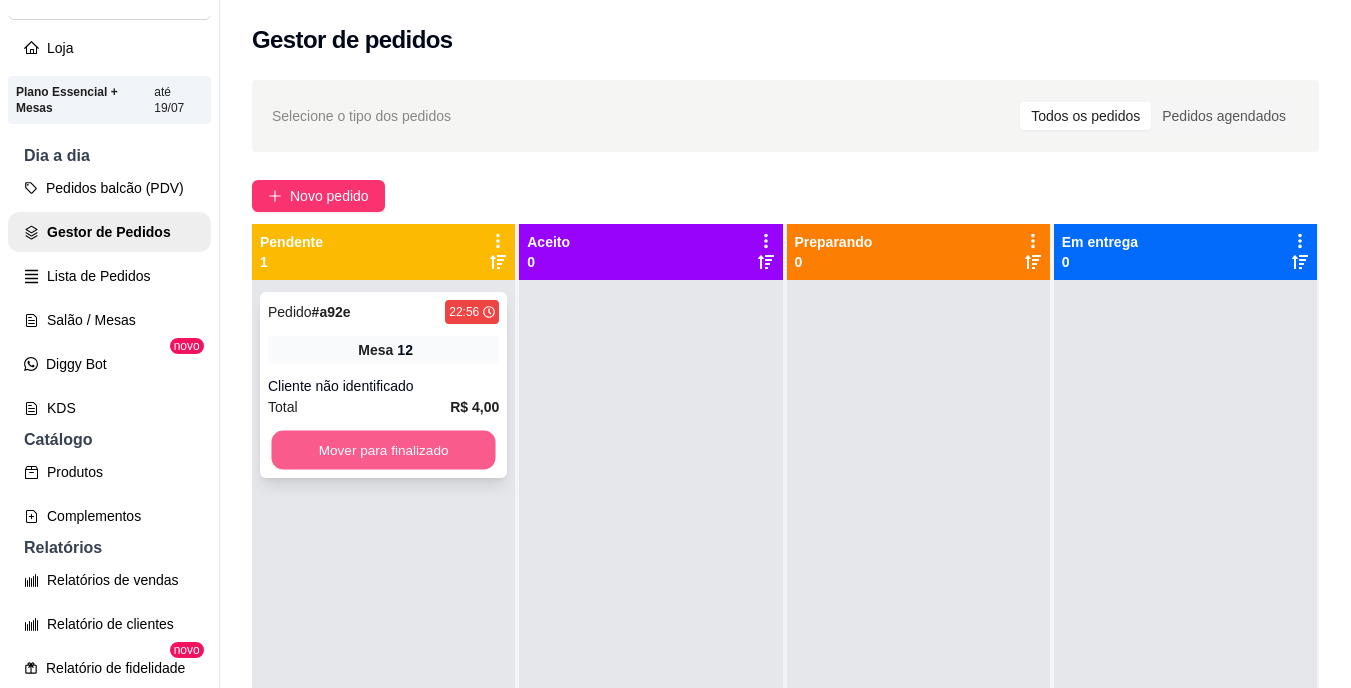 click on "Mover para finalizado" at bounding box center [383, 450] 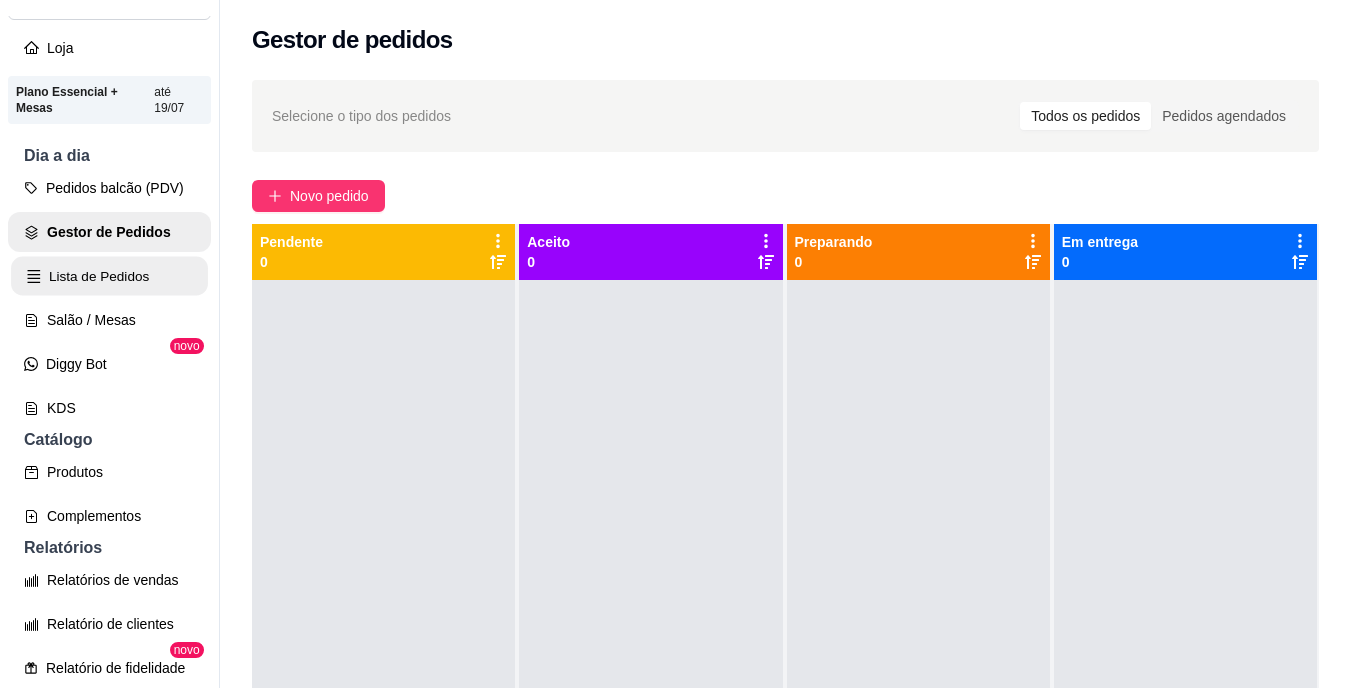 click on "Lista de Pedidos" at bounding box center (109, 276) 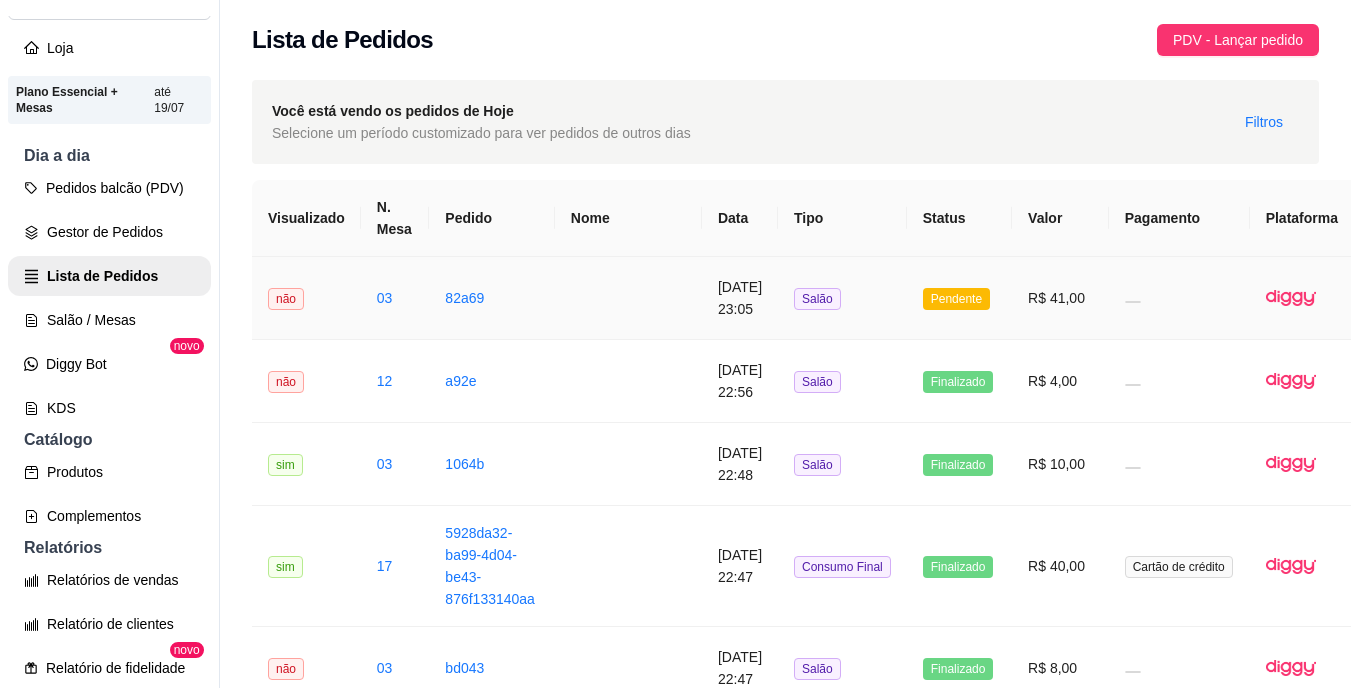 scroll, scrollTop: 0, scrollLeft: 81, axis: horizontal 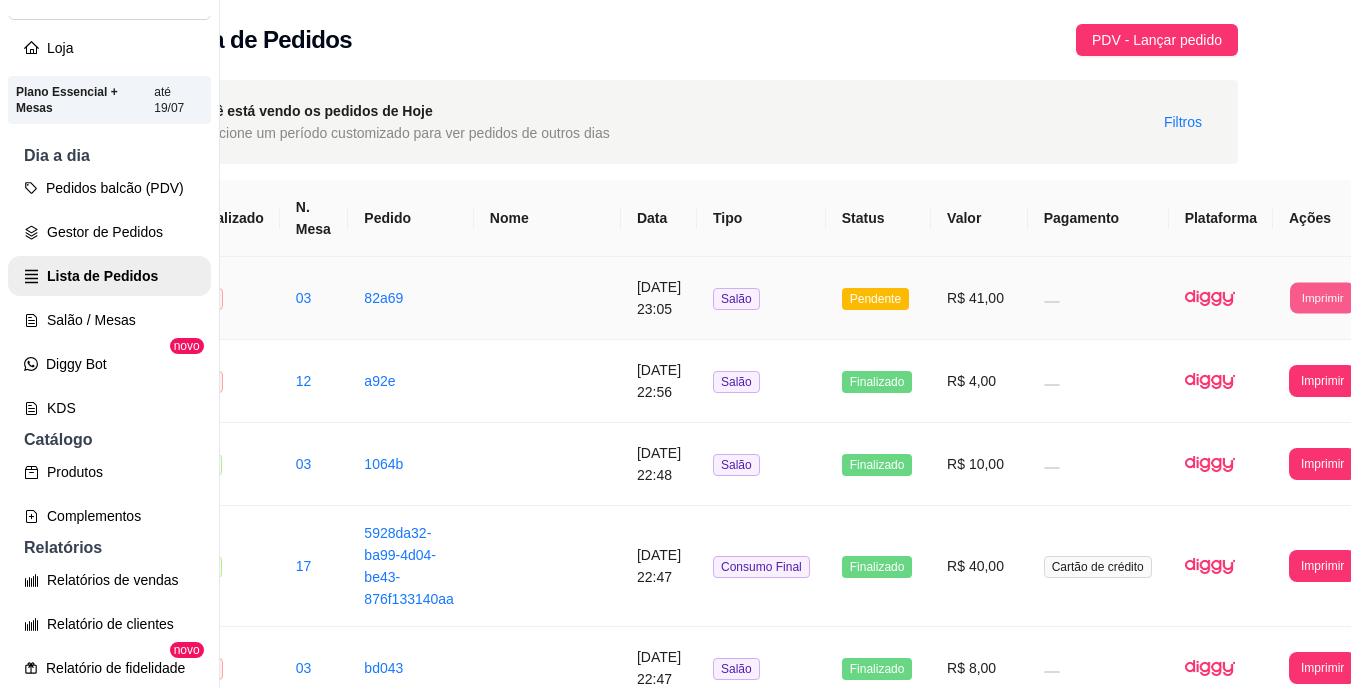 click on "Imprimir" at bounding box center [1322, 297] 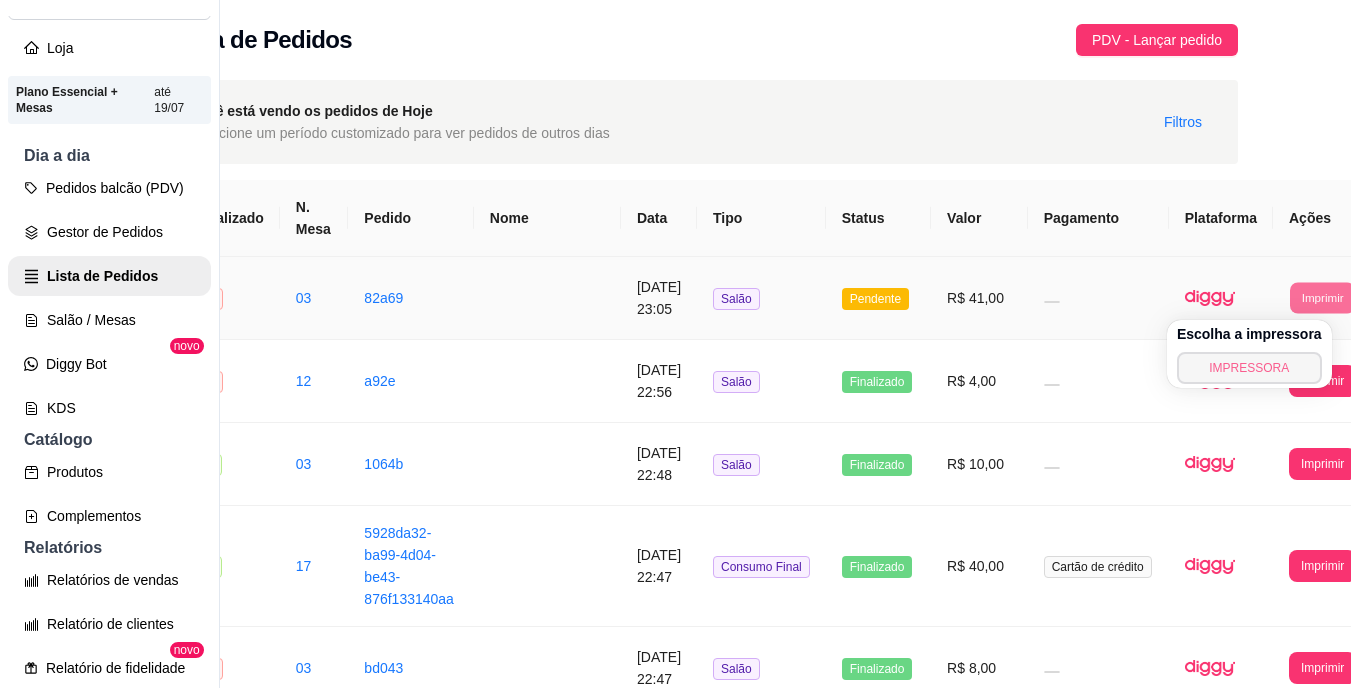 click on "IMPRESSORA" at bounding box center (1249, 368) 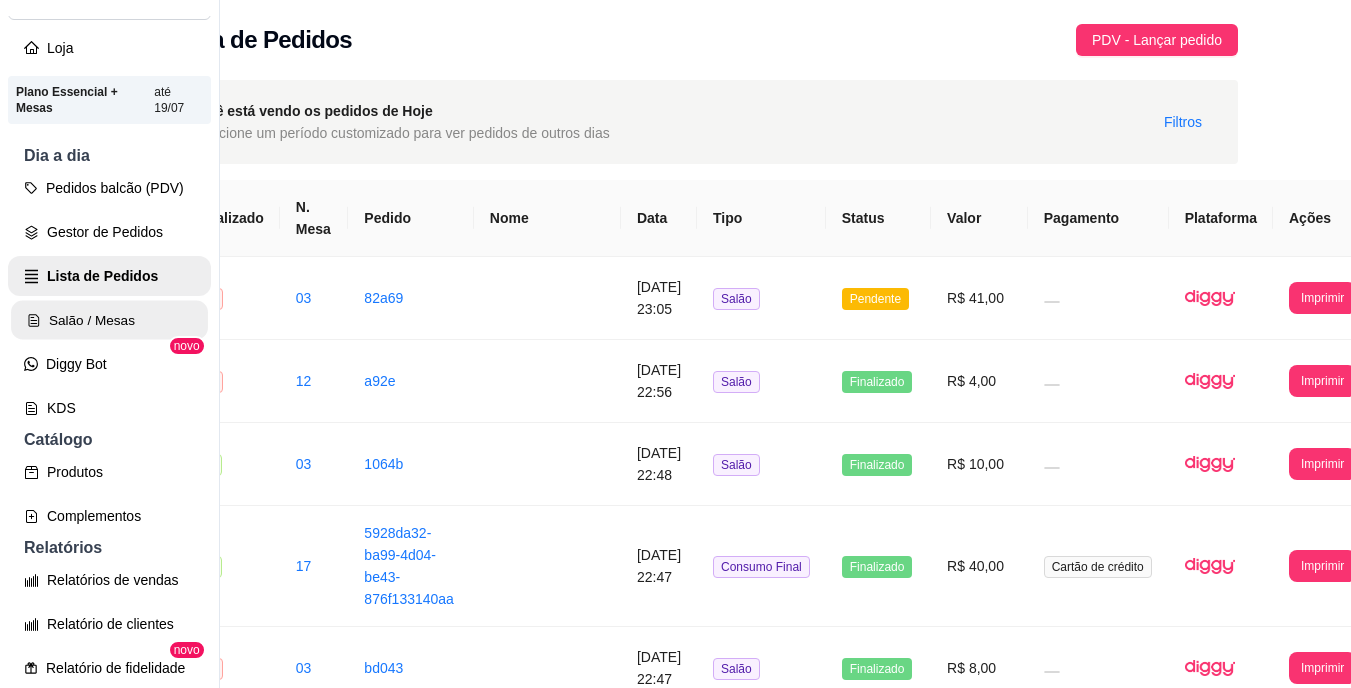 click on "Salão / Mesas" at bounding box center (109, 320) 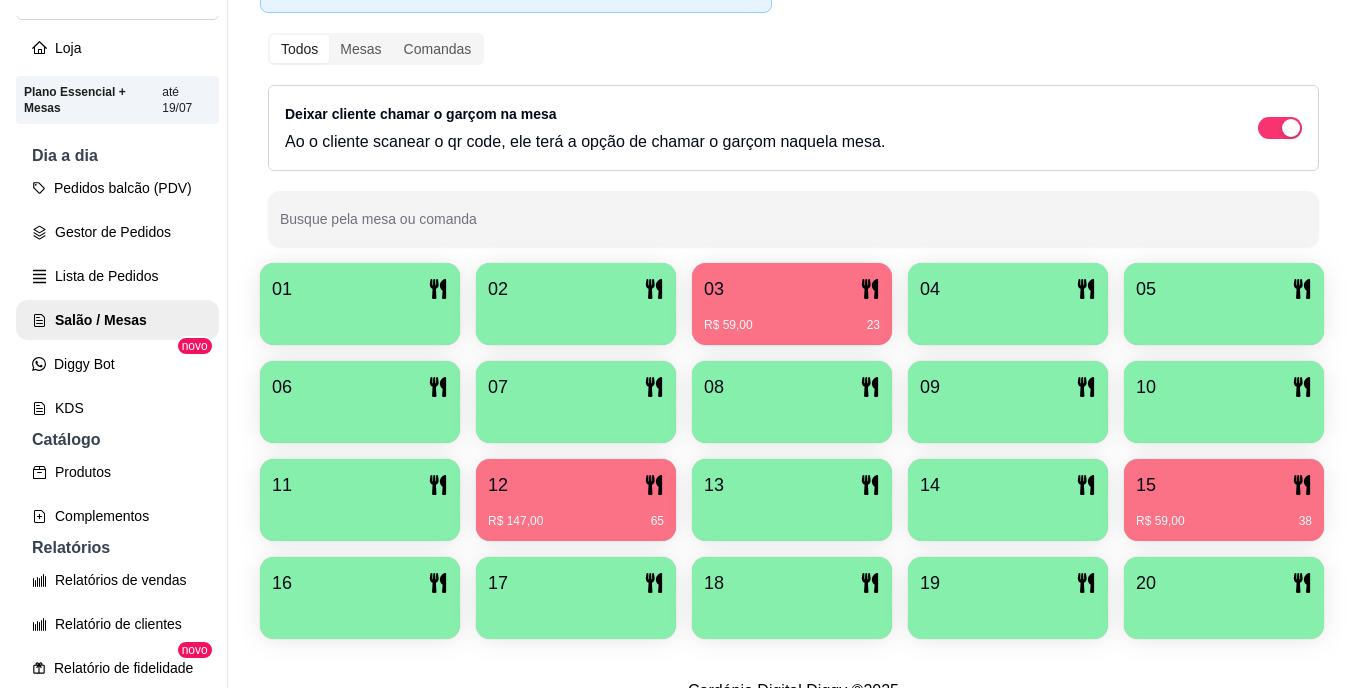 scroll, scrollTop: 370, scrollLeft: 0, axis: vertical 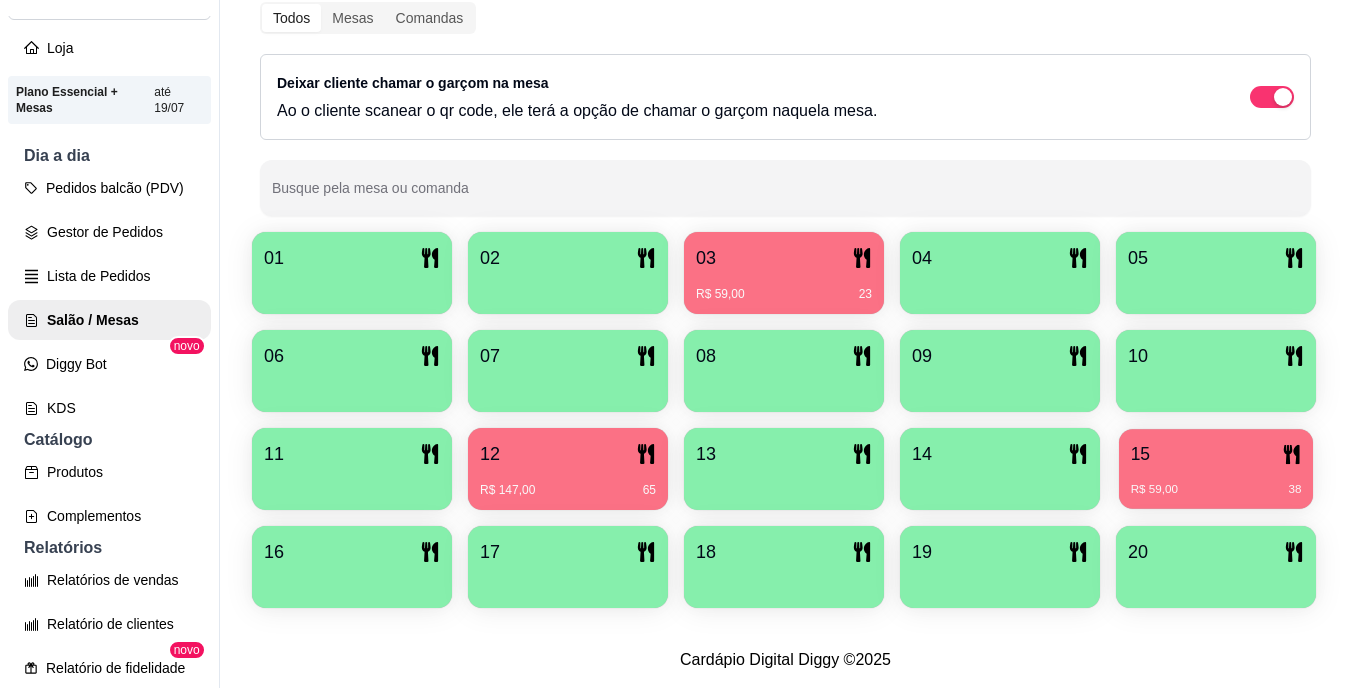 click on "15 R$ 59,00 38" at bounding box center [1216, 469] 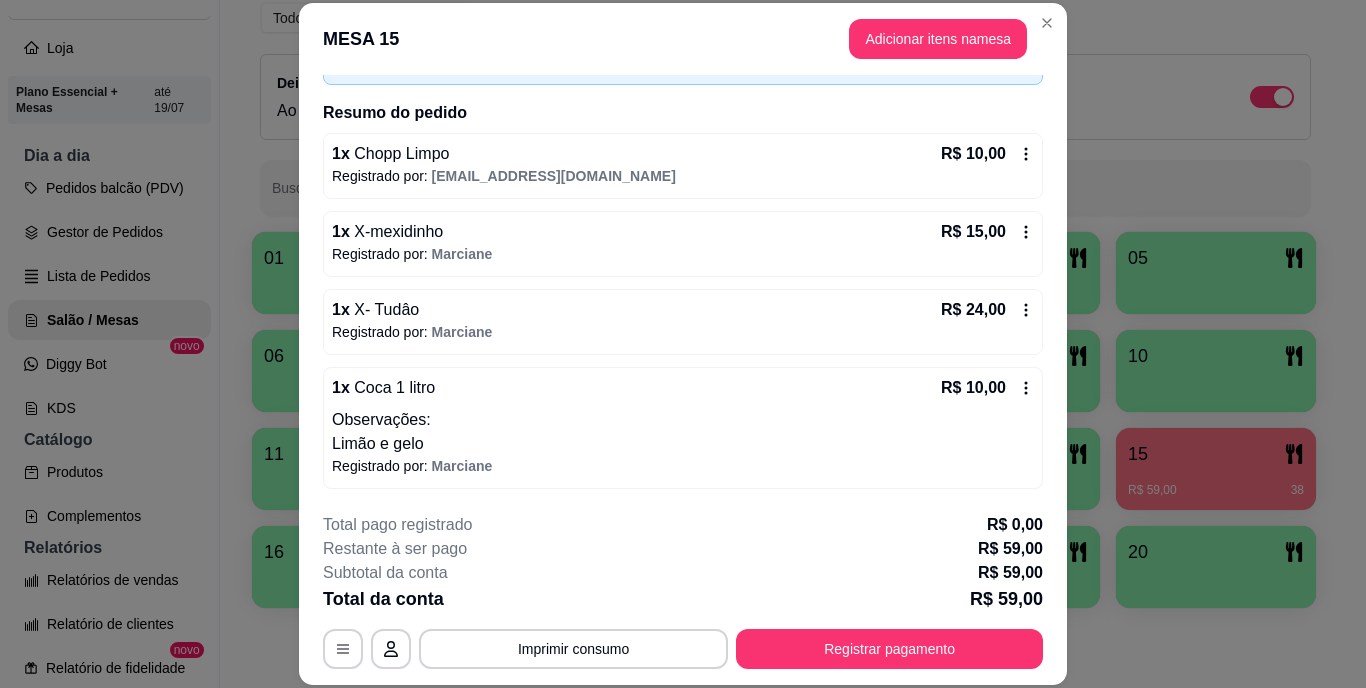 scroll, scrollTop: 132, scrollLeft: 0, axis: vertical 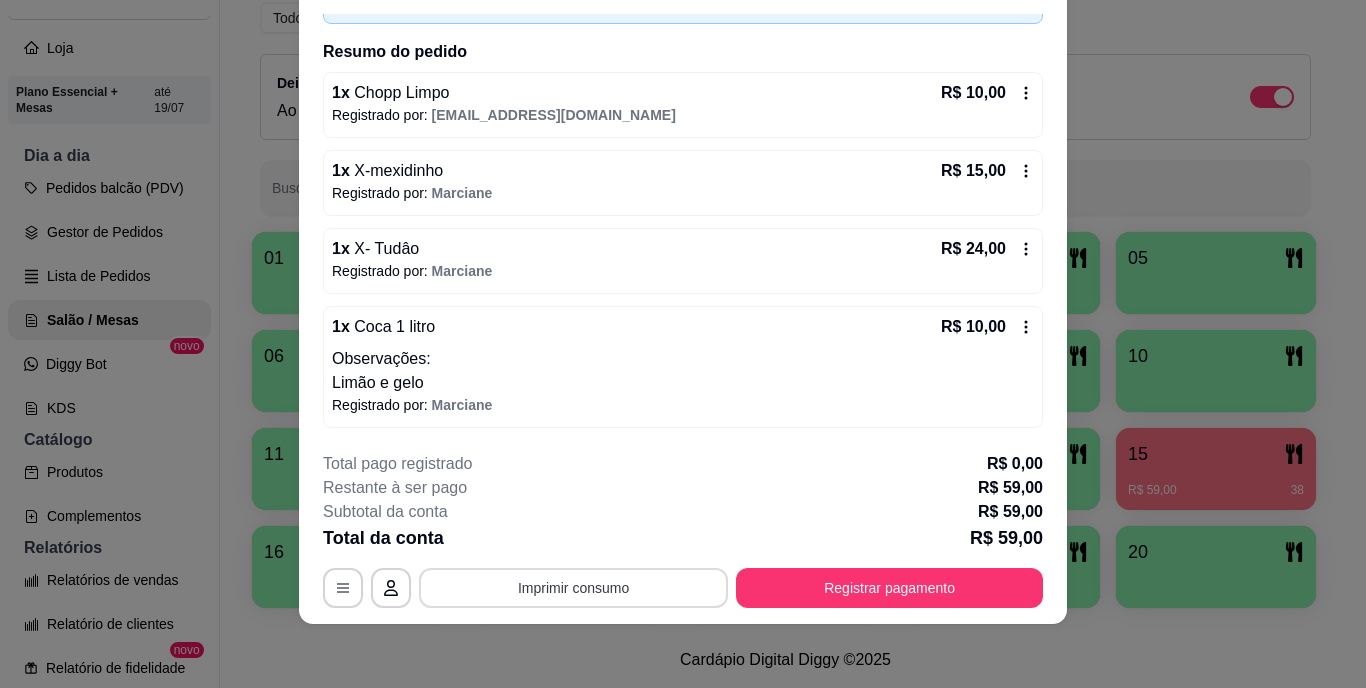 click on "Imprimir consumo" at bounding box center (573, 588) 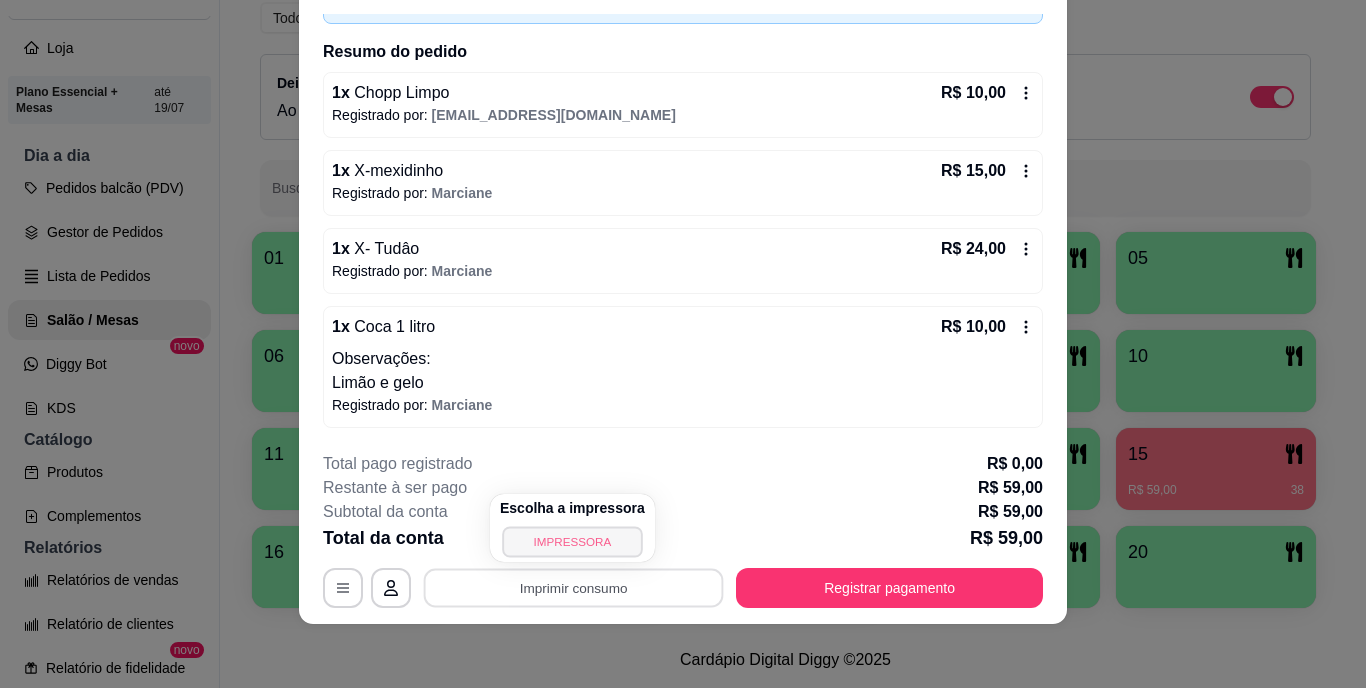 click on "IMPRESSORA" at bounding box center [572, 541] 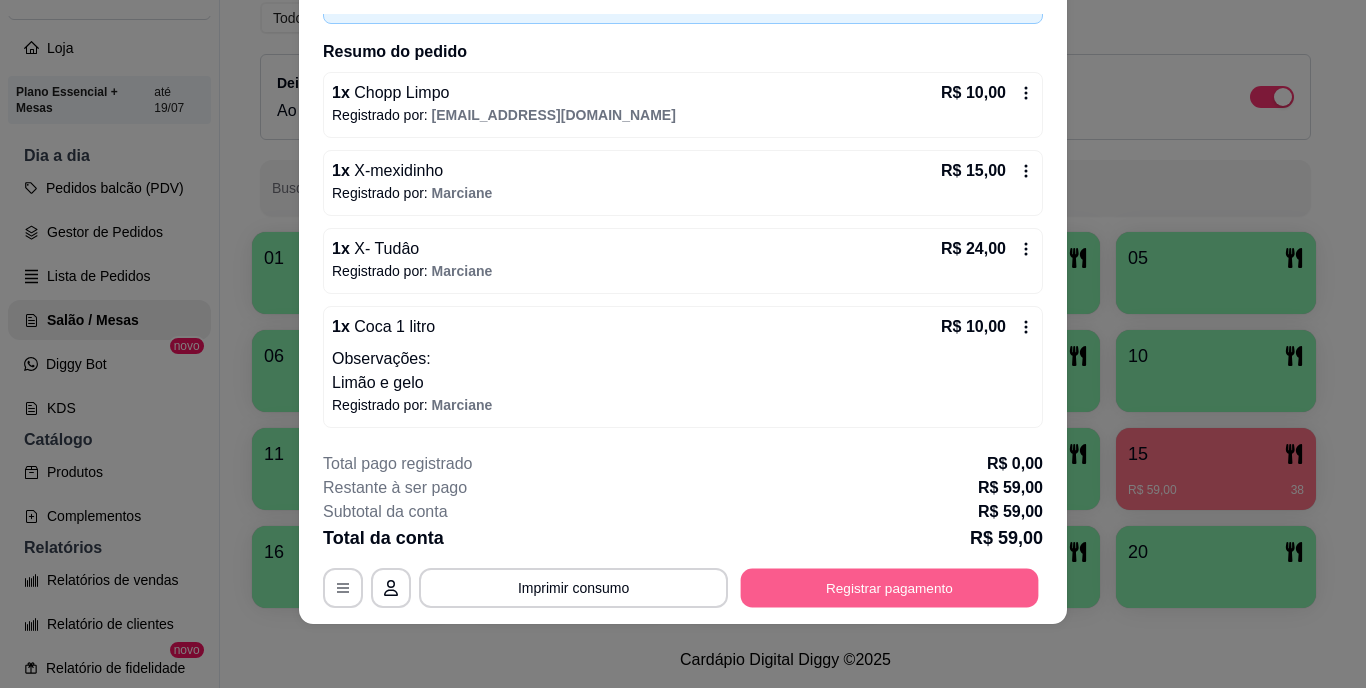 click on "Registrar pagamento" at bounding box center [890, 587] 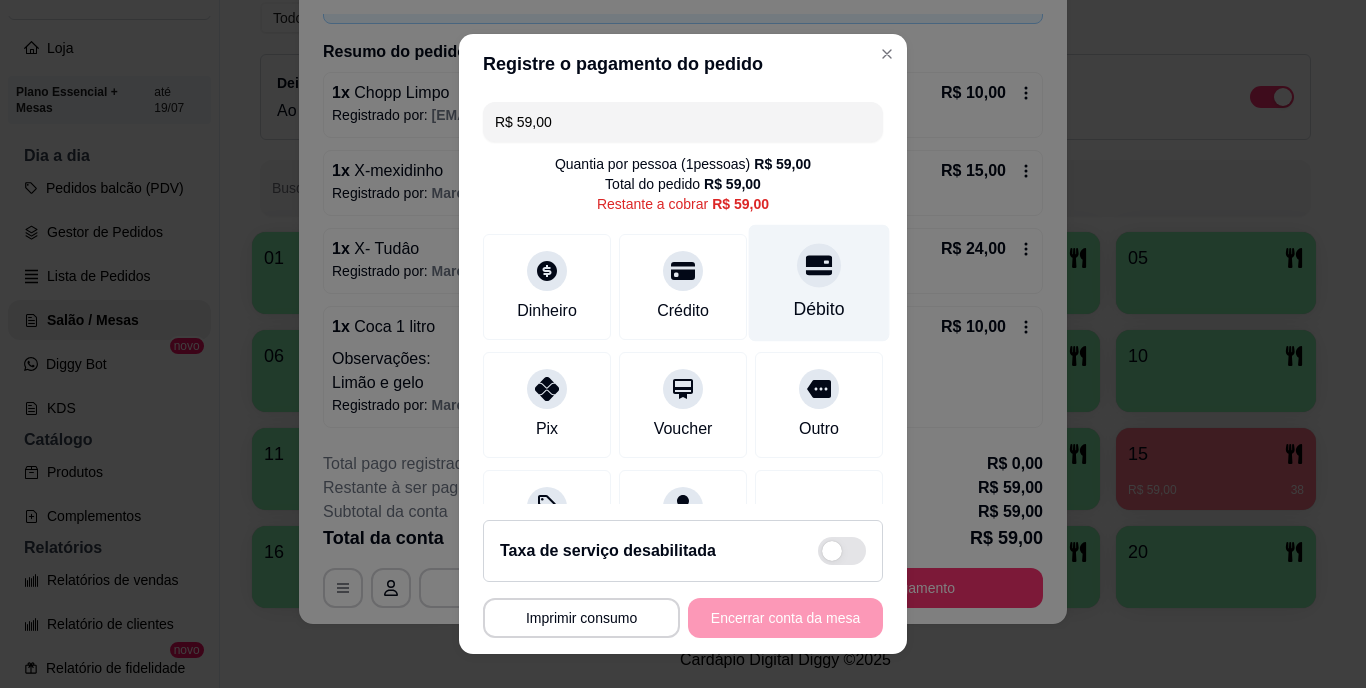 click on "Débito" at bounding box center (819, 283) 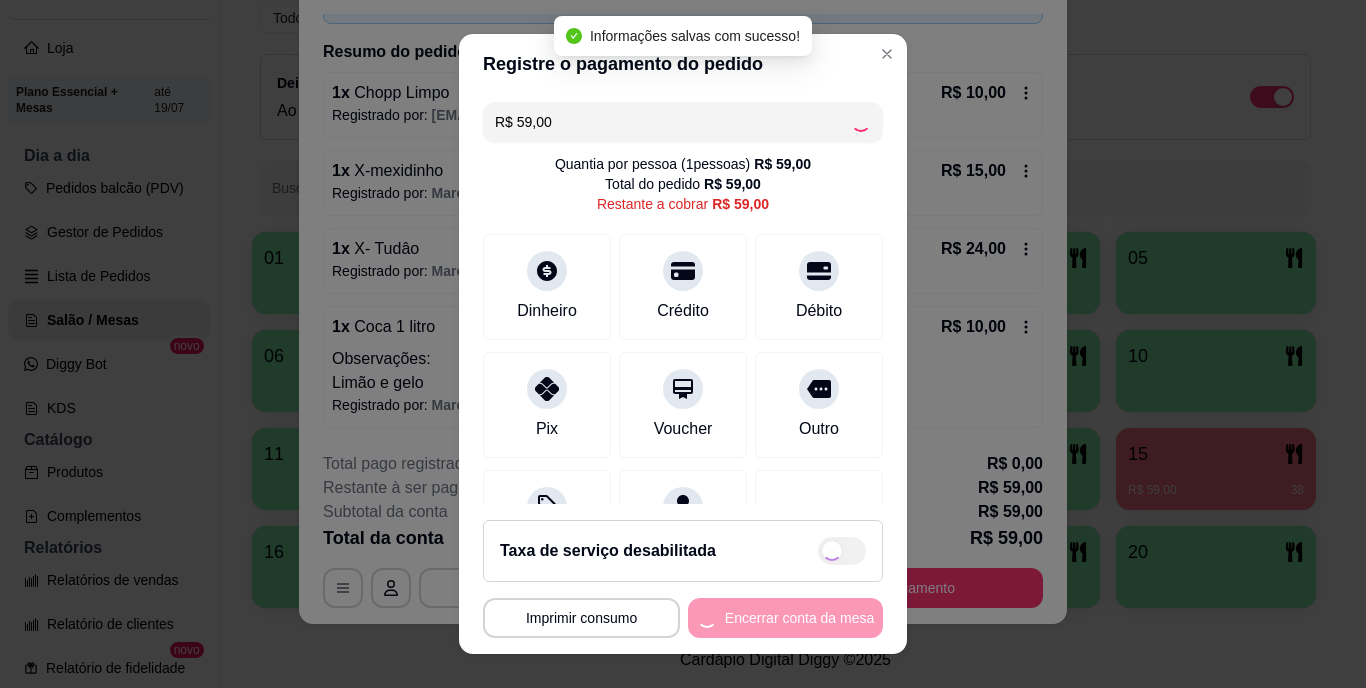 type on "R$ 0,00" 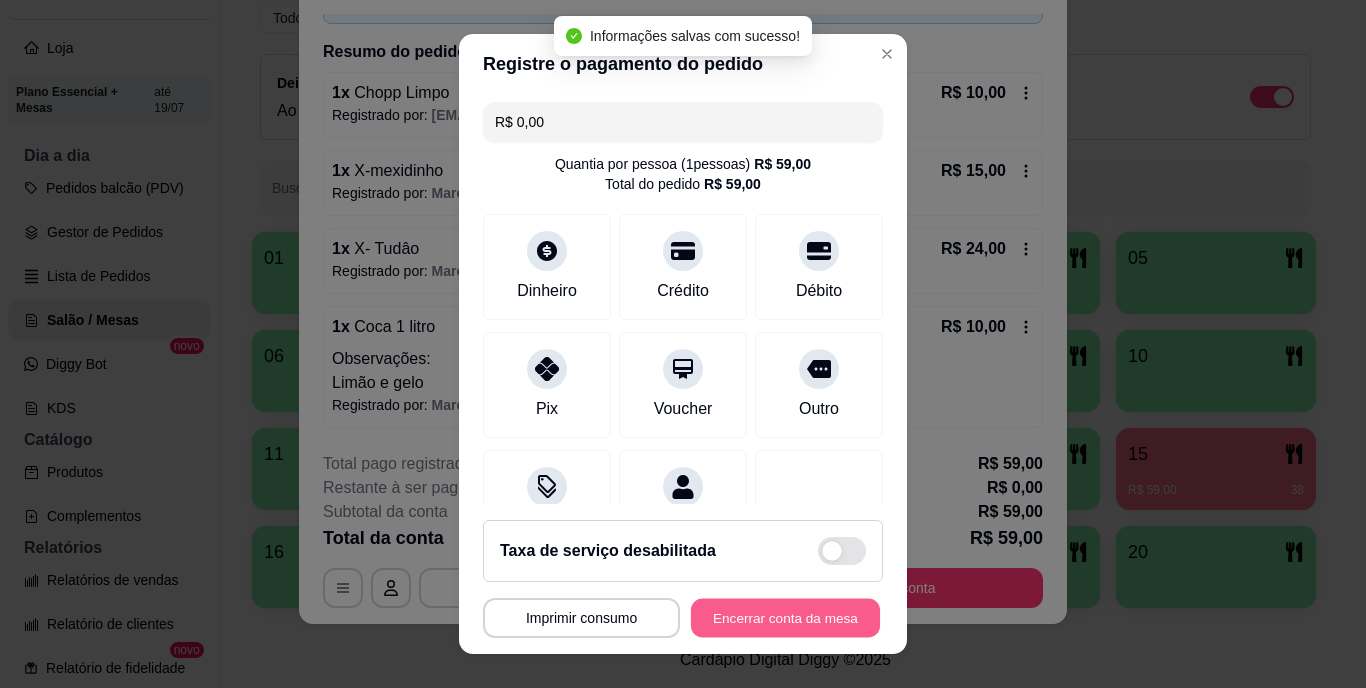 click on "Encerrar conta da mesa" at bounding box center [785, 617] 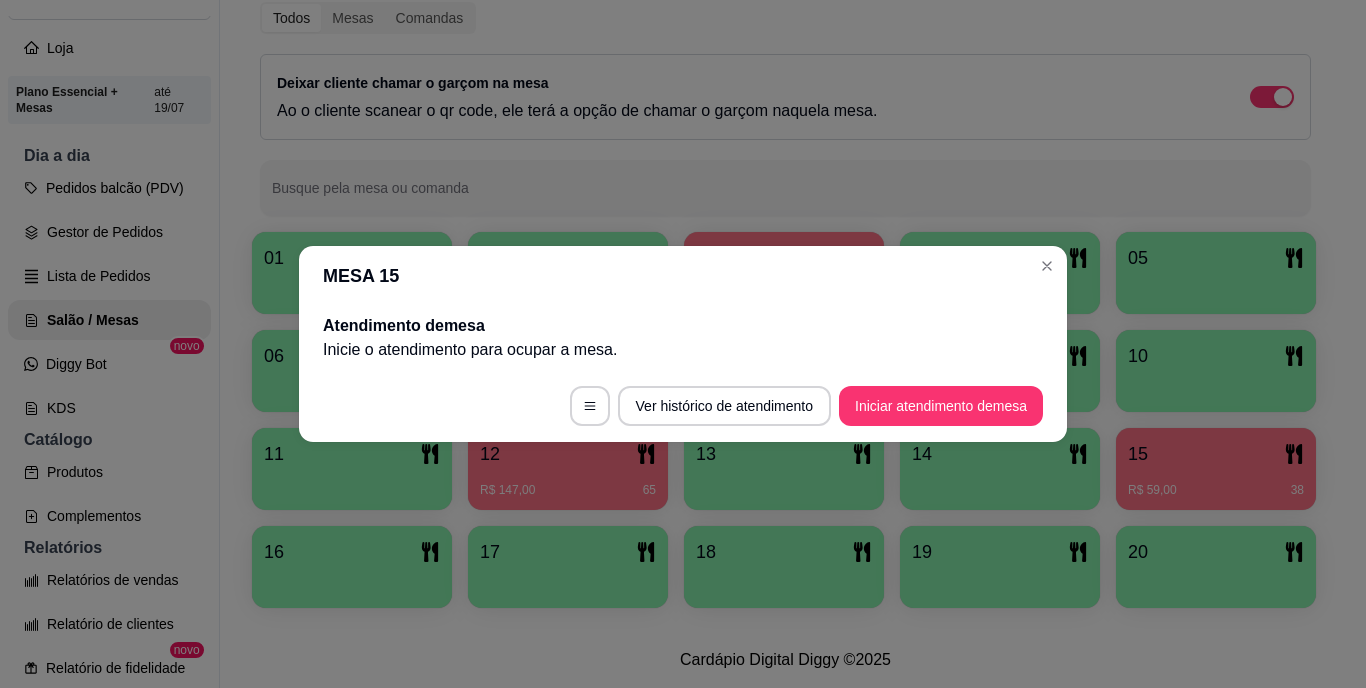 scroll, scrollTop: 0, scrollLeft: 0, axis: both 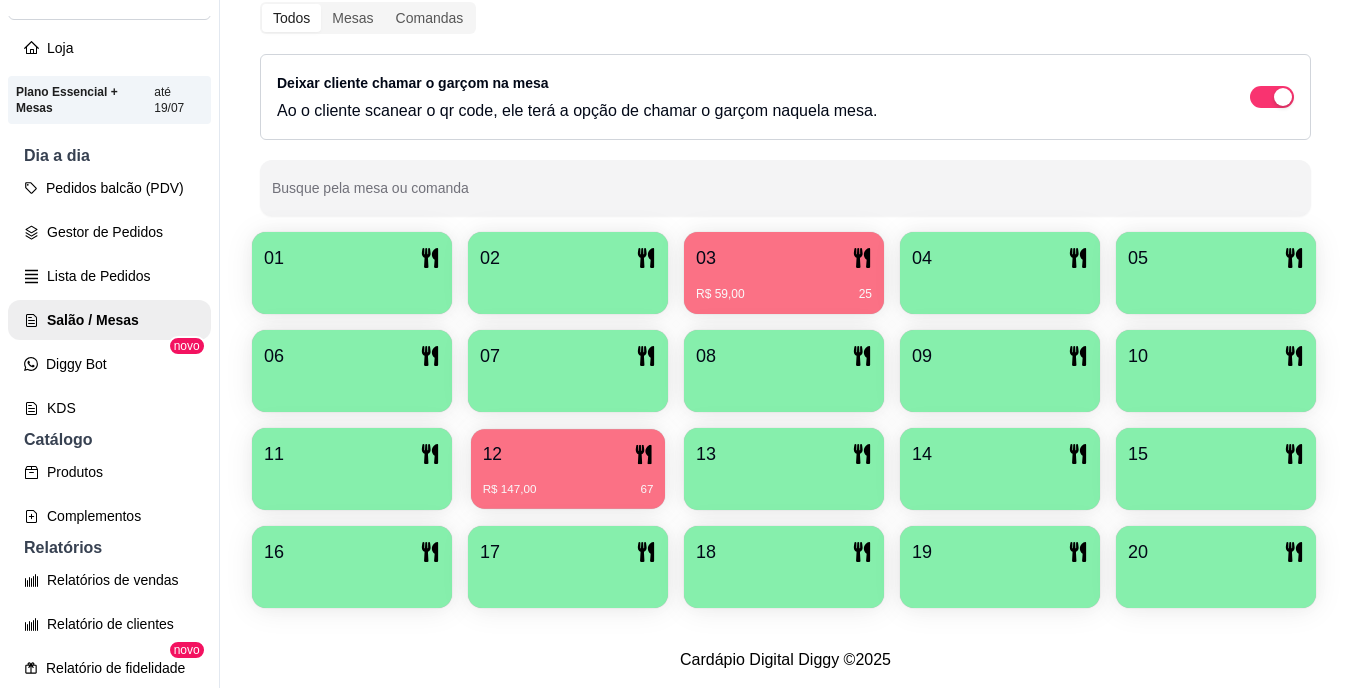click on "12" at bounding box center (568, 454) 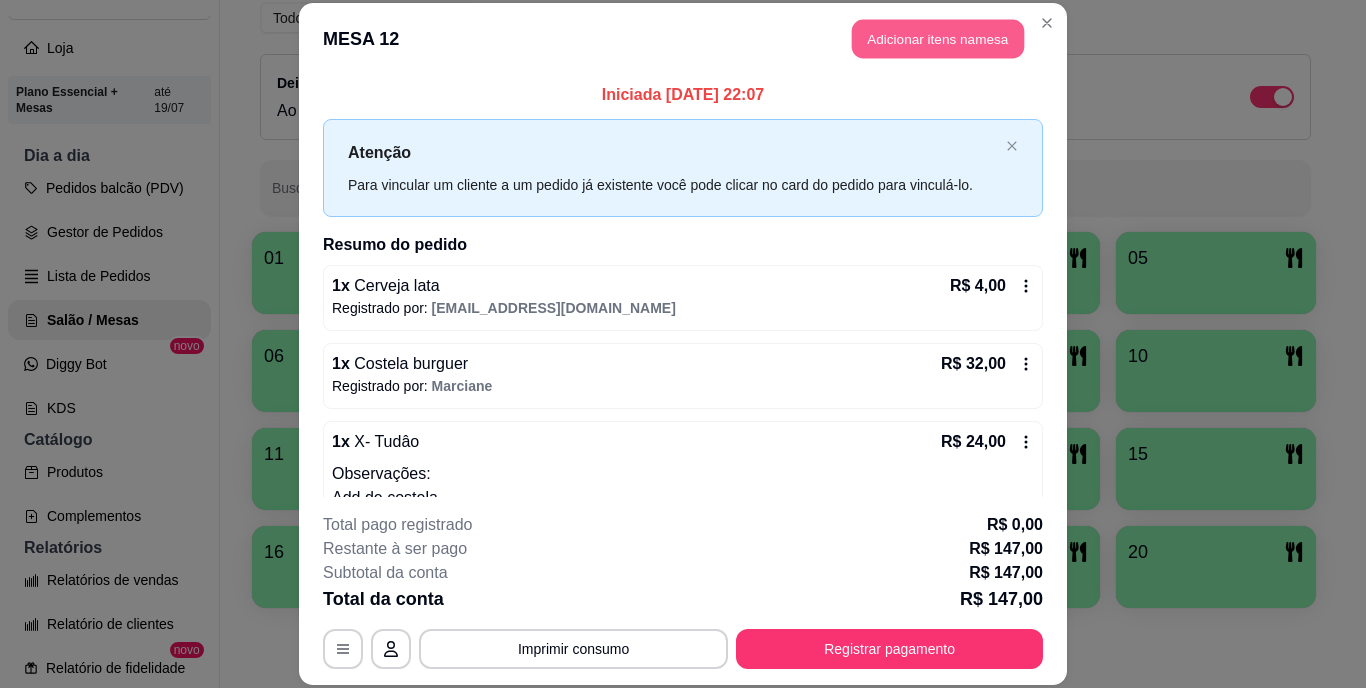 click on "Adicionar itens na  mesa" at bounding box center (938, 39) 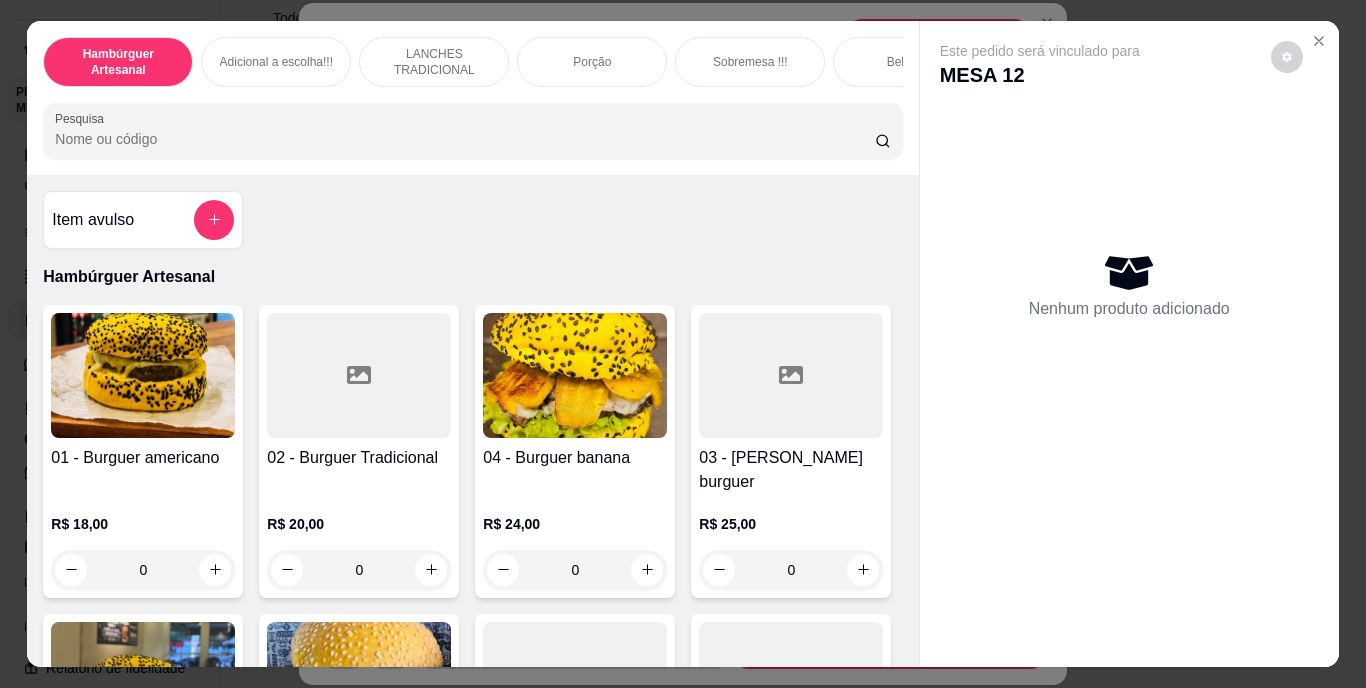 click on "Pesquisa" at bounding box center (465, 139) 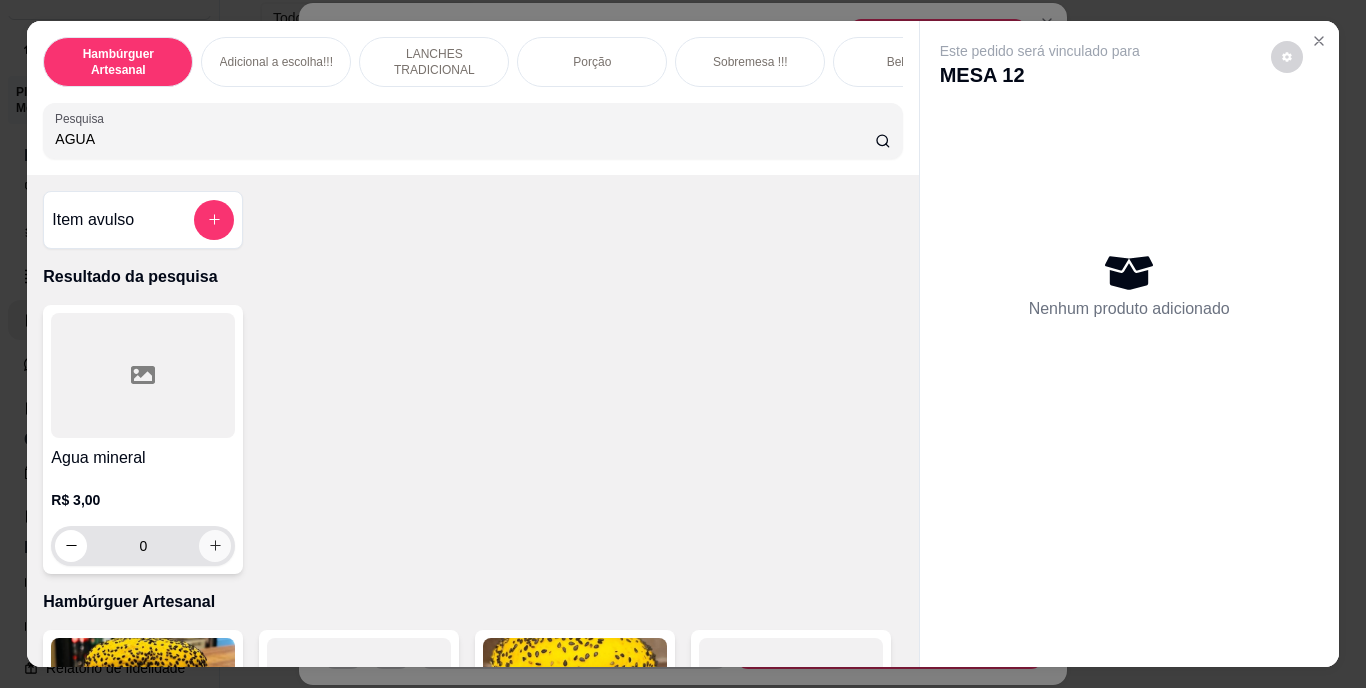 type on "AGUA" 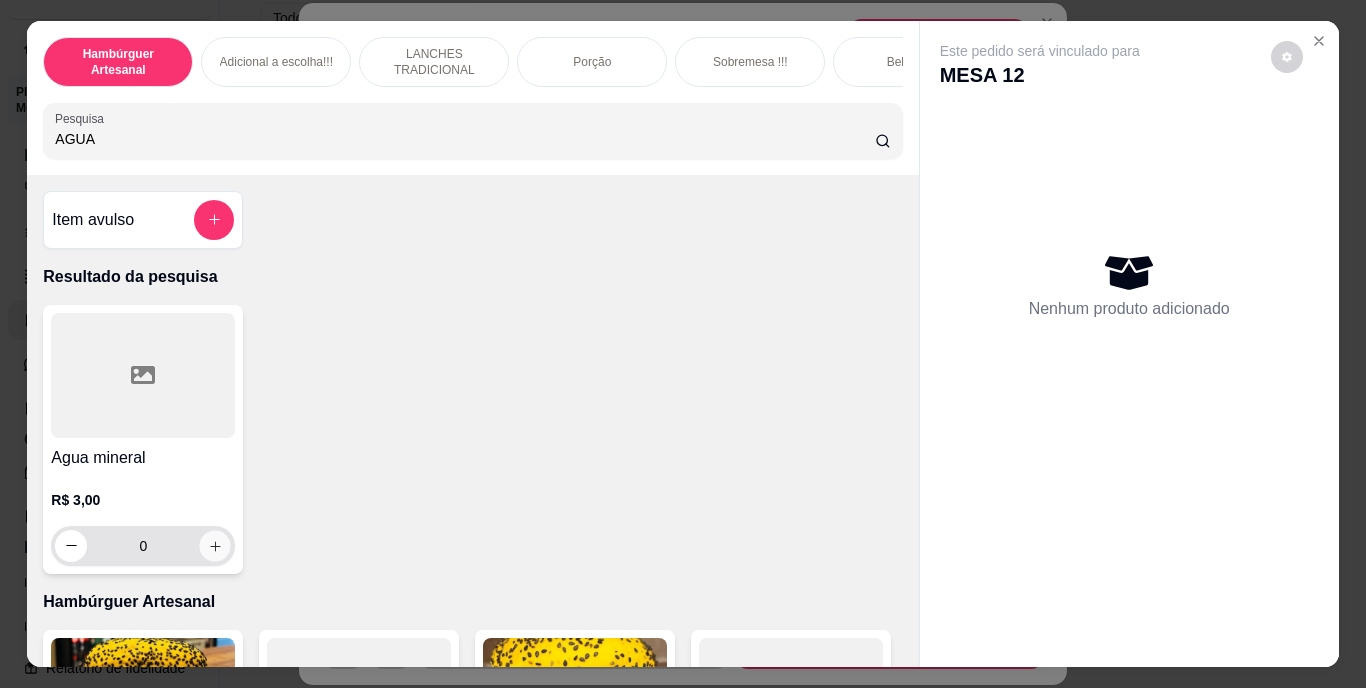 click 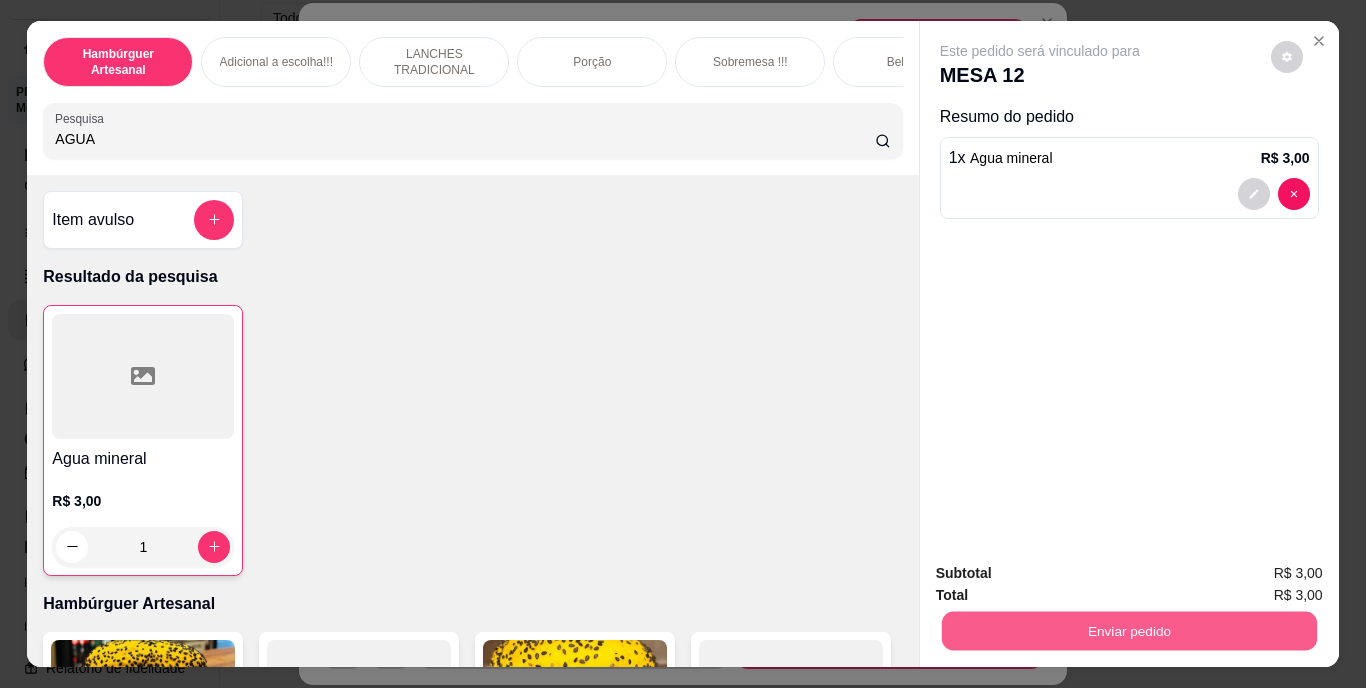 click on "Enviar pedido" at bounding box center (1128, 631) 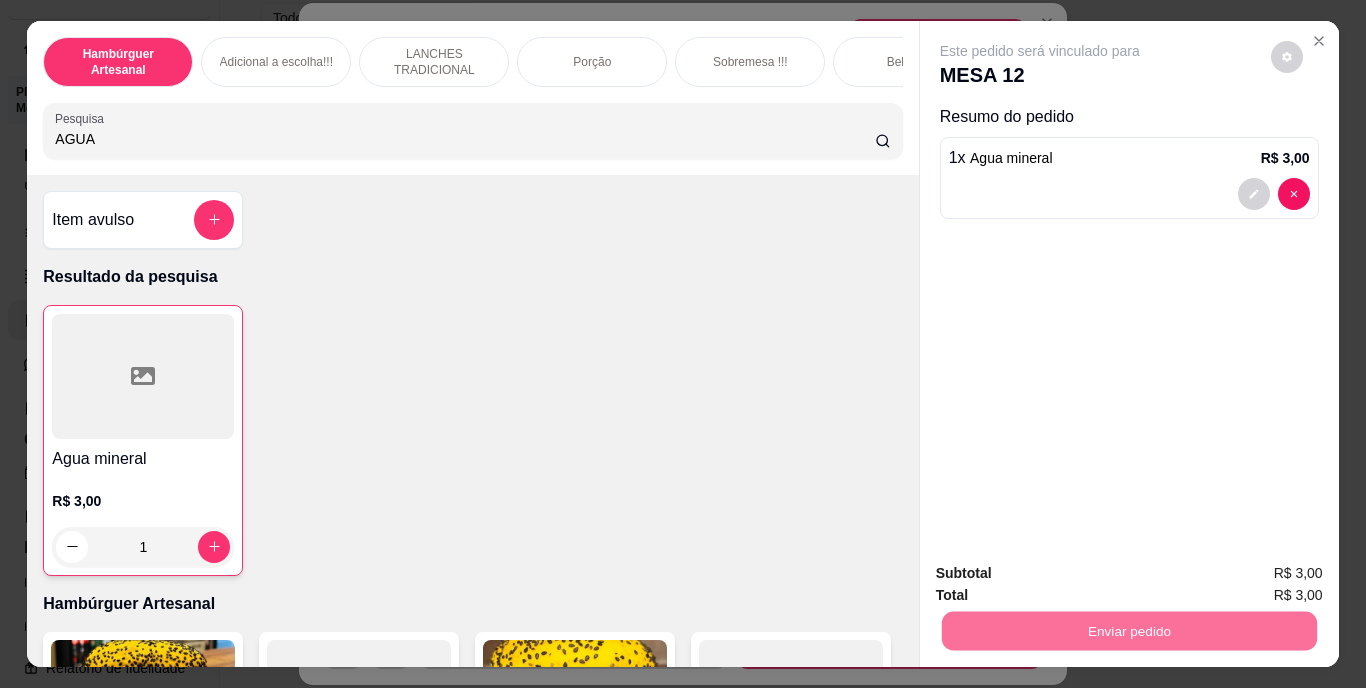click on "Não registrar e enviar pedido" at bounding box center (1063, 574) 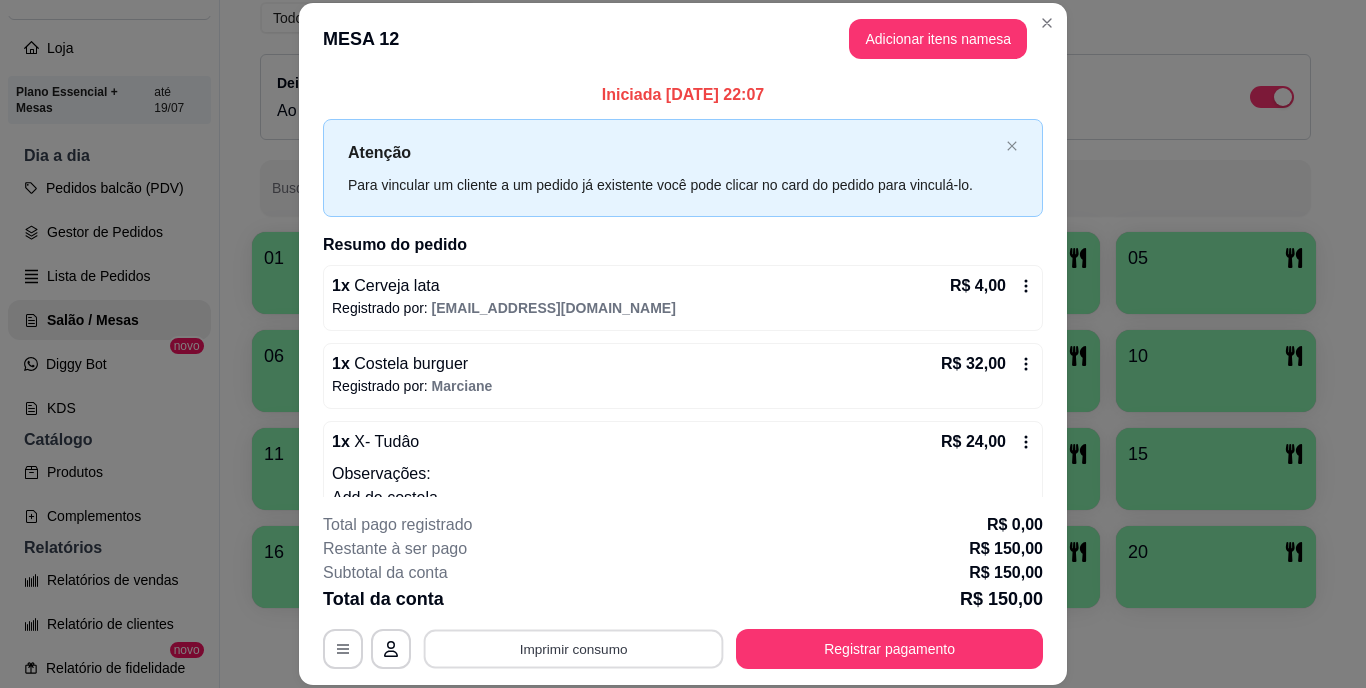 click on "Imprimir consumo" at bounding box center (574, 648) 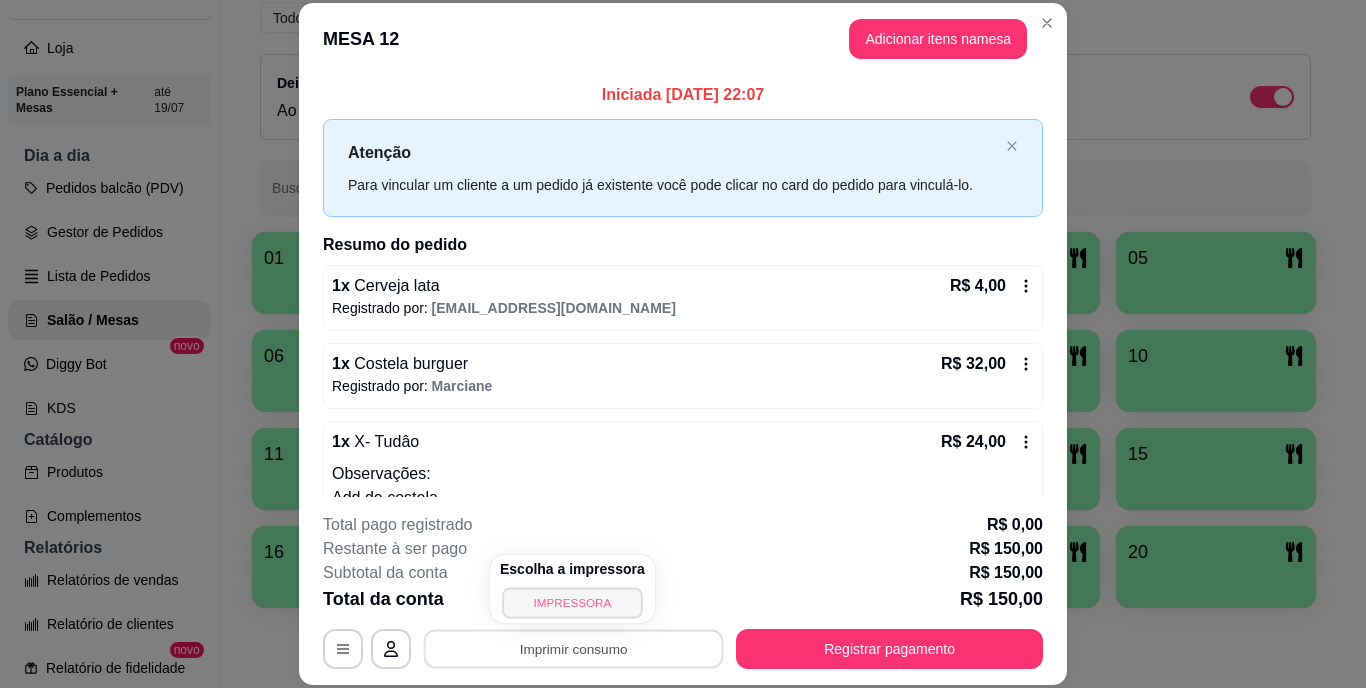 click on "IMPRESSORA" at bounding box center (572, 602) 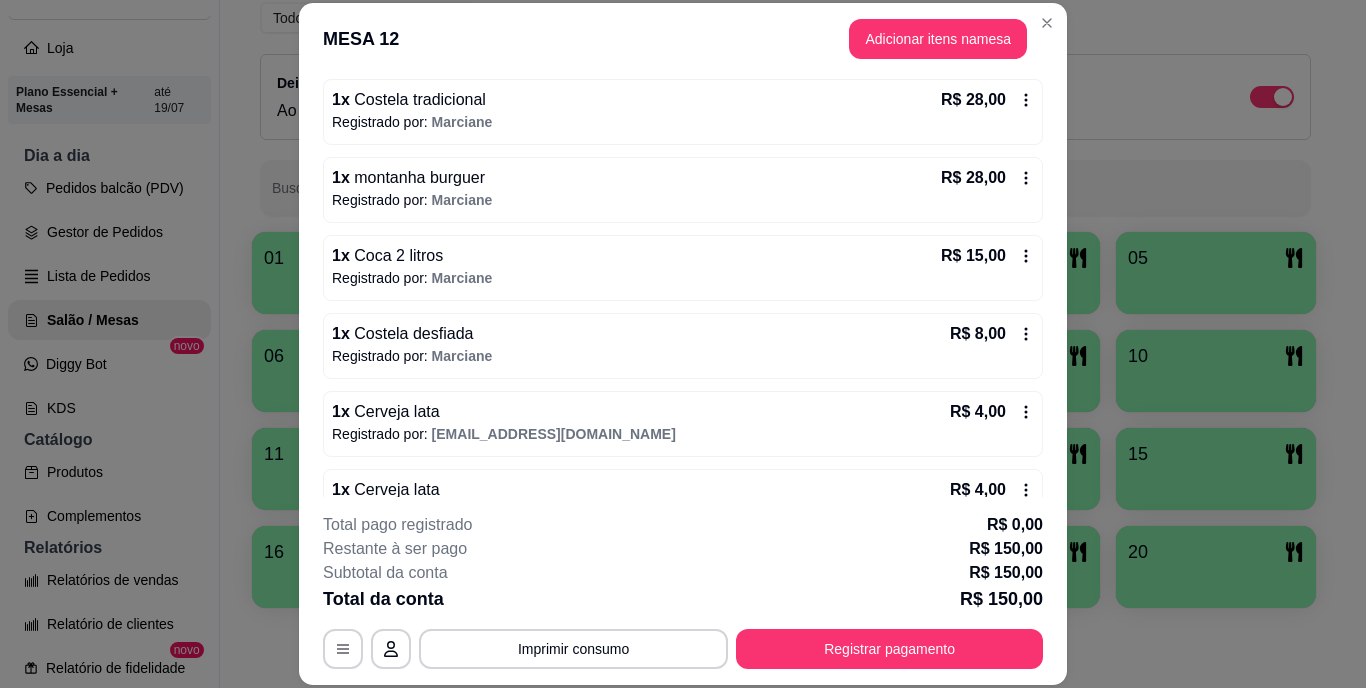 scroll, scrollTop: 600, scrollLeft: 0, axis: vertical 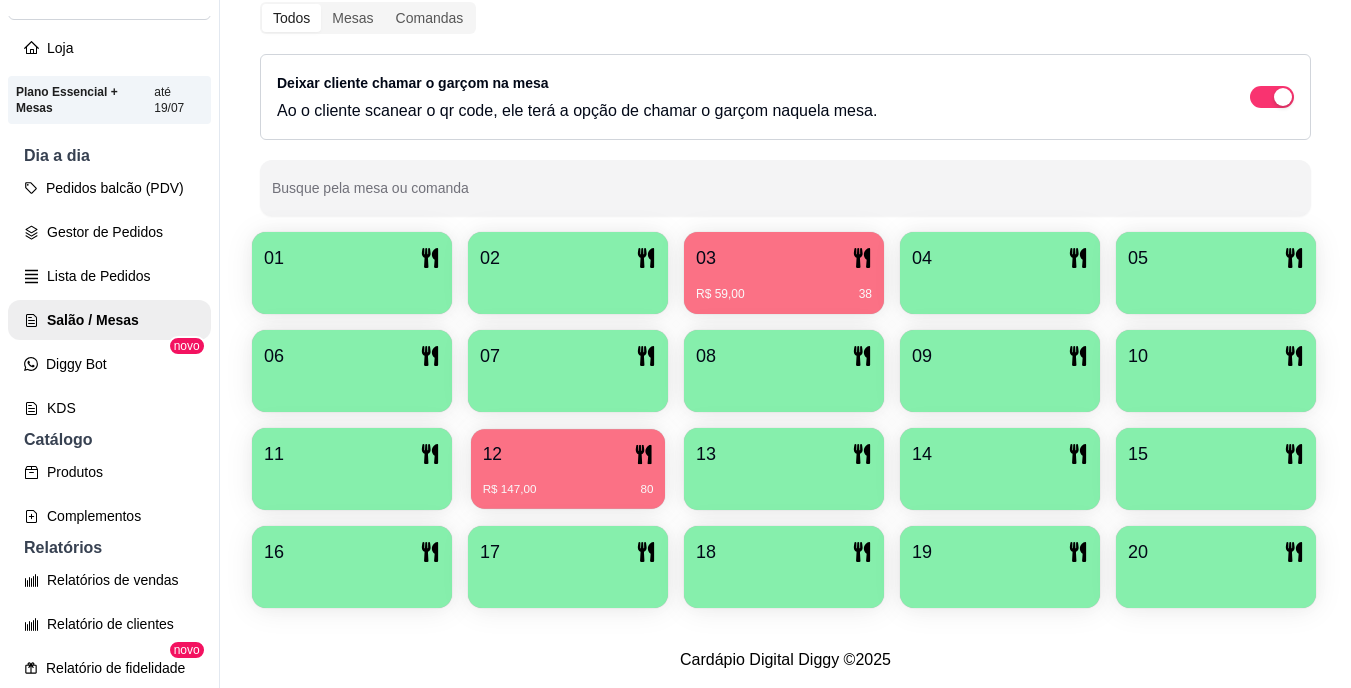 click on "12 R$ 147,00 80" at bounding box center (568, 469) 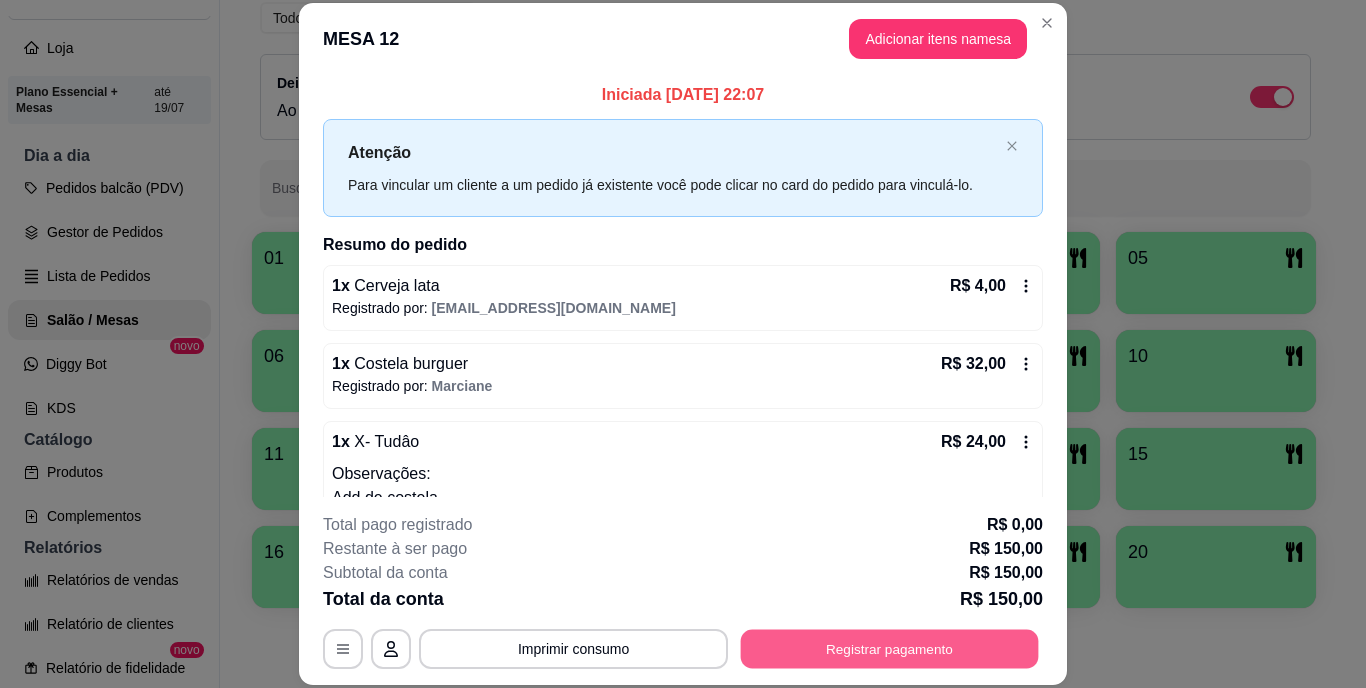click on "Registrar pagamento" at bounding box center (890, 648) 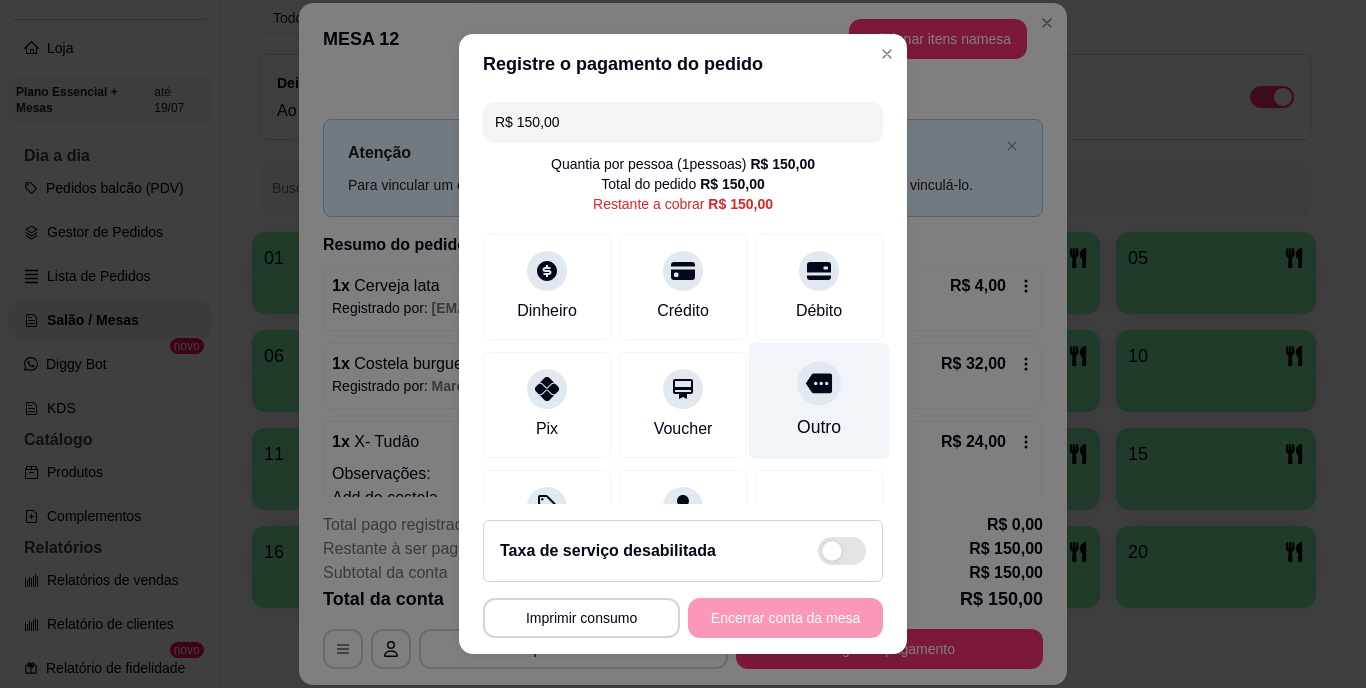 click on "Outro" at bounding box center (819, 401) 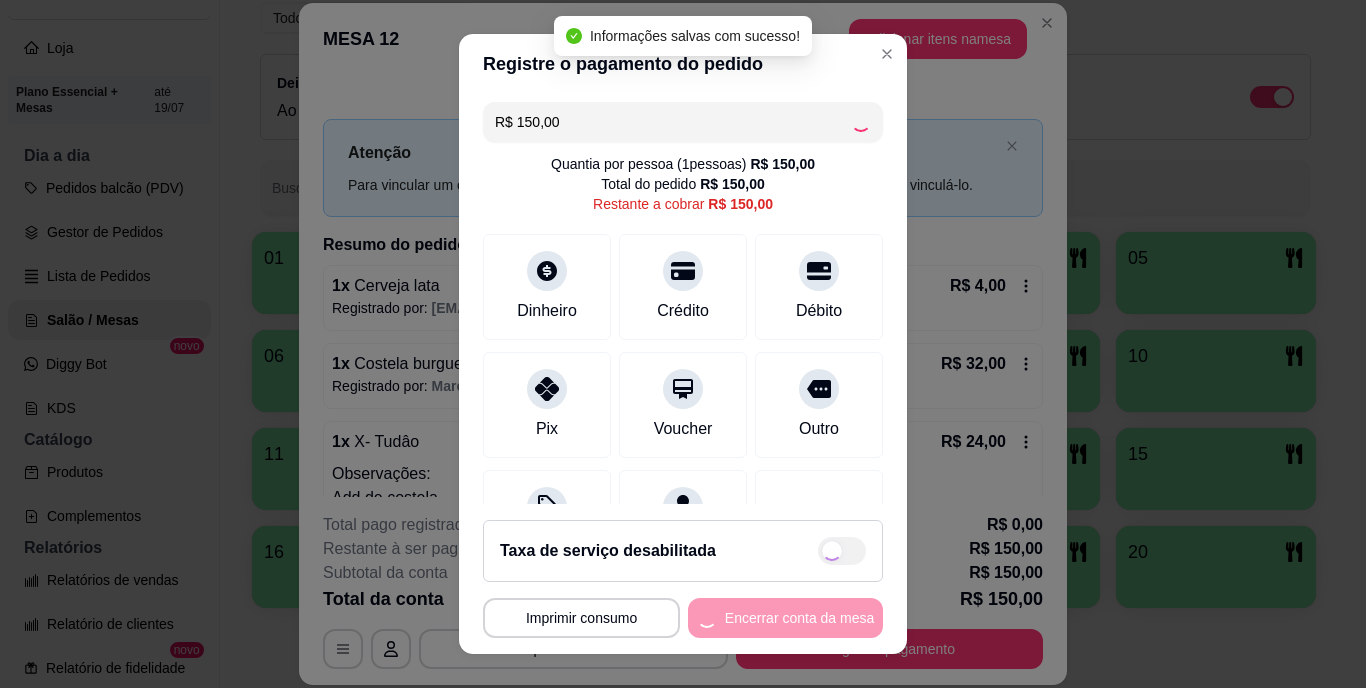 click on "**********" at bounding box center [683, 618] 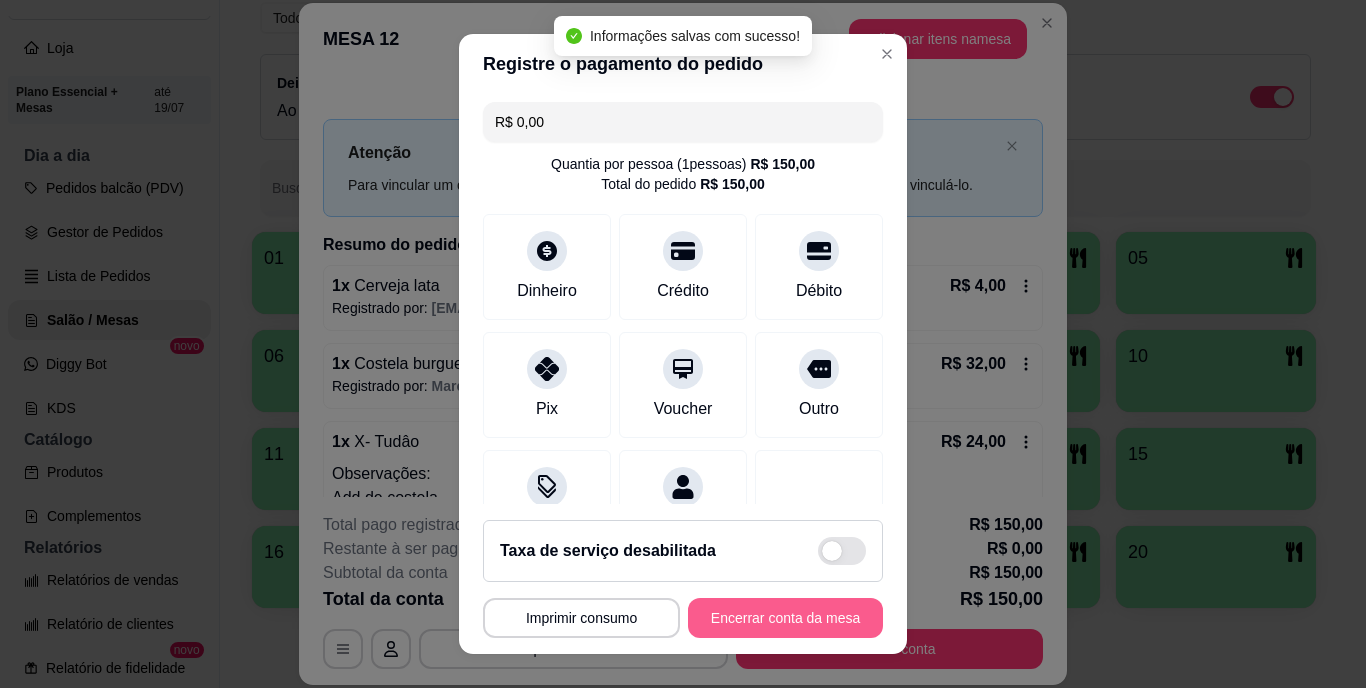 type on "R$ 0,00" 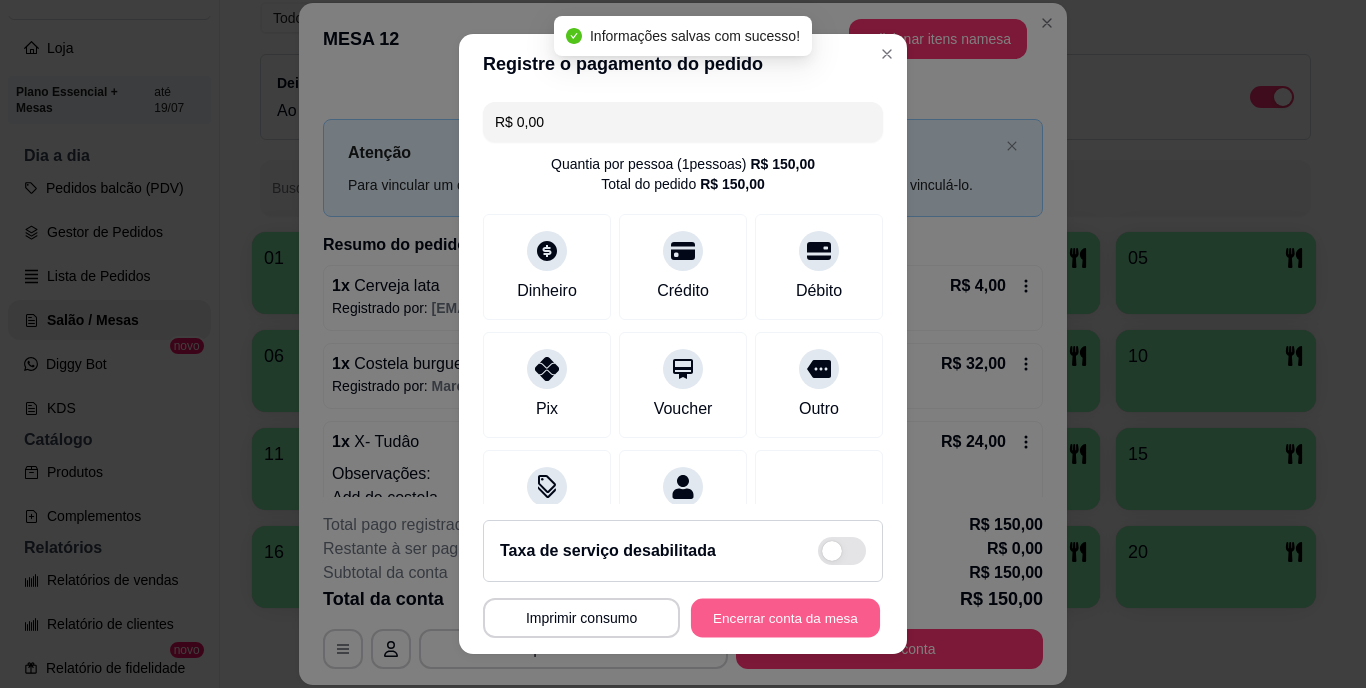 click on "Encerrar conta da mesa" at bounding box center (785, 617) 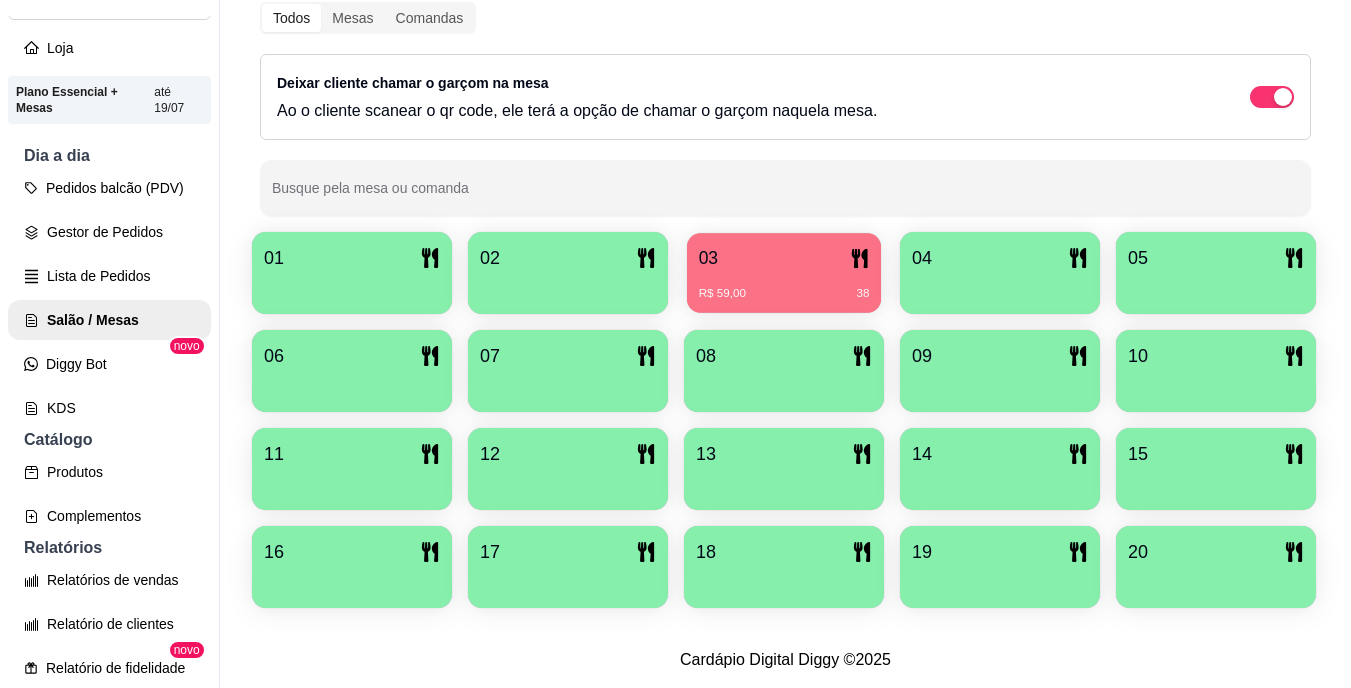 click on "03" at bounding box center (784, 258) 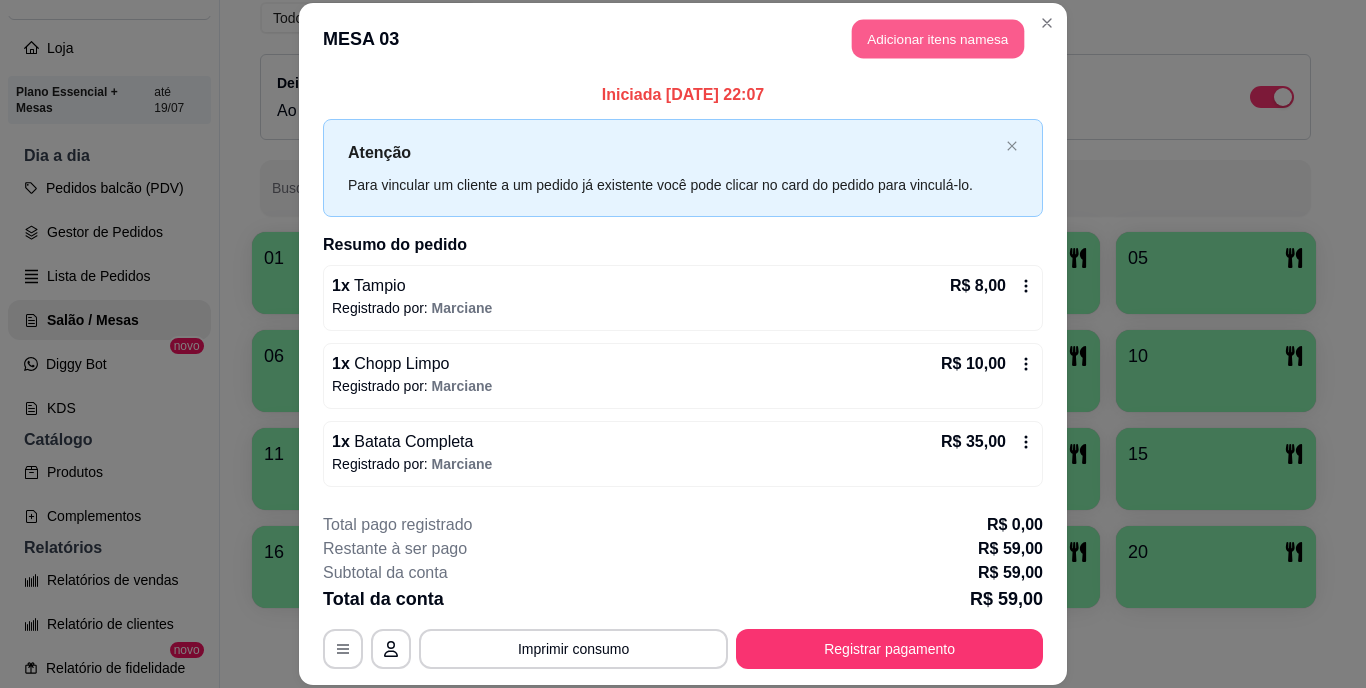click on "Adicionar itens na  mesa" at bounding box center [938, 39] 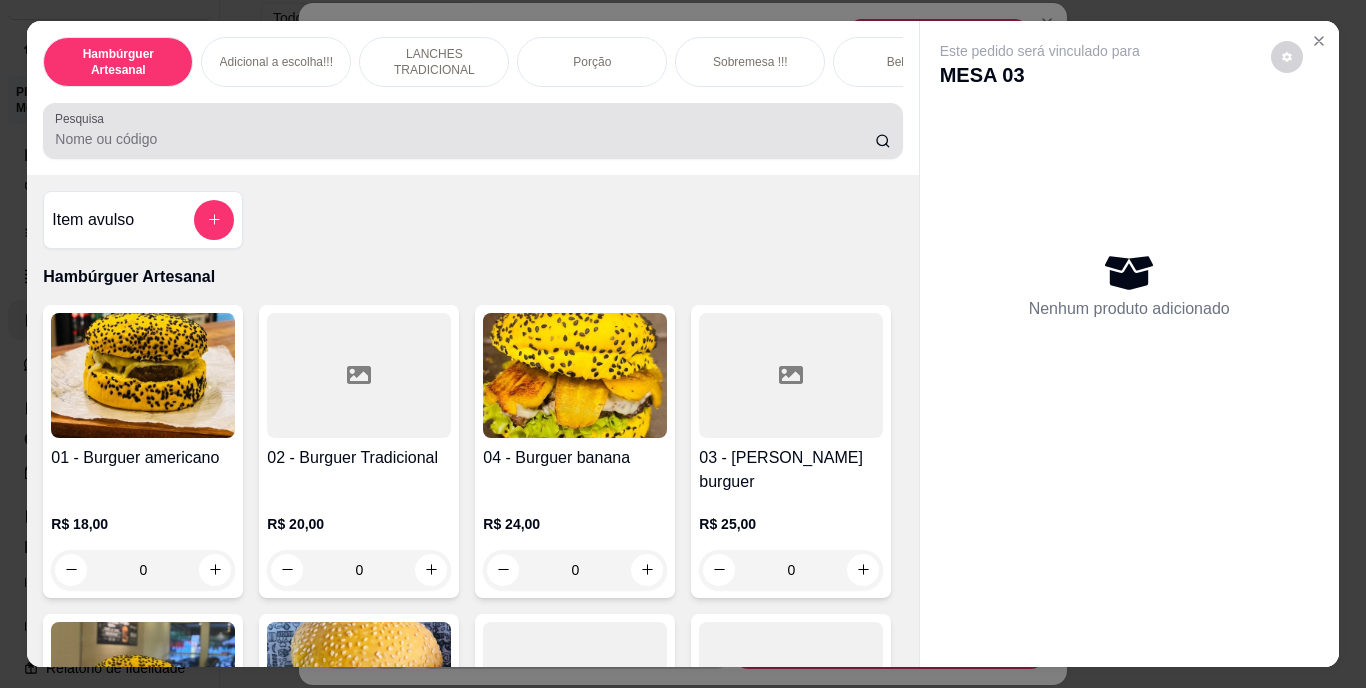 click at bounding box center (472, 131) 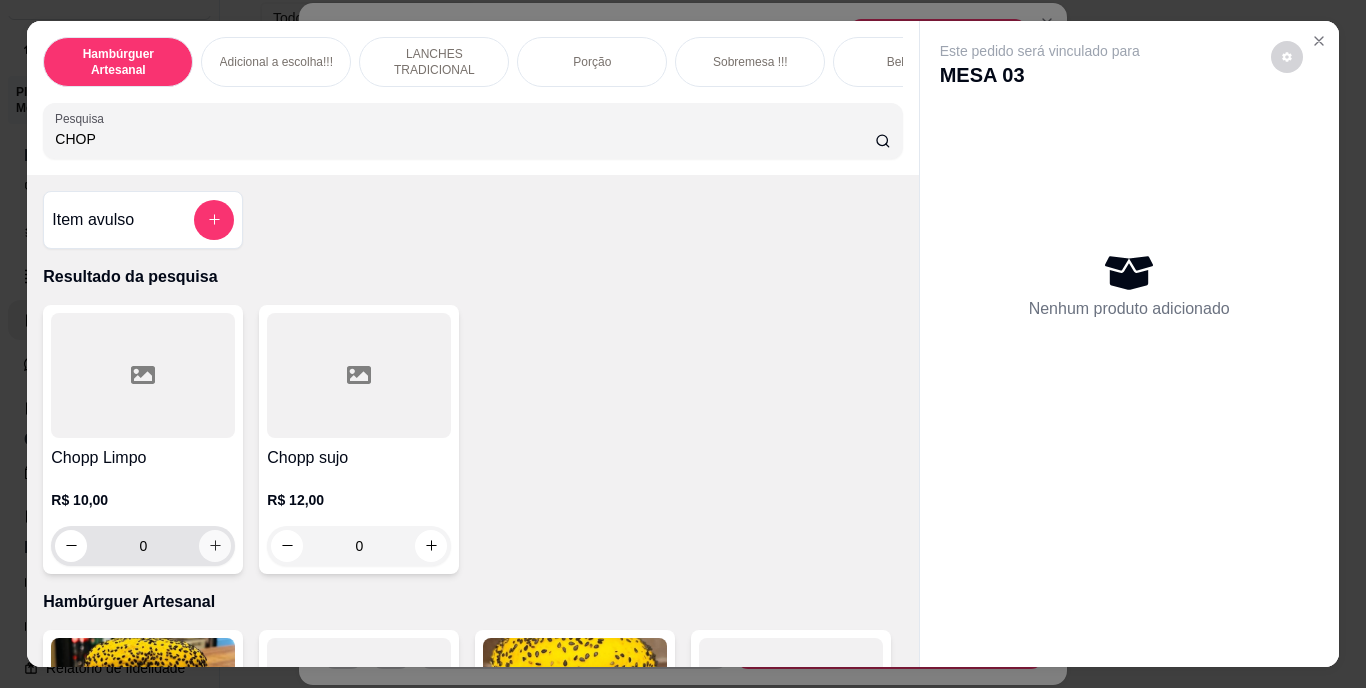 type on "CHOP" 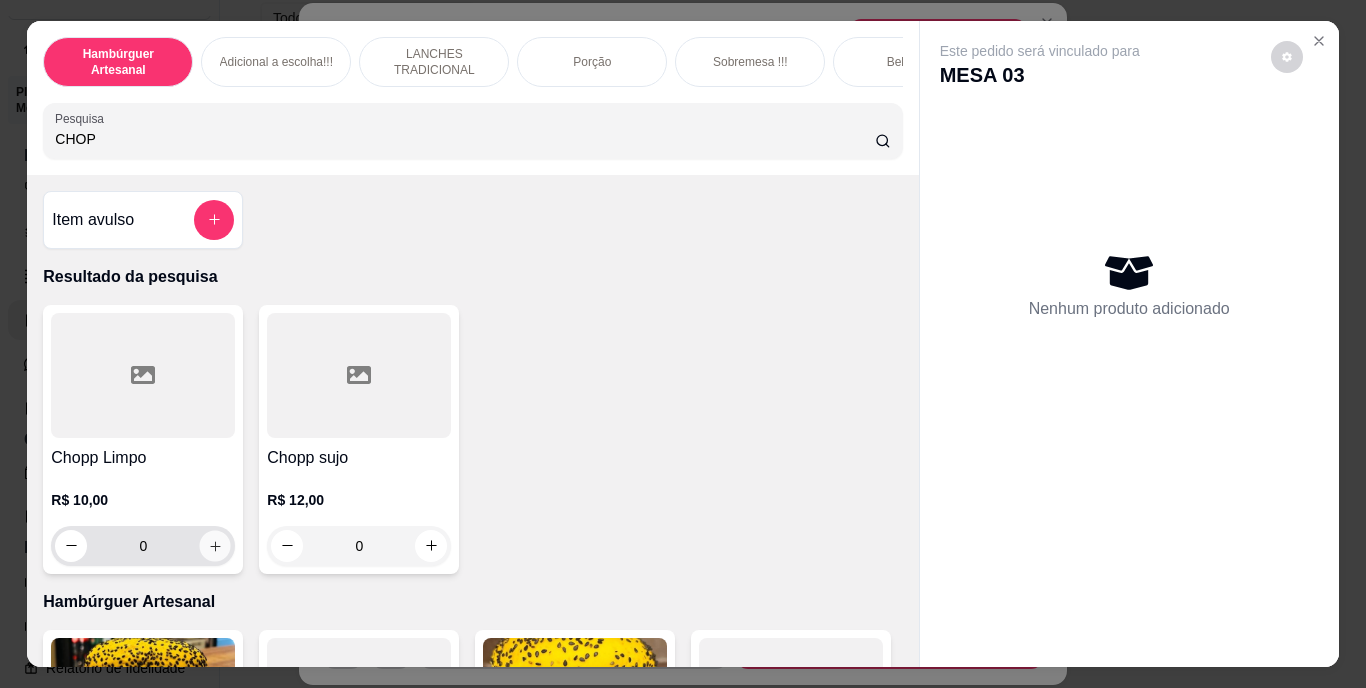 click at bounding box center (215, 545) 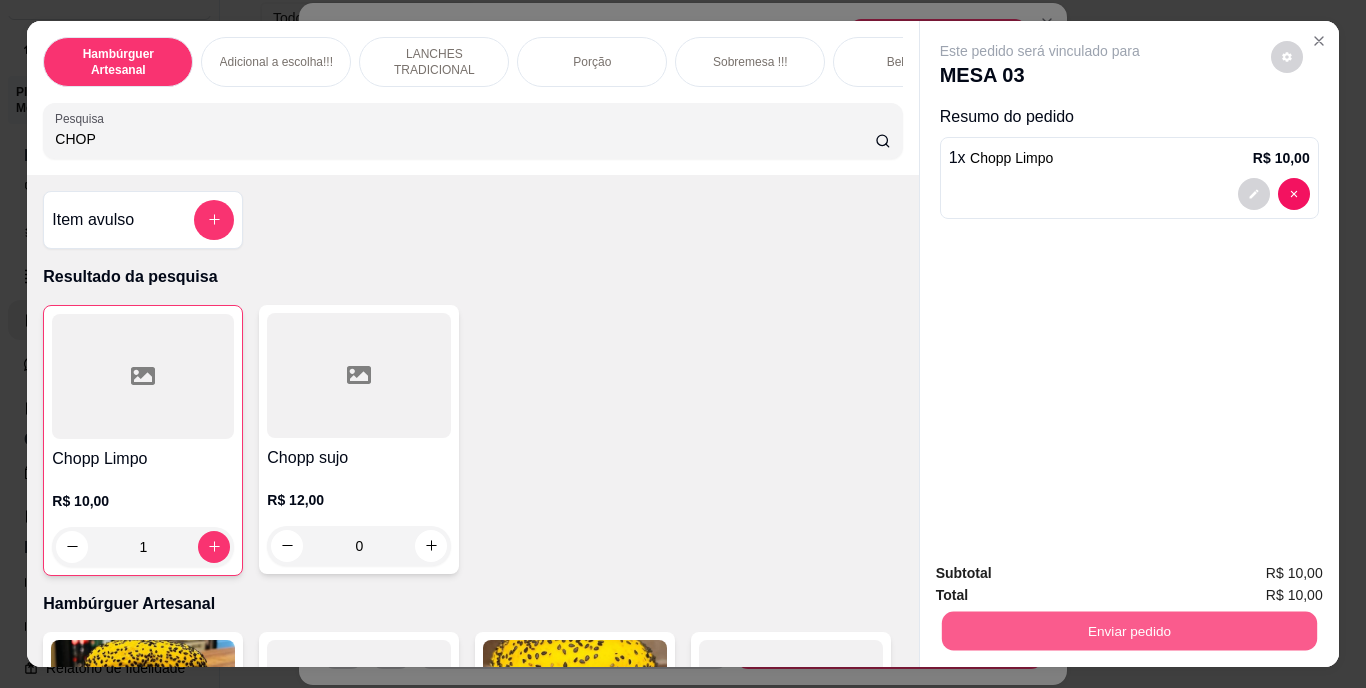 click on "Enviar pedido" at bounding box center [1128, 631] 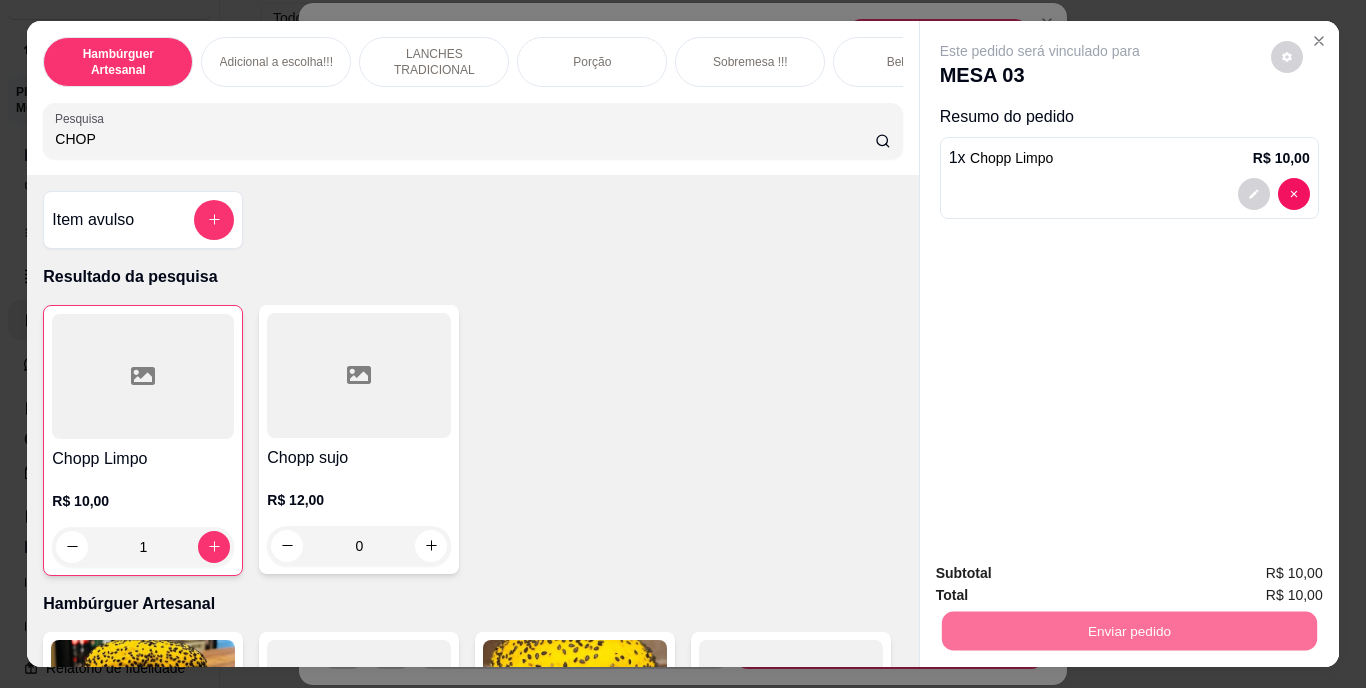 click on "Não registrar e enviar pedido" at bounding box center [1063, 574] 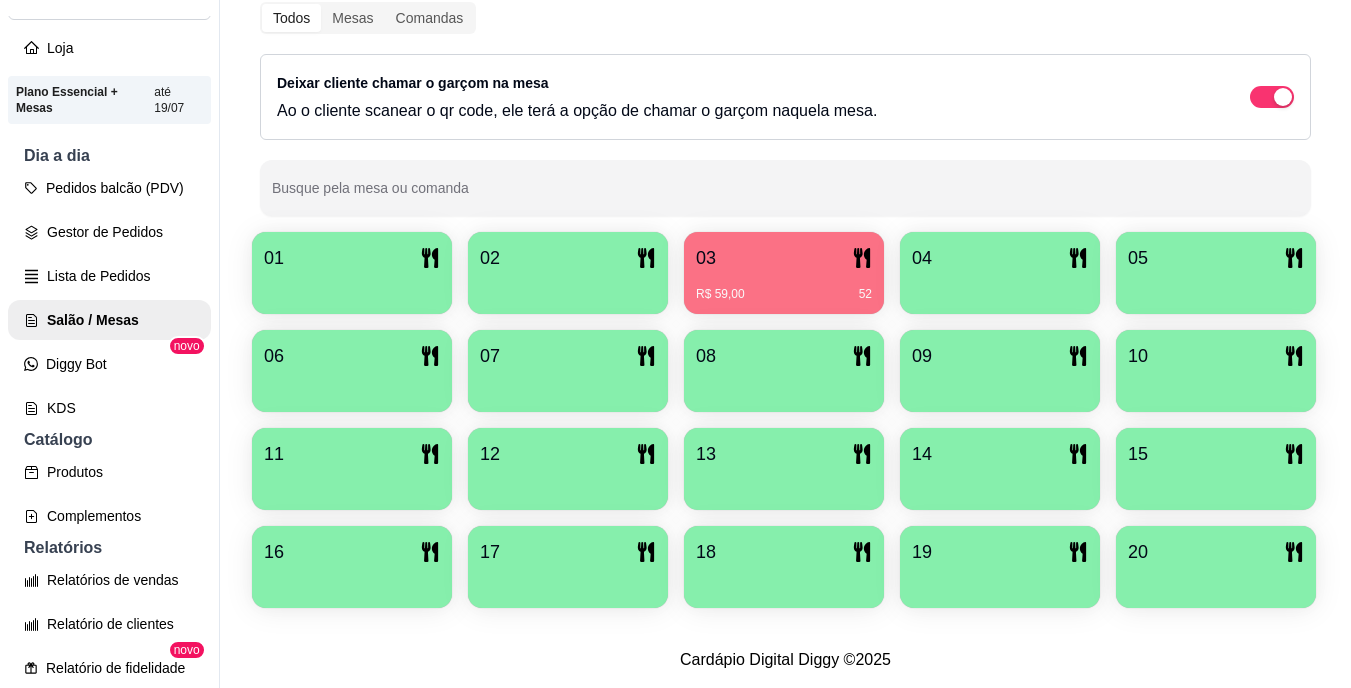 click on "01 02 03 R$ 59,00 52 04 05 06 07 08 09 10 11 12 13 14 15 16 17 18 19 20" at bounding box center [785, 420] 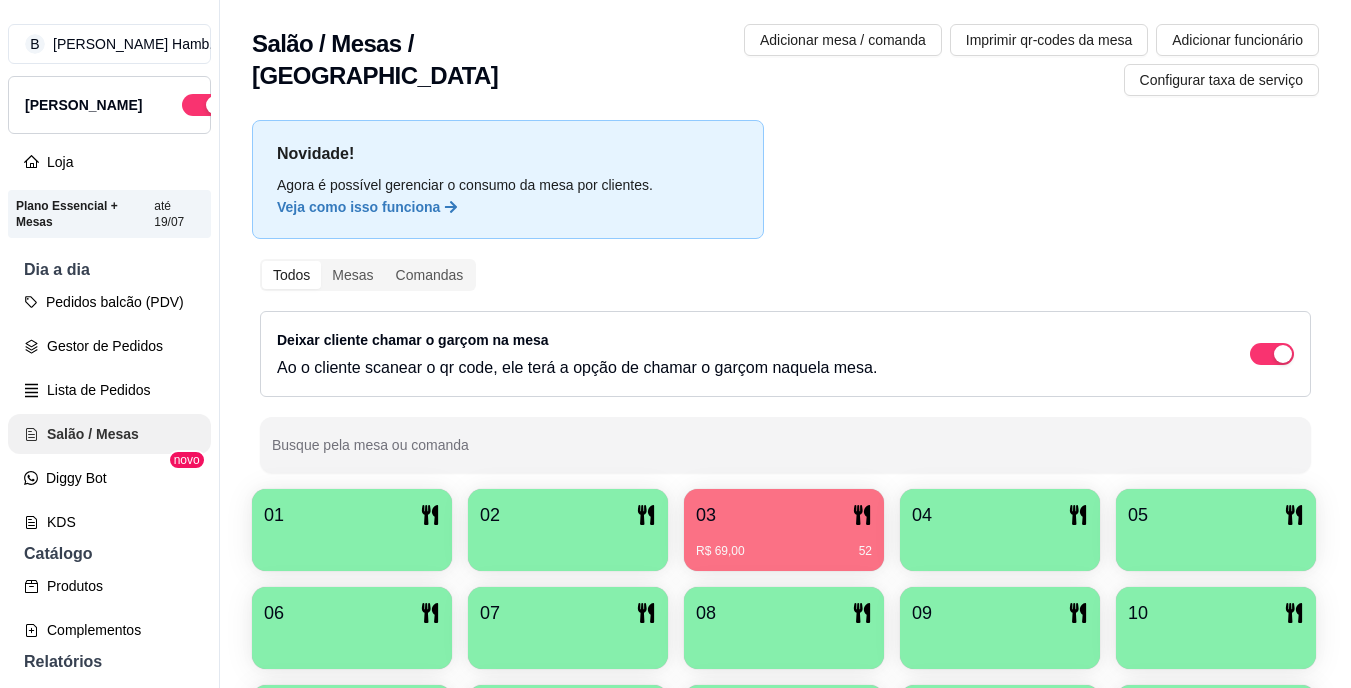scroll, scrollTop: 0, scrollLeft: 0, axis: both 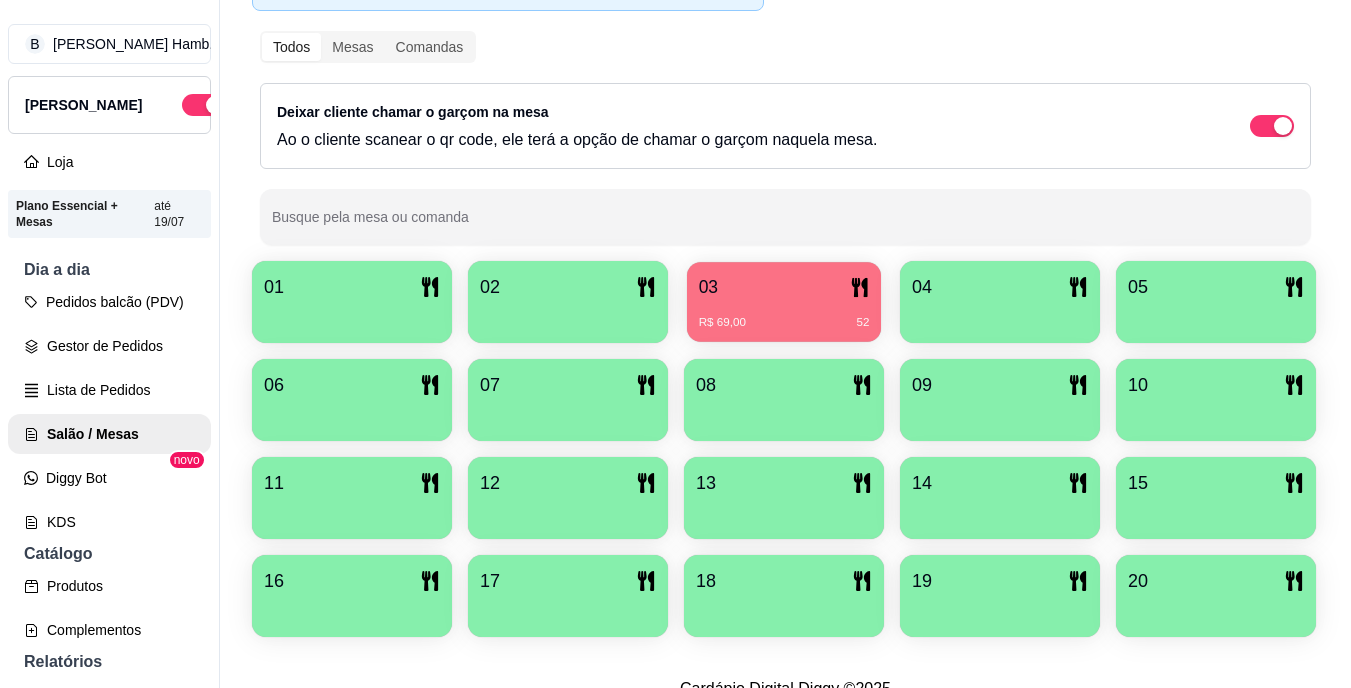 click on "03 R$ 69,00 52" at bounding box center (784, 302) 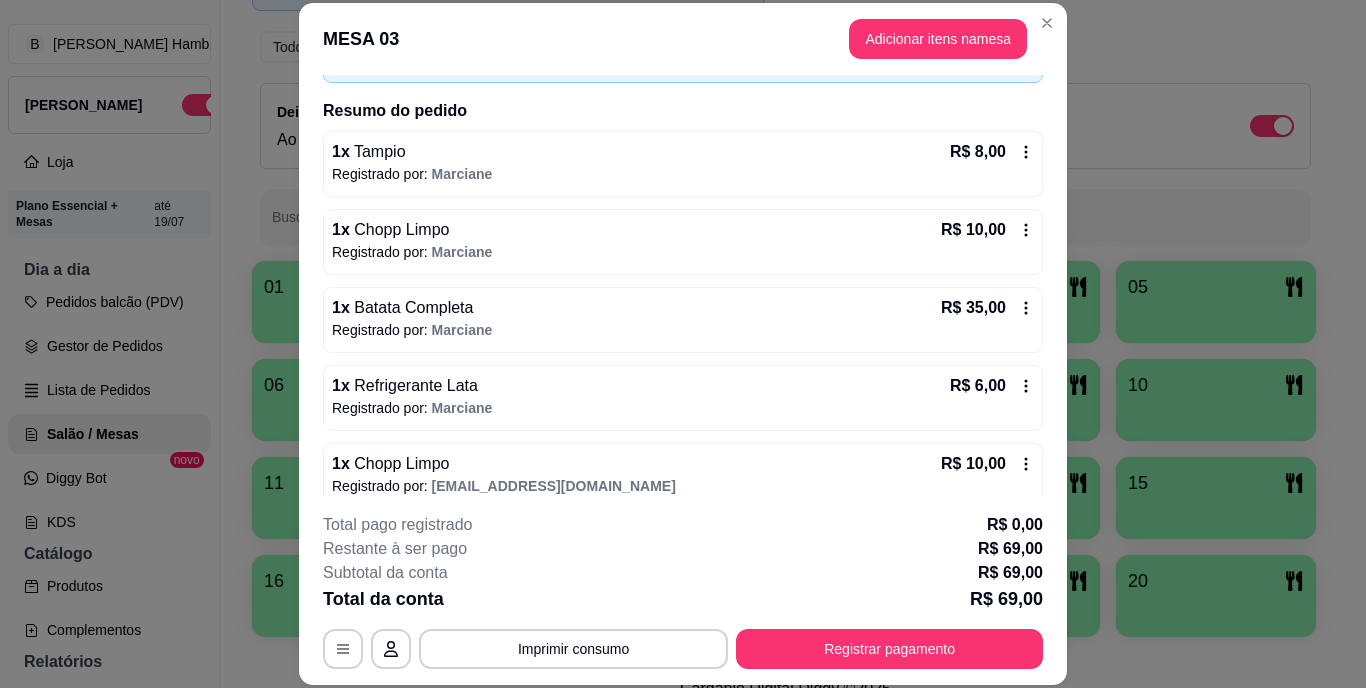 scroll, scrollTop: 143, scrollLeft: 0, axis: vertical 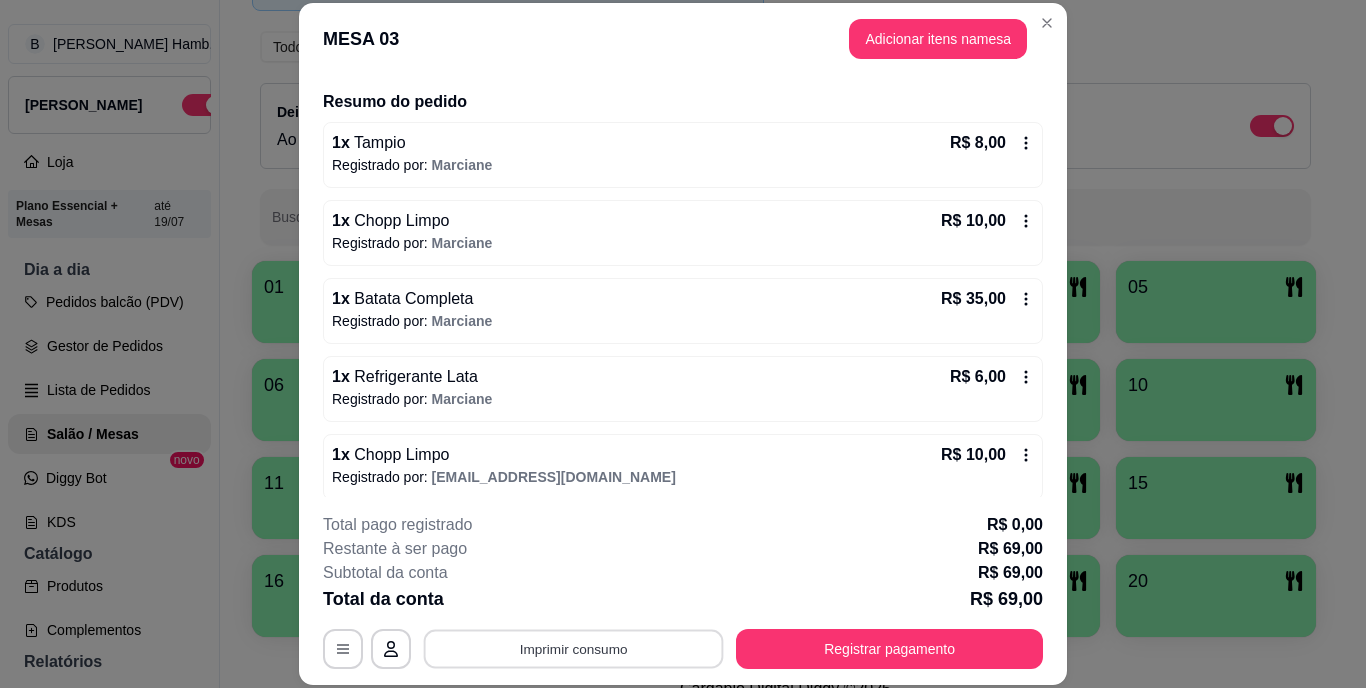 click on "Imprimir consumo" at bounding box center (574, 648) 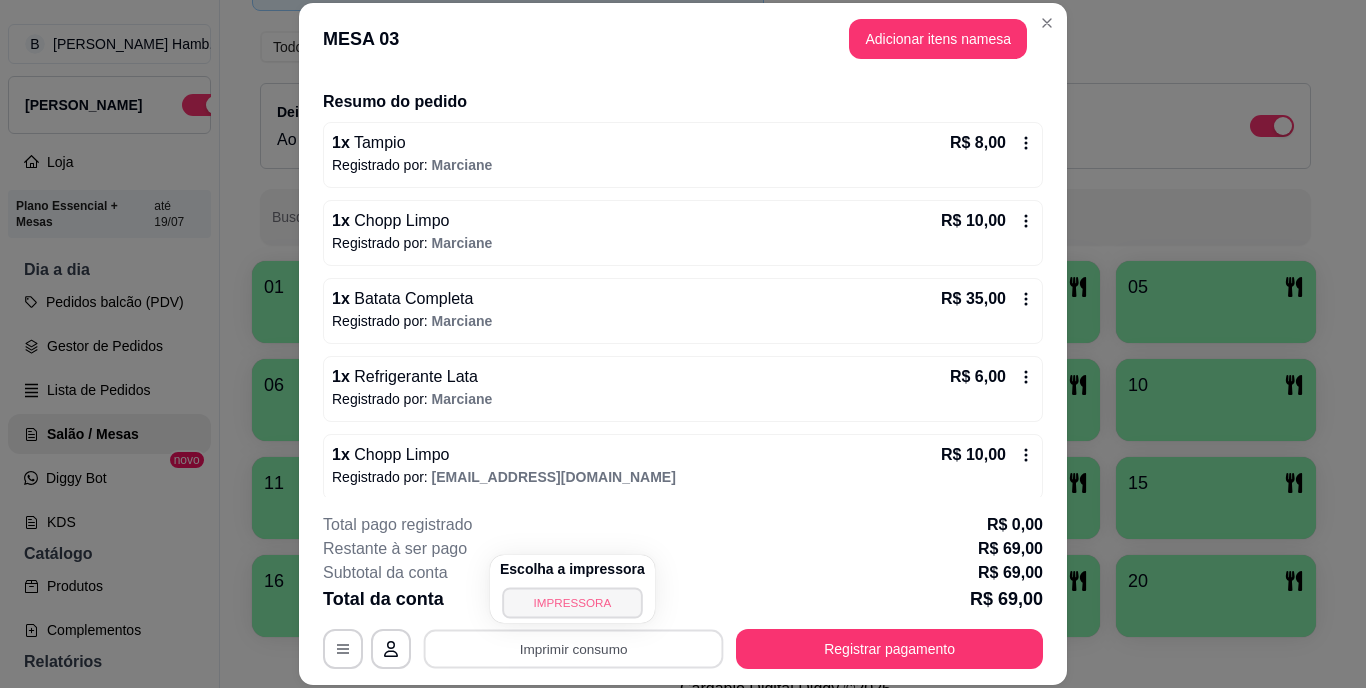 click on "IMPRESSORA" at bounding box center [572, 602] 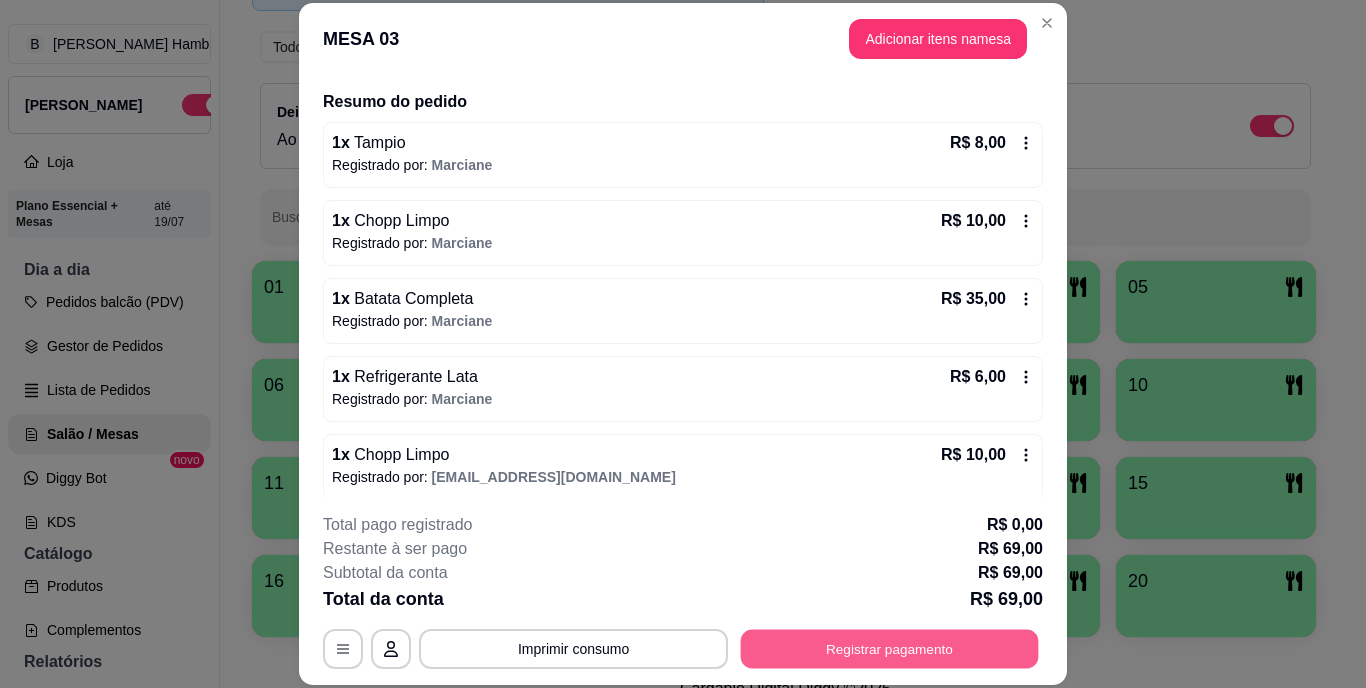 click on "Registrar pagamento" at bounding box center [890, 648] 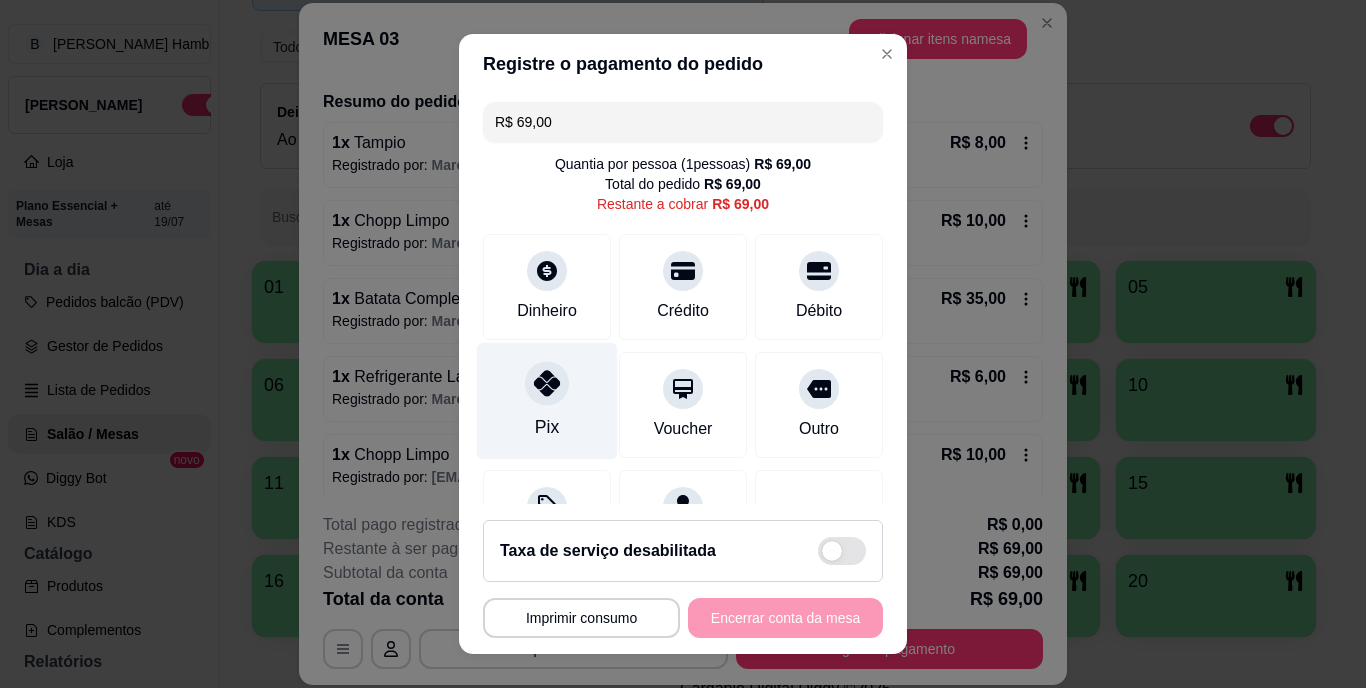 click on "Pix" at bounding box center (547, 428) 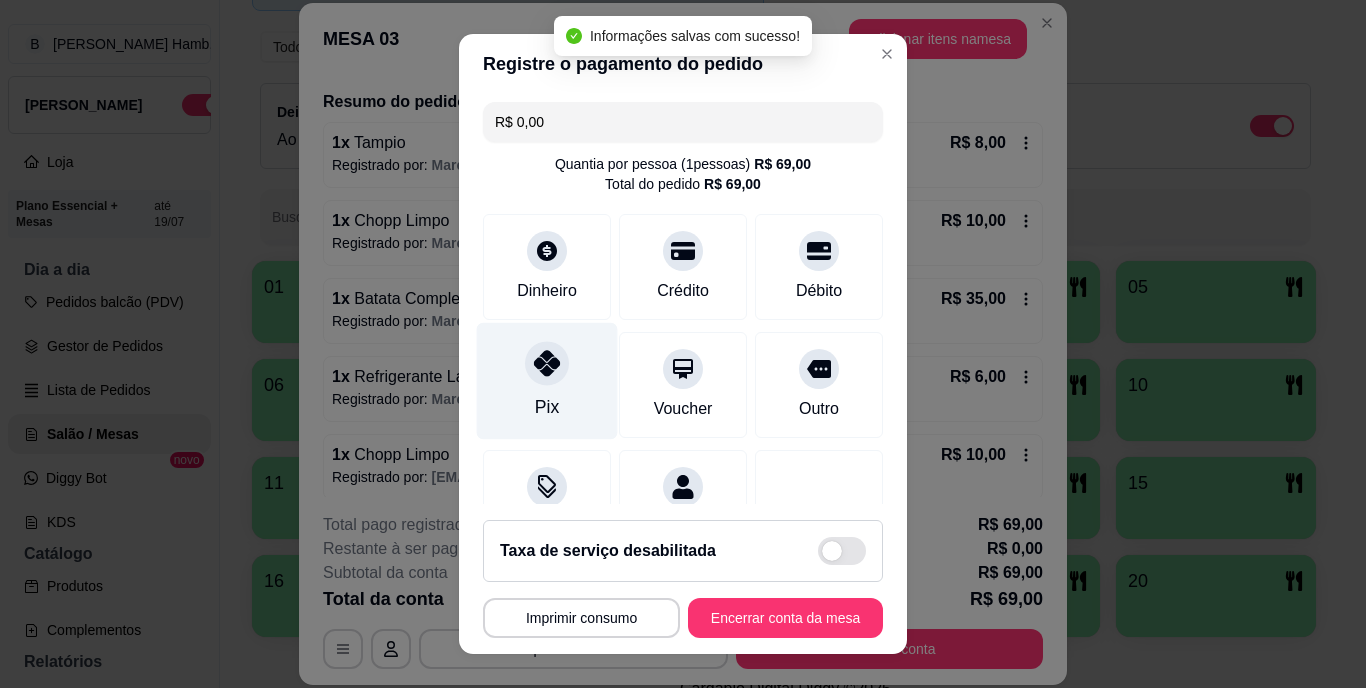 type on "R$ 0,00" 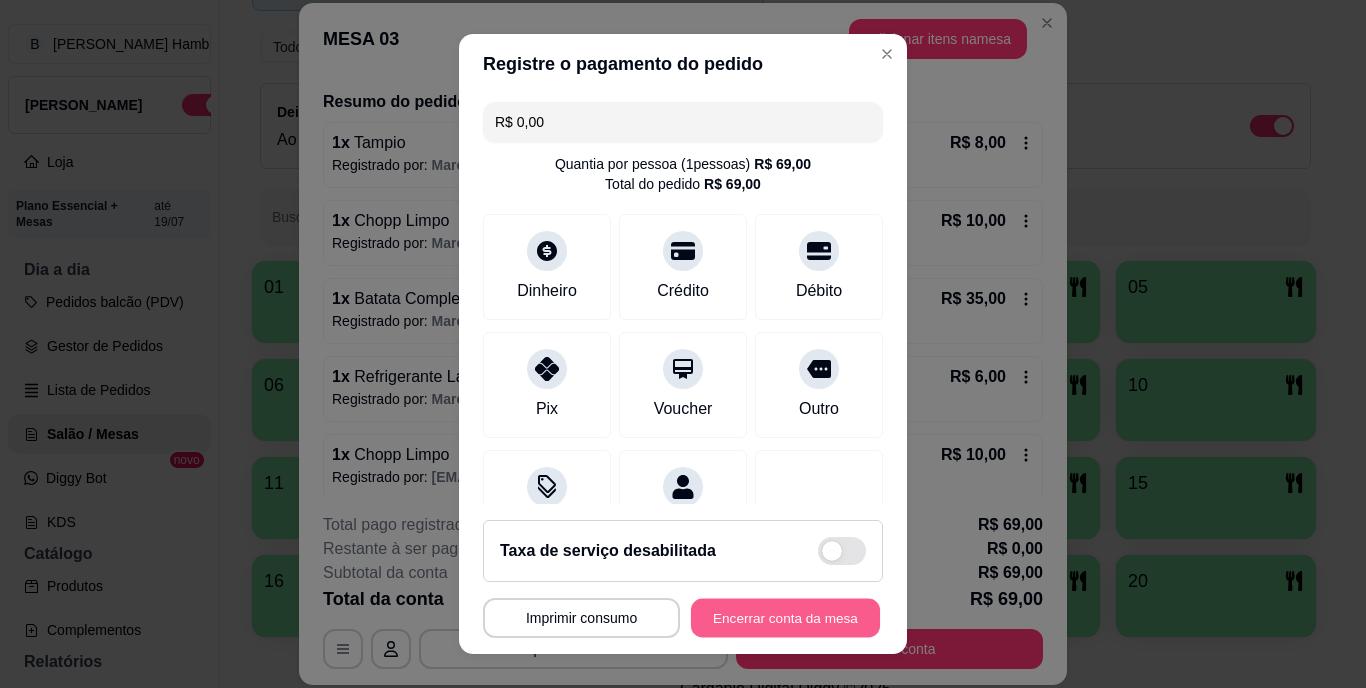 click on "Encerrar conta da mesa" at bounding box center (785, 617) 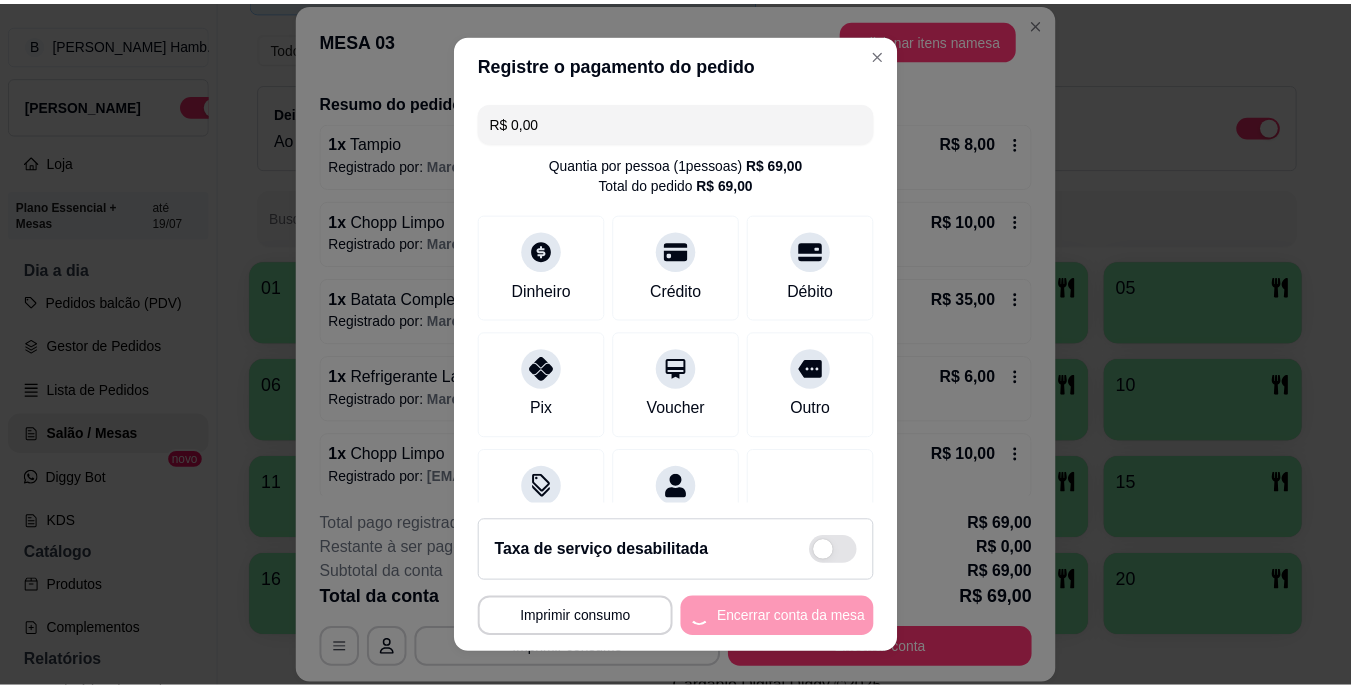 scroll, scrollTop: 0, scrollLeft: 0, axis: both 